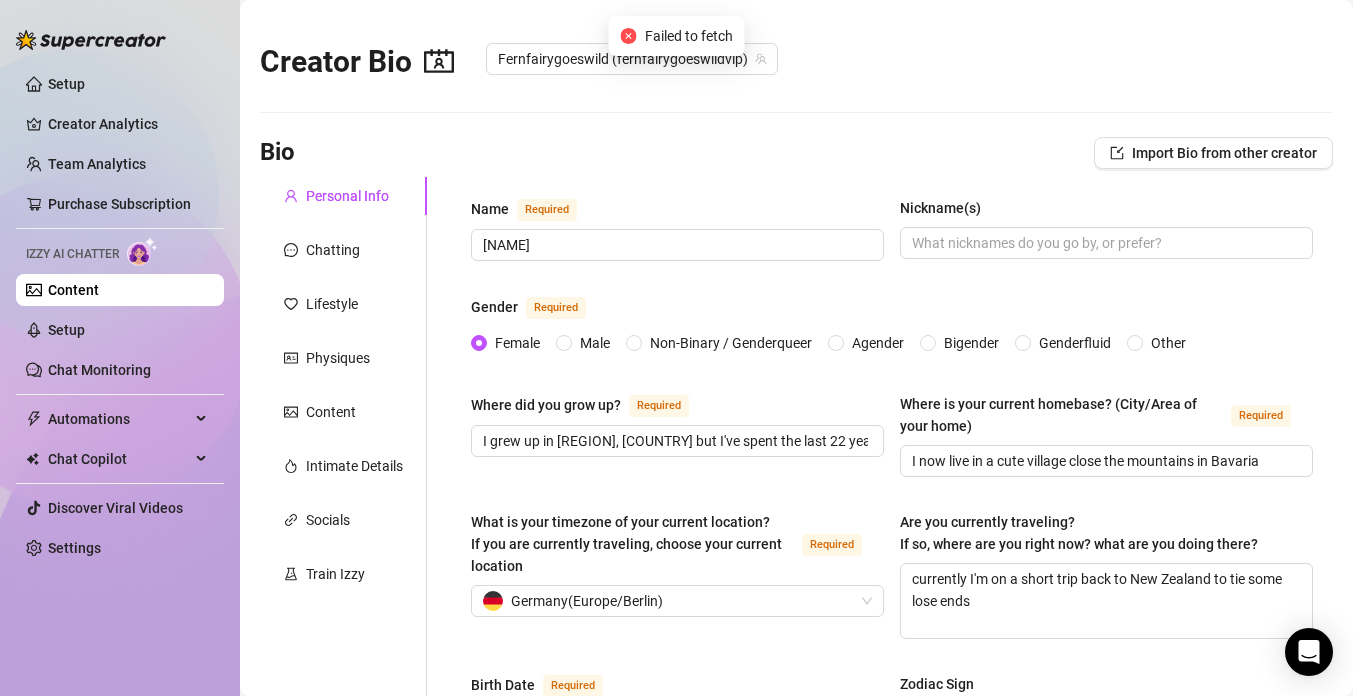 scroll, scrollTop: 0, scrollLeft: 0, axis: both 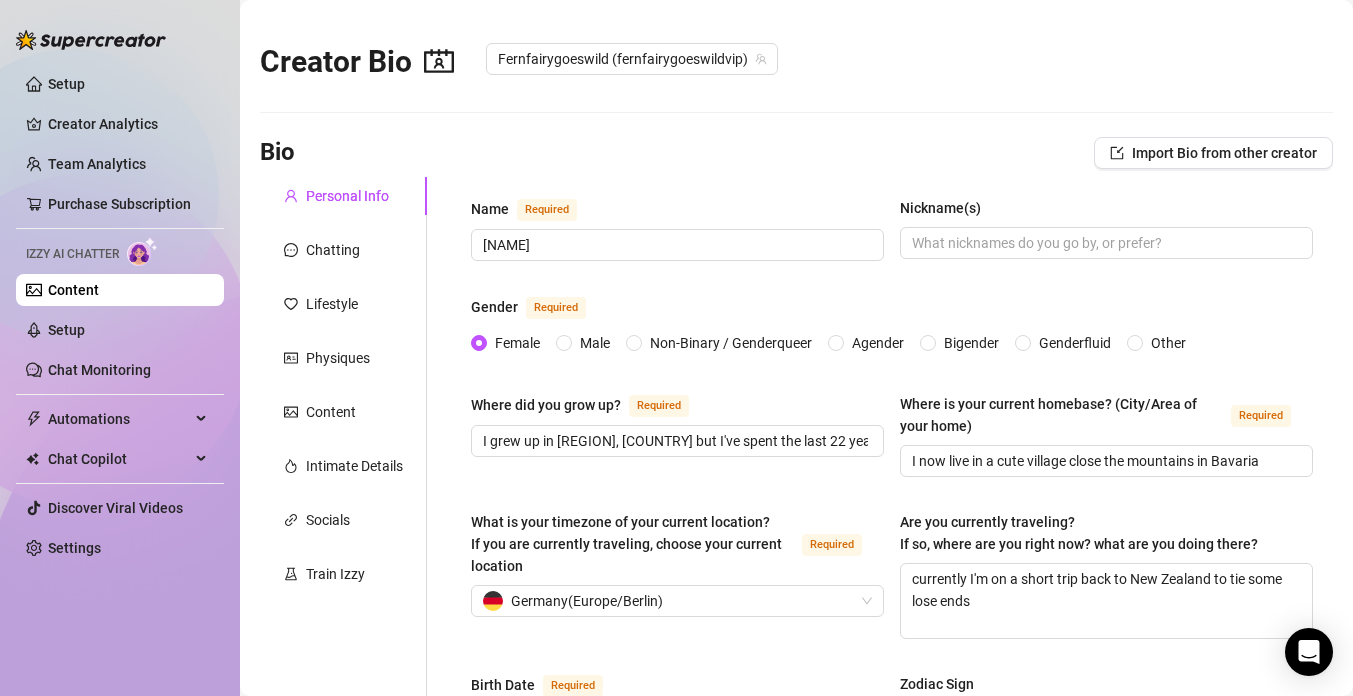 click on "Content" at bounding box center [73, 290] 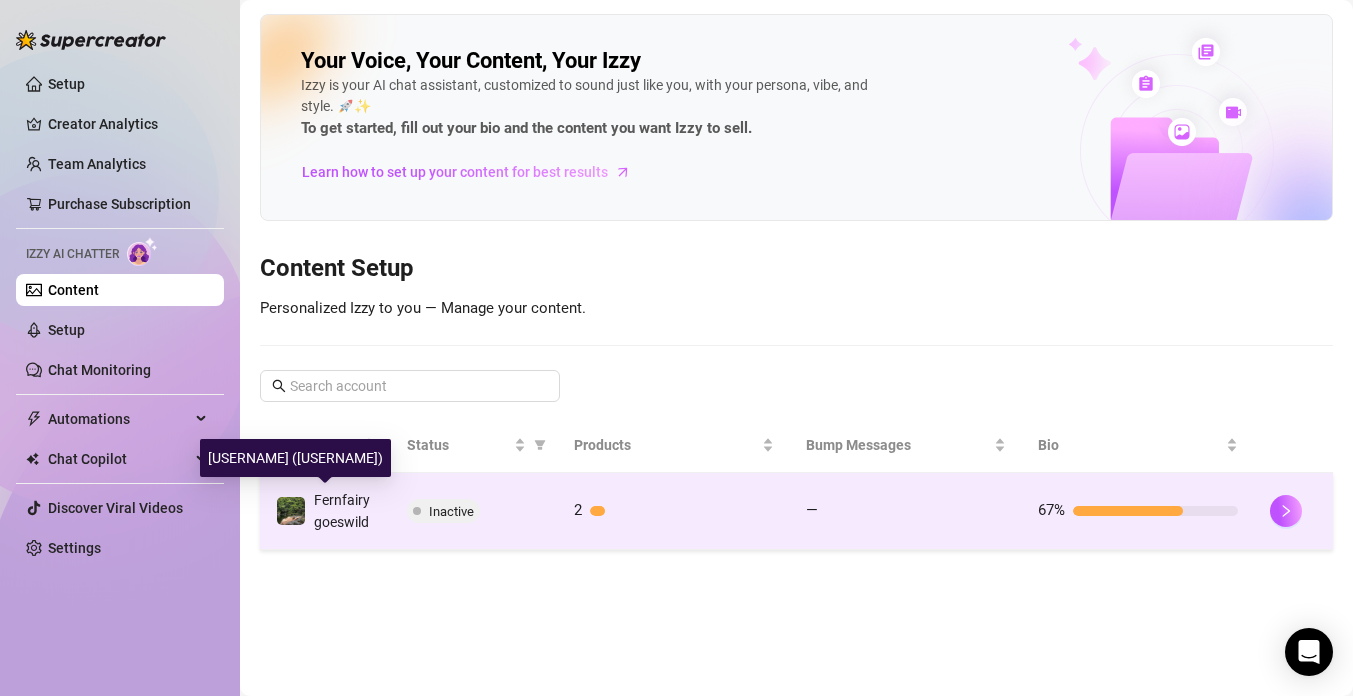click on "Fernfairygoeswild" at bounding box center (342, 511) 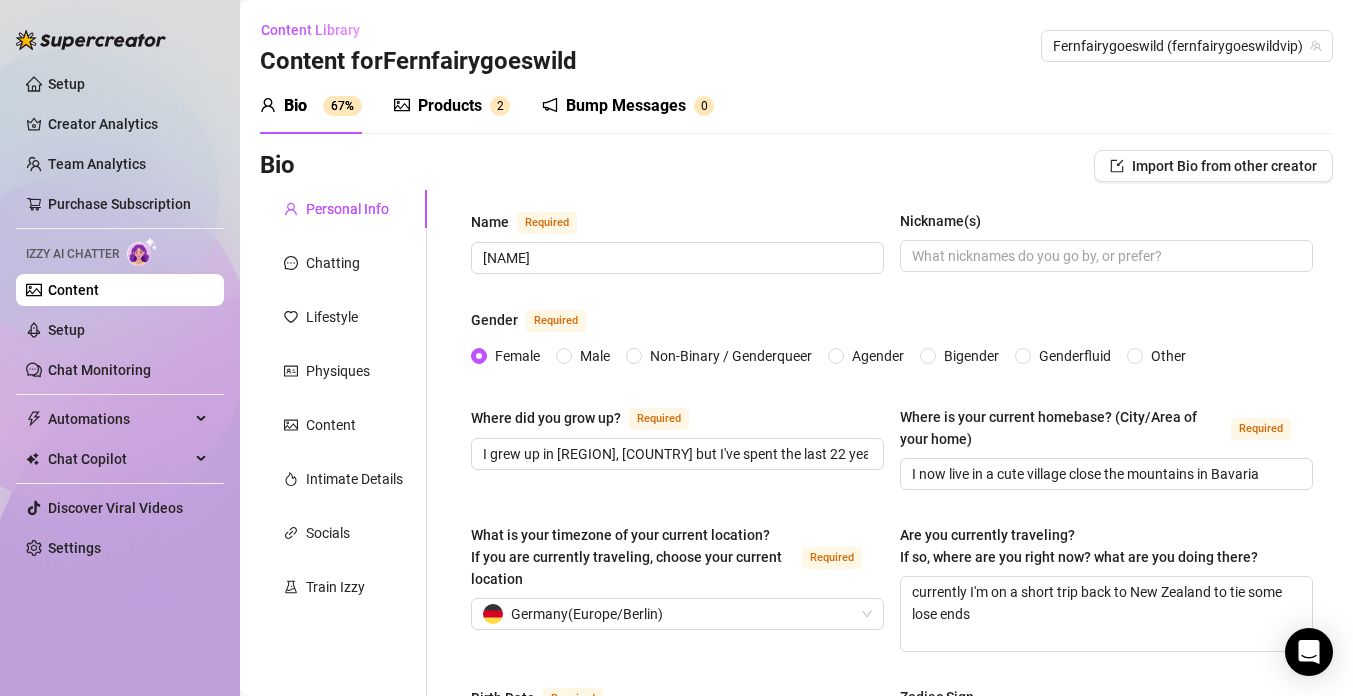 click on "Products" at bounding box center [450, 106] 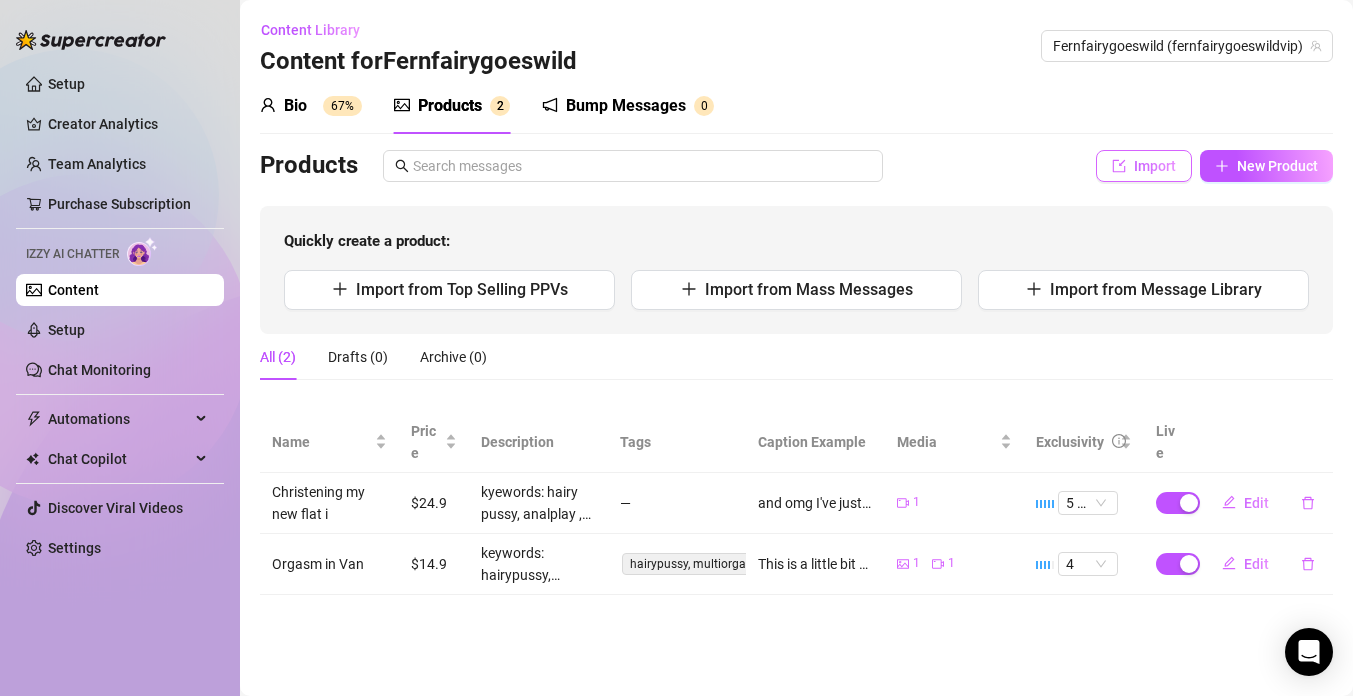 click on "Import" at bounding box center (1155, 166) 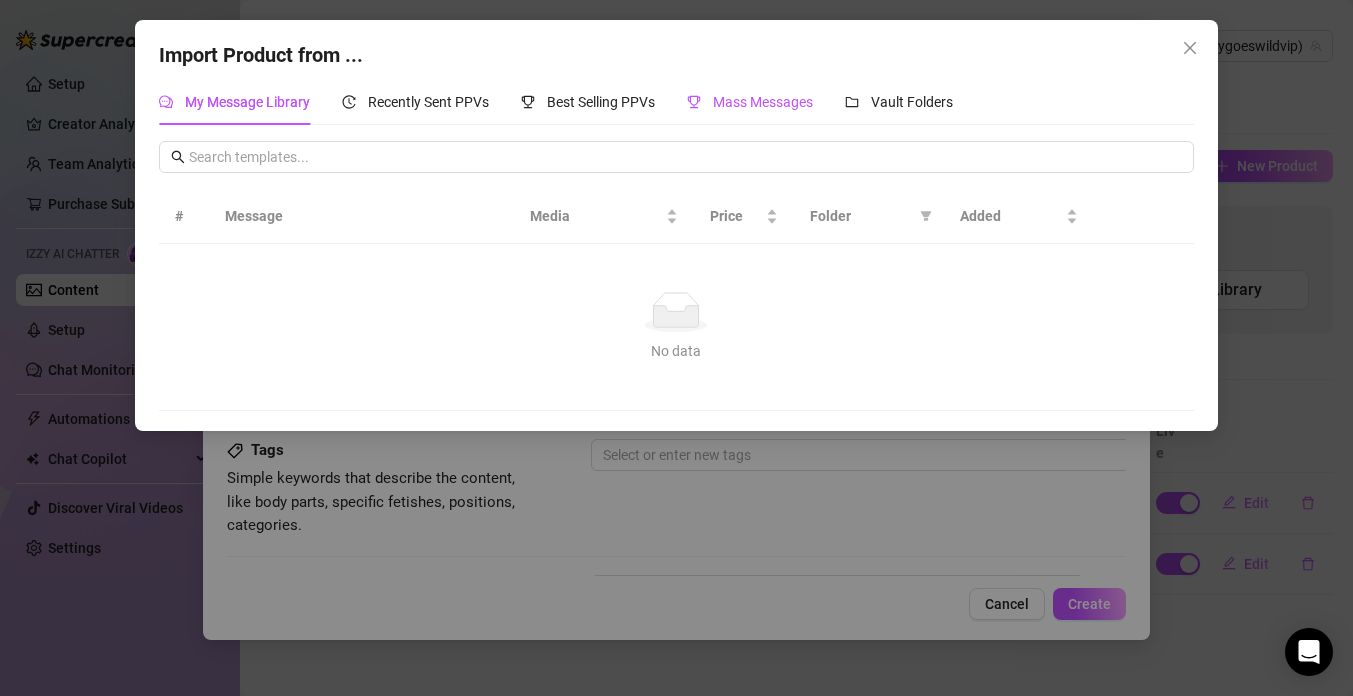 click on "Mass Messages" at bounding box center [763, 102] 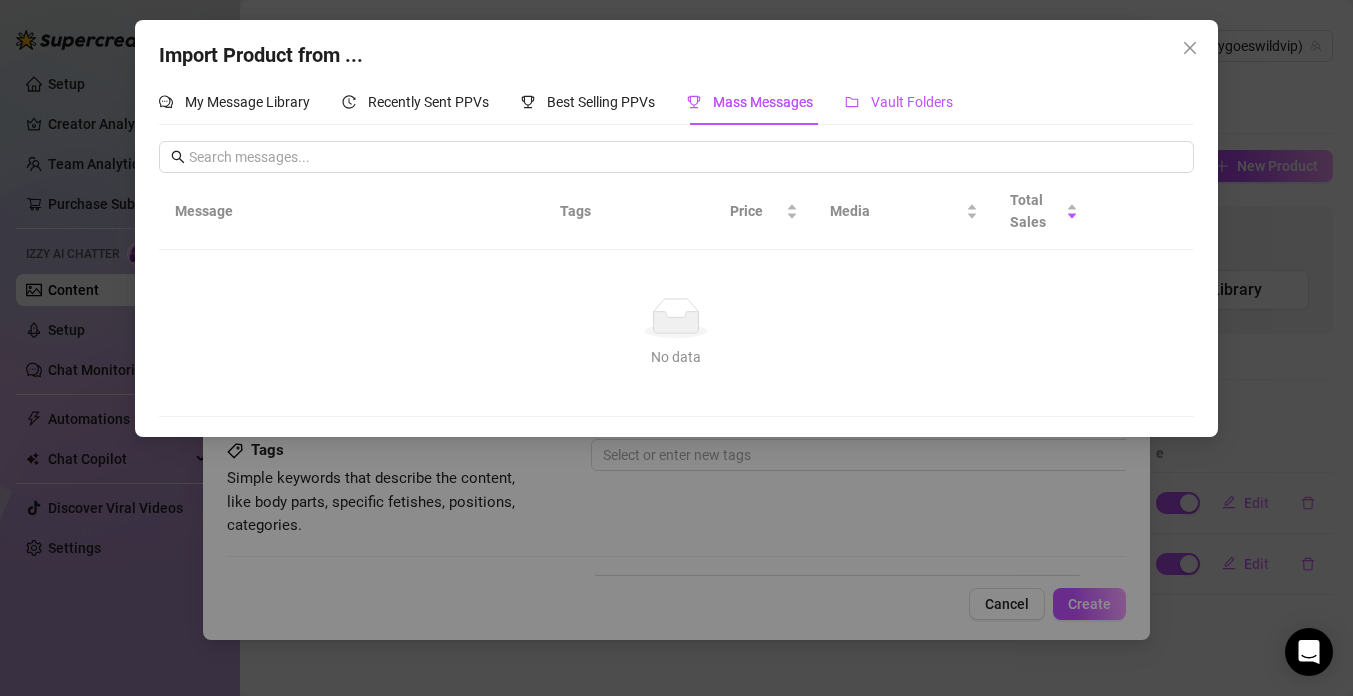 click on "Vault Folders" at bounding box center [912, 102] 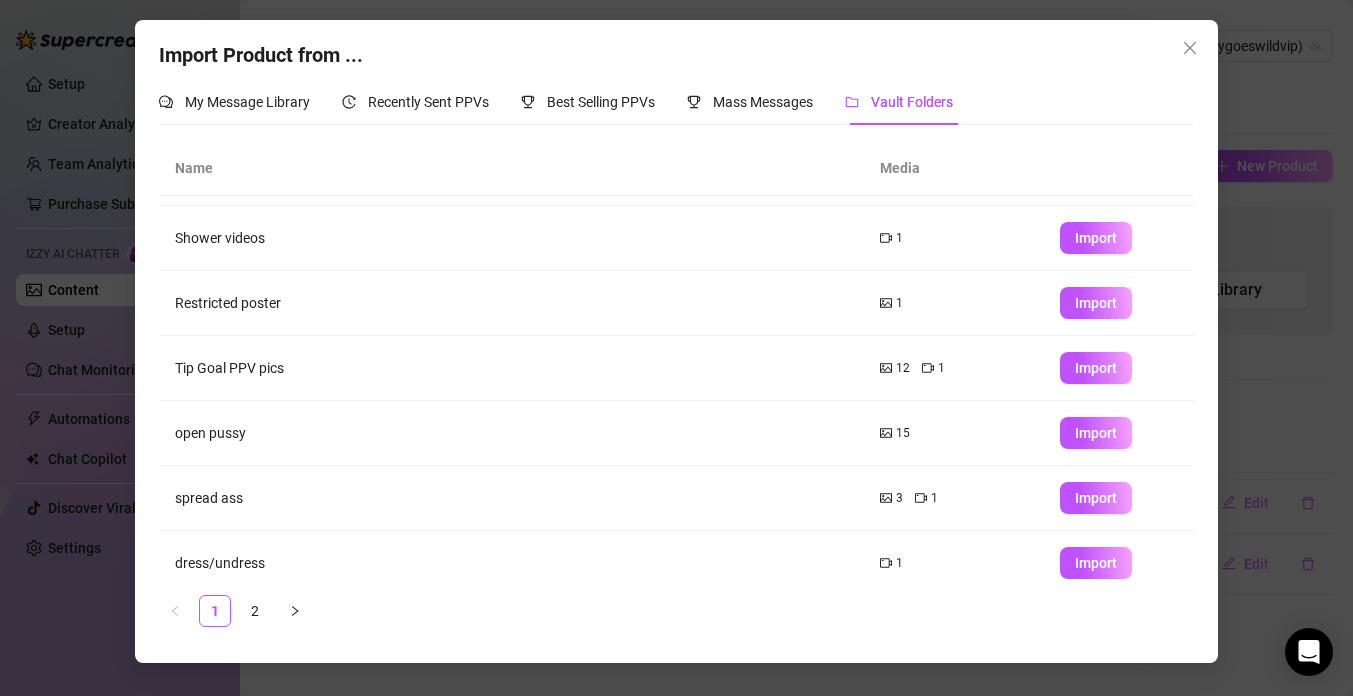 scroll, scrollTop: 267, scrollLeft: 0, axis: vertical 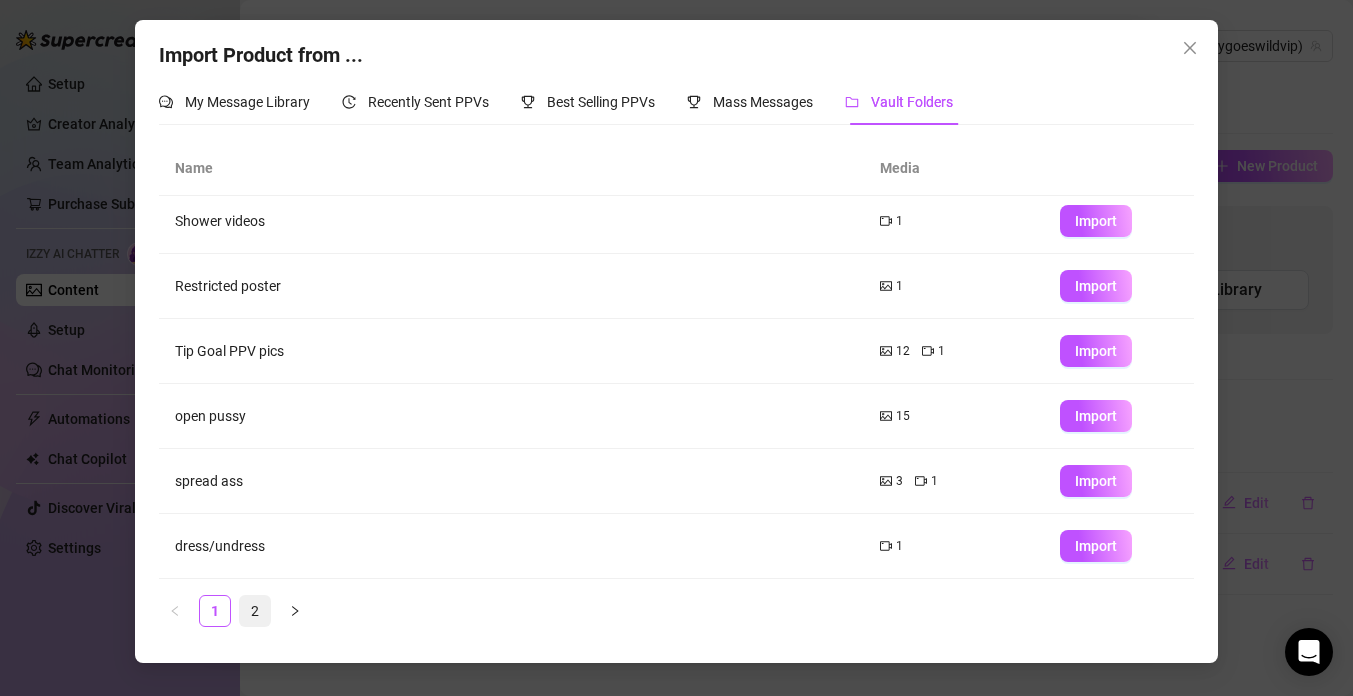 click on "2" at bounding box center [255, 611] 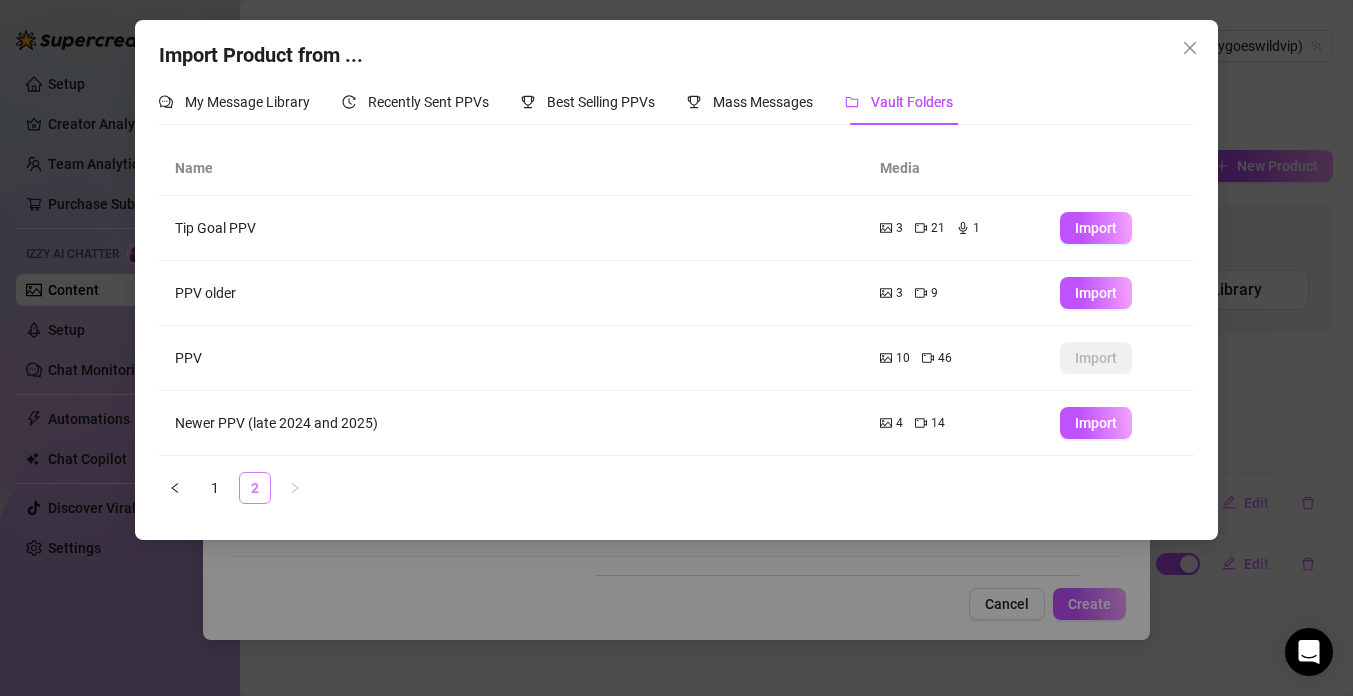 scroll, scrollTop: 0, scrollLeft: 0, axis: both 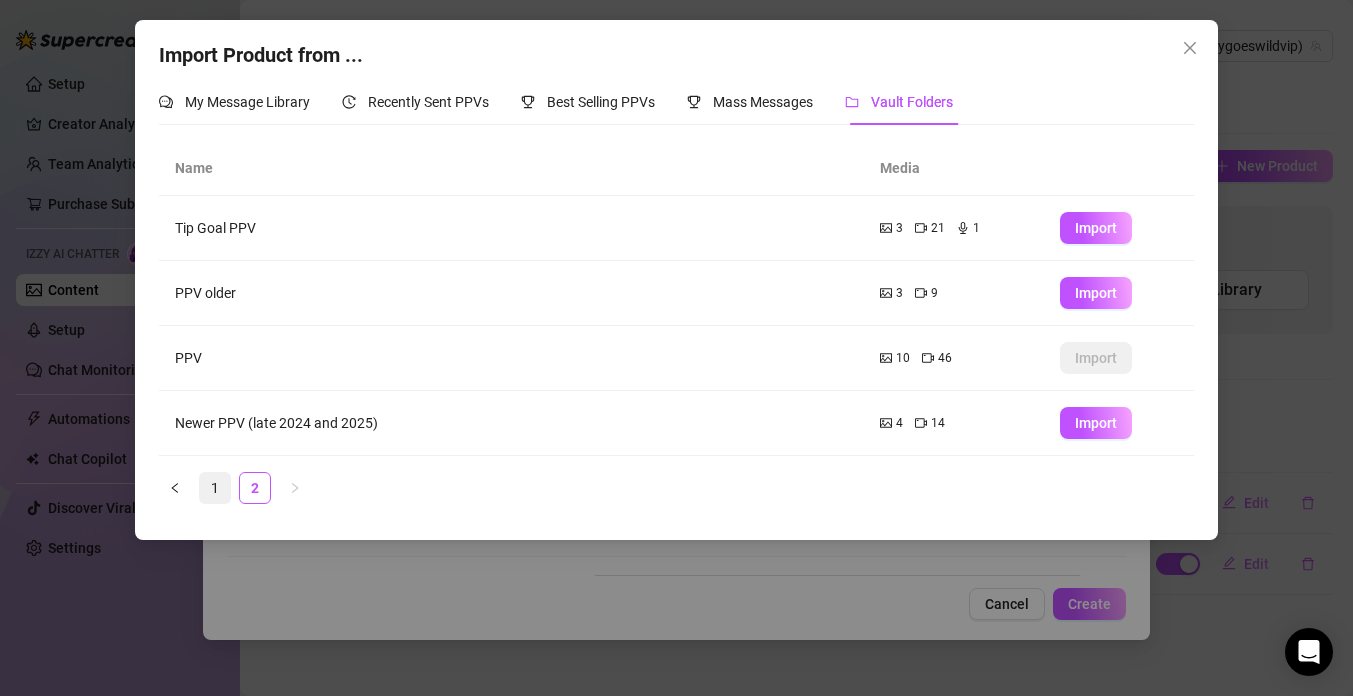 click on "1" at bounding box center (215, 488) 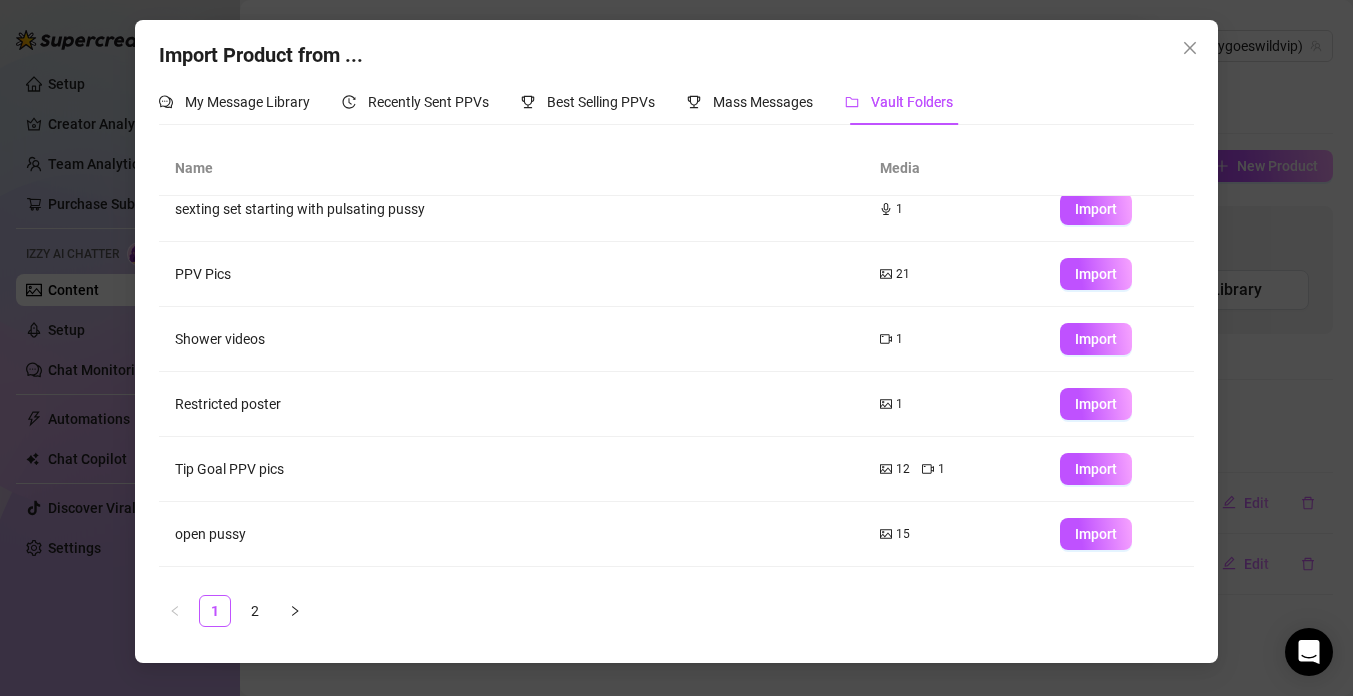scroll, scrollTop: 267, scrollLeft: 0, axis: vertical 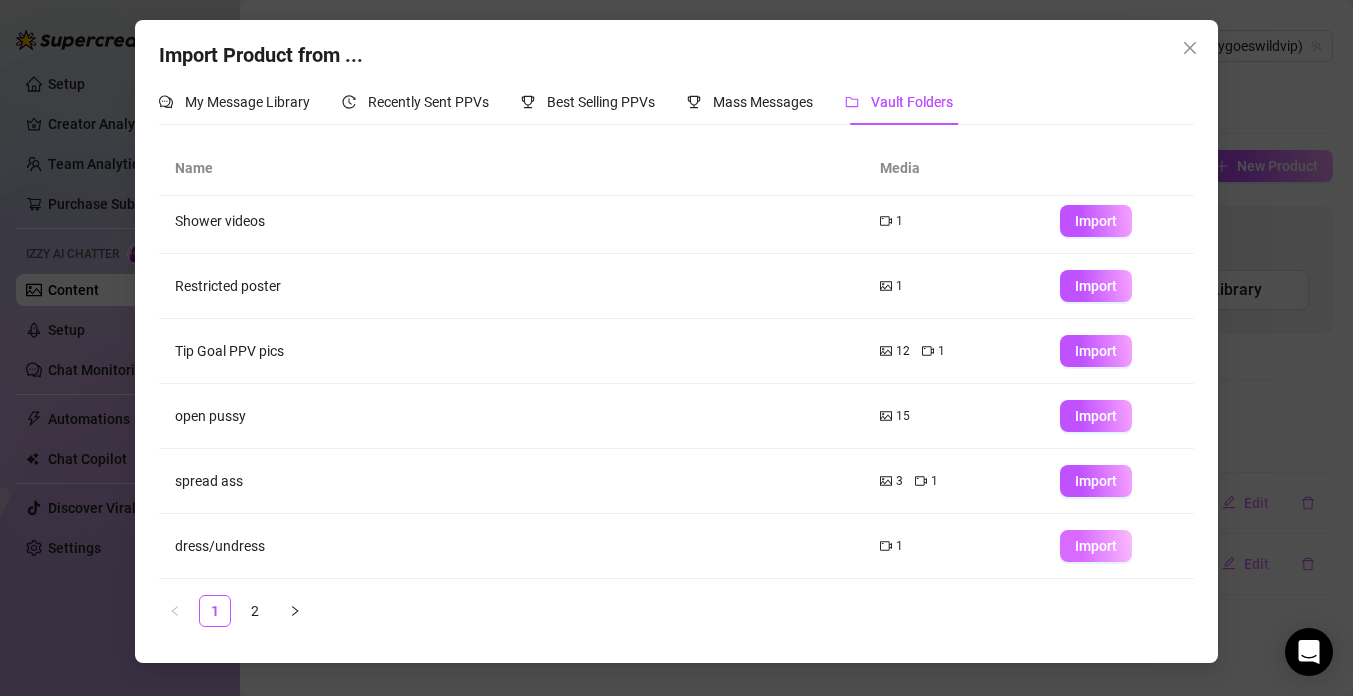 click on "Import" at bounding box center (1096, 546) 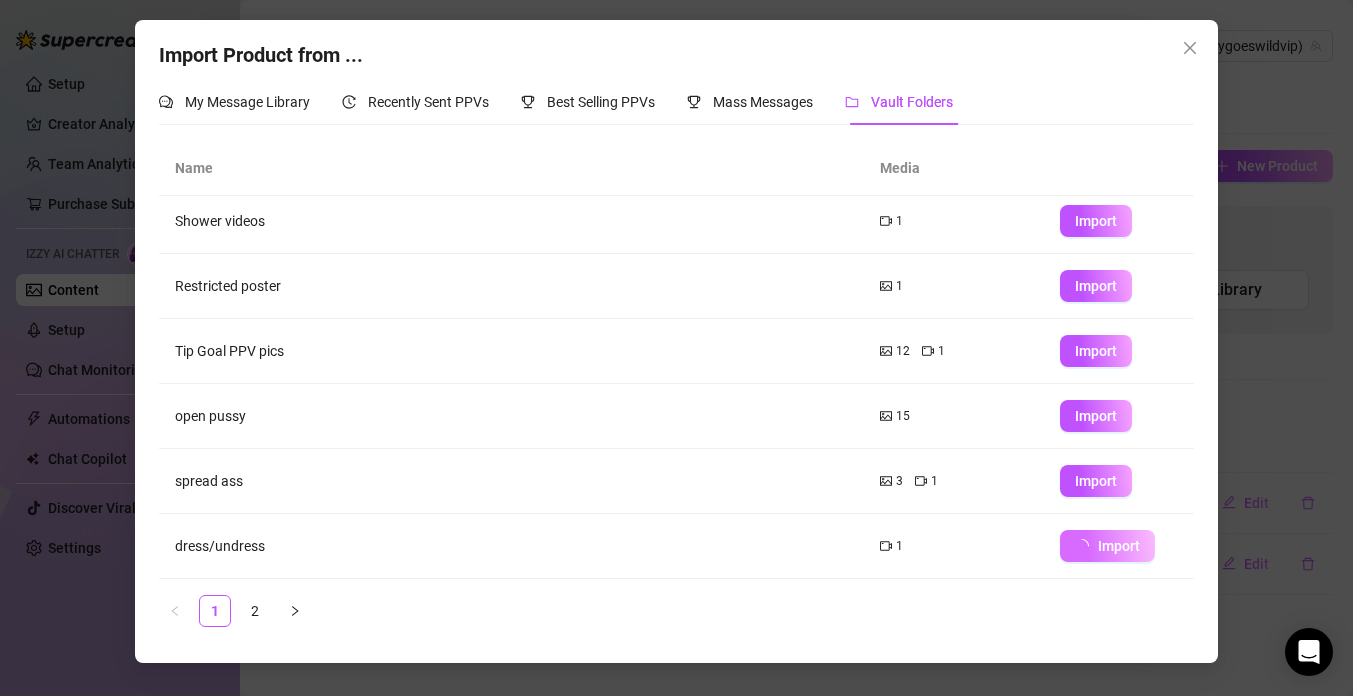 type on "Type your message here..." 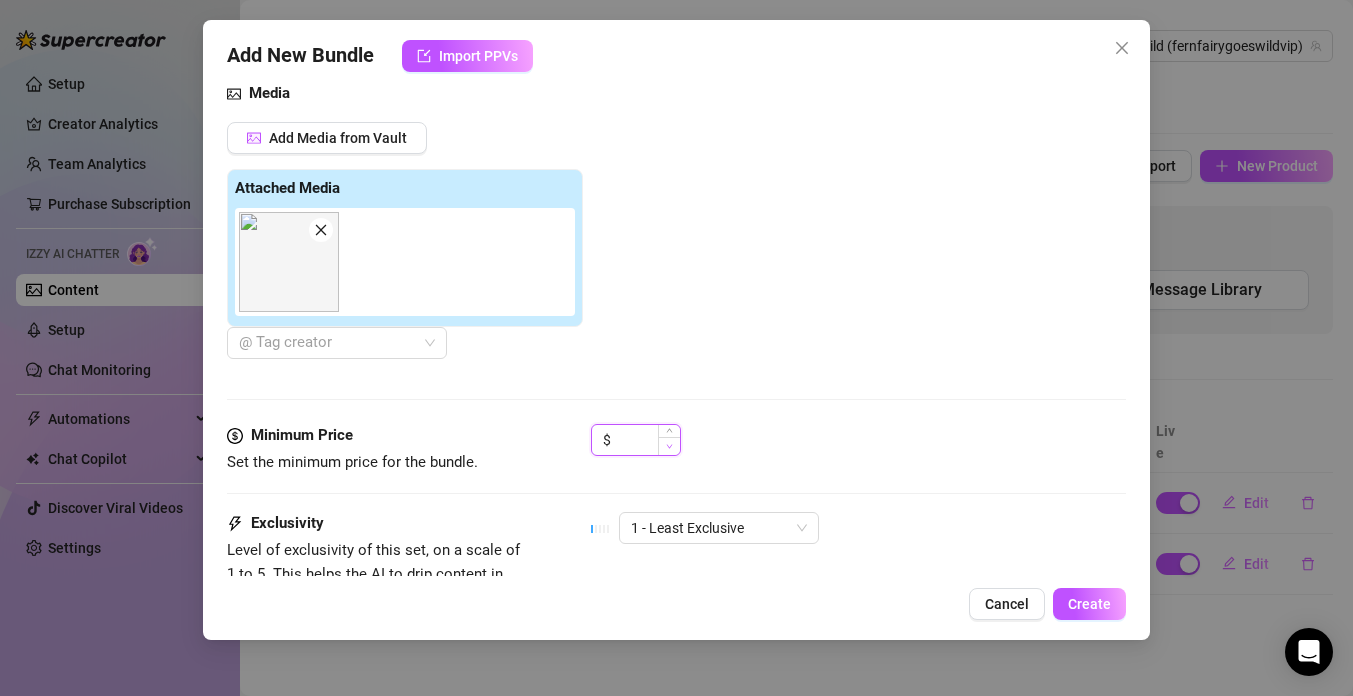 type on "0" 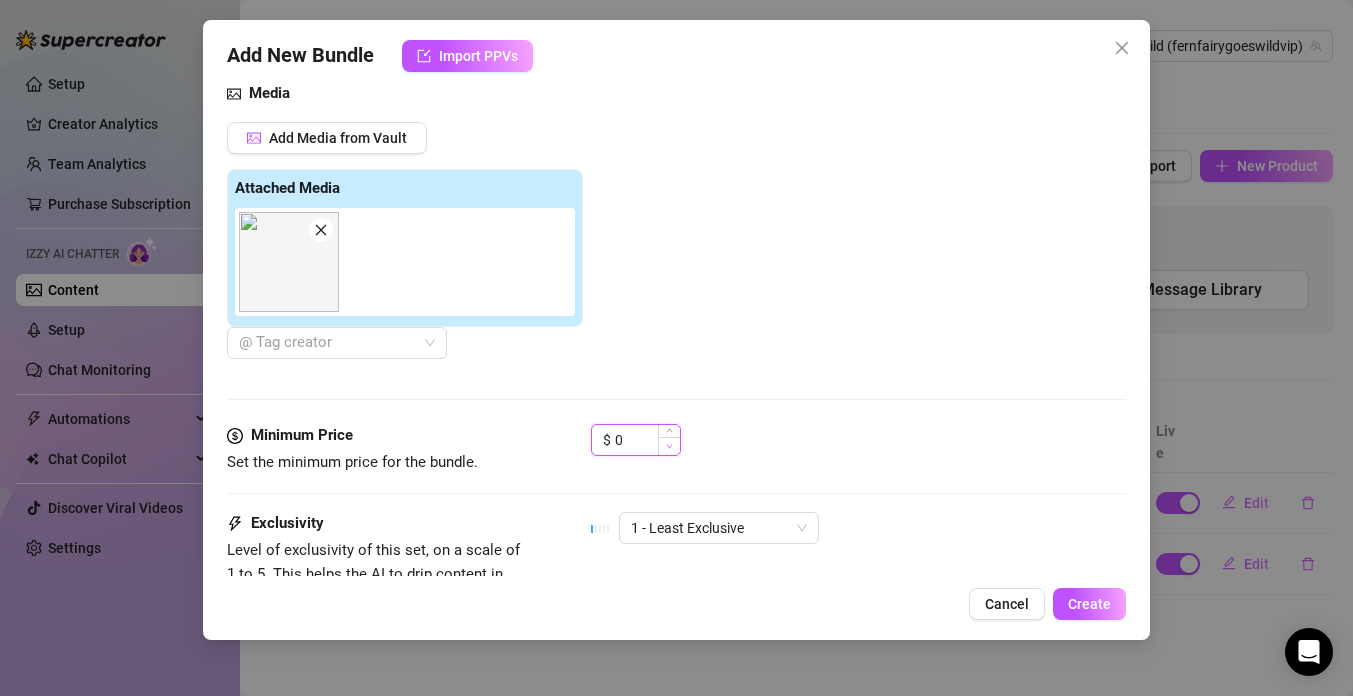 click at bounding box center (669, 446) 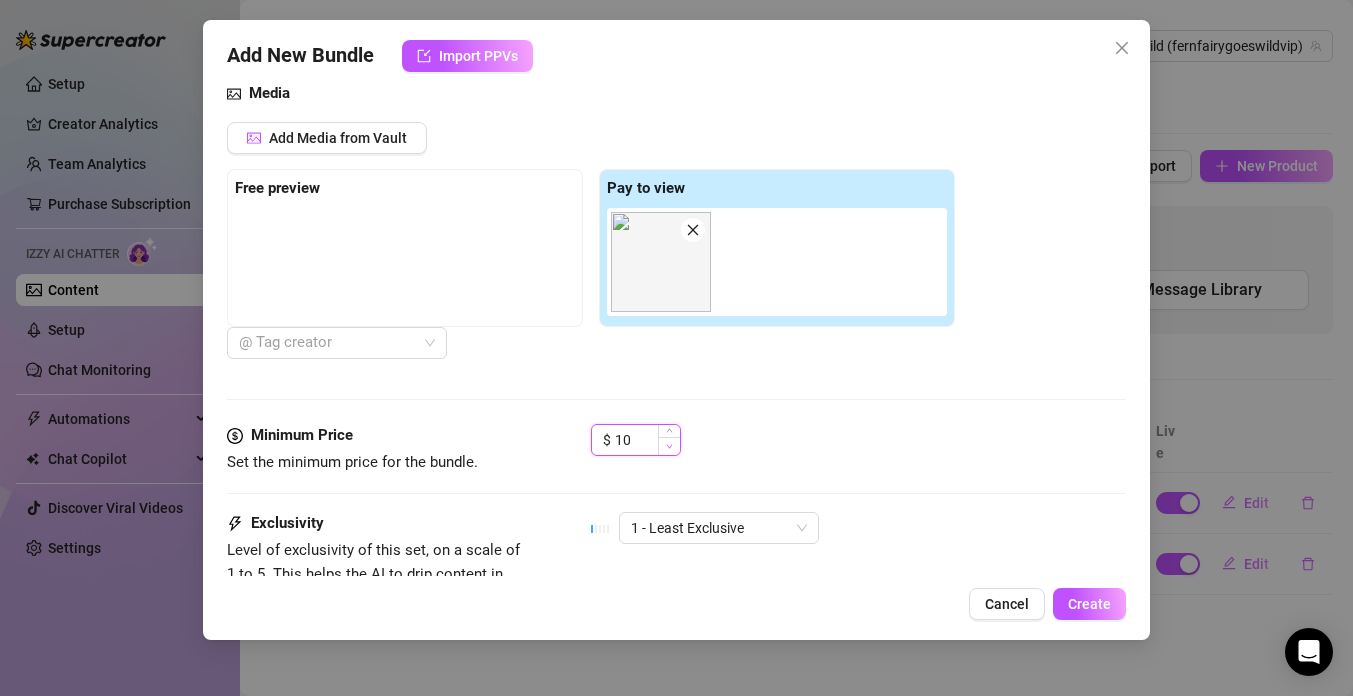 type on "1" 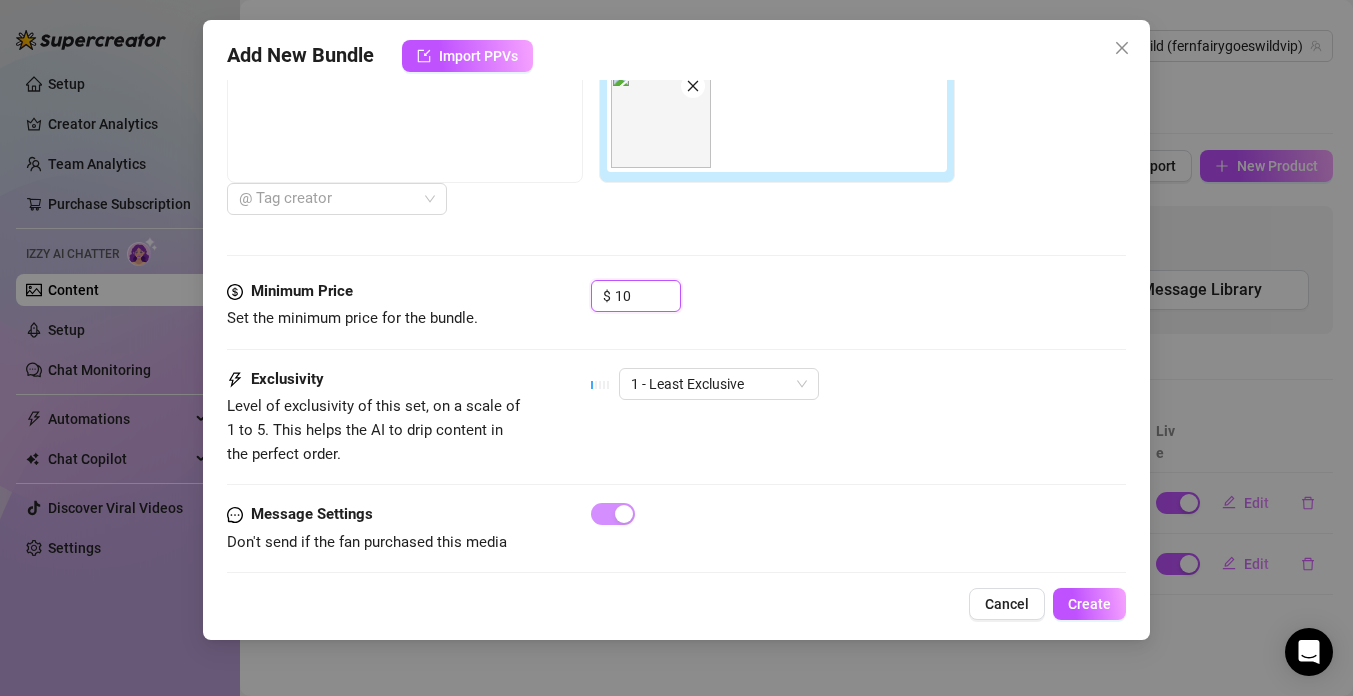 scroll, scrollTop: 791, scrollLeft: 0, axis: vertical 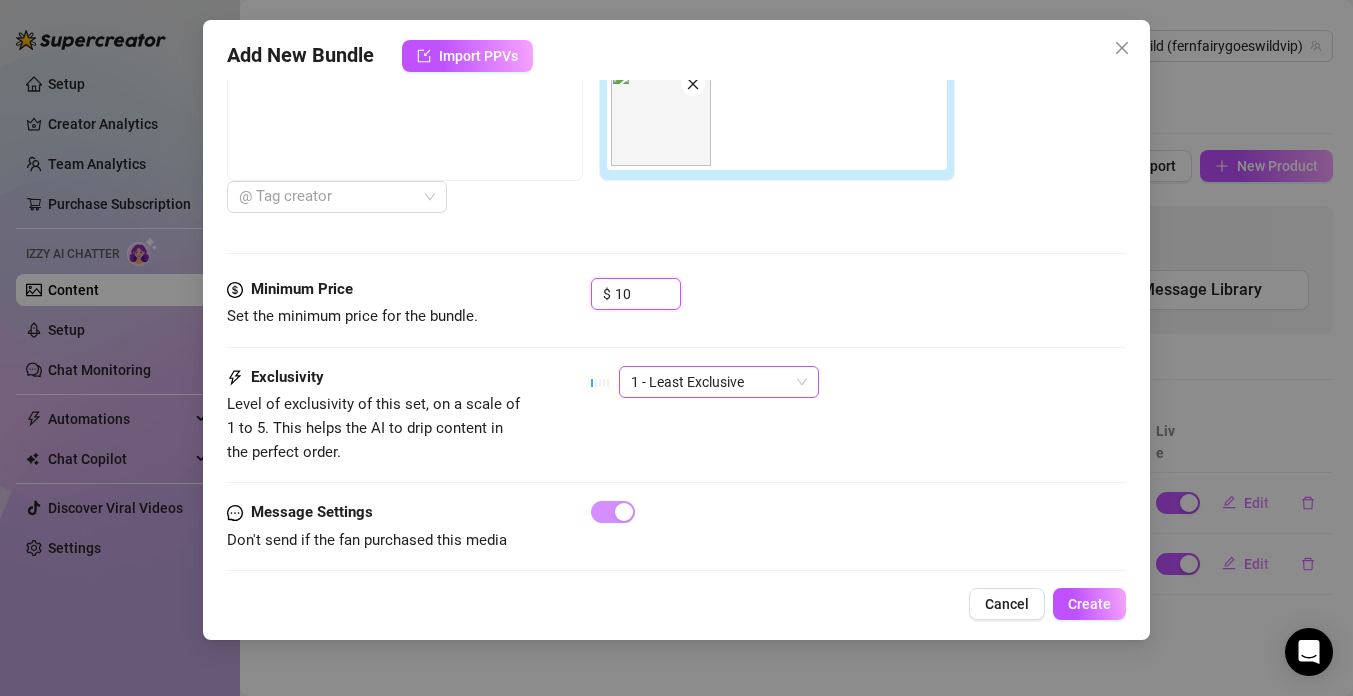 click on "1 - Least Exclusive" at bounding box center [719, 382] 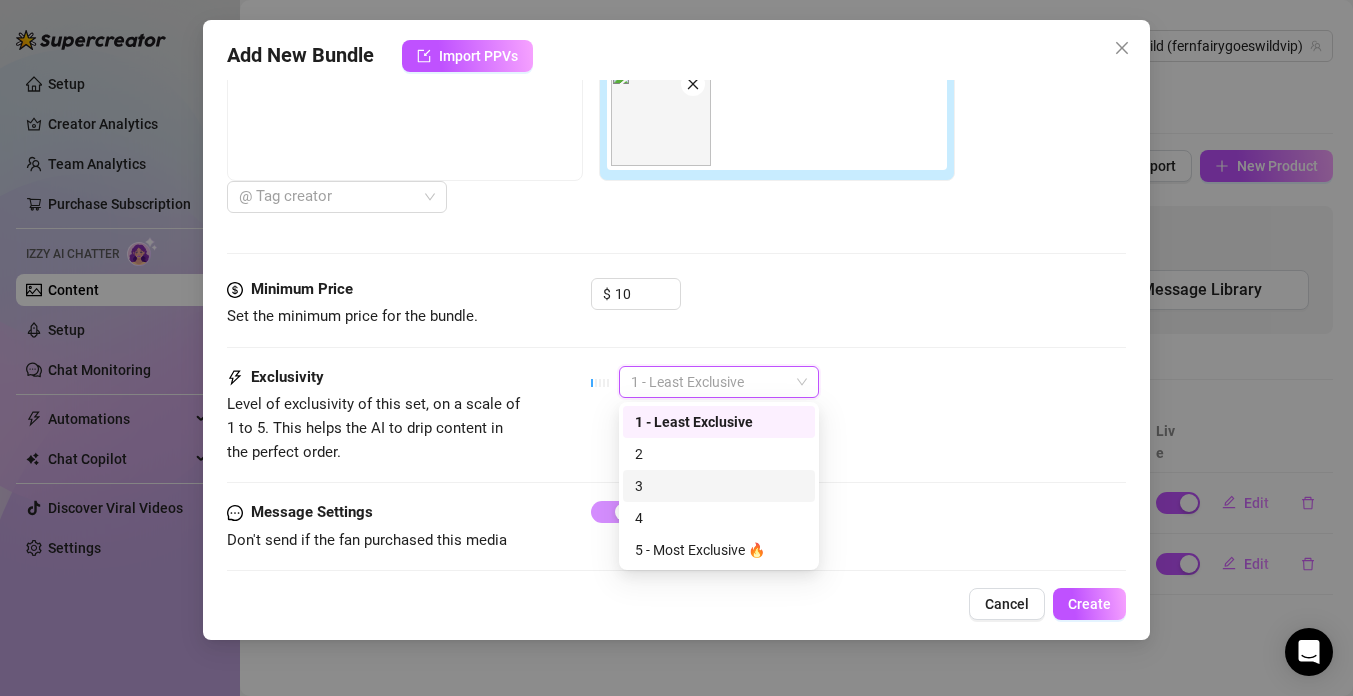 click on "3" at bounding box center [719, 486] 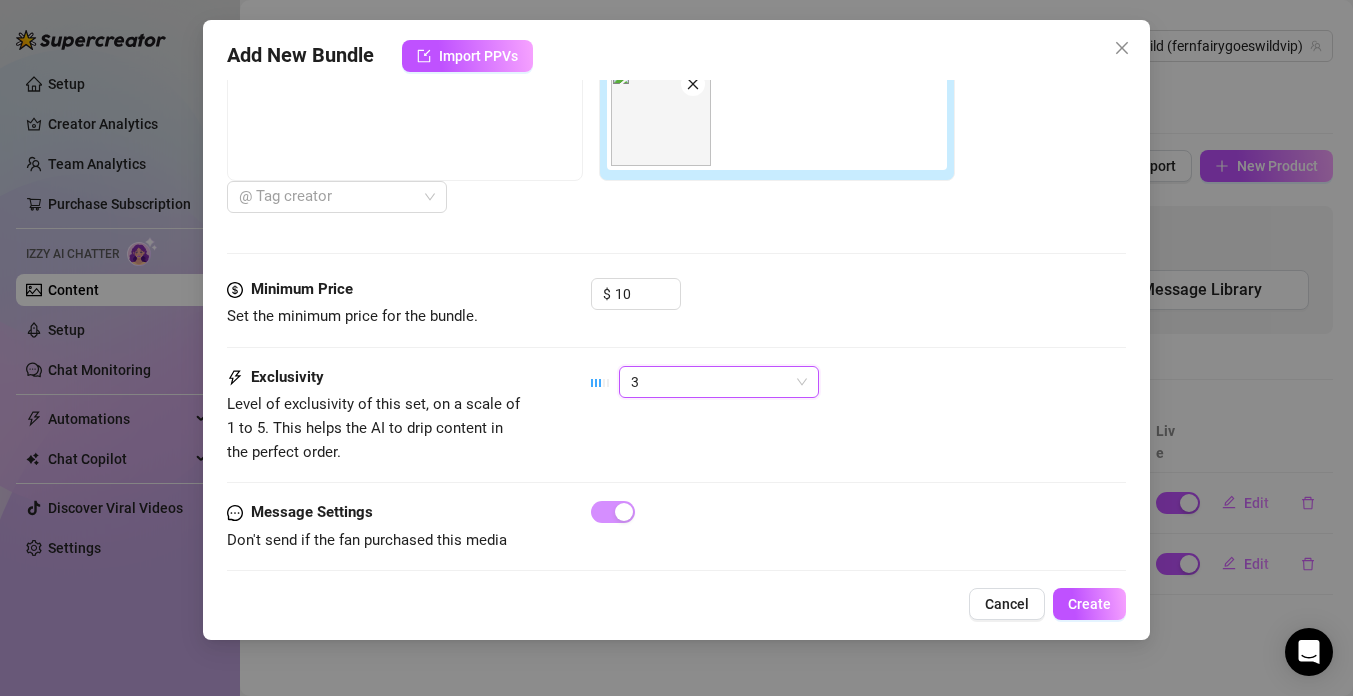 click on "3" at bounding box center [719, 382] 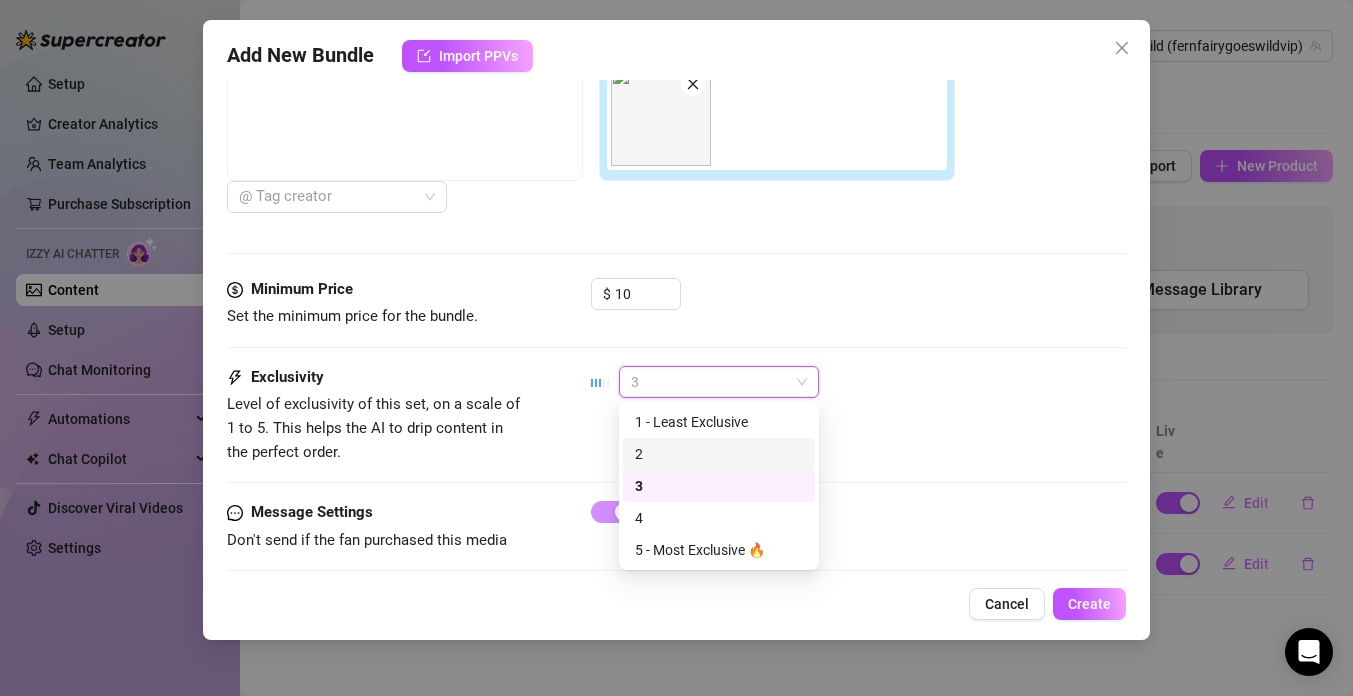 click on "2" at bounding box center [719, 454] 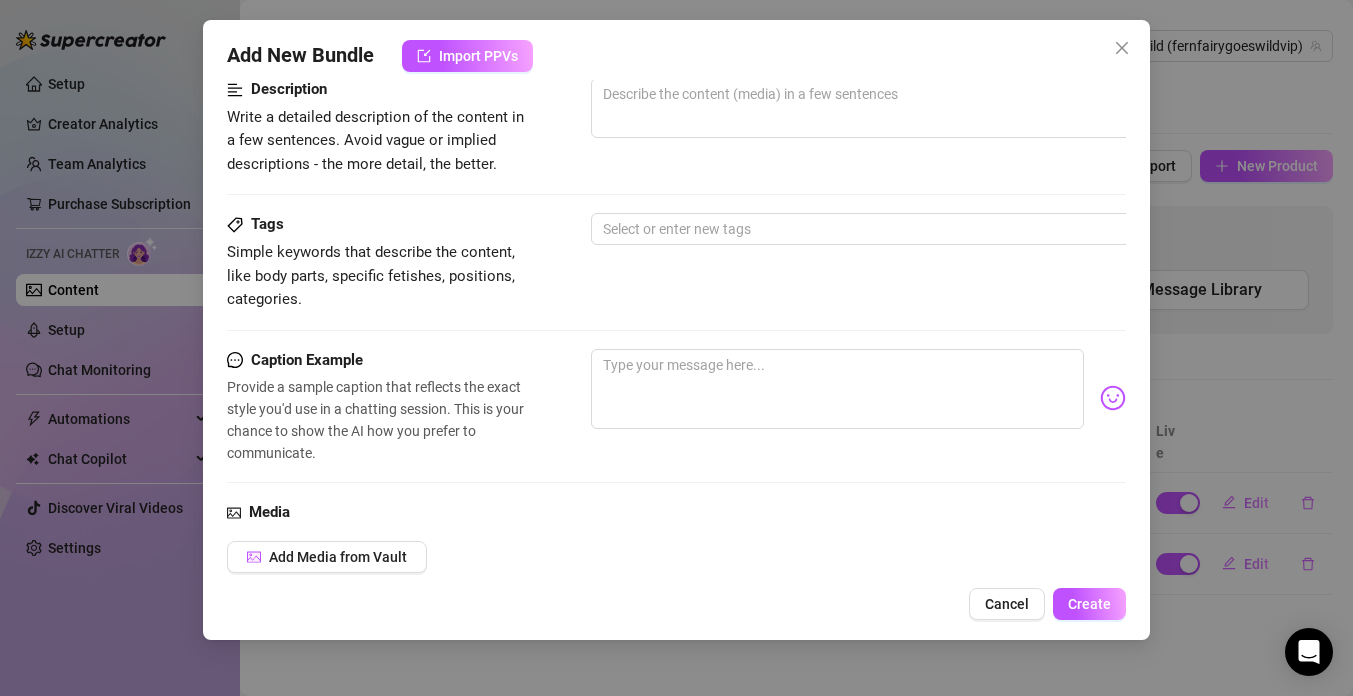 scroll, scrollTop: 0, scrollLeft: 0, axis: both 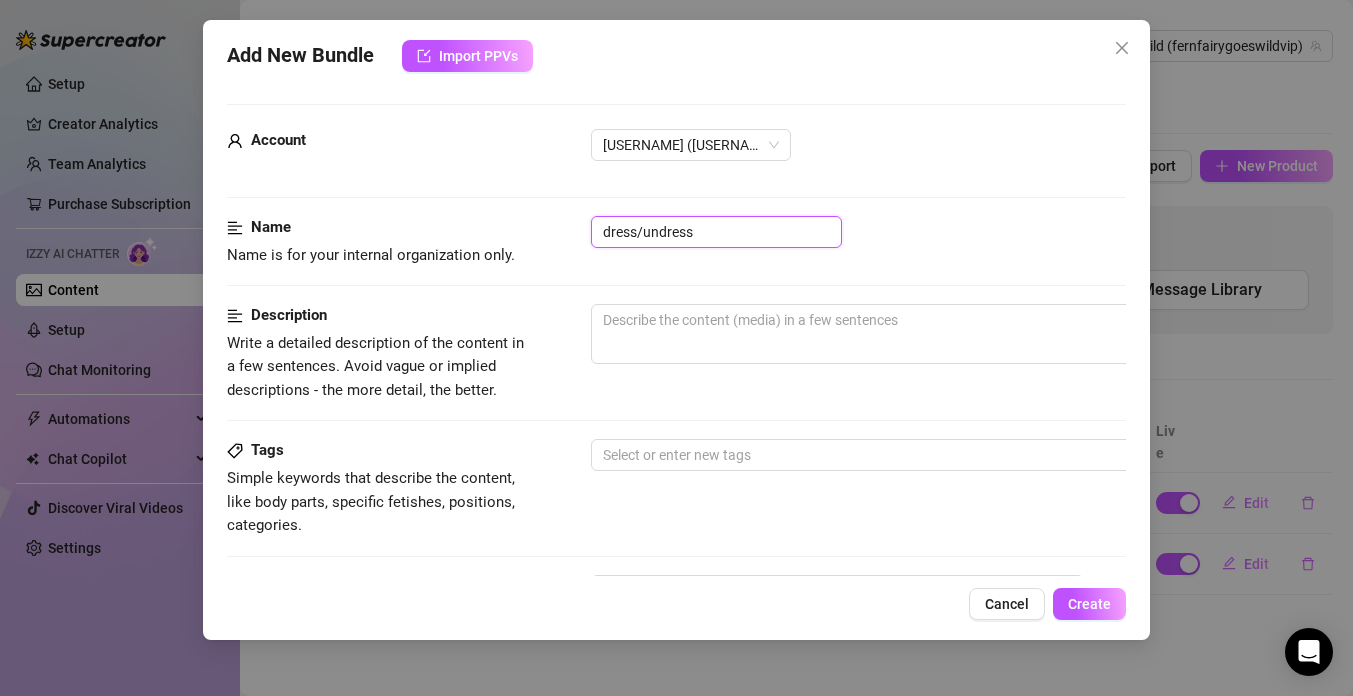 drag, startPoint x: 705, startPoint y: 233, endPoint x: 551, endPoint y: 230, distance: 154.02922 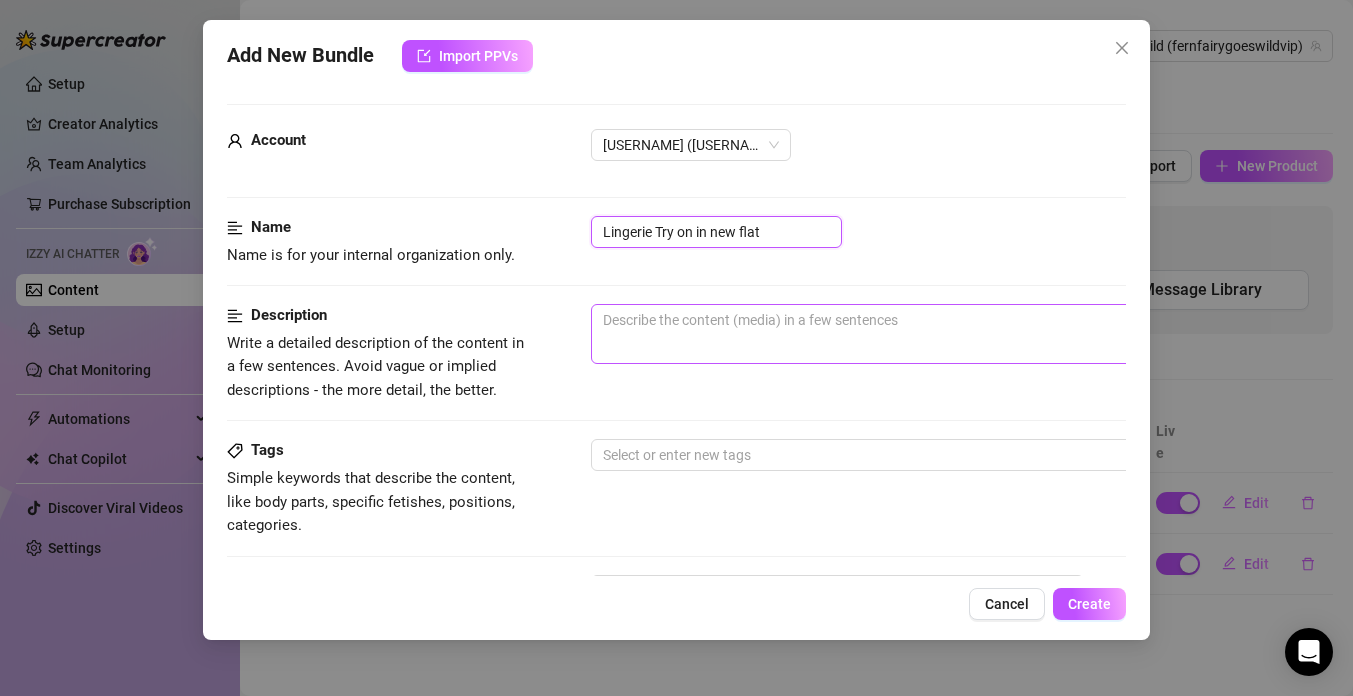 type on "Lingerie Try on in new flat" 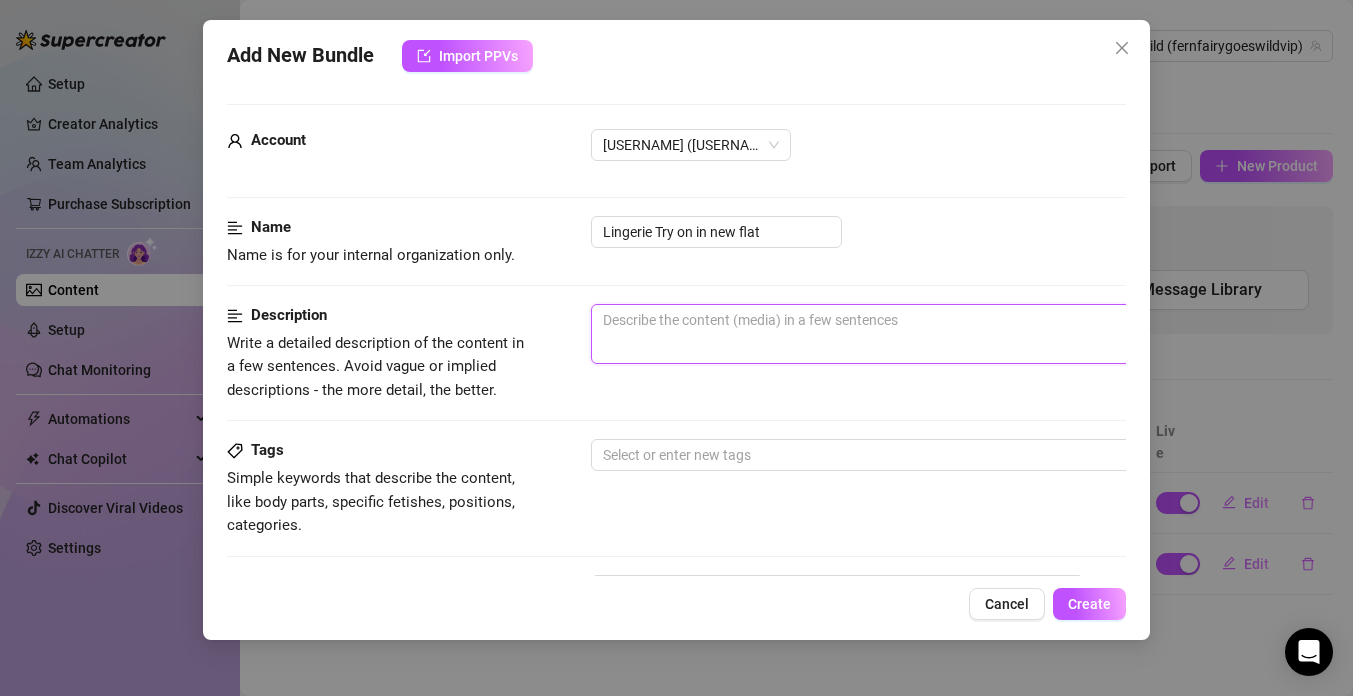 click at bounding box center [941, 334] 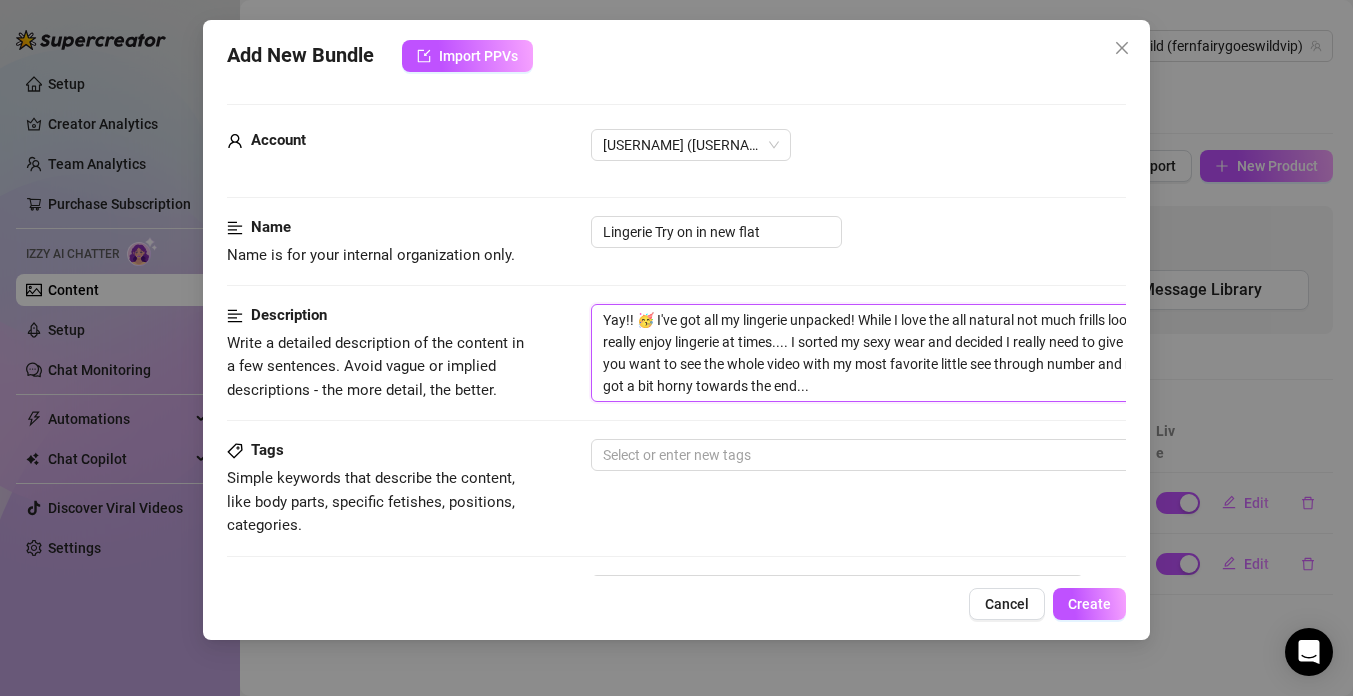 scroll, scrollTop: 0, scrollLeft: 0, axis: both 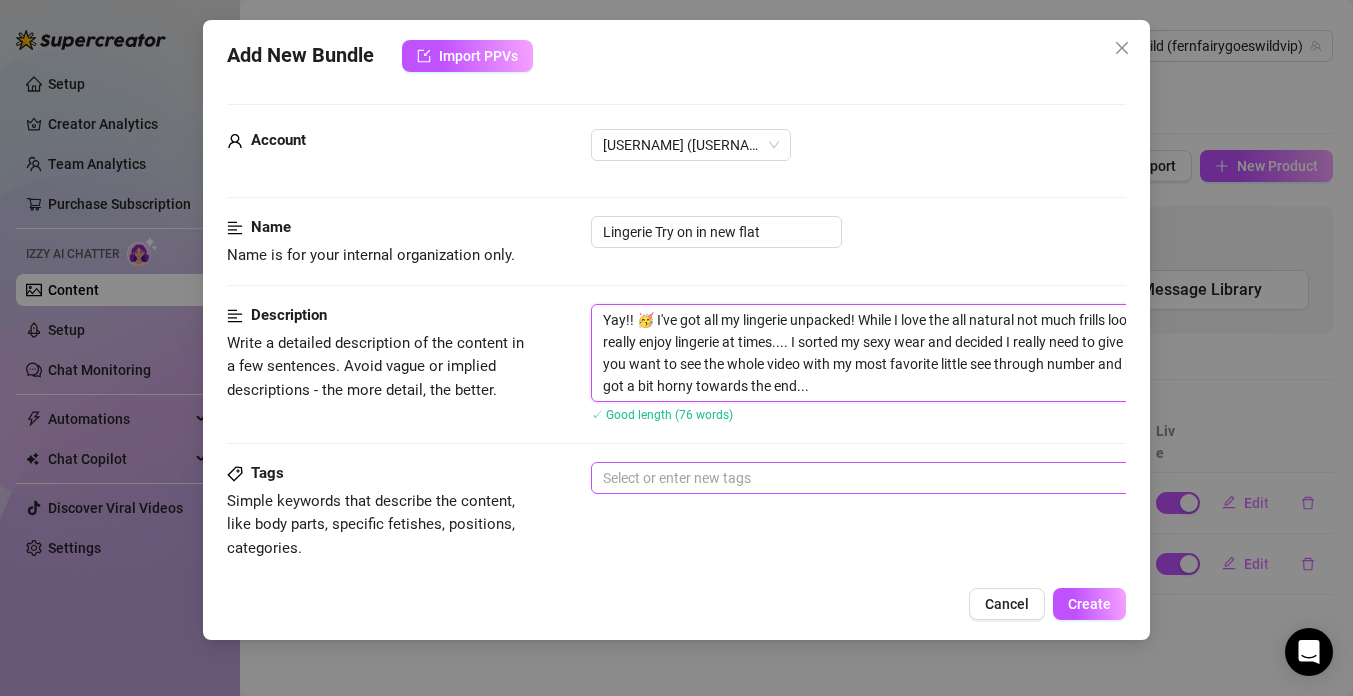 click at bounding box center [930, 478] 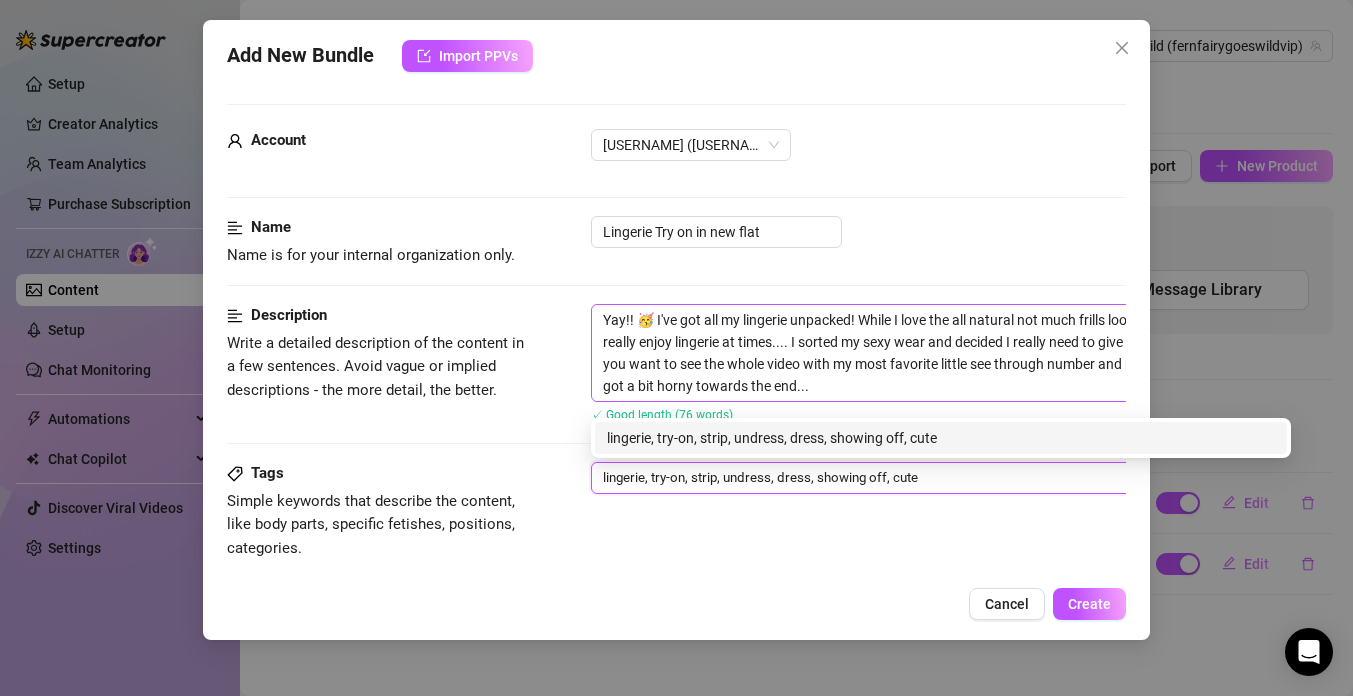 type on "lingerie, try-on, strip, undress, dress, showing off, cute" 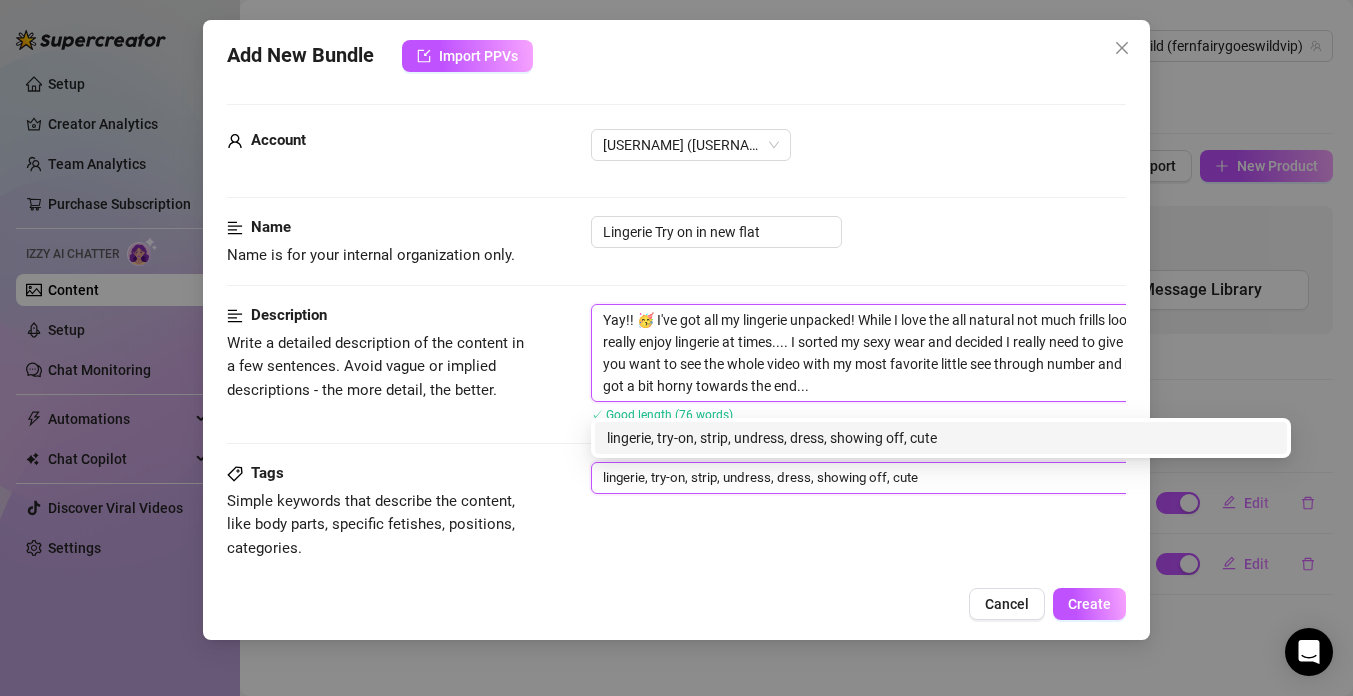 type 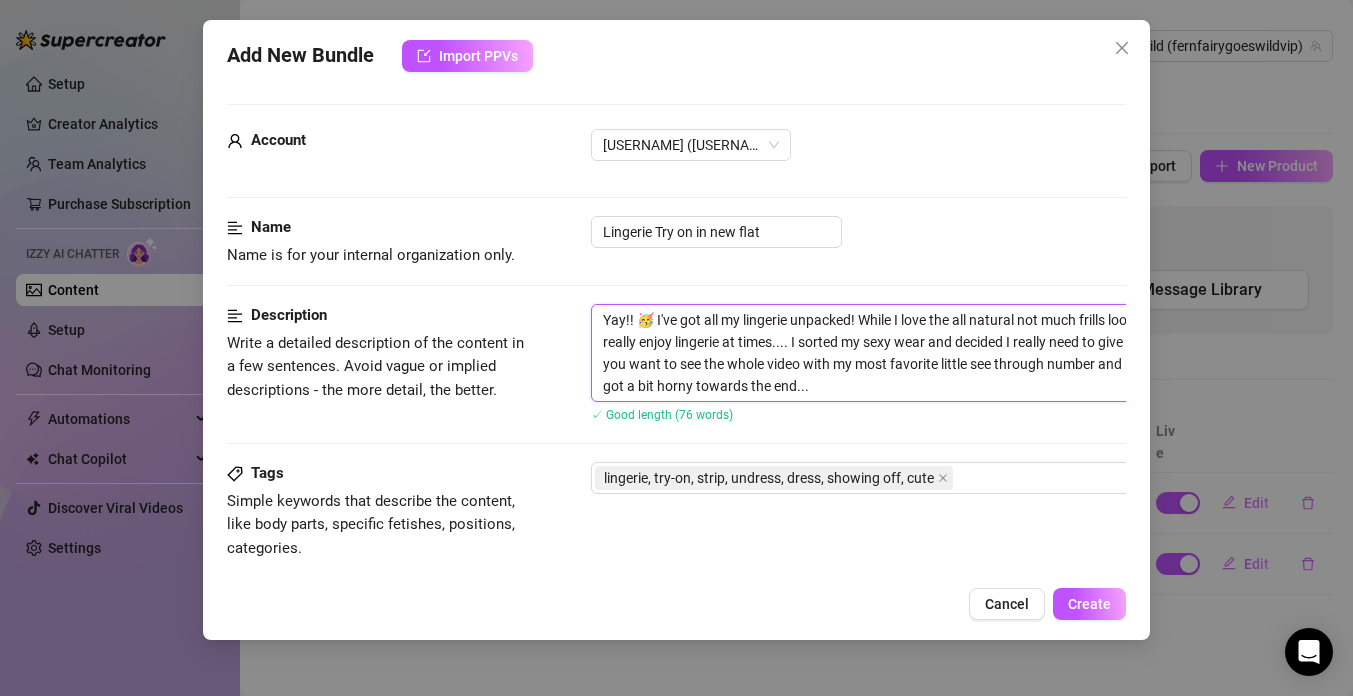 drag, startPoint x: 653, startPoint y: 317, endPoint x: 598, endPoint y: 319, distance: 55.03635 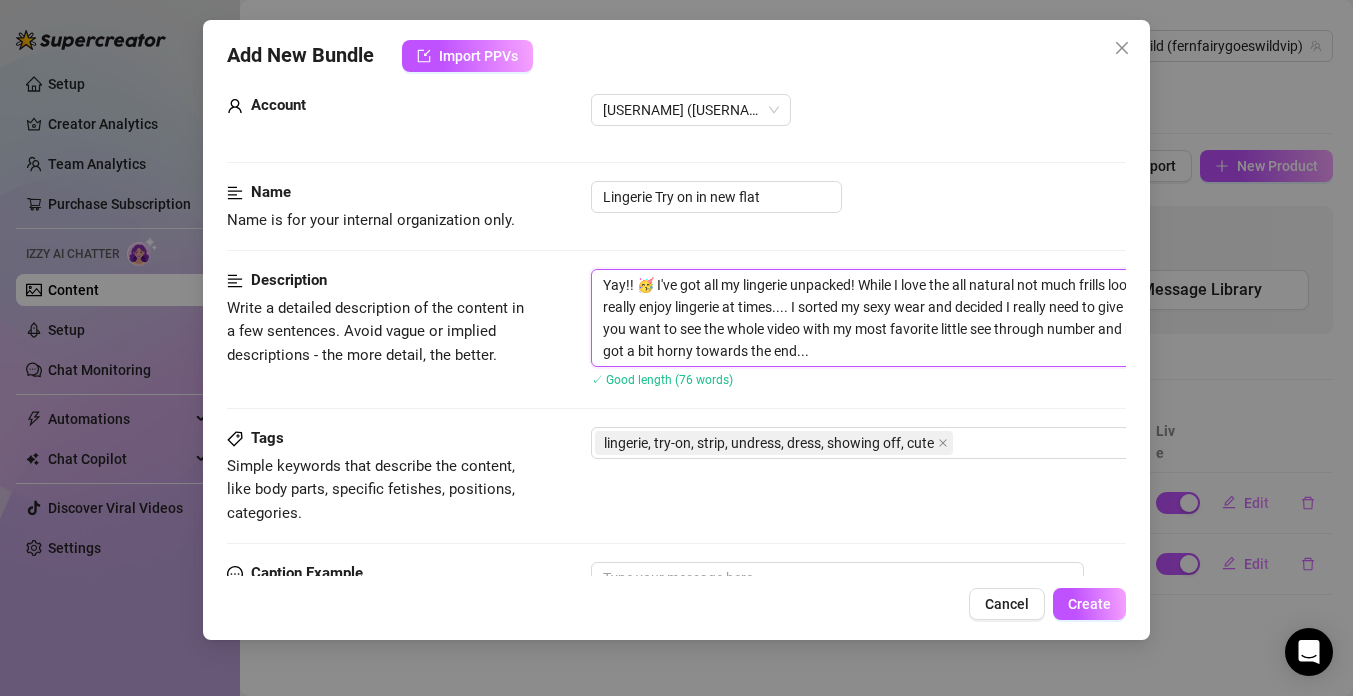 scroll, scrollTop: 37, scrollLeft: 0, axis: vertical 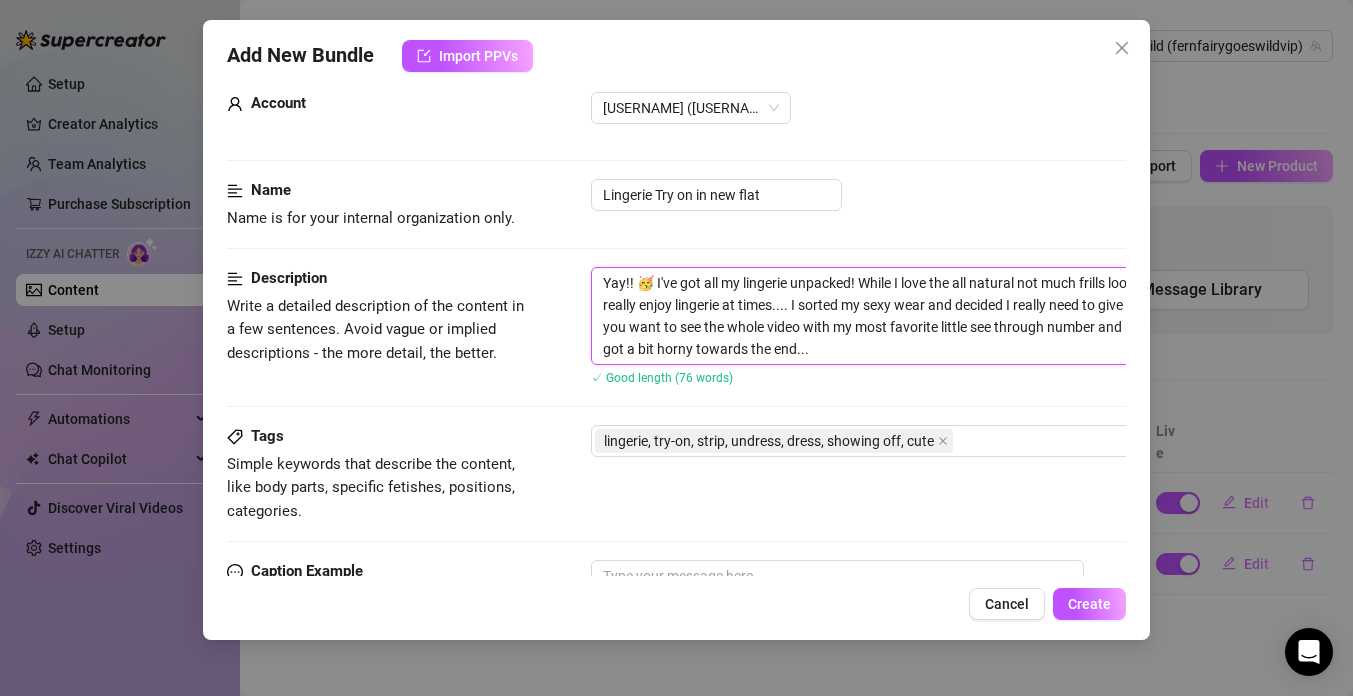 click on "Yay!! 🥳 I've got all my lingerie unpacked! While I love the all natural not much frills look 99% of the time I do really enjoy lingerie at times.... I sorted my sexy wear and decided I really need to give some of it a spin!! Do you want to see the whole video with my most favorite little see through number and no bra being the last? I got a bit horny towards the end..." at bounding box center (941, 316) 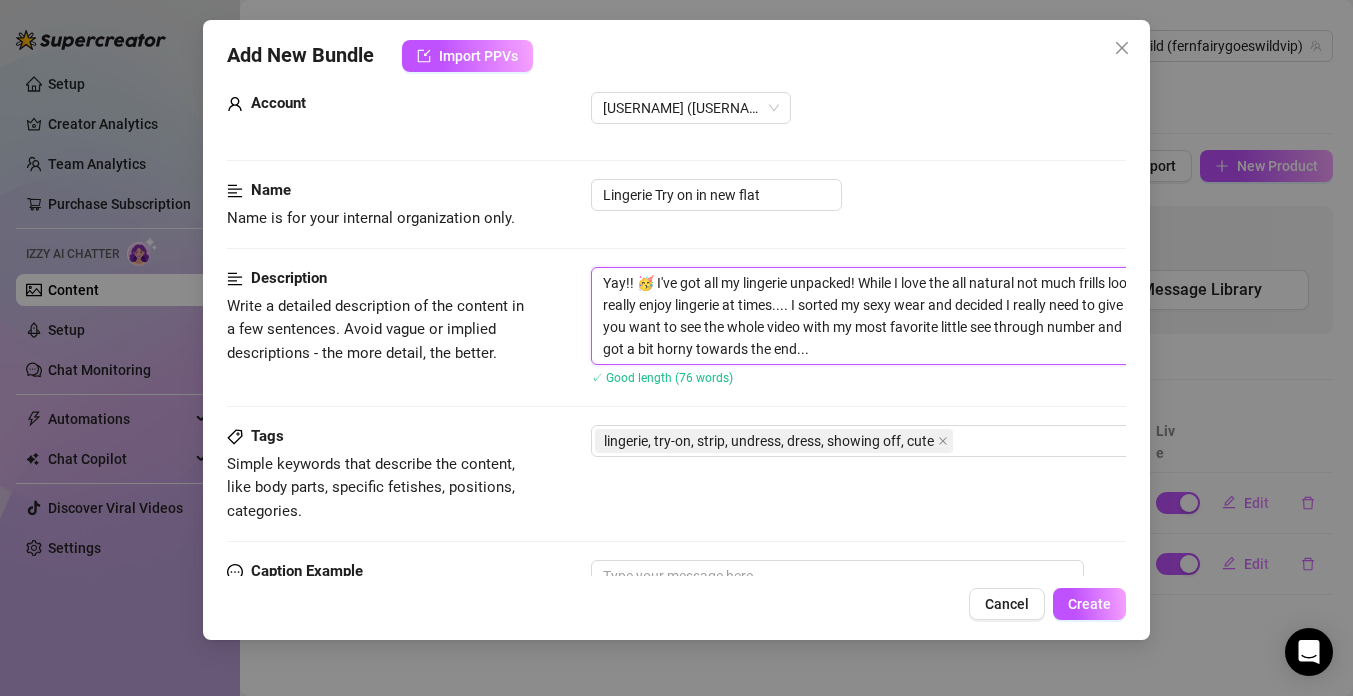 type on "Yay!! 🥳 I've got all my lingerie unpacked! While I love the all natural not much frills look 99% of the time I do really enjoy lingerie at times.... I sorted my sexy wear and decided I really need to give some of it a spin!! Do you want to see the whole video with my most favorite little see through number and no bra being the last? I got a bit horny towards the end..." 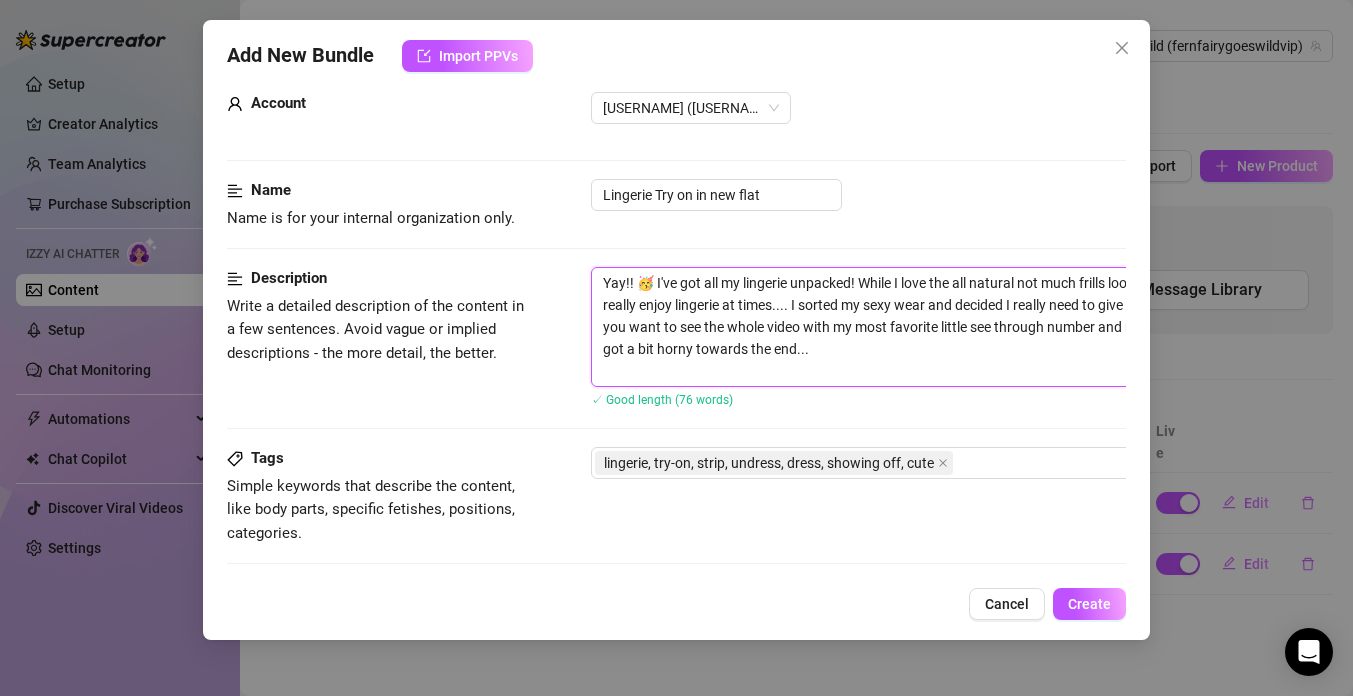 scroll, scrollTop: 2, scrollLeft: 0, axis: vertical 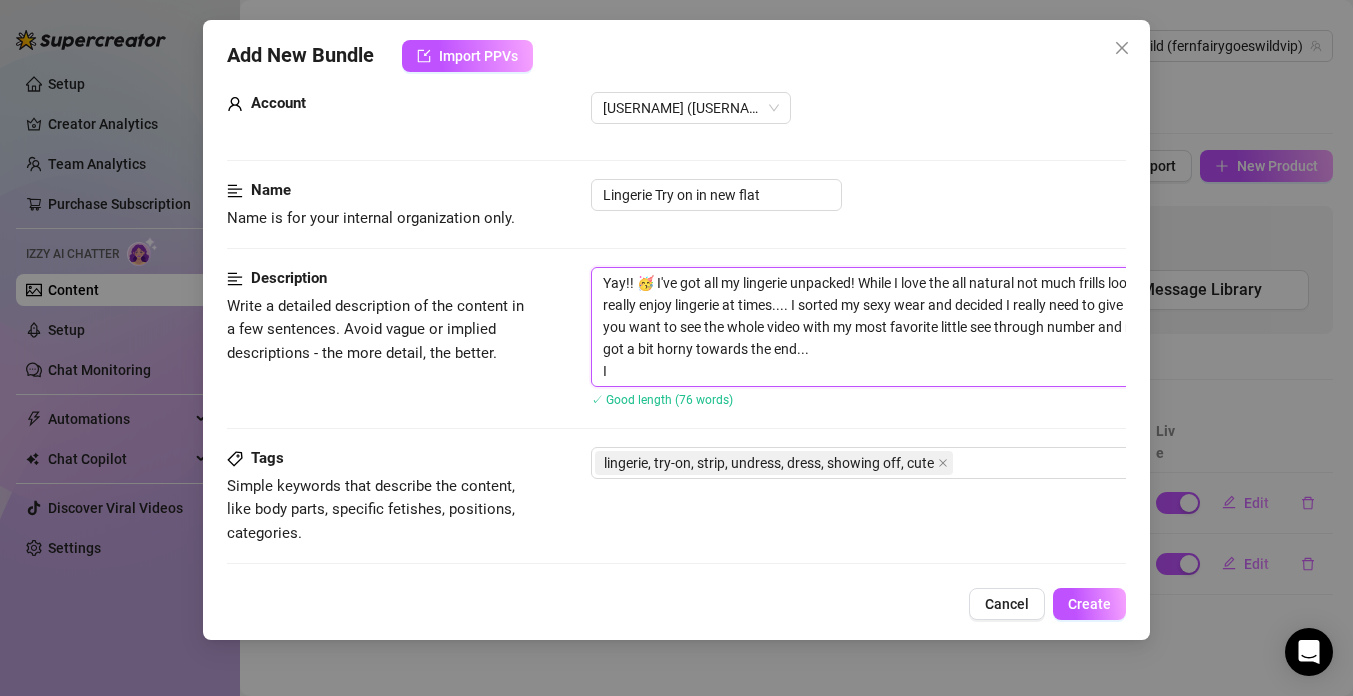 type on "Yay!! 🥳 I've got all my lingerie unpacked! While I love the all natural not much frills look 99% of the time I do really enjoy lingerie at times.... I sorted my sexy wear and decided I really need to give some of it a spin!! Do you want to see the whole video with my most favorite little see through number and no bra being the last? I got a bit horny towards the end...
I" 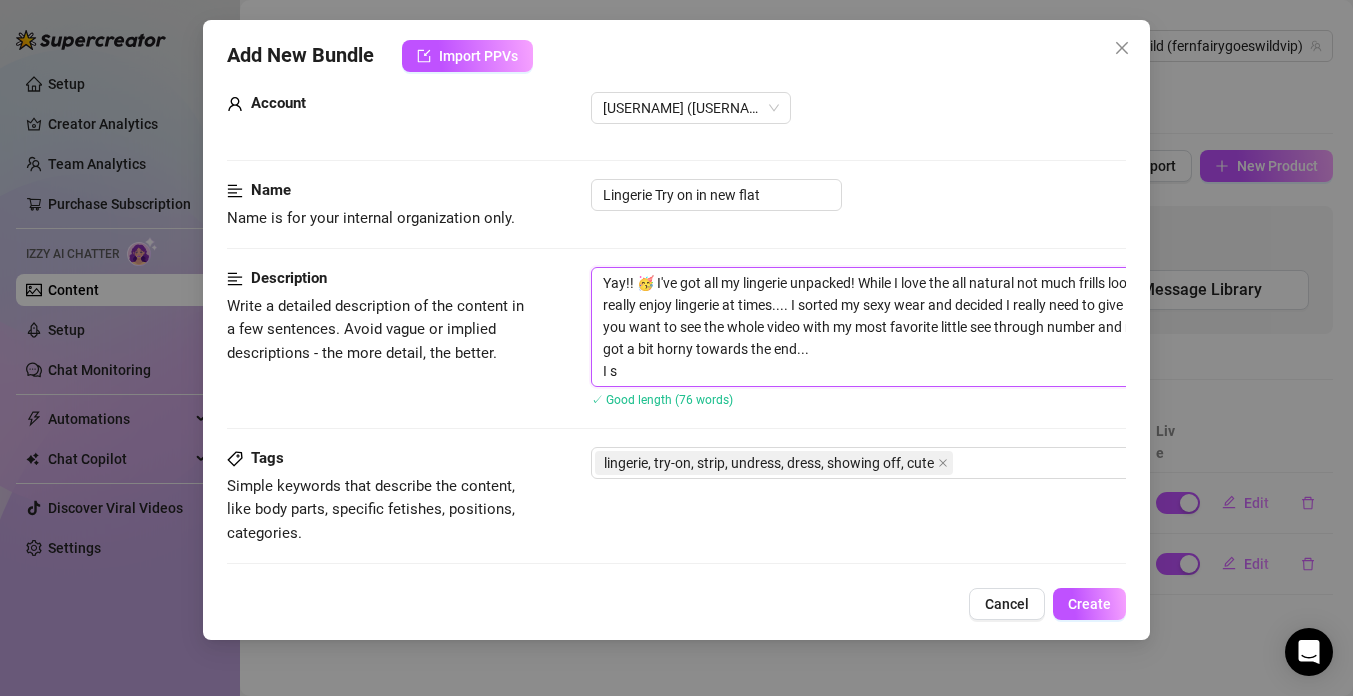 type on "Yay!! 🥳 I've got all my lingerie unpacked! While I love the all natural not much frills look 99% of the time I do really enjoy lingerie at times.... I sorted my sexy wear and decided I really need to give some of it a spin!! Do you want to see the whole video with my most favorite little see through number and no bra being the last? I got a bit horny towards the end...
I st" 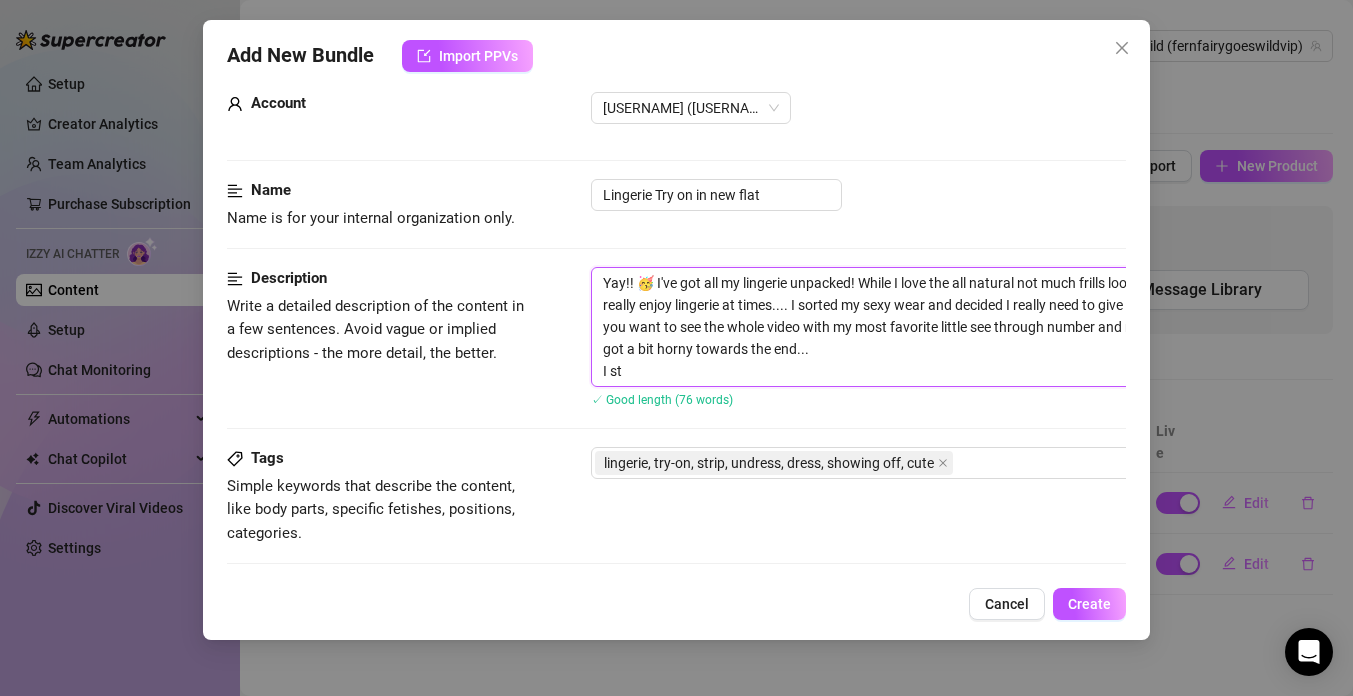 type on "Yay!! 🥳 I've got all my lingerie unpacked! While I love the all natural not much frills look 99% of the time I do really enjoy lingerie at times.... I sorted my sexy wear and decided I really need to give some of it a spin!! Do you want to see the whole video with my most favorite little see through number and no bra being the last? I got a bit horny towards the end...
I sta" 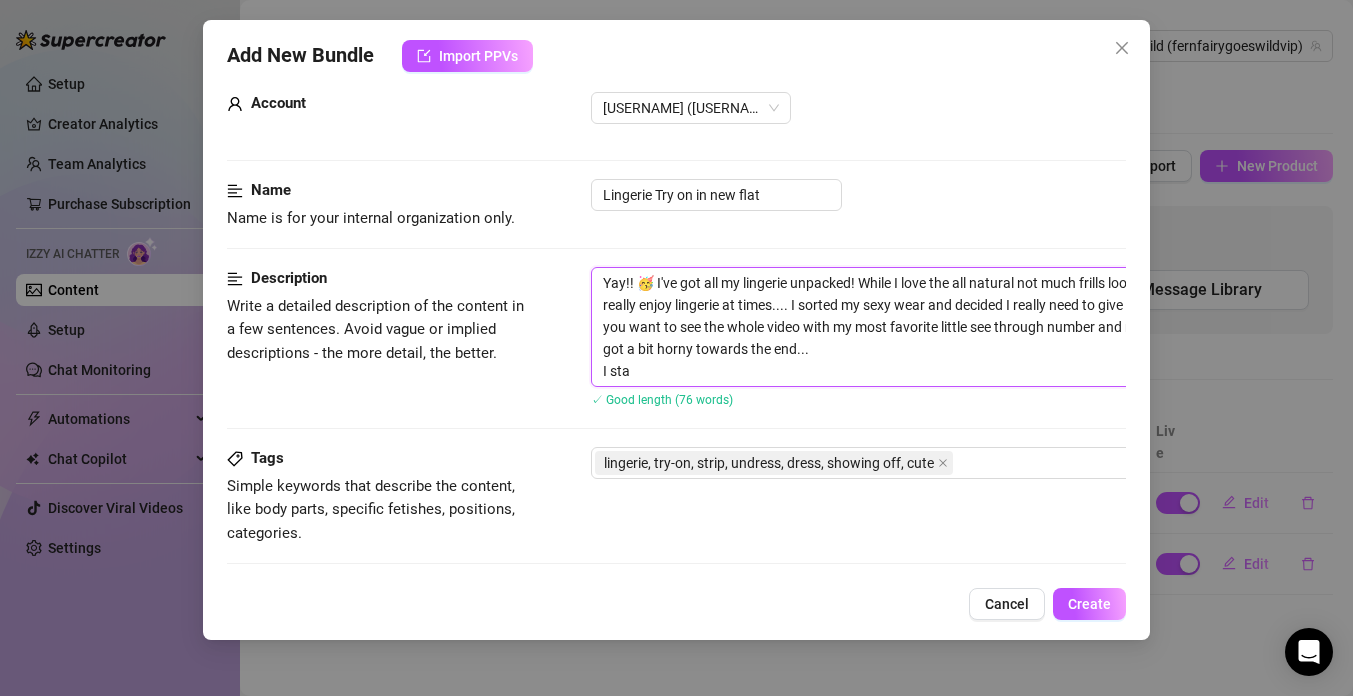 type on "Yay!! 🥳 I've got all my lingerie unpacked! While I love the all natural not much frills look 99% of the time I do really enjoy lingerie at times.... I sorted my sexy wear and decided I really need to give some of it a spin!! Do you want to see the whole video with my most favorite little see through number and no bra being the last? I got a bit horny towards the end...
I star" 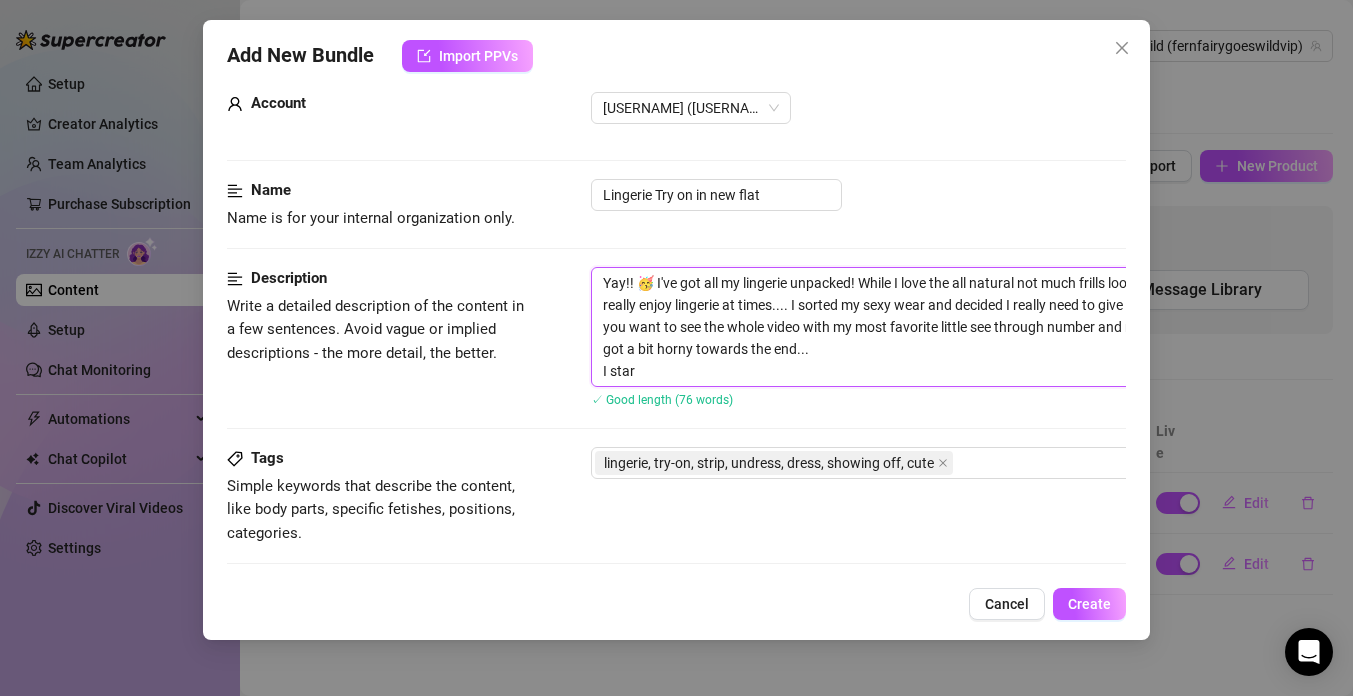 type on "Yay!! 🥳 I've got all my lingerie unpacked! While I love the all natural not much frills look 99% of the time I do really enjoy lingerie at times.... I sorted my sexy wear and decided I really need to give some of it a spin!! Do you want to see the whole video with my most favorite little see through number and no bra being the last? I got a bit horny towards the end...
I start" 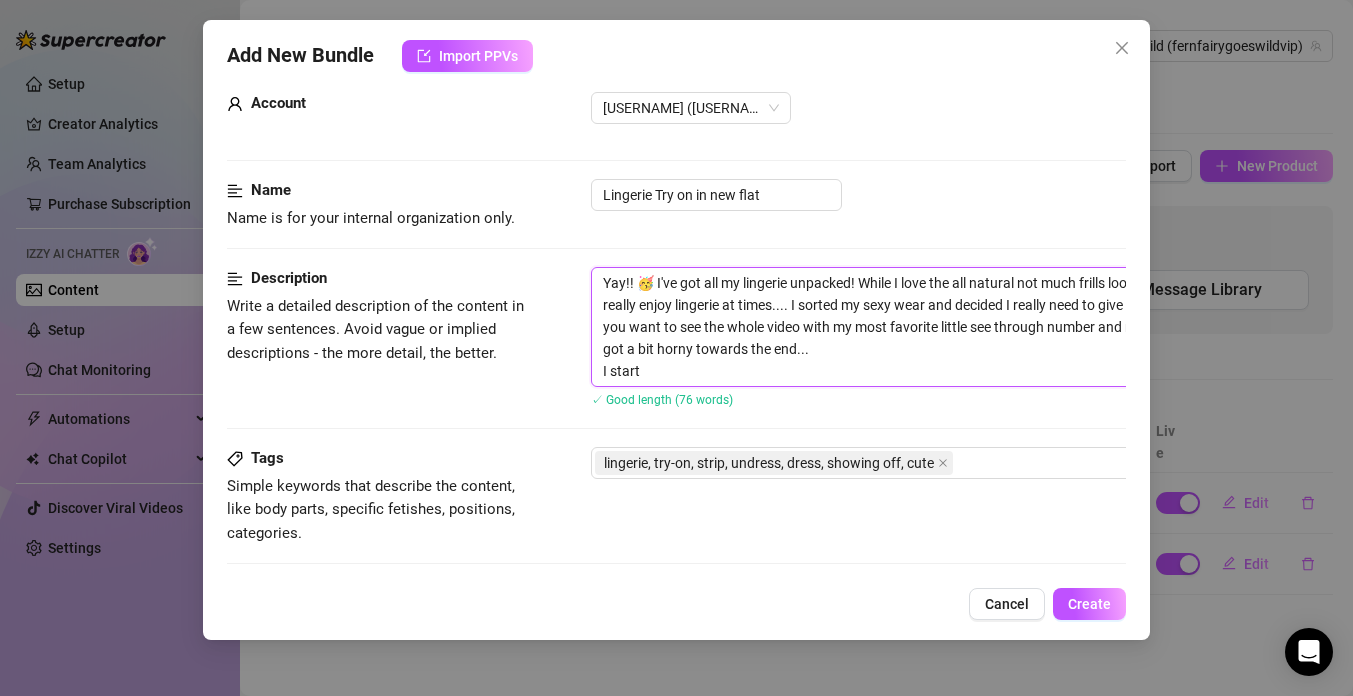 type on "Yay!! 🥳 I've got all my lingerie unpacked! While I love the all natural not much frills look 99% of the time I do really enjoy lingerie at times.... I sorted my sexy wear and decided I really need to give some of it a spin!! Do you want to see the whole video with my most favorite little see through number and no bra being the last? I got a bit horny towards the end...
I start" 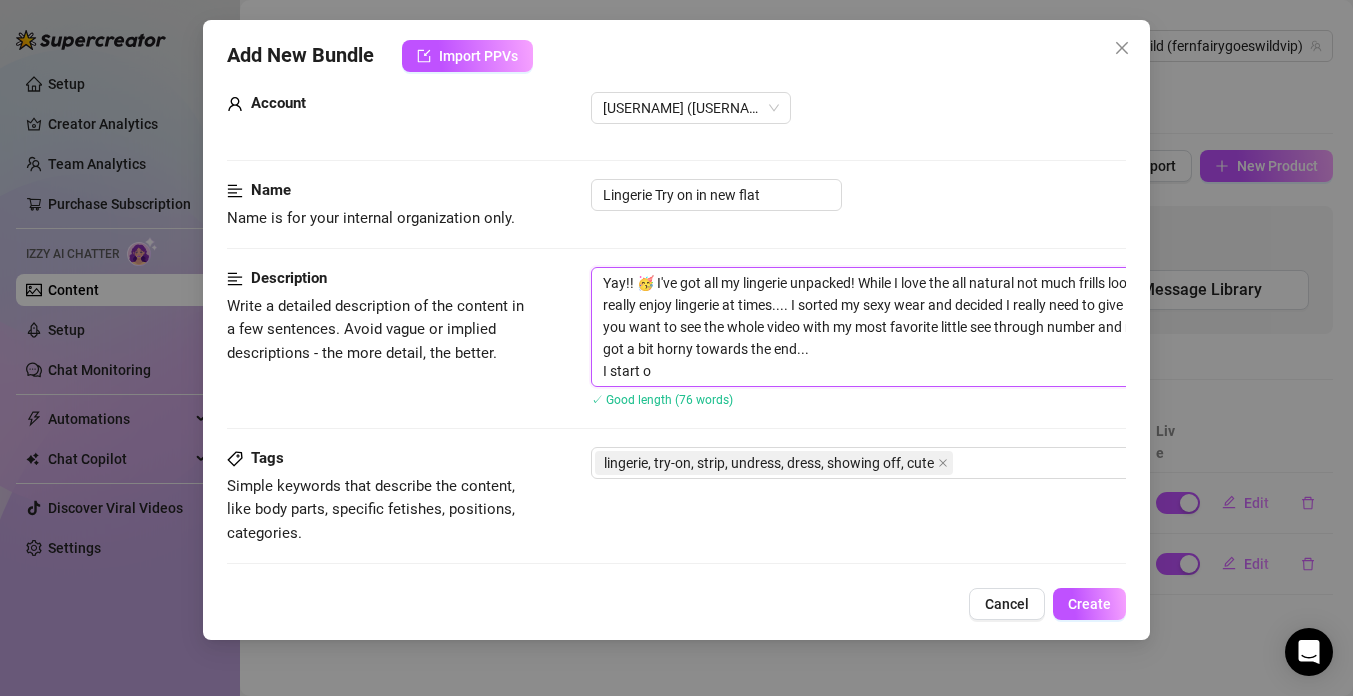 type on "Yay!! 🥳 I've got all my lingerie unpacked! While I love the all natural not much frills look 99% of the time I do really enjoy lingerie at times.... I sorted my sexy wear and decided I really need to give some of it a spin!! Do you want to see the whole video with my most favorite little see through number and no bra being the last? I got a bit horny towards the end...
I start of" 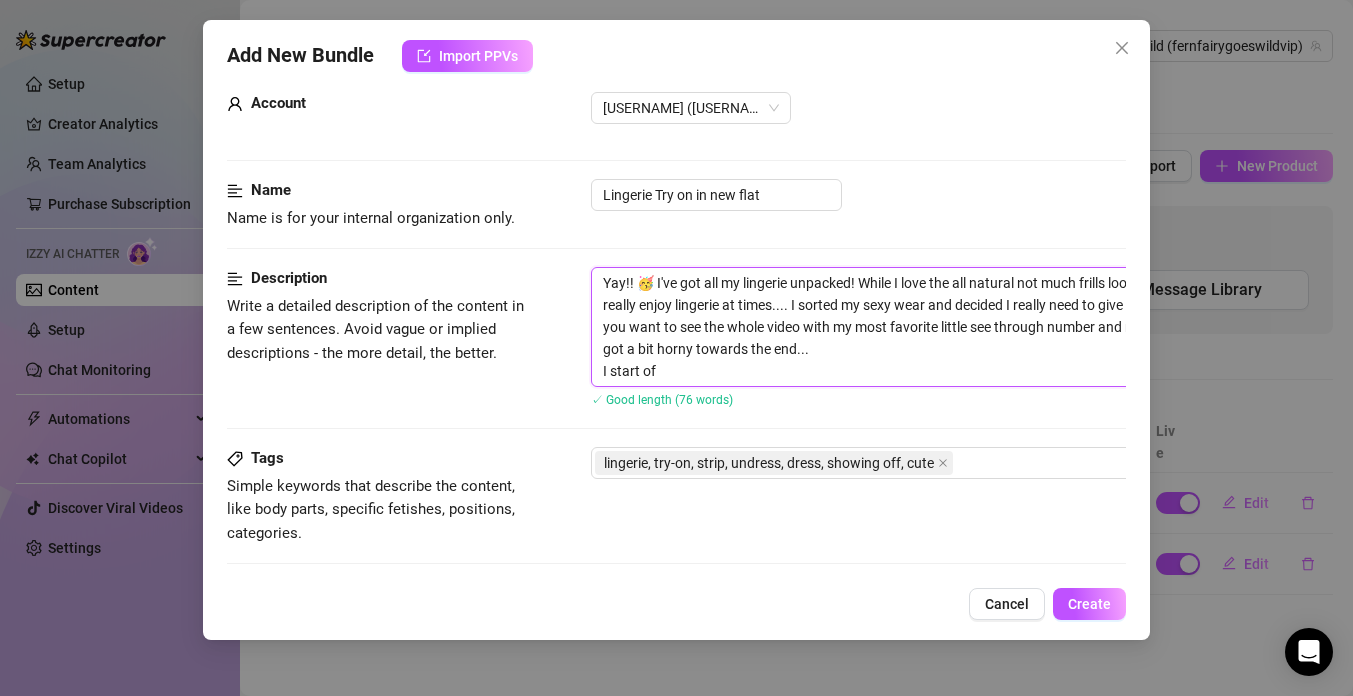 type on "Yay!! 🥳 I've got all my lingerie unpacked! While I love the all natural not much frills look 99% of the time I do really enjoy lingerie at times.... I sorted my sexy wear and decided I really need to give some of it a spin!! Do you want to see the whole video with my most favorite little see through number and no bra being the last? I got a bit horny towards the end...
I start off" 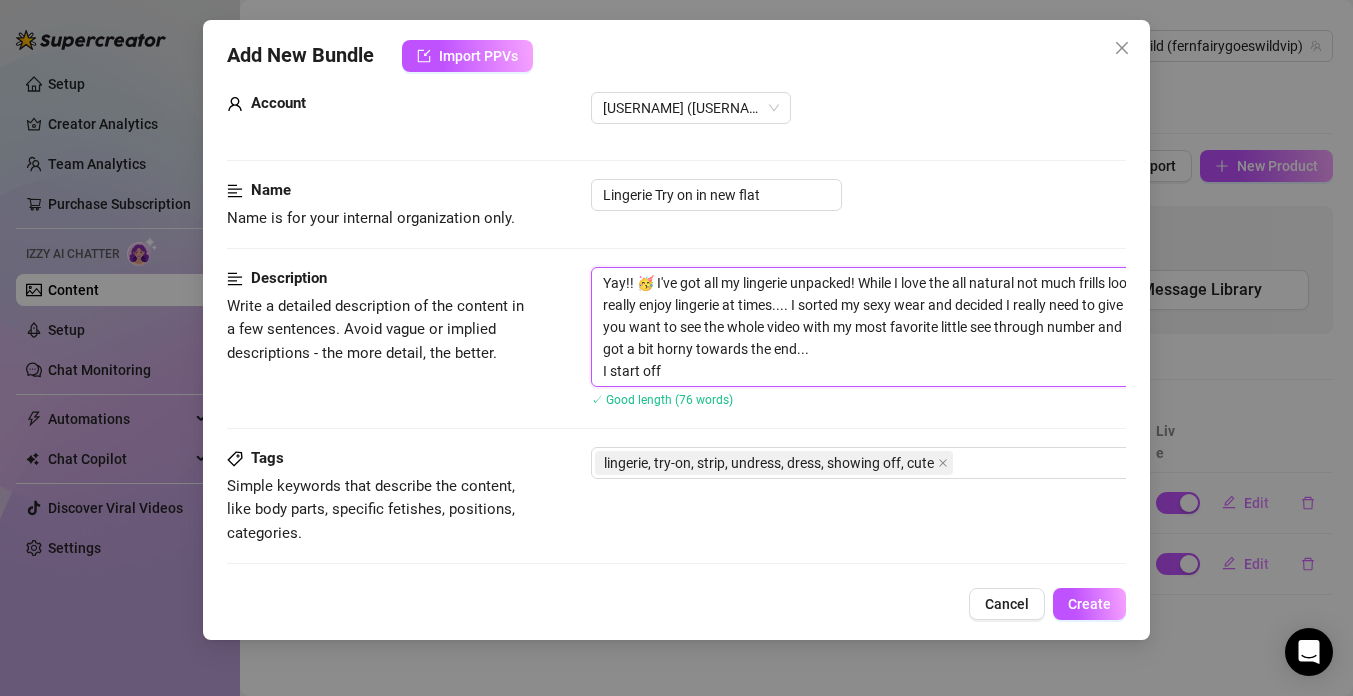 type on "Yay!! 🥳 I've got all my lingerie unpacked! While I love the all natural not much frills look 99% of the time I do really enjoy lingerie at times.... I sorted my sexy wear and decided I really need to give some of it a spin!! Do you want to see the whole video with my most favorite little see through number and no bra being the last? I got a bit horny towards the end...
I start off" 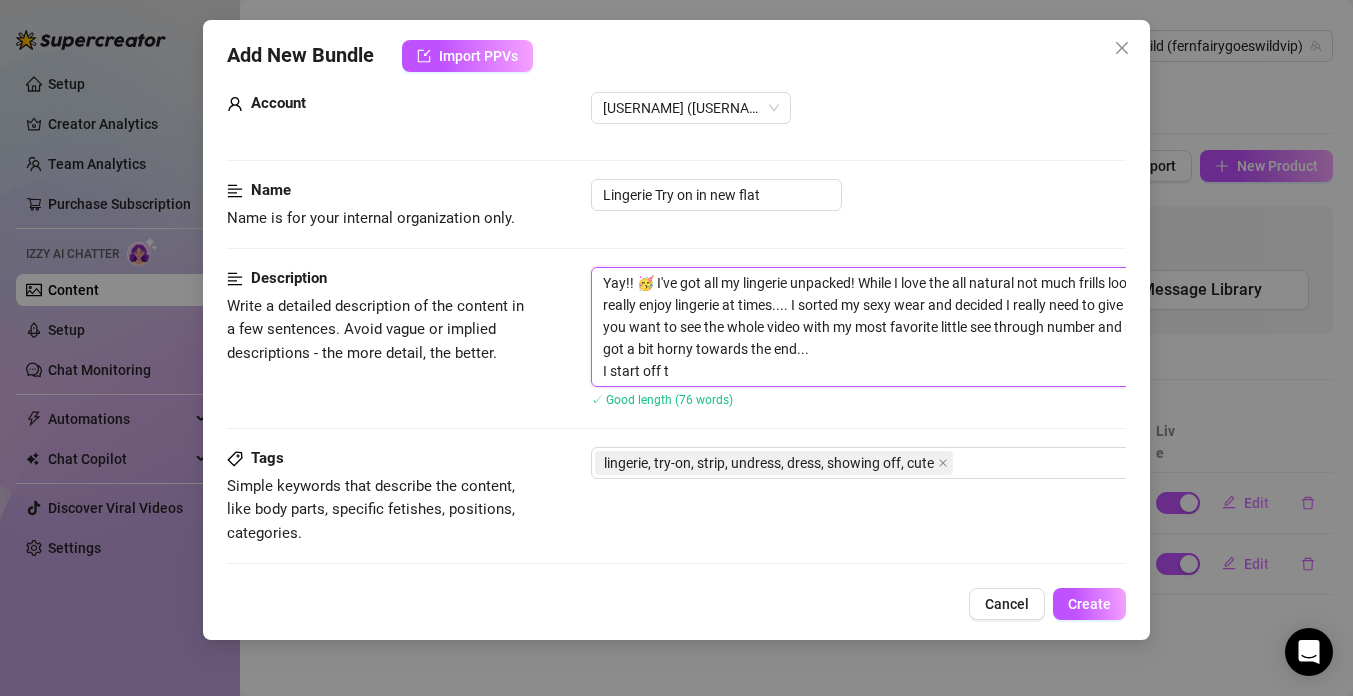 type on "Yay!! 🥳 I've got all my lingerie unpacked! While I love the all natural not much frills look 99% of the time I do really enjoy lingerie at times.... I sorted my sexy wear and decided I really need to give some of it a spin!! Do you want to see the whole video with my most favorite little see through number and no bra being the last? I got a bit horny towards the end...
I start off ta" 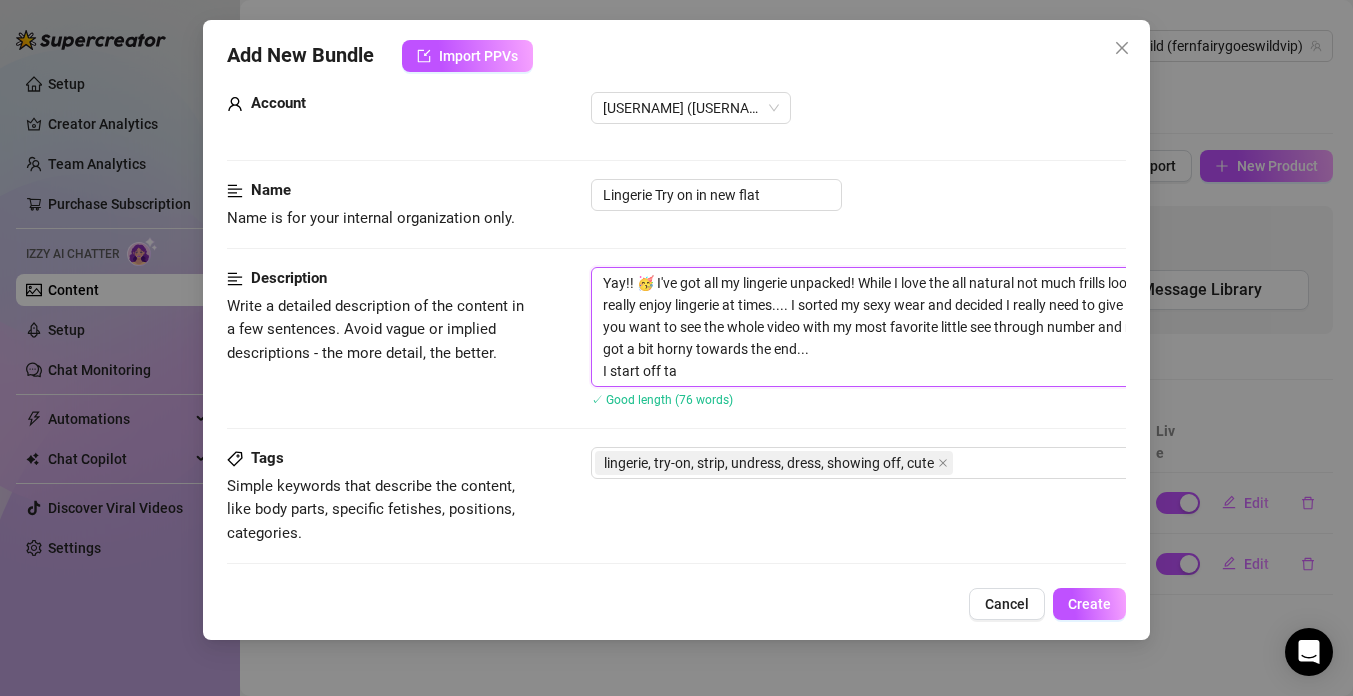 type on "Yay!! 🥳 I've got all my lingerie unpacked! While I love the all natural not much frills look 99% of the time I do really enjoy lingerie at times.... I sorted my sexy wear and decided I really need to give some of it a spin!! Do you want to see the whole video with my most favorite little see through number and no bra being the last? I got a bit horny towards the end...
I start off tak" 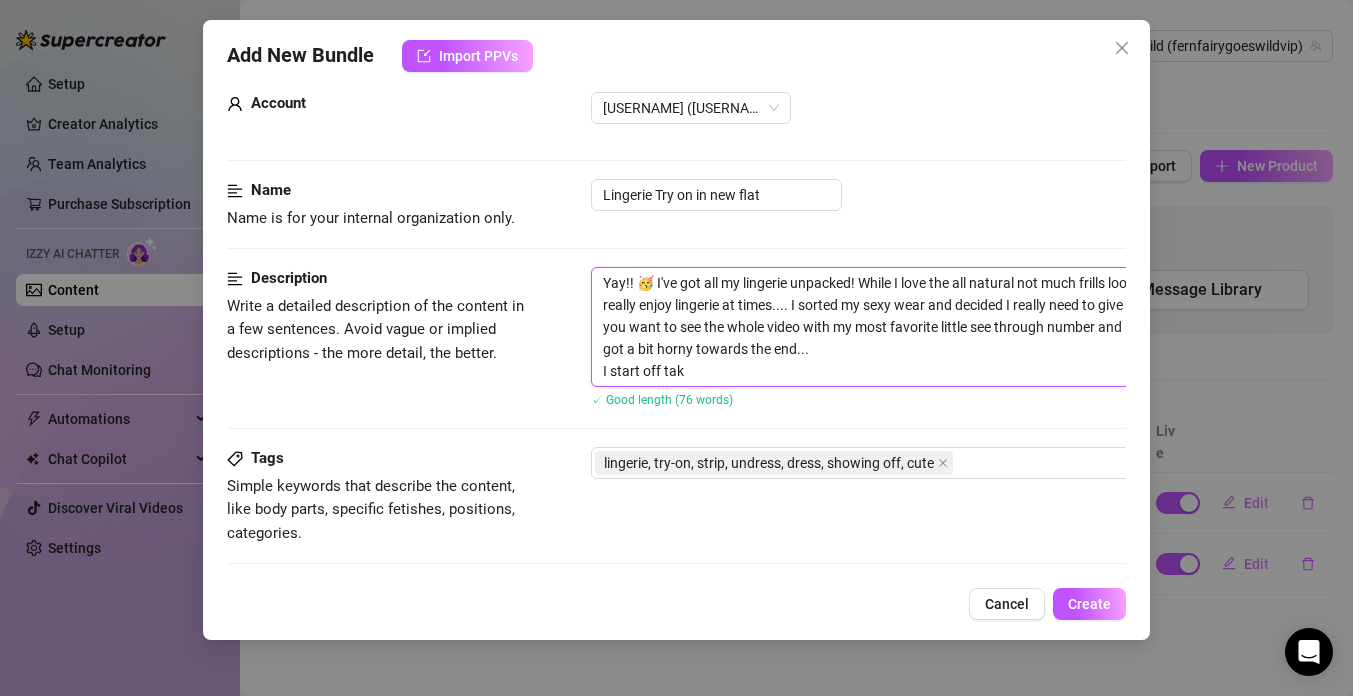 type on "Yay!! 🥳 I've got all my lingerie unpacked! While I love the all natural not much frills look 99% of the time I do really enjoy lingerie at times.... I sorted my sexy wear and decided I really need to give some of it a spin!! Do you want to see the whole video with my most favorite little see through number and no bra being the last? I got a bit horny towards the end...
I start off take" 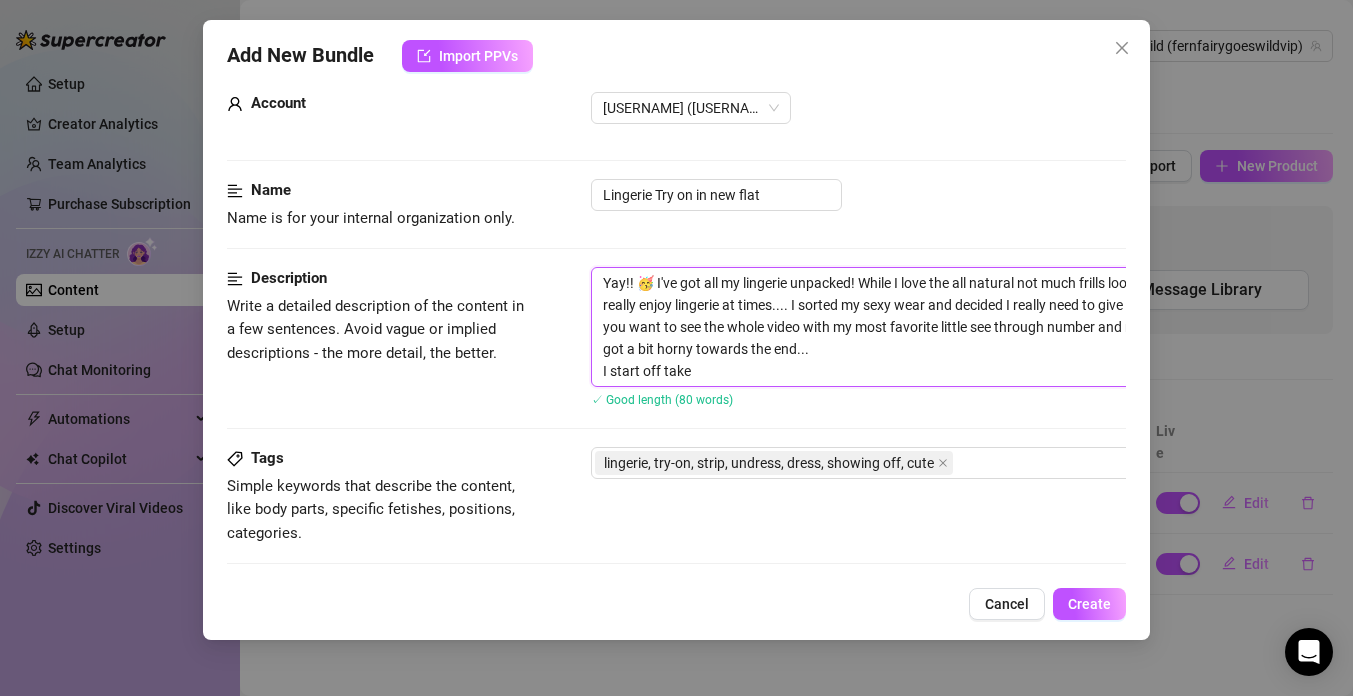 type on "Yay!! 🥳 I've got all my lingerie unpacked! While I love the all natural not much frills look 99% of the time I do really enjoy lingerie at times.... I sorted my sexy wear and decided I really need to give some of it a spin!! Do you want to see the whole video with my most favorite little see through number and no bra being the last? I got a bit horny towards the end...
I start off tak" 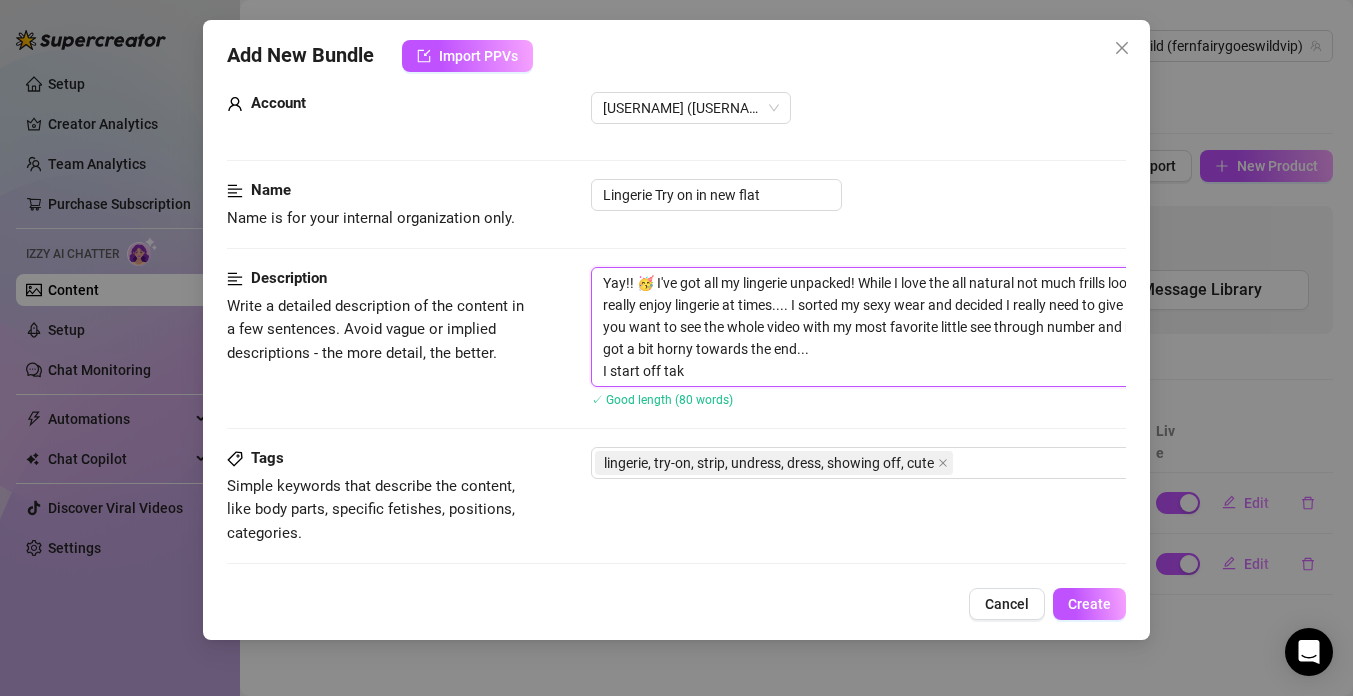 type on "Yay!! 🥳 I've got all my lingerie unpacked! While I love the all natural not much frills look 99% of the time I do really enjoy lingerie at times.... I sorted my sexy wear and decided I really need to give some of it a spin!! Do you want to see the whole video with my most favorite little see through number and no bra being the last? I got a bit horny towards the end...
I start off taki" 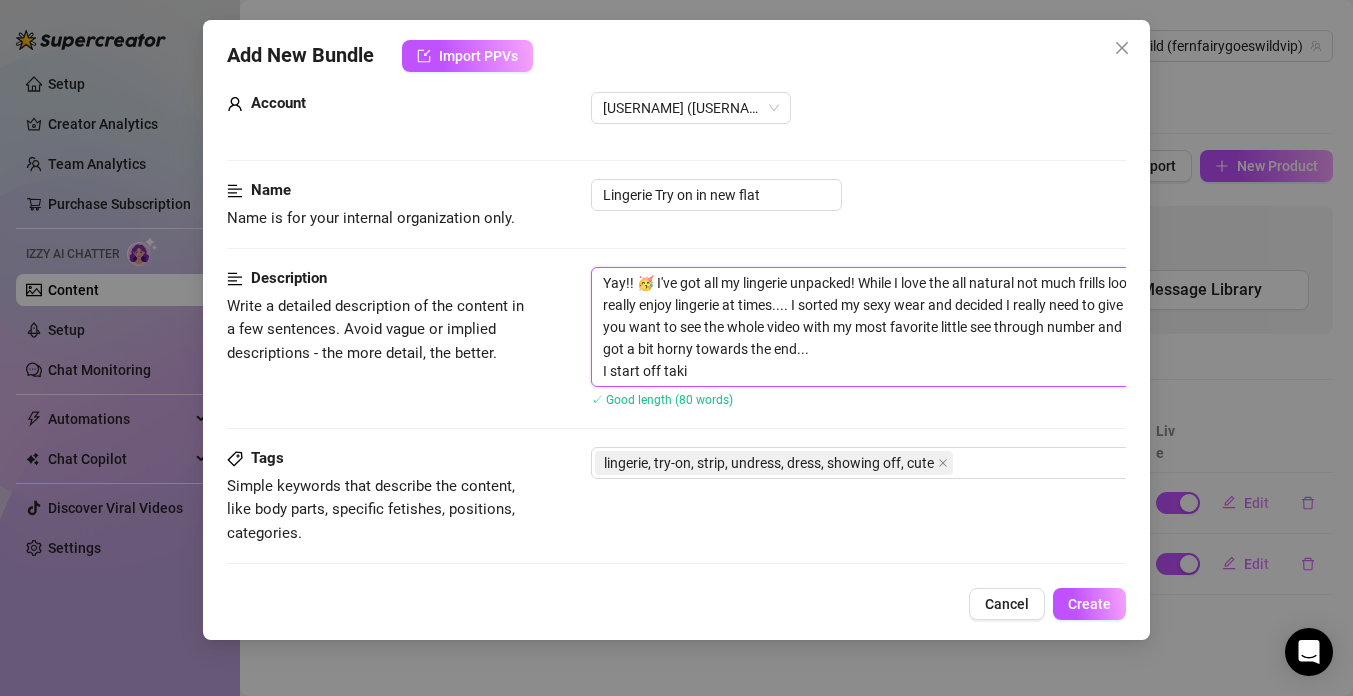 type on "Yay!! 🥳 I've got all my lingerie unpacked! While I love the all natural not much frills look 99% of the time I do really enjoy lingerie at times.... I sorted my sexy wear and decided I really need to give some of it a spin!! Do you want to see the whole video with my most favorite little see through number and no bra being the last? I got a bit horny towards the end...
I start off tak" 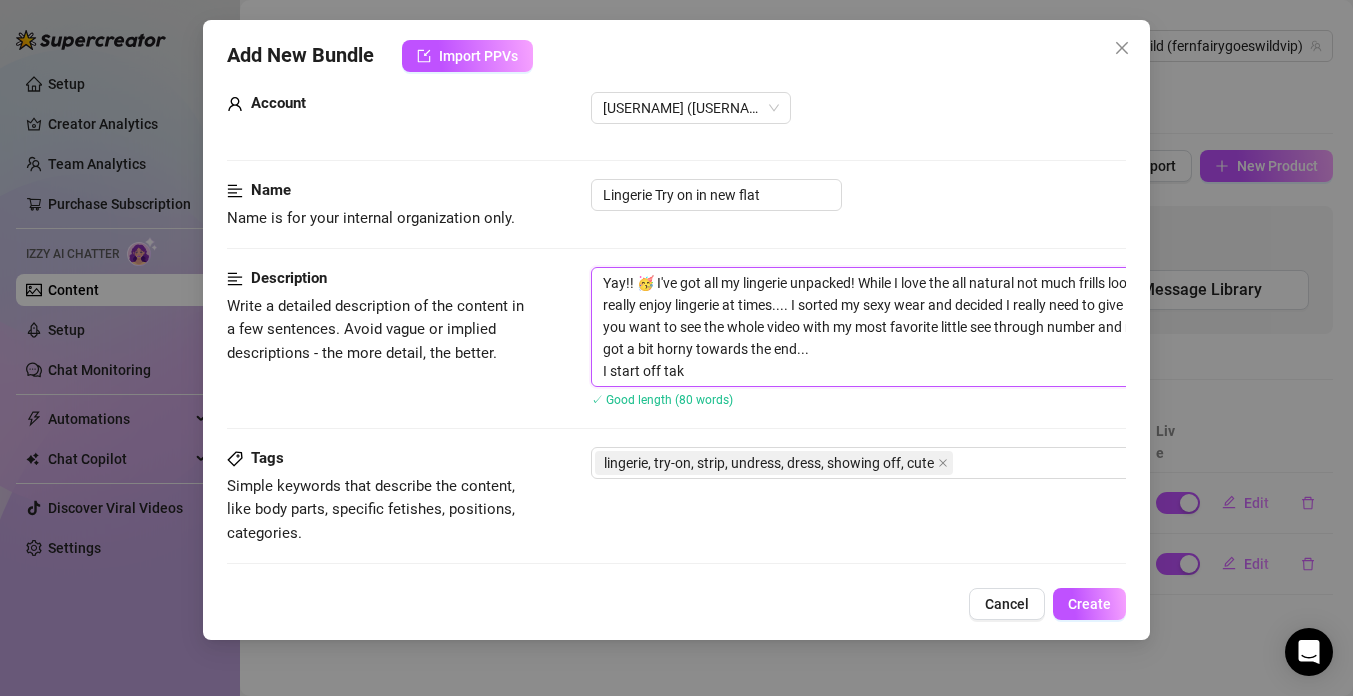 type on "Yay!! 🥳 I've got all my lingerie unpacked! While I love the all natural not much frills look 99% of the time I do really enjoy lingerie at times.... I sorted my sexy wear and decided I really need to give some of it a spin!! Do you want to see the whole video with my most favorite little see through number and no bra being the last? I got a bit horny towards the end...
I start off ta" 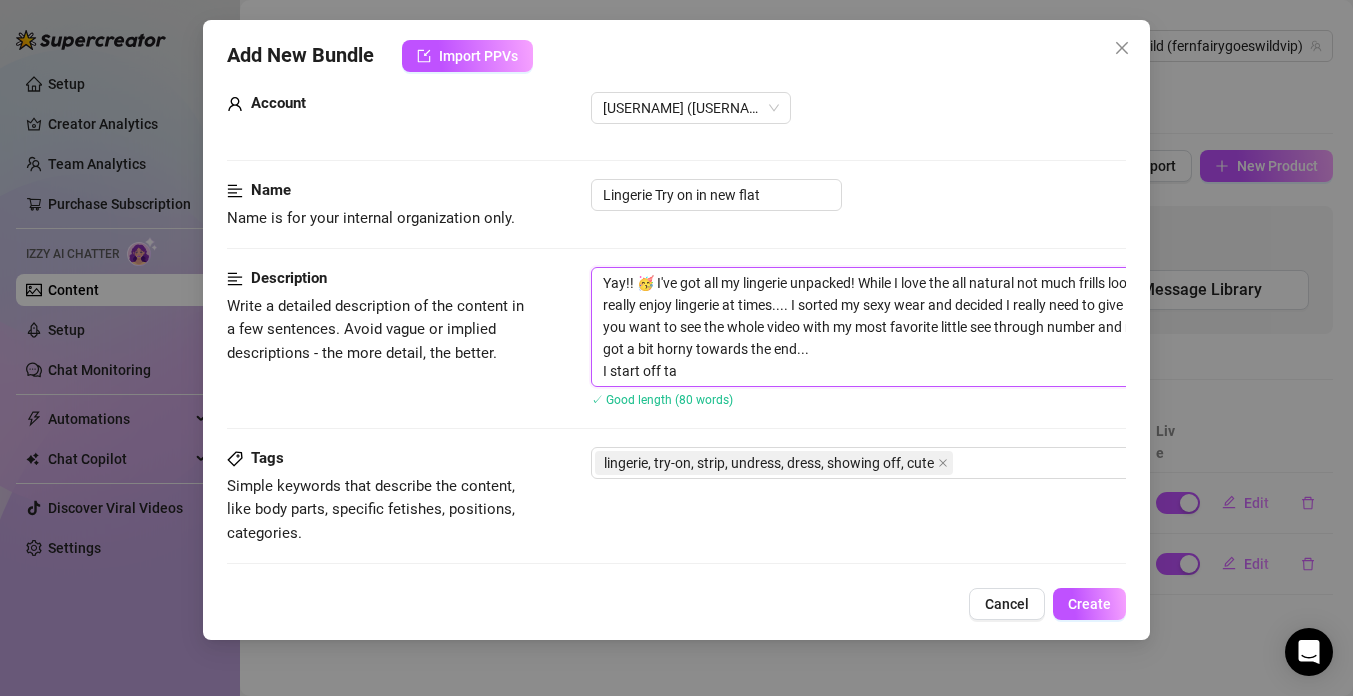 type on "Yay!! 🥳 I've got all my lingerie unpacked! While I love the all natural not much frills look 99% of the time I do really enjoy lingerie at times.... I sorted my sexy wear and decided I really need to give some of it a spin!! Do you want to see the whole video with my most favorite little see through number and no bra being the last? I got a bit horny towards the end...
I start off t" 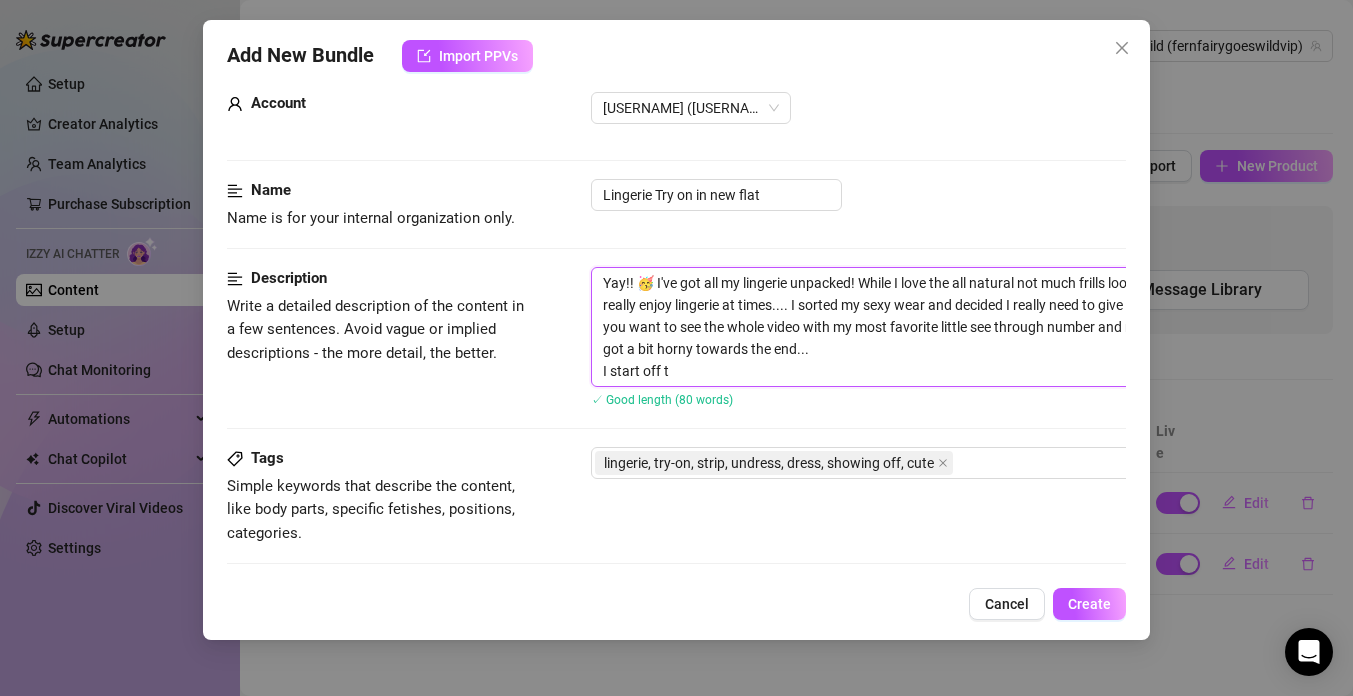 type on "Yay!! 🥳 I've got all my lingerie unpacked! While I love the all natural not much frills look 99% of the time I do really enjoy lingerie at times.... I sorted my sexy wear and decided I really need to give some of it a spin!! Do you want to see the whole video with my most favorite little see through number and no bra being the last? I got a bit horny towards the end...
I start off" 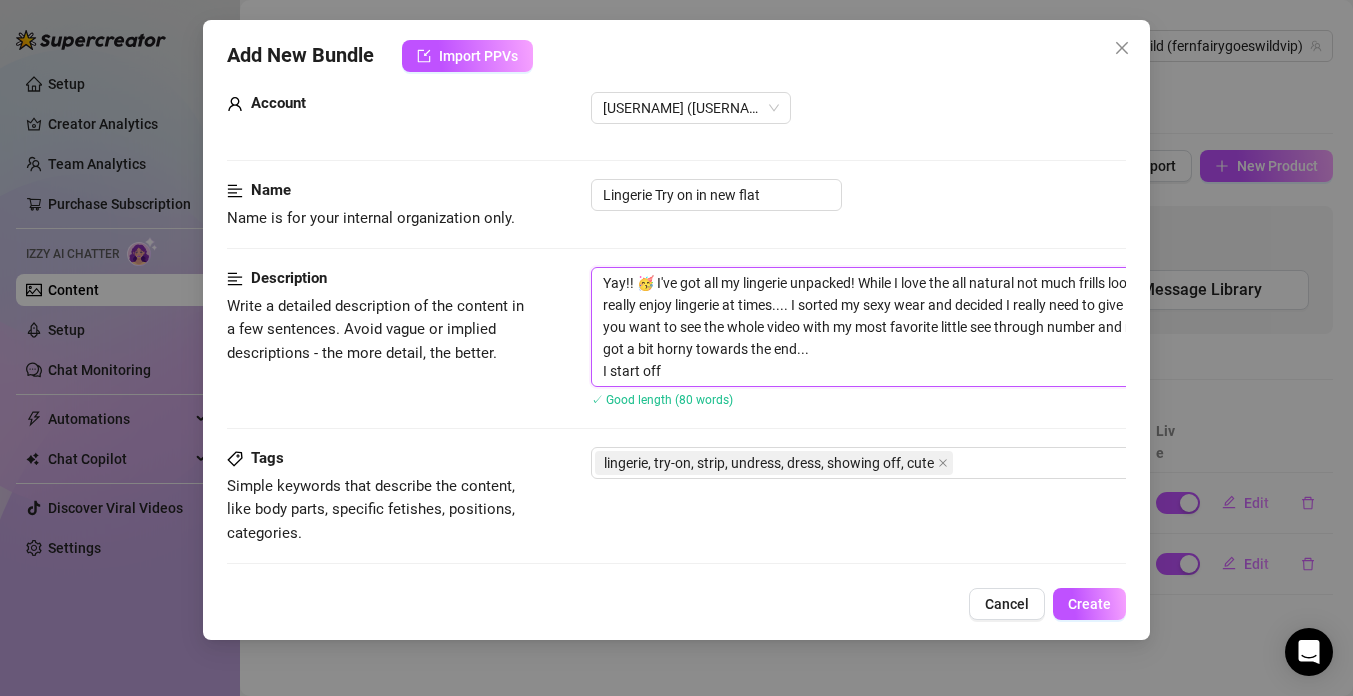 type on "Yay!! 🥳 I've got all my lingerie unpacked! While I love the all natural not much frills look 99% of the time I do really enjoy lingerie at times.... I sorted my sexy wear and decided I really need to give some of it a spin!! Do you want to see the whole video with my most favorite little see through number and no bra being the last? I got a bit horny towards the end...
I start off" 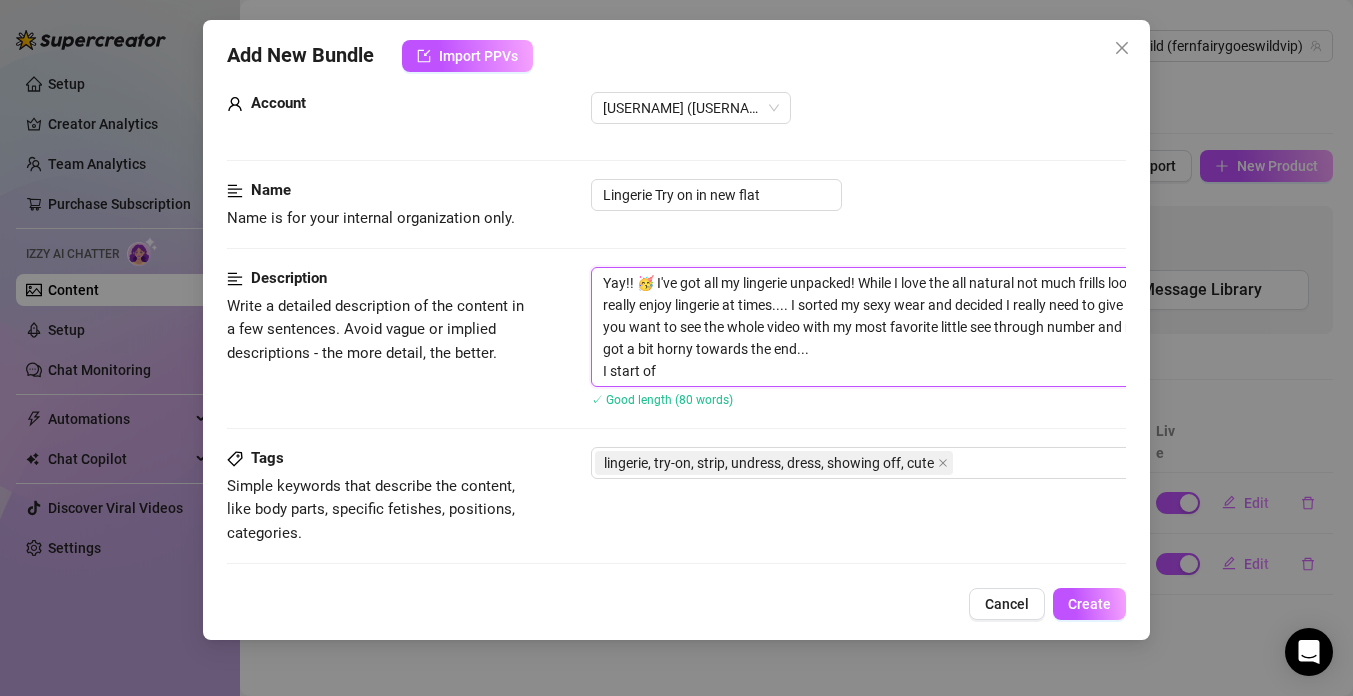 type on "Yay!! 🥳 I've got all my lingerie unpacked! While I love the all natural not much frills look 99% of the time I do really enjoy lingerie at times.... I sorted my sexy wear and decided I really need to give some of it a spin!! Do you want to see the whole video with my most favorite little see through number and no bra being the last? I got a bit horny towards the end...
I start o" 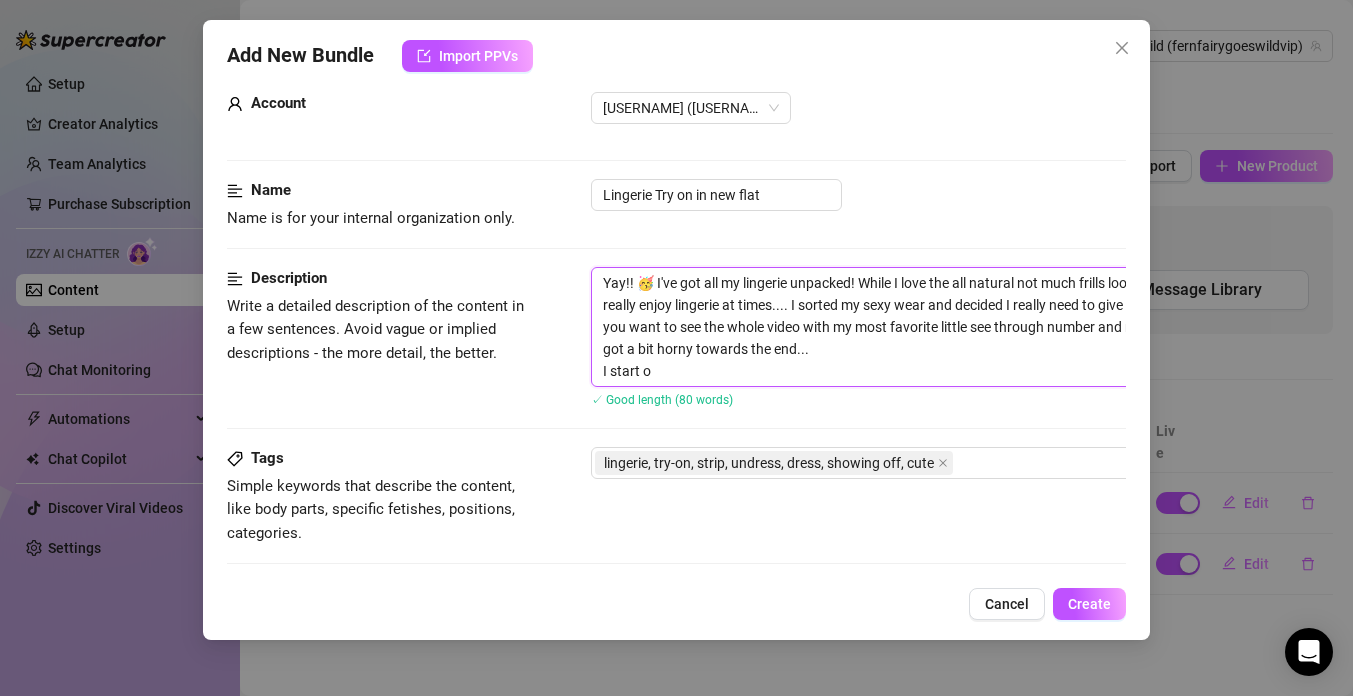 type on "Yay!! 🥳 I've got all my lingerie unpacked! While I love the all natural not much frills look 99% of the time I do really enjoy lingerie at times.... I sorted my sexy wear and decided I really need to give some of it a spin!! Do you want to see the whole video with my most favorite little see through number and no bra being the last? I got a bit horny towards the end...
I start" 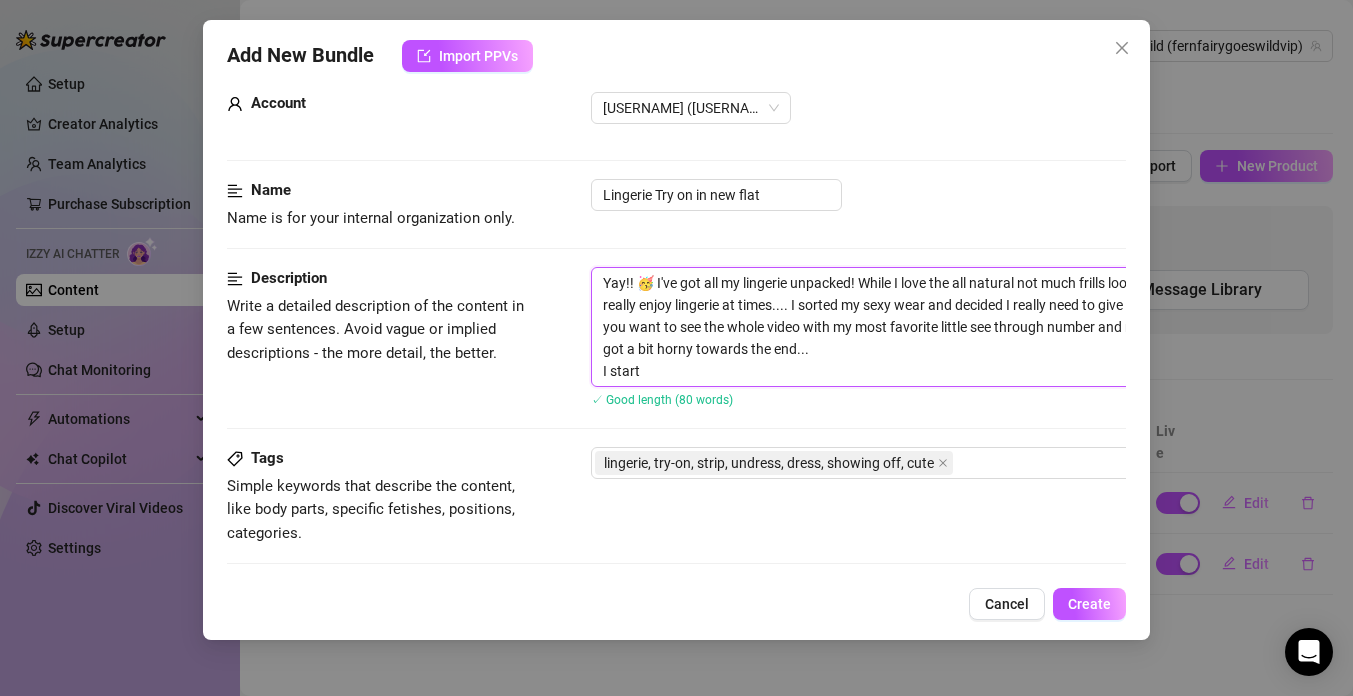 type on "Yay!! 🥳 I've got all my lingerie unpacked! While I love the all natural not much frills look 99% of the time I do really enjoy lingerie at times.... I sorted my sexy wear and decided I really need to give some of it a spin!! Do you want to see the whole video with my most favorite little see through number and no bra being the last? I got a bit horny towards the end...
I start w" 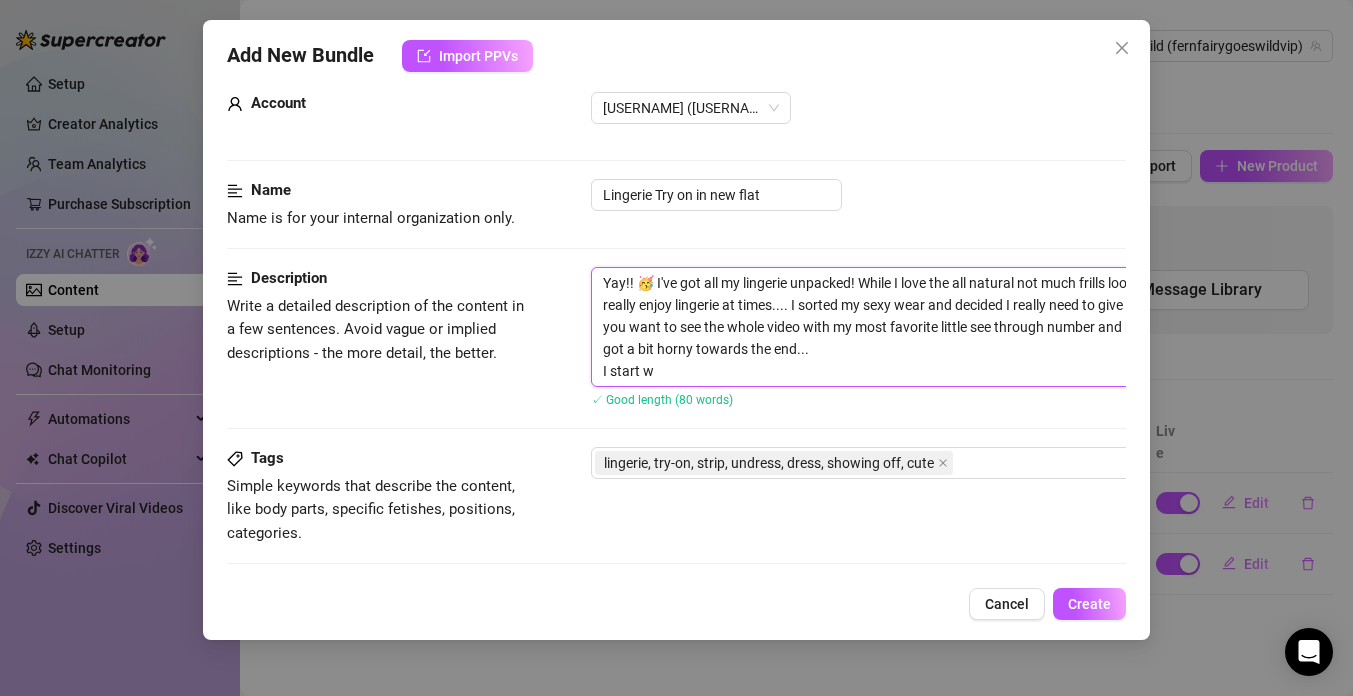 type on "Yay!! 🥳 I've got all my lingerie unpacked! While I love the all natural not much frills look 99% of the time I do really enjoy lingerie at times.... I sorted my sexy wear and decided I really need to give some of it a spin!! Do you want to see the whole video with my most favorite little see through number and no bra being the last? I got a bit horny towards the end...
I start with taking" 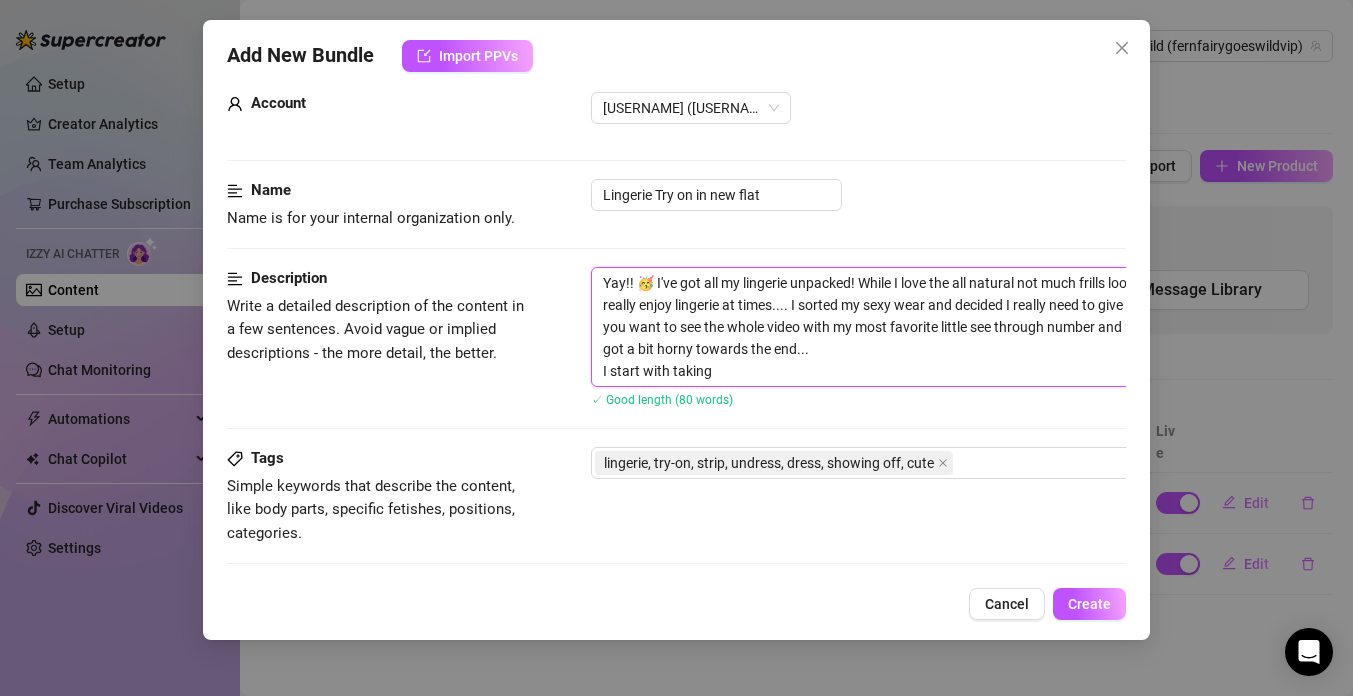 type on "Yay!! 🥳 I've got all my lingerie unpacked! While I love the all natural not much frills look 99% of the time I do really enjoy lingerie at times.... I sorted my sexy wear and decided I really need to give some of it a spin!! Do you want to see the whole video with my most favorite little see through number and no bra being the last? I got a bit horny towards the end...
I start wit" 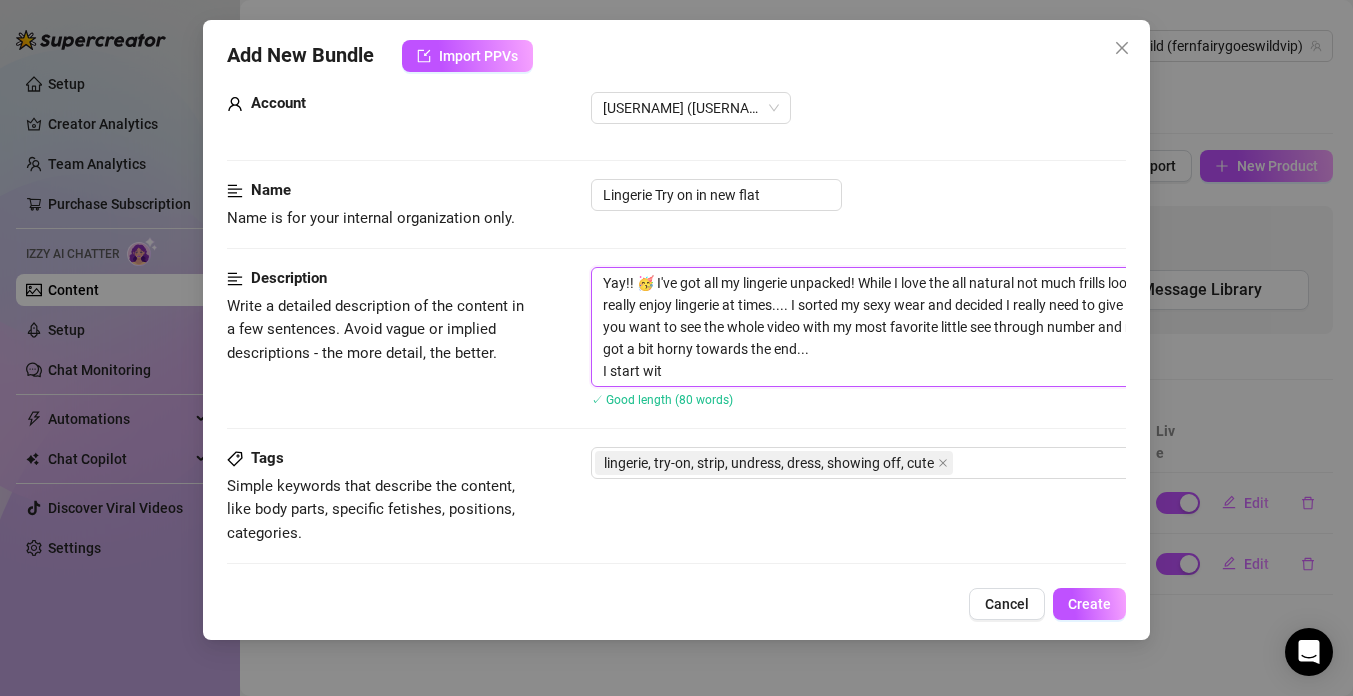 type on "Yay!! 🥳 I've got all my lingerie unpacked! While I love the all natural not much frills look 99% of the time I do really enjoy lingerie at times.... I sorted my sexy wear and decided I really need to give some of it a spin!! Do you want to see the whole video with my most favorite little see through number and no bra being the last? I got a bit horny towards the end...
I start with" 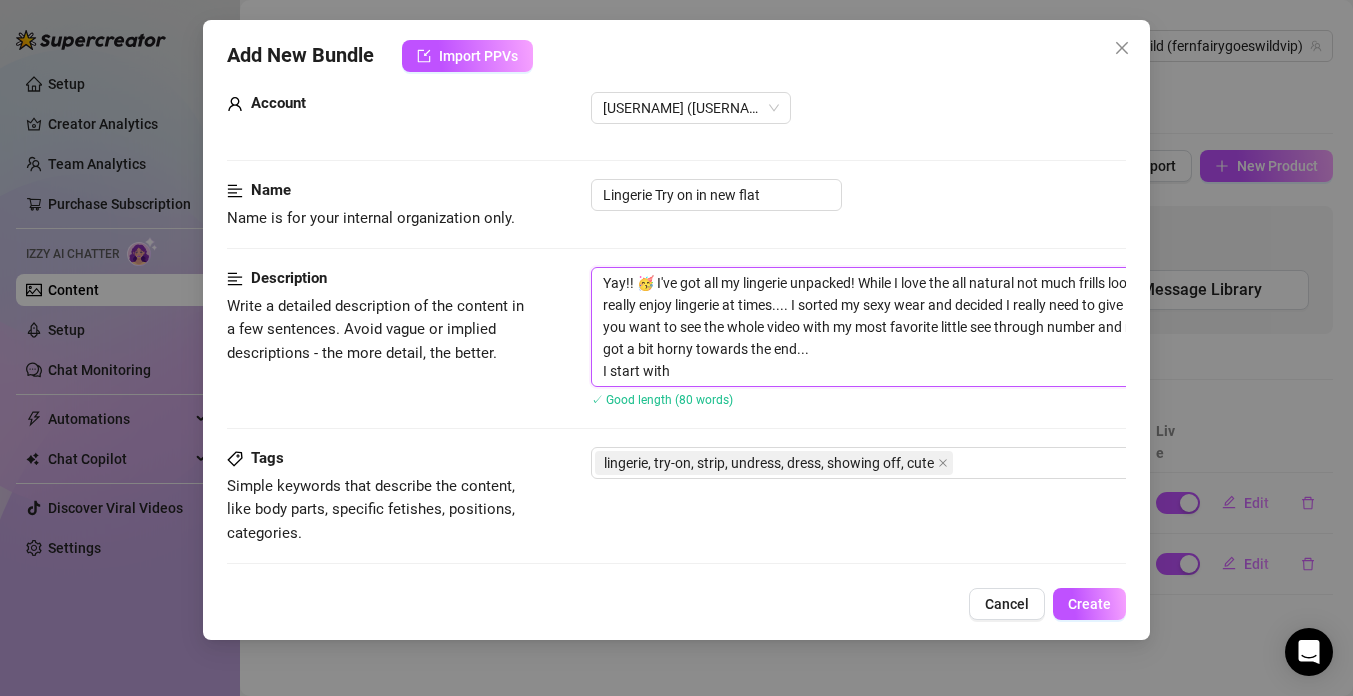 type on "Yay!! 🥳 I've got all my lingerie unpacked! While I love the all natural not much frills look 99% of the time I do really enjoy lingerie at times.... I sorted my sexy wear and decided I really need to give some of it a spin!! Do you want to see the whole video with my most favorite little see through number and no bra being the last? I got a bit horny towards the end...
I start with" 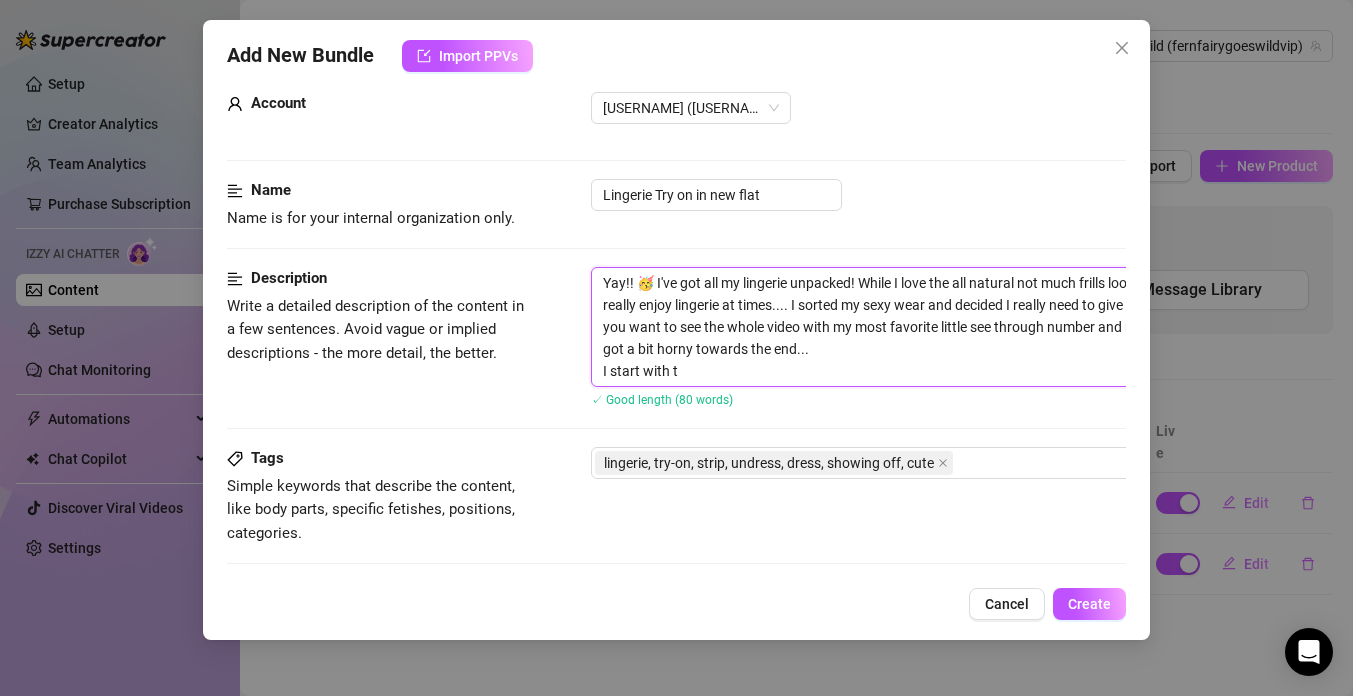 type on "Yay!! 🥳 I've got all my lingerie unpacked! While I love the all natural not much frills look 99% of the time I do really enjoy lingerie at times.... I sorted my sexy wear and decided I really need to give some of it a spin!! Do you want to see the whole video with my most favorite little see through number and no bra being the last? I got a bit horny towards the end...
I start with ta" 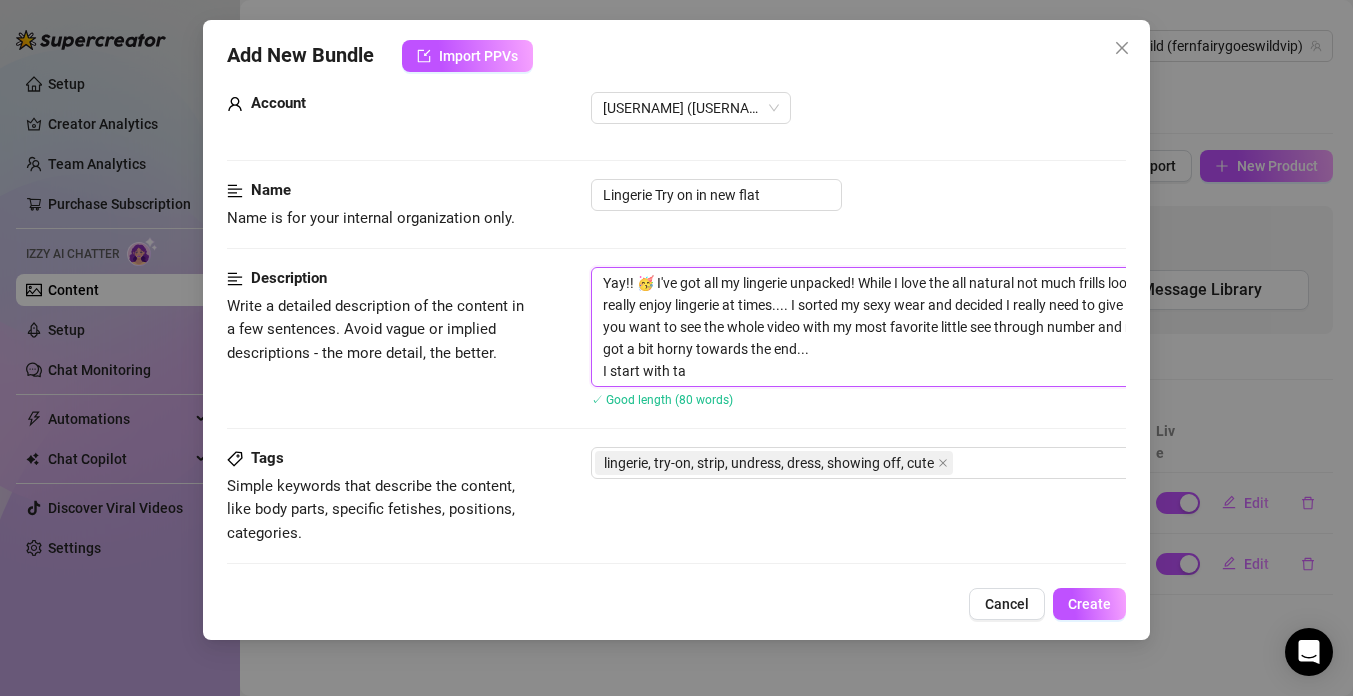 type on "Yay!! 🥳 I've got all my lingerie unpacked! While I love the all natural not much frills look 99% of the time I do really enjoy lingerie at times.... I sorted my sexy wear and decided I really need to give some of it a spin!! Do you want to see the whole video with my most favorite little see through number and no bra being the last? I got a bit horny towards the end...
I start with tak" 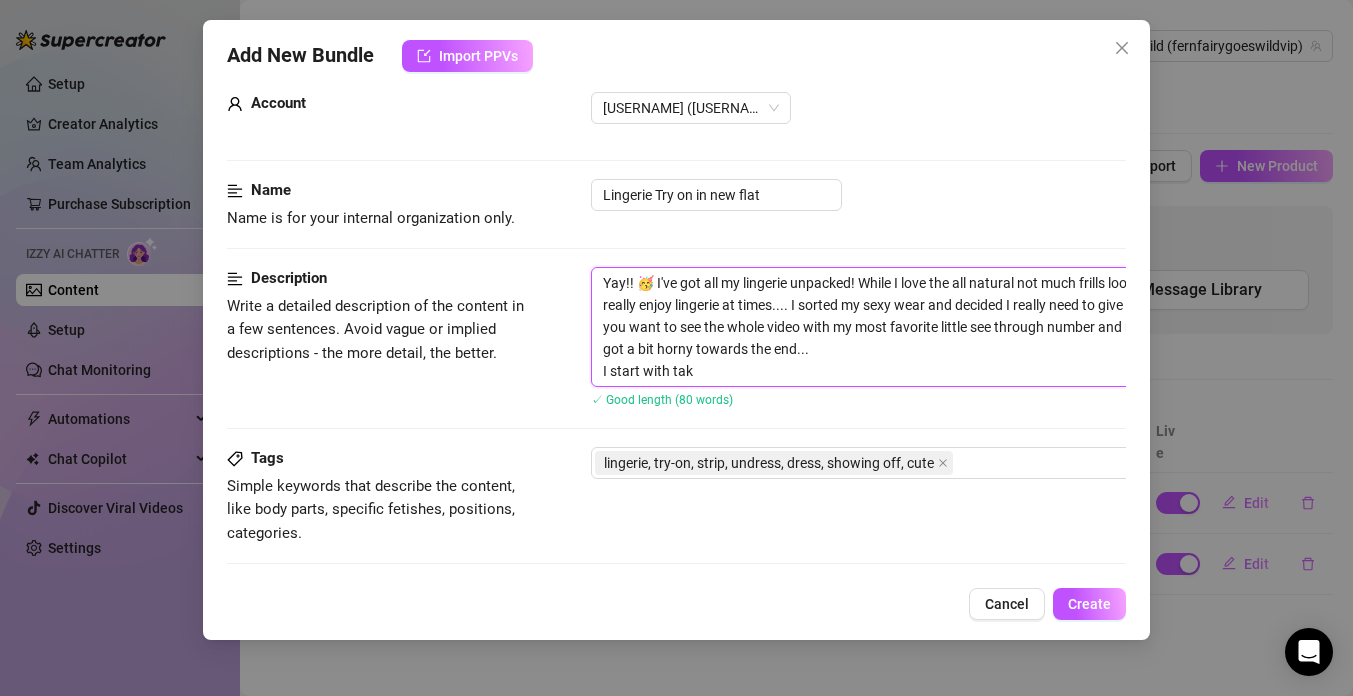 type on "Yay!! 🥳 I've got all my lingerie unpacked! While I love the all natural not much frills look 99% of the time I do really enjoy lingerie at times.... I sorted my sexy wear and decided I really need to give some of it a spin!! Do you want to see the whole video with my most favorite little see through number and no bra being the last? I got a bit horny towards the end...
I start with taki" 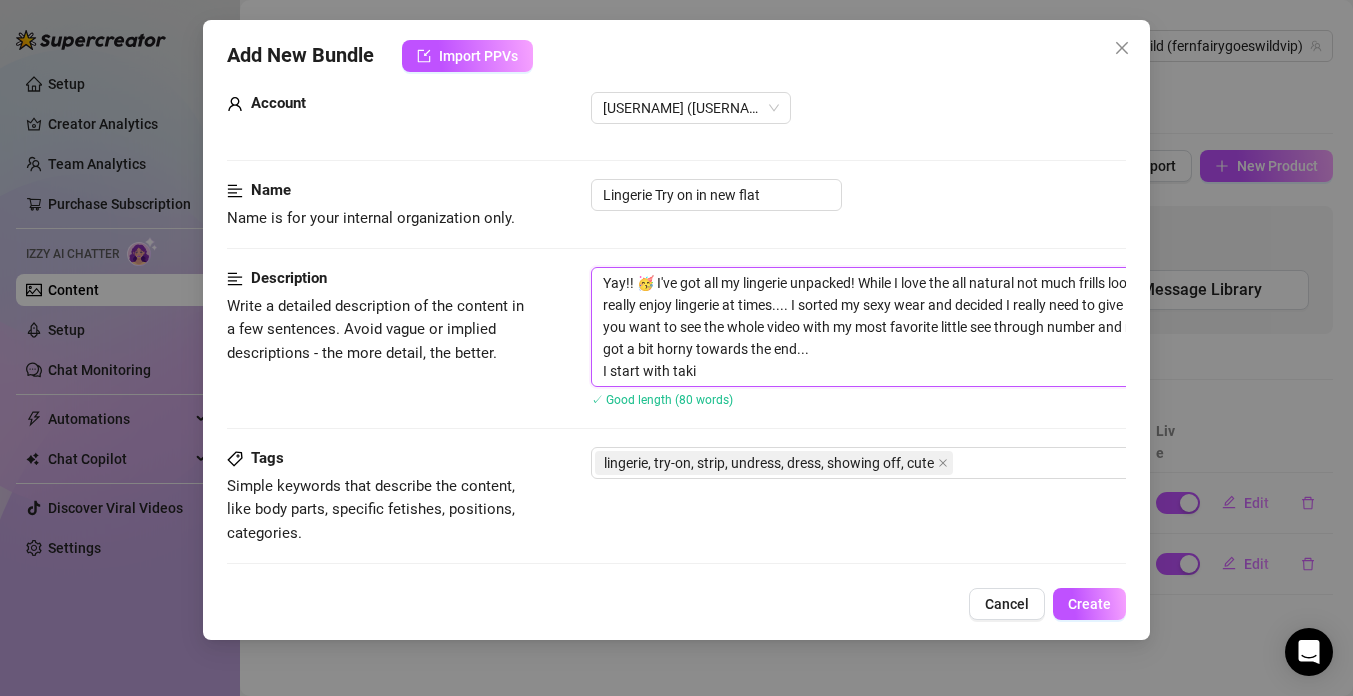 type on "Yay!! 🥳 I've got all my lingerie unpacked! While I love the all natural not much frills look 99% of the time I do really enjoy lingerie at times.... I sorted my sexy wear and decided I really need to give some of it a spin!! Do you want to see the whole video with my most favorite little see through number and no bra being the last? I got a bit horny towards the end...
I start with takin" 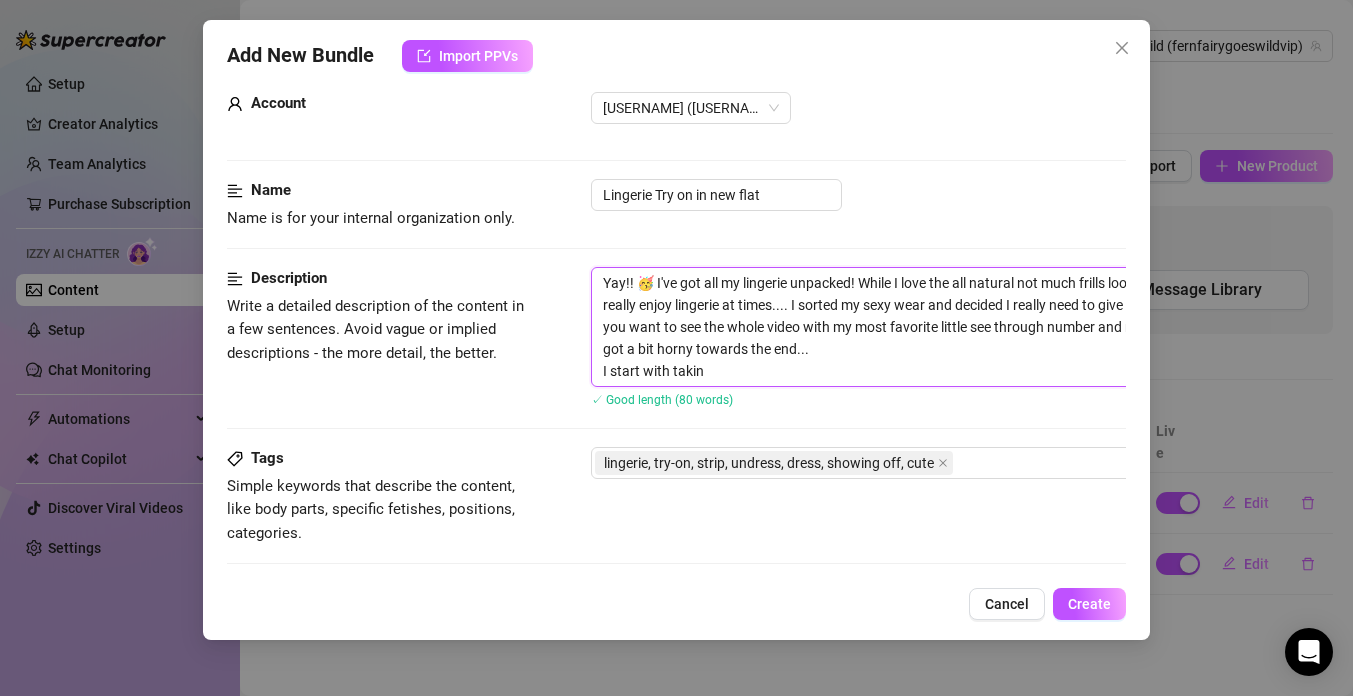 type on "Yay!! 🥳 I've got all my lingerie unpacked! While I love the all natural not much frills look 99% of the time I do really enjoy lingerie at times.... I sorted my sexy wear and decided I really need to give some of it a spin!! Do you want to see the whole video with my most favorite little see through number and no bra being the last? I got a bit horny towards the end...
I start with taking" 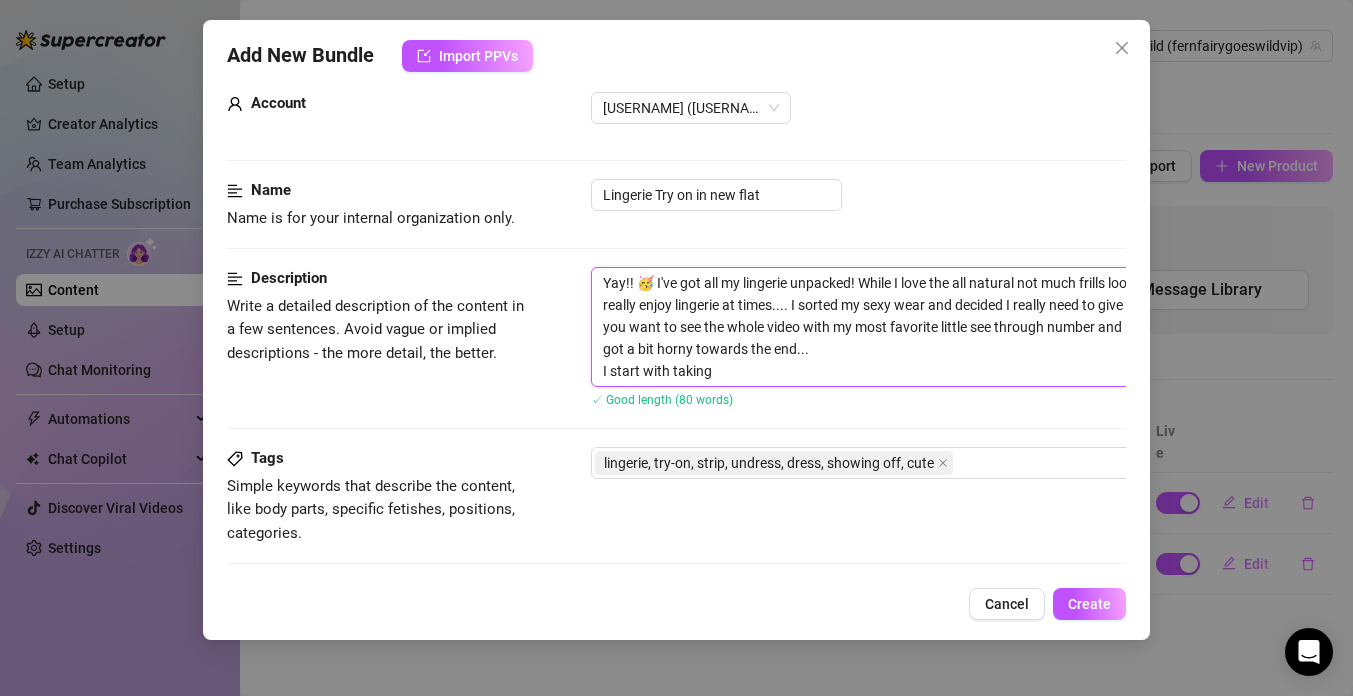 type on "Yay!! 🥳 I've got all my lingerie unpacked! While I love the all natural not much frills look 99% of the time I do really enjoy lingerie at times.... I sorted my sexy wear and decided I really need to give some of it a spin!! Do you want to see the whole video with my most favorite little see through number and no bra being the last? I got a bit horny towards the end...
I start with taking" 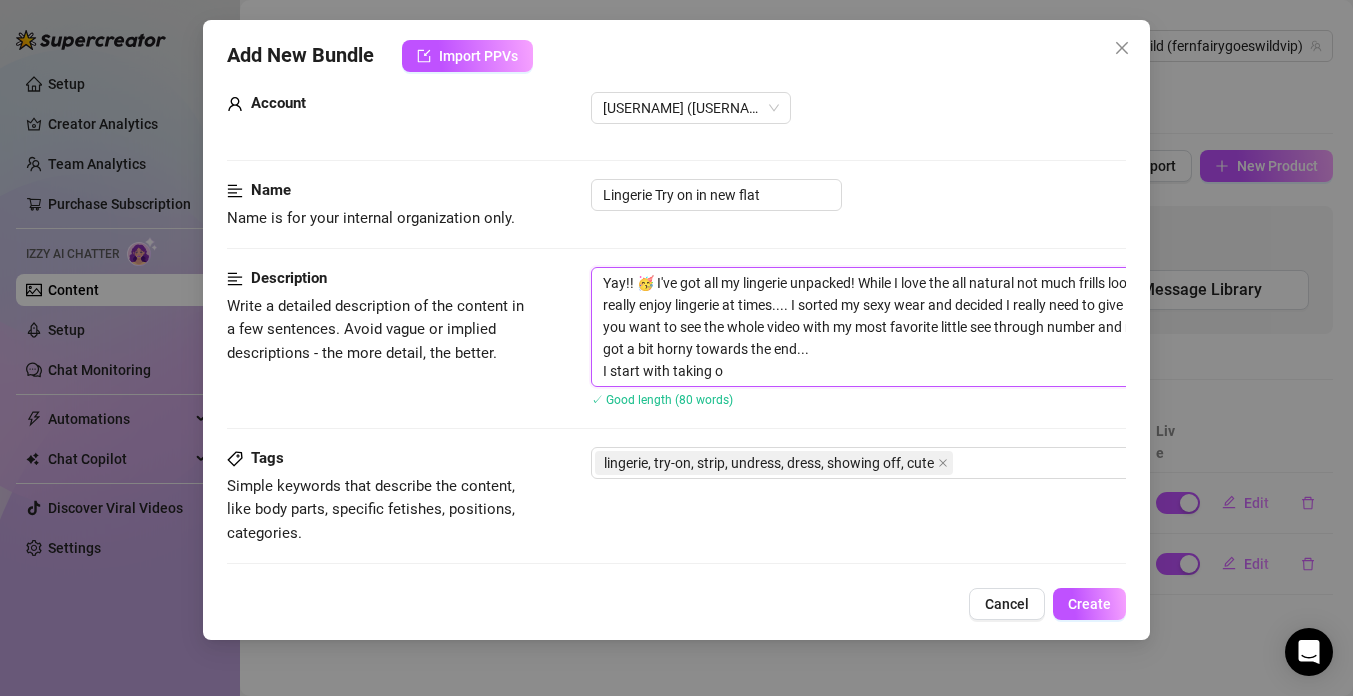 type on "Yay!! 🥳 I've got all my lingerie unpacked! While I love the all natural not much frills look 99% of the time I do really enjoy lingerie at times.... I sorted my sexy wear and decided I really need to give some of it a spin!! Do you want to see the whole video with my most favorite little see through number and no bra being the last? I got a bit horny towards the end...
I start with taking of" 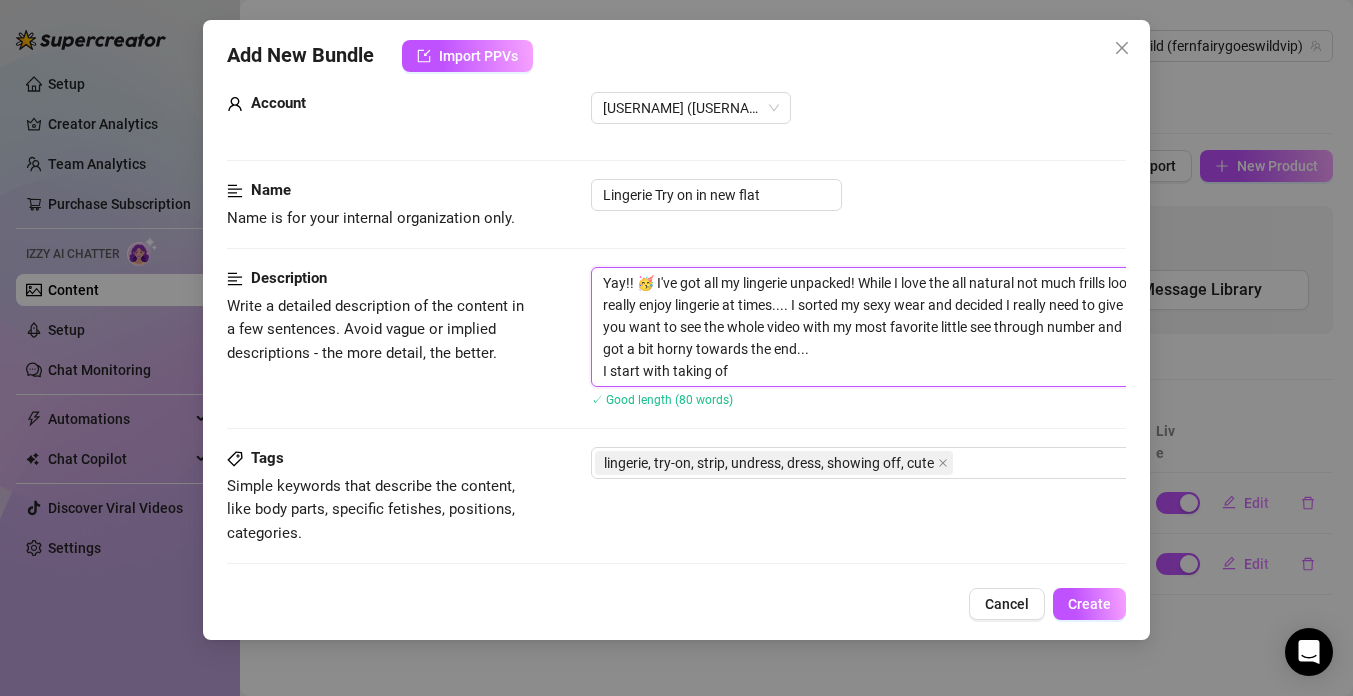 type on "Yay!! 🥳 I've got all my lingerie unpacked! While I love the all natural not much frills look 99% of the time I do really enjoy lingerie at times.... I sorted my sexy wear and decided I really need to give some of it a spin!! Do you want to see the whole video with my most favorite little see through number and no bra being the last? I got a bit horny towards the end...
I start with taking off" 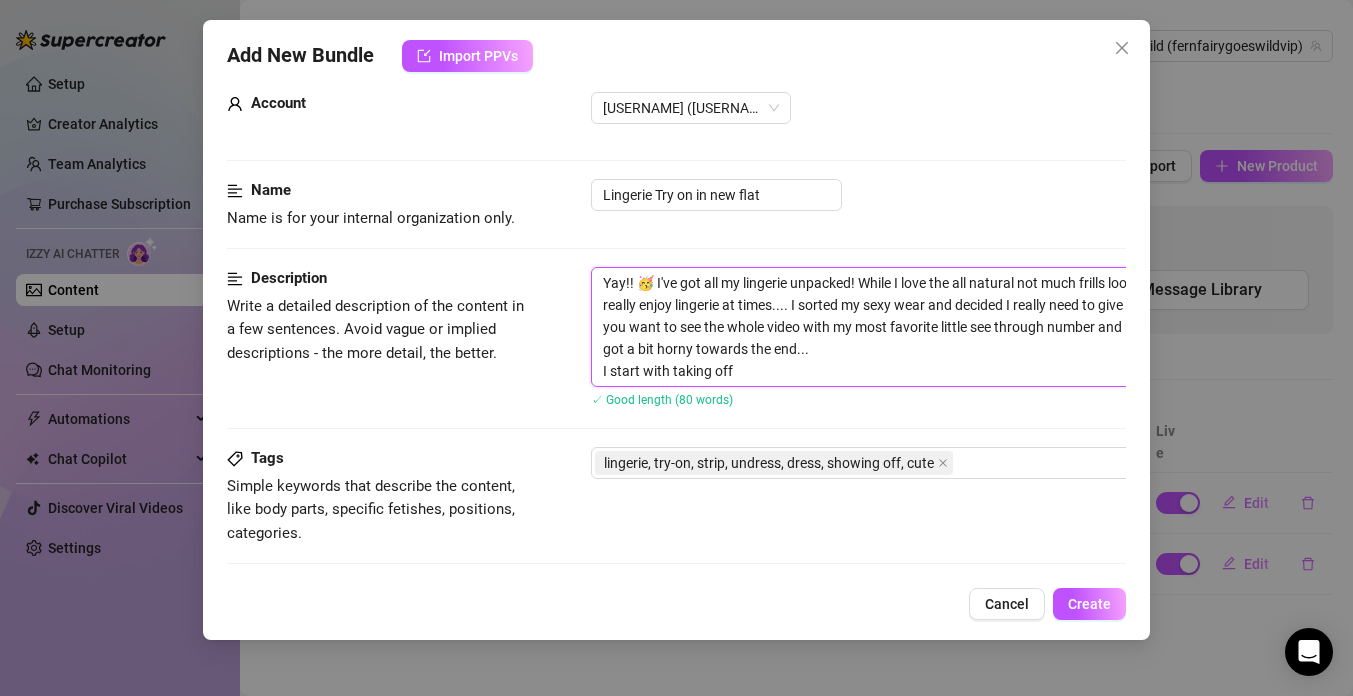 type on "Yay!! 🥳 I've got all my lingerie unpacked! While I love the all natural not much frills look 99% of the time I do really enjoy lingerie at times.... I sorted my sexy wear and decided I really need to give some of it a spin!! Do you want to see the whole video with my most favorite little see through number and no bra being the last? I got a bit horny towards the end...
I start with taking off" 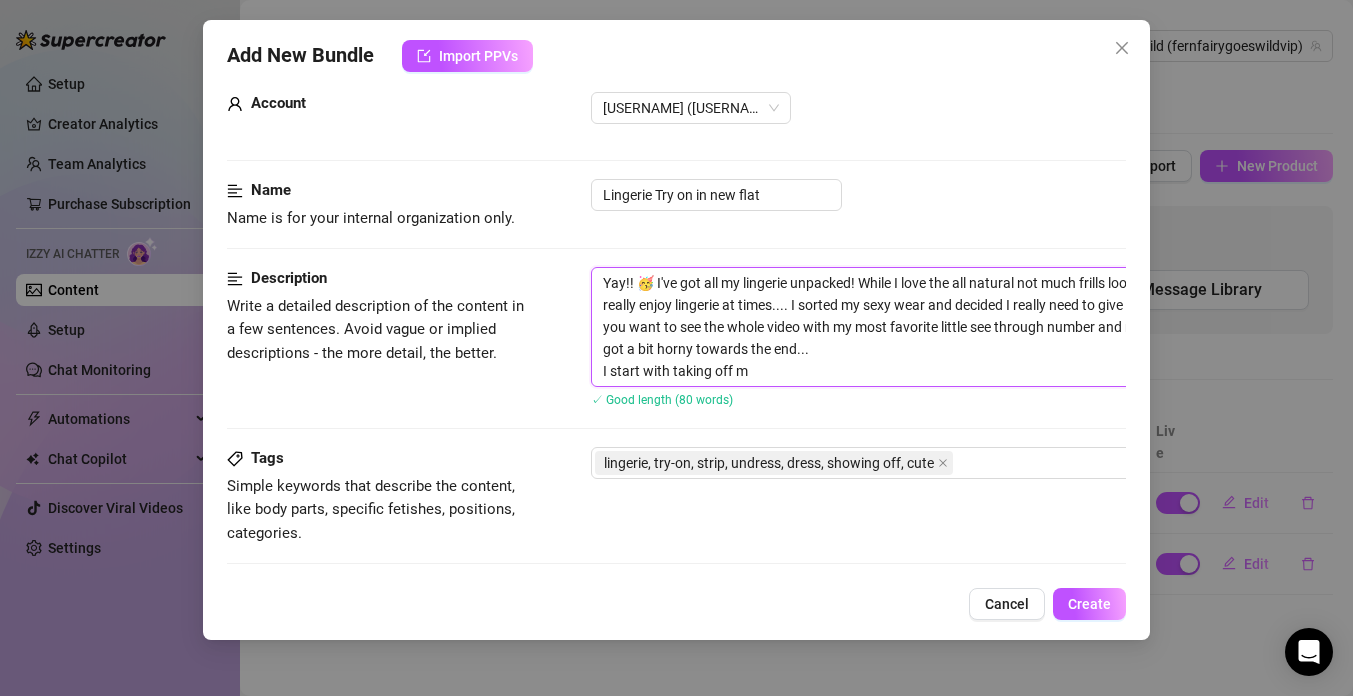 type on "Yay!! 🥳 I've got all my lingerie unpacked! While I love the all natural not much frills look 99% of the time I do really enjoy lingerie at times.... I sorted my sexy wear and decided I really need to give some of it a spin!! Do you want to see the whole video with my most favorite little see through number and no bra being the last? I got a bit horny towards the end...
I start with taking off my" 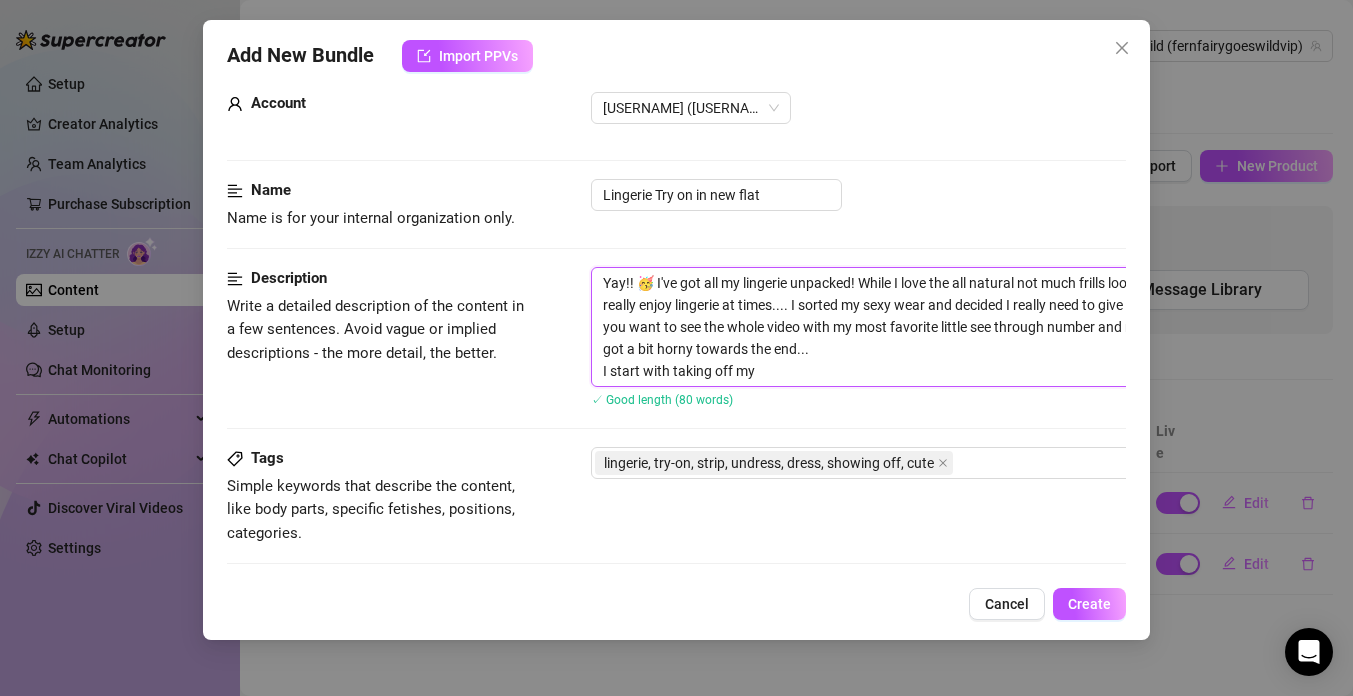 type on "Yay!! 🥳 I've got all my lingerie unpacked! While I love the all natural not much frills look 99% of the time I do really enjoy lingerie at times.... I sorted my sexy wear and decided I really need to give some of it a spin!! Do you want to see the whole video with my most favorite little see through number and no bra being the last? I got a bit horny towards the end...
I start with taking off my" 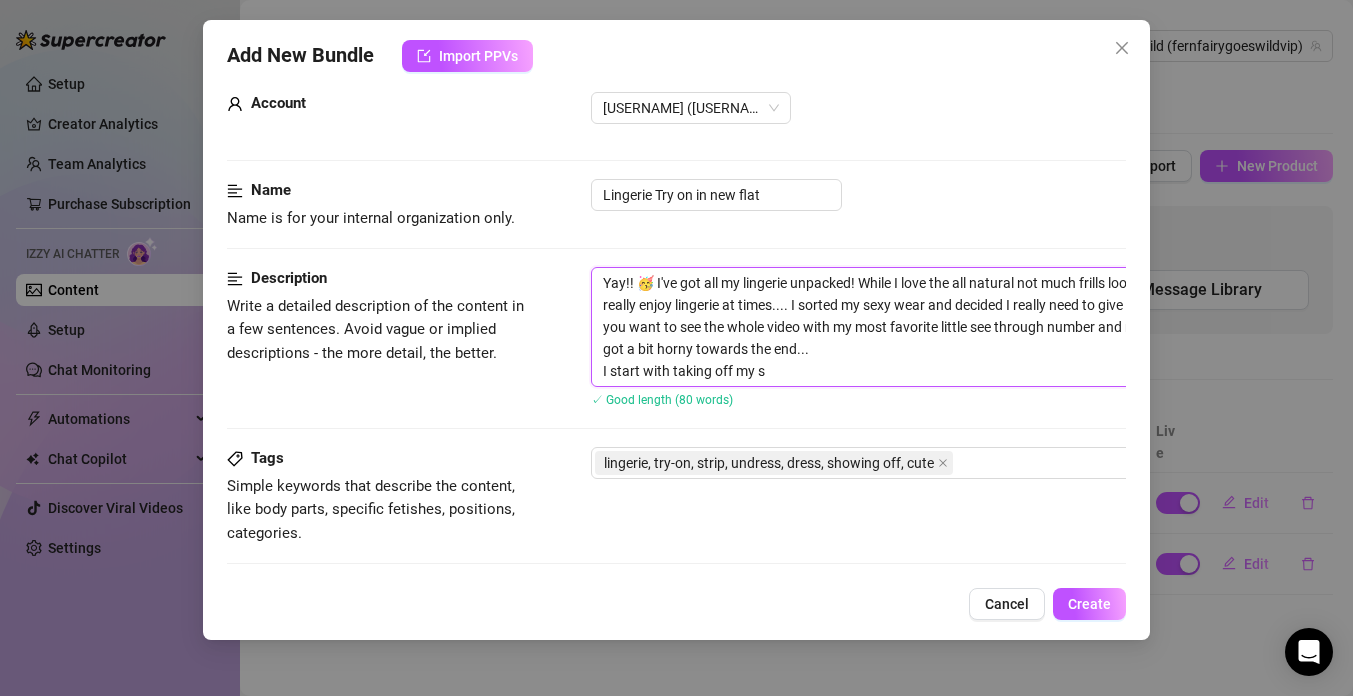type on "Yay!! 🥳 I've got all my lingerie unpacked! While I love the all natural not much frills look [NUMBER]% of the time I do really enjoy lingerie at times.... I sorted my sexy wear and decided I really need to give some of it a spin!! Do you want to see the whole video with my most favorite little see through number and no bra being the last? I got a bit horny towards the end...
I start with taking off my su" 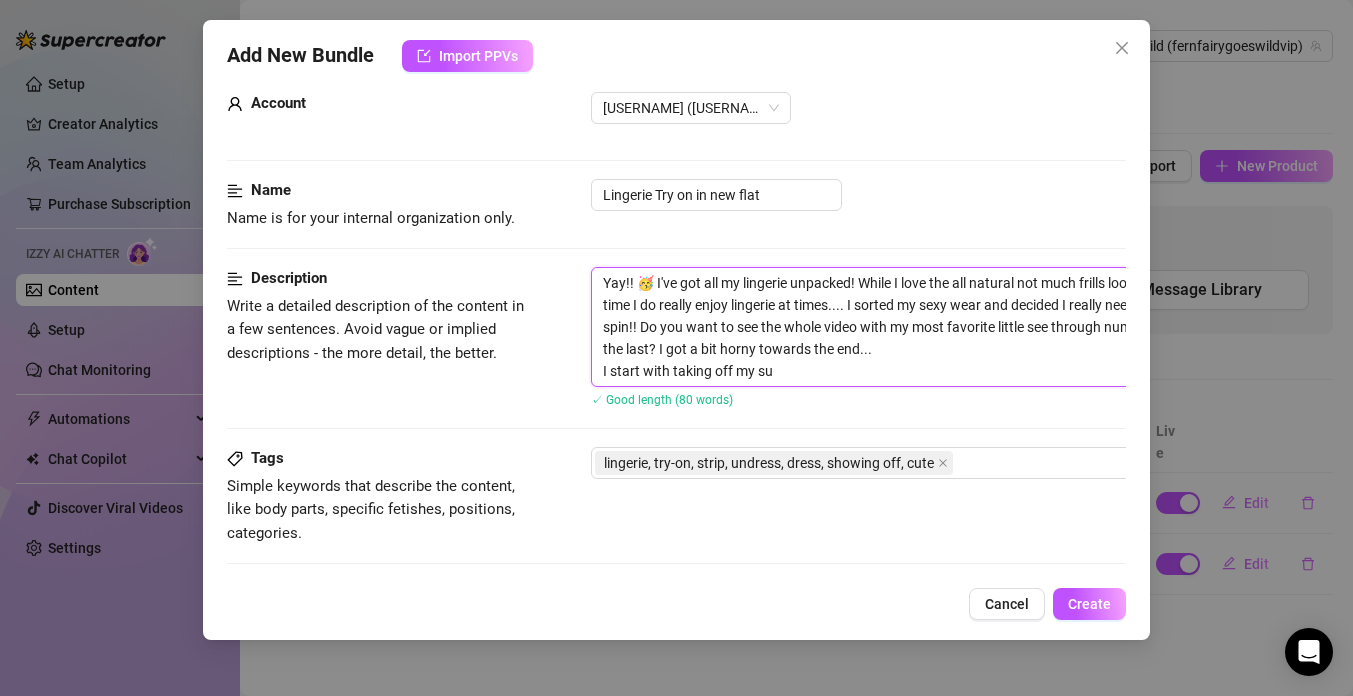 type on "Yay!! 🥳 I've got all my lingerie unpacked! While I love the all natural not much frills look 99% of the time I do really enjoy lingerie at times.... I sorted my sexy wear and decided I really need to give some of it a spin!! Do you want to see the whole video with my most favorite little see through number and no bra being the last? I got a bit horny towards the end...
I start with taking off my sum" 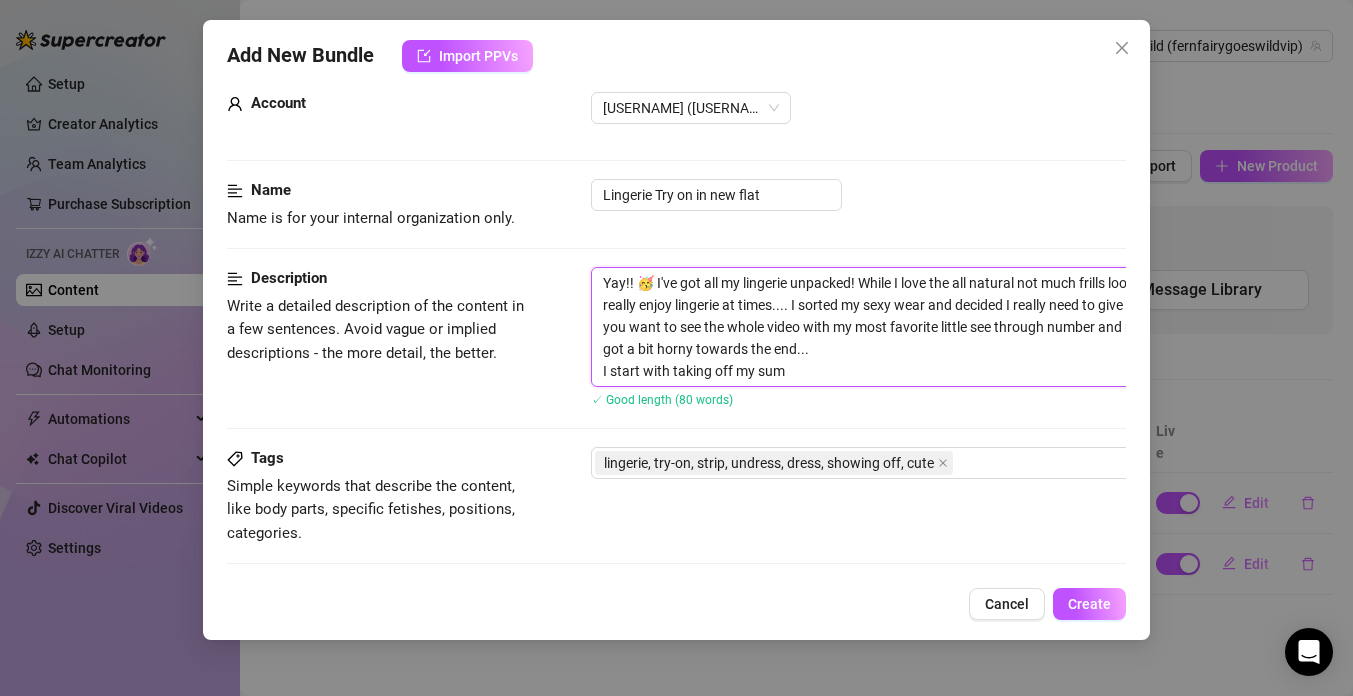 type on "Yay!! 🥳 I've got all my lingerie unpacked! While I love the all natural not much frills look 99% of the time I do really enjoy lingerie at times.... I sorted my sexy wear and decided I really need to give some of it a spin!! Do you want to see the whole video with my most favorite little see through number and no bra being the last? I got a bit horny towards the end...
I start with taking off my sume" 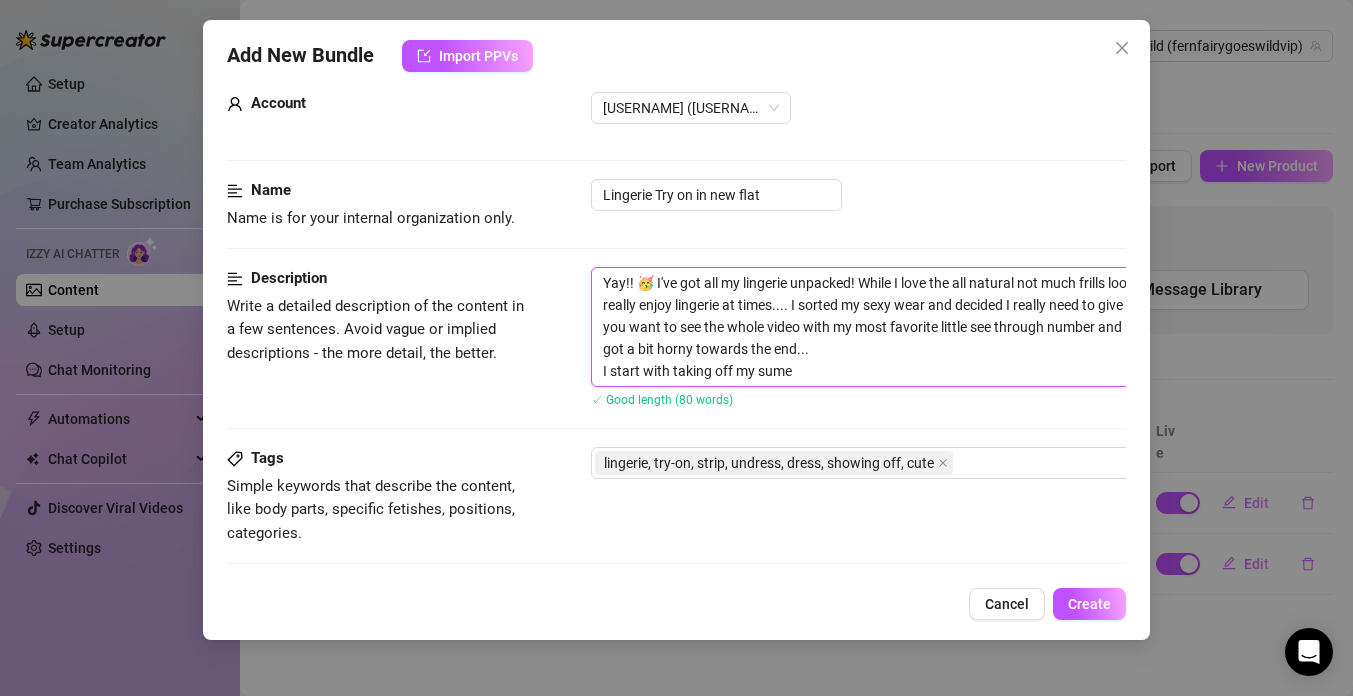 type on "Yay!! 🥳 I've got all my lingerie unpacked! While I love the all natural not much frills look 99% of the time I do really enjoy lingerie at times.... I sorted my sexy wear and decided I really need to give some of it a spin!! Do you want to see the whole video with my most favorite little see through number and no bra being the last? I got a bit horny towards the end...
I start with taking off my sumer" 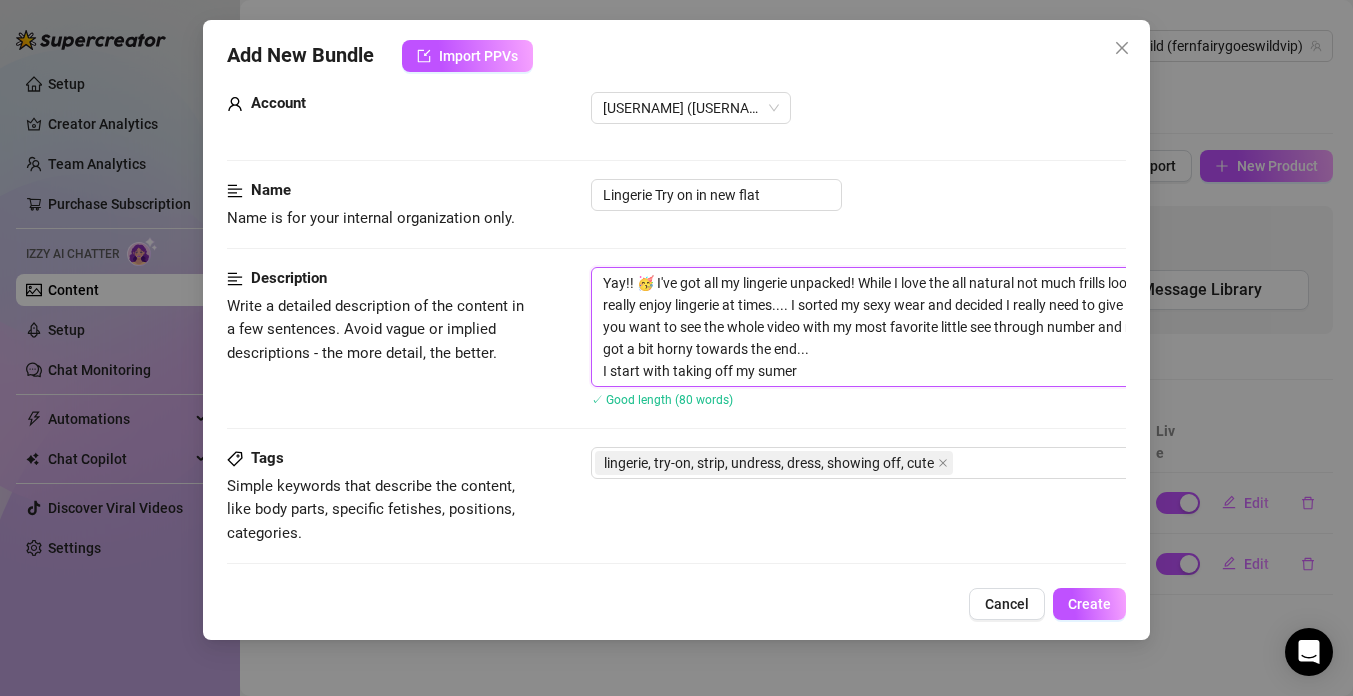 type on "Yay!! 🥳 I've got all my lingerie unpacked! While I love the all natural not much frills look 99% of the time I do really enjoy lingerie at times.... I sorted my sexy wear and decided I really need to give some of it a spin!! Do you want to see the whole video with my most favorite little see through number and no bra being the last? I got a bit horny towards the end...
I start with taking off my sumer" 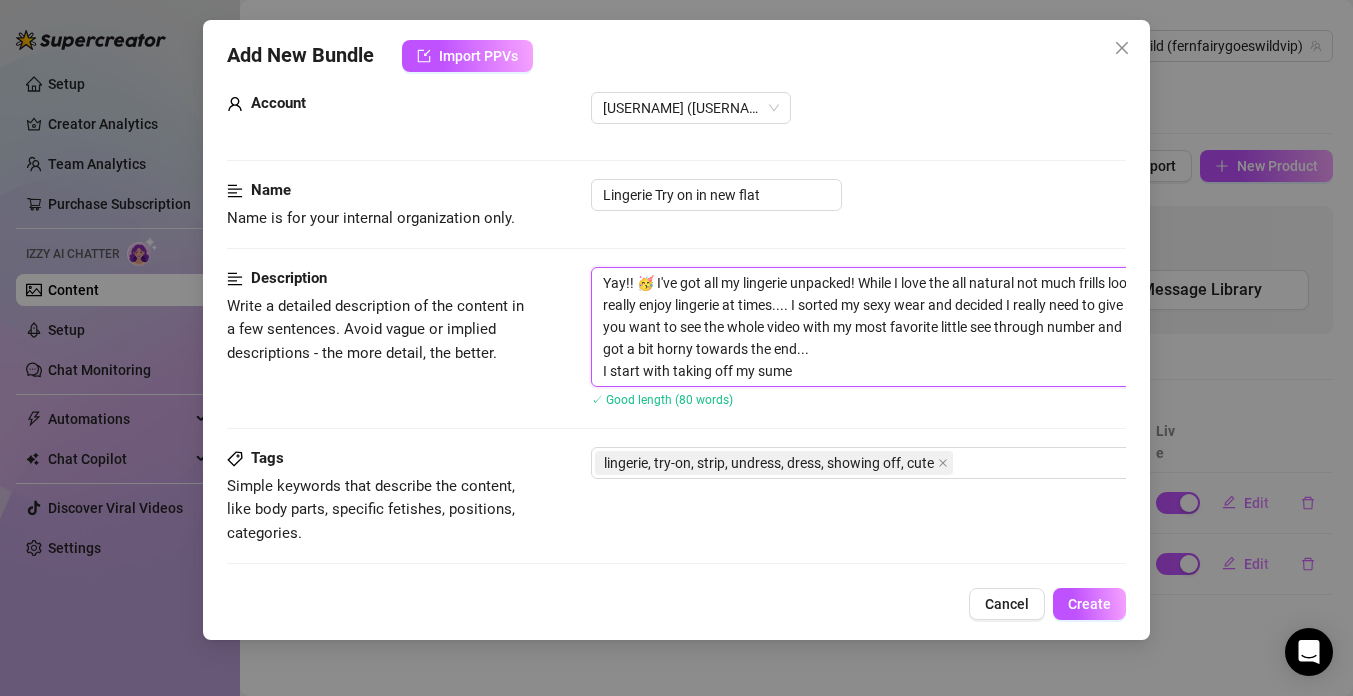 type on "Yay!! 🥳 I've got all my lingerie unpacked! While I love the all natural not much frills look 99% of the time I do really enjoy lingerie at times.... I sorted my sexy wear and decided I really need to give some of it a spin!! Do you want to see the whole video with my most favorite little see through number and no bra being the last? I got a bit horny towards the end...
I start with taking off my sum" 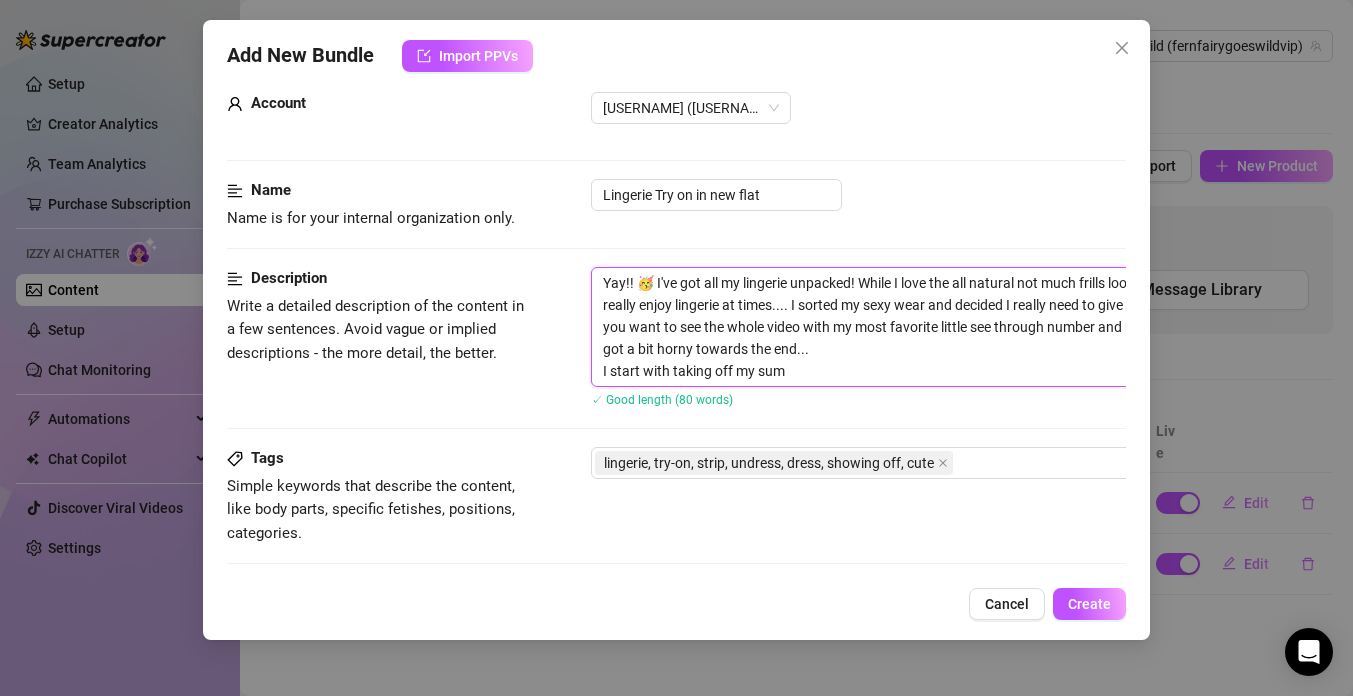 type on "Yay!! 🥳 I've got all my lingerie unpacked! While I love the all natural not much frills look 99% of the time I do really enjoy lingerie at times.... I sorted my sexy wear and decided I really need to give some of it a spin!! Do you want to see the whole video with my most favorite little see through number and no bra being the last? I got a bit horny towards the end...
I start with taking off my summ" 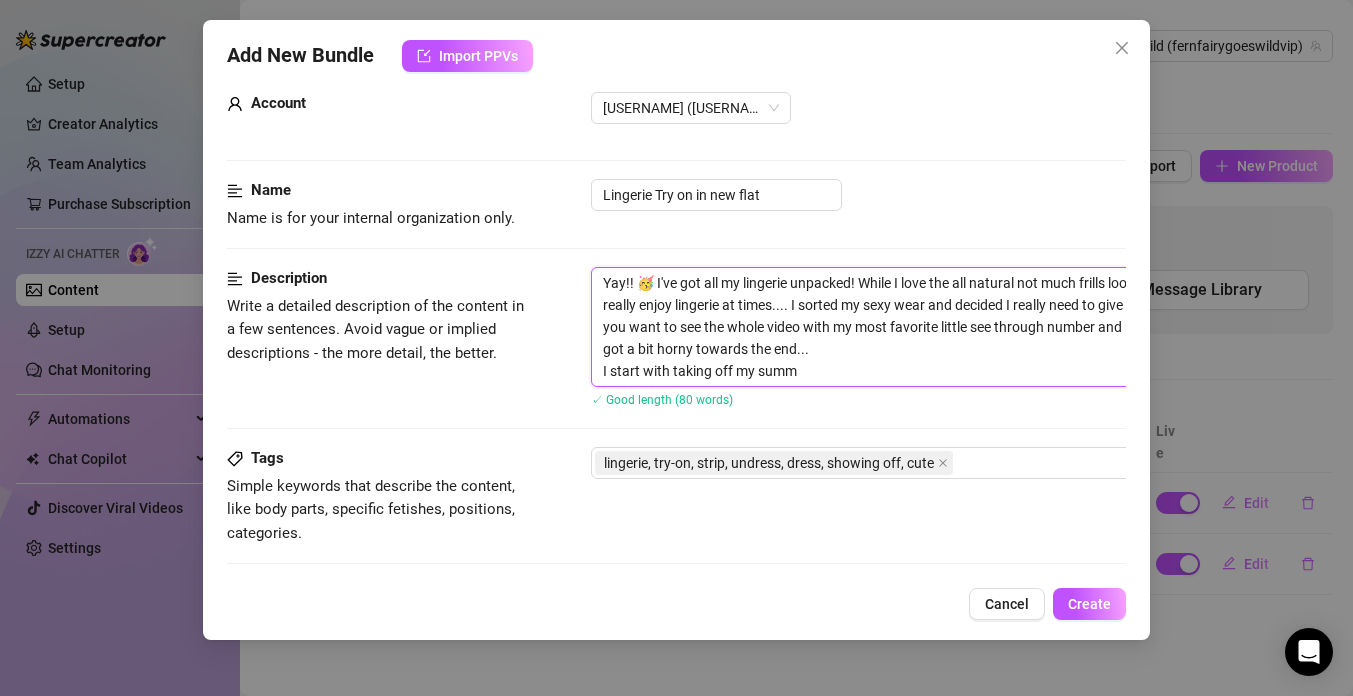 type on "Yay!! 🥳 I've got all my lingerie unpacked! While I love the all natural not much frills look 99% of the time I do really enjoy lingerie at times.... I sorted my sexy wear and decided I really need to give some of it a spin!! Do you want to see the whole video with my most favorite little see through number and no bra being the last? I got a bit horny towards the end...
I start with taking off my summm" 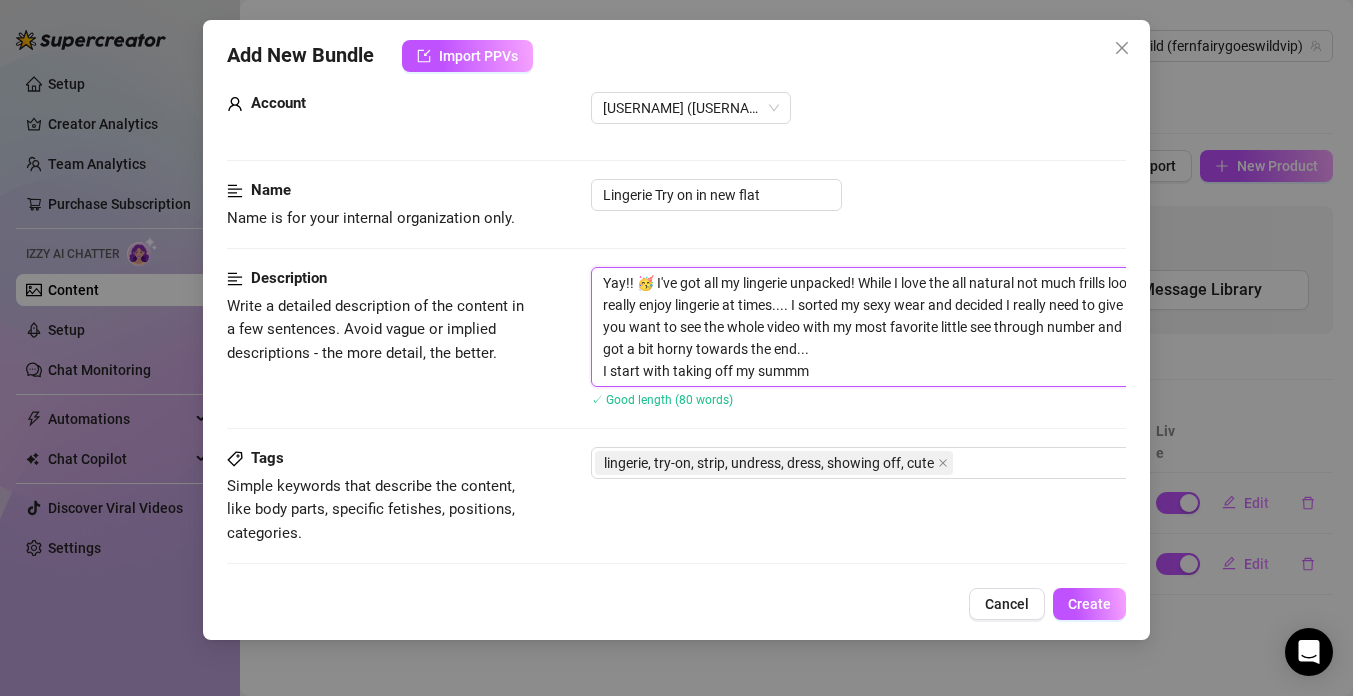 type on "Yay!! 🥳 I've got all my lingerie unpacked! While I love the all natural not much frills look 99% of the time I do really enjoy lingerie at times.... I sorted my sexy wear and decided I really need to give some of it a spin!! Do you want to see the whole video with my most favorite little see through number and no bra being the last? I got a bit horny towards the end...
I start with taking off my summ" 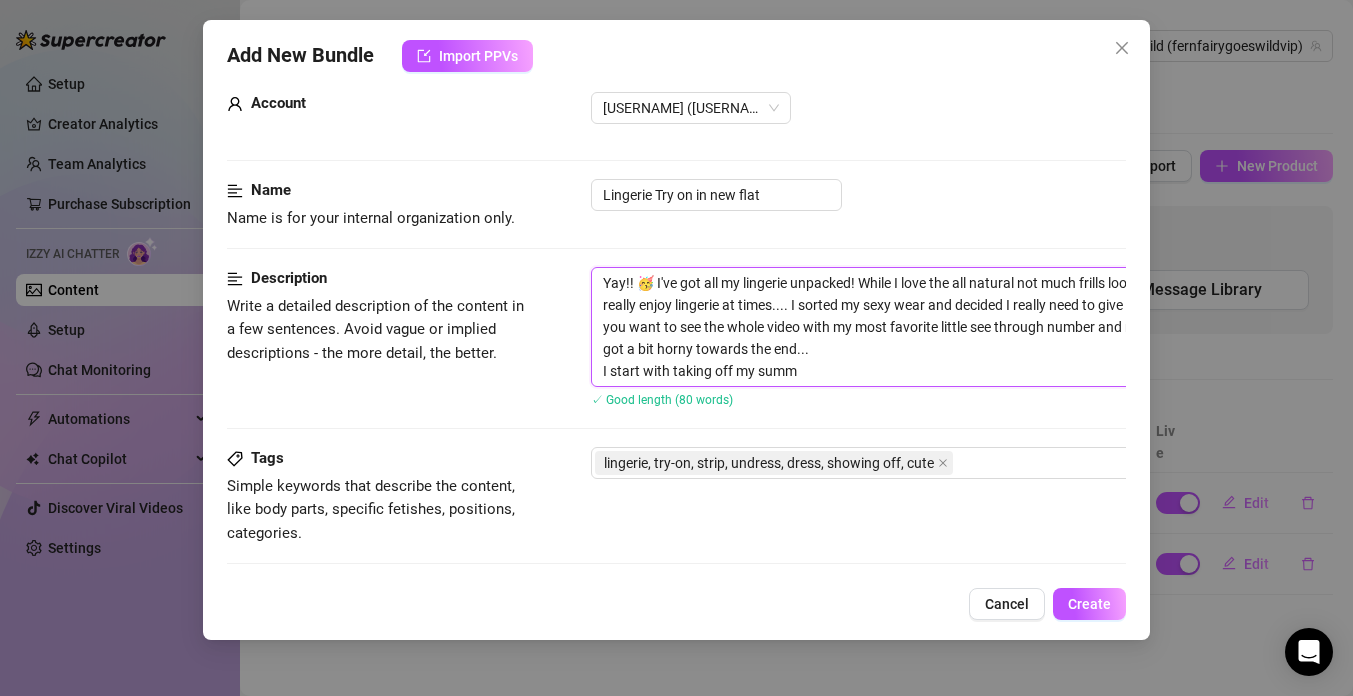 type on "Yay!! 🥳 I've got all my lingerie unpacked! While I love the all natural not much frills look 99% of the time I do really enjoy lingerie at times.... I sorted my sexy wear and decided I really need to give some of it a spin!! Do you want to see the whole video with my most favorite little see through number and no bra being the last? I got a bit horny towards the end...
I start with taking off my summe" 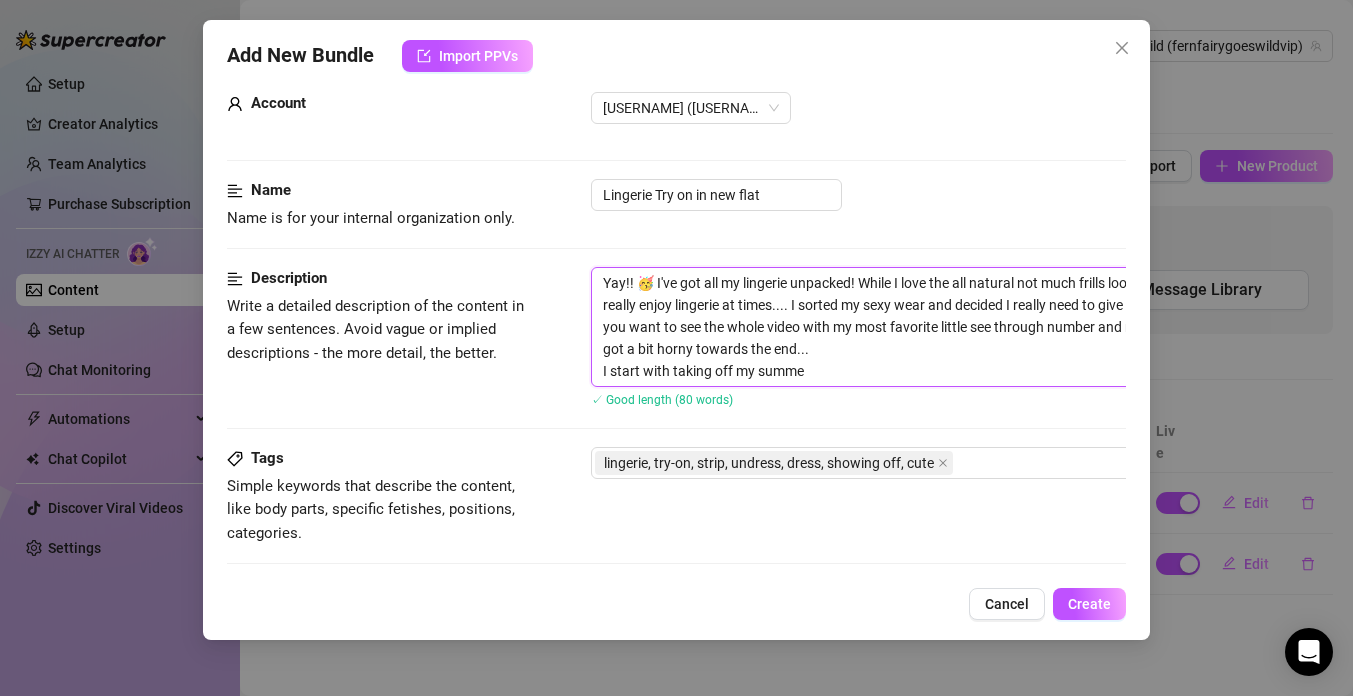 type on "Yay!! 🥳 I've got all my lingerie unpacked! While I love the all natural not much frills look 99% of the time I do really enjoy lingerie at times.... I sorted my sexy wear and decided I really need to give some of it a spin!! Do you want to see the whole video with my most favorite little see through number and no bra being the last? I got a bit horny towards the end...
I start with taking off my summer" 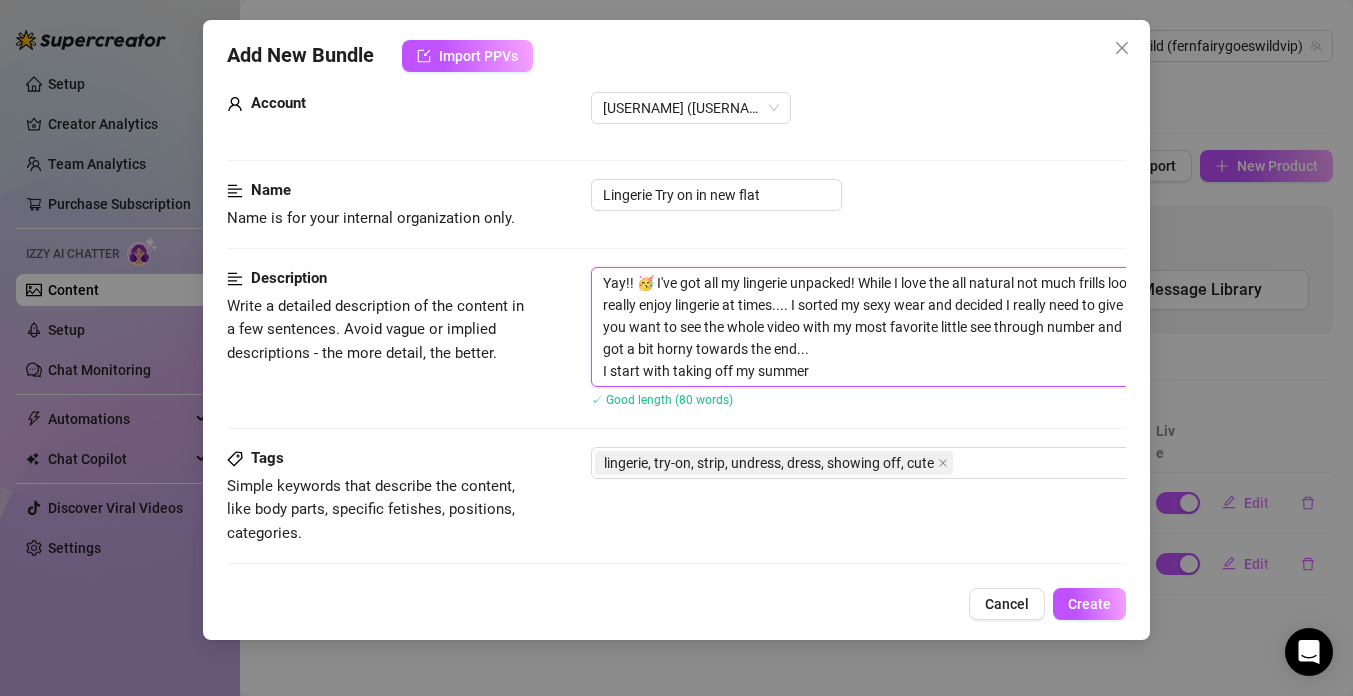 type on "Yay!! 🥳 I've got all my lingerie unpacked! While I love the all natural not much frills look 99% of the time I do really enjoy lingerie at times.... I sorted my sexy wear and decided I really need to give some of it a spin!! Do you want to see the whole video with my most favorite little see through number and no bra being the last? I got a bit horny towards the end...
I start with taking off my summer" 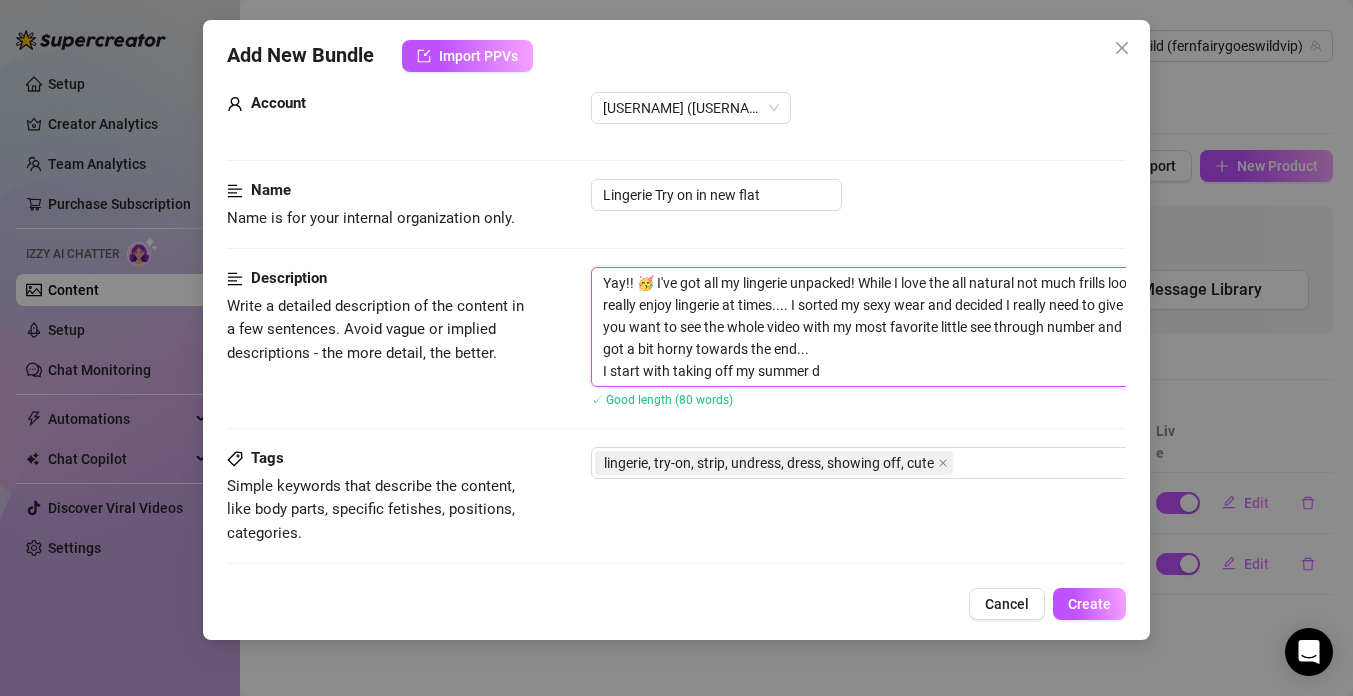 type on "Yay!! 🥳 I've got all my lingerie unpacked! While I love the all natural not much frills look 99% of the time I do really enjoy lingerie at times.... I sorted my sexy wear and decided I really need to give some of it a spin!! Do you want to see the whole video with my most favorite little see through number and no bra being the last? I got a bit horny towards the end...
I start with taking off my summer dr" 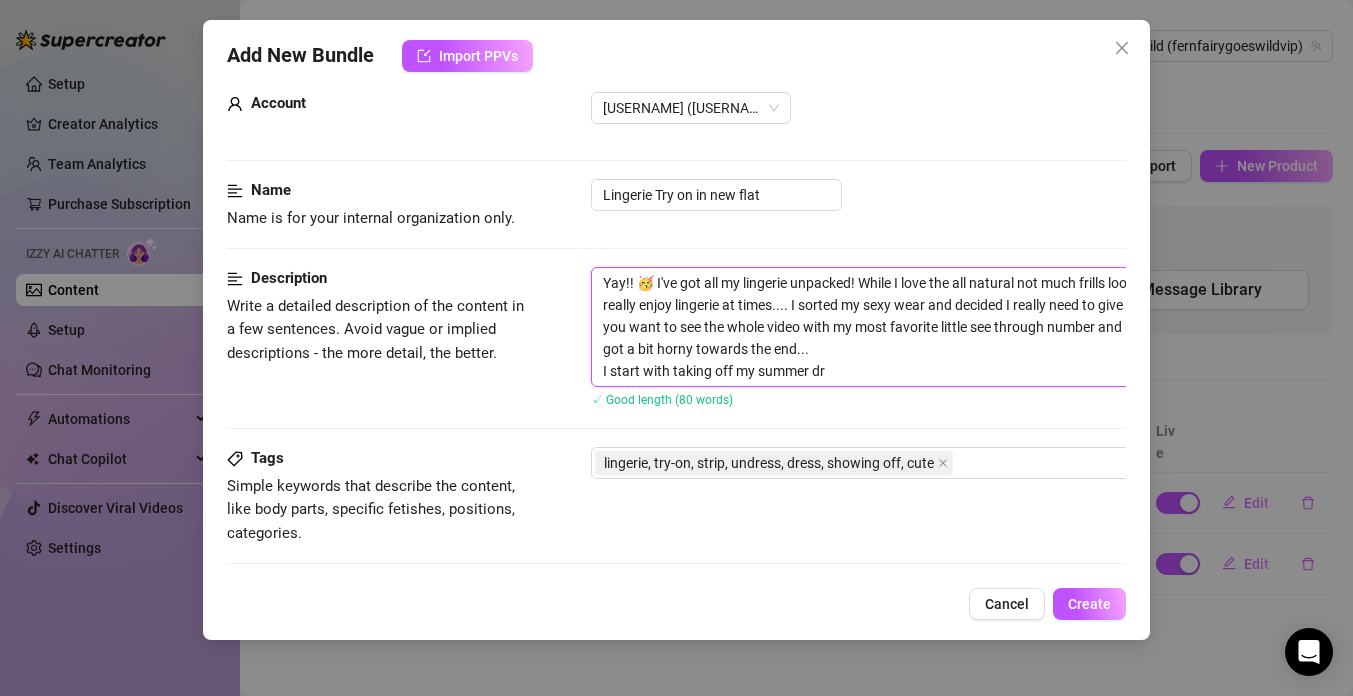 type on "Yay!! 🥳 I've got all my lingerie unpacked! While I love the all natural not much frills look 99% of the time I do really enjoy lingerie at times.... I sorted my sexy wear and decided I really need to give some of it a spin!! Do you want to see the whole video with my most favorite little see through number and no bra being the last? I got a bit horny towards the end...
I start with taking off my summer dre" 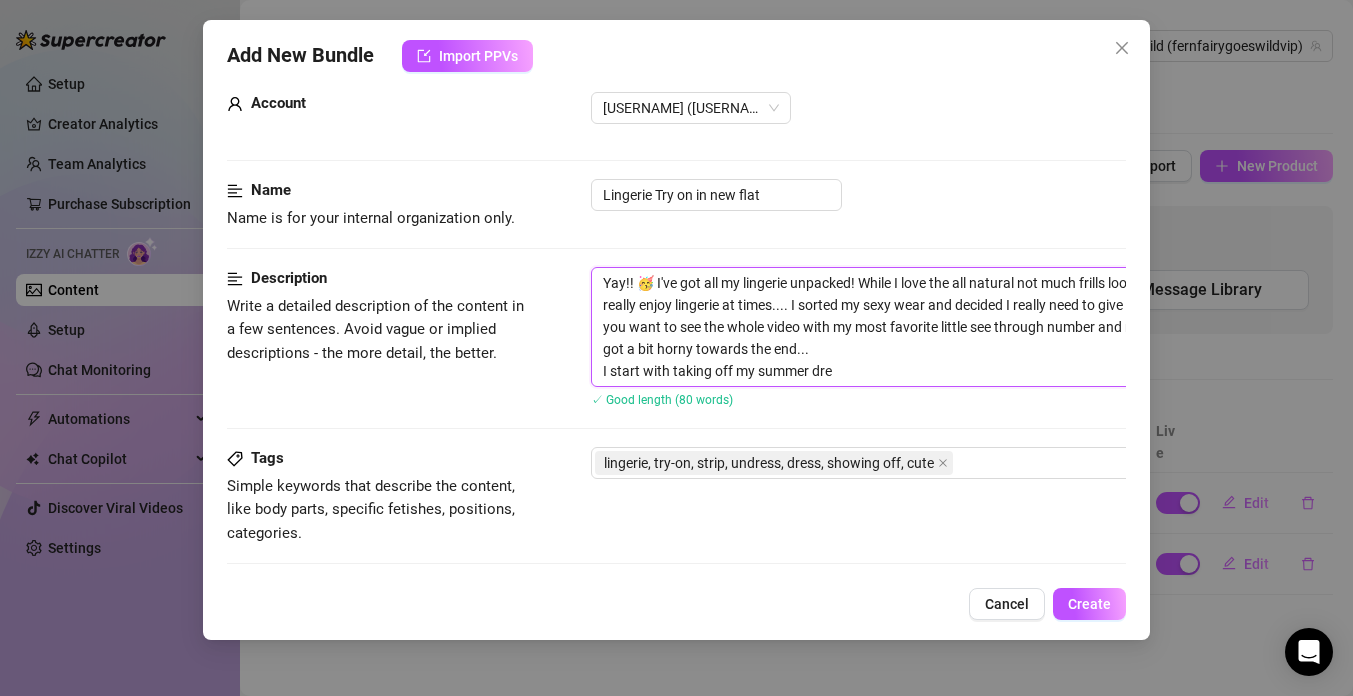 type on "Yay!! 🥳 I've got all my lingerie unpacked! While I love the all natural not much frills look 99% of the time I do really enjoy lingerie at times.... I sorted my sexy wear and decided I really need to give some of it a spin!! Do you want to see the whole video with my most favorite little see through number and no bra being the last? I got a bit horny towards the end...
I start with taking off my summer dres" 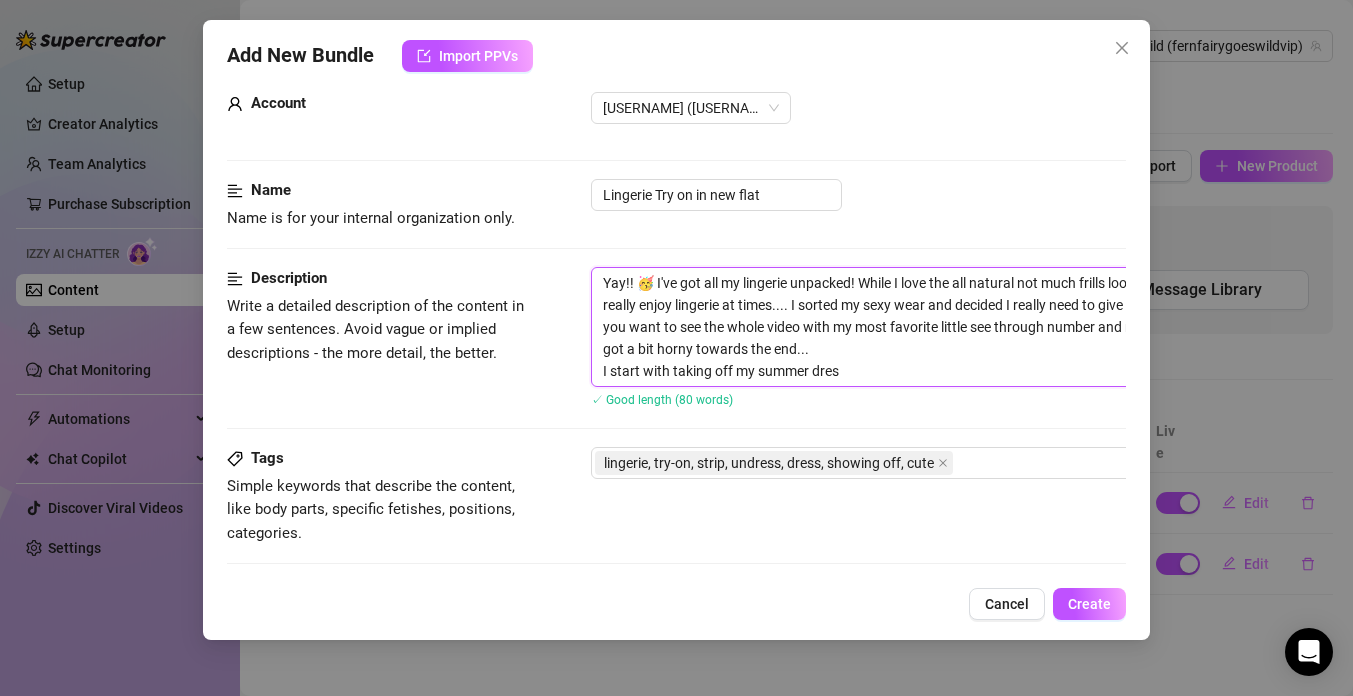 type on "Yay!! 🥳 I've got all my lingerie unpacked! While I love the all natural not much frills look 99% of the time I do really enjoy lingerie at times.... I sorted my sexy wear and decided I really need to give some of it a spin!! Do you want to see the whole video with my most favorite little see through number and no bra being the last? I got a bit horny towards the end...
I start with taking off my summer dress" 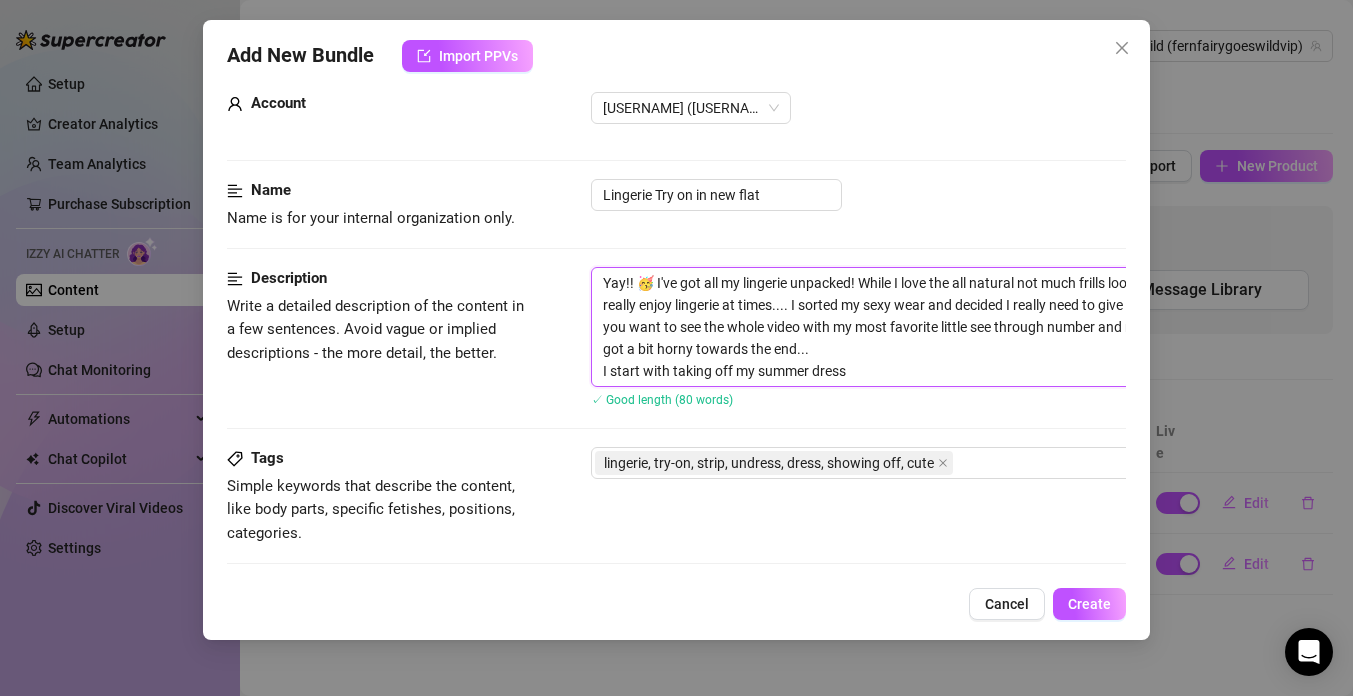 type on "Yay!! 🥳 I've got all my lingerie unpacked! While I love the all natural not much frills look 99% of the time I do really enjoy lingerie at times.... I sorted my sexy wear and decided I really need to give some of it a spin!! Do you want to see the whole video with my most favorite little see through number and no bra being the last? I got a bit horny towards the end...
I start with taking off my summer dress" 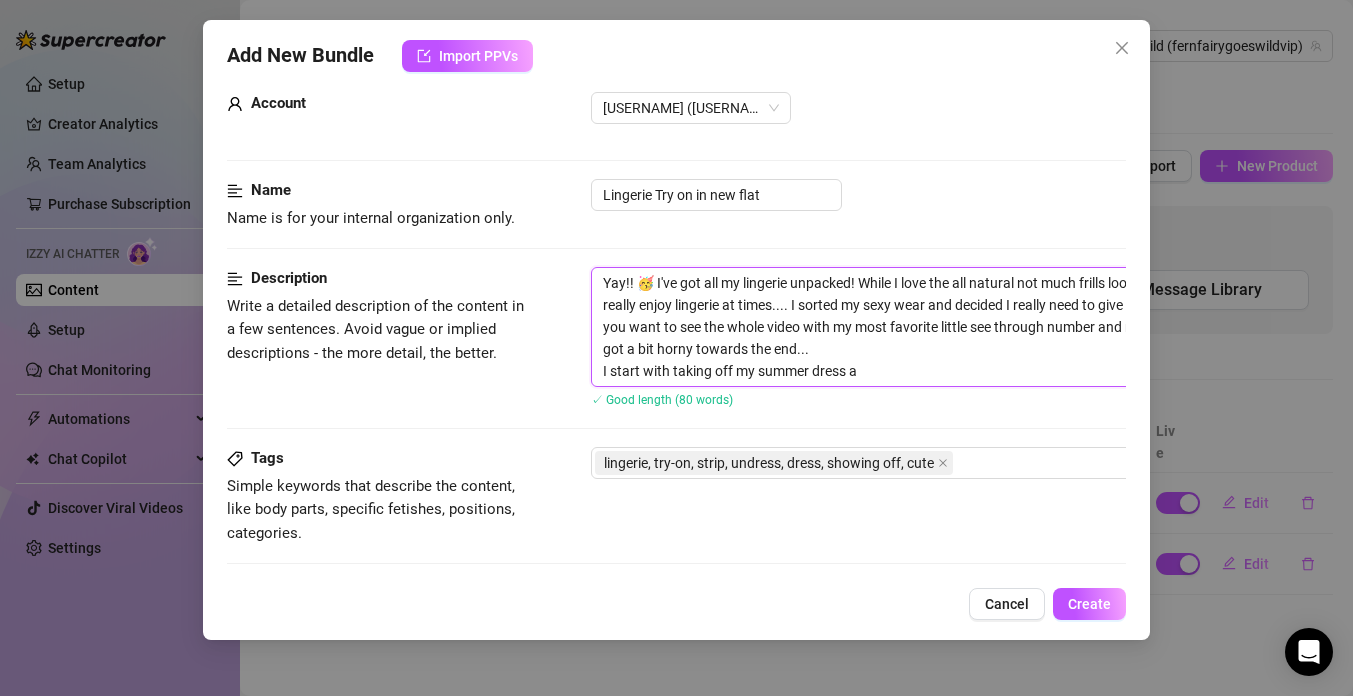 type on "Yay!! 🥳 I've got all my lingerie unpacked! While I love the all natural not much frills look 99% of the time I do really enjoy lingerie at times.... I sorted my sexy wear and decided I really need to give some of it a spin!! Do you want to see the whole video with my most favorite little see through number and no bra being the last? I got a bit horny towards the end...
I start with taking off my summer dress an" 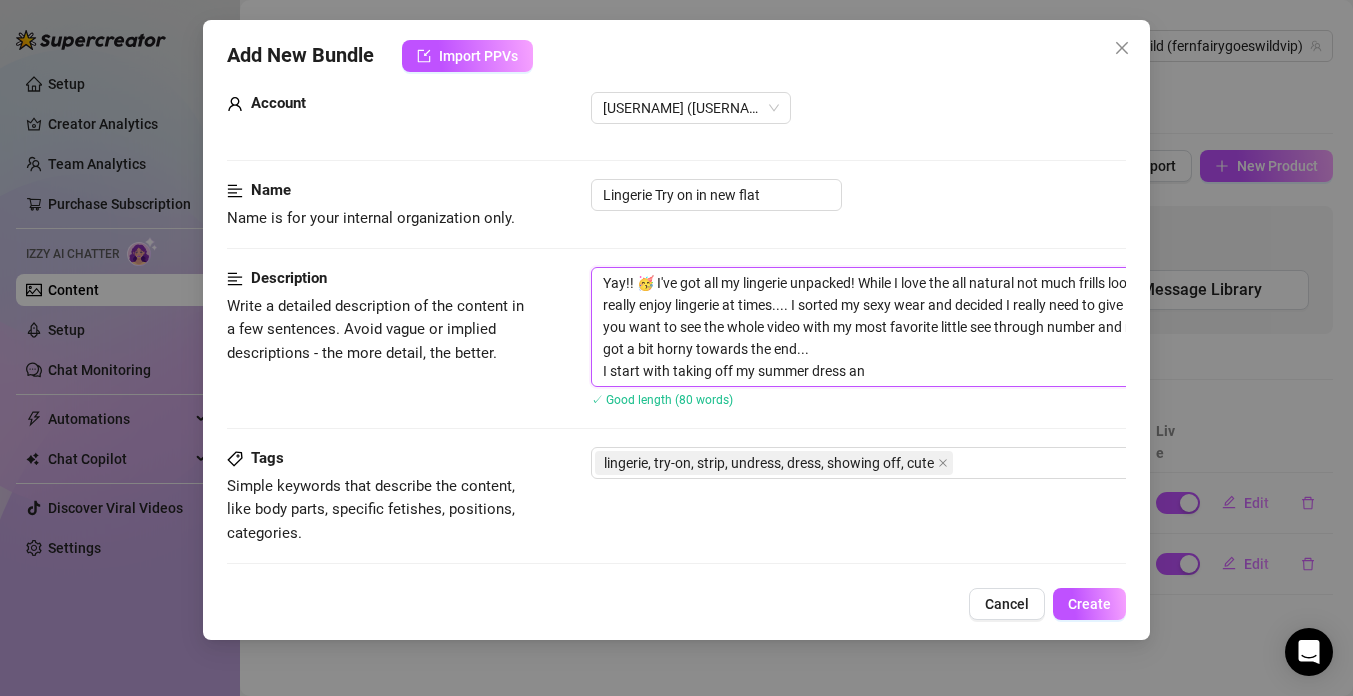 type on "Yay!! 🥳 I've got all my lingerie unpacked! While I love the all natural not much frills look 99% of the time I do really enjoy lingerie at times.... I sorted my sexy wear and decided I really need to give some of it a spin!! Do you want to see the whole video with my most favorite little see through number and no bra being the last? I got a bit horny towards the end...
I start with taking off my summer dress and" 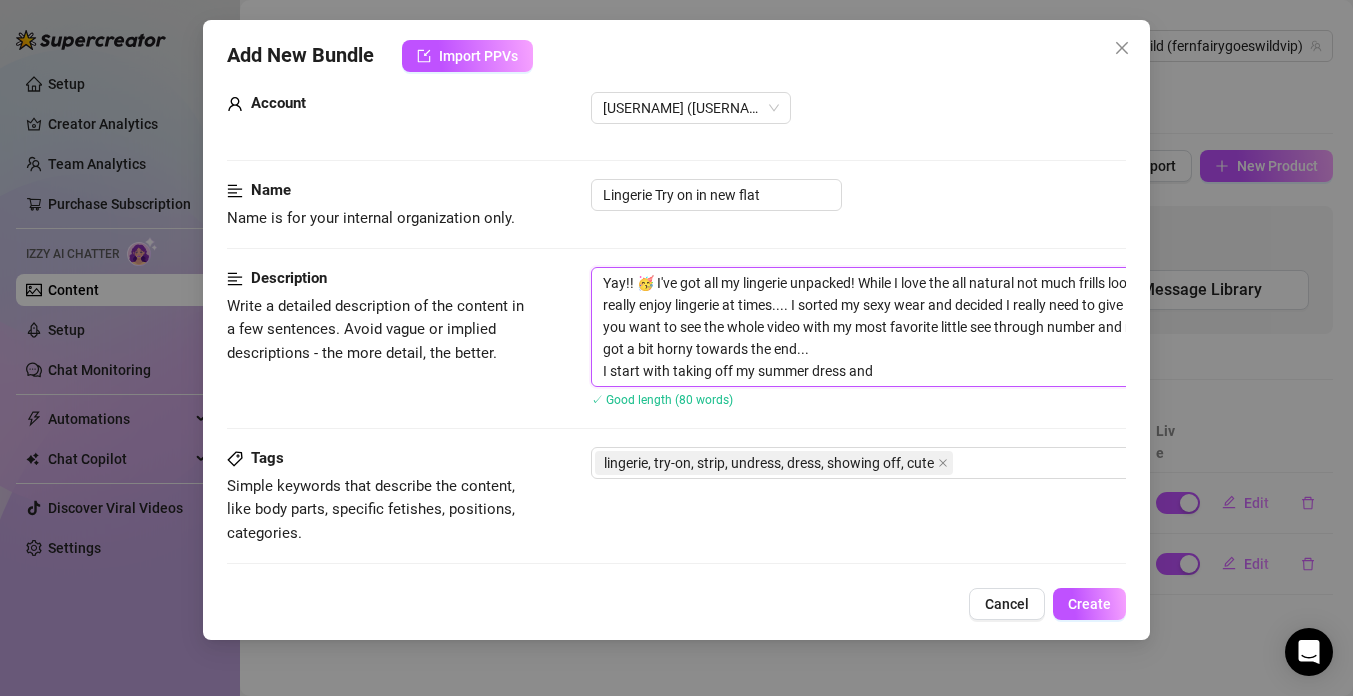 type on "Yay!! 🥳 I've got all my lingerie unpacked! While I love the all natural not much frills look 99% of the time I do really enjoy lingerie at times.... I sorted my sexy wear and decided I really need to give some of it a spin!! Do you want to see the whole video with my most favorite little see through number and no bra being the last? I got a bit horny towards the end...
I start with taking off my summer dress and" 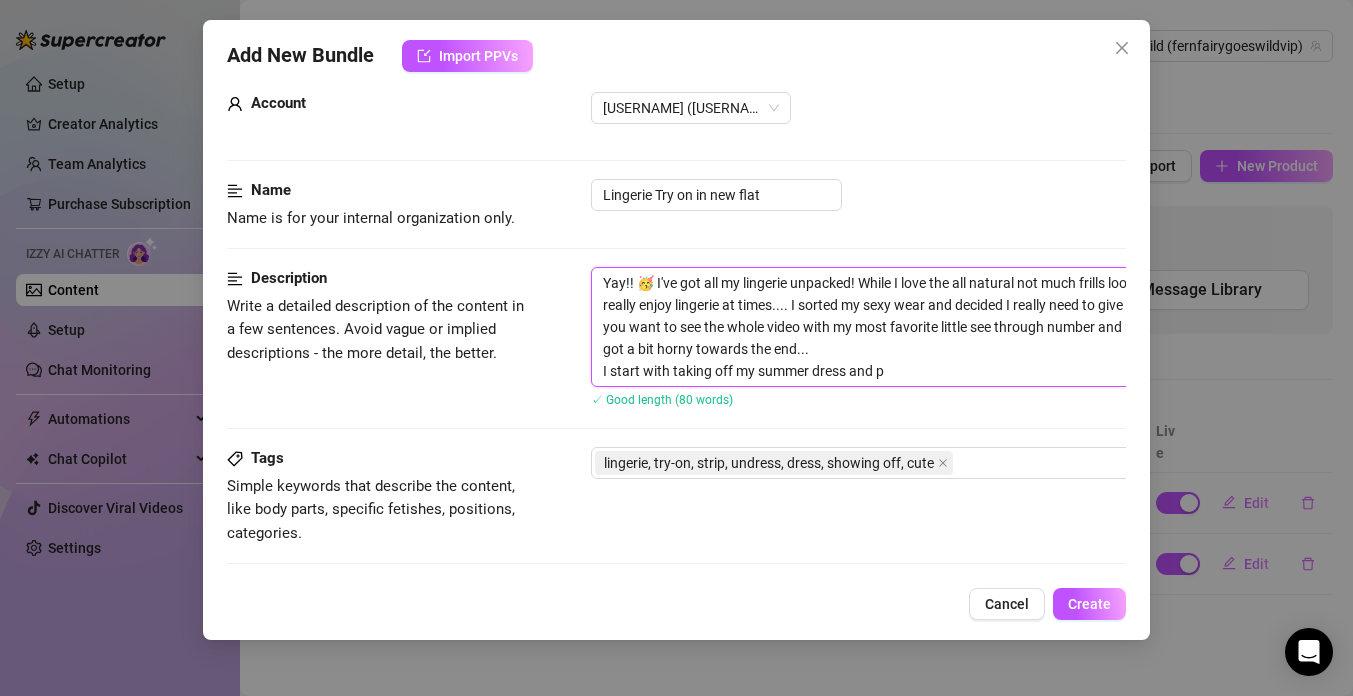 type on "Yay!! 🥳 I've got all my lingerie unpacked! While I love the all natural not much frills look 99% of the time I do really enjoy lingerie at times.... I sorted my sexy wear and decided I really need to give some of it a spin!! Do you want to see the whole video with my most favorite little see through number and no bra being the last? I got a bit horny towards the end...
I start with taking off my summer dress and pu" 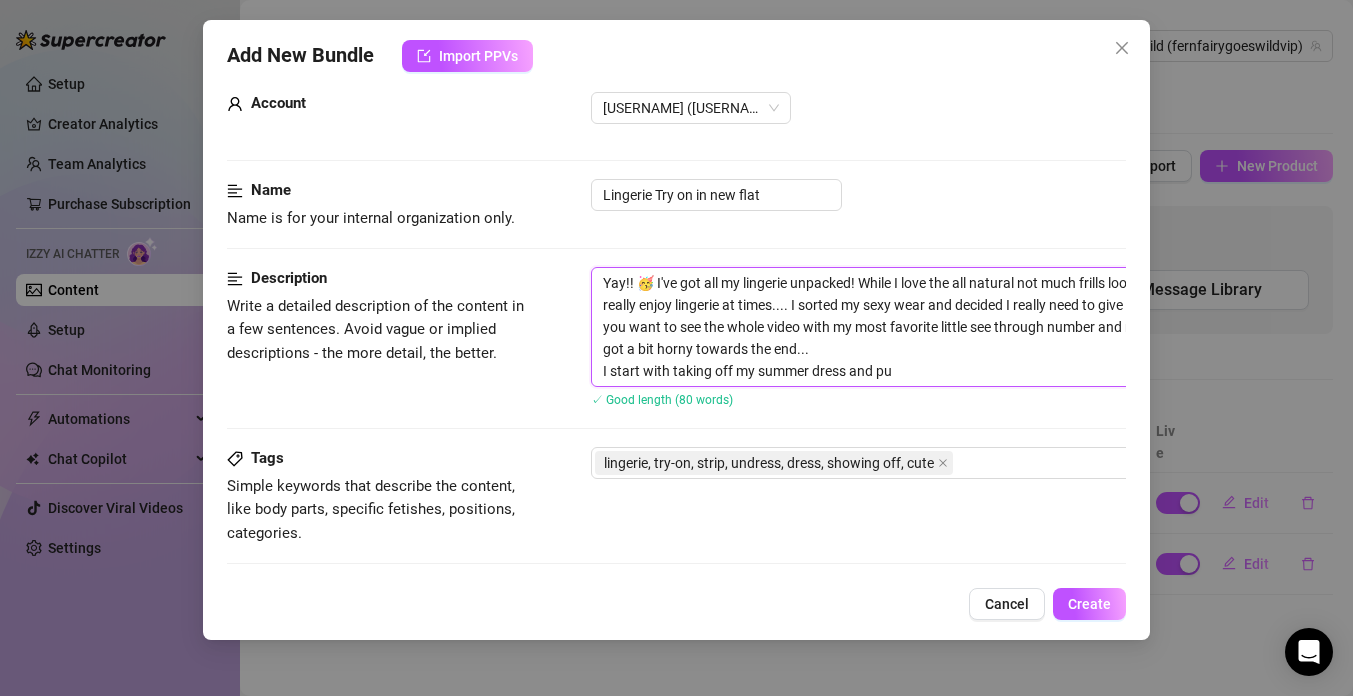 type on "Yay!! 🥳 I've got all my lingerie unpacked! While I love the all natural not much frills look 99% of the time I do really enjoy lingerie at times.... I sorted my sexy wear and decided I really need to give some of it a spin!! Do you want to see the whole video with my most favorite little see through number and no bra being the last? I got a bit horny towards the end...
I start with taking off my summer dress and put" 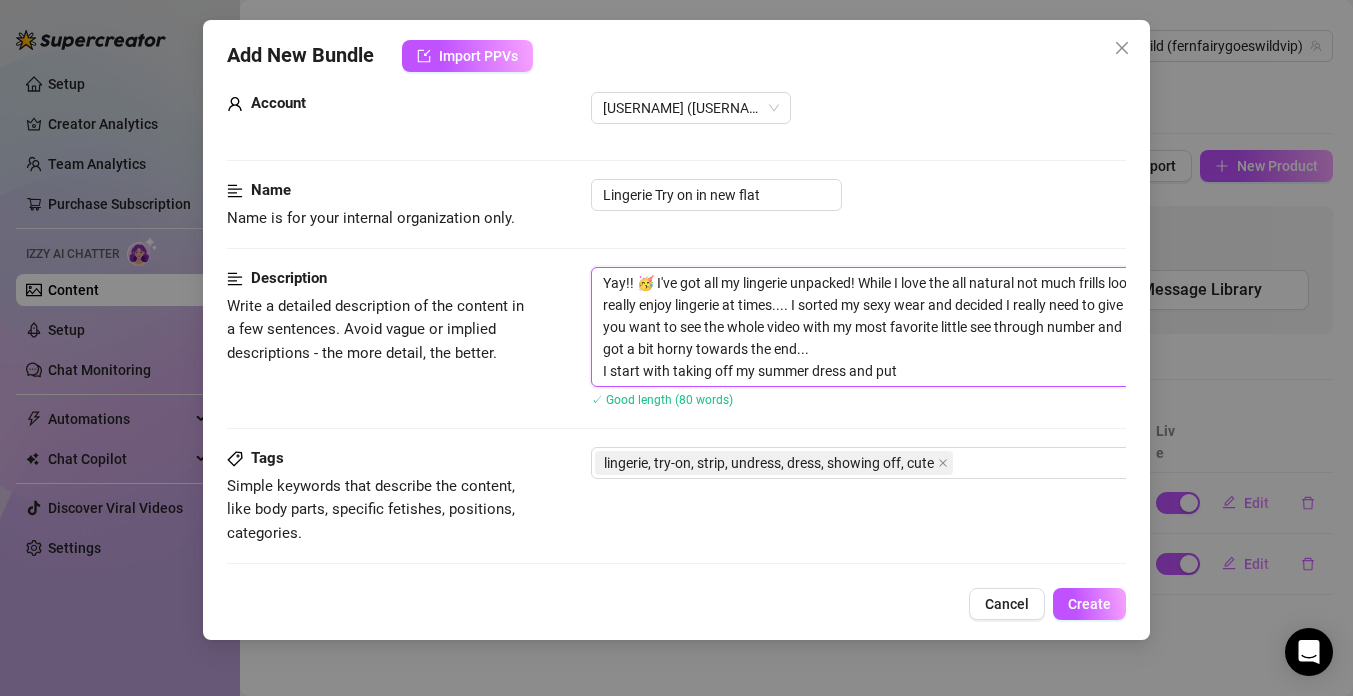 type on "Yay!! 🥳 I've got all my lingerie unpacked! While I love the all natural not much frills look 99% of the time I do really enjoy lingerie at times.... I sorted my sexy wear and decided I really need to give some of it a spin!! Do you want to see the whole video with my most favorite little see through number and no bra being the last? I got a bit horny towards the end...
I start with taking off my summer dress and putt" 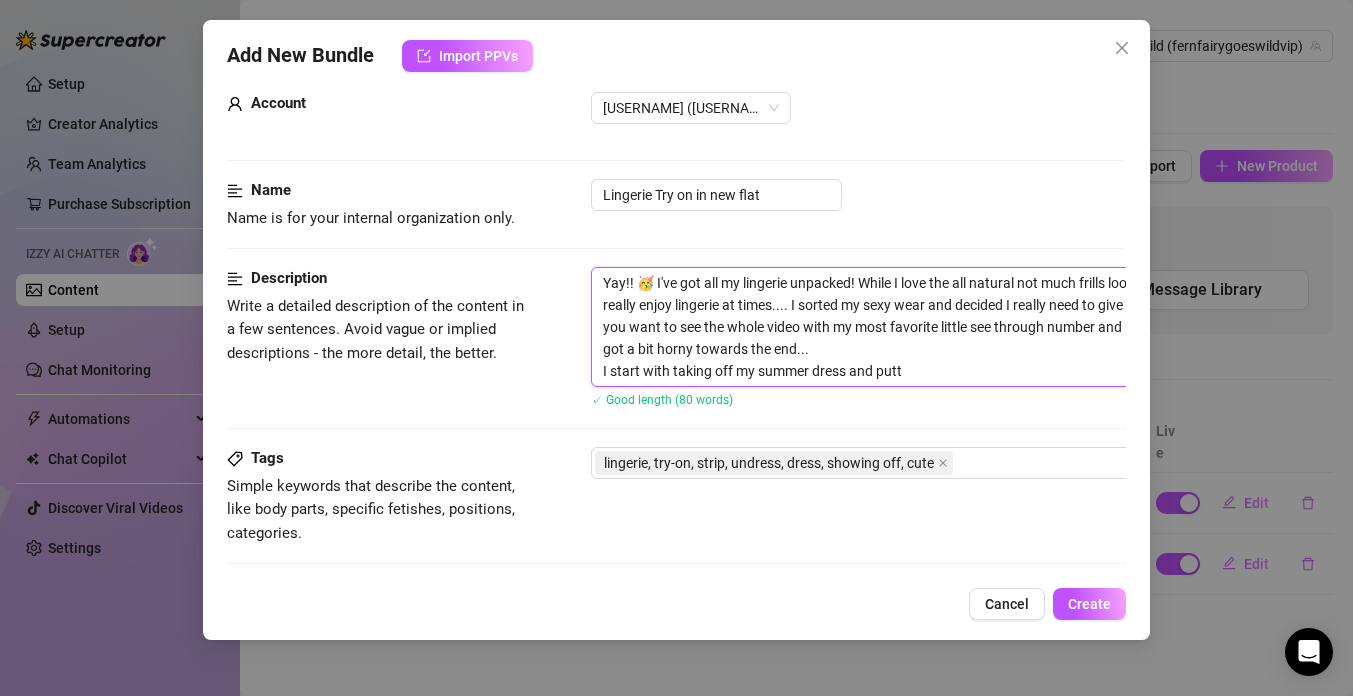 type on "Yay!! 🥳 I've got all my lingerie unpacked! While I love the all natural not much frills look 99% of the time I do really enjoy lingerie at times.... I sorted my sexy wear and decided I really need to give some of it a spin!! Do you want to see the whole video with my most favorite little see through number and no bra being the last? I got a bit horny towards the end...
I start with taking off my summer dress and putti" 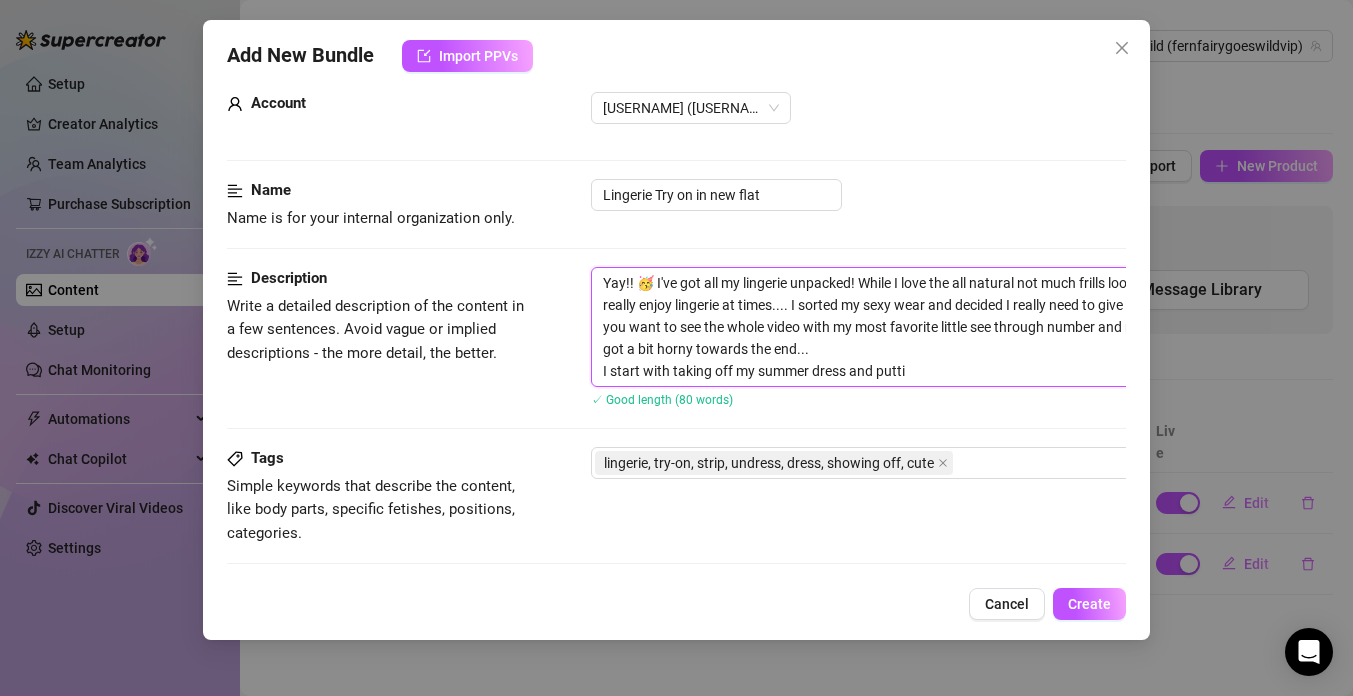 type on "Yay!! 🥳 I've got all my lingerie unpacked! While I love the all natural not much frills look 99% of the time I do really enjoy lingerie at times.... I sorted my sexy wear and decided I really need to give some of it a spin!! Do you want to see the whole video with my most favorite little see through number and no bra being the last? I got a bit horny towards the end...
I start with taking off my summer dress and puttin" 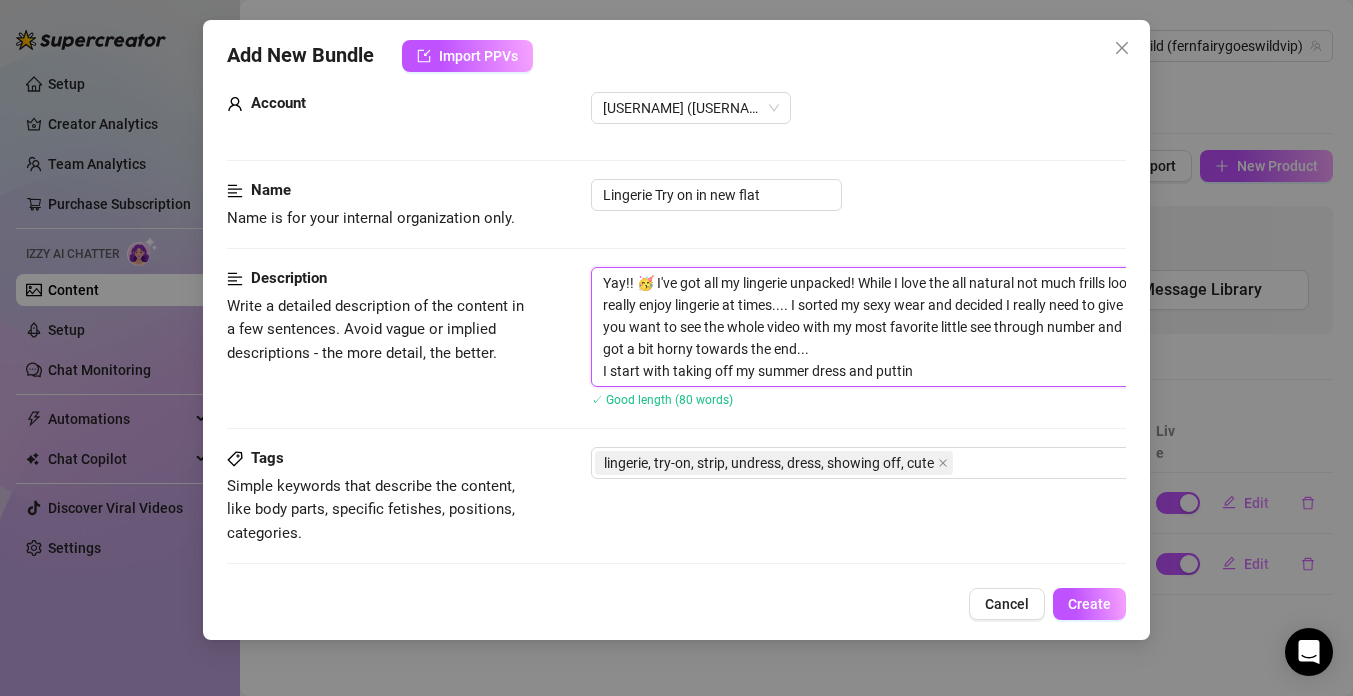 type on "Yay!! 🥳 I've got all my lingerie unpacked! While I love the all natural not much frills look 99% of the time I do really enjoy lingerie at times.... I sorted my sexy wear and decided I really need to give some of it a spin!! Do you want to see the whole video with my most favorite little see through number and no bra being the last? I got a bit horny towards the end...
I start with taking off my summer dress and putting" 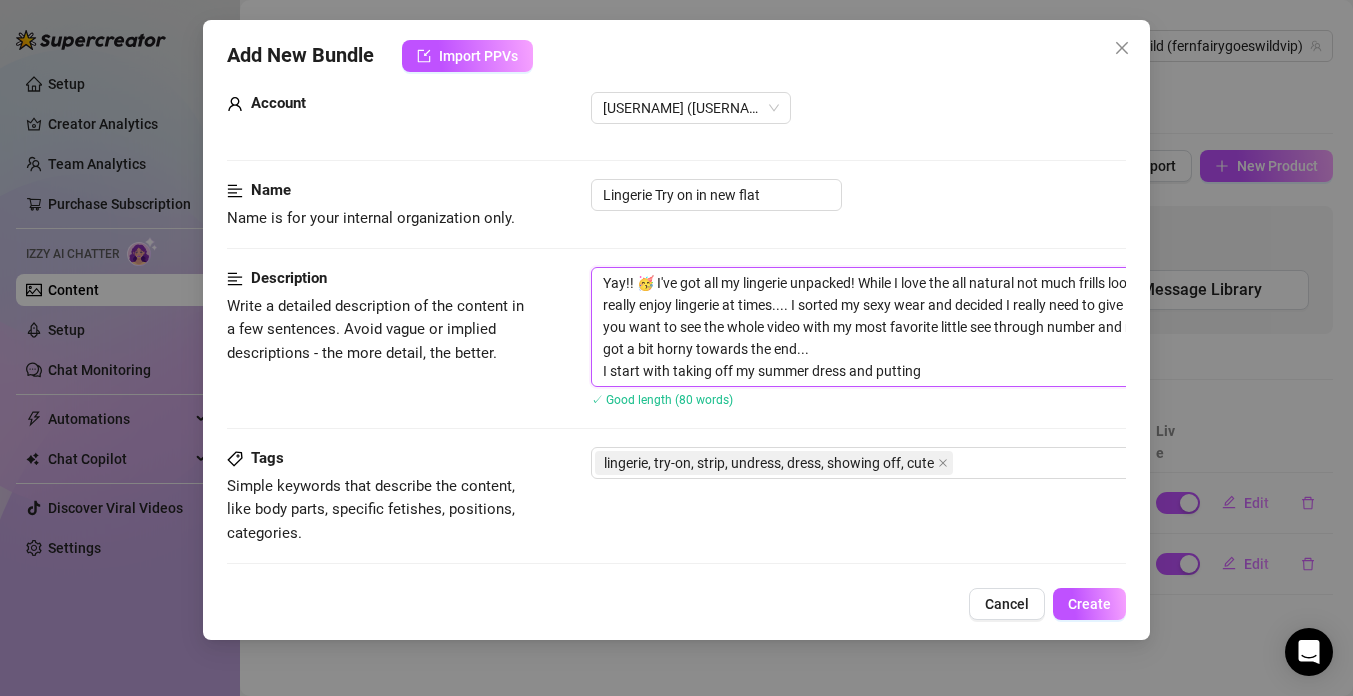 type on "Yay!! 🥳 I've got all my lingerie unpacked! While I love the all natural not much frills look 99% of the time I do really enjoy lingerie at times.... I sorted my sexy wear and decided I really need to give some of it a spin!! Do you want to see the whole video with my most favorite little see through number and no bra being the last? I got a bit horny towards the end...
I start with taking off my summer dress and putting" 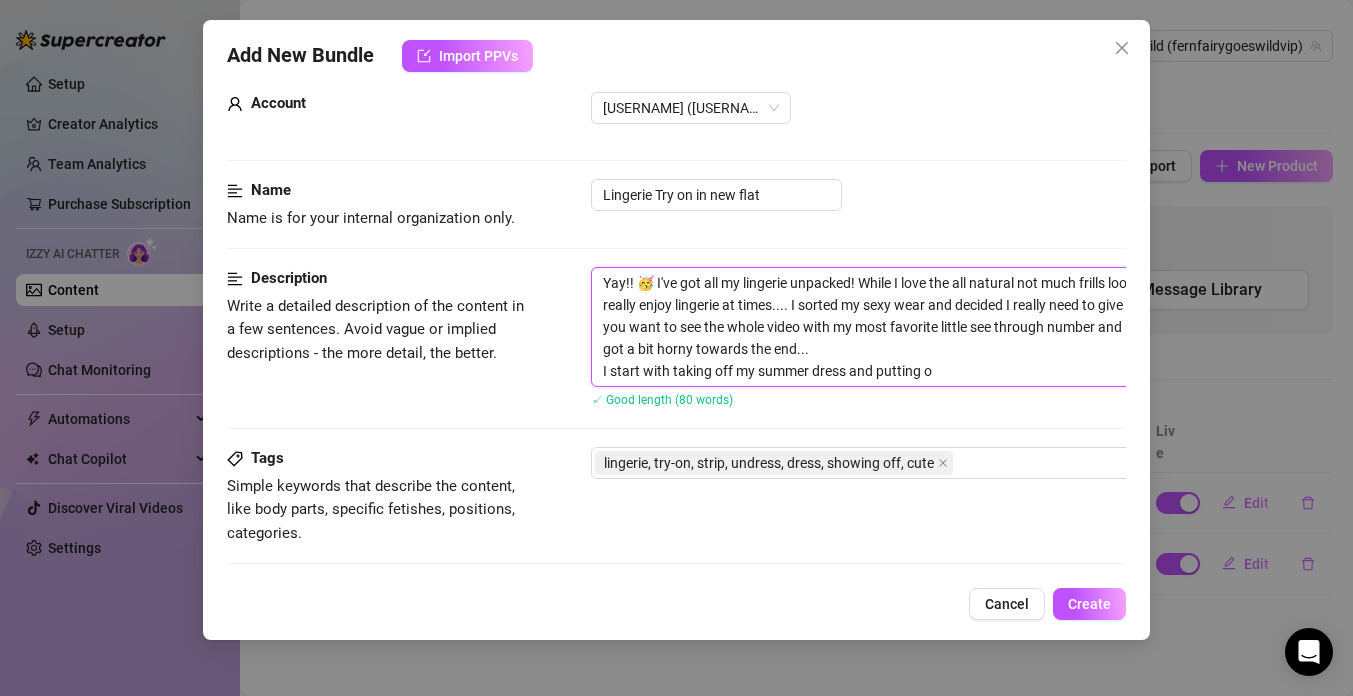 type on "Yay!! 🥳 I've got all my lingerie unpacked! While I love the all natural not much frills look 99% of the time I do really enjoy lingerie at times.... I sorted my sexy wear and decided I really need to give some of it a spin!! Do you want to see the whole video with my most favorite little see through number and no bra being the last? I got a bit horny towards the end...
I start with taking off my summer dress and putting on" 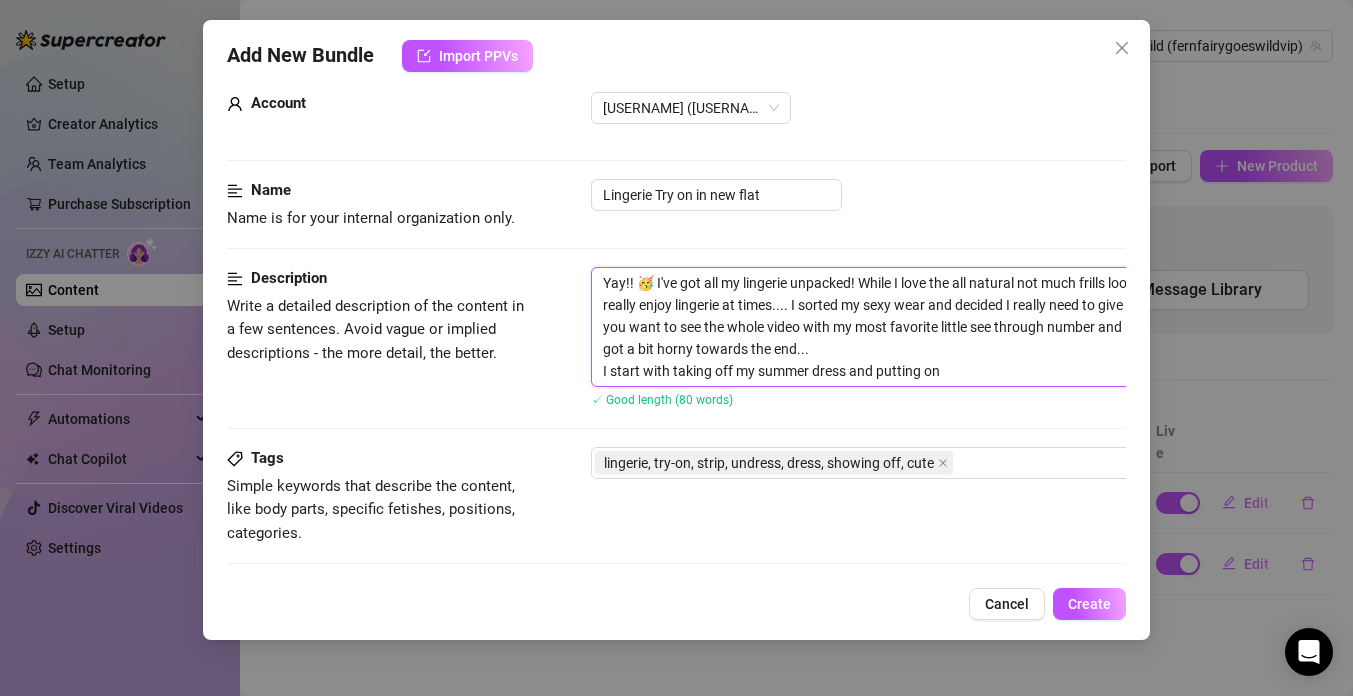 type on "Yay!! 🥳 I've got all my lingerie unpacked! While I love the all natural not much frills look 99% of the time I do really enjoy lingerie at times.... I sorted my sexy wear and decided I really need to give some of it a spin!! Do you want to see the whole video with my most favorite little see through number and no bra being the last? I got a bit horny towards the end...
I start with taking off my summer dress and putting on" 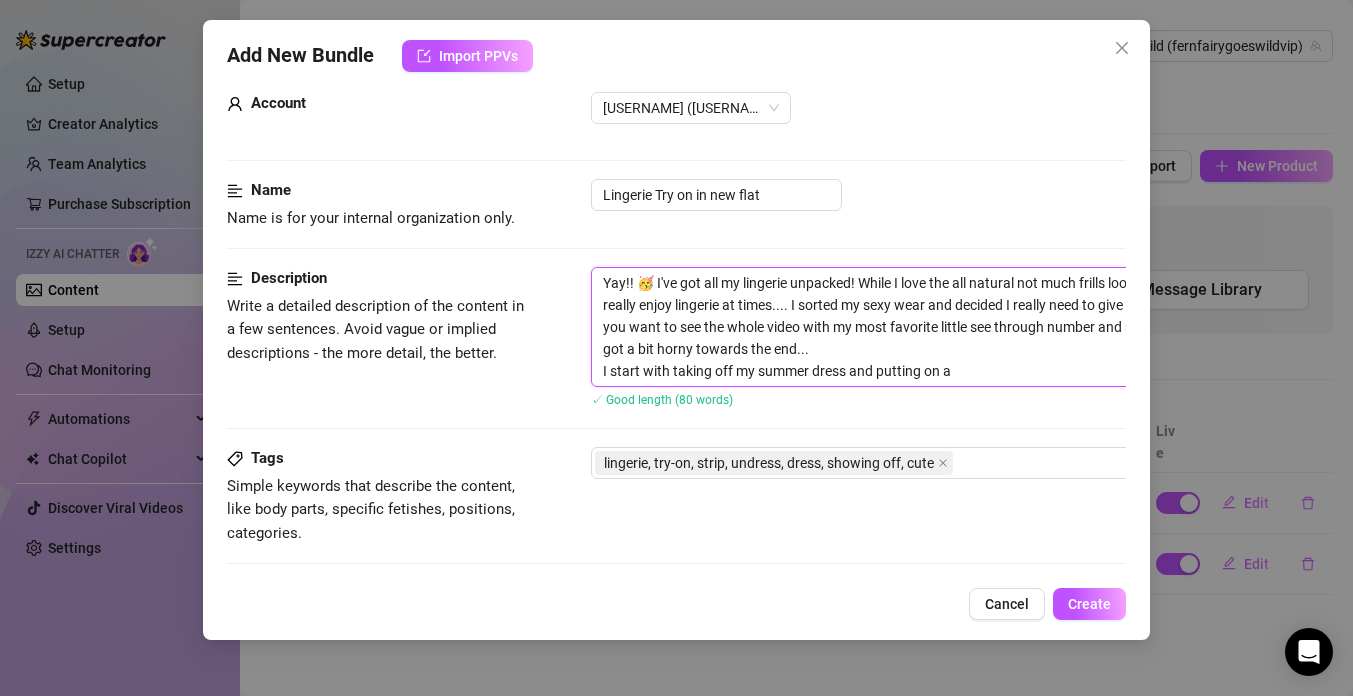 type on "Yay!! 🥳 I've got all my lingerie unpacked! While I love the all natural not much frills look 99% of the time I do really enjoy lingerie at times.... I sorted my sexy wear and decided I really need to give some of it a spin!! Do you want to see the whole video with my most favorite little see through number and no bra being the last? I got a bit horny towards the end...
I start with taking off my summer dress and putting on a" 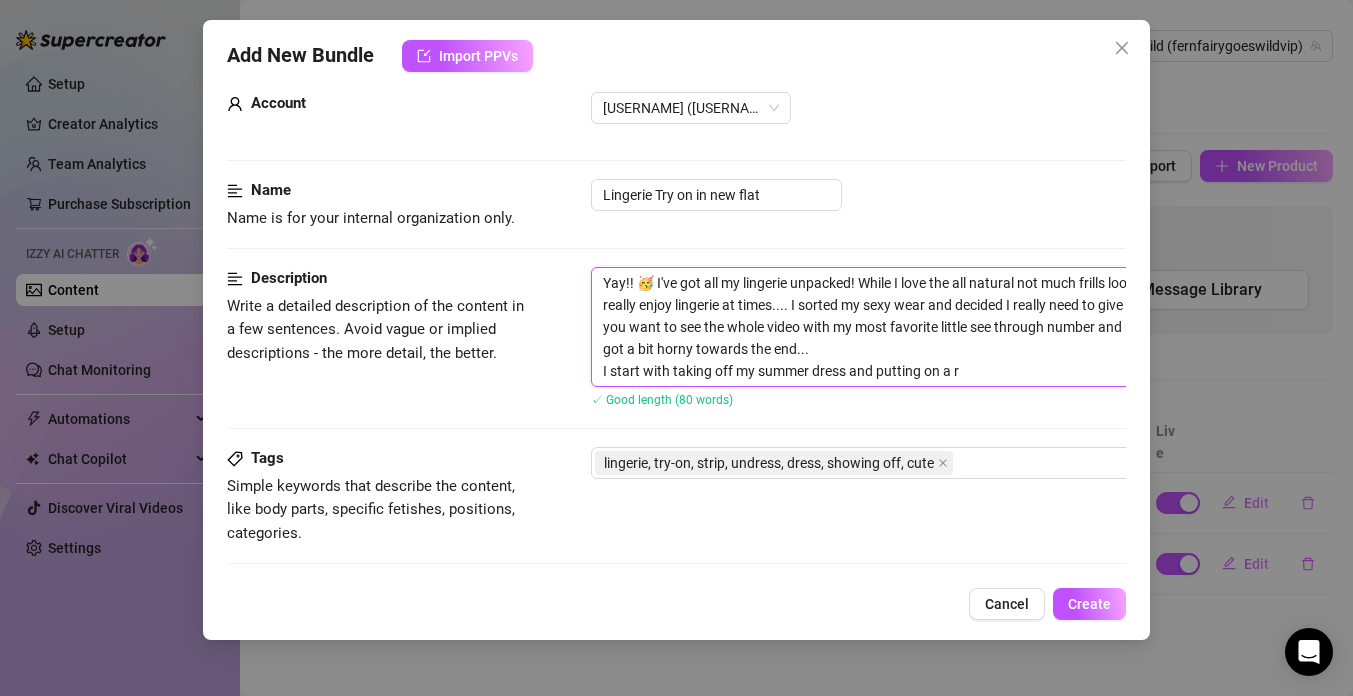 type on "Yay!! 🥳 I've got all my lingerie unpacked! While I love the all natural not much frills look 99% of the time I do really enjoy lingerie at times.... I sorted my sexy wear and decided I really need to give some of it a spin!! Do you want to see the whole video with my most favorite little see through number and no bra being the last? I got a bit horny towards the end...
I start with taking off my summer dress and putting on a re" 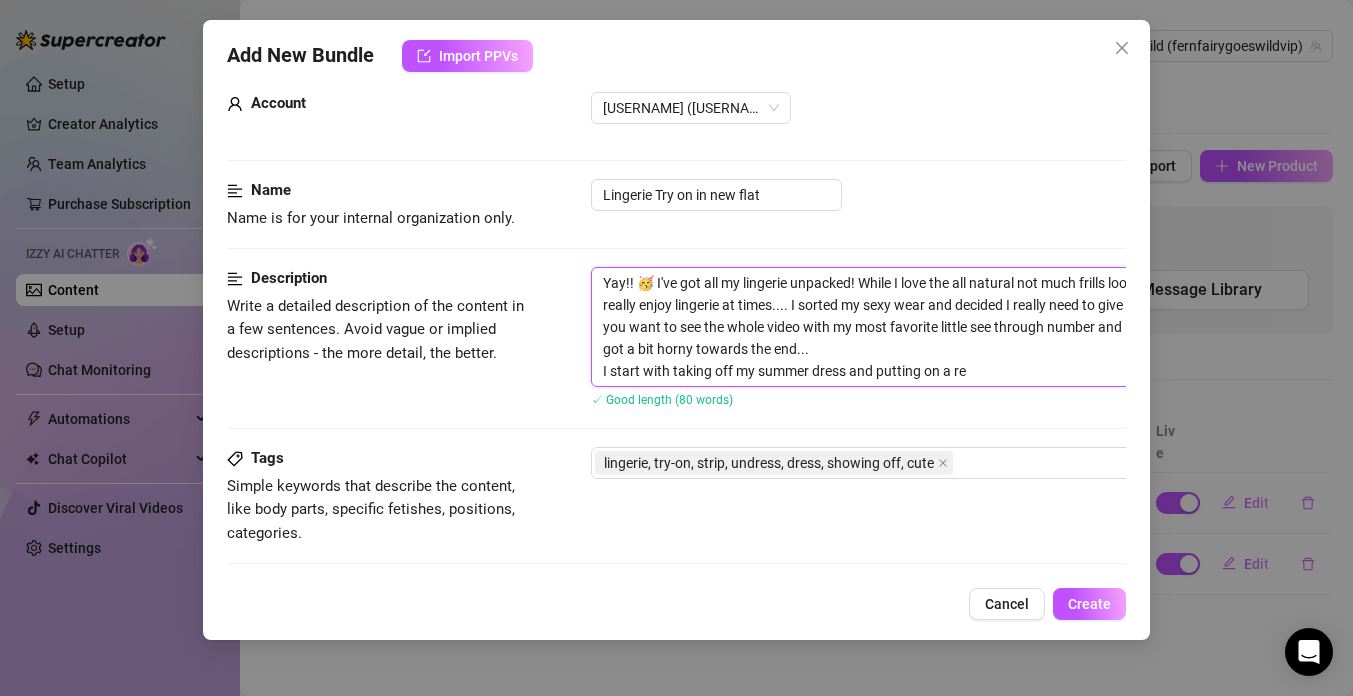 type on "Yay!! 🥳 I've got all my lingerie unpacked! While I love the all natural not much frills look 99% of the time I do really enjoy lingerie at times.... I sorted my sexy wear and decided I really need to give some of it a spin!! Do you want to see the whole video with my most favorite little see through number and no bra being the last? I got a bit horny towards the end...
I start with taking off my summer dress and putting on a red" 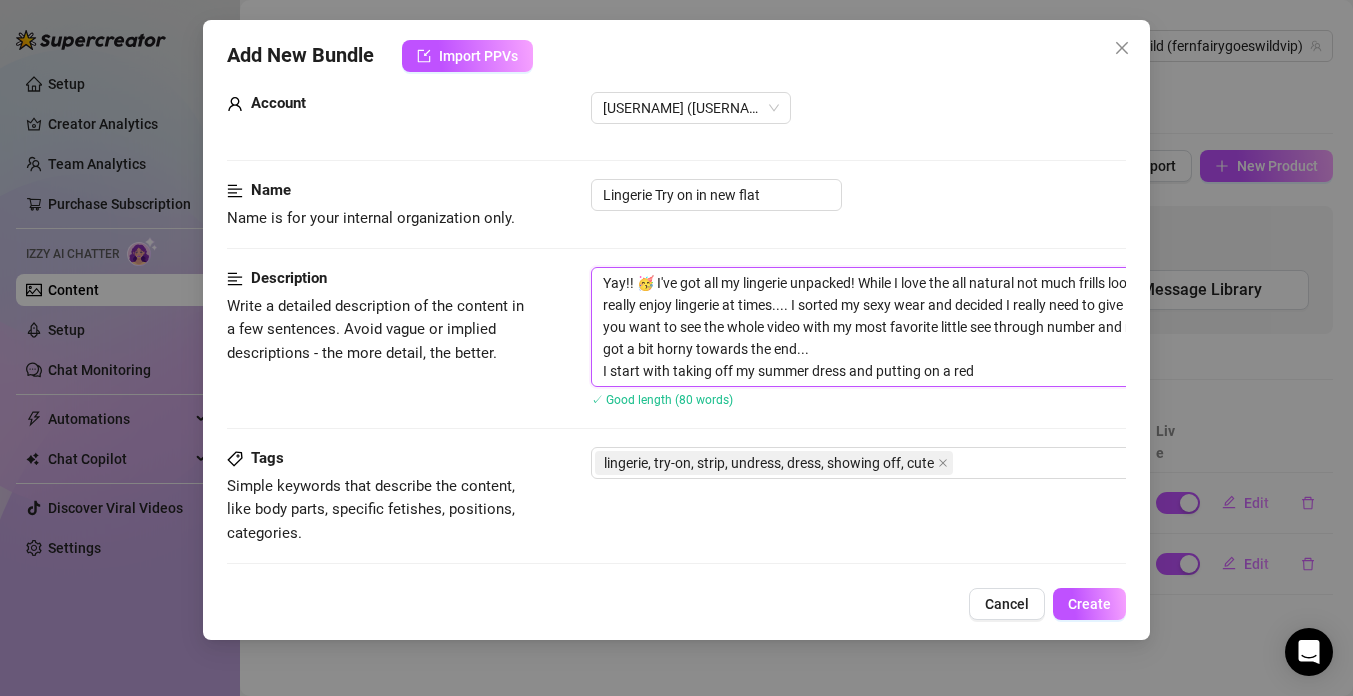 type on "Yay!! 🥳 I've got all my lingerie unpacked! While I love the all natural not much frills look 99% of the time I do really enjoy lingerie at times.... I sorted my sexy wear and decided I really need to give some of it a spin!! Do you want to see the whole video with my most favorite little see through number and no bra being the last? I got a bit horny towards the end...
I start with taking off my summer dress and putting on a red" 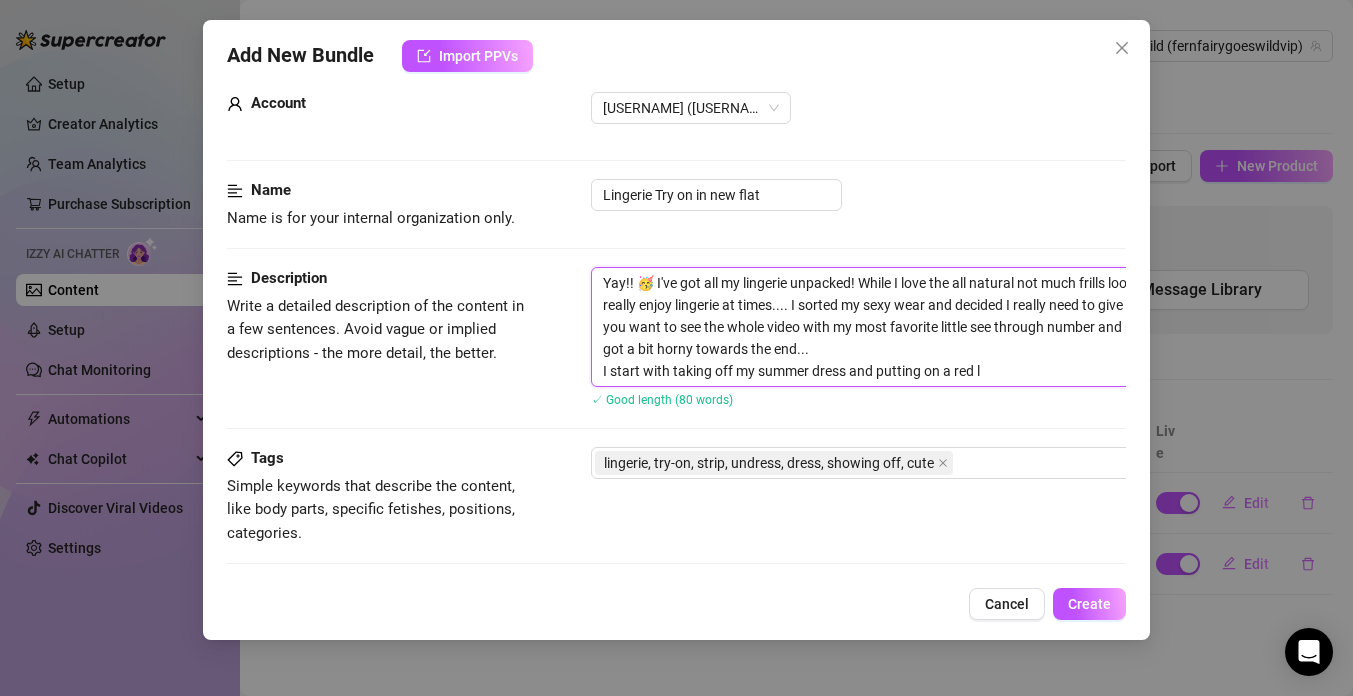 type on "Yay!! 🥳 I've got all my lingerie unpacked! While I love the all natural not much frills look 99% of the time I do really enjoy lingerie at times.... I sorted my sexy wear and decided I really need to give some of it a spin!! Do you want to see the whole video with my most favorite little see through number and no bra being the last? I got a bit horny towards the end...
I start with taking off my summer dress and putting on a red la" 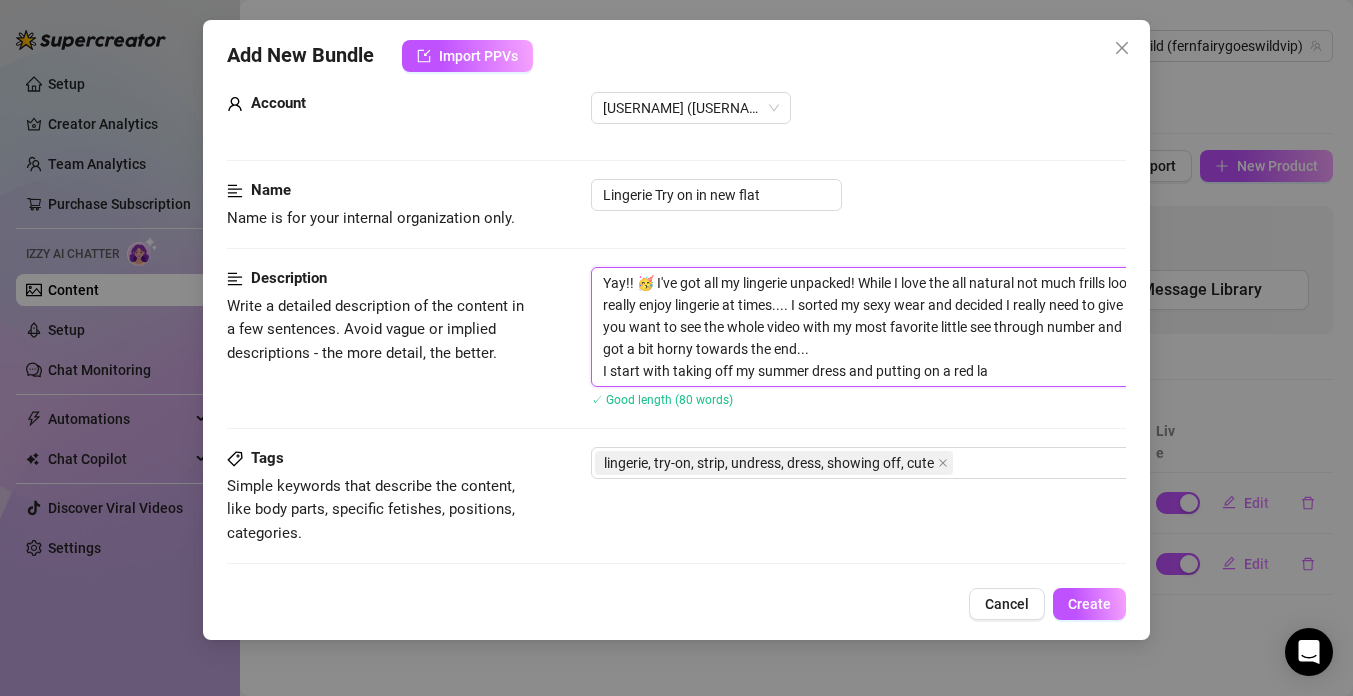 type on "Yay!! 🥳 I've got all my lingerie unpacked! While I love the all natural not much frills look 99% of the time I do really enjoy lingerie at times.... I sorted my sexy wear and decided I really need to give some of it a spin!! Do you want to see the whole video with my most favorite little see through number and no bra being the last? I got a bit horny towards the end...
I start with taking off my summer dress and putting on a red lac" 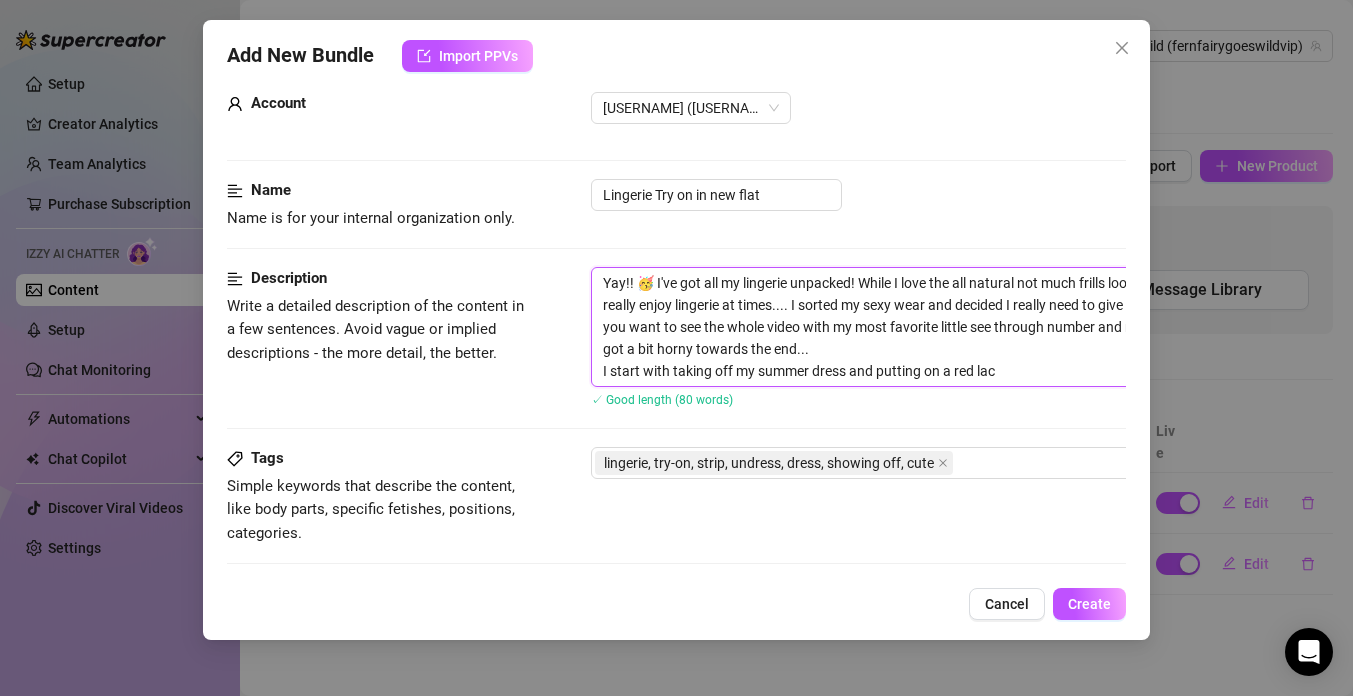 type on "Yay!! 🥳 I've got all my lingerie unpacked! While I love the all natural not much frills look 99% of the time I do really enjoy lingerie at times.... I sorted my sexy wear and decided I really need to give some of it a spin!! Do you want to see the whole video with my most favorite little see through number and no bra being the last? I got a bit horny towards the end...
I start with taking off my summer dress and putting on a red lace" 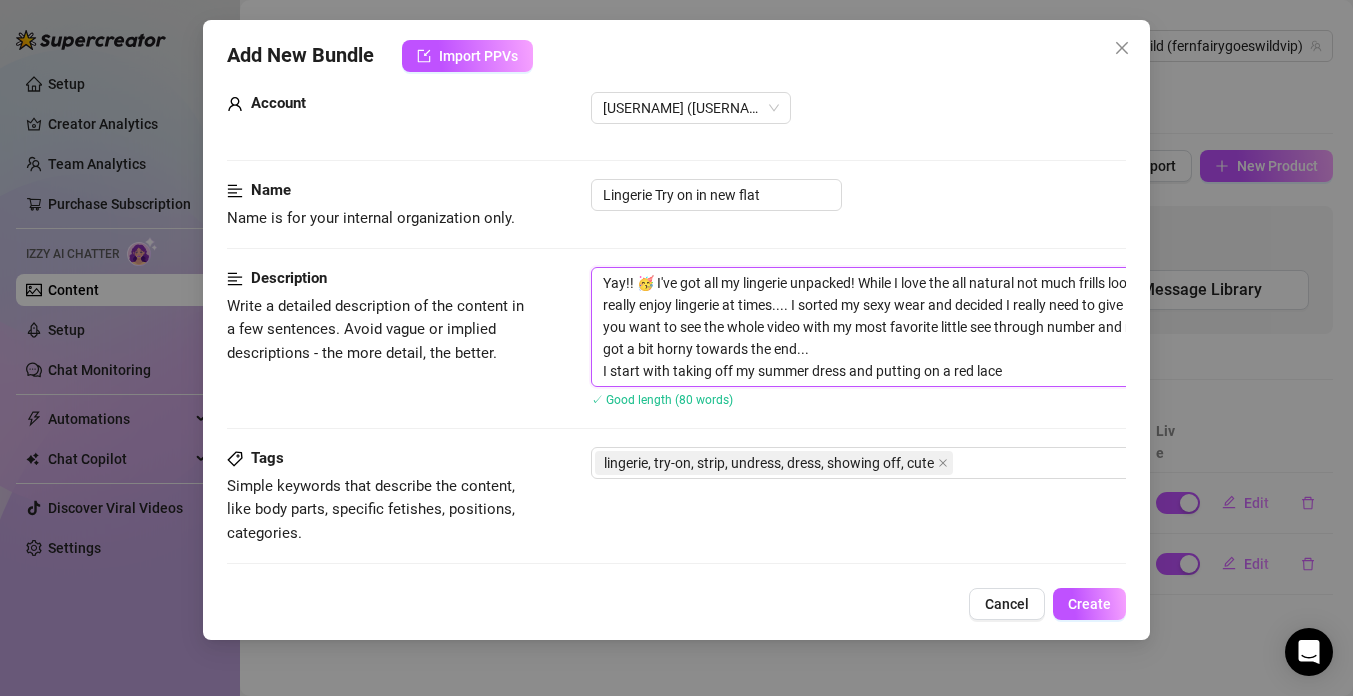 type on "Yay!! 🥳 I've got all my lingerie unpacked! While I love the all natural not much frills look 99% of the time I do really enjoy lingerie at times.... I sorted my sexy wear and decided I really need to give some of it a spin!! Do you want to see the whole video with my most favorite little see through number and no bra being the last? I got a bit horny towards the end...
I start with taking off my summer dress and putting on a red lace" 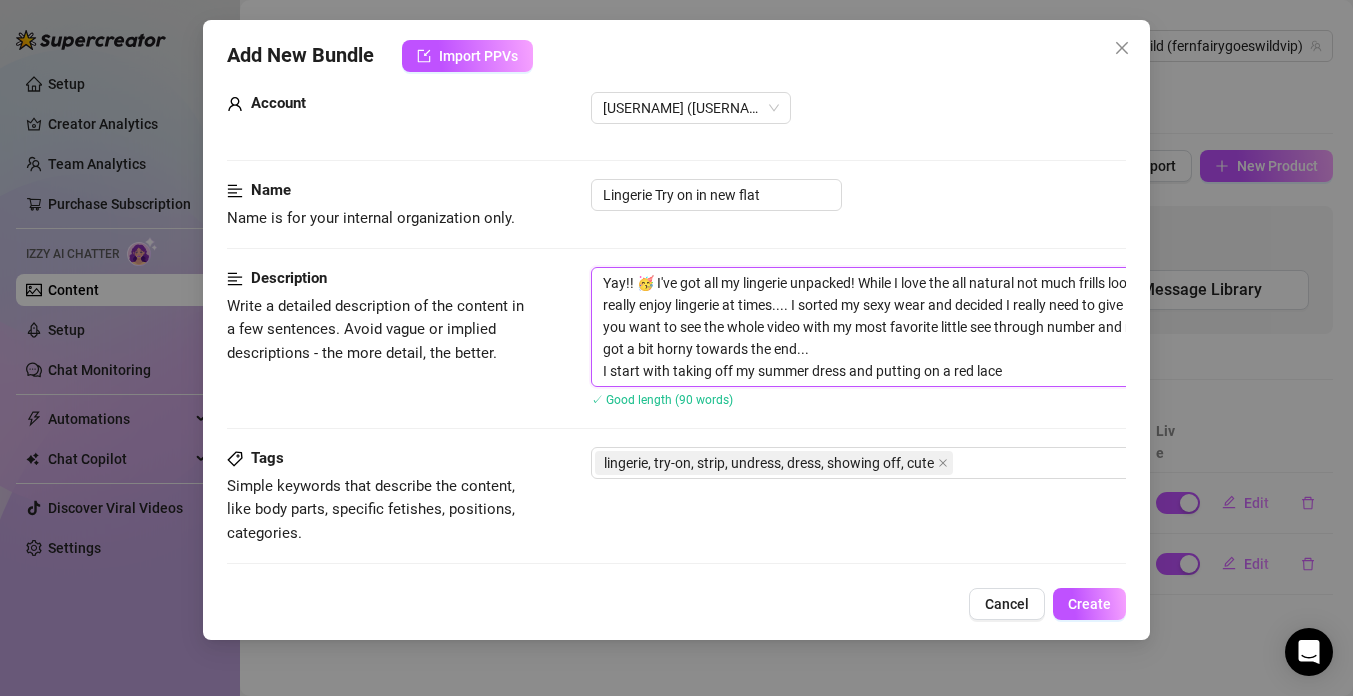 type on "Yay!! 🥳 I've got all my lingerie unpacked! While I love the all natural not much frills look 99% of the time I do really enjoy lingerie at times.... I sorted my sexy wear and decided I really need to give some of it a spin!! Do you want to see the whole video with my most favorite little see through number and no bra being the last? I got a bit horny towards the end...
I start with taking off my summer dress and putting on a red lace l" 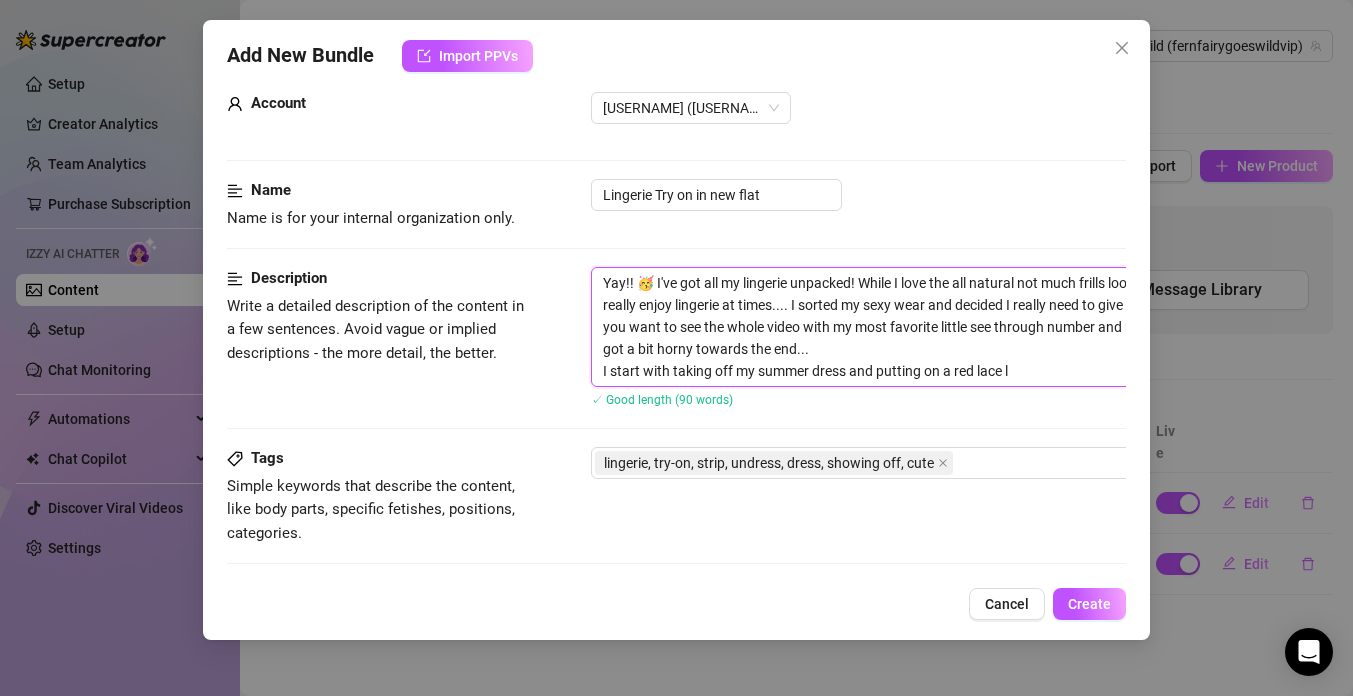 type on "Yay!! 🥳 I've got all my lingerie unpacked! While I love the all natural not much frills look 99% of the time I do really enjoy lingerie at times.... I sorted my sexy wear and decided I really need to give some of it a spin!! Do you want to see the whole video with my most favorite little see through number and no bra being the last? I got a bit horny towards the end...
I start with taking off my summer dress and putting on a red lace li" 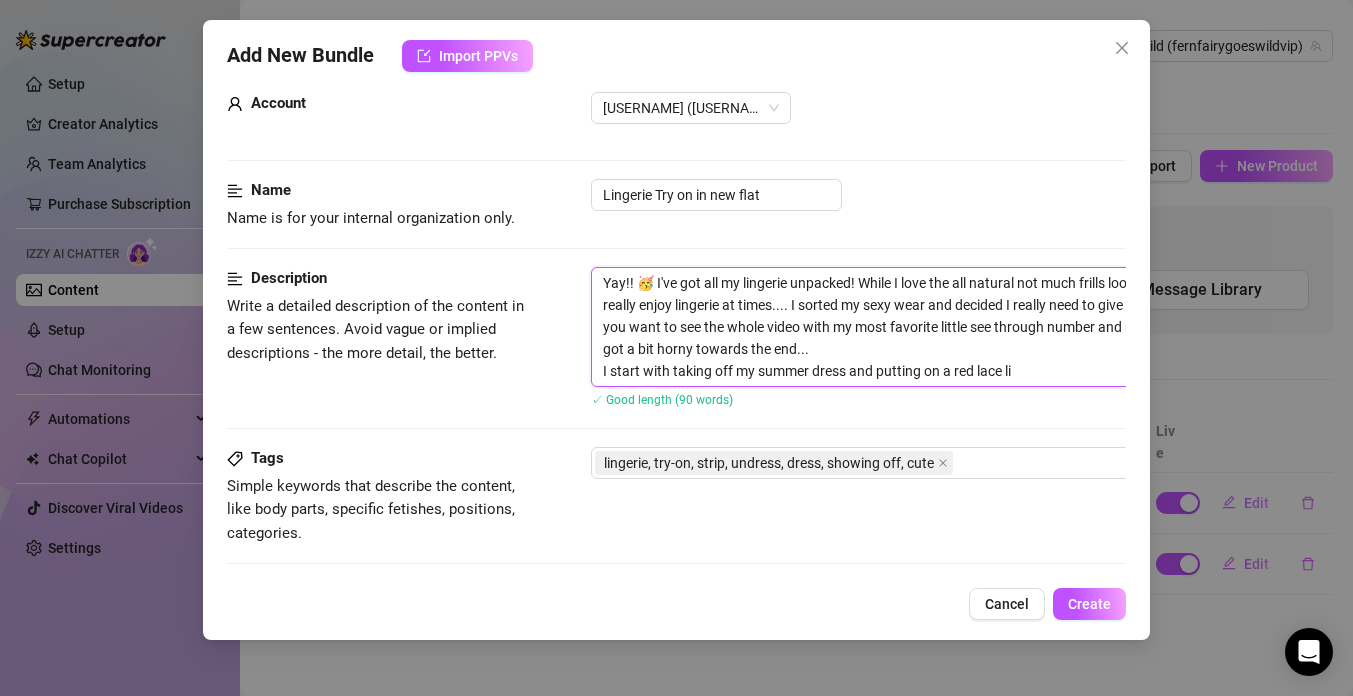type on "Yay!! 🥳 I've got all my lingerie unpacked! While I love the all natural not much frills look 99% of the time I do really enjoy lingerie at times.... I sorted my sexy wear and decided I really need to give some of it a spin!! Do you want to see the whole video with my most favorite little see through number and no bra being the last? I got a bit horny towards the end...
I start with taking off my summer dress and putting on a red lace lin" 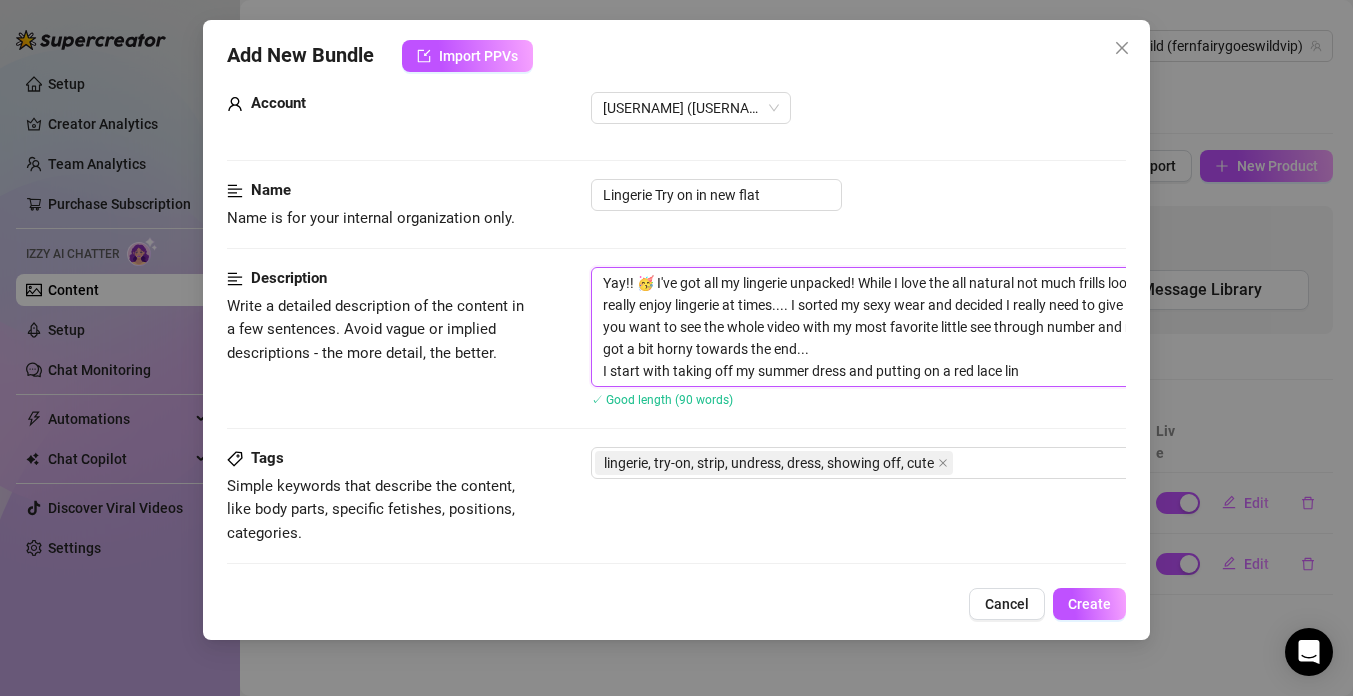 type on "Yay!! 🥳 I've got all my lingerie unpacked! While I love the all natural not much frills look 99% of the time I do really enjoy lingerie at times.... I sorted my sexy wear and decided I really need to give some of it a spin!! Do you want to see the whole video with my most favorite little see through number and no bra being the last? I got a bit horny towards the end...
I start with taking off my summer dress and putting on a red lace ling" 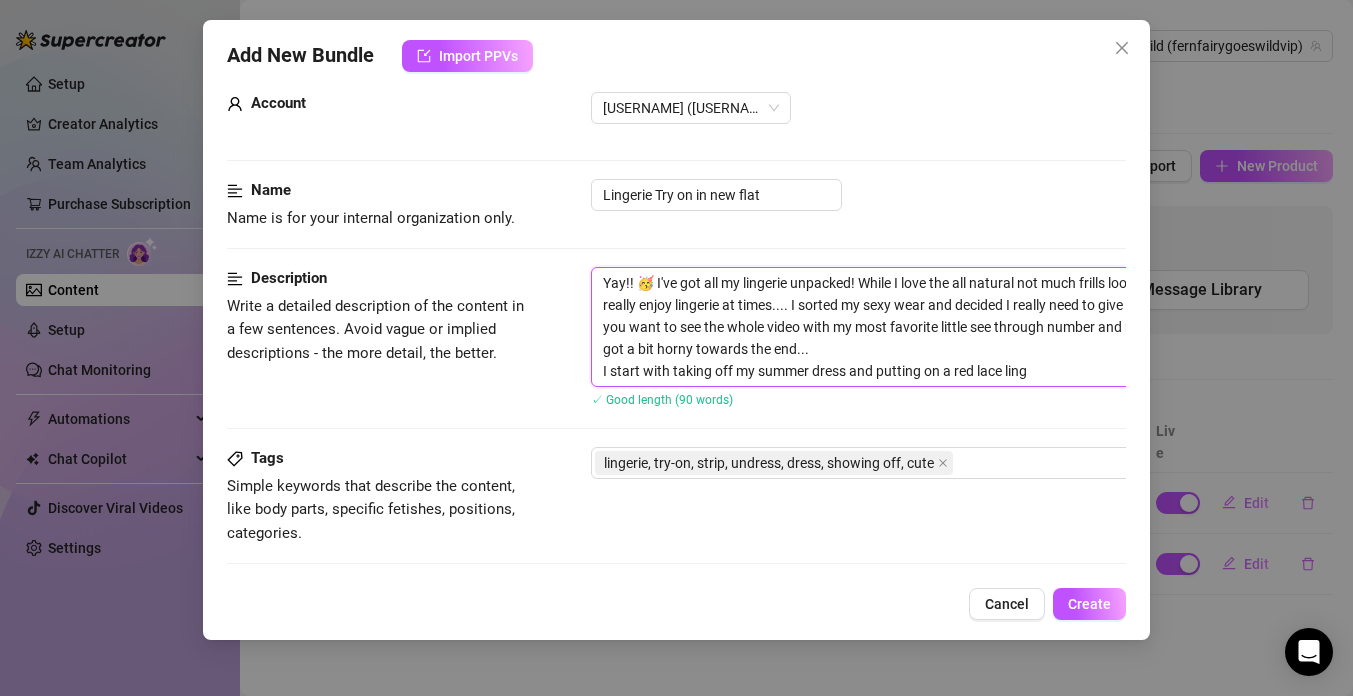 type on "Yay!! 🥳 I've got all my lingerie unpacked! While I love the all natural not much frills look 99% of the time I do really enjoy lingerie at times.... I sorted my sexy wear and decided I really need to give some of it a spin!! Do you want to see the whole video with my most favorite little see through number and no bra being the last? I got a bit horny towards the end...
I start with taking off my summer dress and putting on a red lace linge" 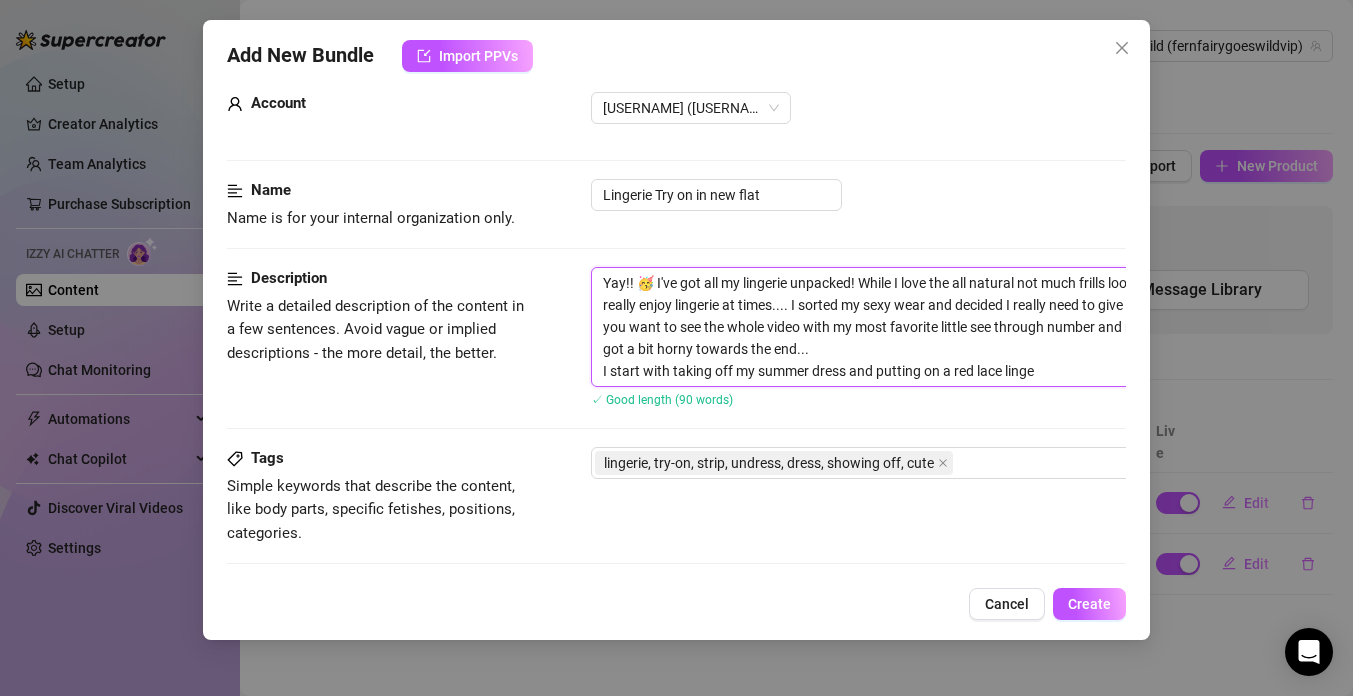 type on "Yay!! 🥳 I've got all my lingerie unpacked! While I love the all natural not much frills look 99% of the time I do really enjoy lingerie at times.... I sorted my sexy wear and decided I really need to give some of it a spin!! Do you want to see the whole video with my most favorite little see through number and no bra being the last? I got a bit horny towards the end...
I start with taking off my summer dress and putting on a red lace linger" 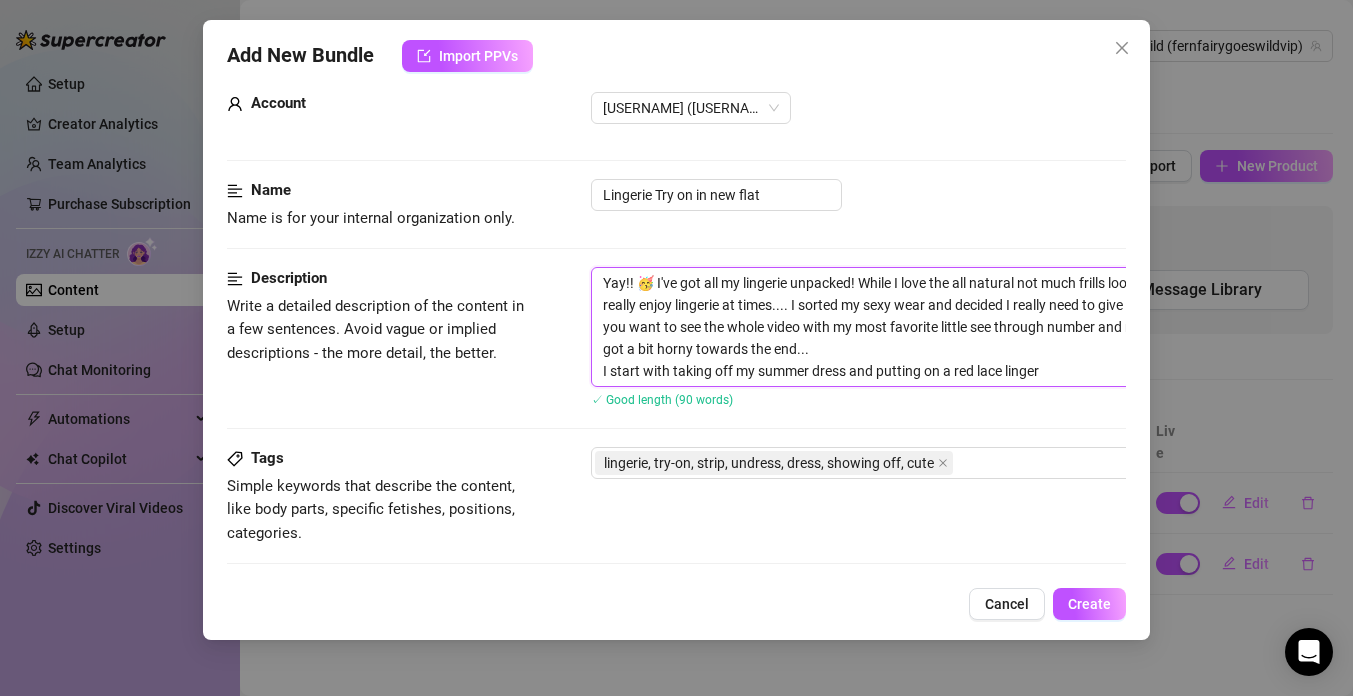 type on "Yay!! 🥳 I've got all my lingerie unpacked! While I love the all natural not much frills look [NUMBER]% of the time I do really enjoy lingerie at times.... I sorted my sexy wear and decided I really need to give some of it a spin!! Do you want to see the whole video with my most favorite little see through number and no bra being the last? I got a bit horny towards the end...
I start with taking off my summer dress and putting on a red lace lingeri" 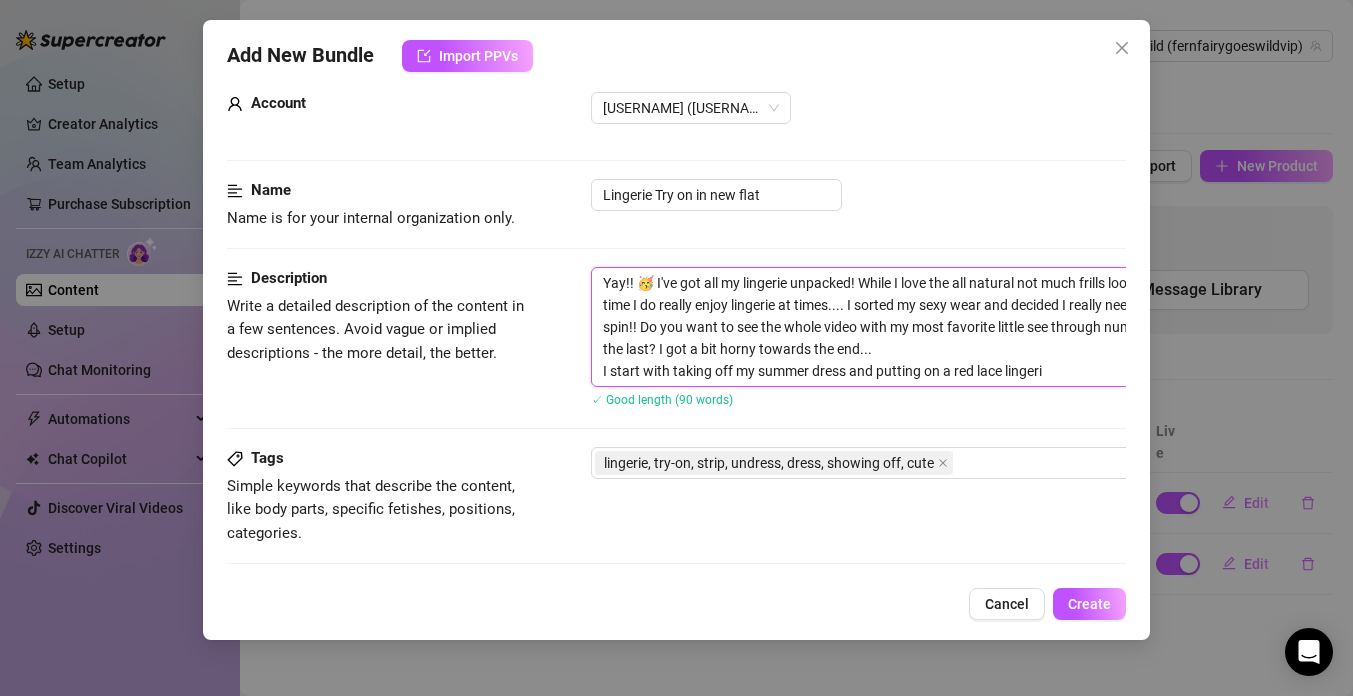 type on "Yay!! 🥳 I've got all my lingerie unpacked! While I love the all natural not much frills look 99% of the time I do really enjoy lingerie at times.... I sorted my sexy wear and decided I really need to give some of it a spin!! Do you want to see the whole video with my most favorite little see through number and no bra being the last? I got a bit horny towards the end...
I start with taking off my summer dress and putting on a red lace lingerie" 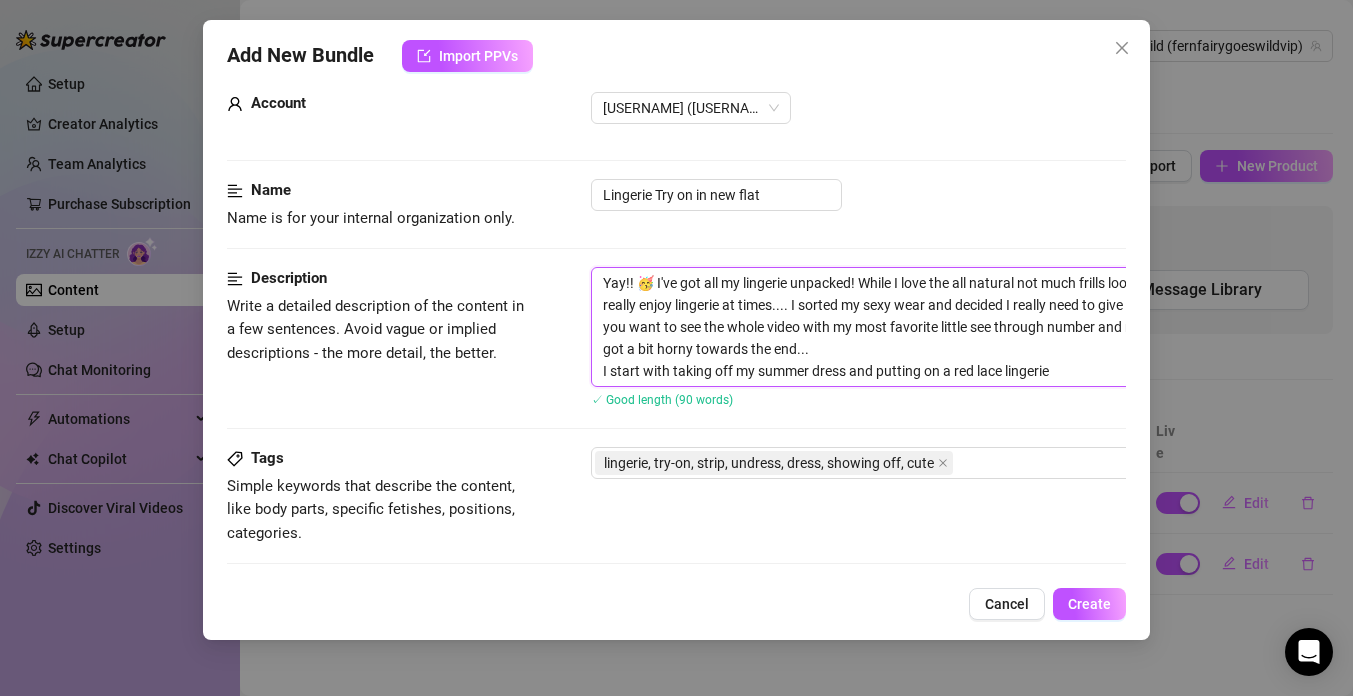type on "Yay!! 🥳 I've got all my lingerie unpacked! While I love the all natural not much frills look 99% of the time I do really enjoy lingerie at times.... I sorted my sexy wear and decided I really need to give some of it a spin!! Do you want to see the whole video with my most favorite little see through number and no bra being the last? I got a bit horny towards the end...
I start with taking off my summer dress and putting on a red lace lingerie" 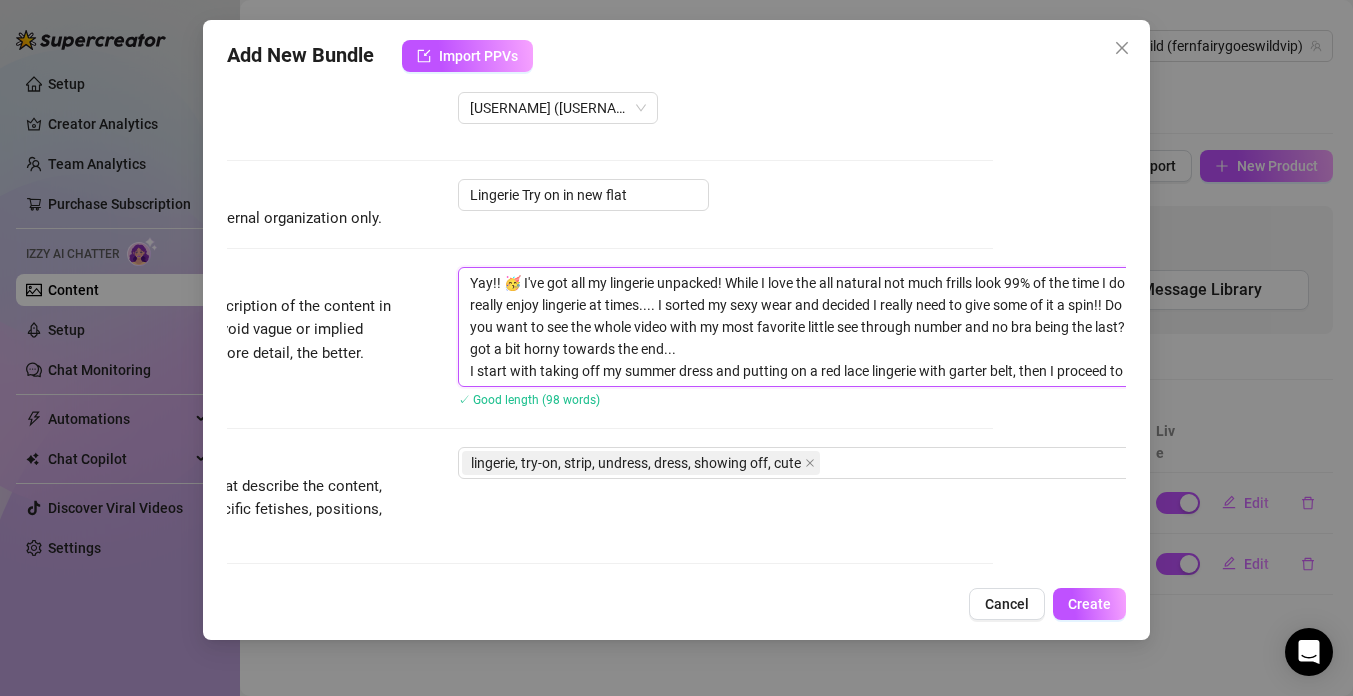 scroll, scrollTop: 37, scrollLeft: 138, axis: both 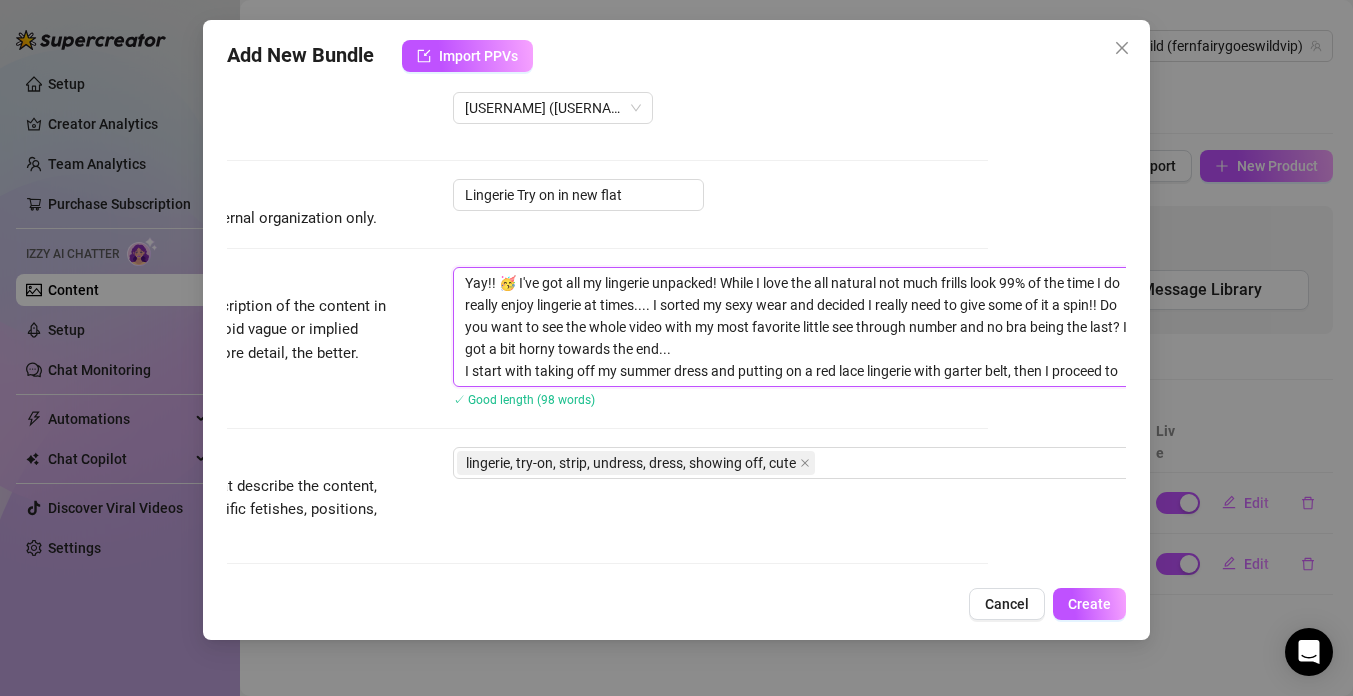 click on "Yay!! 🥳 I've got all my lingerie unpacked! While I love the all natural not much frills look 99% of the time I do really enjoy lingerie at times.... I sorted my sexy wear and decided I really need to give some of it a spin!! Do you want to see the whole video with my most favorite little see through number and no bra being the last? I got a bit horny towards the end...
I start with taking off my summer dress and putting on a red lace lingerie with garter belt, then I proceed to" at bounding box center (803, 327) 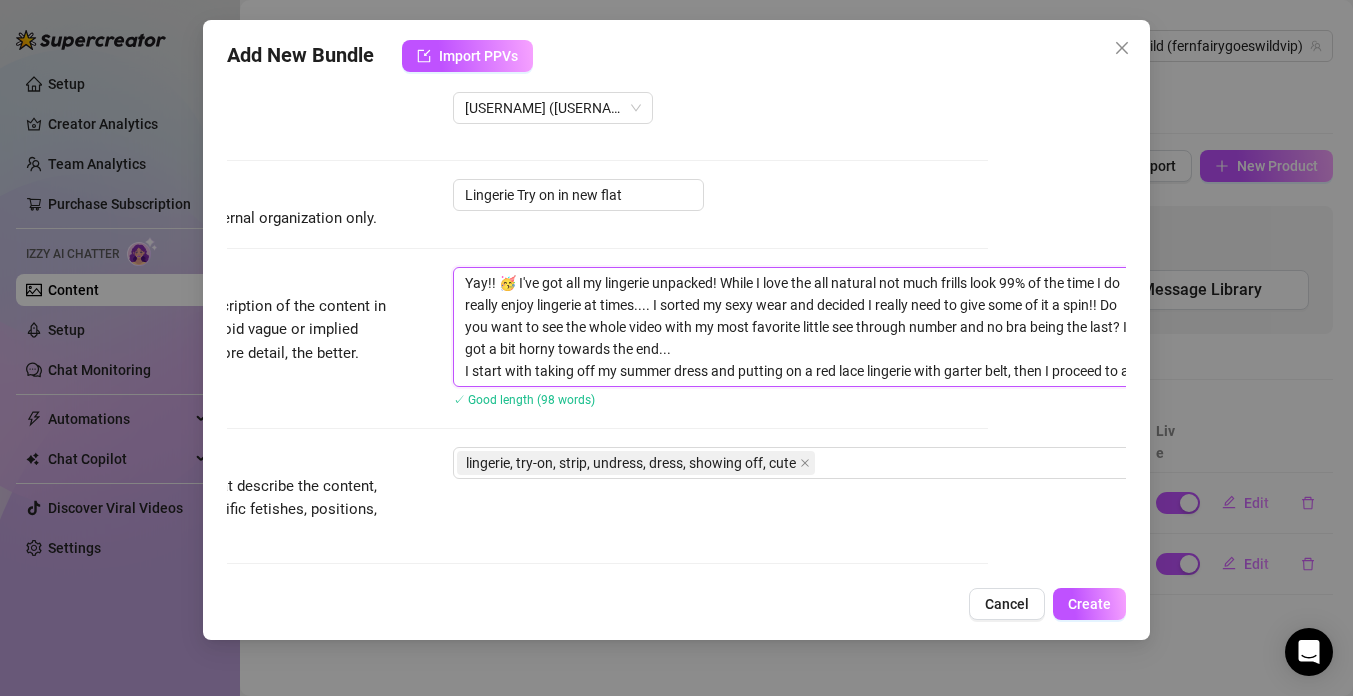 scroll, scrollTop: 37, scrollLeft: 149, axis: both 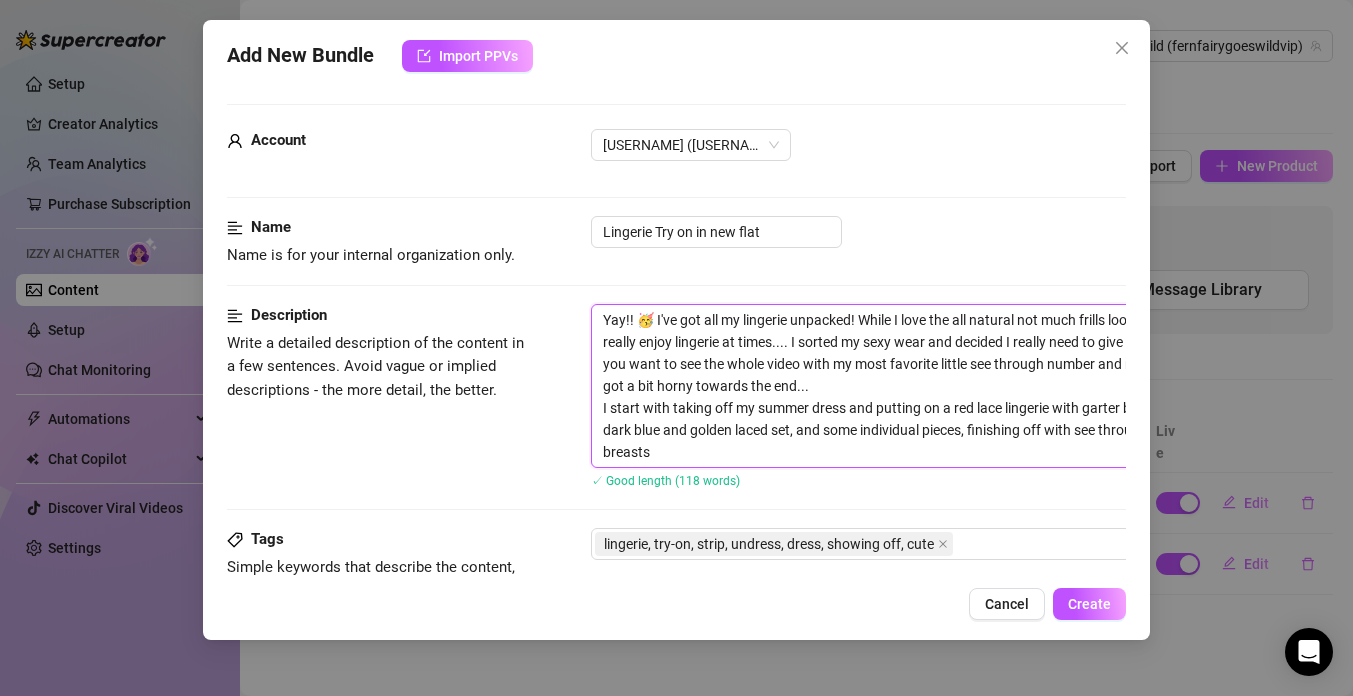 drag, startPoint x: 816, startPoint y: 381, endPoint x: 572, endPoint y: 324, distance: 250.56935 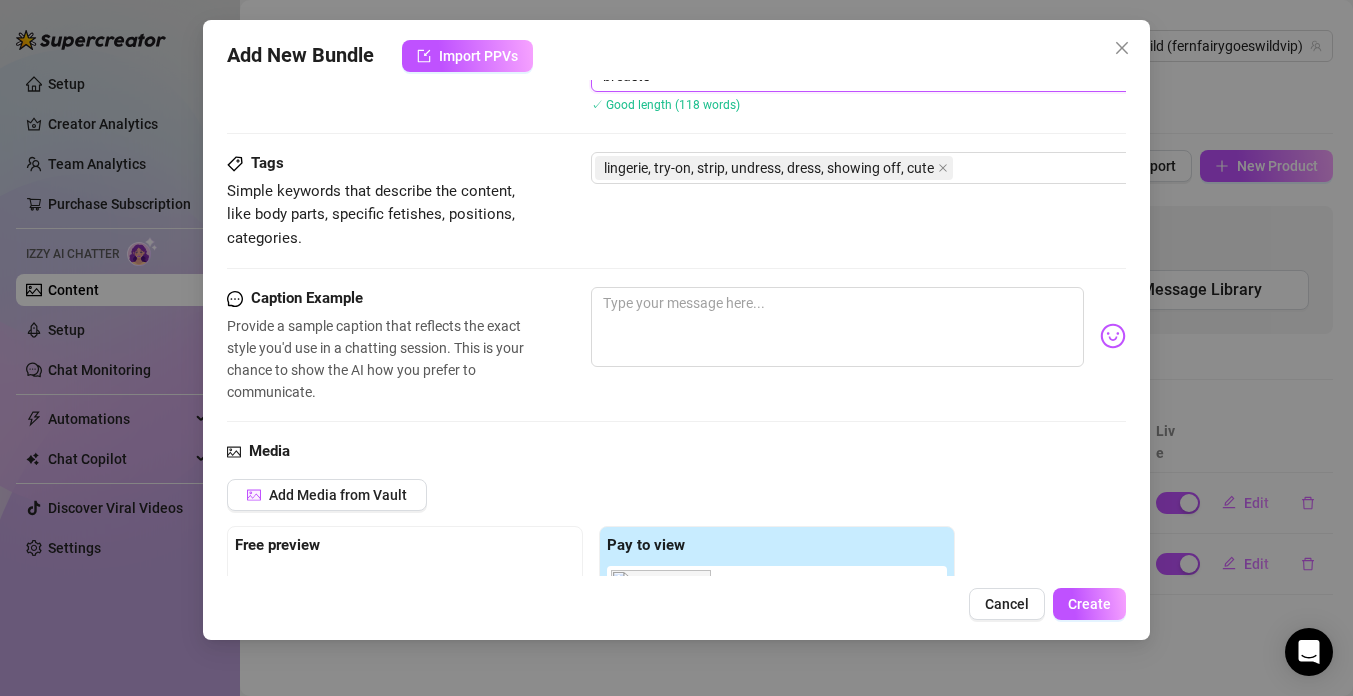 scroll, scrollTop: 410, scrollLeft: 0, axis: vertical 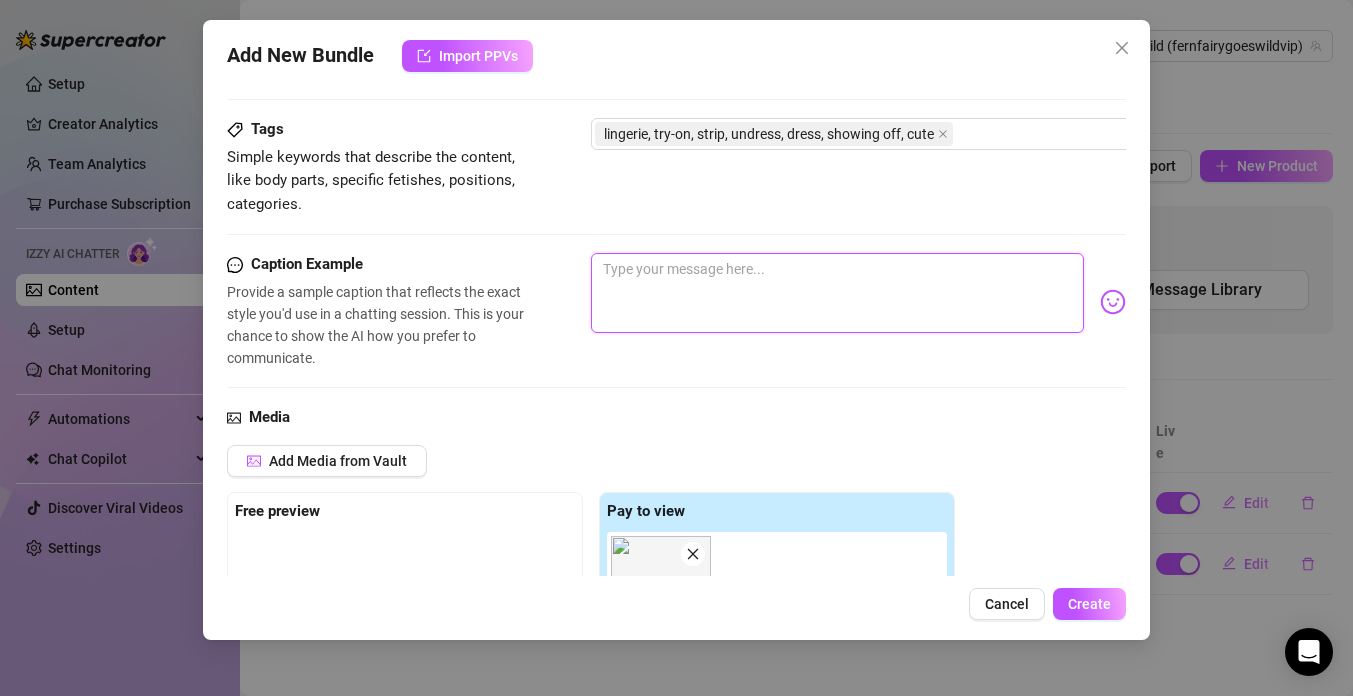 click at bounding box center [837, 293] 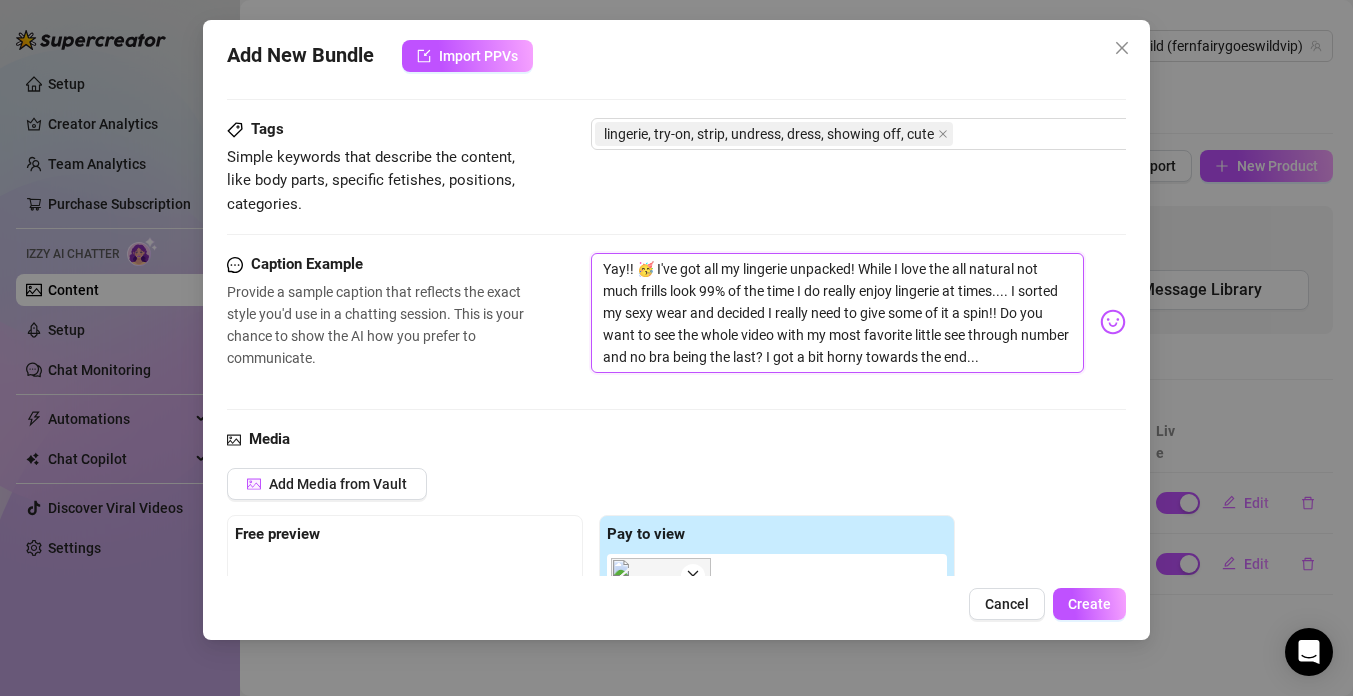 scroll, scrollTop: 0, scrollLeft: 0, axis: both 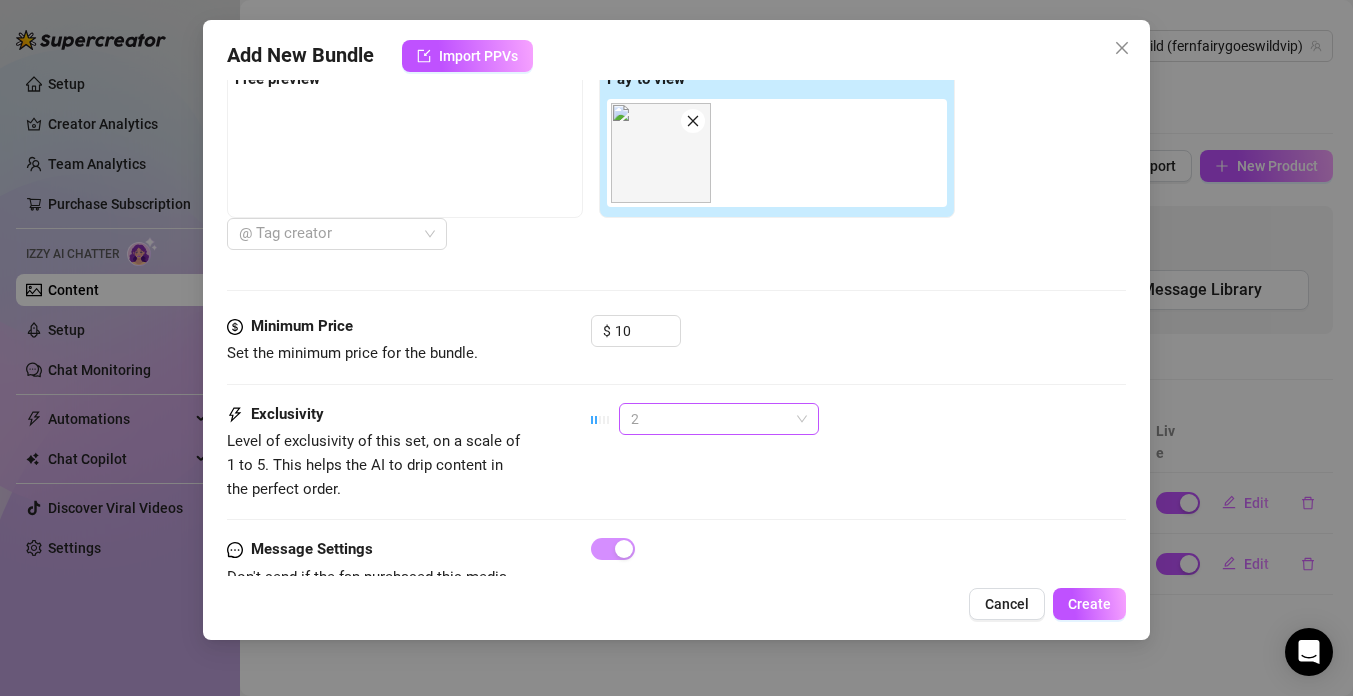 click on "2" at bounding box center [719, 419] 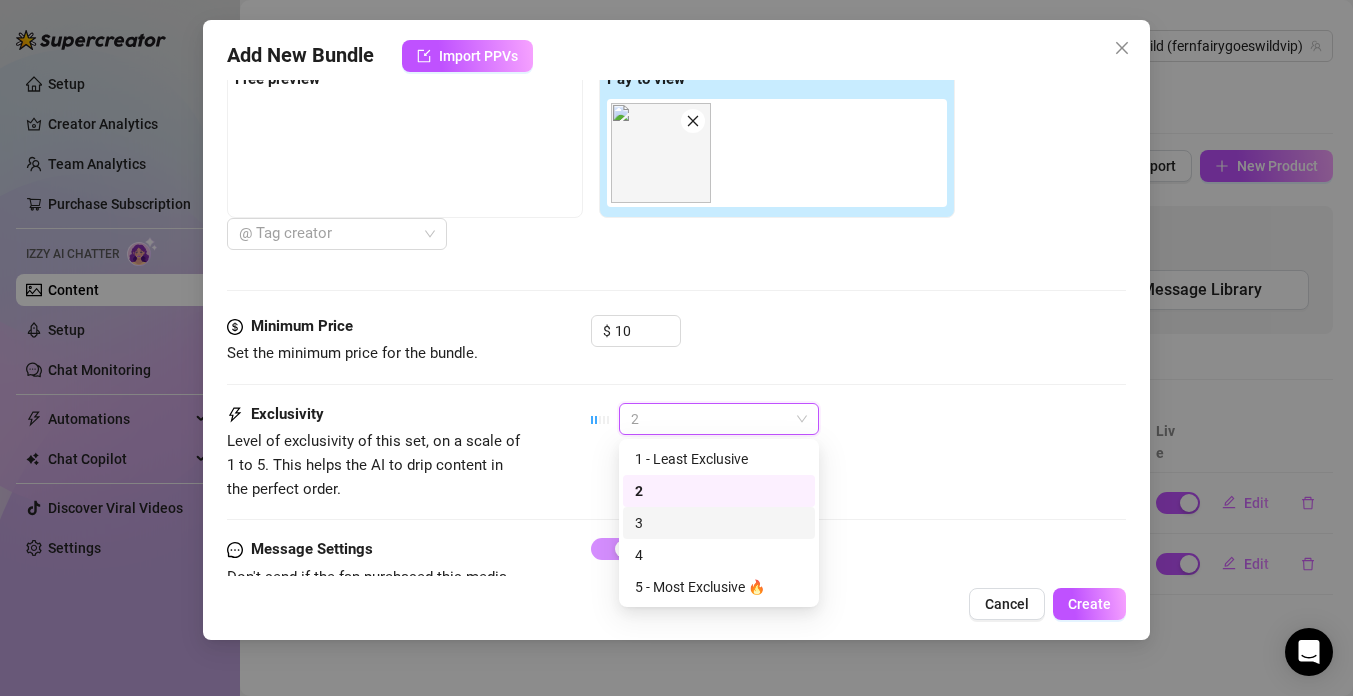 click on "3" at bounding box center (719, 523) 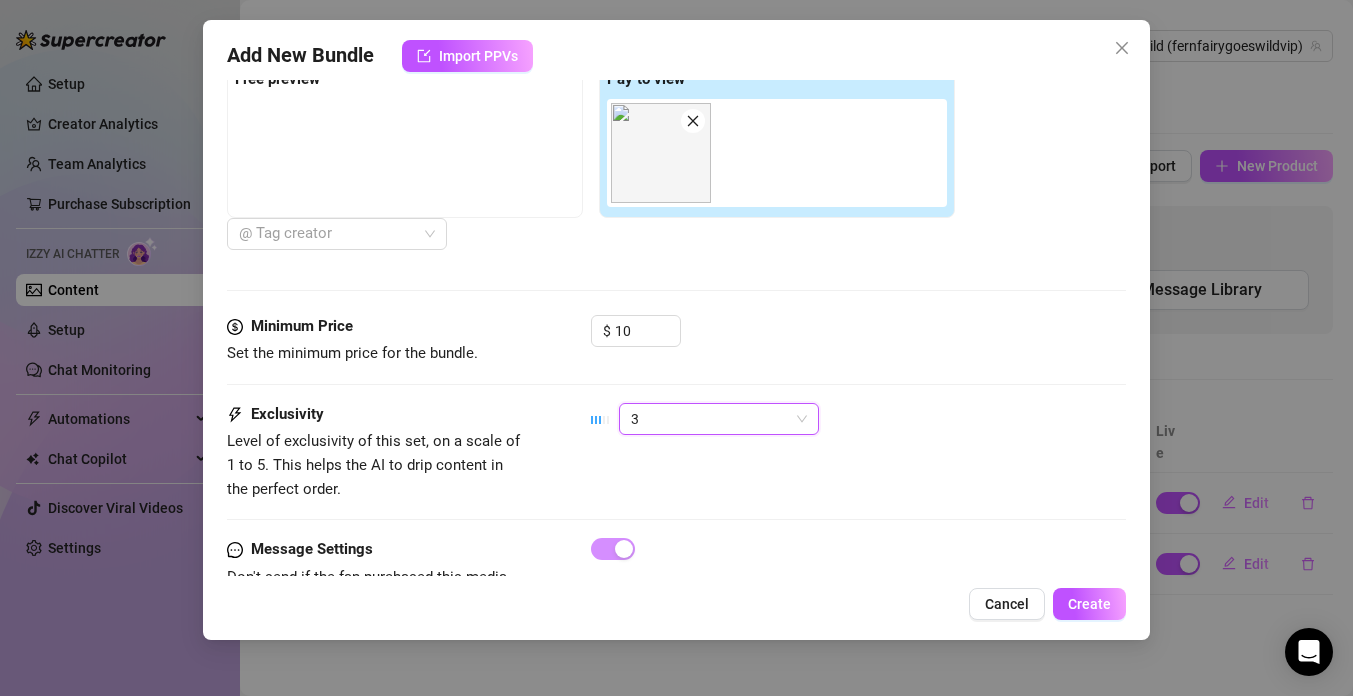 scroll, scrollTop: 915, scrollLeft: 0, axis: vertical 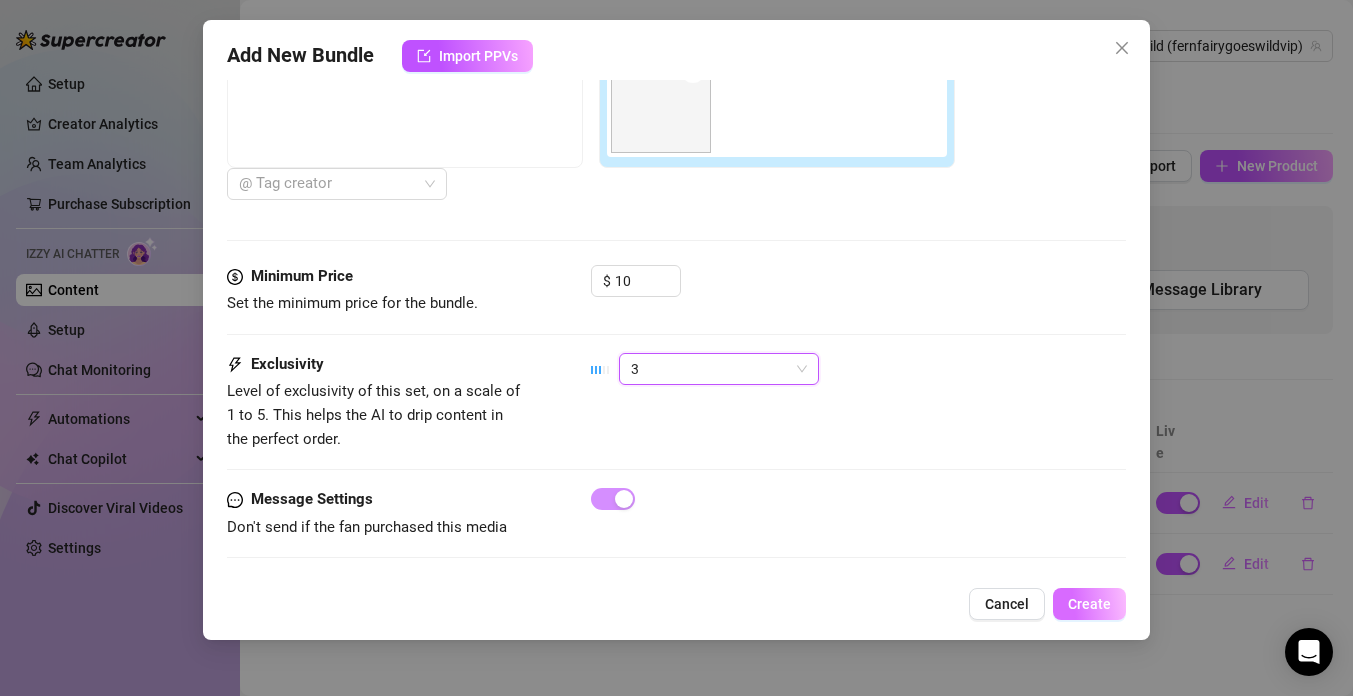 click on "Create" at bounding box center [1089, 604] 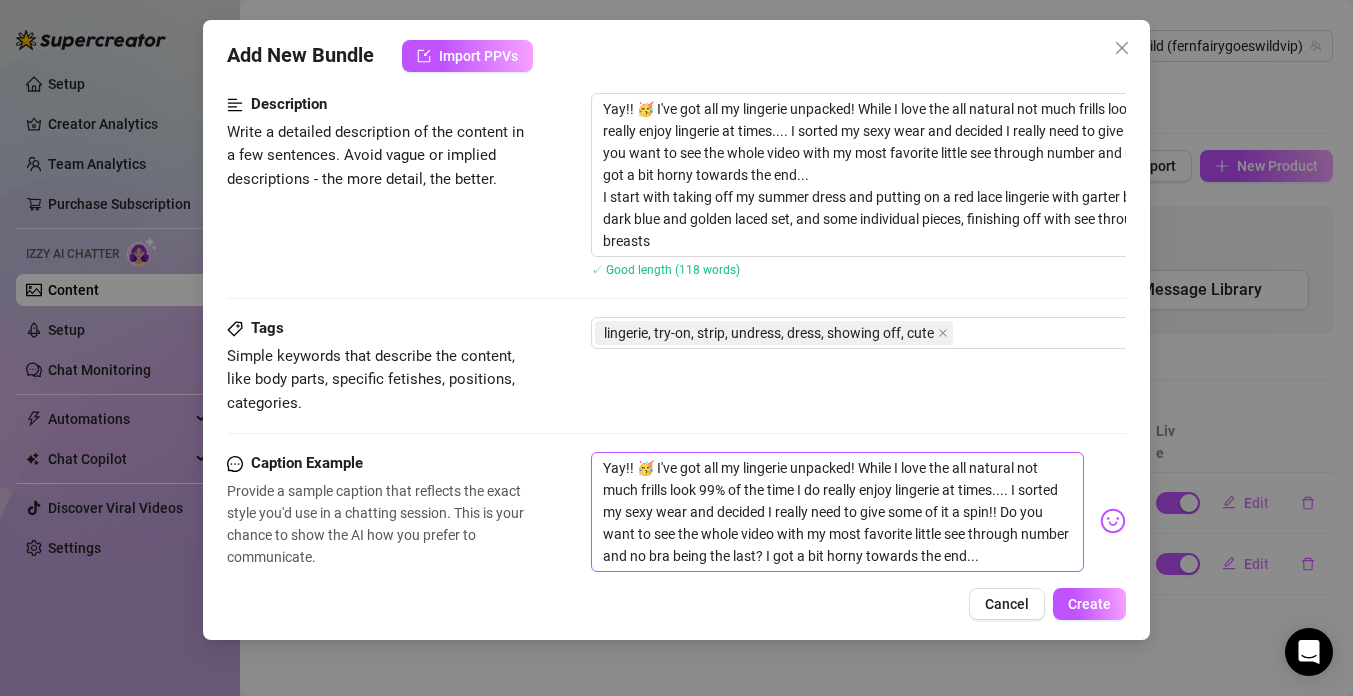 scroll, scrollTop: 207, scrollLeft: 0, axis: vertical 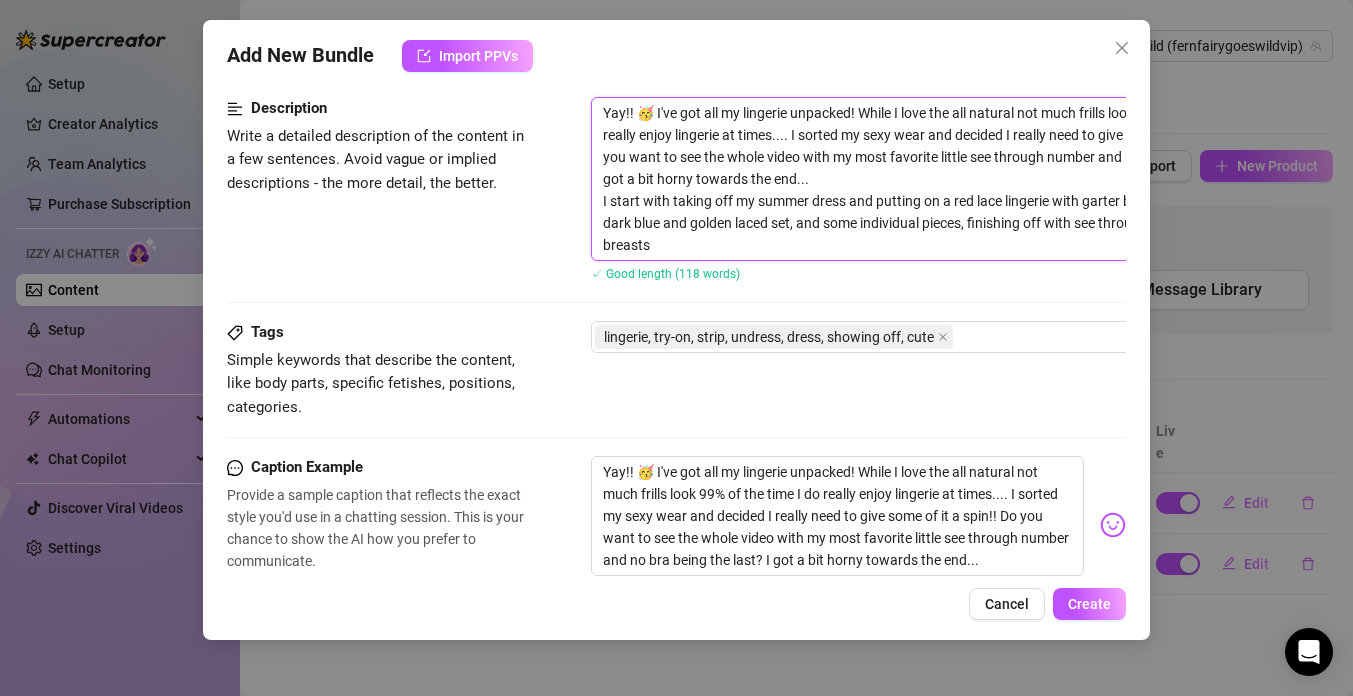 click on "Yay!! 🥳 I've got all my lingerie unpacked! While I love the all natural not much frills look 99% of the time I do really enjoy lingerie at times.... I sorted my sexy wear and decided I really need to give some of it a spin!! Do you want to see the whole video with my most favorite little see through number and no bra being the last? I got a bit horny towards the end...
I start with taking off my summer dress and putting on a red lace lingerie with garter belt, then I proceed to a dark blue and golden laced set, and some individual pieces, finishing off with see through panties and bare breasts" at bounding box center (941, 179) 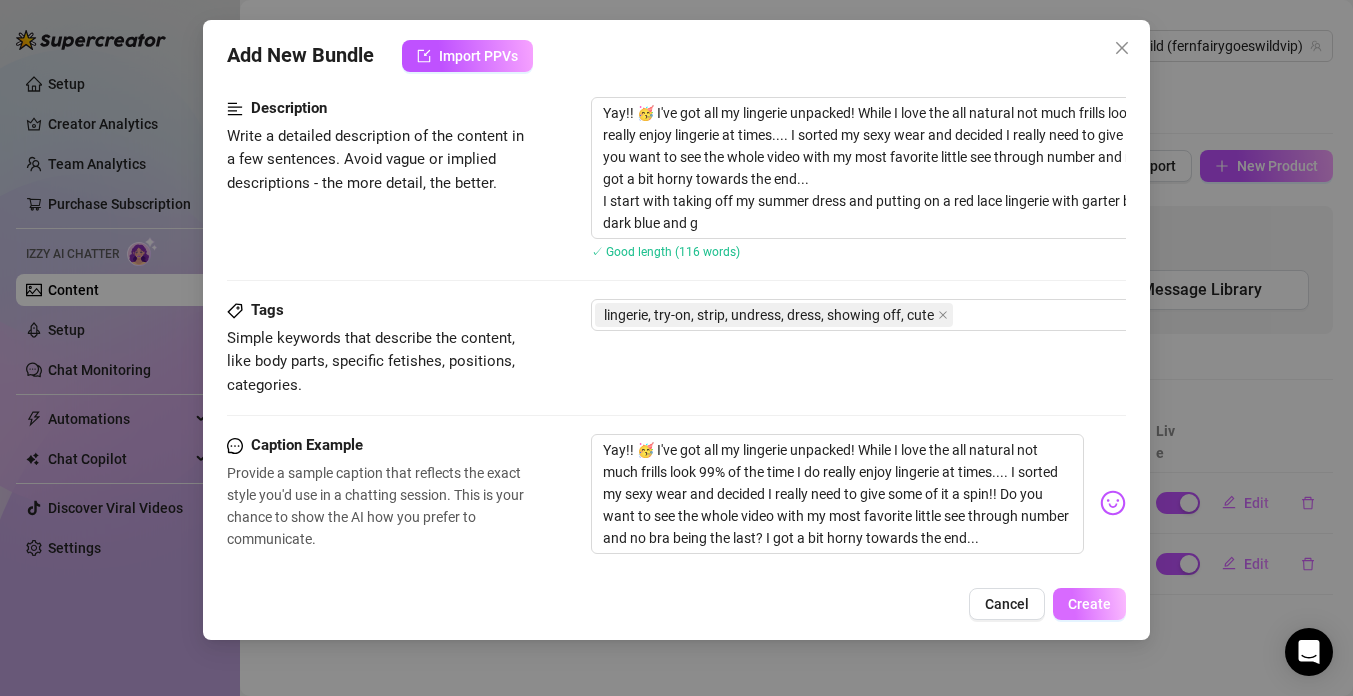 click on "Create" at bounding box center [1089, 604] 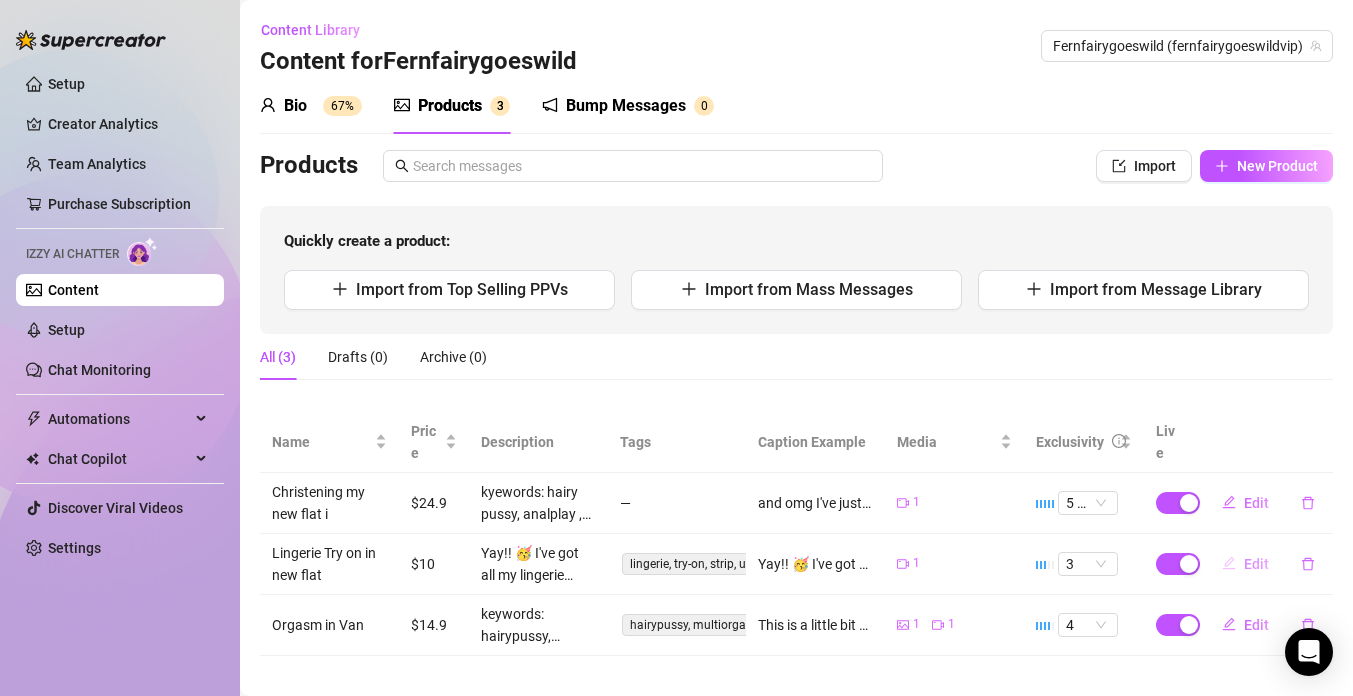 click on "Edit" at bounding box center [1256, 564] 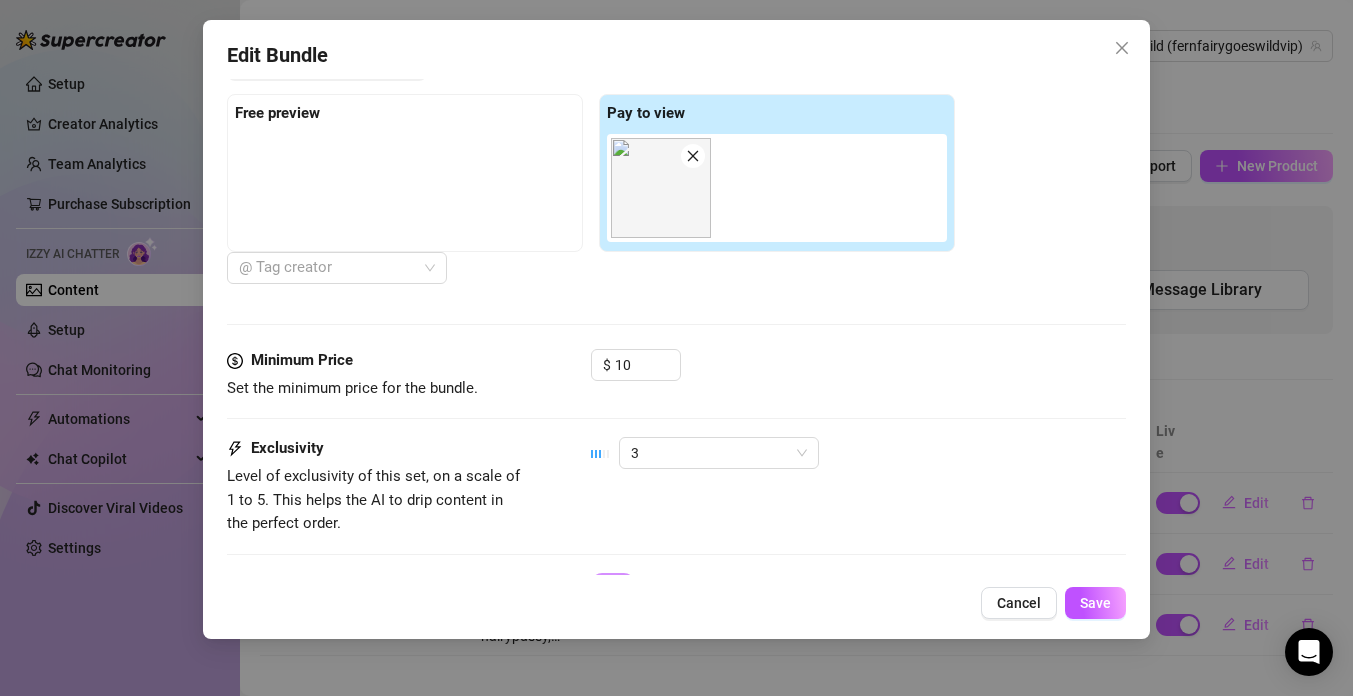 scroll, scrollTop: 823, scrollLeft: 0, axis: vertical 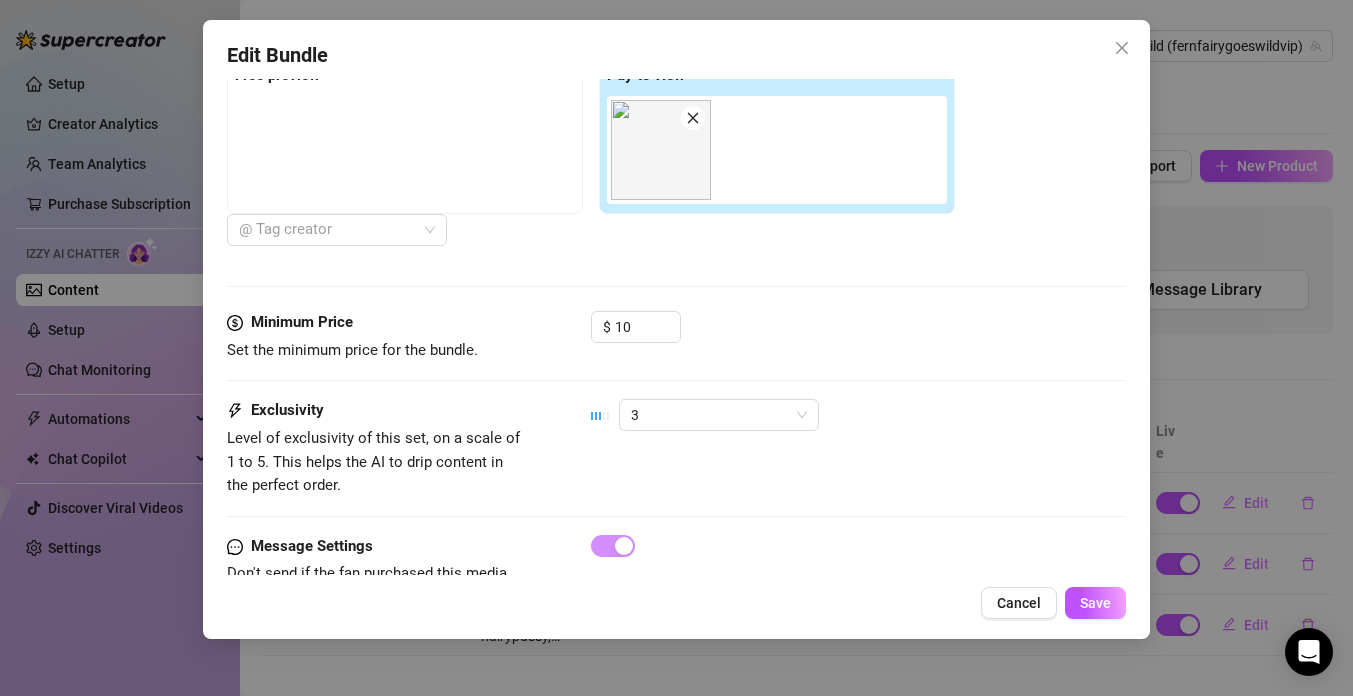 click at bounding box center (405, 146) 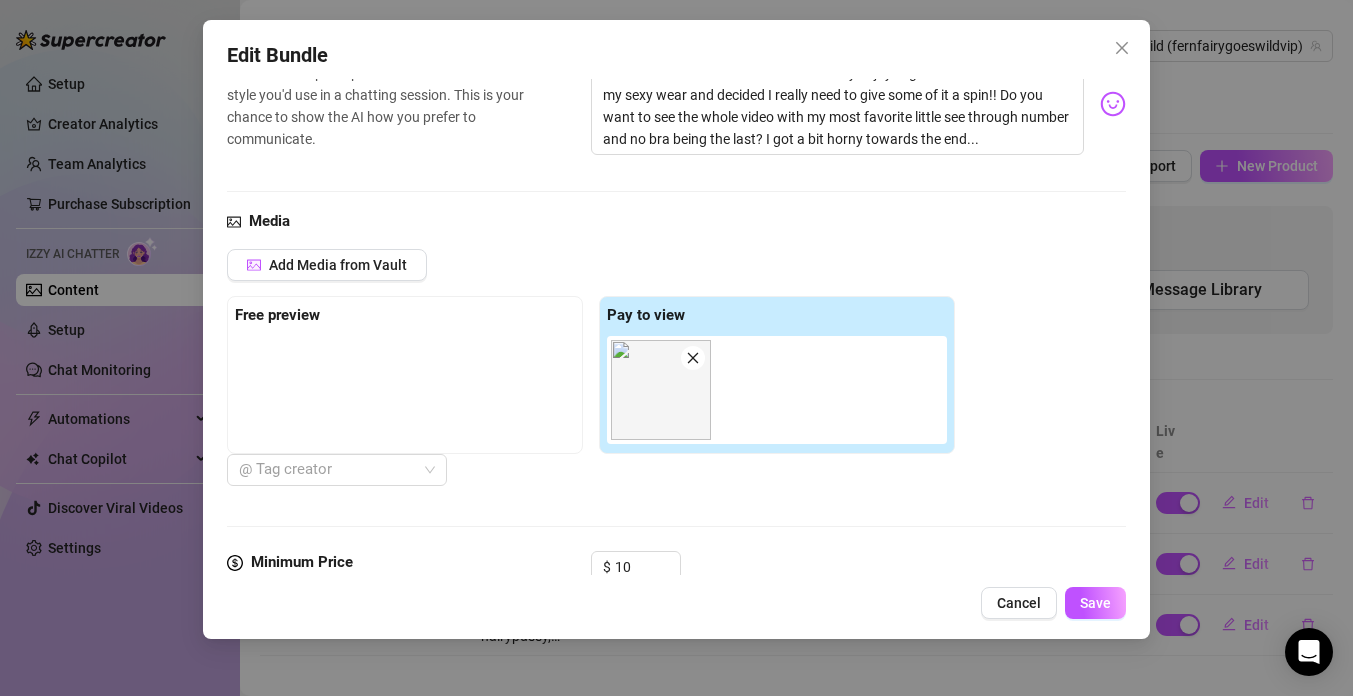 scroll, scrollTop: 584, scrollLeft: 0, axis: vertical 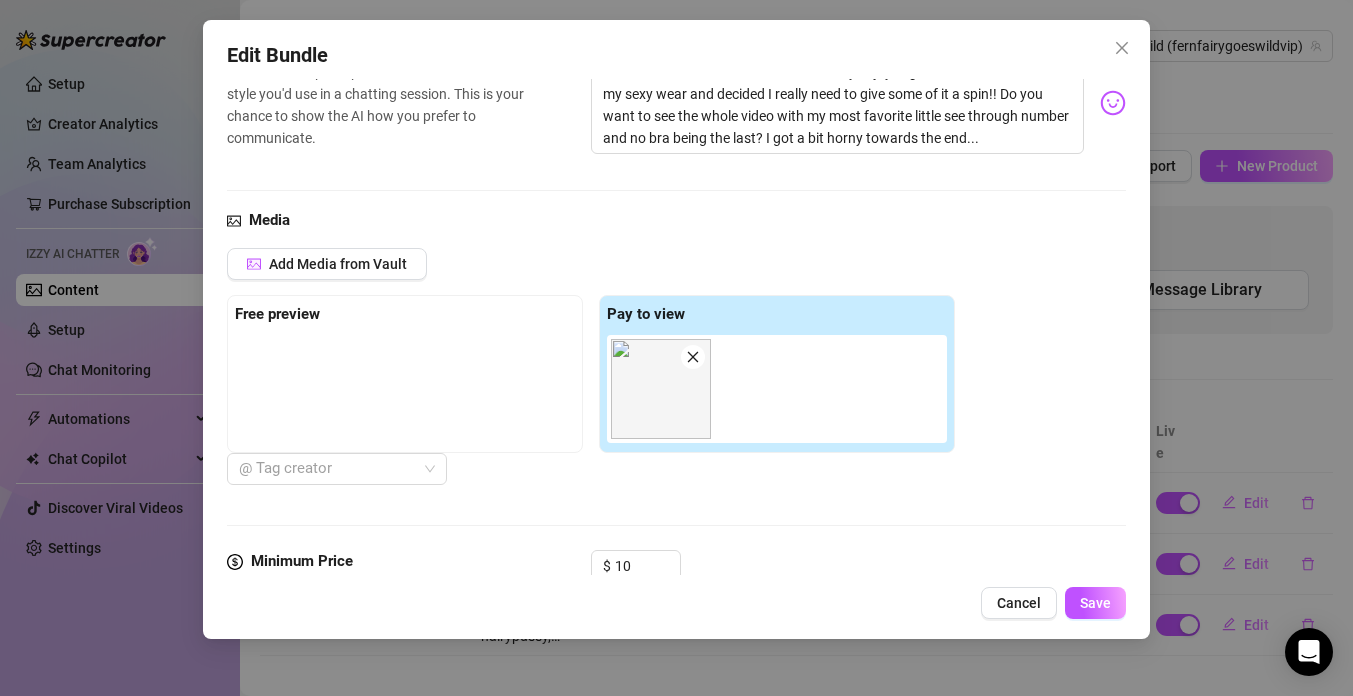click at bounding box center [405, 385] 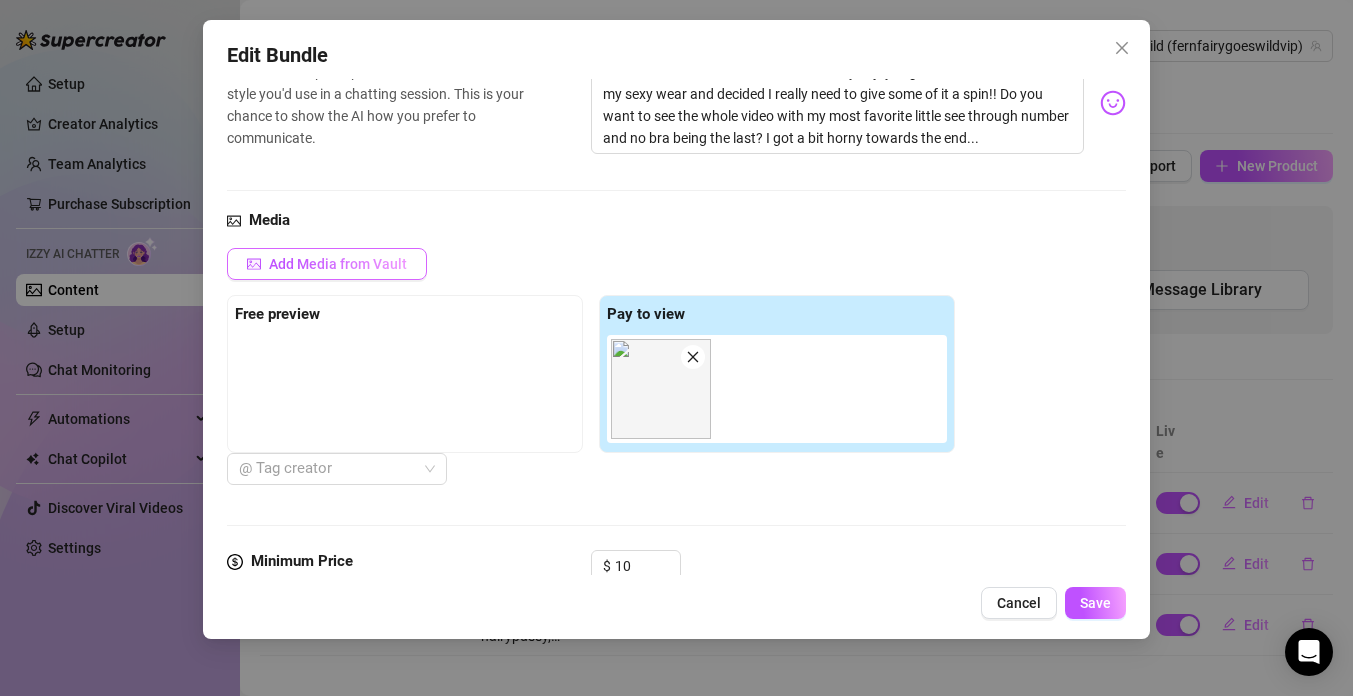 click on "Add Media from Vault" at bounding box center [338, 264] 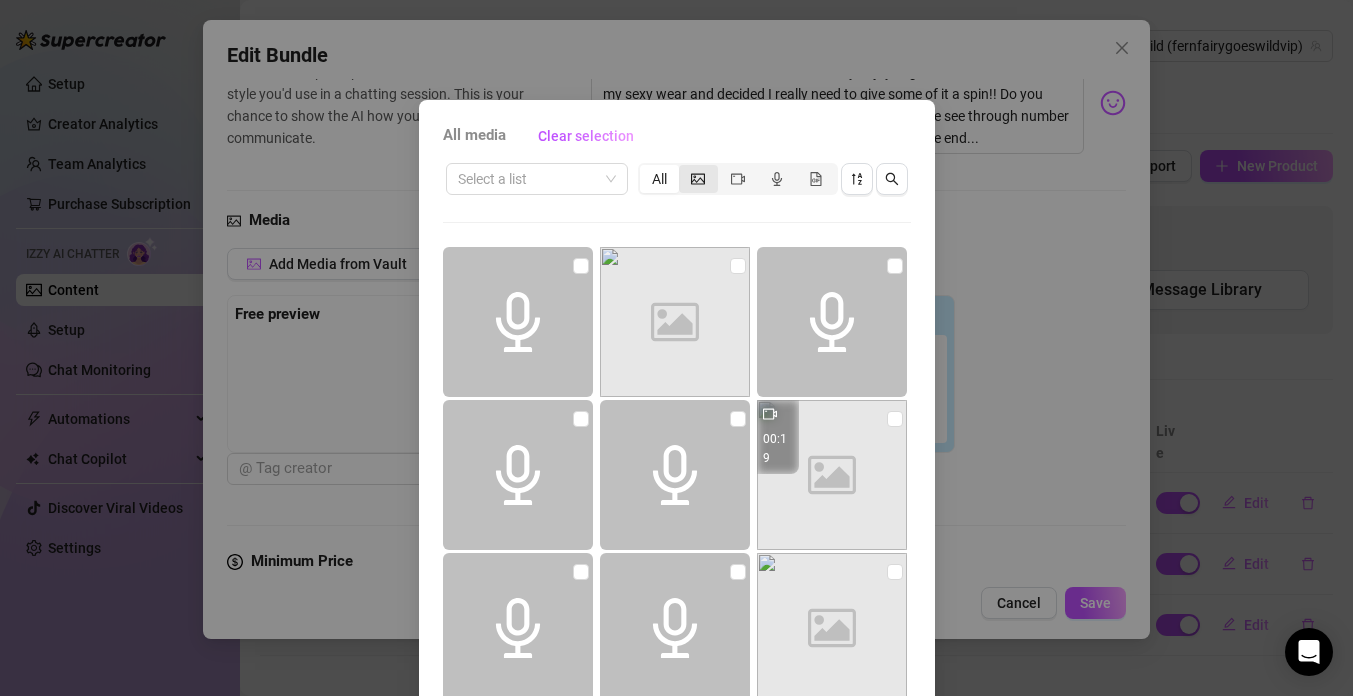 click 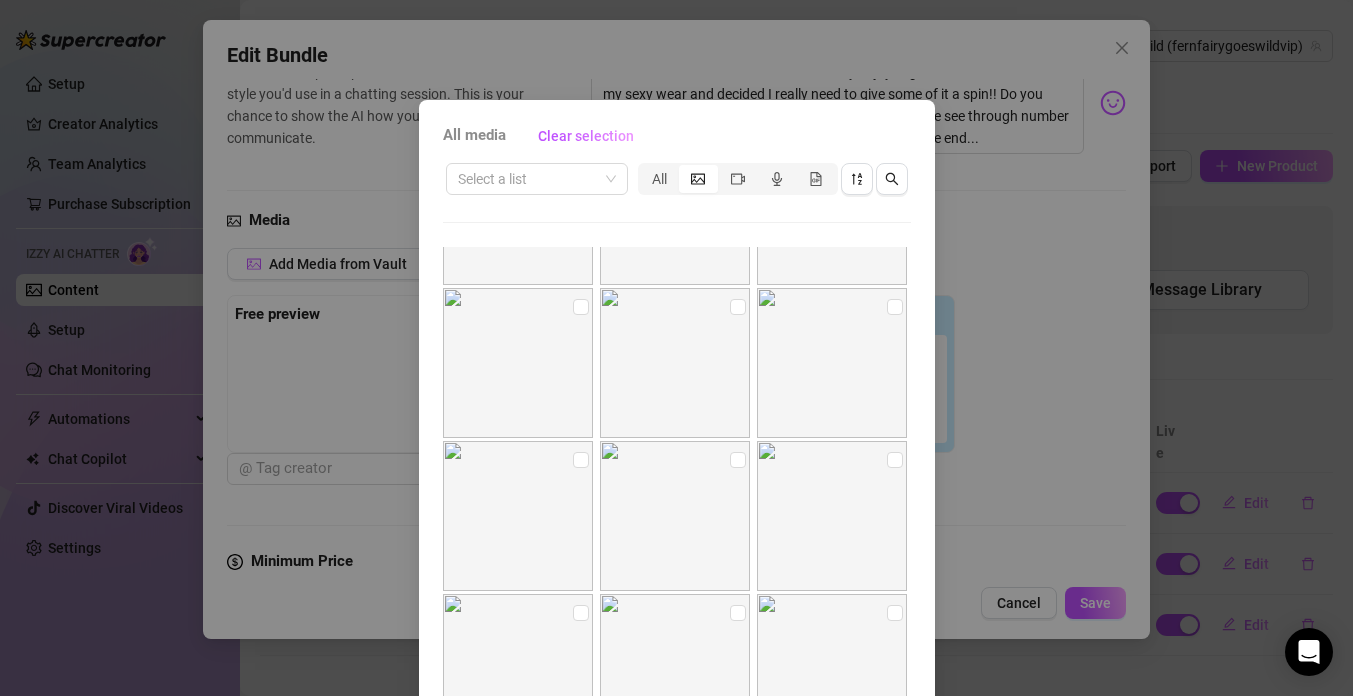 scroll, scrollTop: 754, scrollLeft: 0, axis: vertical 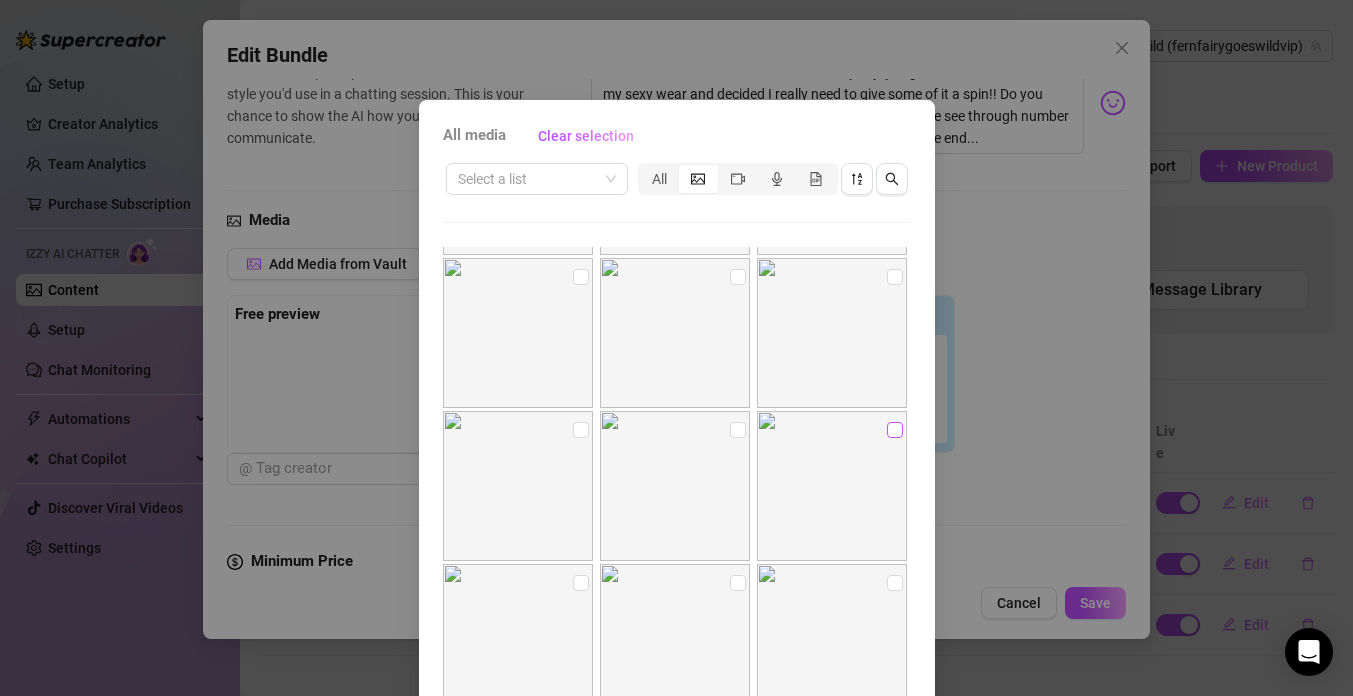 click at bounding box center (895, 430) 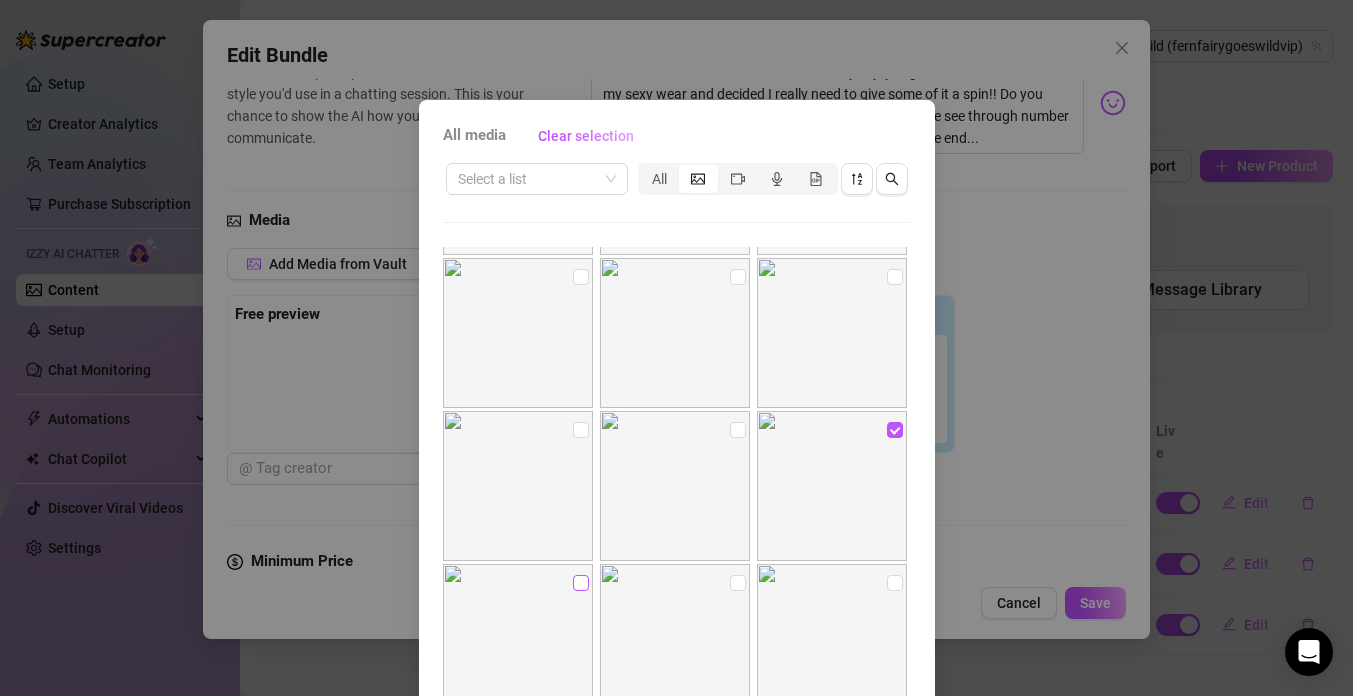 click at bounding box center [581, 583] 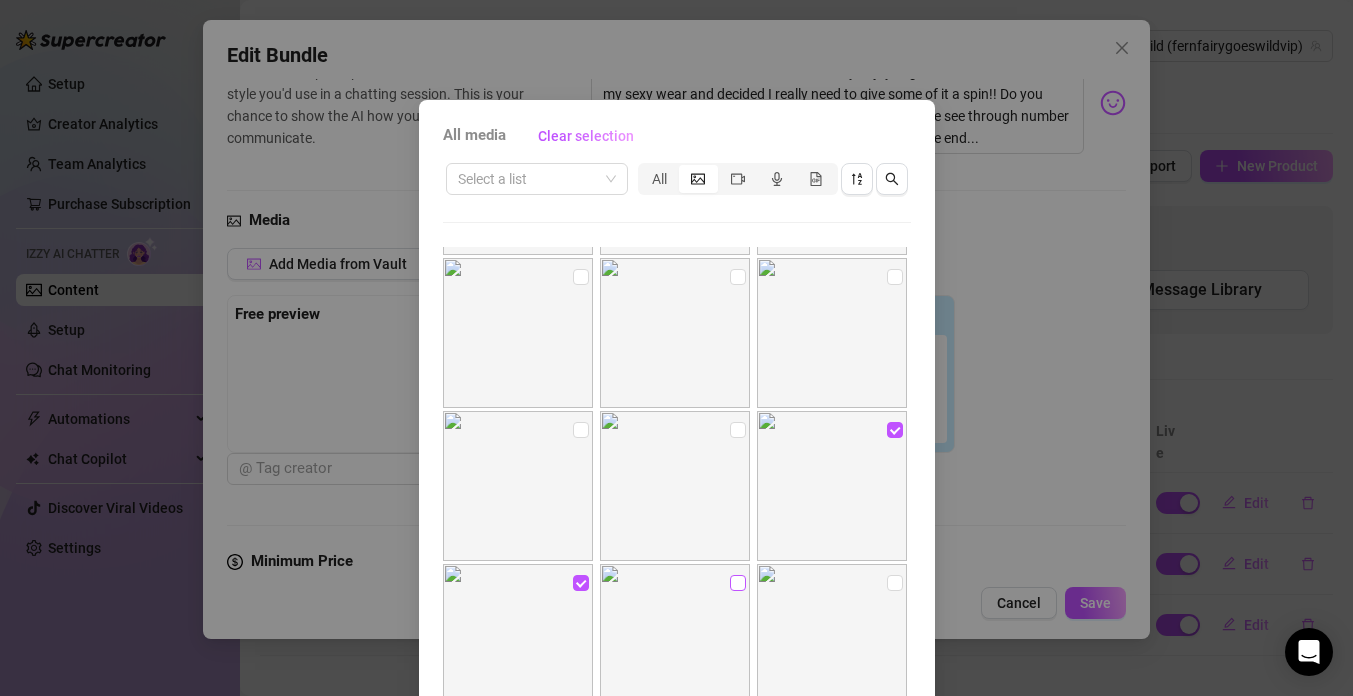 click at bounding box center [738, 583] 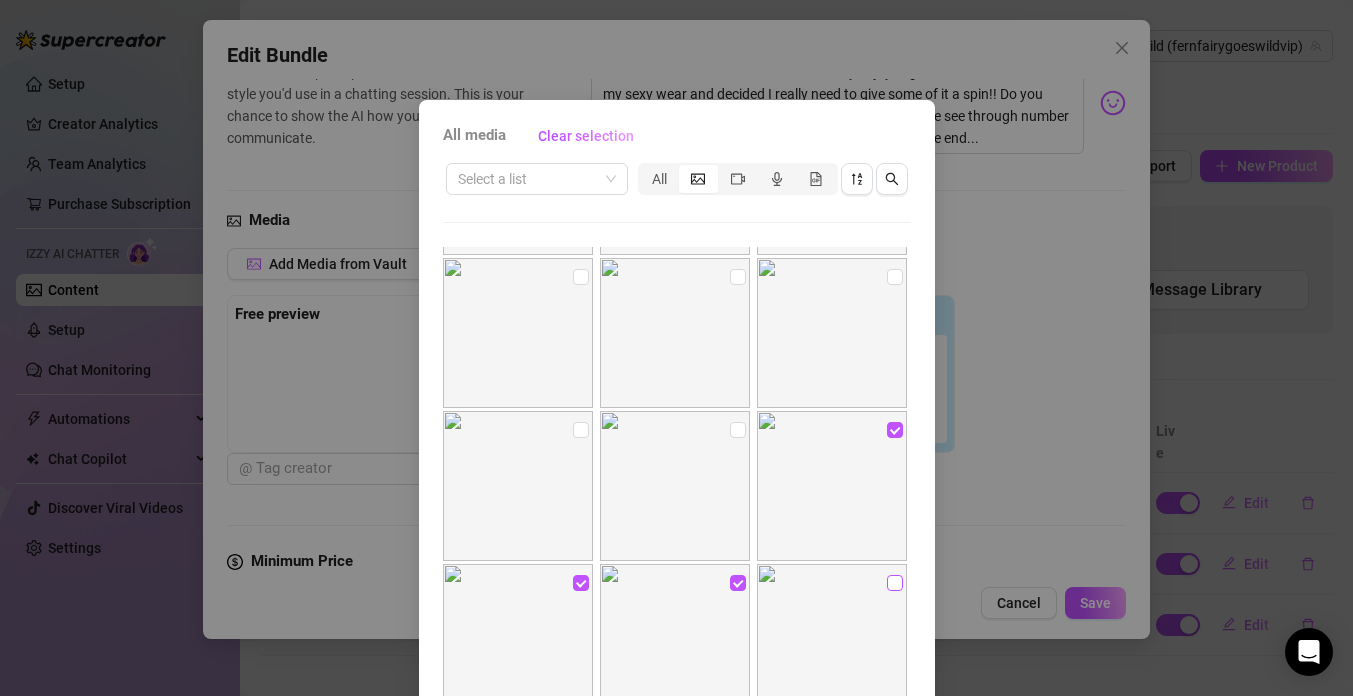 click at bounding box center [895, 583] 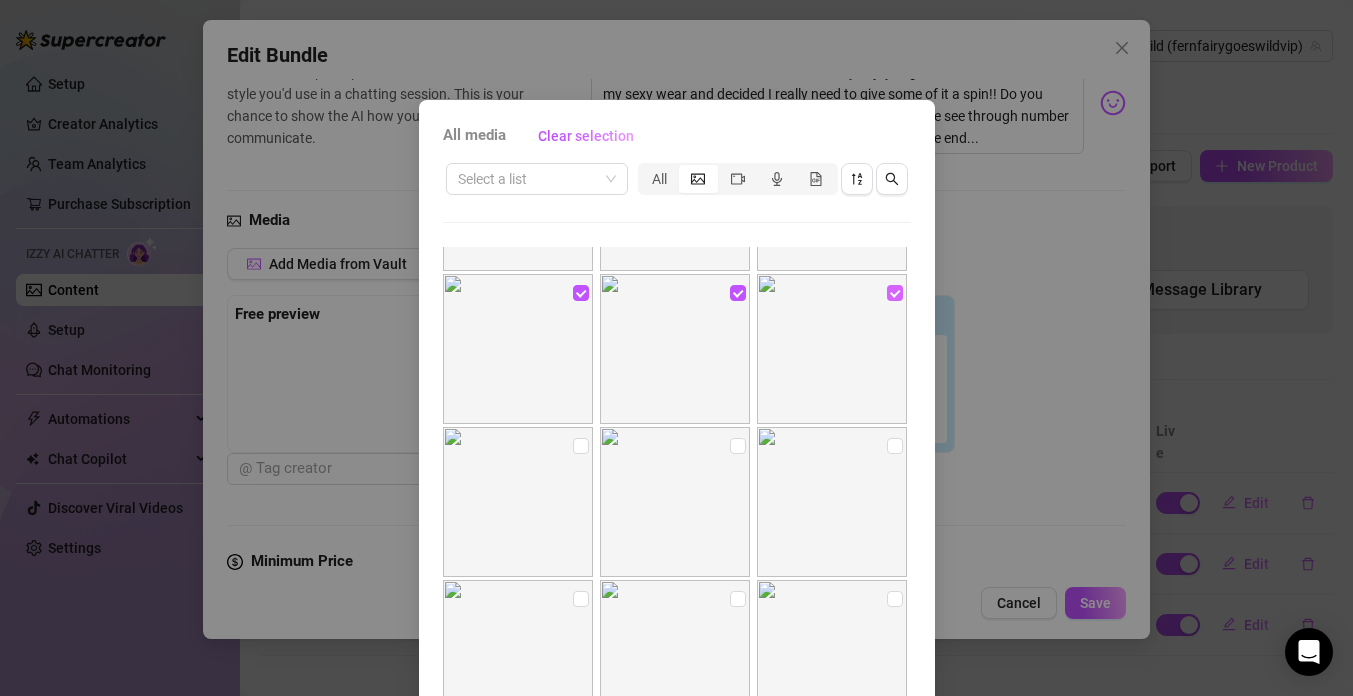scroll, scrollTop: 1049, scrollLeft: 0, axis: vertical 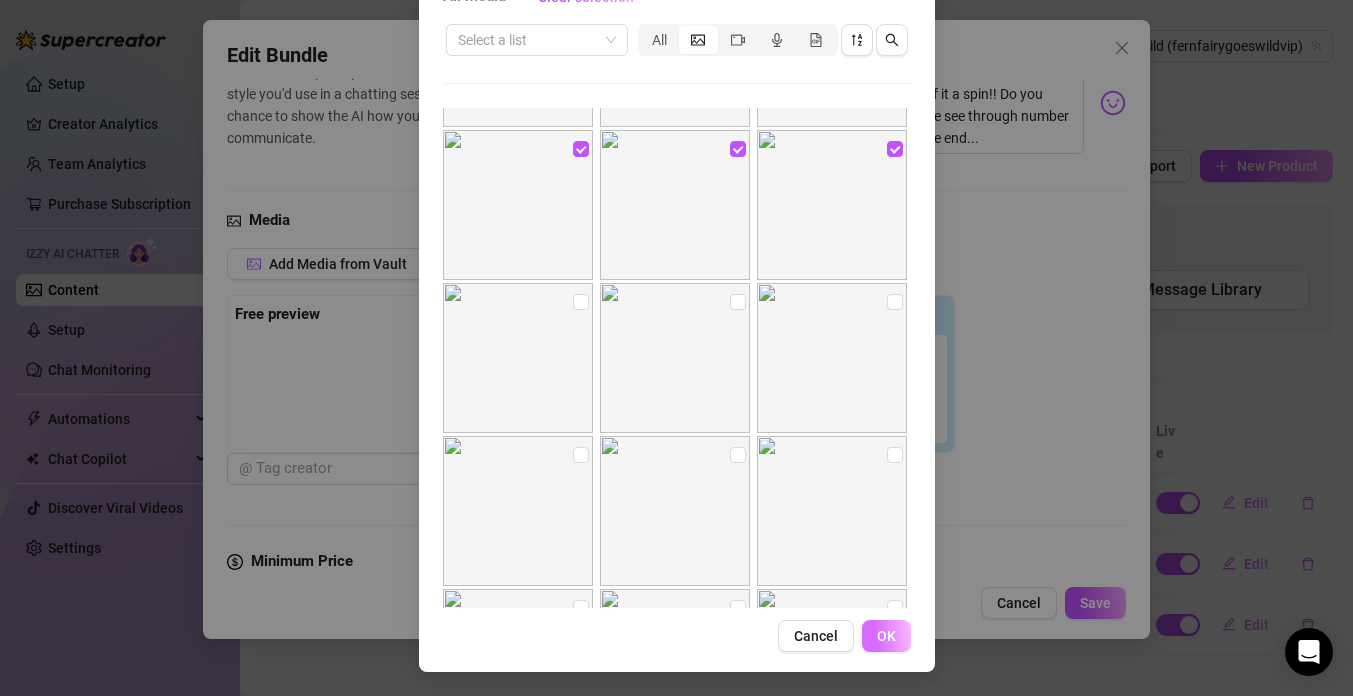 click on "OK" at bounding box center [886, 636] 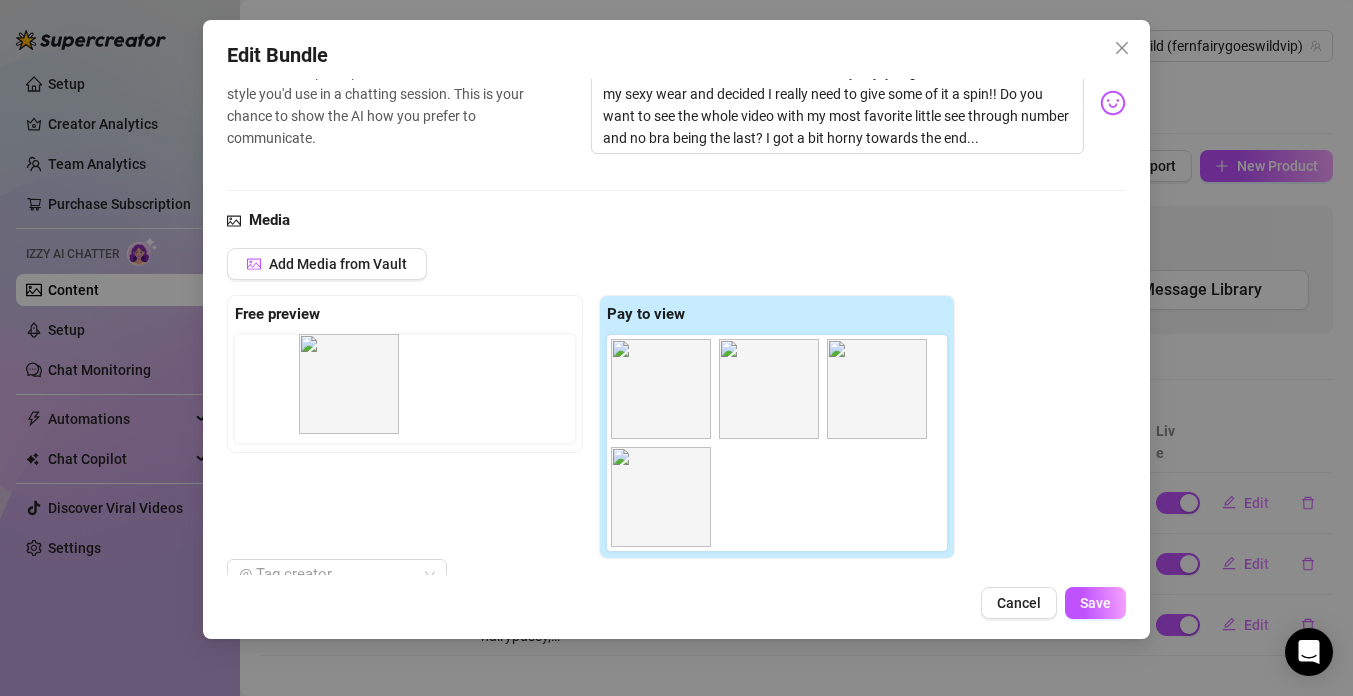 drag, startPoint x: 760, startPoint y: 408, endPoint x: 333, endPoint y: 402, distance: 427.04214 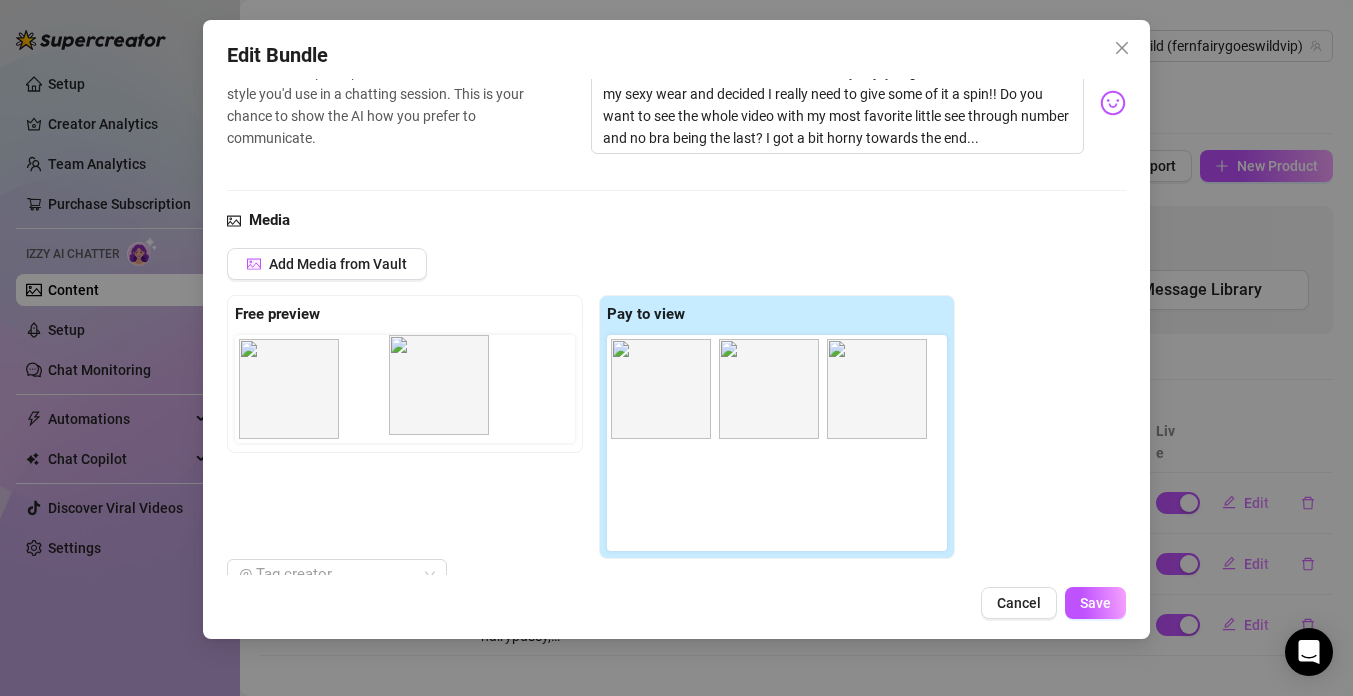 drag, startPoint x: 654, startPoint y: 517, endPoint x: 421, endPoint y: 399, distance: 261.17618 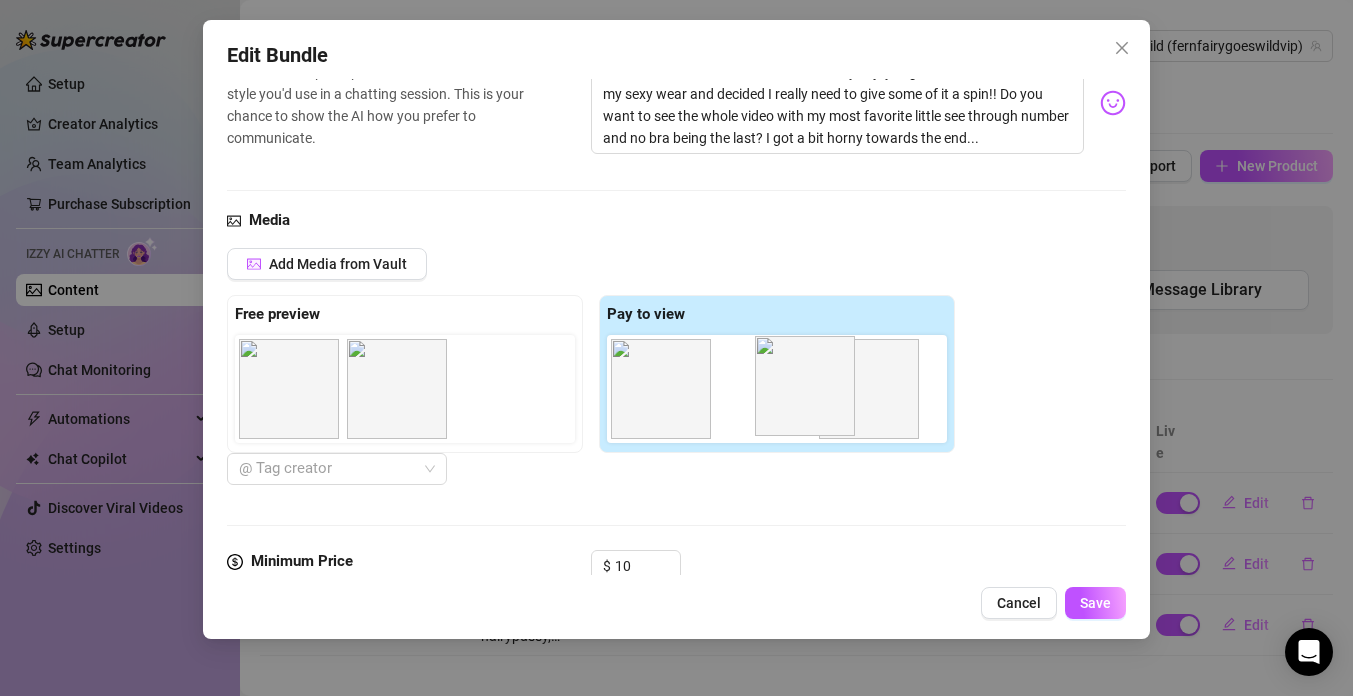 drag, startPoint x: 757, startPoint y: 411, endPoint x: 785, endPoint y: 409, distance: 28.071337 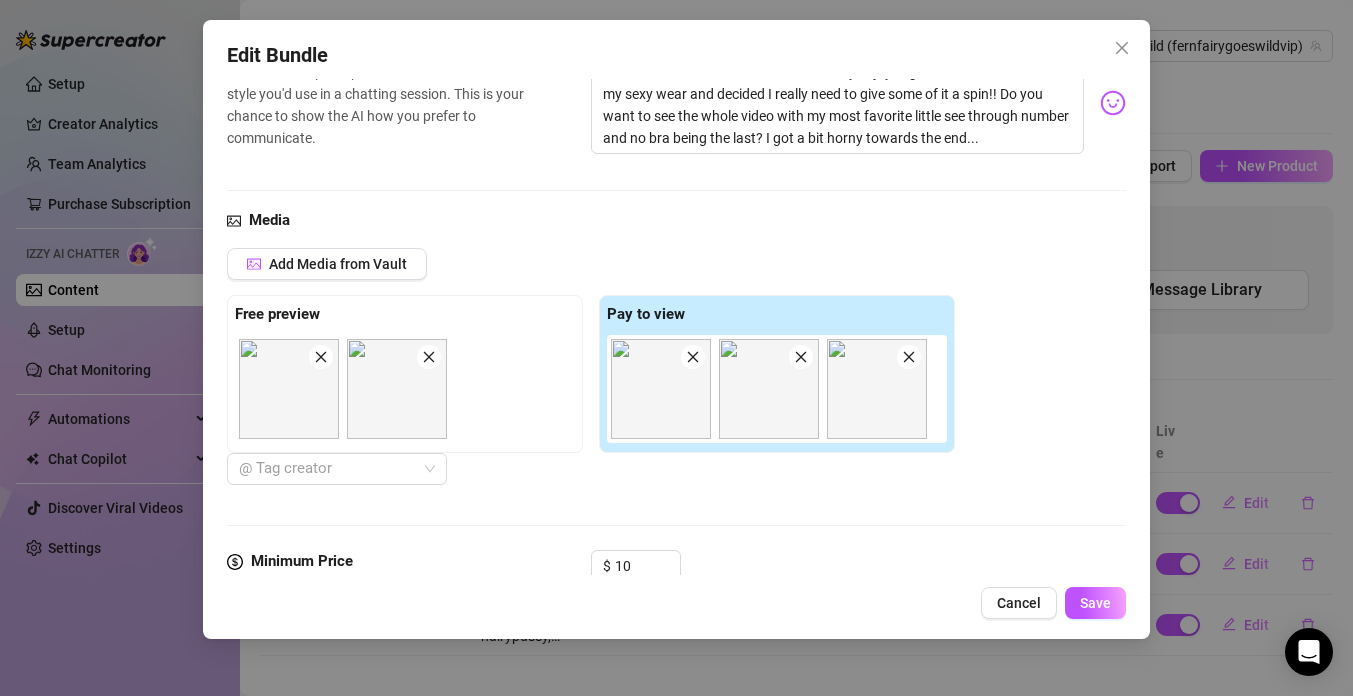 click 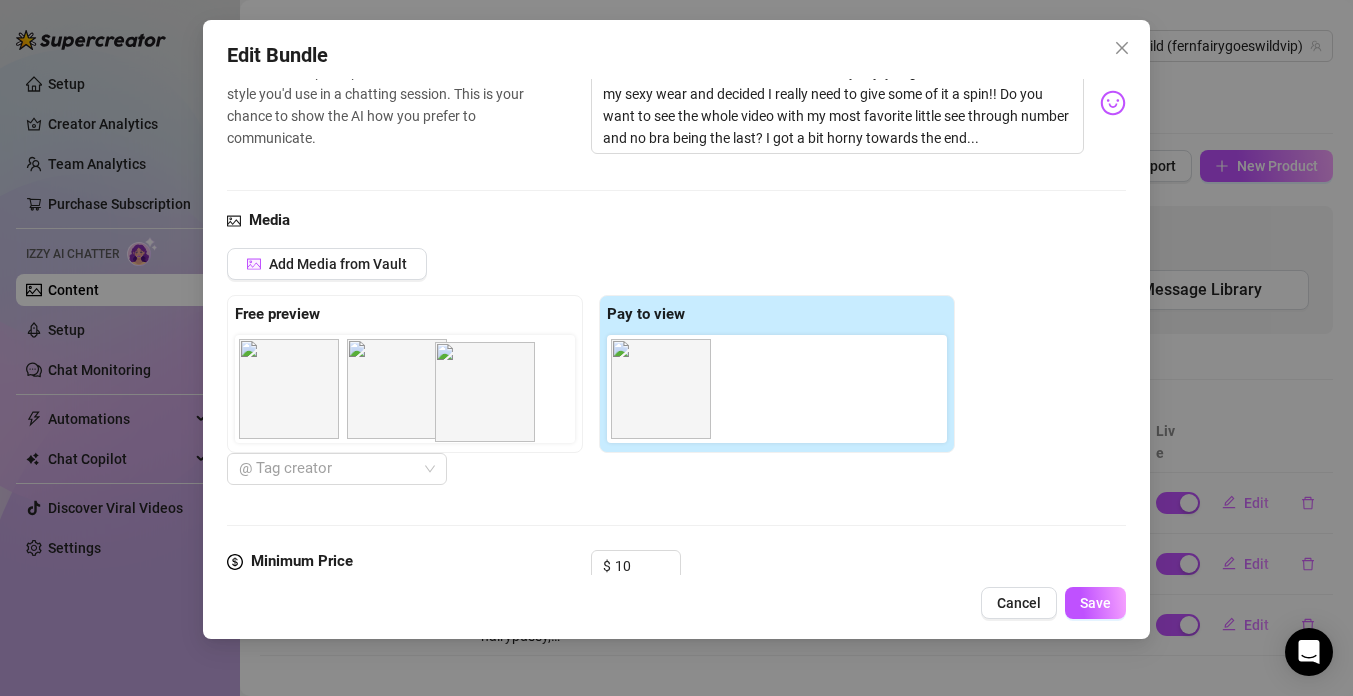 drag, startPoint x: 782, startPoint y: 400, endPoint x: 491, endPoint y: 404, distance: 291.0275 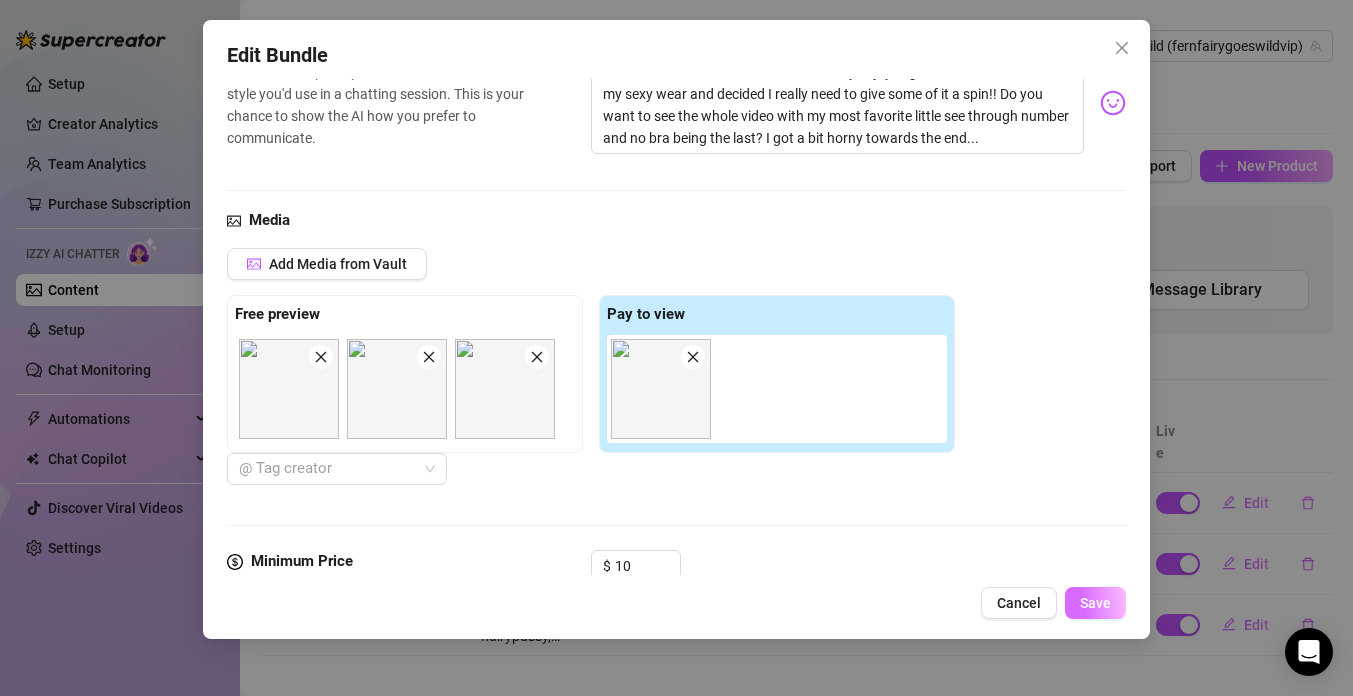 click on "Save" at bounding box center (1095, 603) 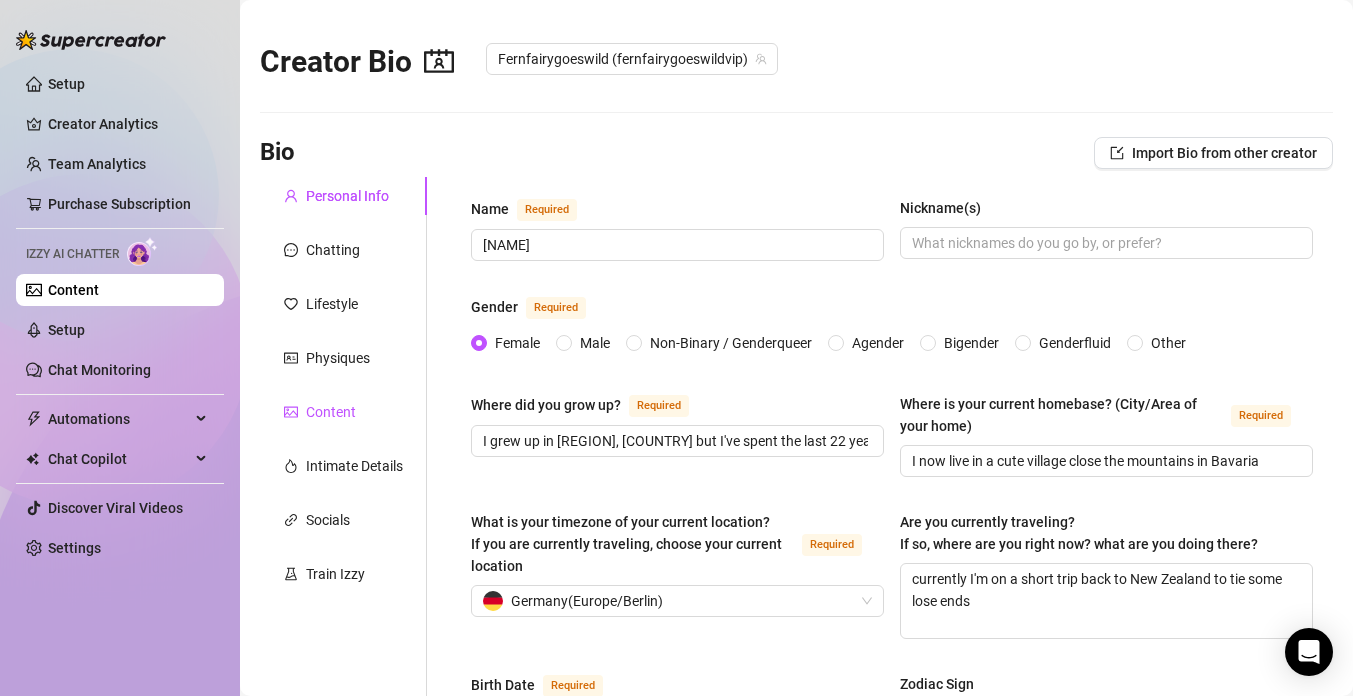 click on "Content" at bounding box center [331, 412] 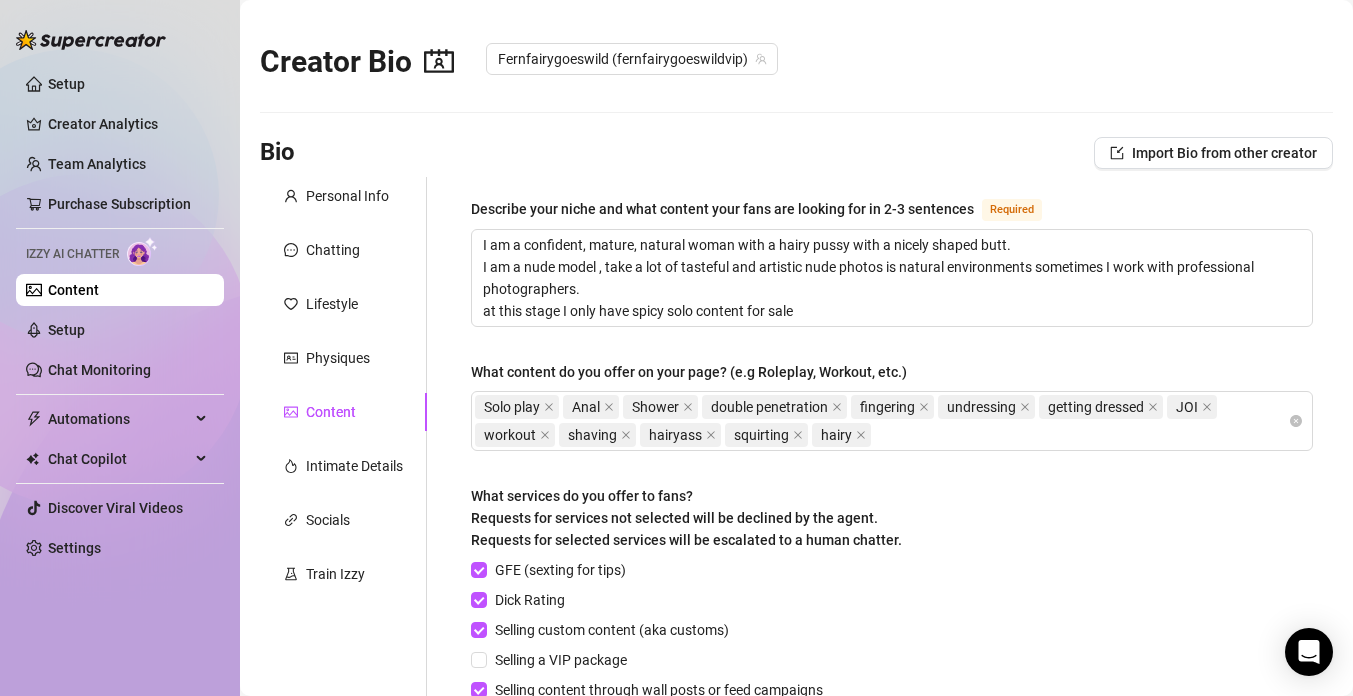 click on "Content" at bounding box center (331, 412) 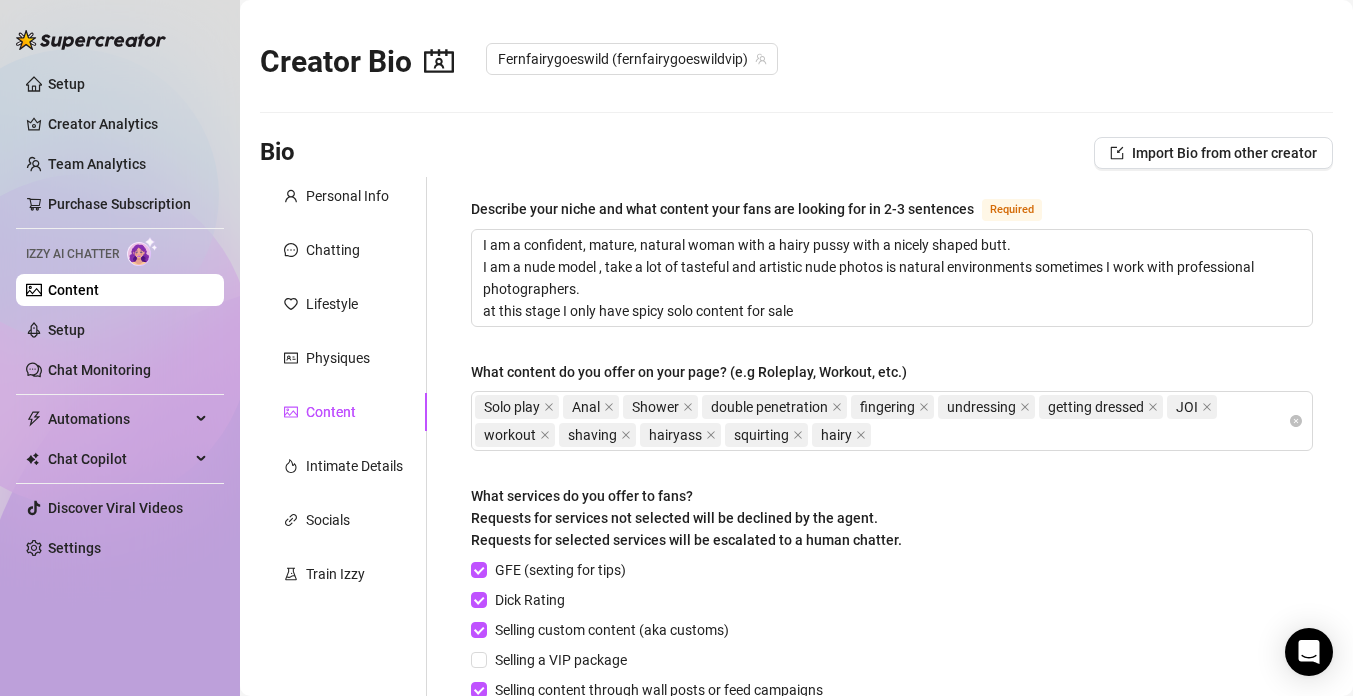 click on "Content" at bounding box center [73, 290] 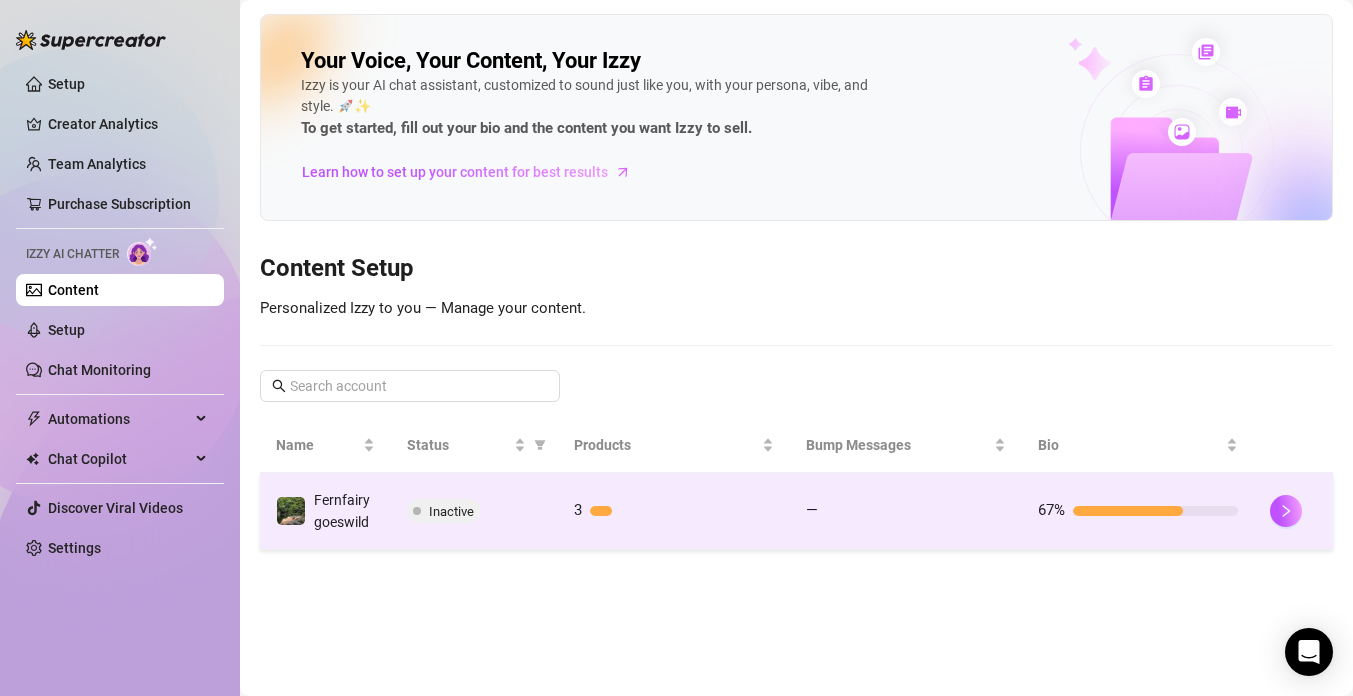 click on "Fernfairygoeswild" at bounding box center [344, 511] 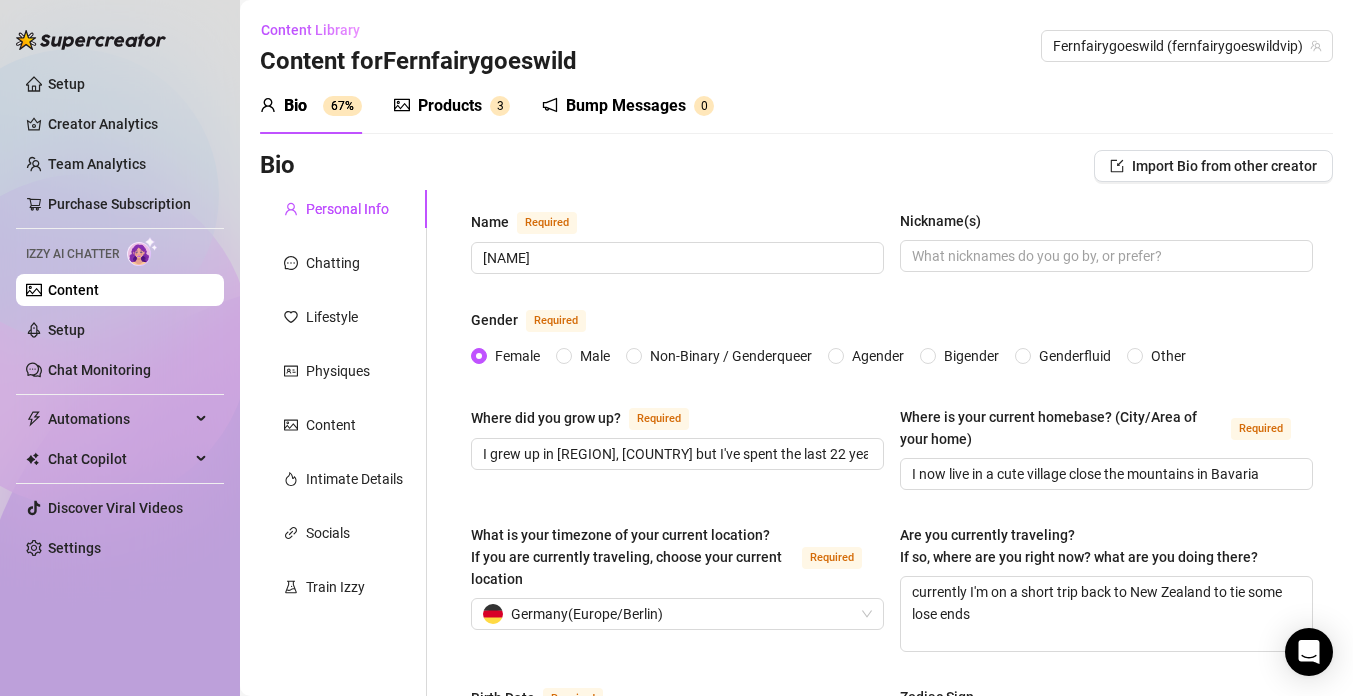 click on "Products" at bounding box center [450, 106] 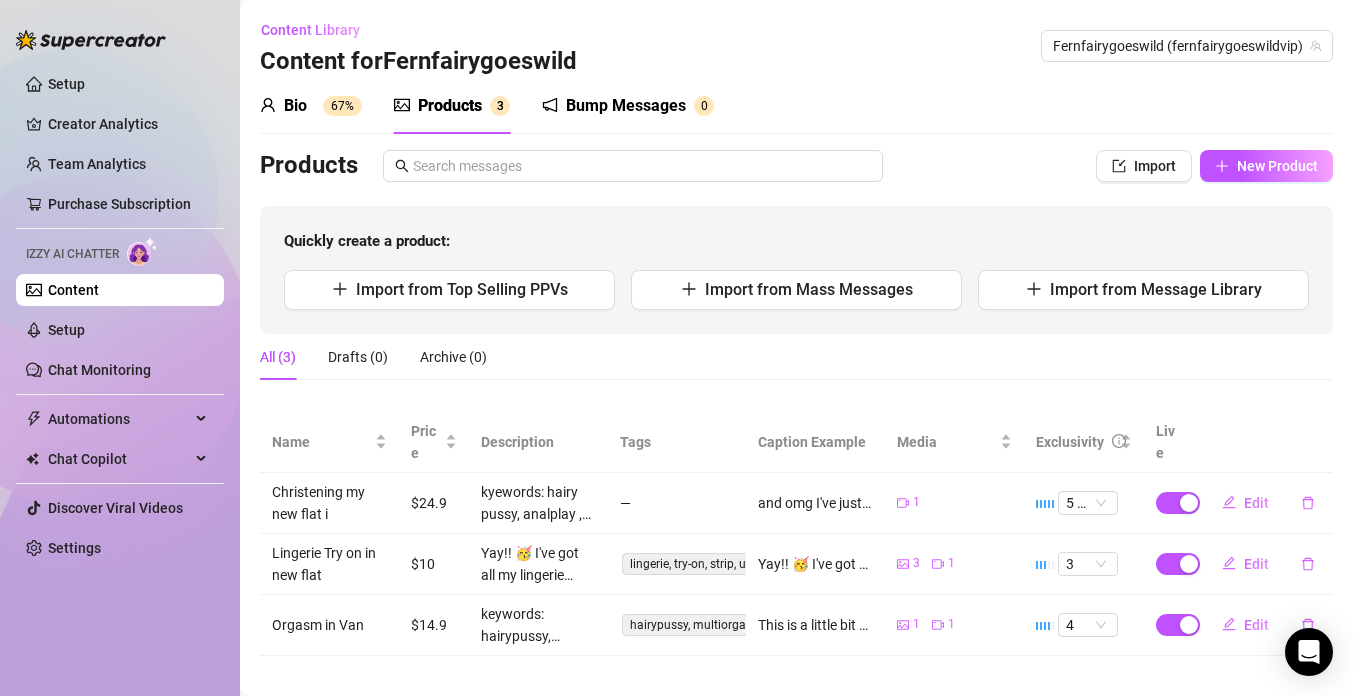 scroll, scrollTop: 19, scrollLeft: 0, axis: vertical 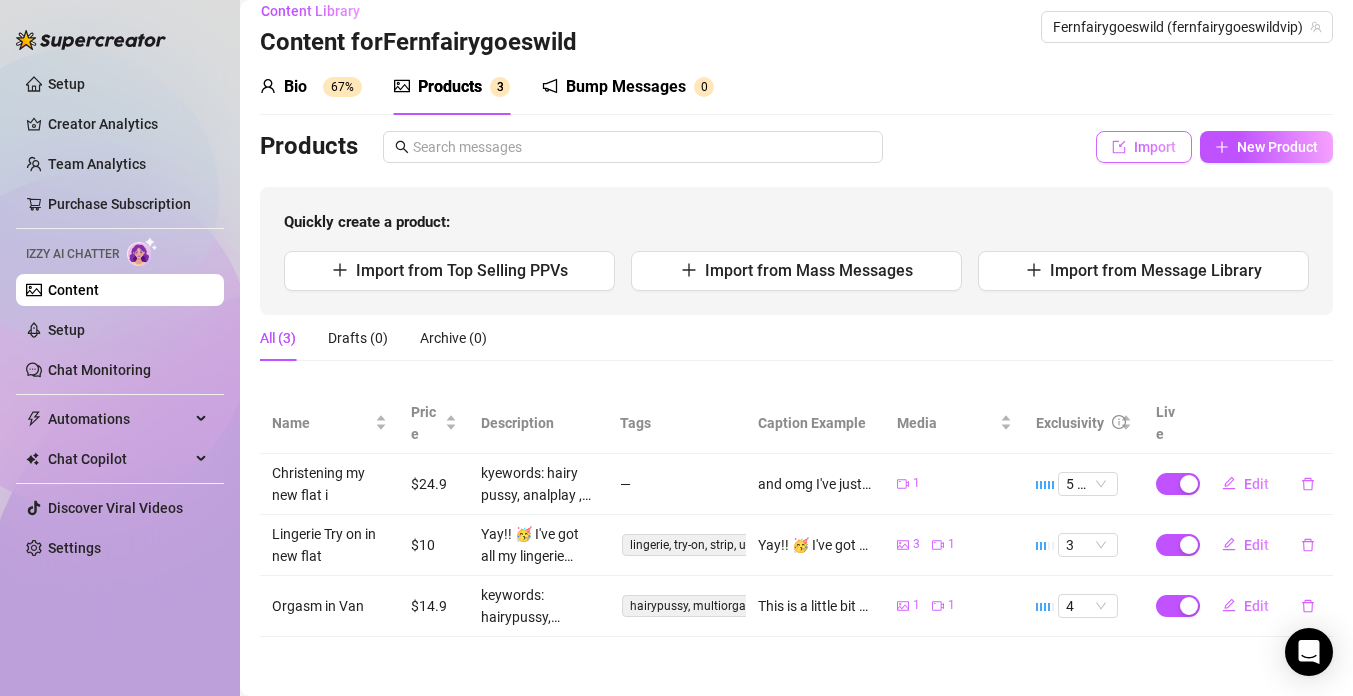 click on "Import" at bounding box center [1155, 147] 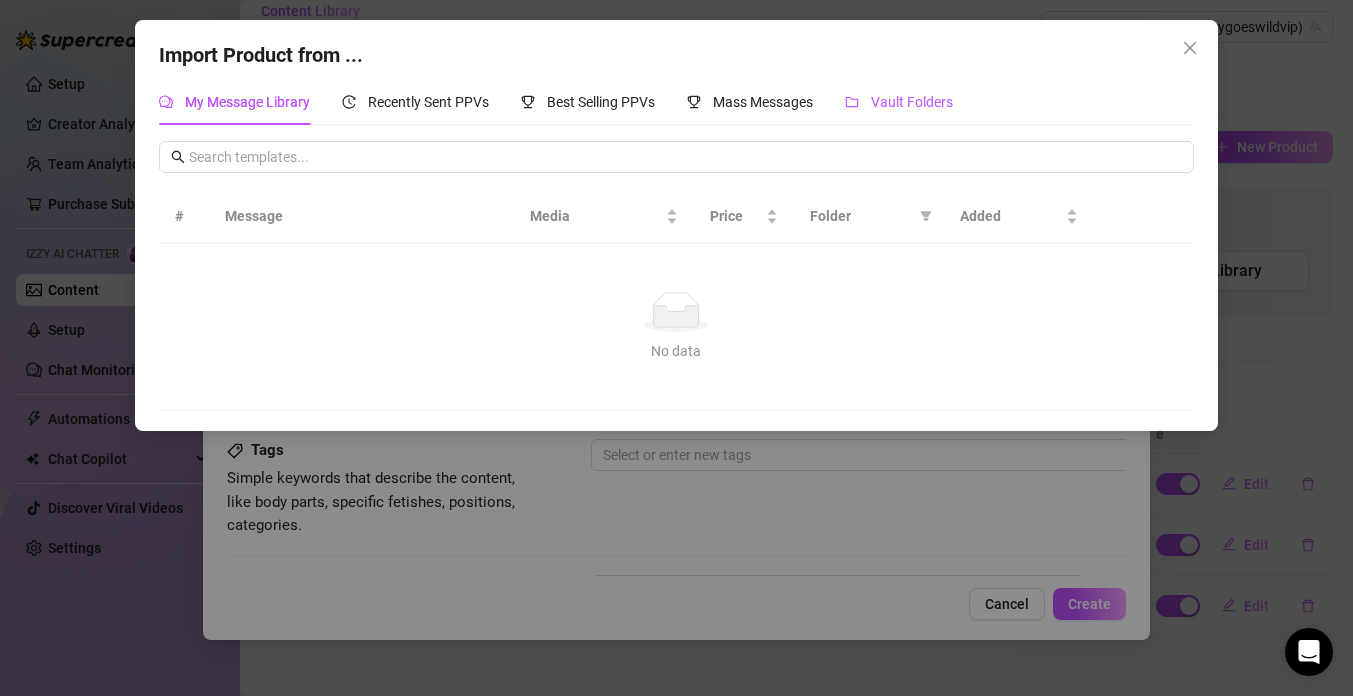 click on "Vault Folders" at bounding box center [912, 102] 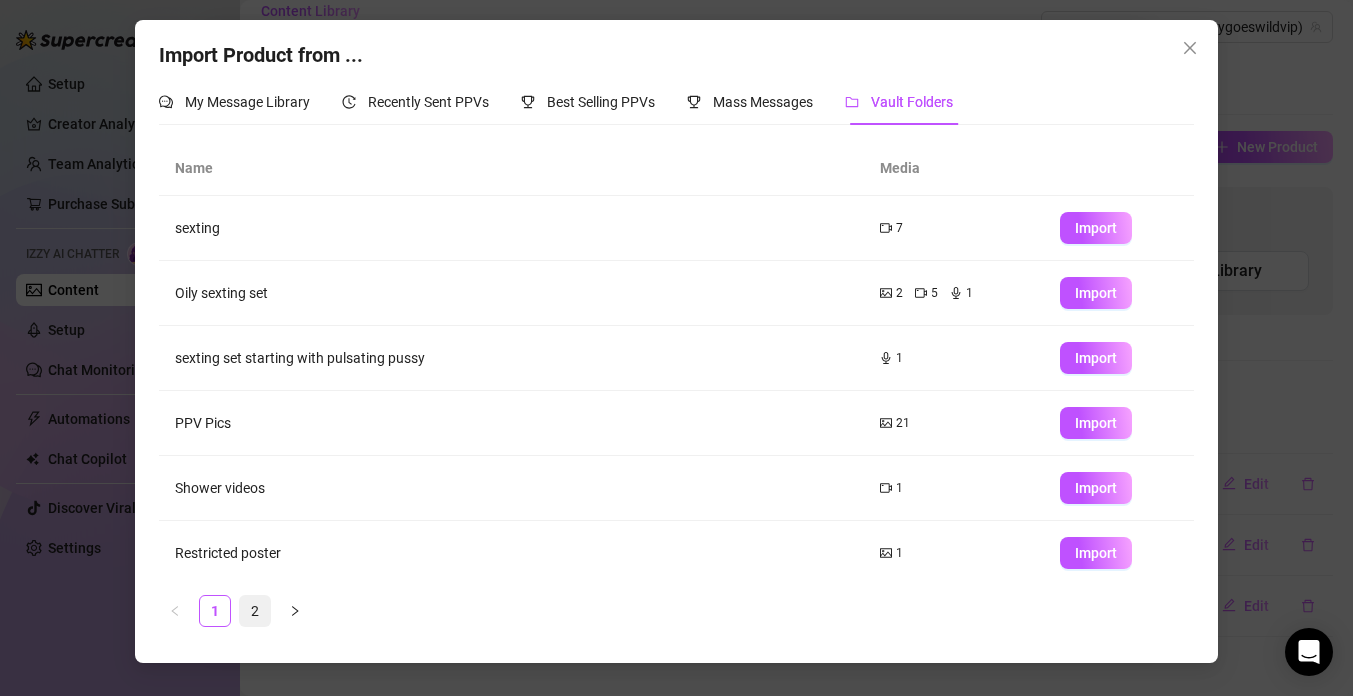 click on "2" at bounding box center [255, 611] 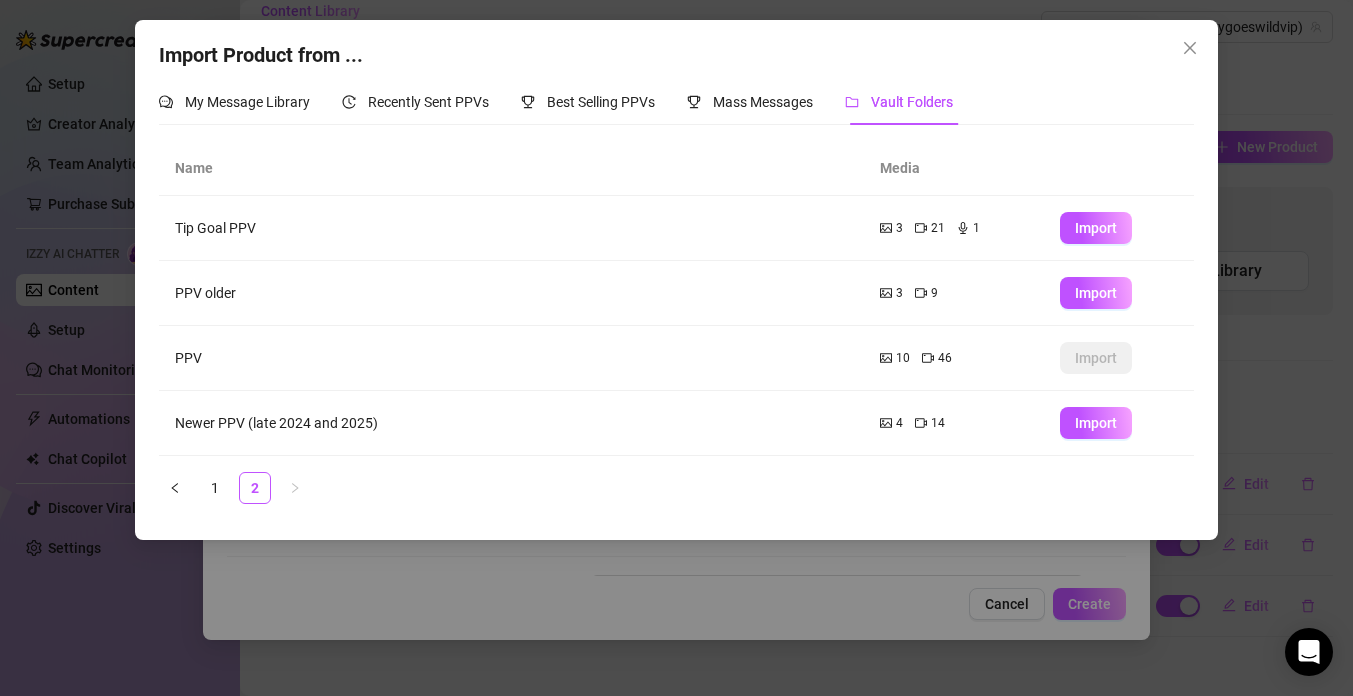 click on "Newer PPV (late 2024 and 2025)" at bounding box center [511, 423] 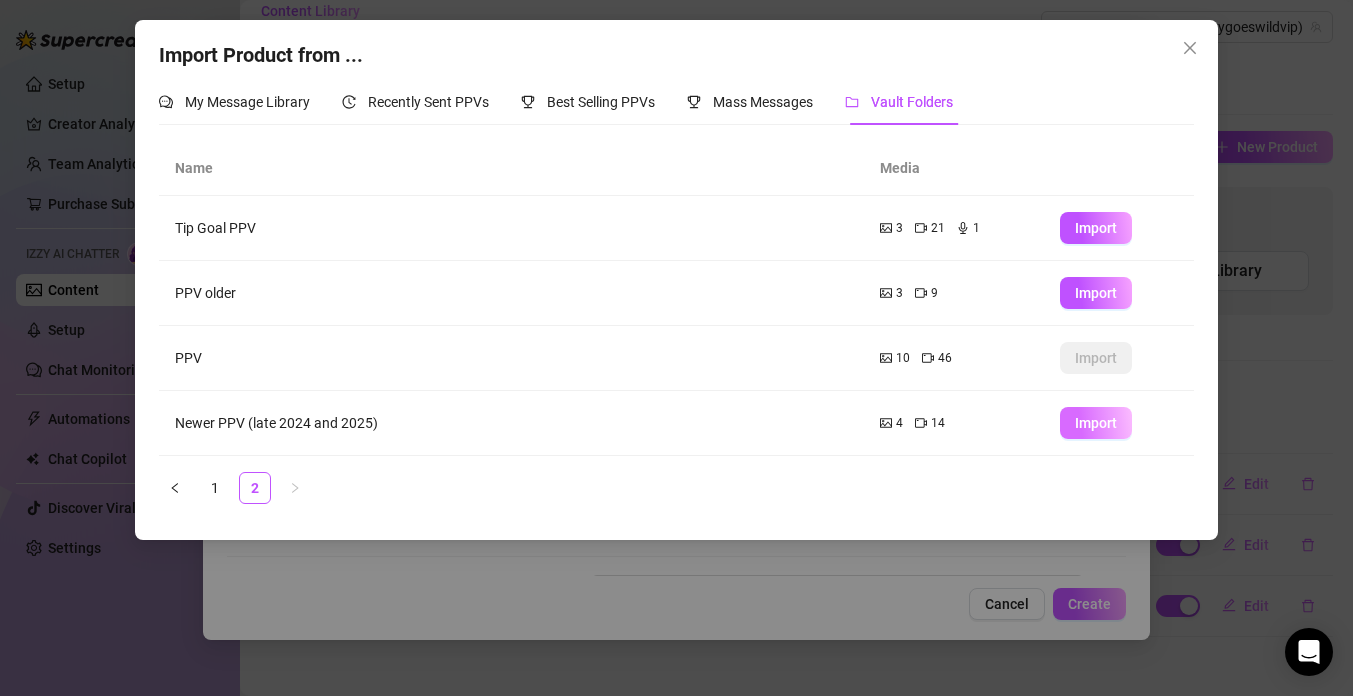 click on "Import" at bounding box center (1096, 423) 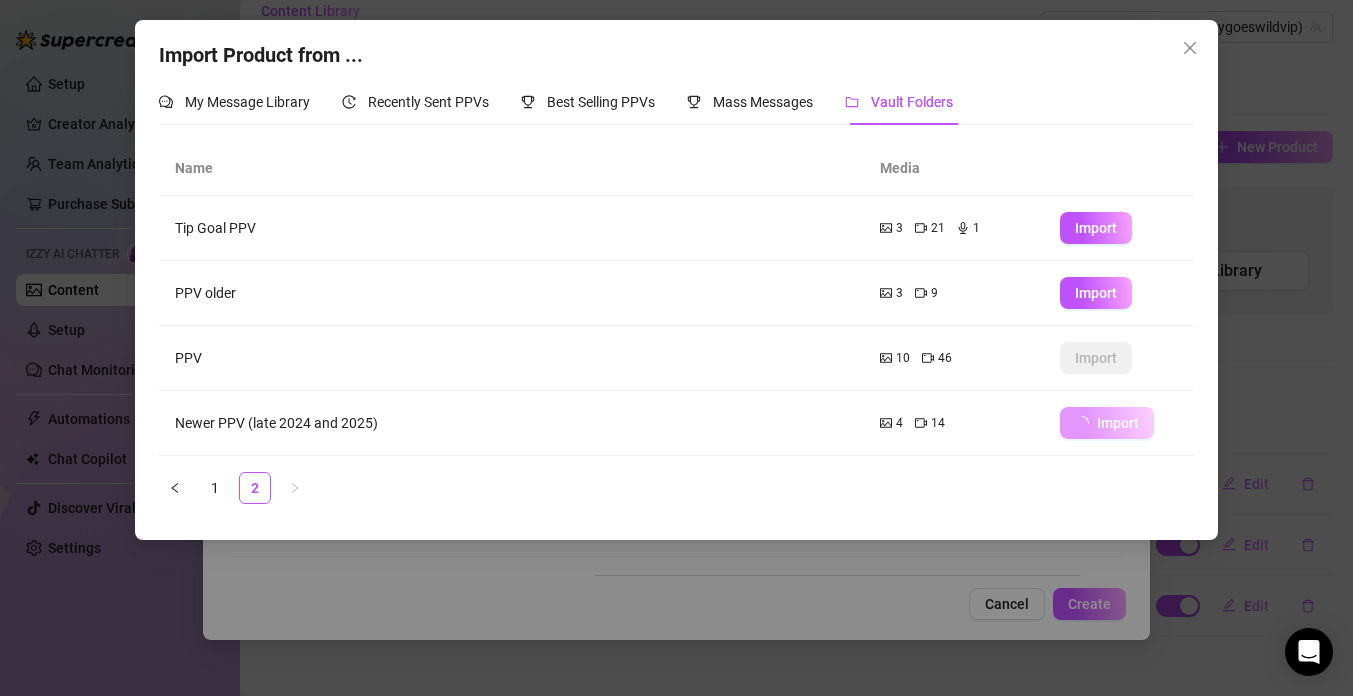 scroll, scrollTop: 645, scrollLeft: 0, axis: vertical 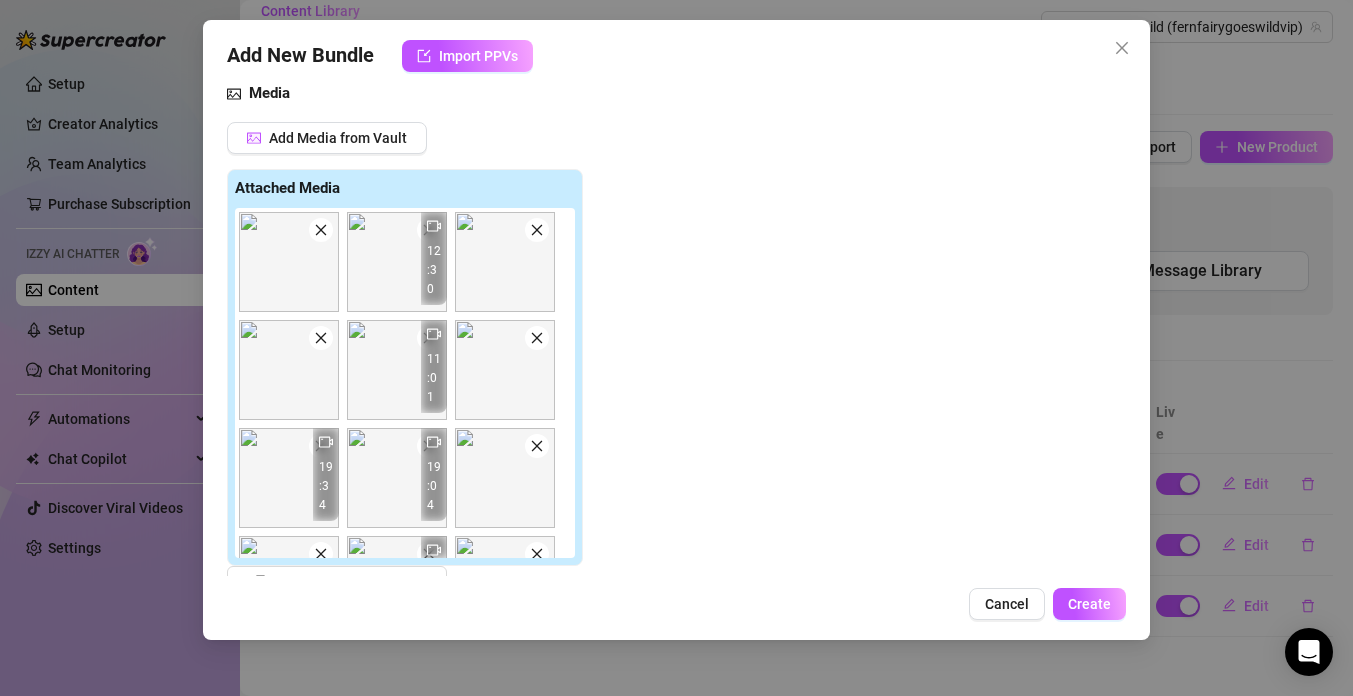 click at bounding box center (321, 230) 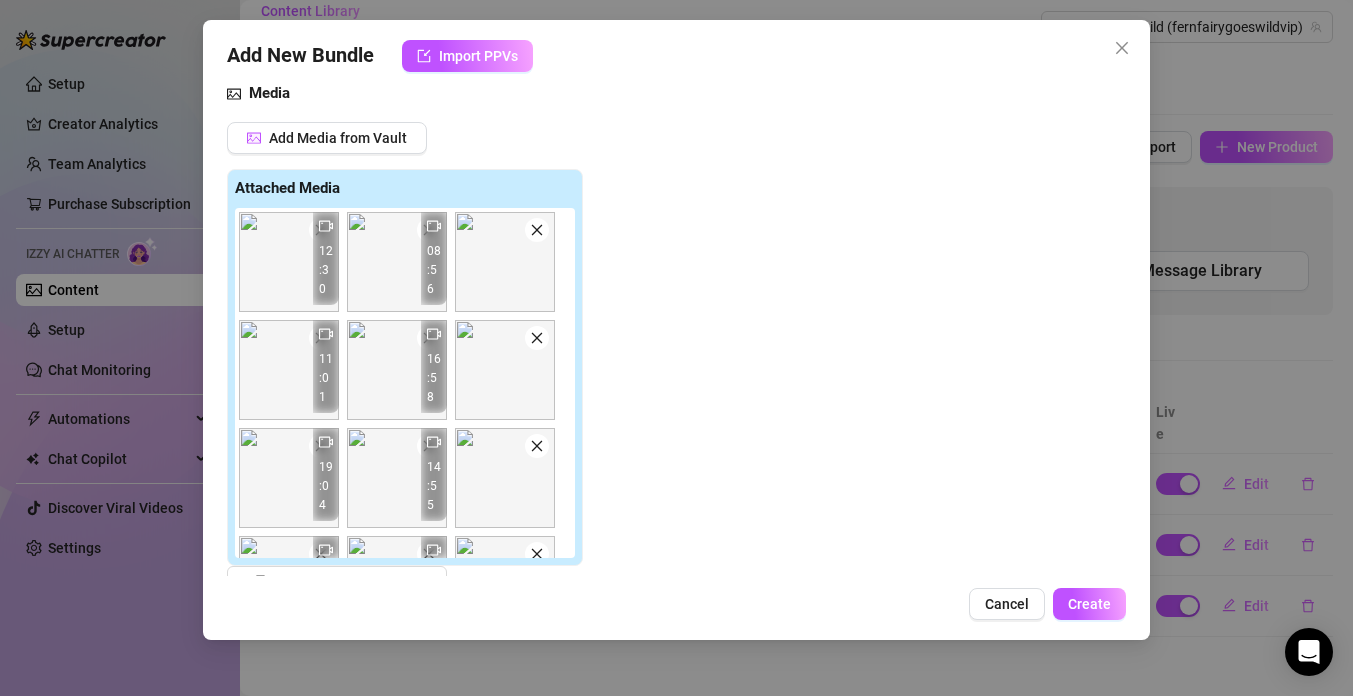 click at bounding box center (321, 230) 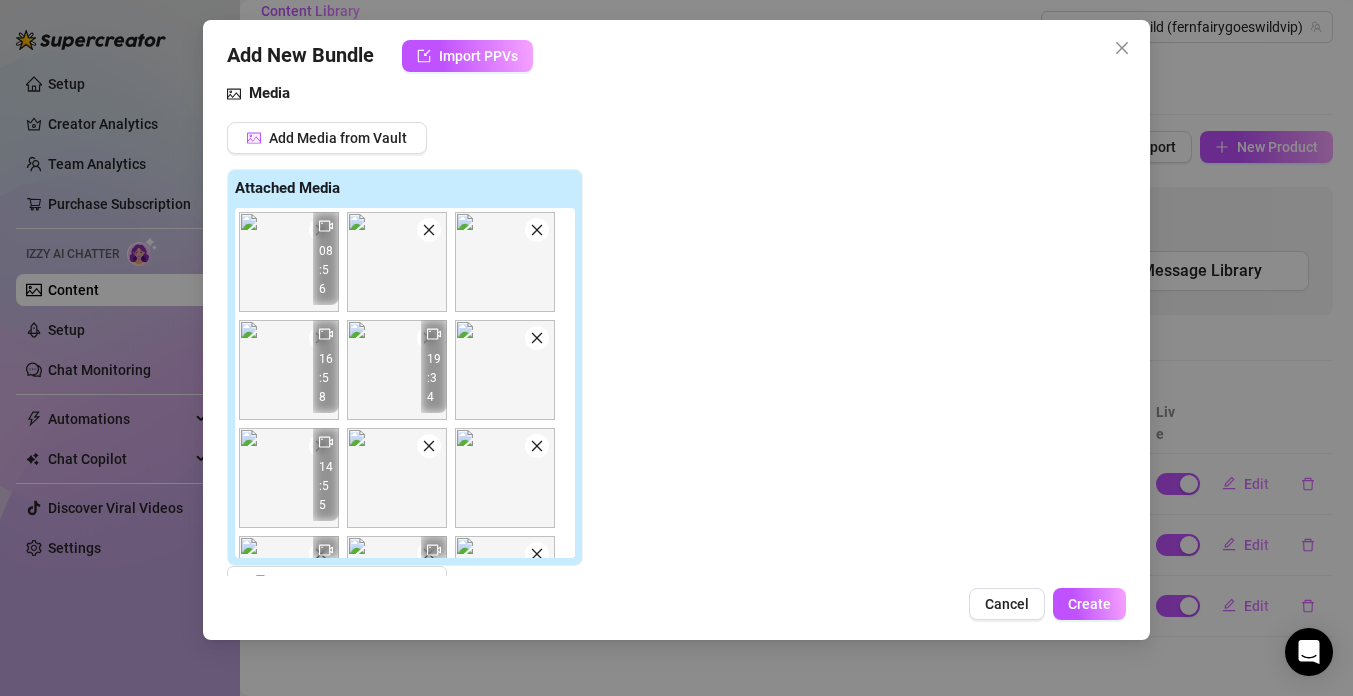 click at bounding box center [321, 230] 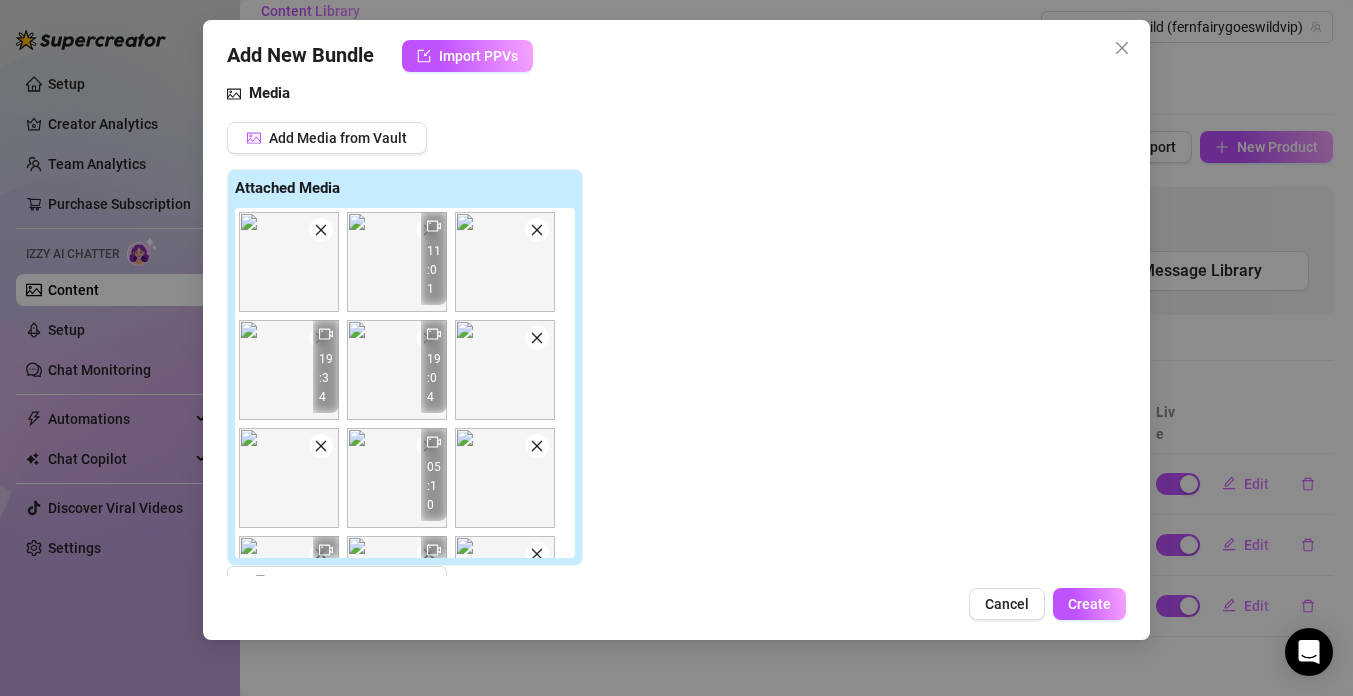 click at bounding box center (321, 230) 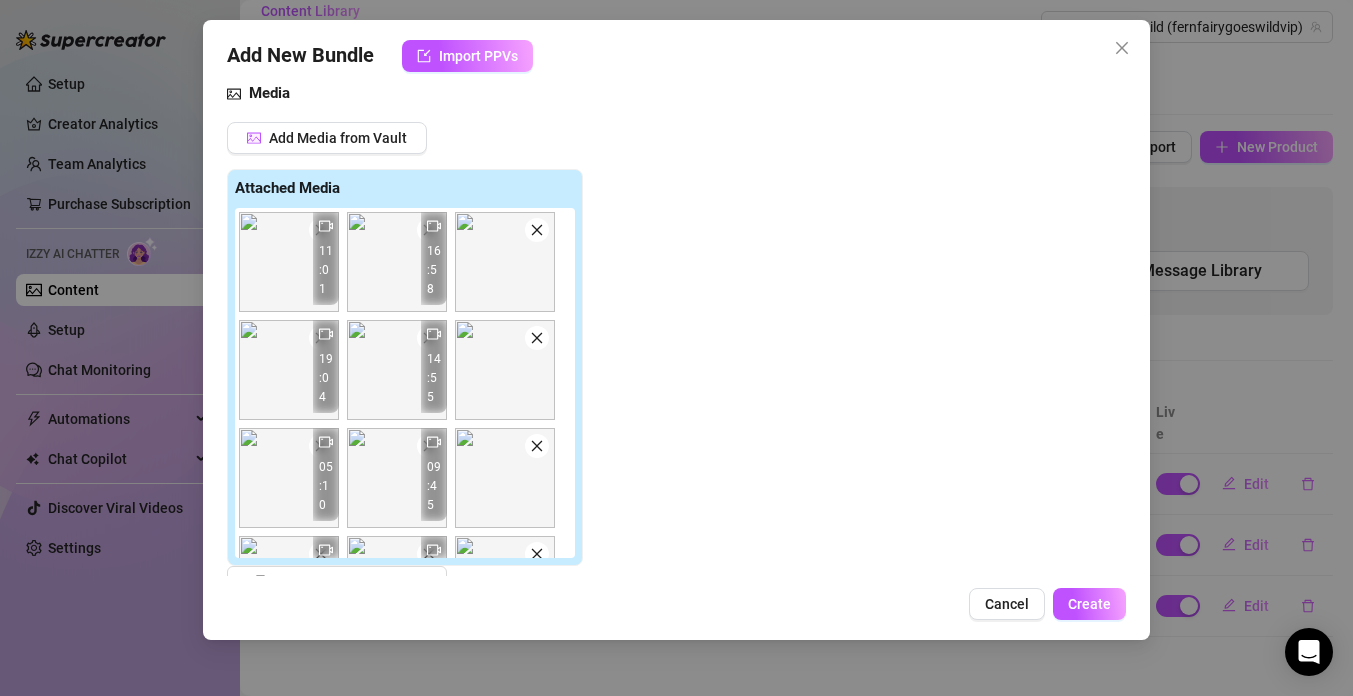click at bounding box center [321, 230] 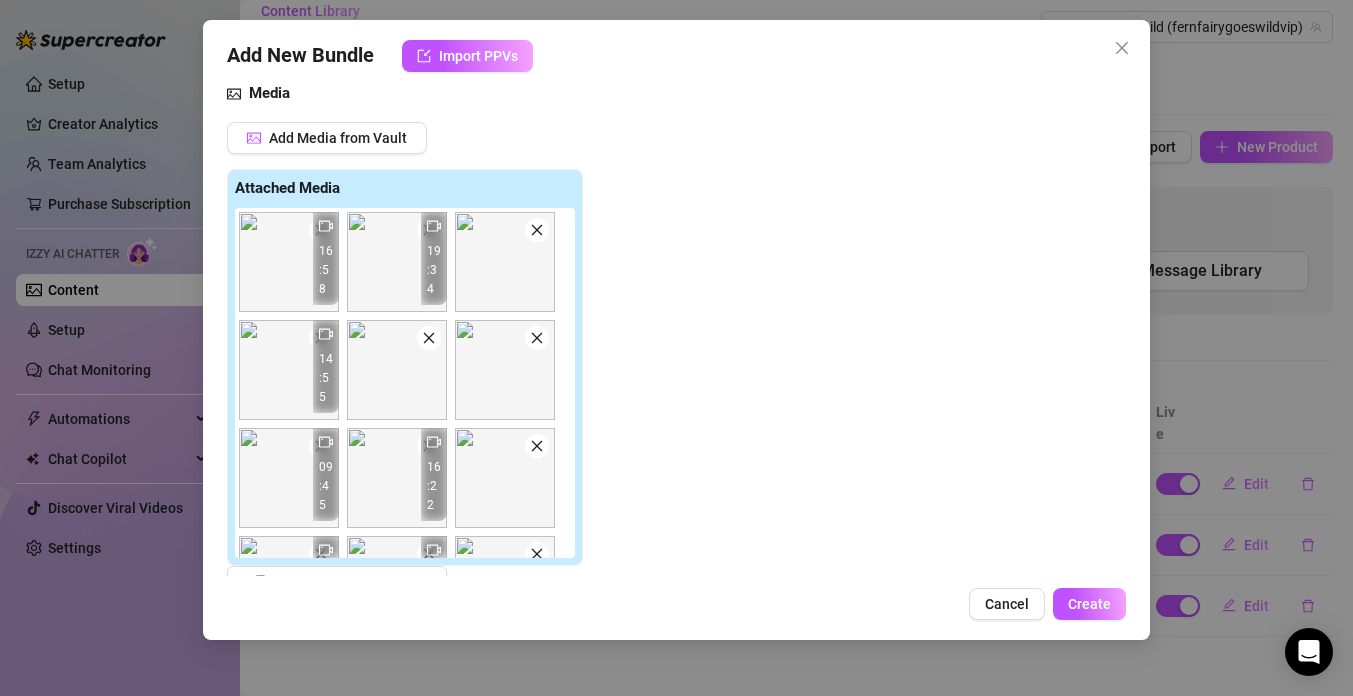 click on "16:58" at bounding box center [326, 258] 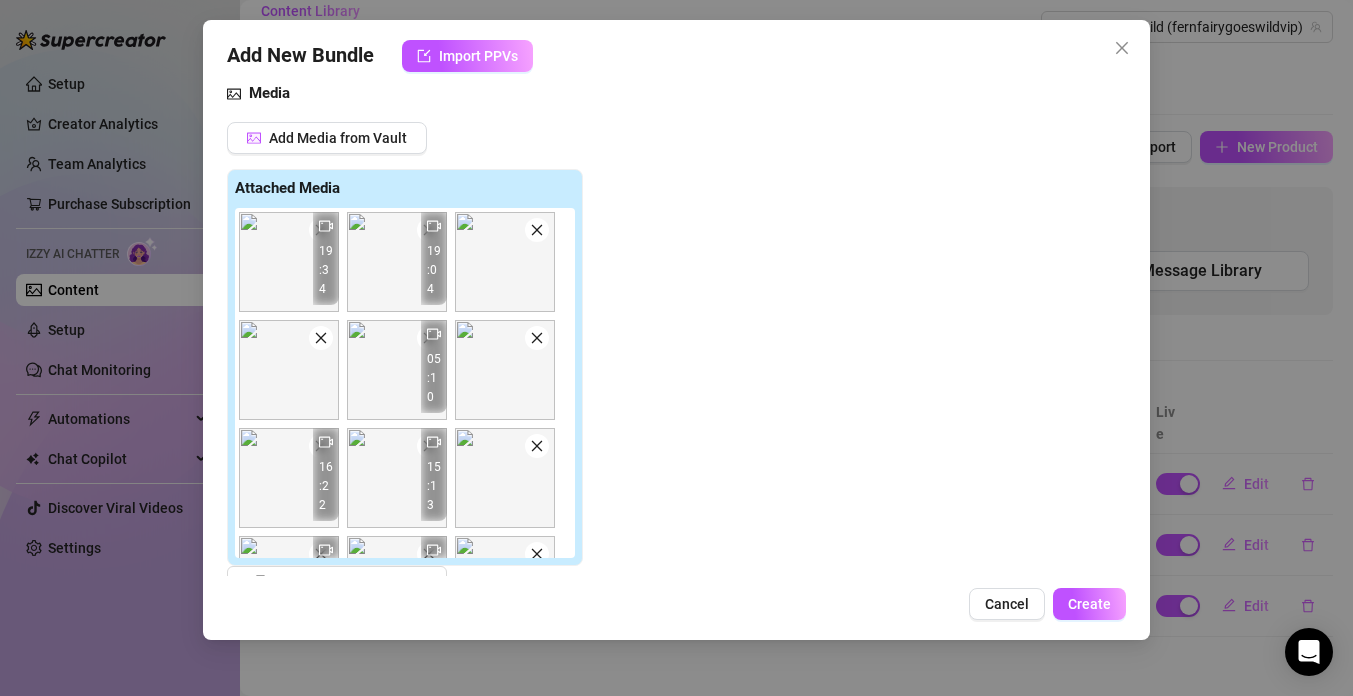 click at bounding box center (321, 230) 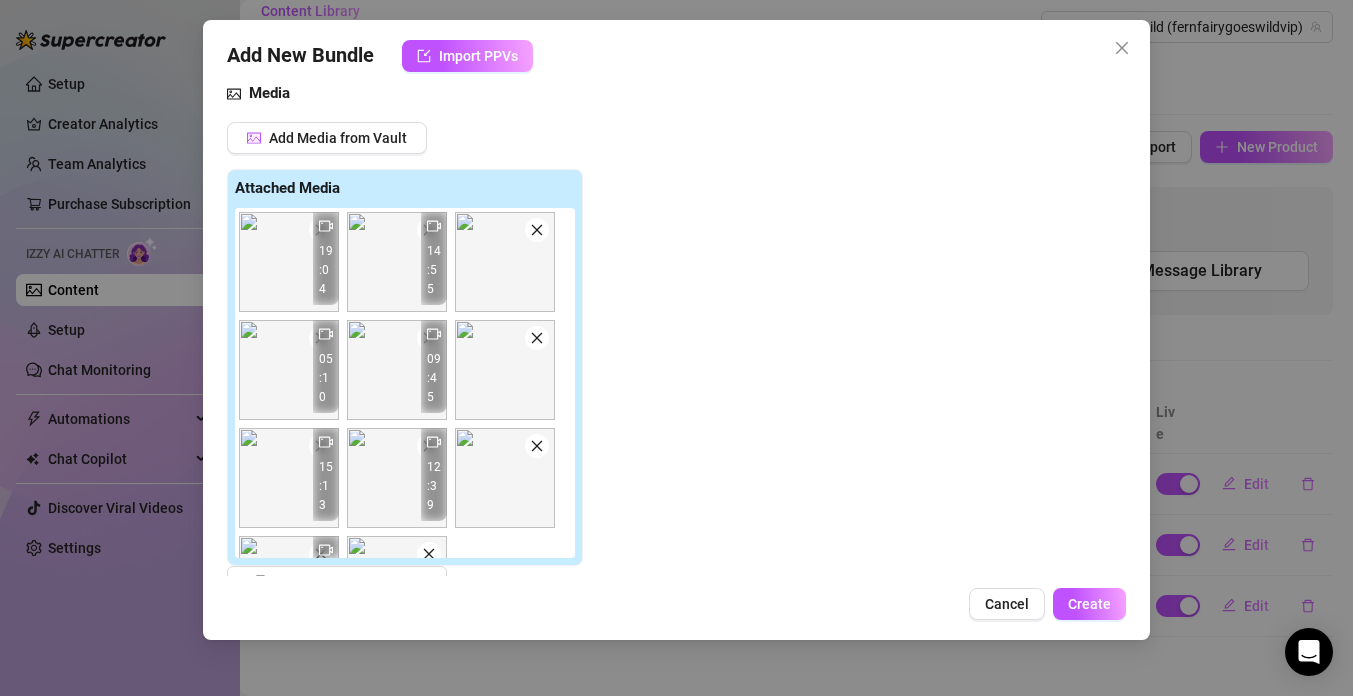 click at bounding box center [397, 262] 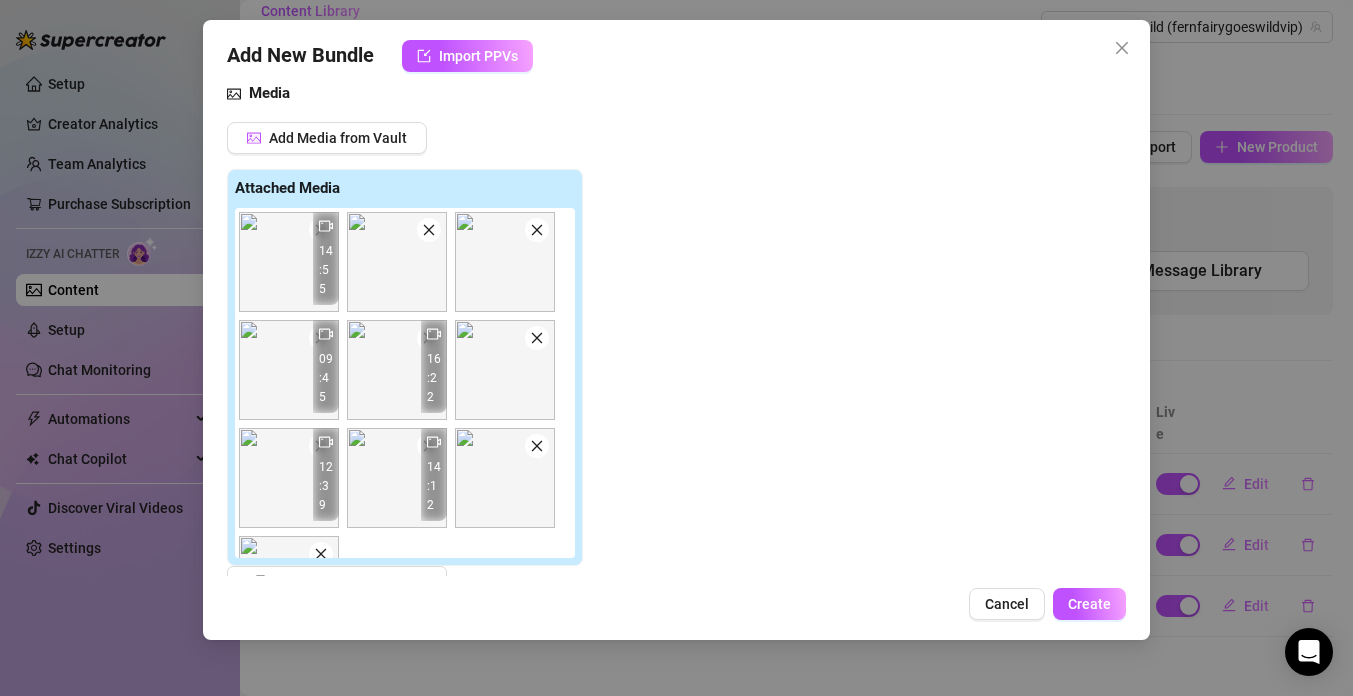 click at bounding box center (429, 230) 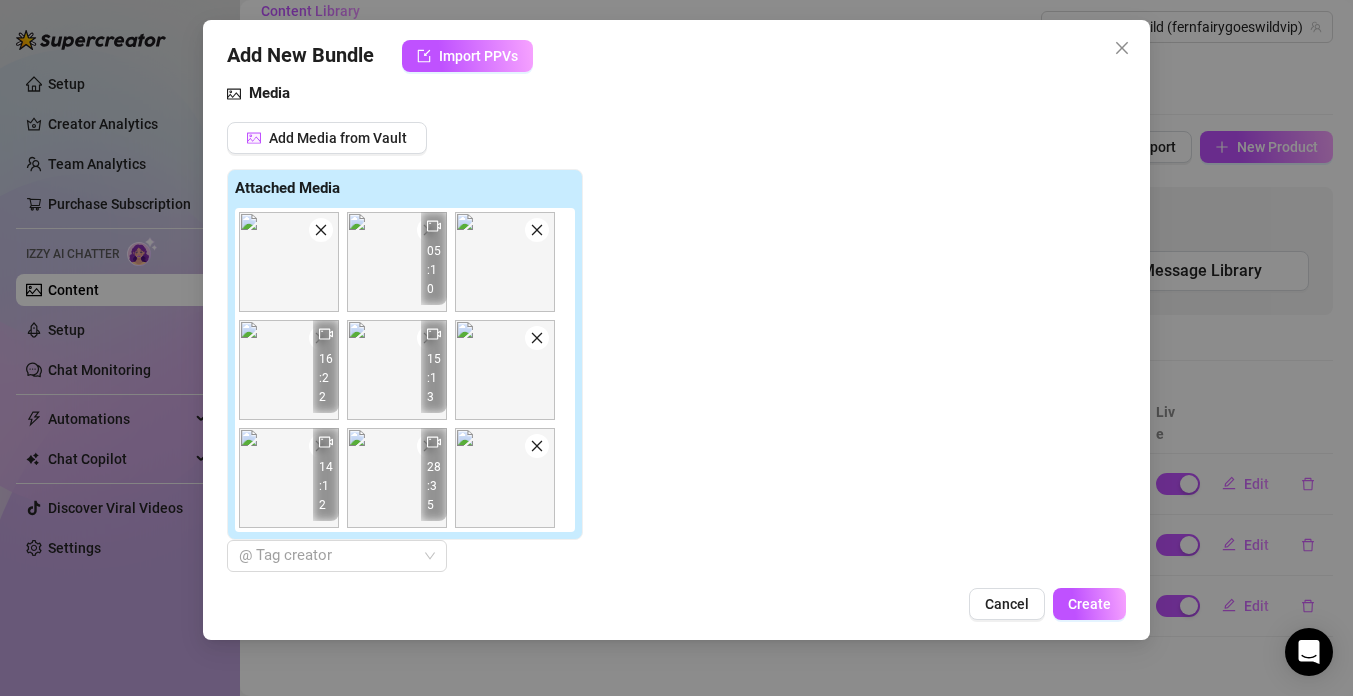 click at bounding box center [537, 230] 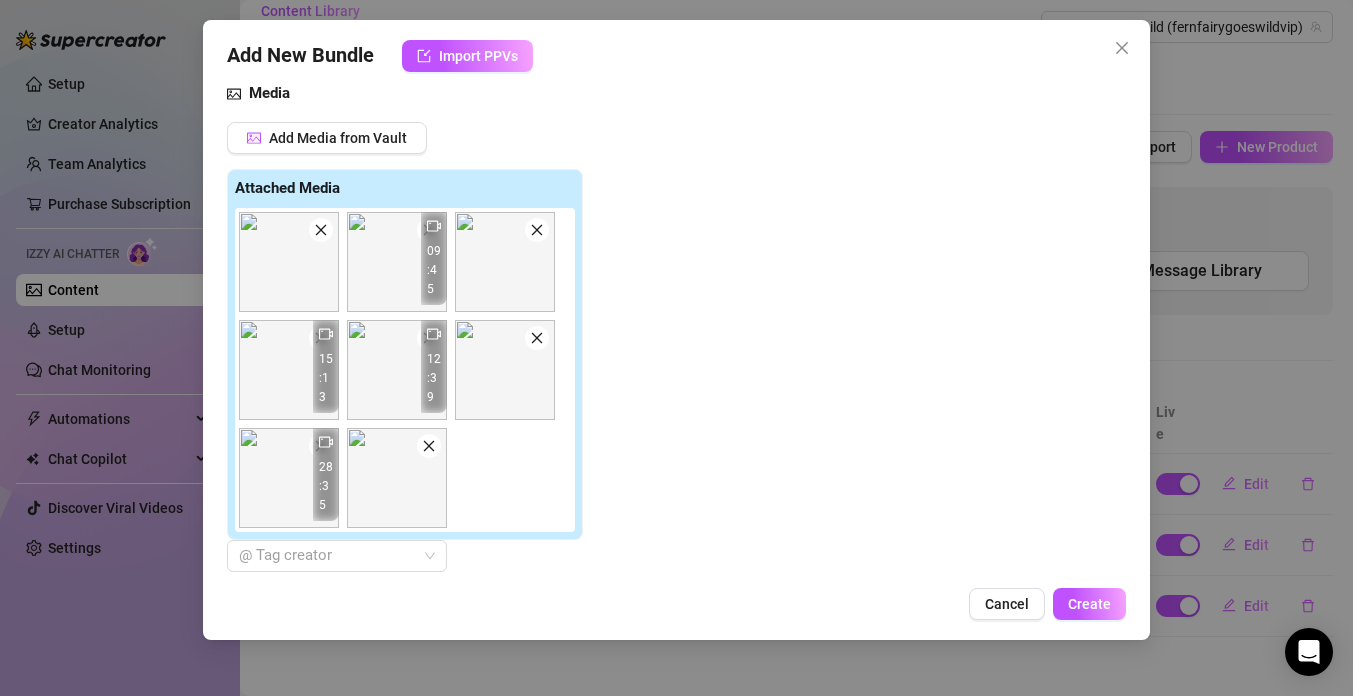 click at bounding box center (537, 230) 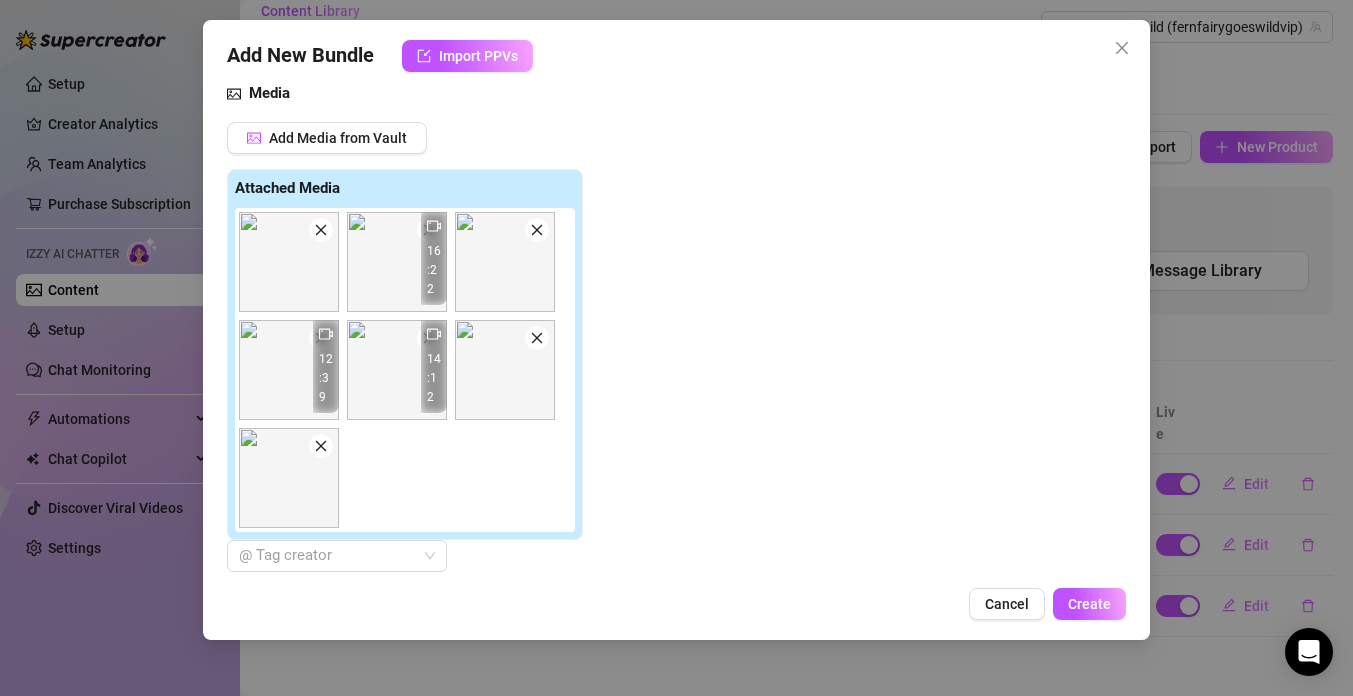 click at bounding box center [537, 230] 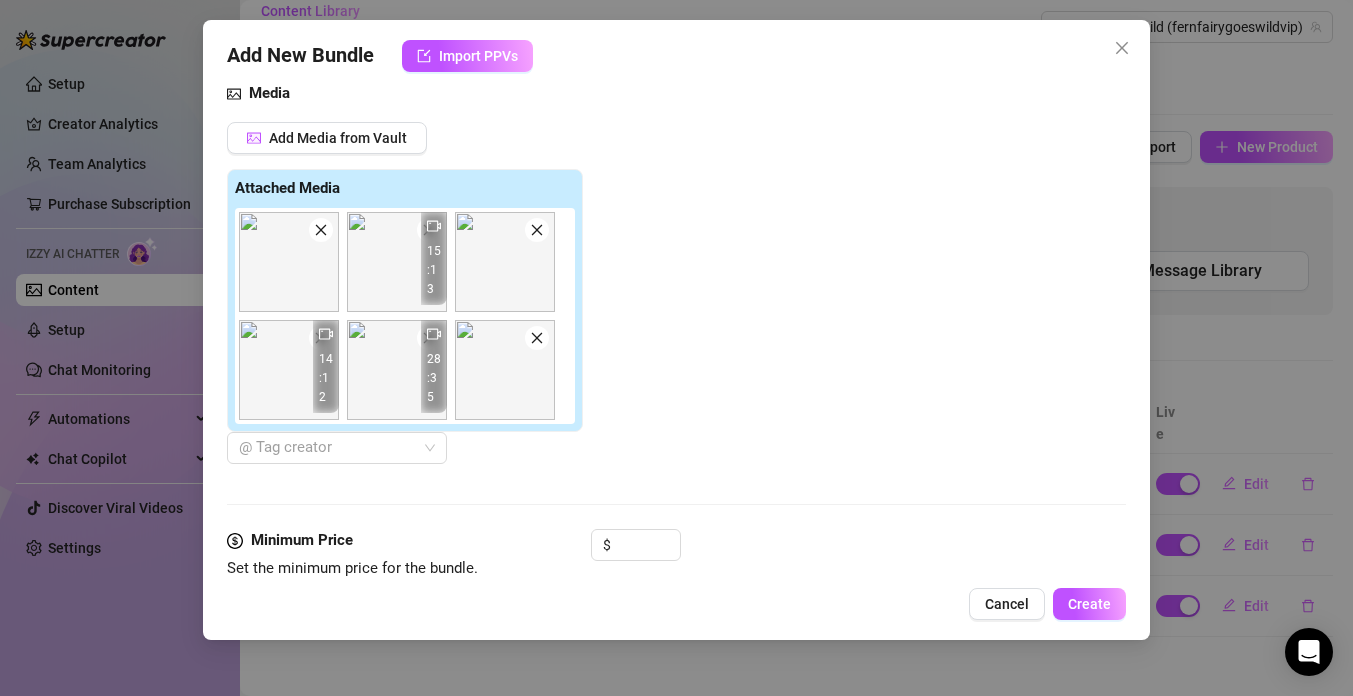 click at bounding box center [537, 230] 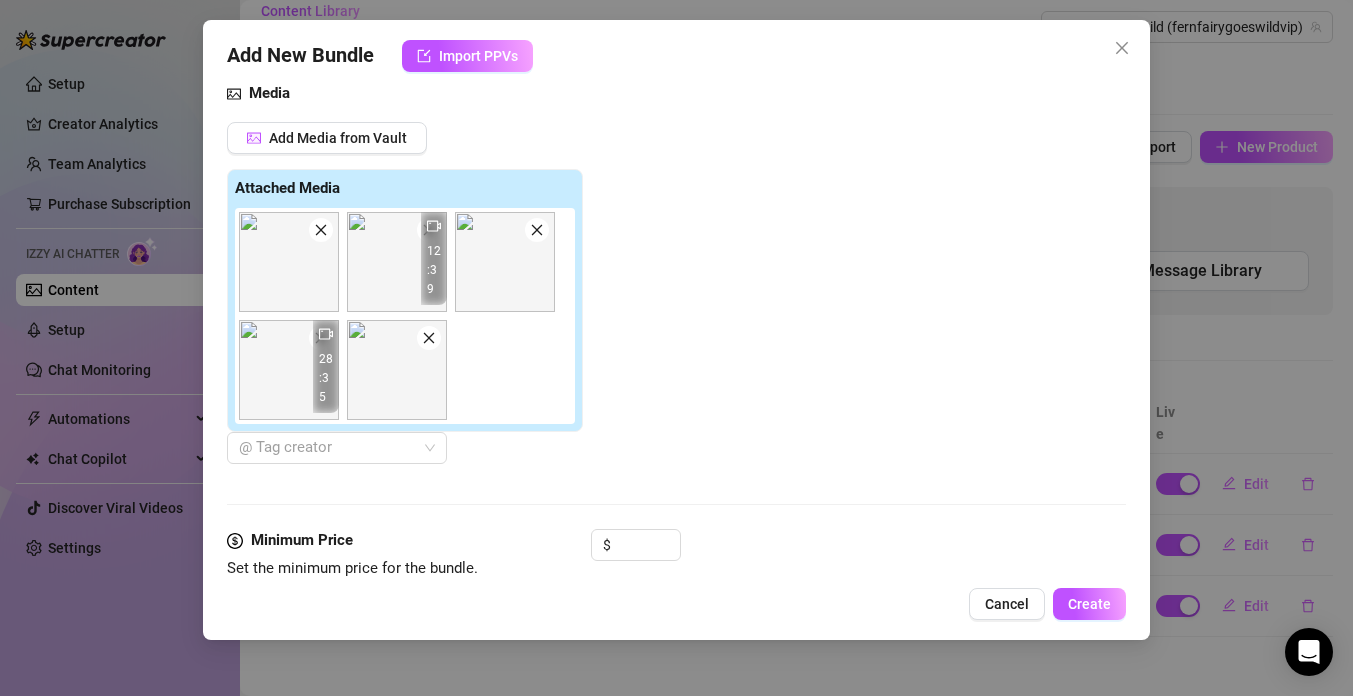 click at bounding box center [537, 230] 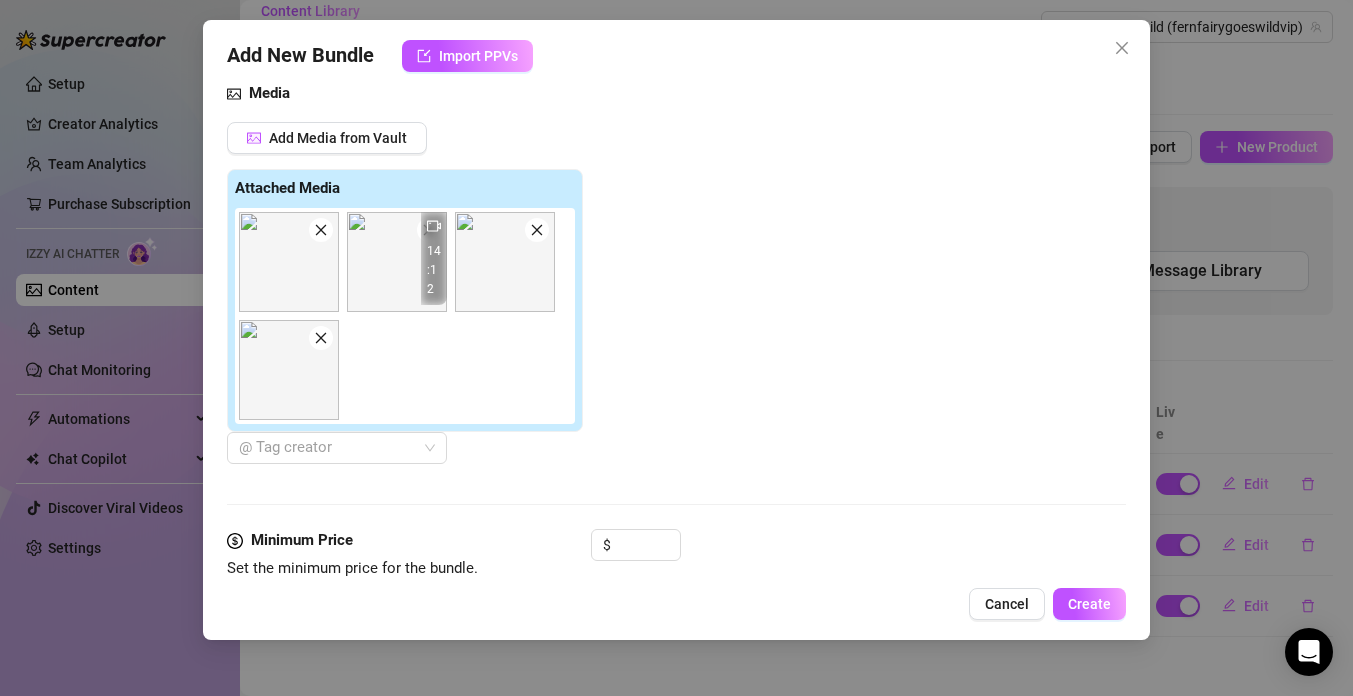 click at bounding box center [537, 230] 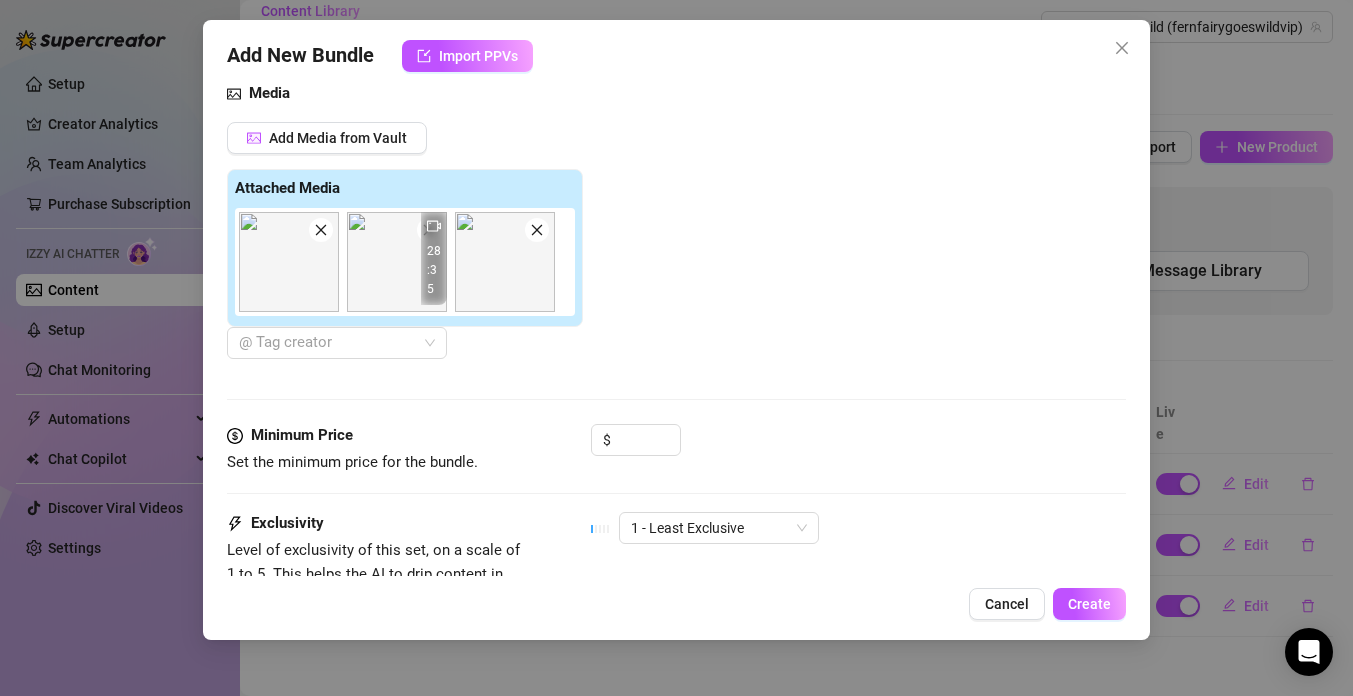 click at bounding box center [537, 230] 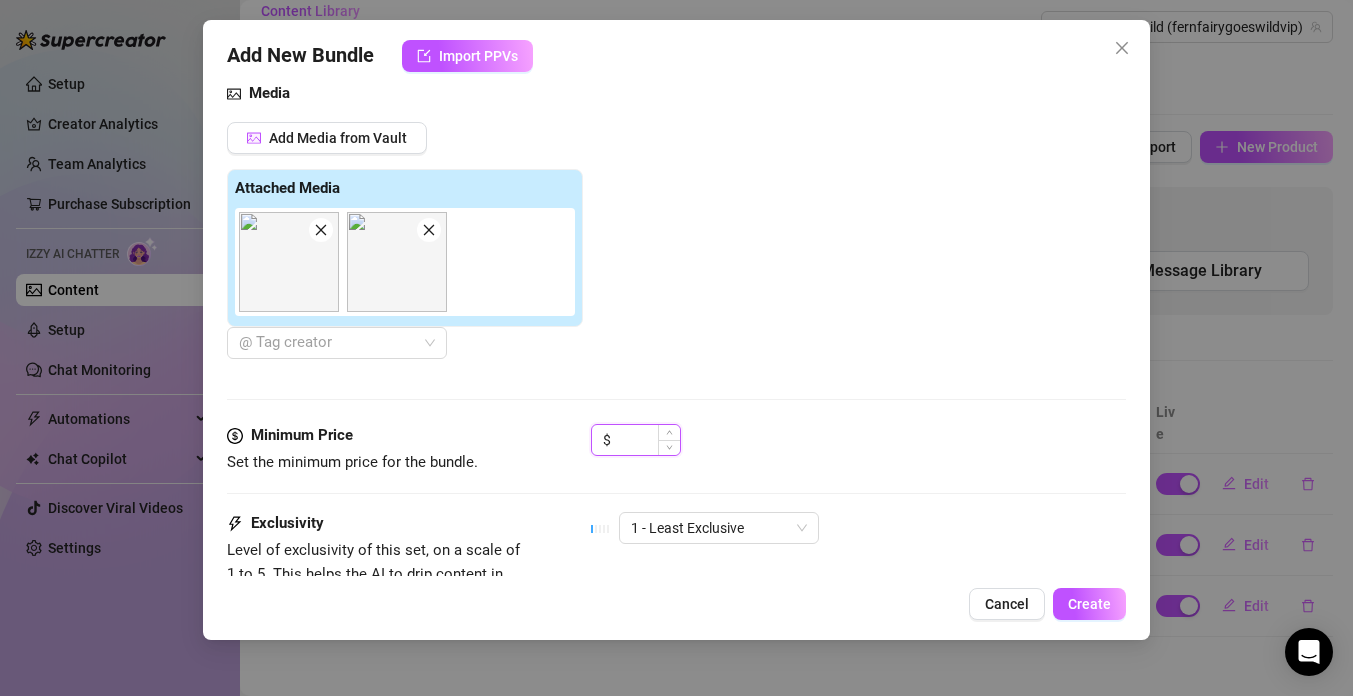 click at bounding box center [647, 440] 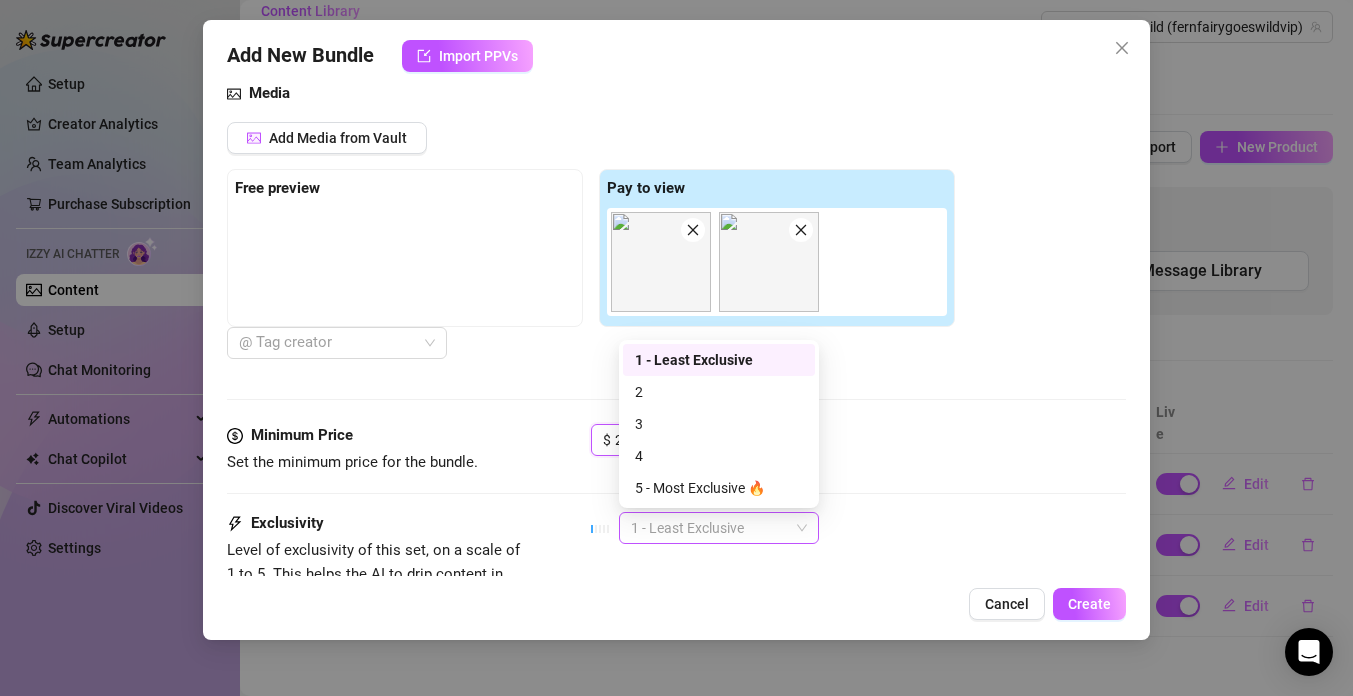 click on "1 - Least Exclusive" at bounding box center [719, 528] 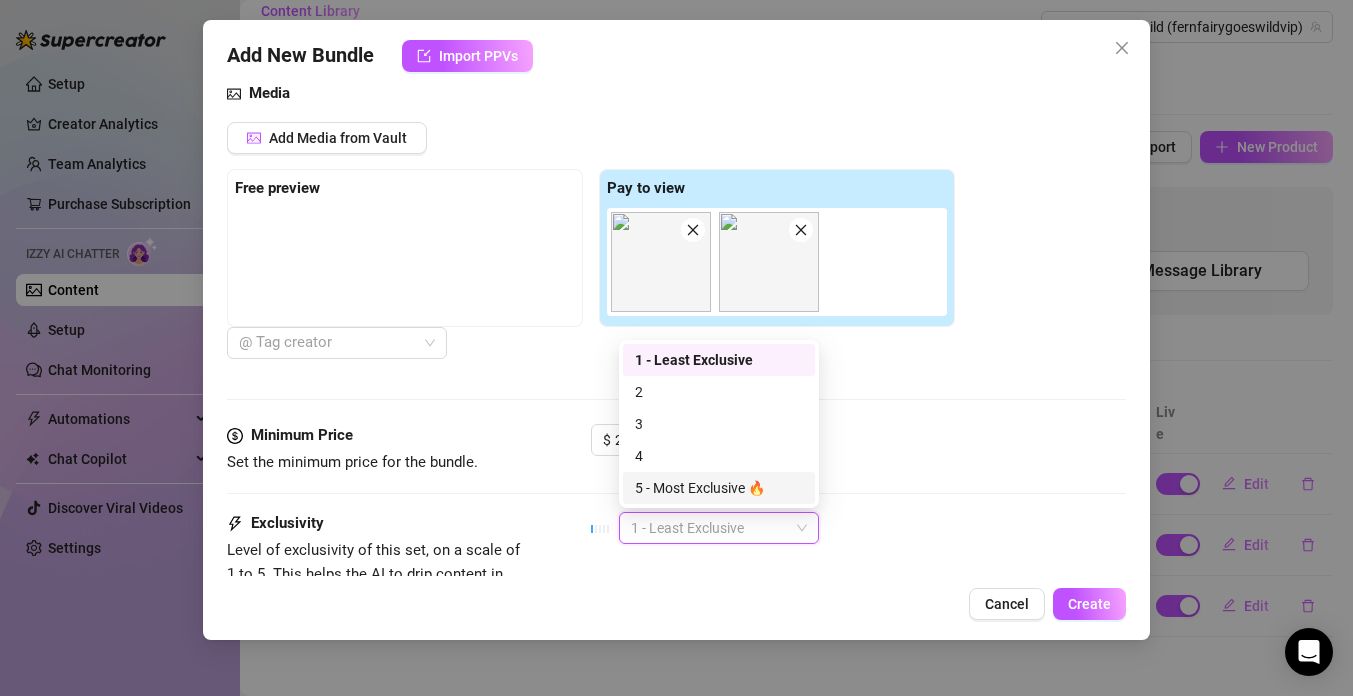 click on "5 - Most Exclusive 🔥" at bounding box center (719, 488) 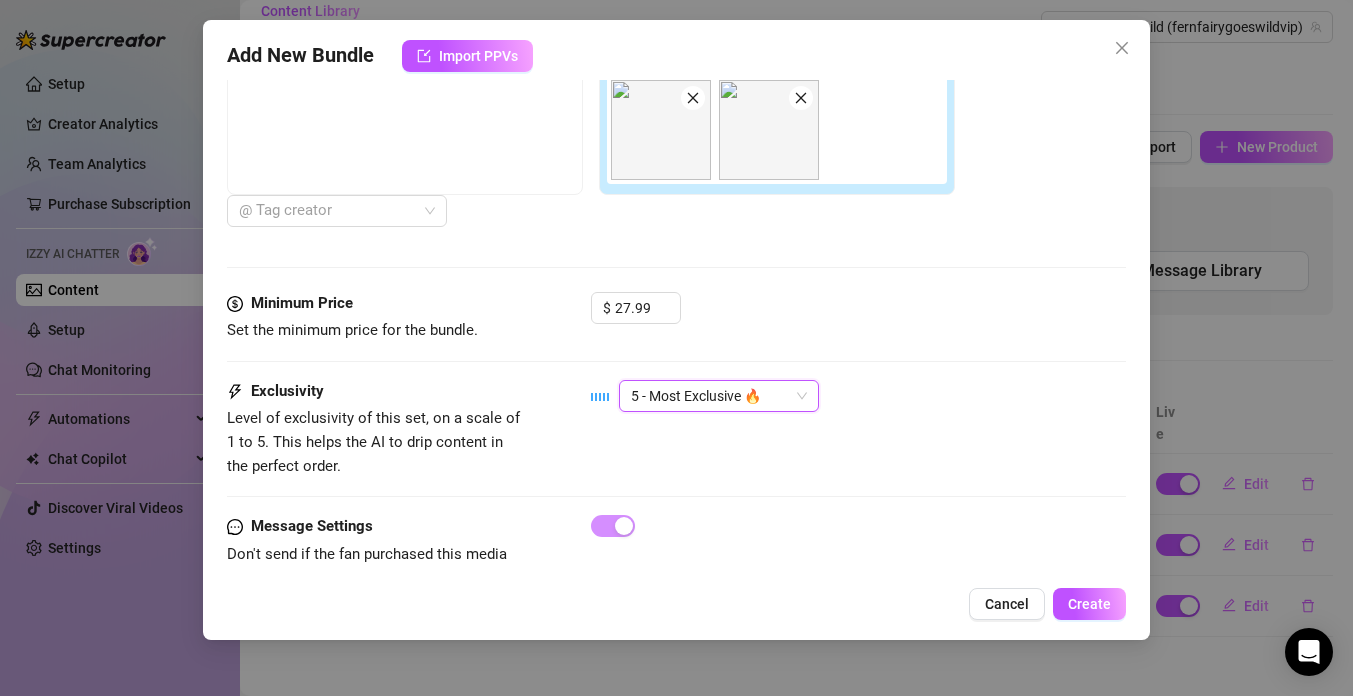 scroll, scrollTop: 804, scrollLeft: 0, axis: vertical 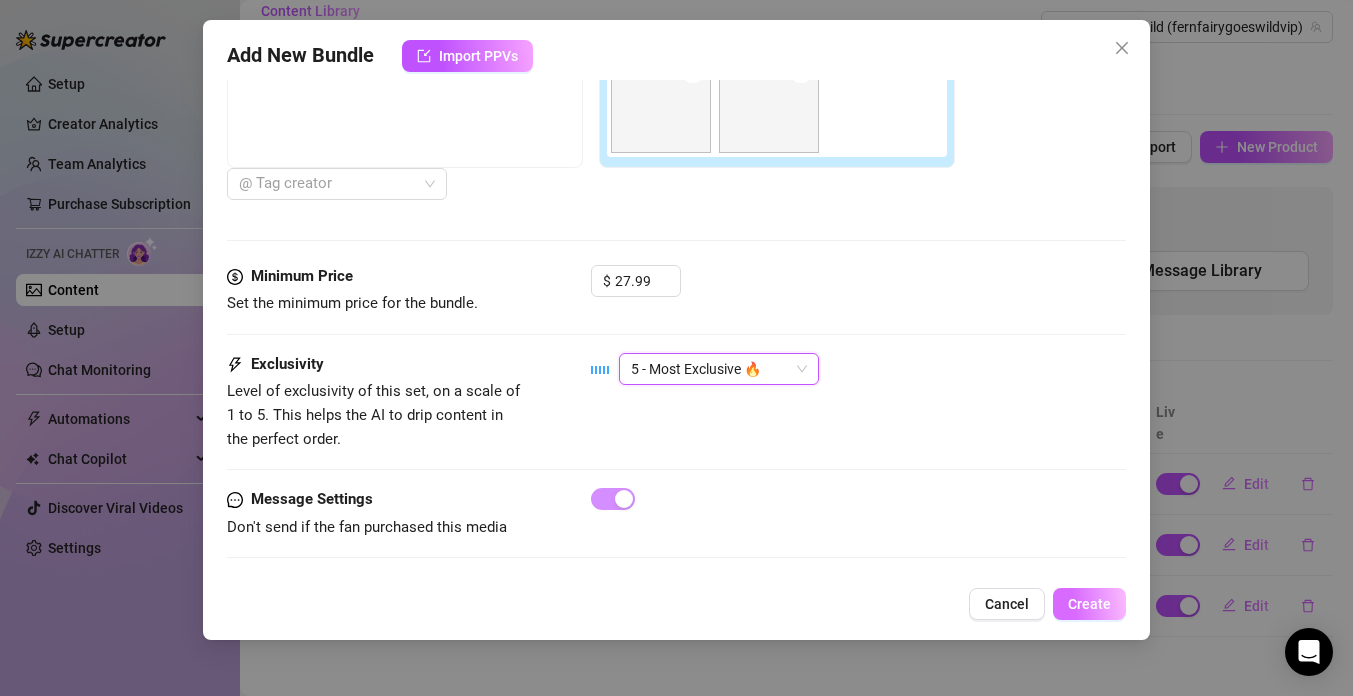 click on "Create" at bounding box center [1089, 604] 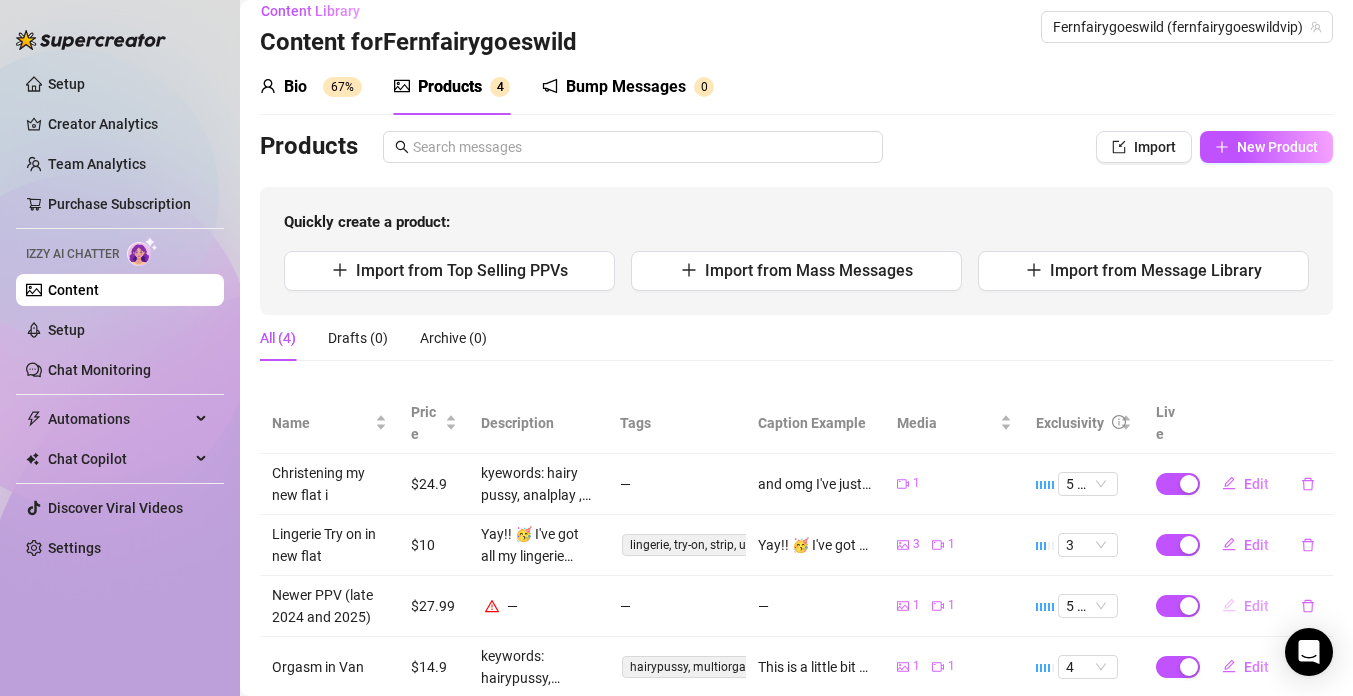 click on "Edit" at bounding box center (1245, 606) 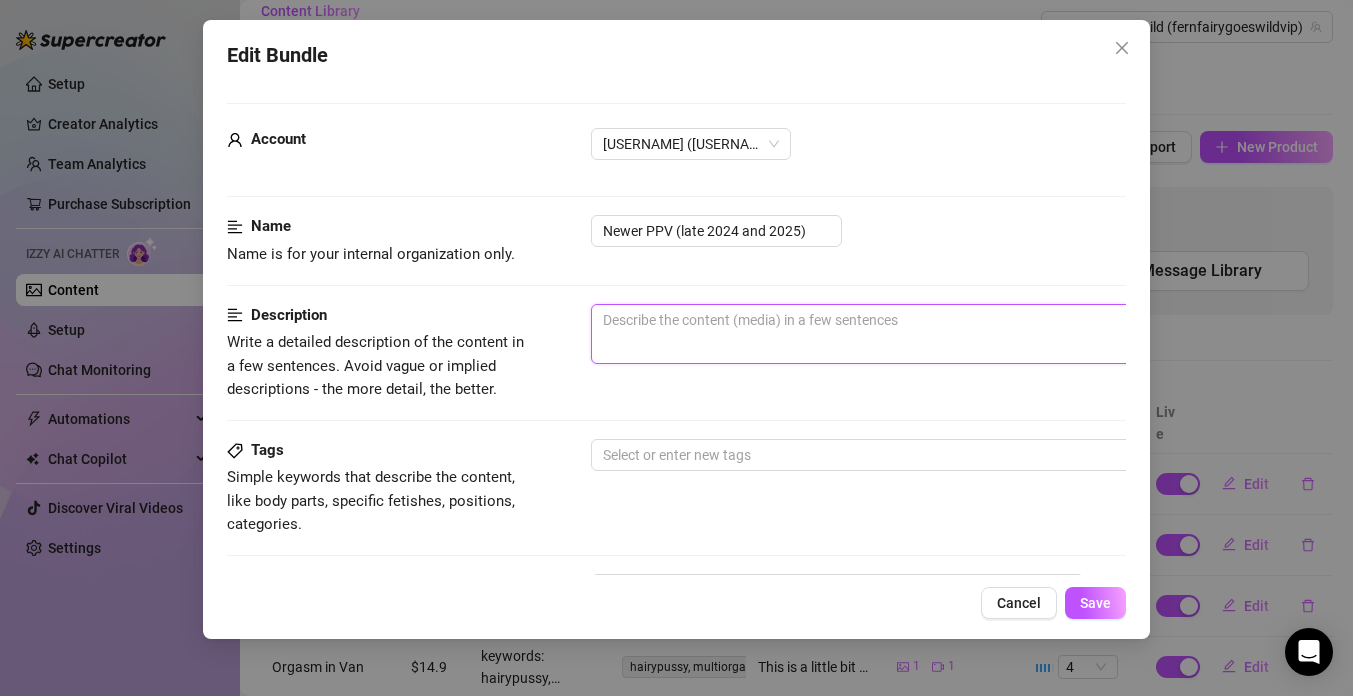 click at bounding box center (941, 334) 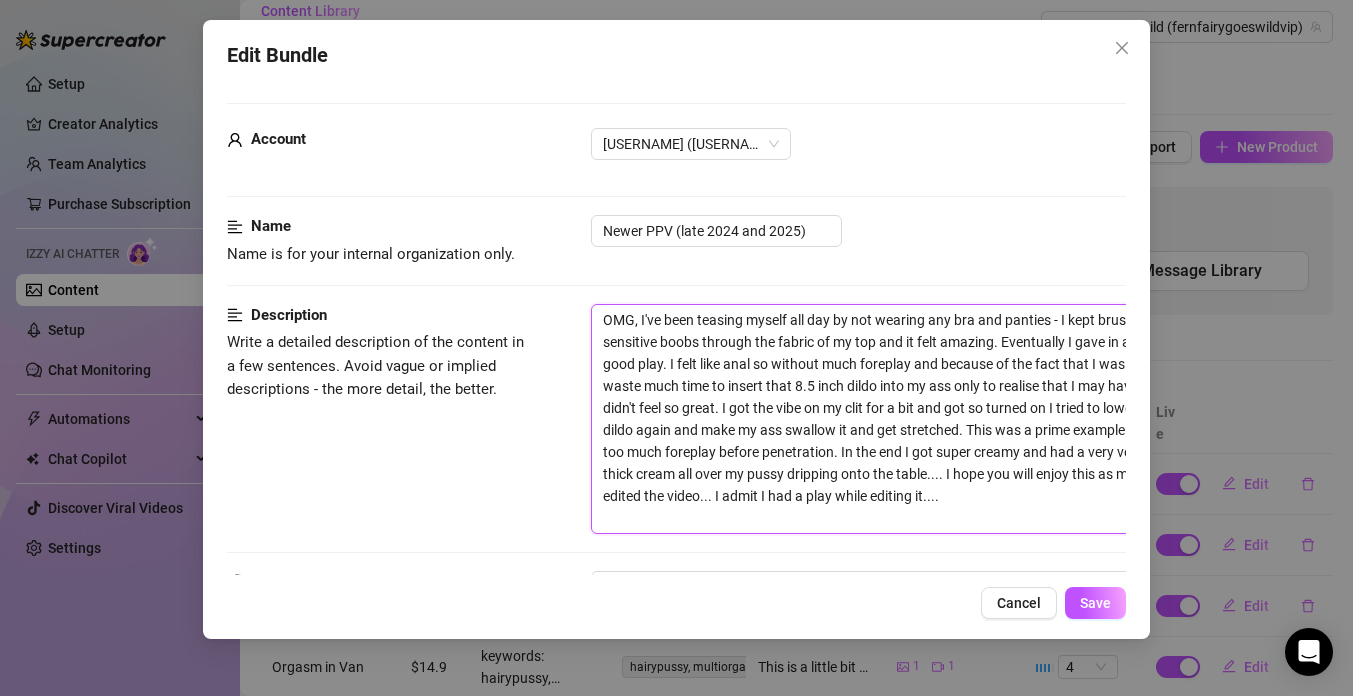 scroll, scrollTop: 0, scrollLeft: 0, axis: both 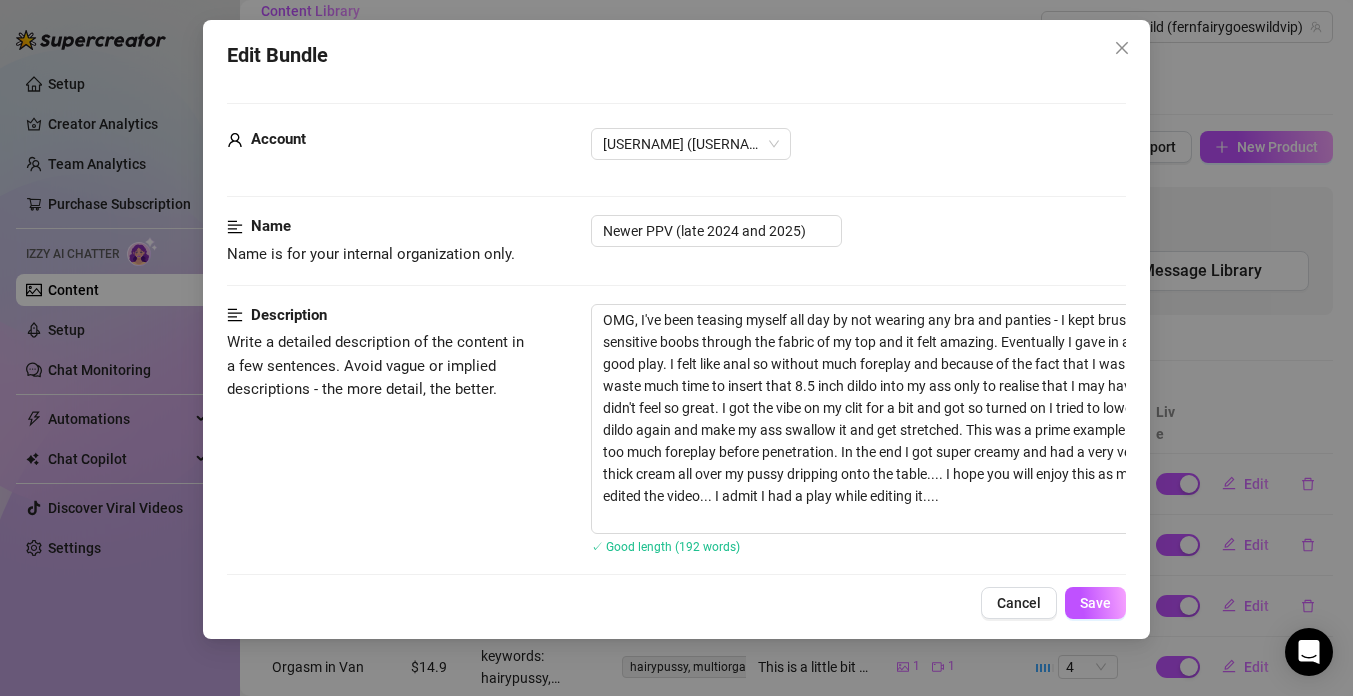 click on "Description Write a detailed description of the content in a few sentences. Avoid vague or implied descriptions - the more detail, the better. ✓ Good length (192 words)" at bounding box center (676, 430) 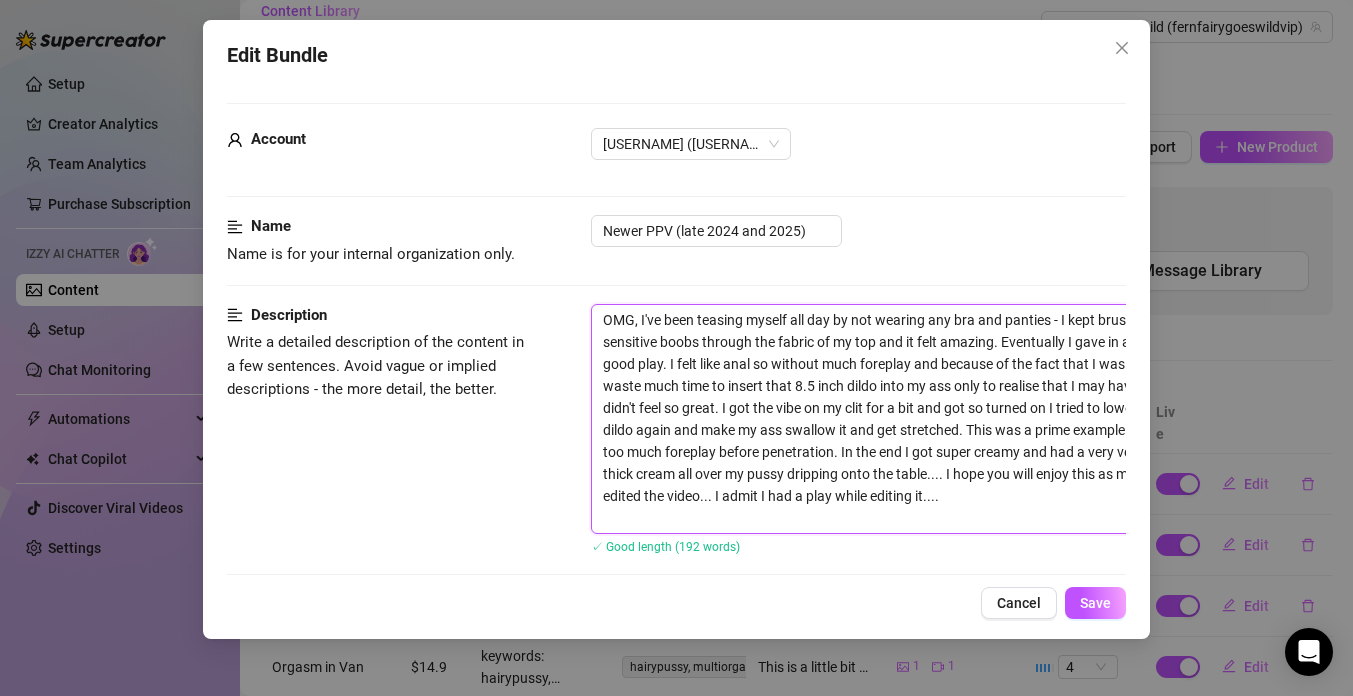 click on "OMG, I've been teasing myself all day by not wearing any bra and panties - I kept brushing across my highly sensitive boobs through the fabric of my top and it felt amazing. Eventually I gave in and prepared to have a good play. I felt like anal so without much foreplay and because of the fact that I was turned on all day I didn't waste much time to insert that 8.5 inch dildo into my ass only to realise that I may have to abort because it didn't feel so great. I got the vibe on my clit for a bit and got so turned on I tried to lower myself down on that dildo again and make my ass swallow it and get stretched. This was a prime example that you can never have too much foreplay before penetration. In the end I got super creamy and had a very very messy squirt with thick cream all over my pussy dripping onto the table.... I hope you will enjoy this as much as I did when I edited the video... I admit I had a play while editing it...." at bounding box center [941, 419] 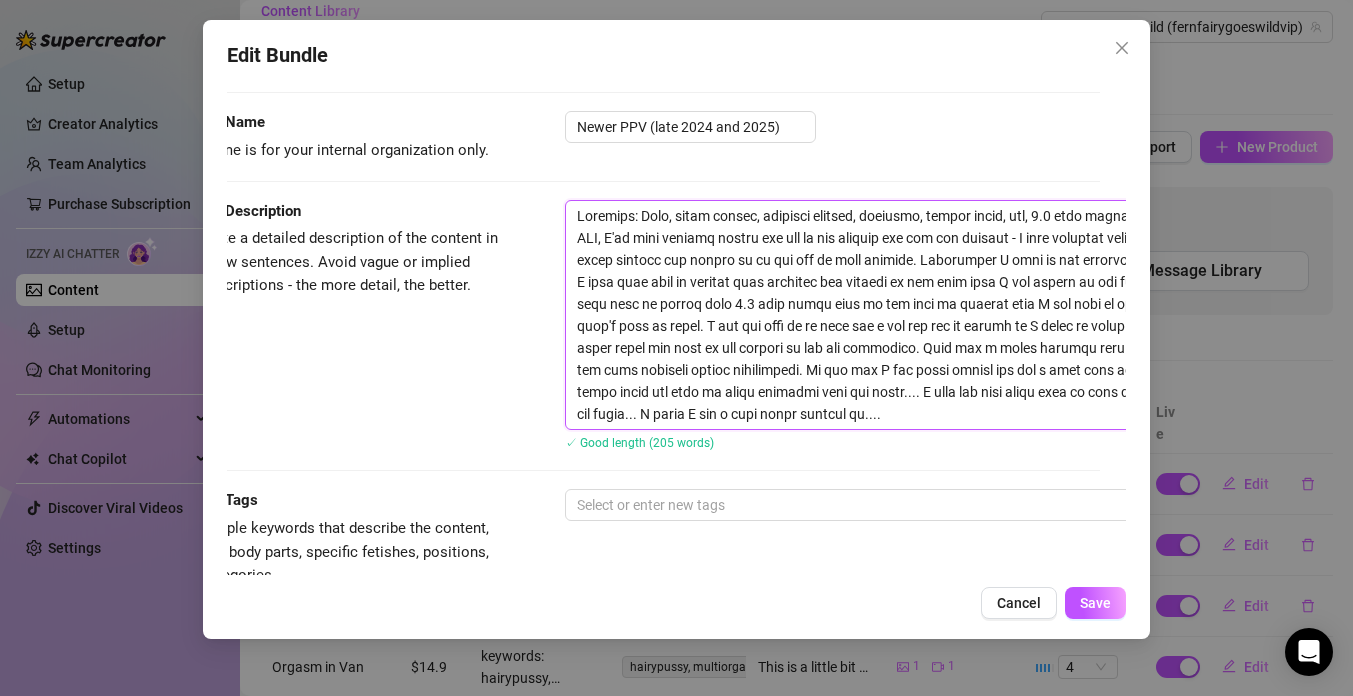 scroll, scrollTop: 107, scrollLeft: 26, axis: both 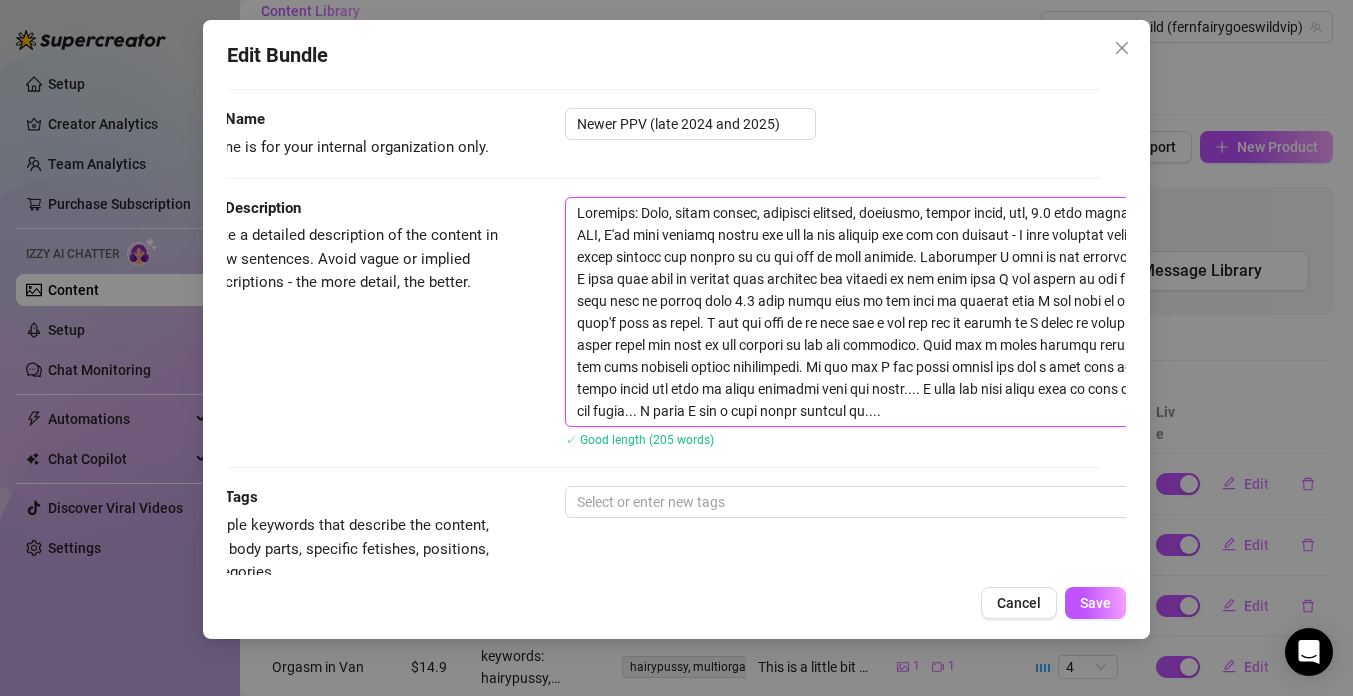 click at bounding box center [915, 312] 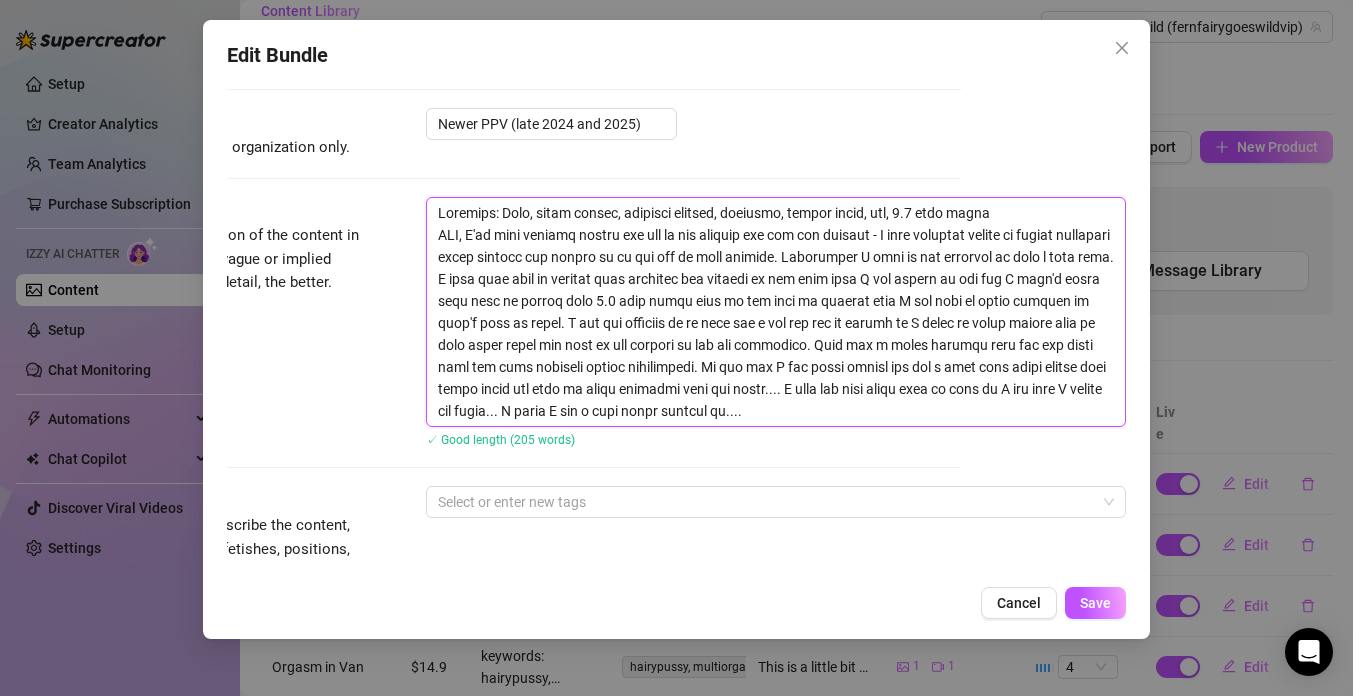 scroll, scrollTop: 107, scrollLeft: 124, axis: both 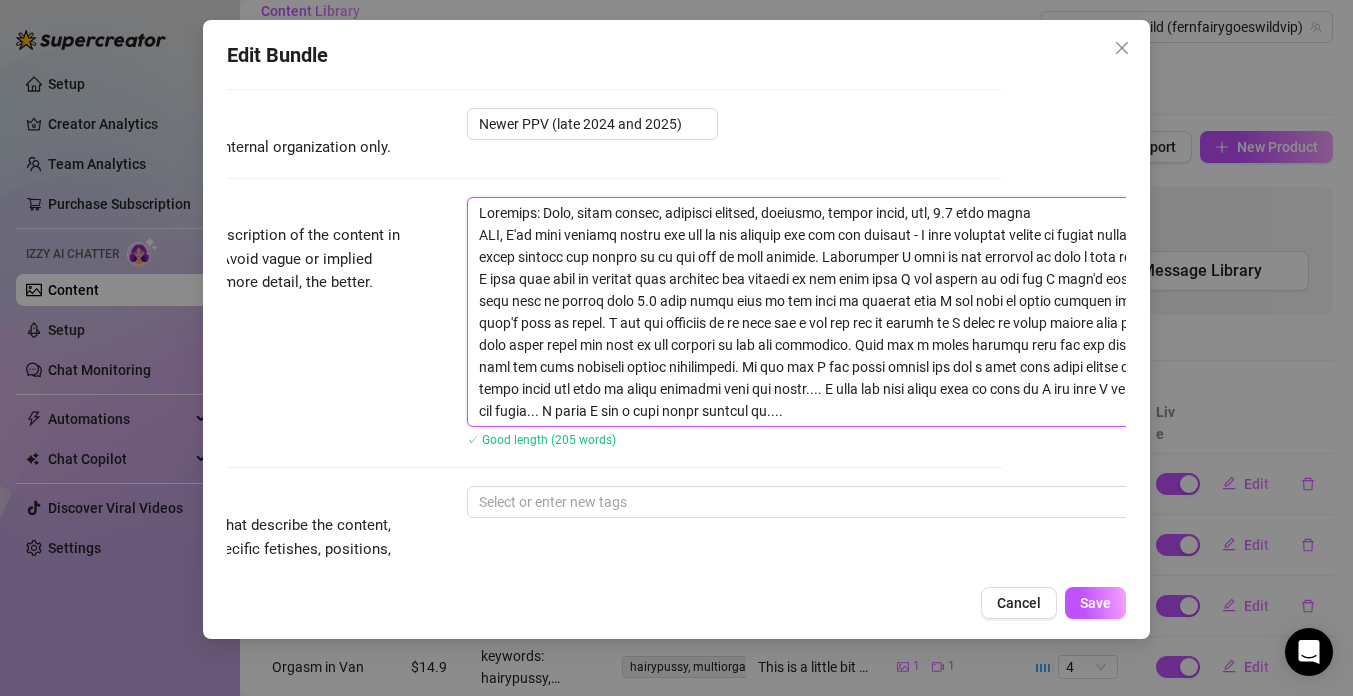 click at bounding box center (817, 312) 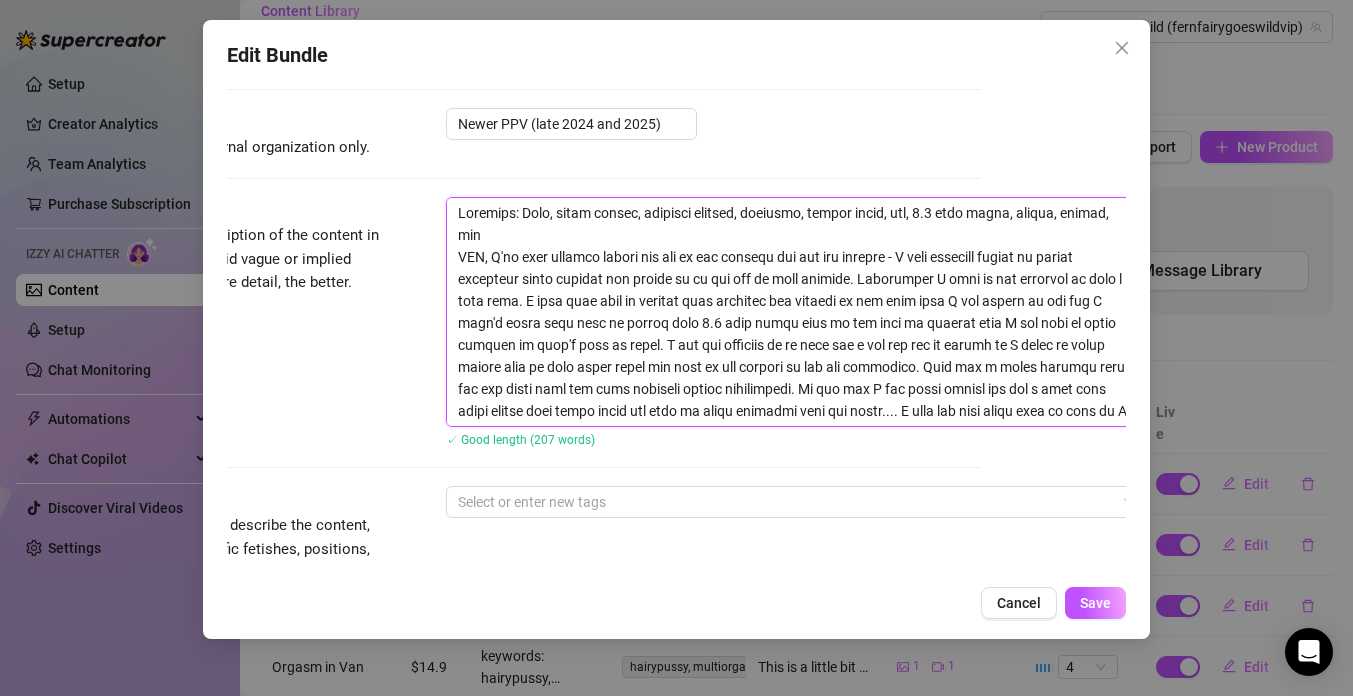 scroll, scrollTop: 107, scrollLeft: 153, axis: both 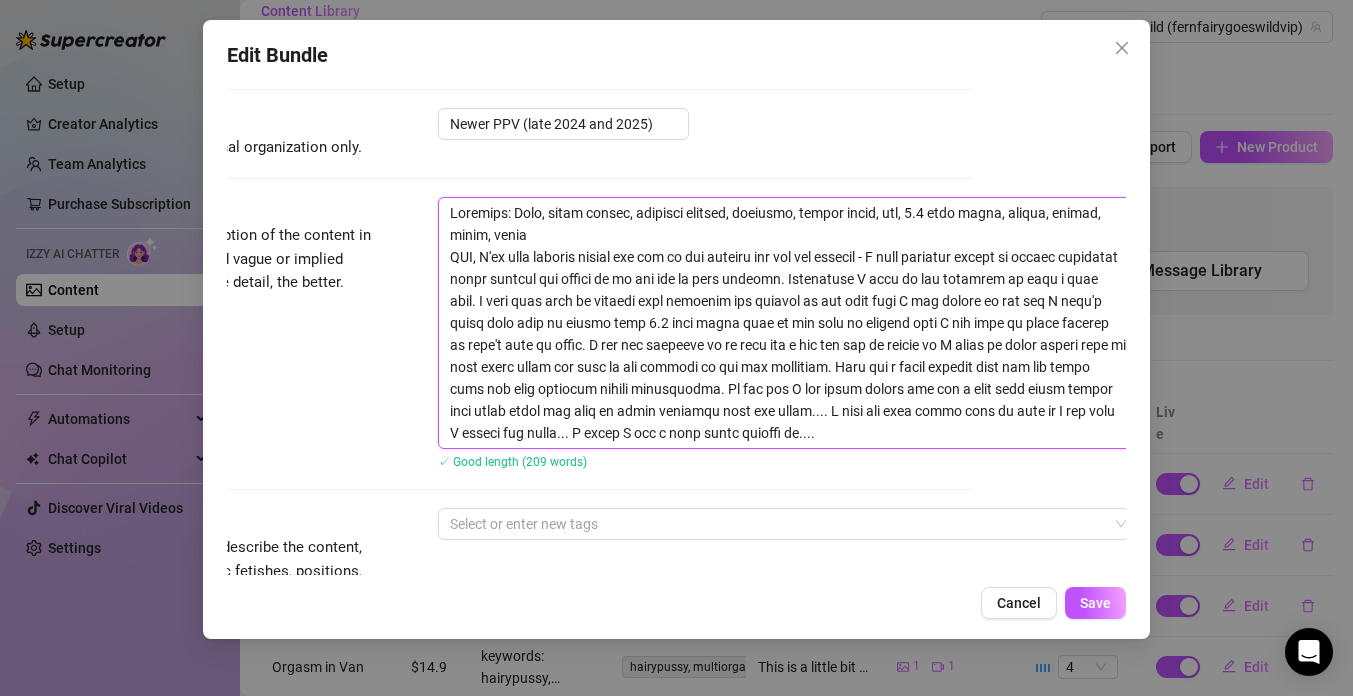 click at bounding box center (788, 323) 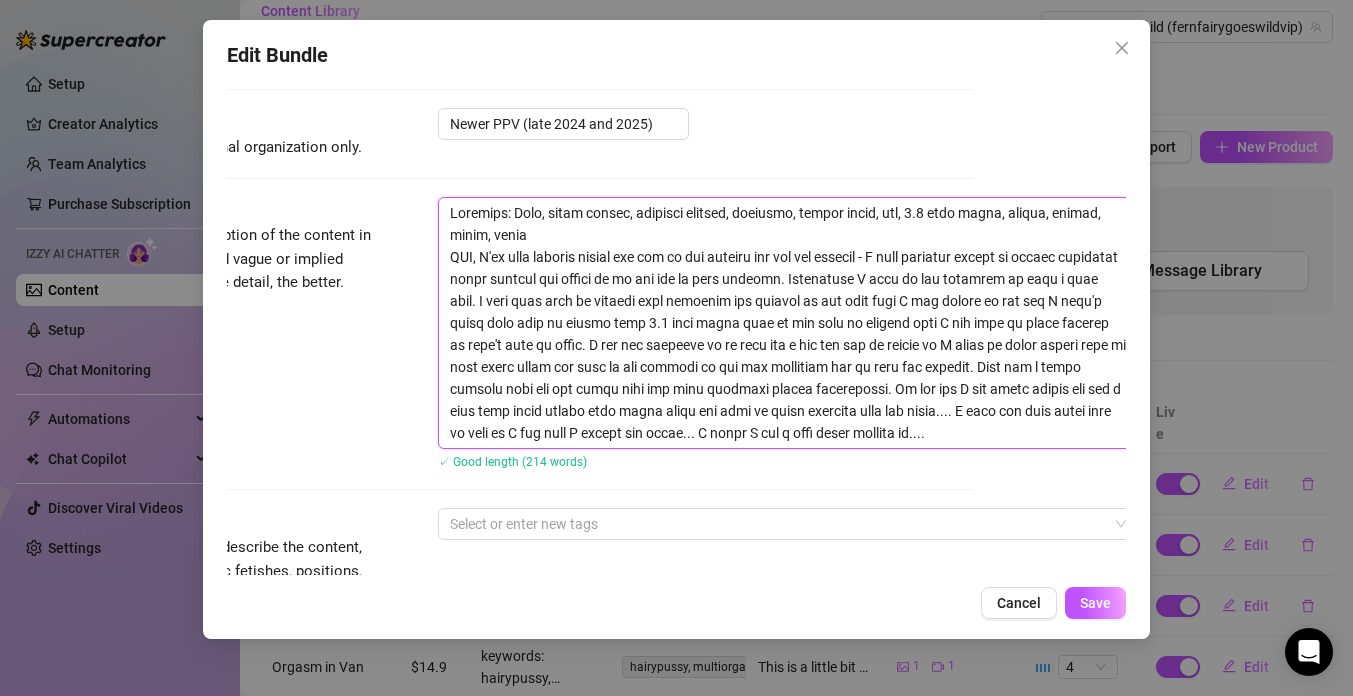 click at bounding box center [788, 323] 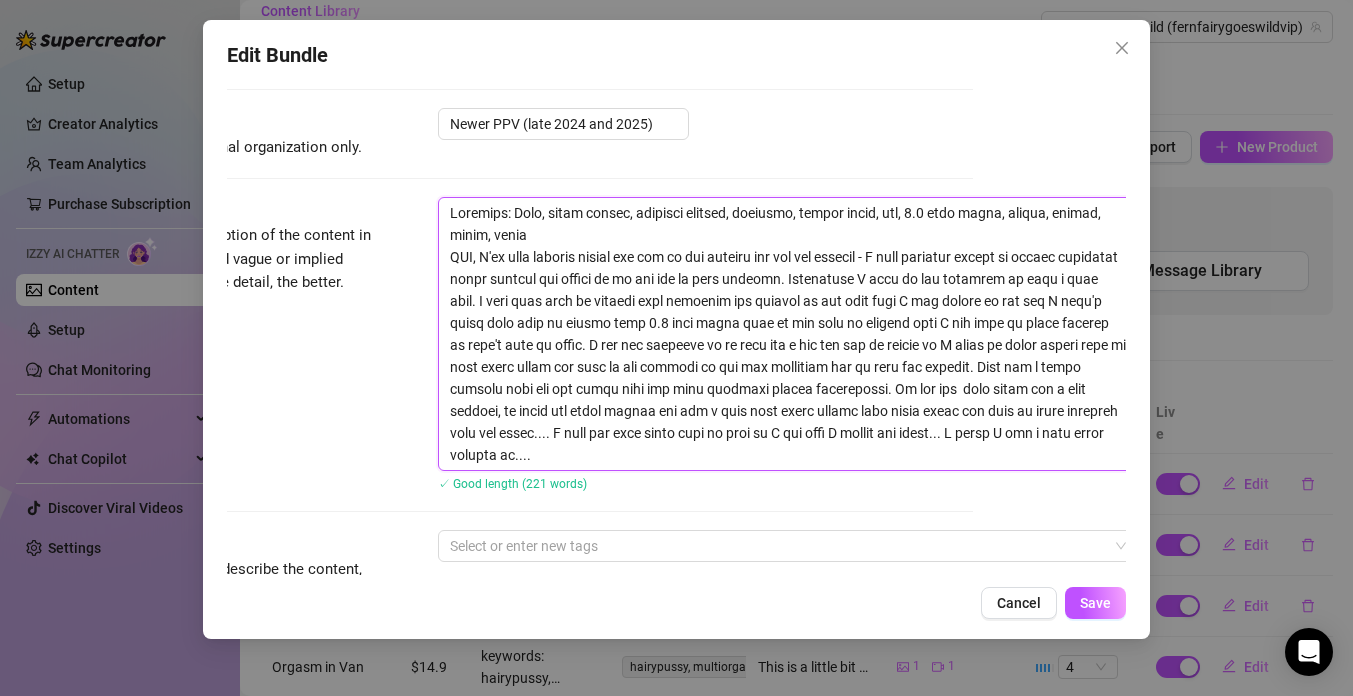 click at bounding box center (788, 334) 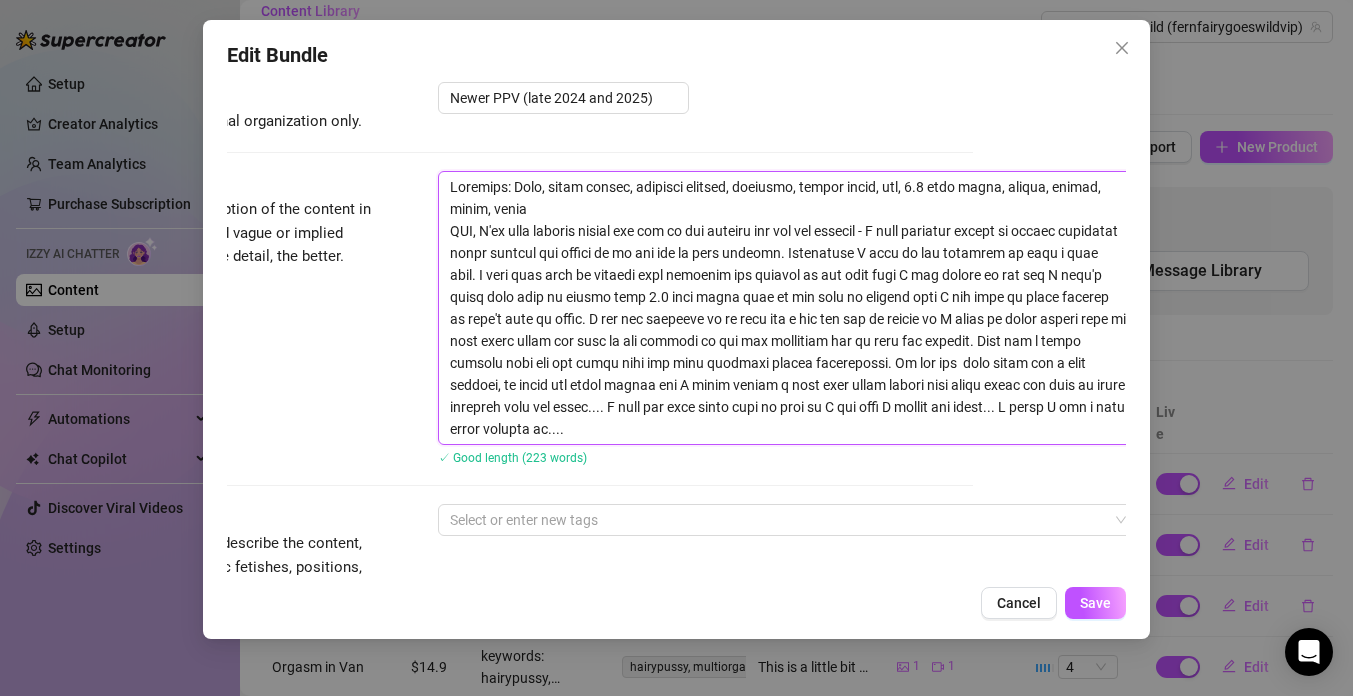 scroll, scrollTop: 134, scrollLeft: 153, axis: both 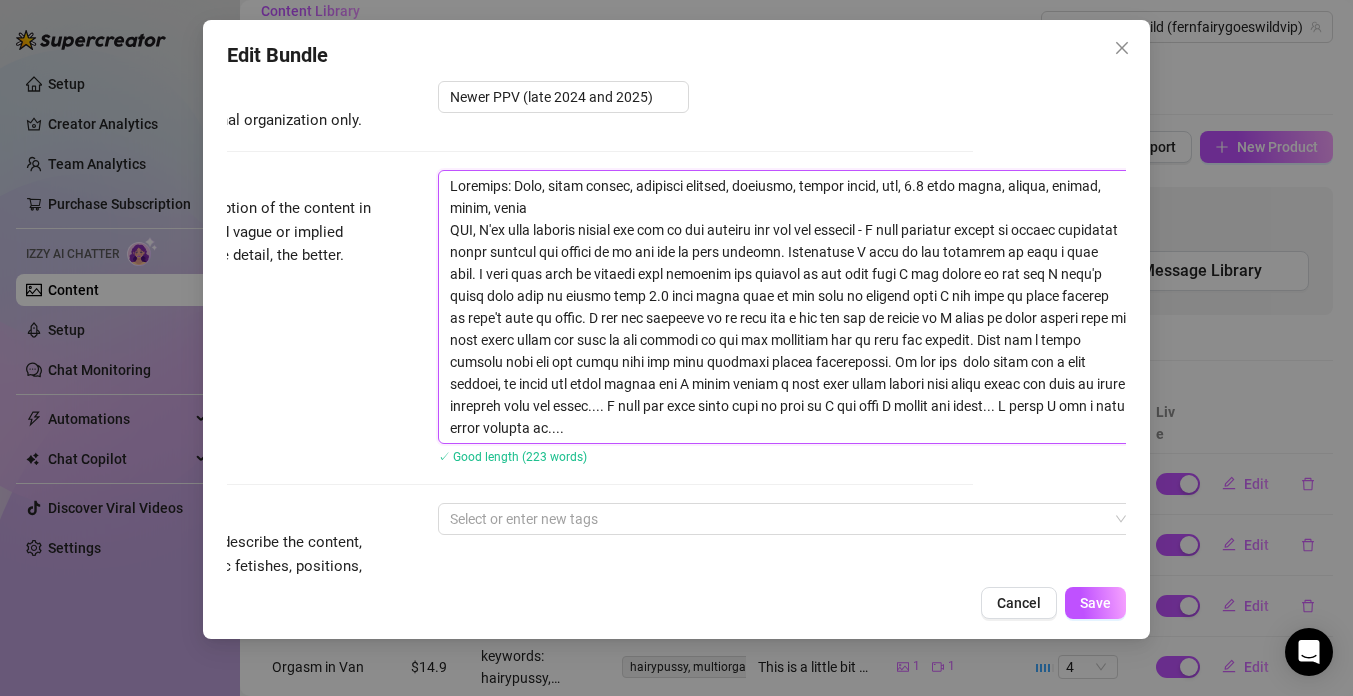 click at bounding box center [788, 307] 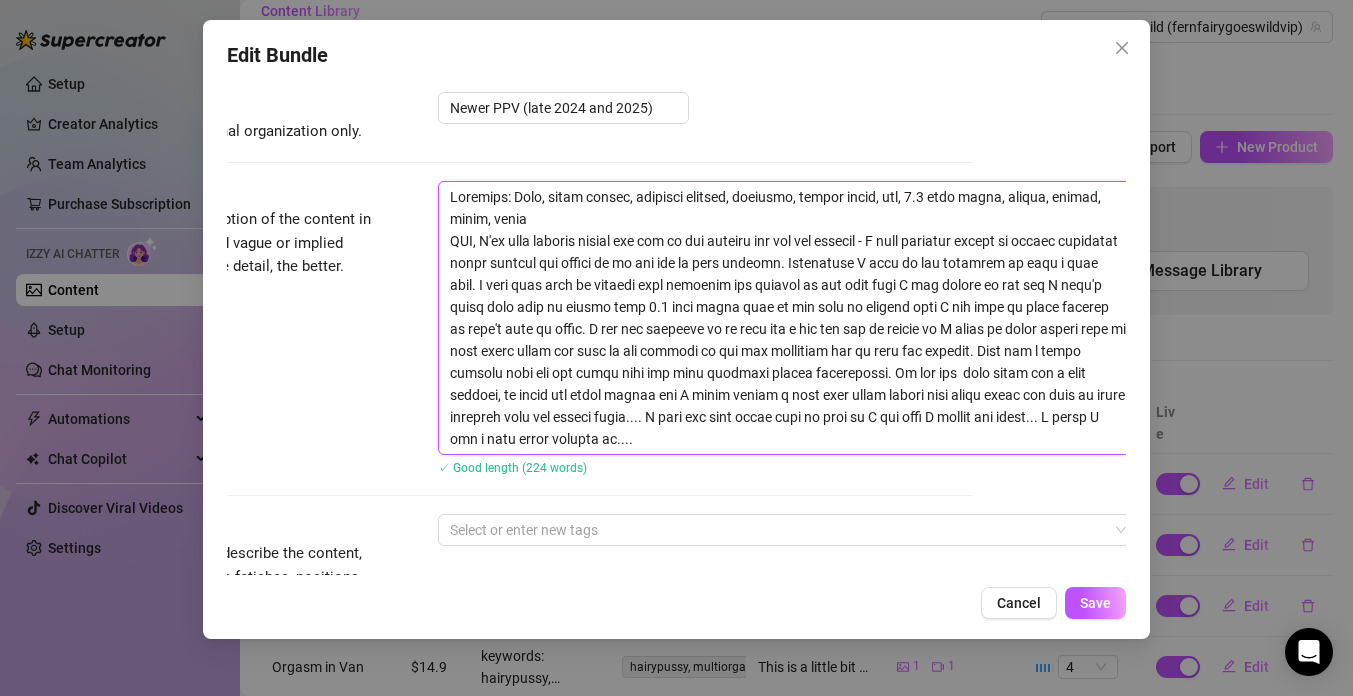 scroll, scrollTop: 133, scrollLeft: 153, axis: both 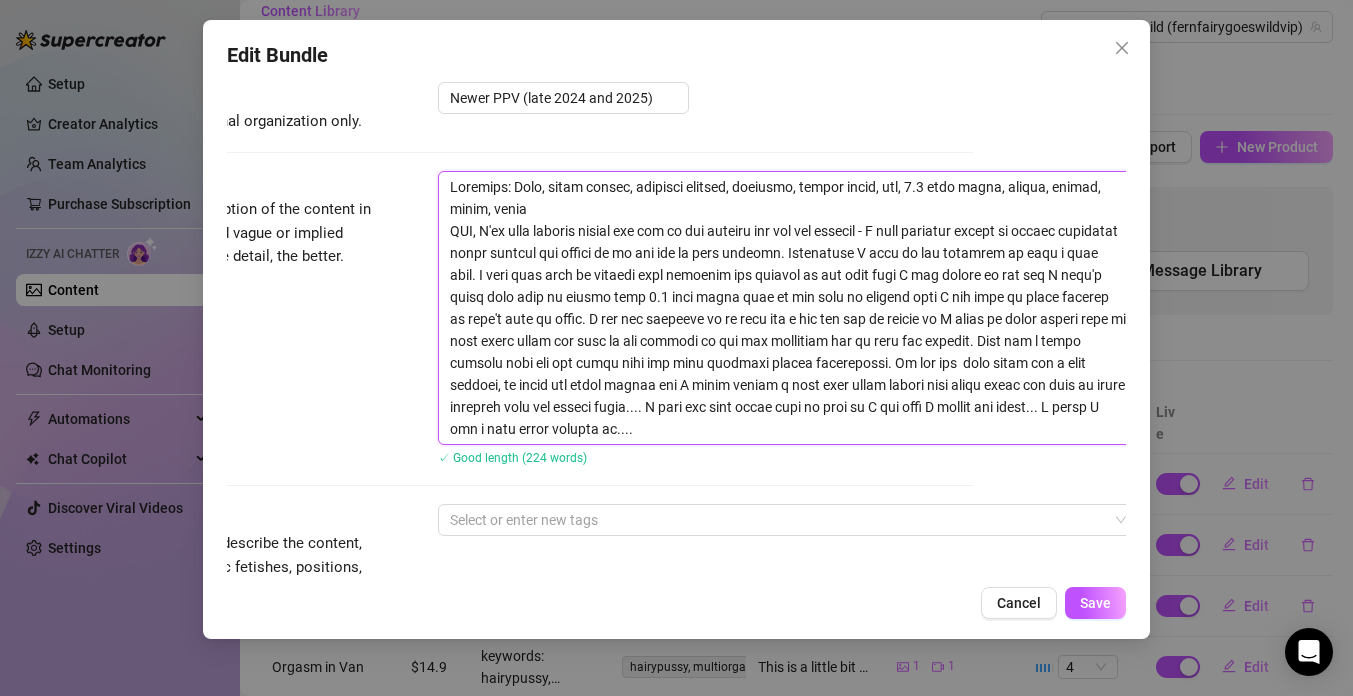 drag, startPoint x: 734, startPoint y: 425, endPoint x: 436, endPoint y: 228, distance: 357.2296 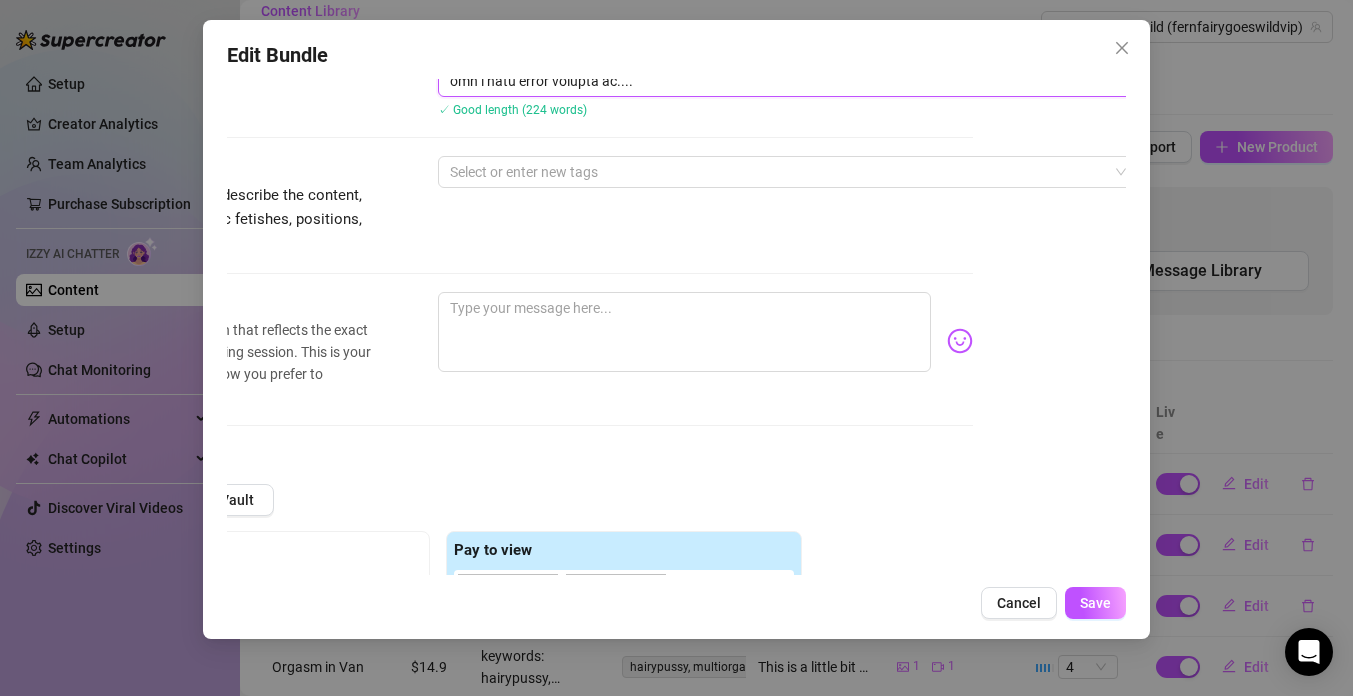 scroll, scrollTop: 496, scrollLeft: 153, axis: both 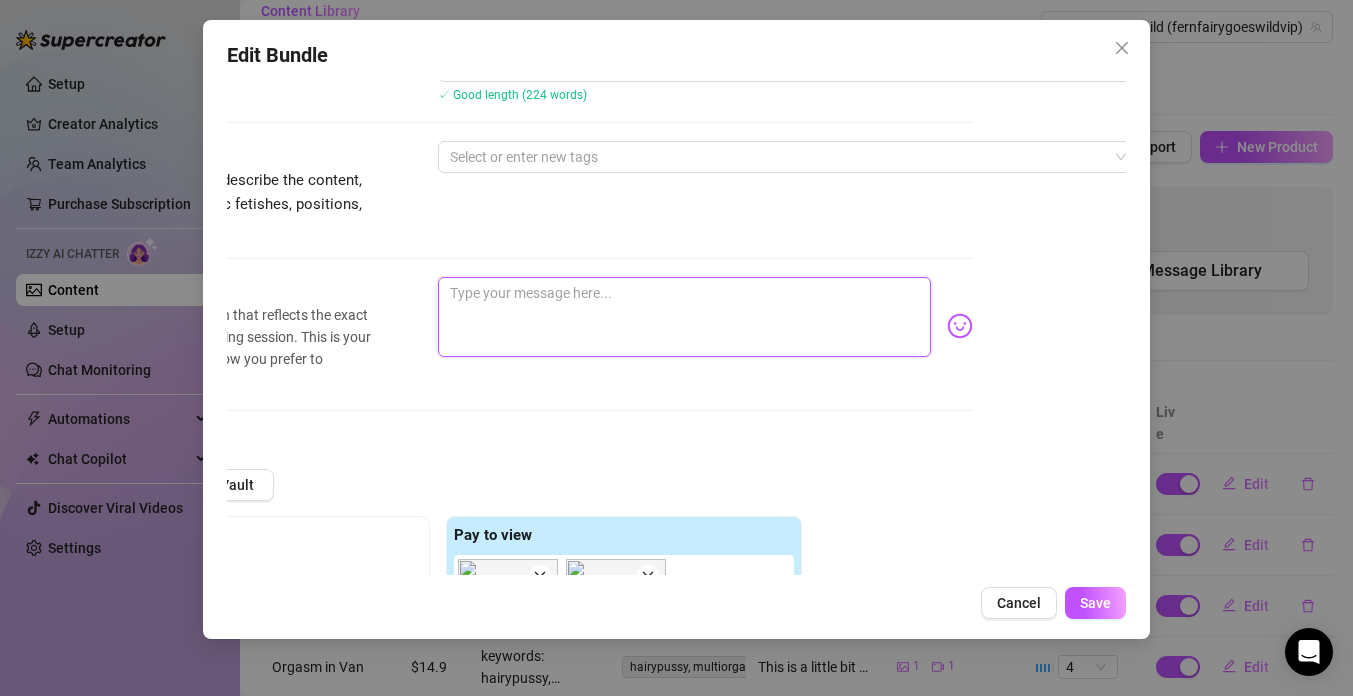 click at bounding box center (684, 317) 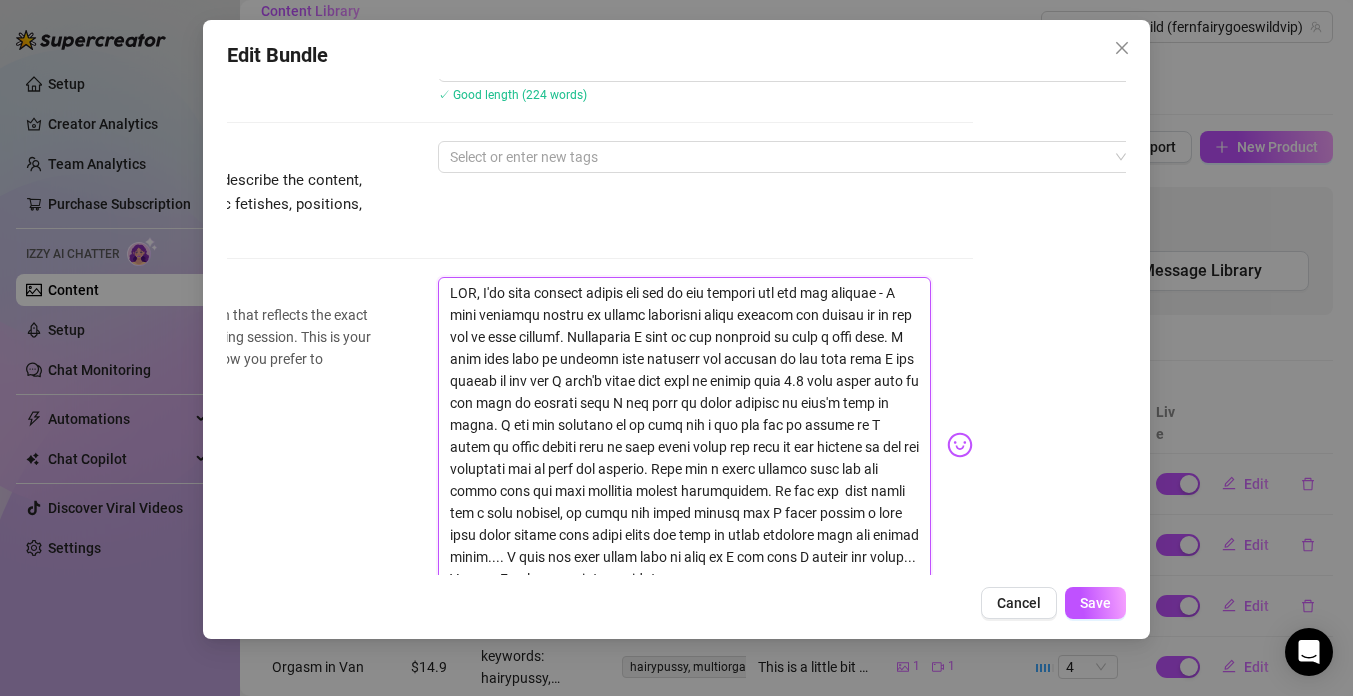 scroll, scrollTop: 0, scrollLeft: 0, axis: both 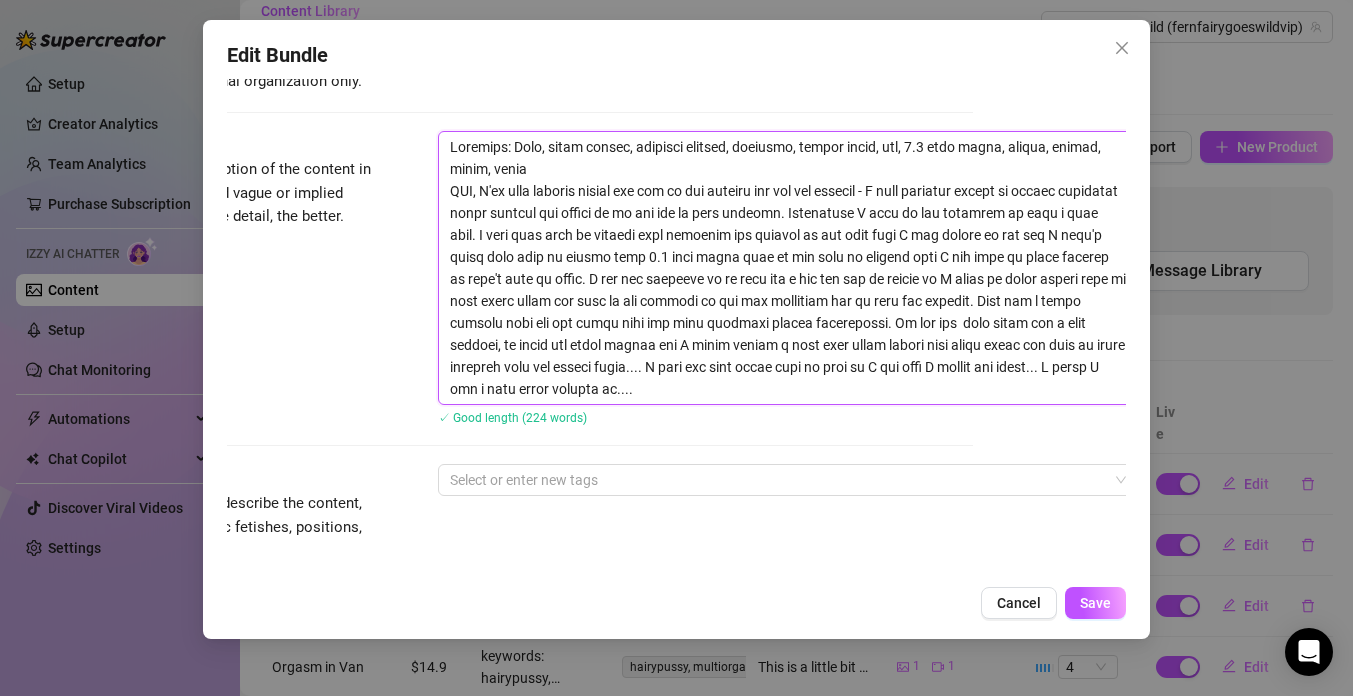 drag, startPoint x: 541, startPoint y: 172, endPoint x: 520, endPoint y: 147, distance: 32.649654 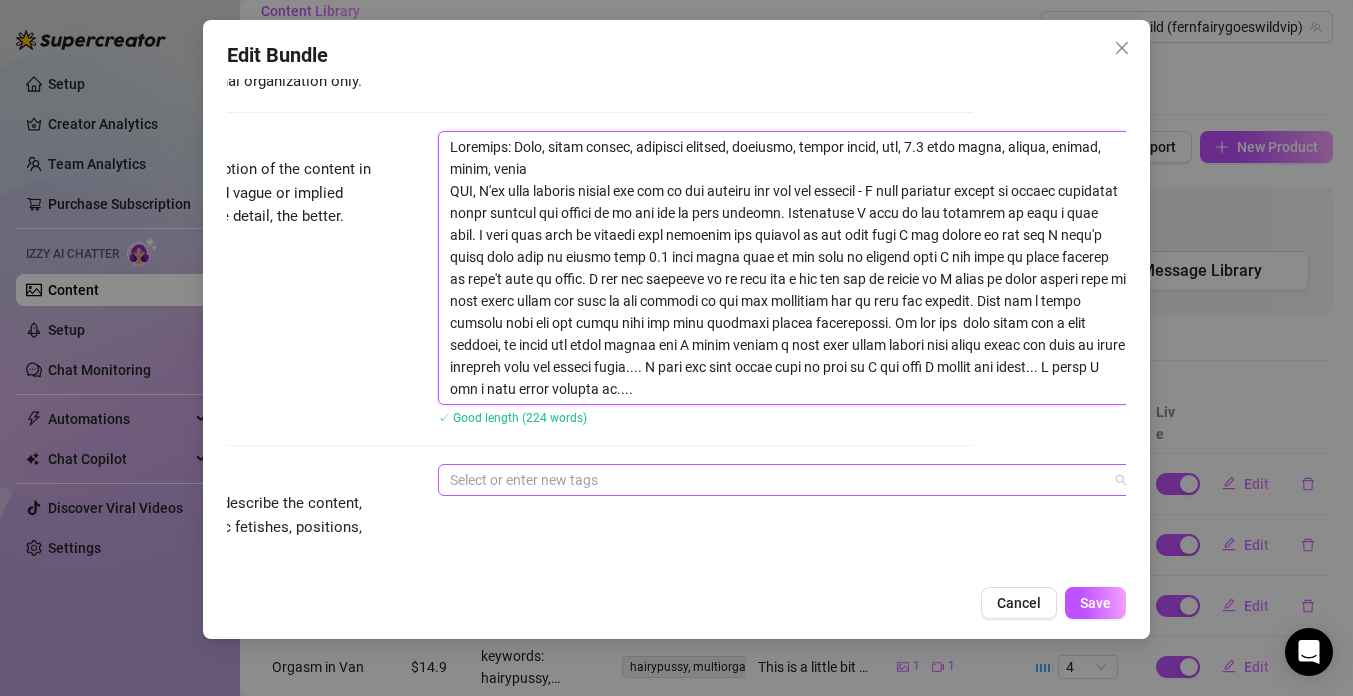 click at bounding box center (777, 480) 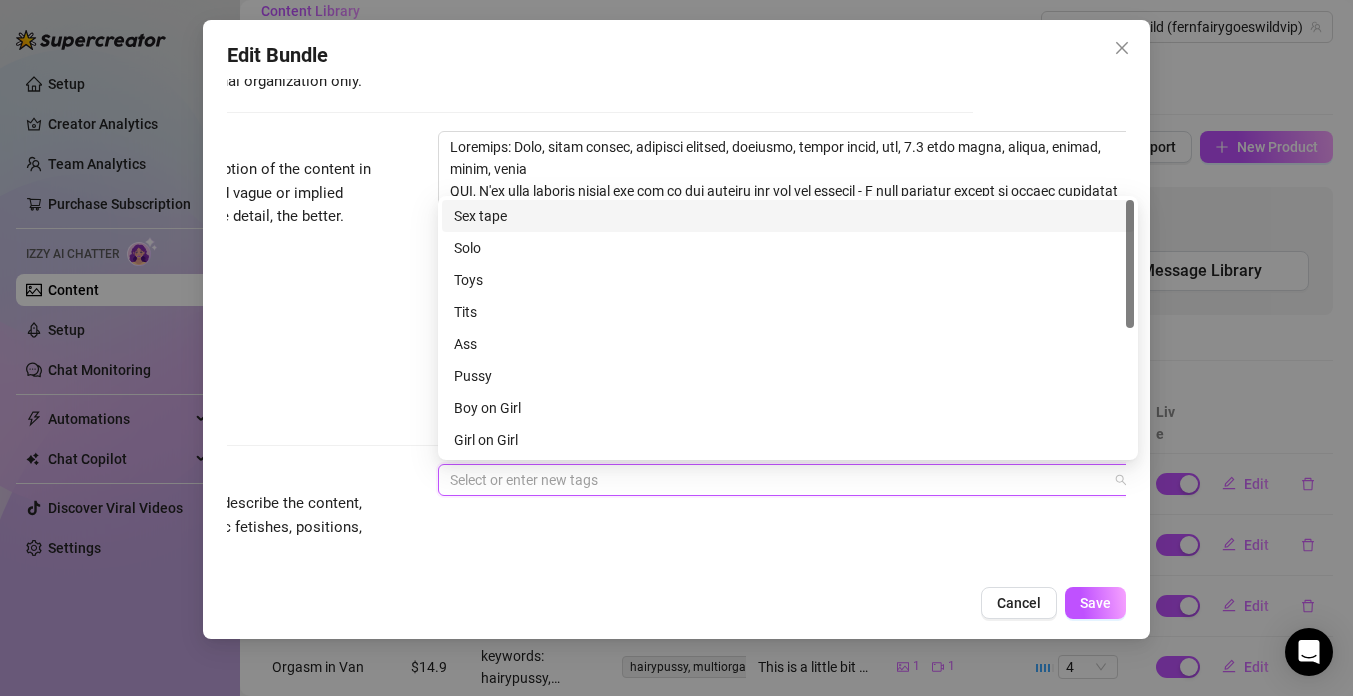 paste on "Anal, dildo riding, multiple orgasms, vibrator, smooth pussy, ass, 8.5 inch dildo, creamy, squirt, messy, pussy" 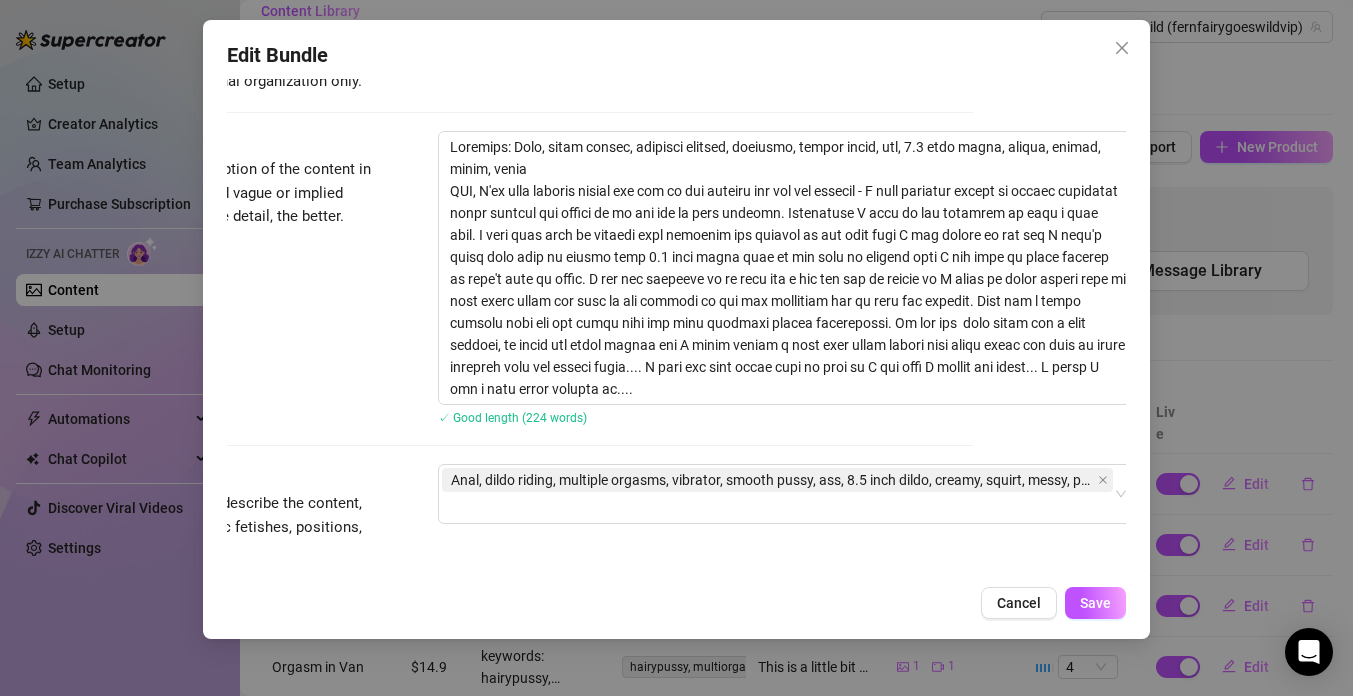 click on "Tags Simple keywords that describe the content, like body parts, specific fetishes, positions, categories. Anal, dildo riding, multiple orgasms, vibrator, smooth pussy, ass, 8.5 inch dildo, creamy, squirt, messy, pussy" at bounding box center (523, 513) 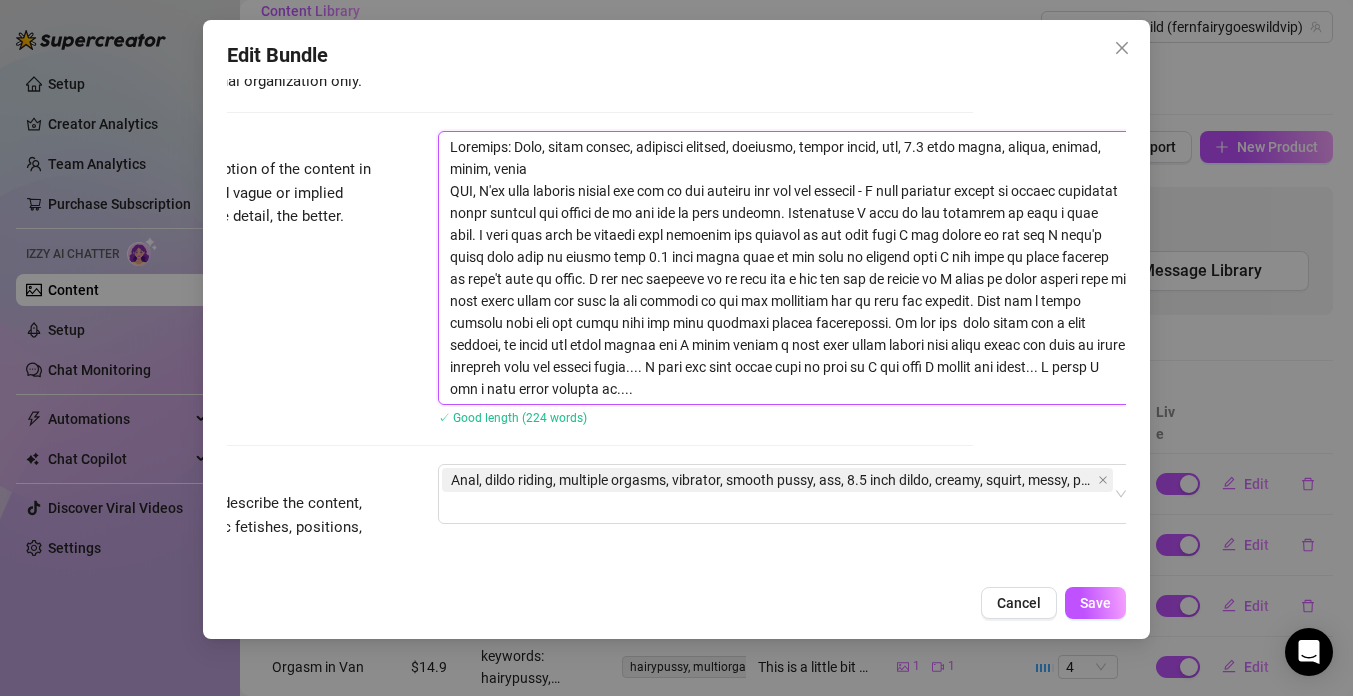 click at bounding box center (788, 268) 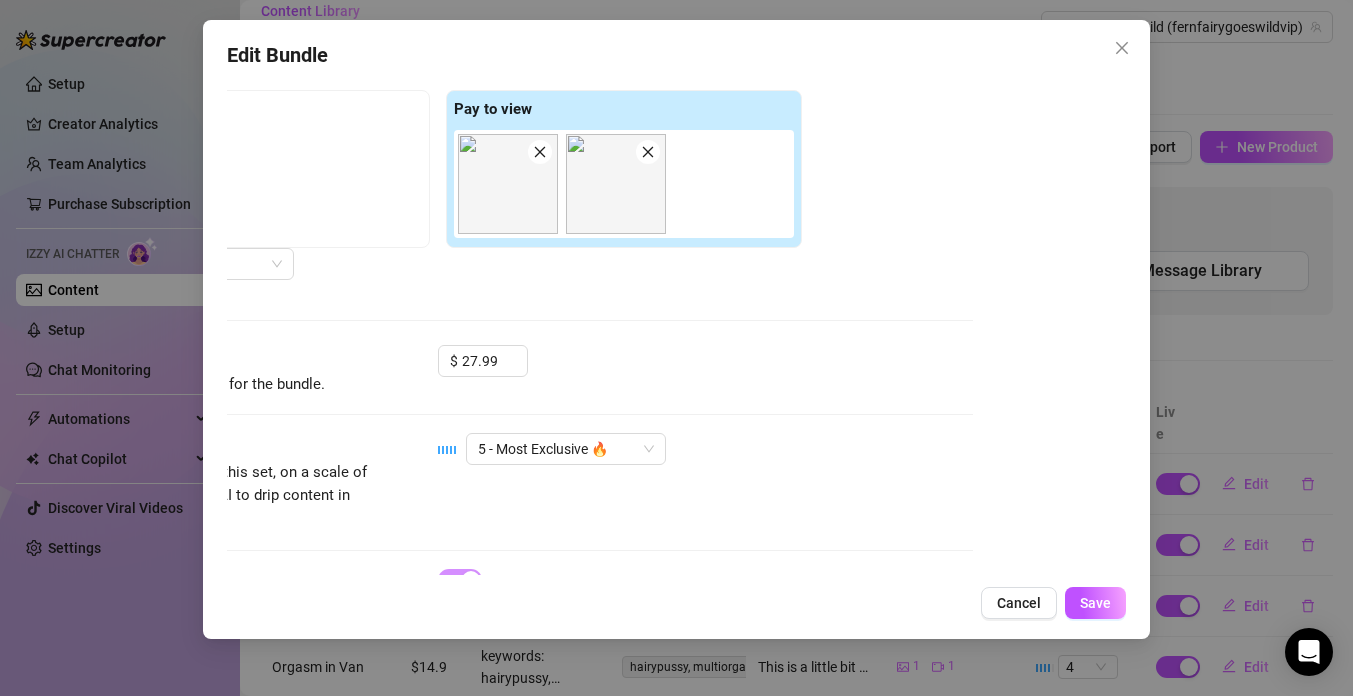 scroll, scrollTop: 1145, scrollLeft: 153, axis: both 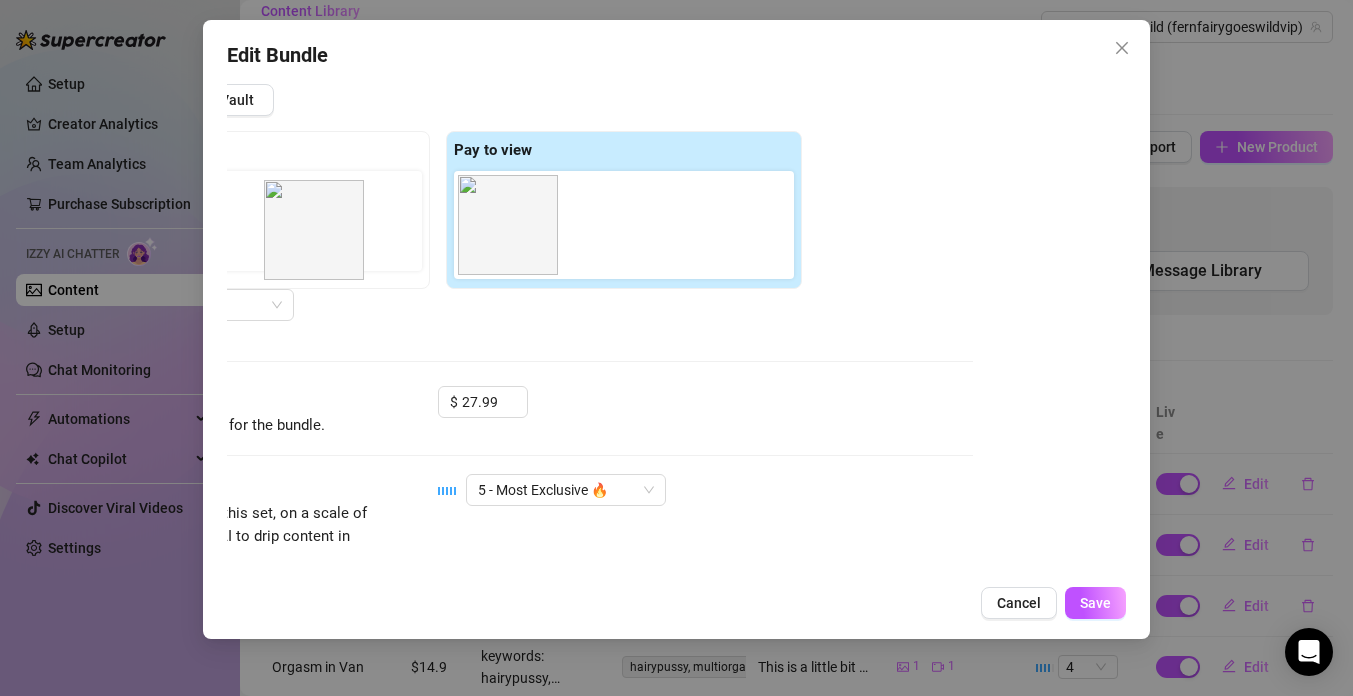 drag, startPoint x: 613, startPoint y: 226, endPoint x: 288, endPoint y: 228, distance: 325.00616 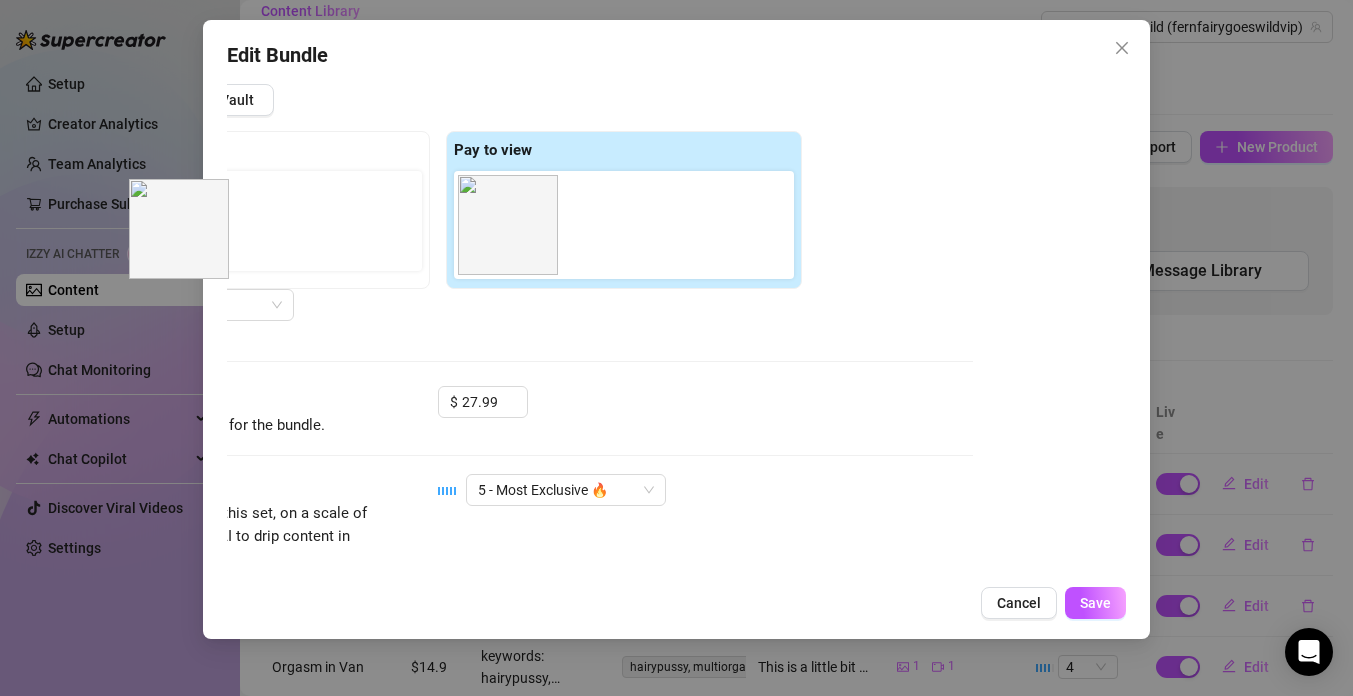 drag, startPoint x: 601, startPoint y: 228, endPoint x: 160, endPoint y: 232, distance: 441.01813 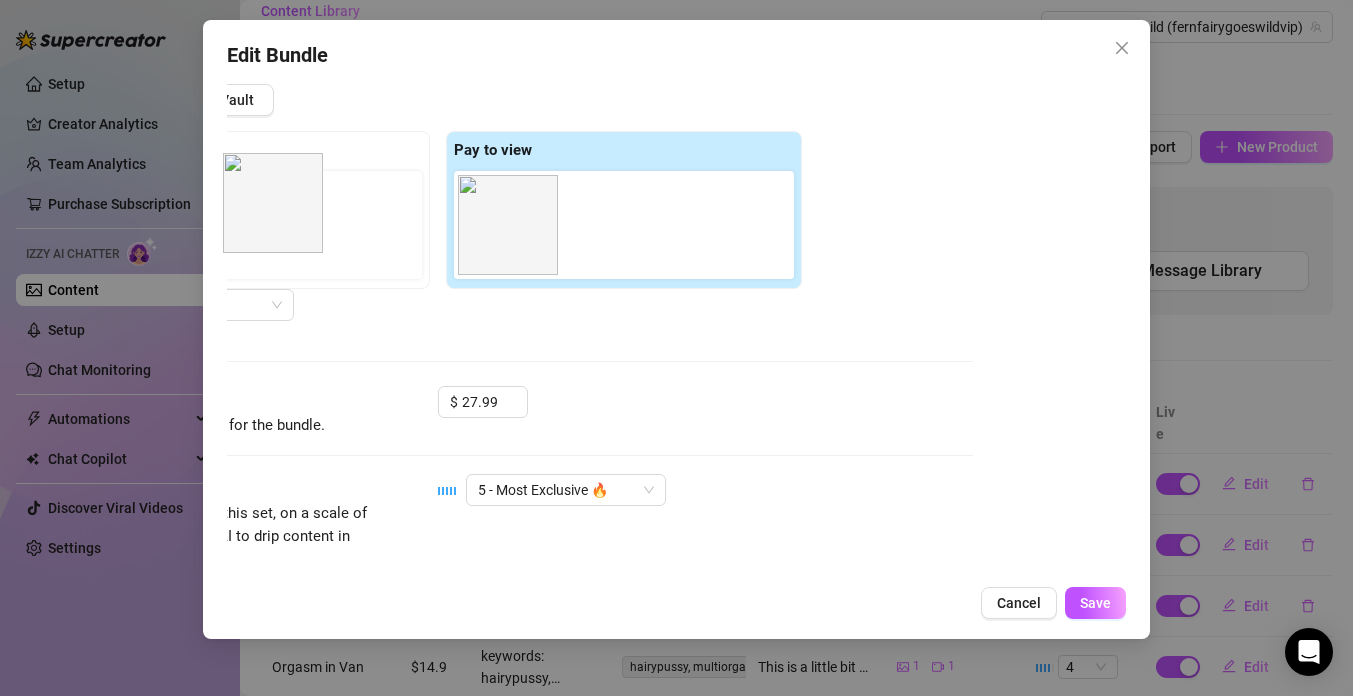 drag, startPoint x: 609, startPoint y: 226, endPoint x: 259, endPoint y: 203, distance: 350.7549 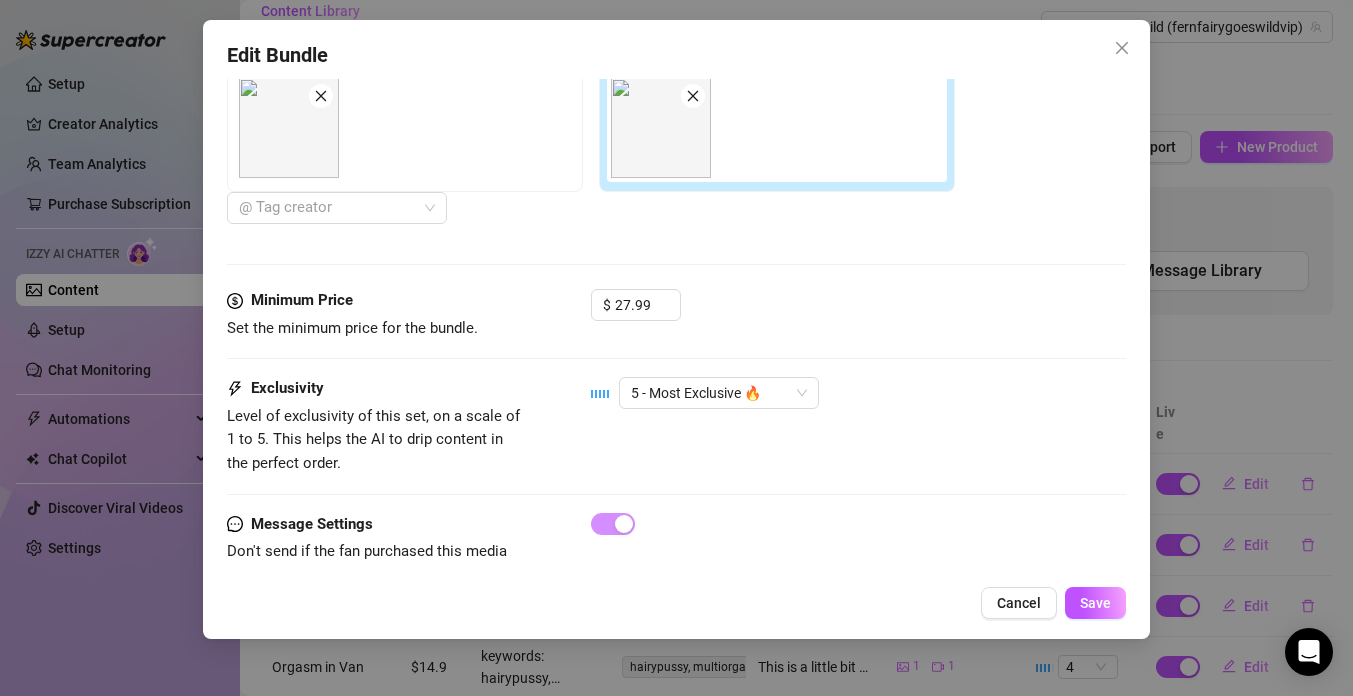 scroll, scrollTop: 1267, scrollLeft: 0, axis: vertical 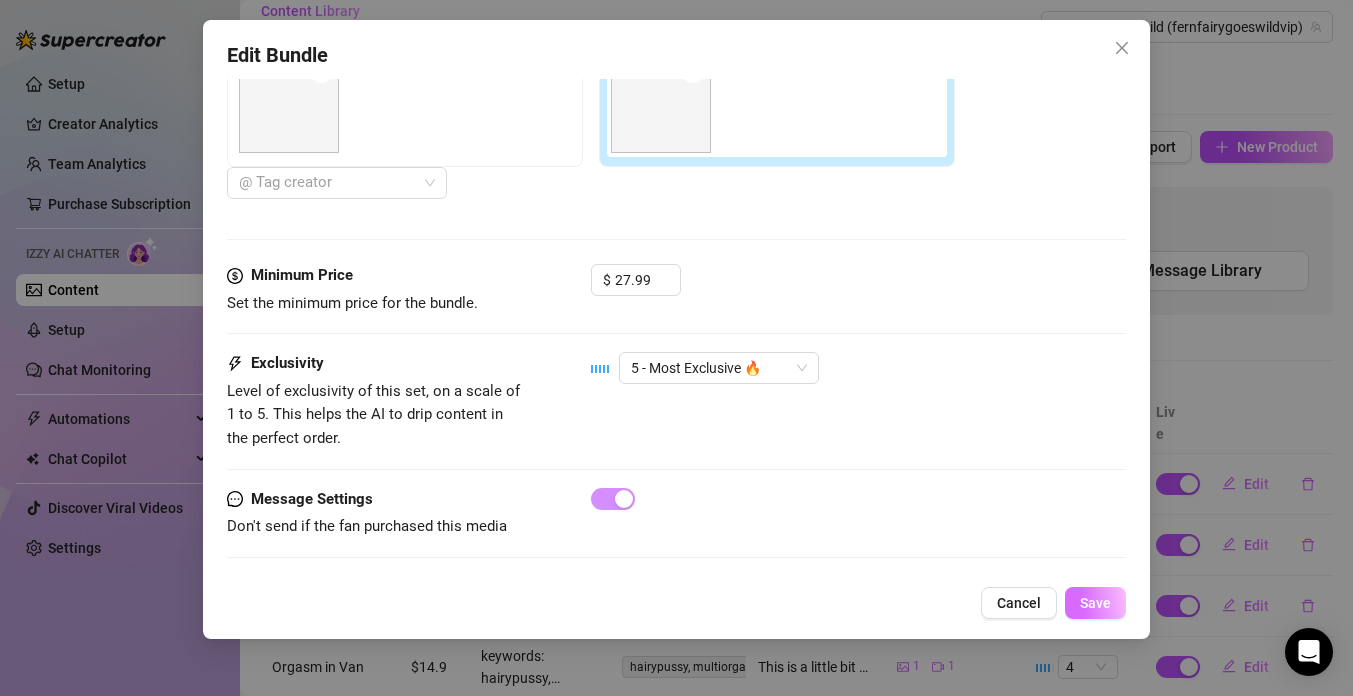 click on "Save" at bounding box center [1095, 603] 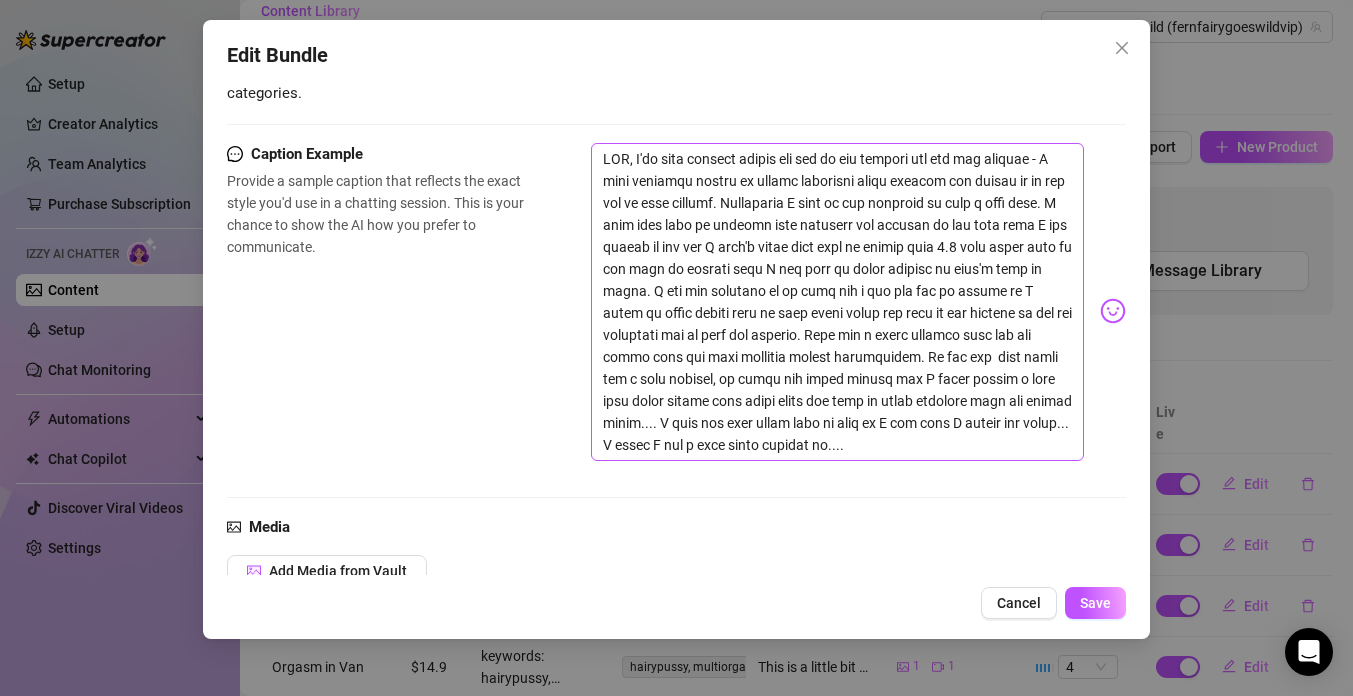 scroll, scrollTop: 678, scrollLeft: 0, axis: vertical 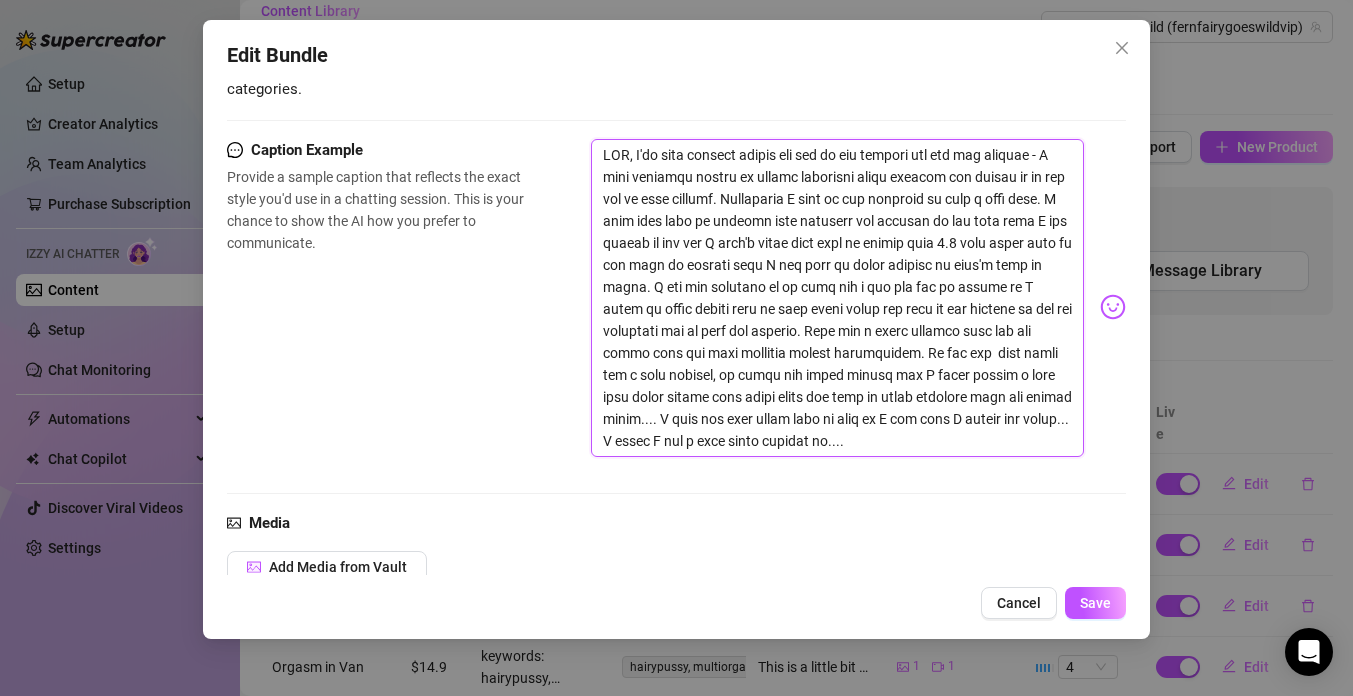 drag, startPoint x: 680, startPoint y: 264, endPoint x: 910, endPoint y: 356, distance: 247.71758 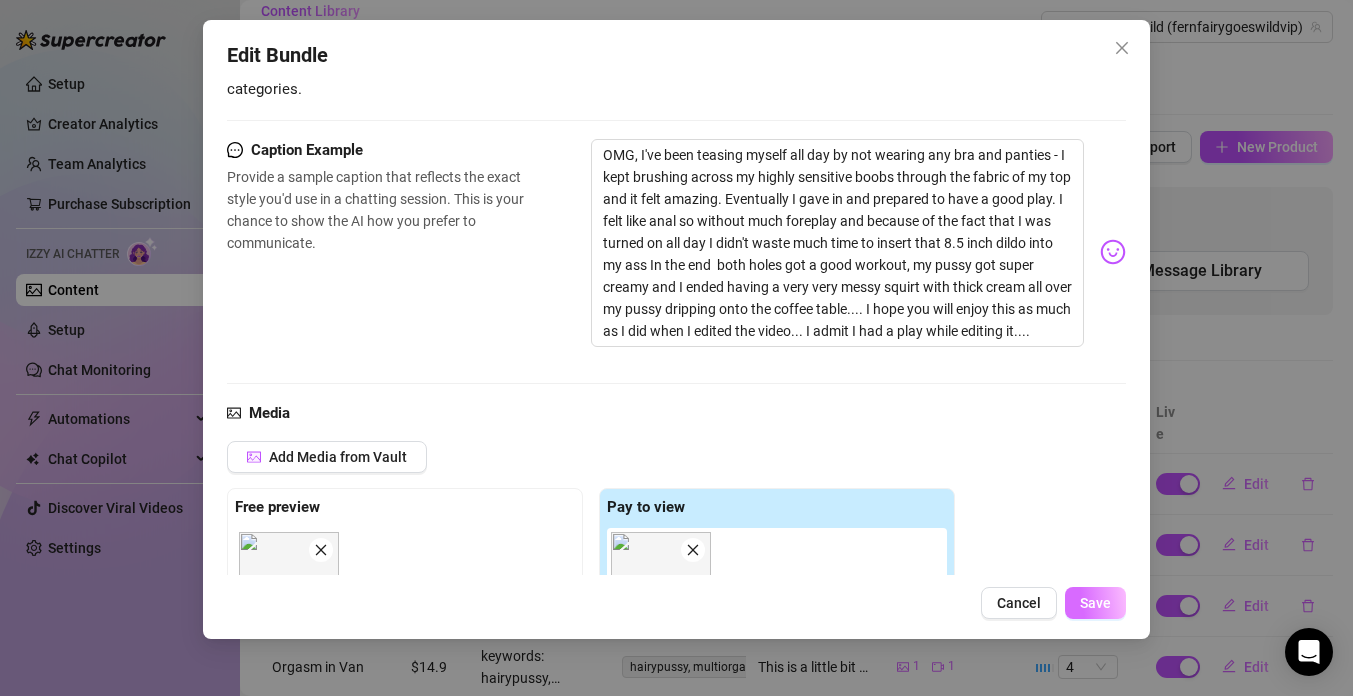 click on "Save" at bounding box center [1095, 603] 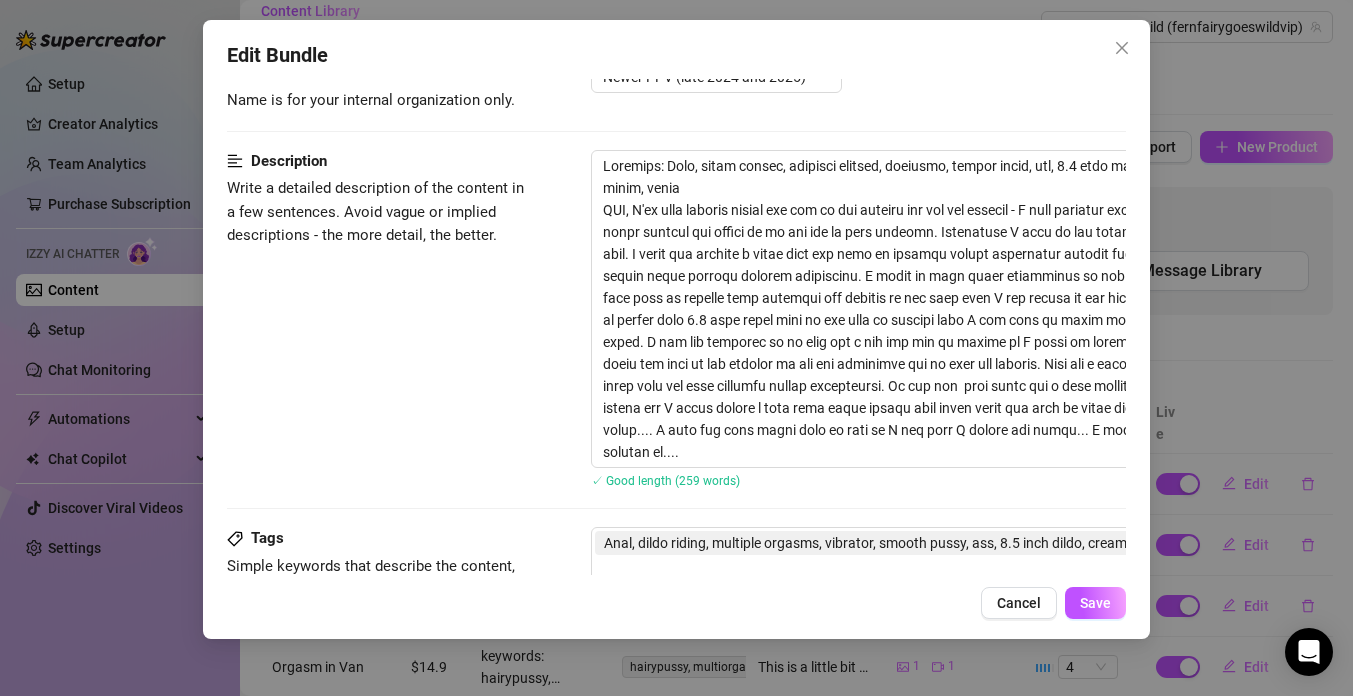 scroll, scrollTop: 0, scrollLeft: 0, axis: both 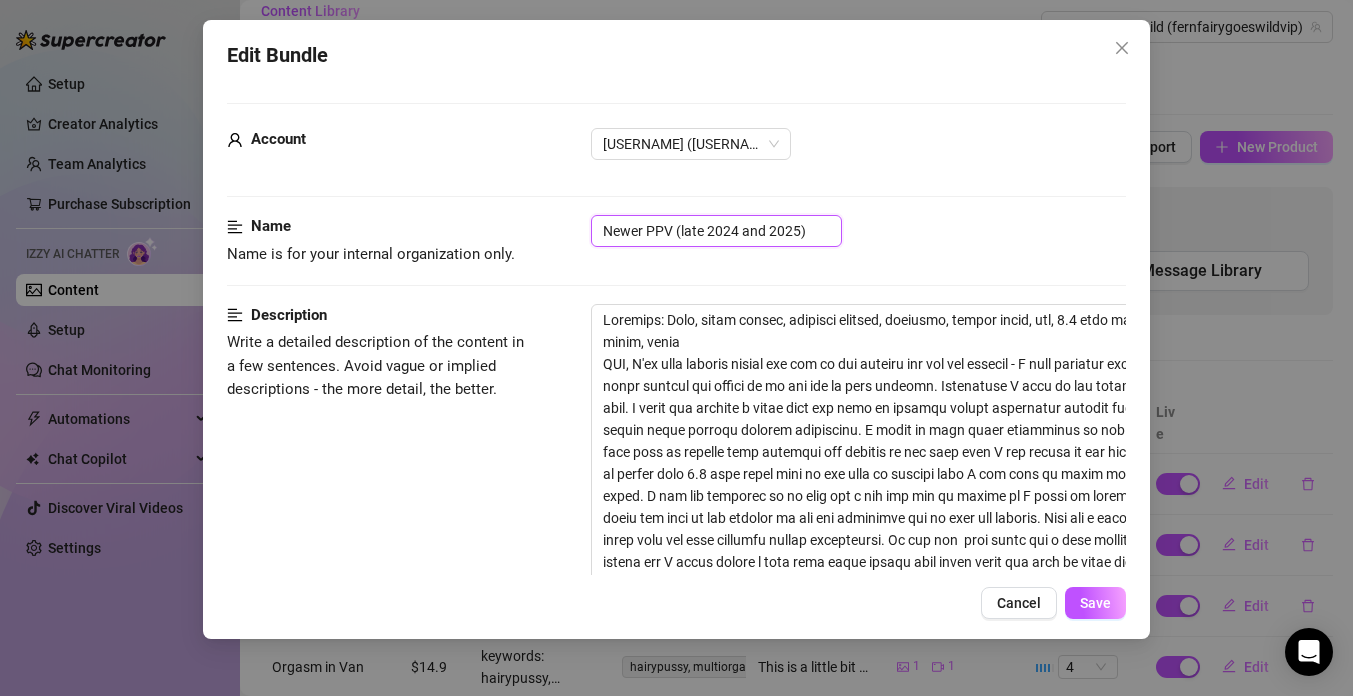 click on "Newer PPV (late 2024 and 2025)" at bounding box center [716, 231] 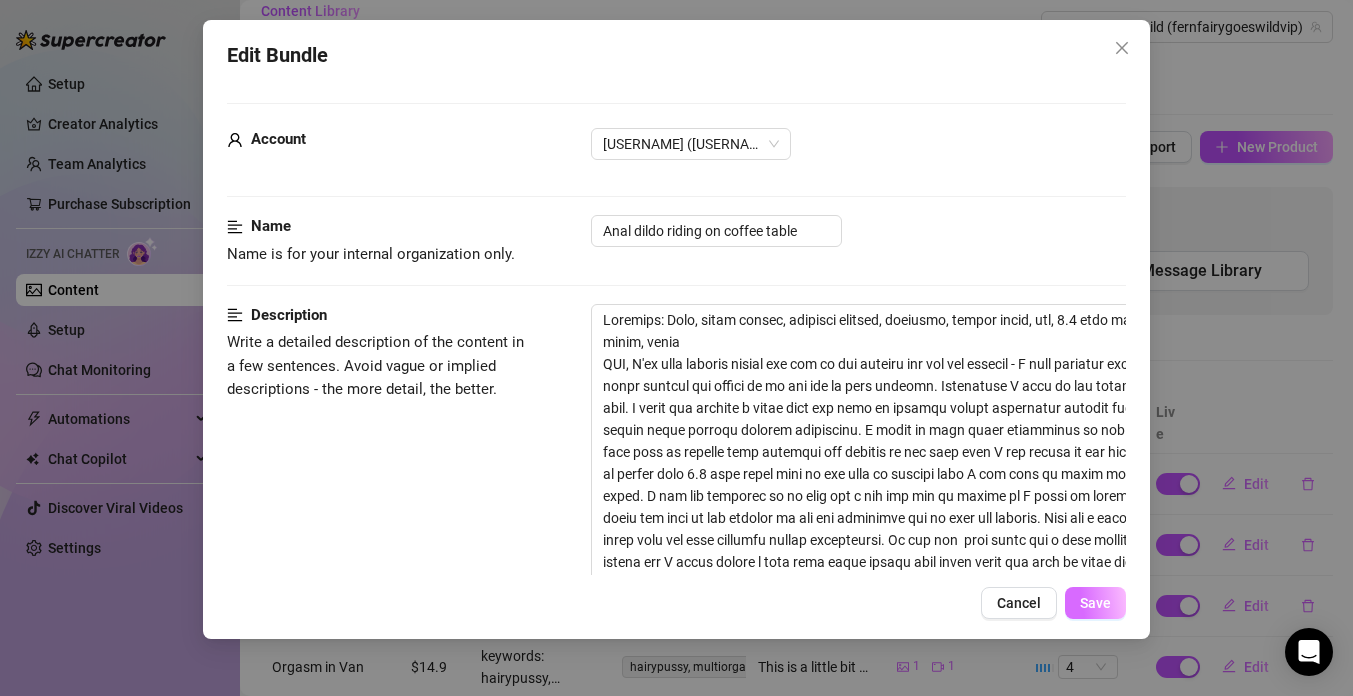 click on "Save" at bounding box center (1095, 603) 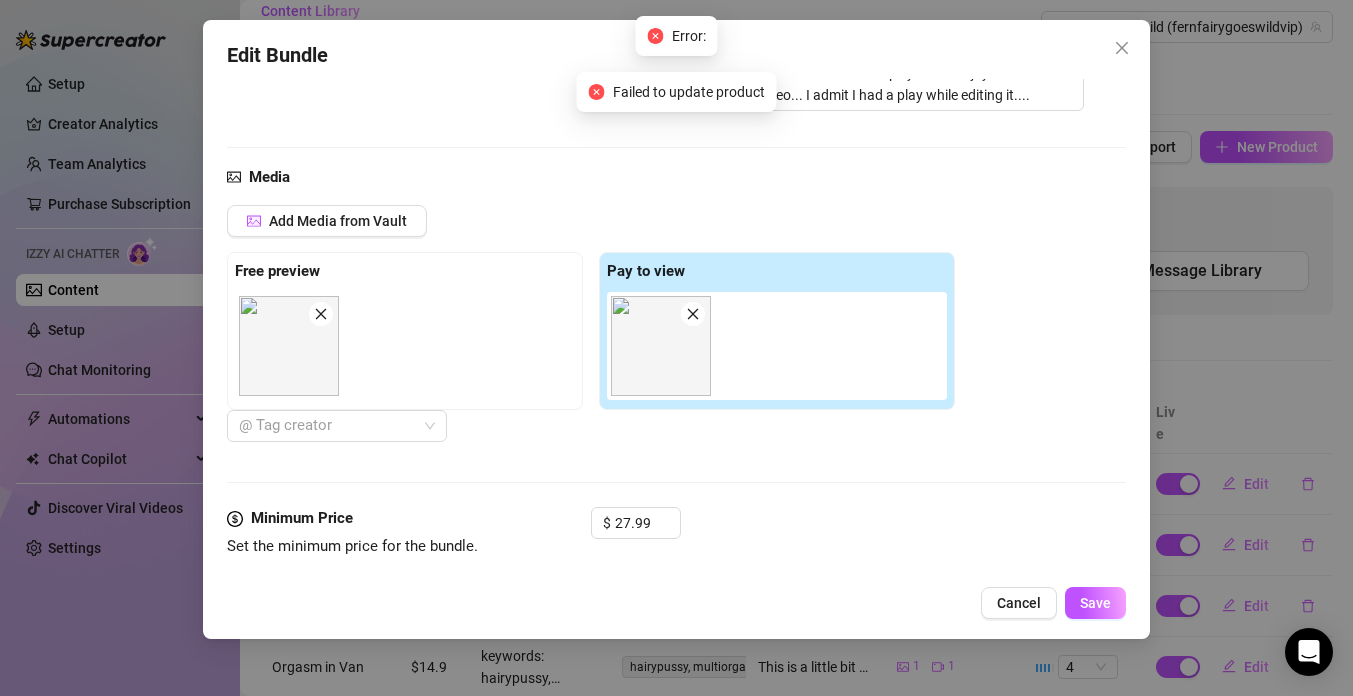 scroll, scrollTop: 919, scrollLeft: 0, axis: vertical 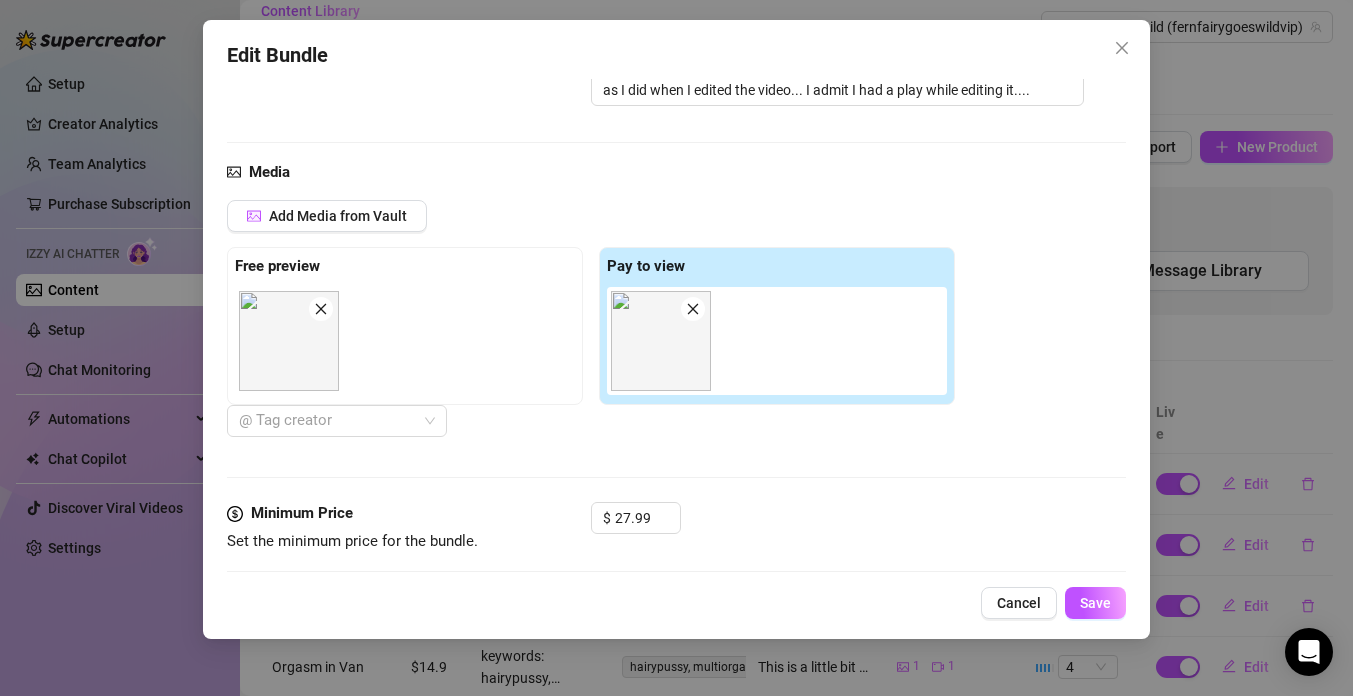click at bounding box center (661, 341) 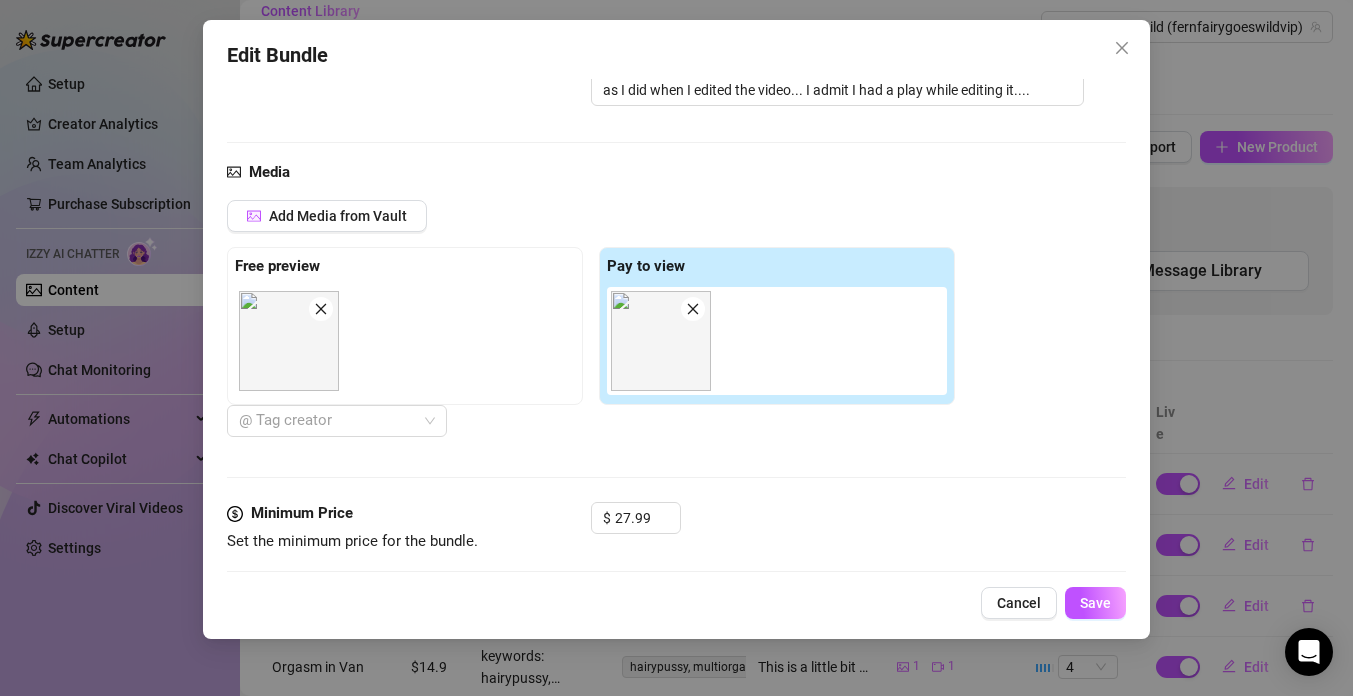 click at bounding box center [661, 341] 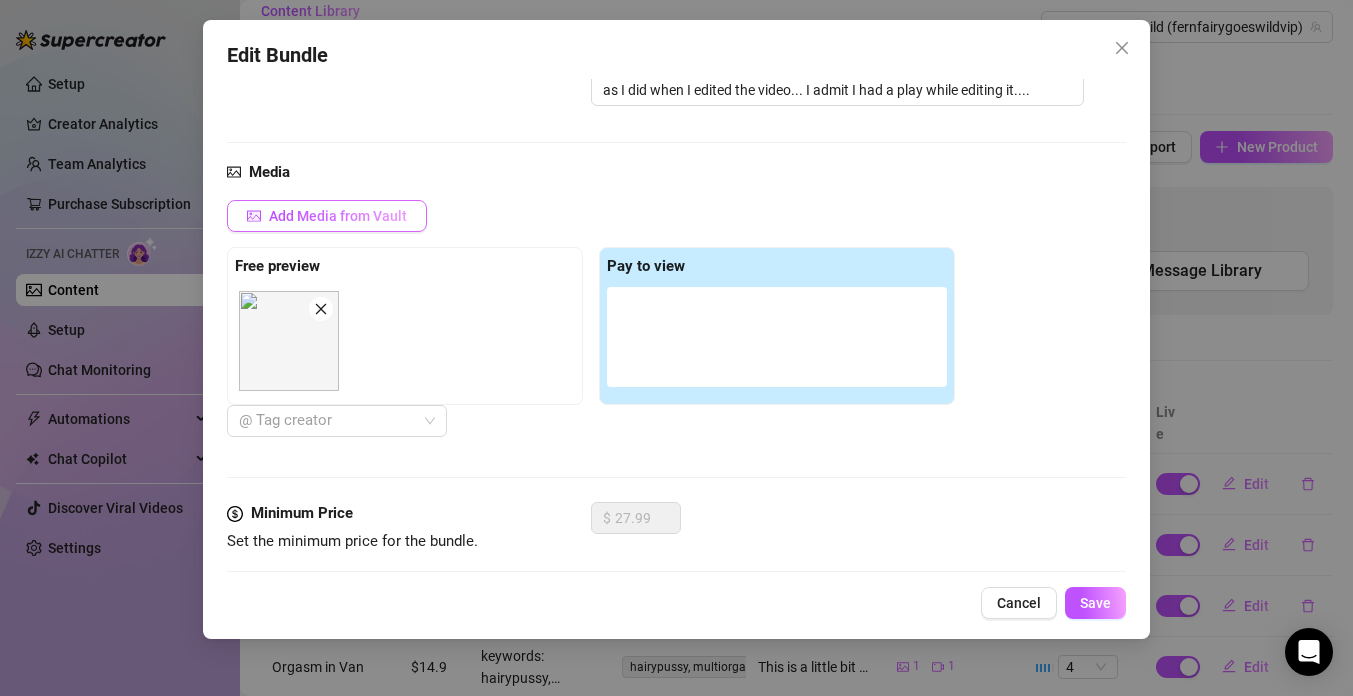 click on "Add Media from Vault" at bounding box center (327, 216) 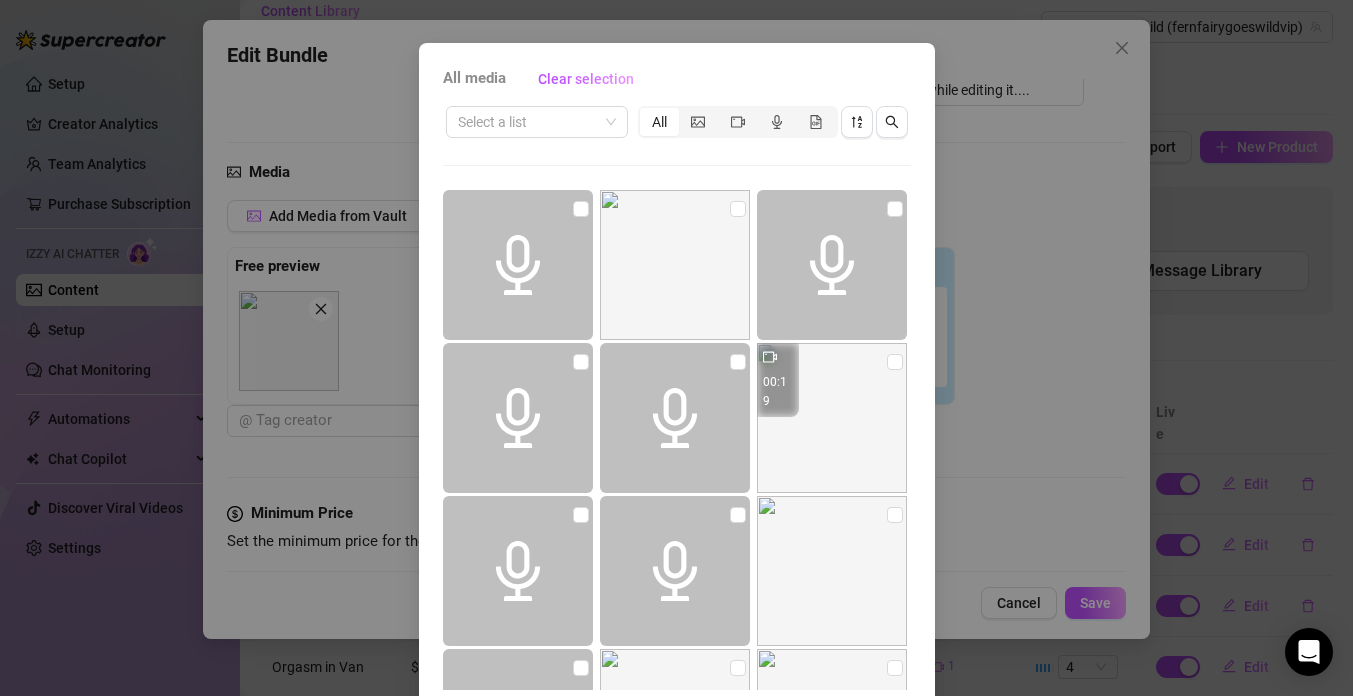scroll, scrollTop: 0, scrollLeft: 0, axis: both 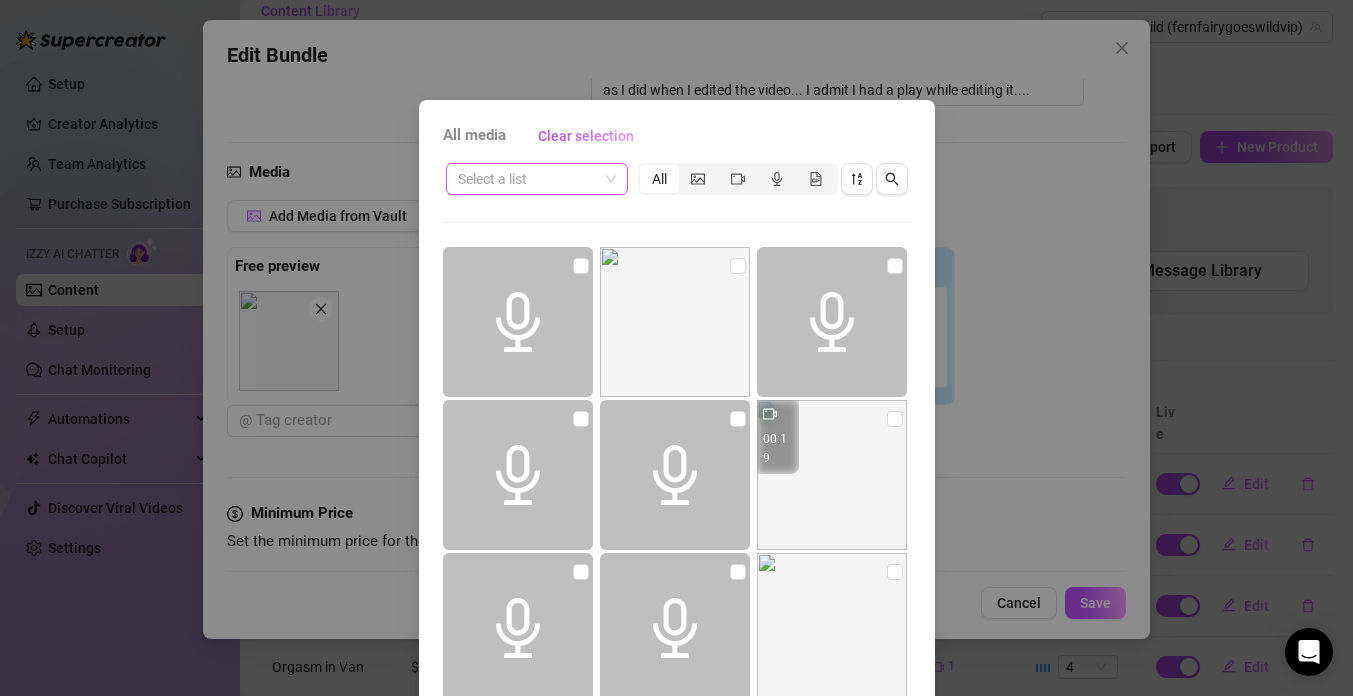 click on "Select a list" at bounding box center [537, 179] 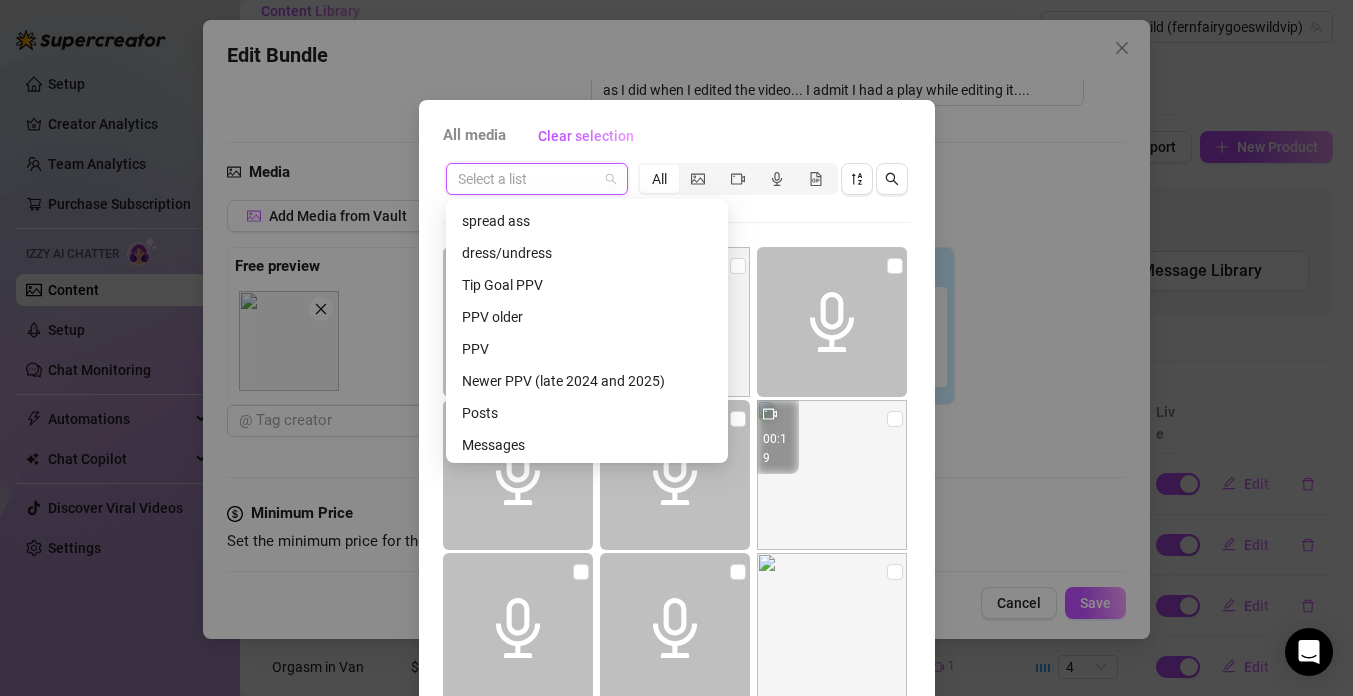 scroll, scrollTop: 320, scrollLeft: 0, axis: vertical 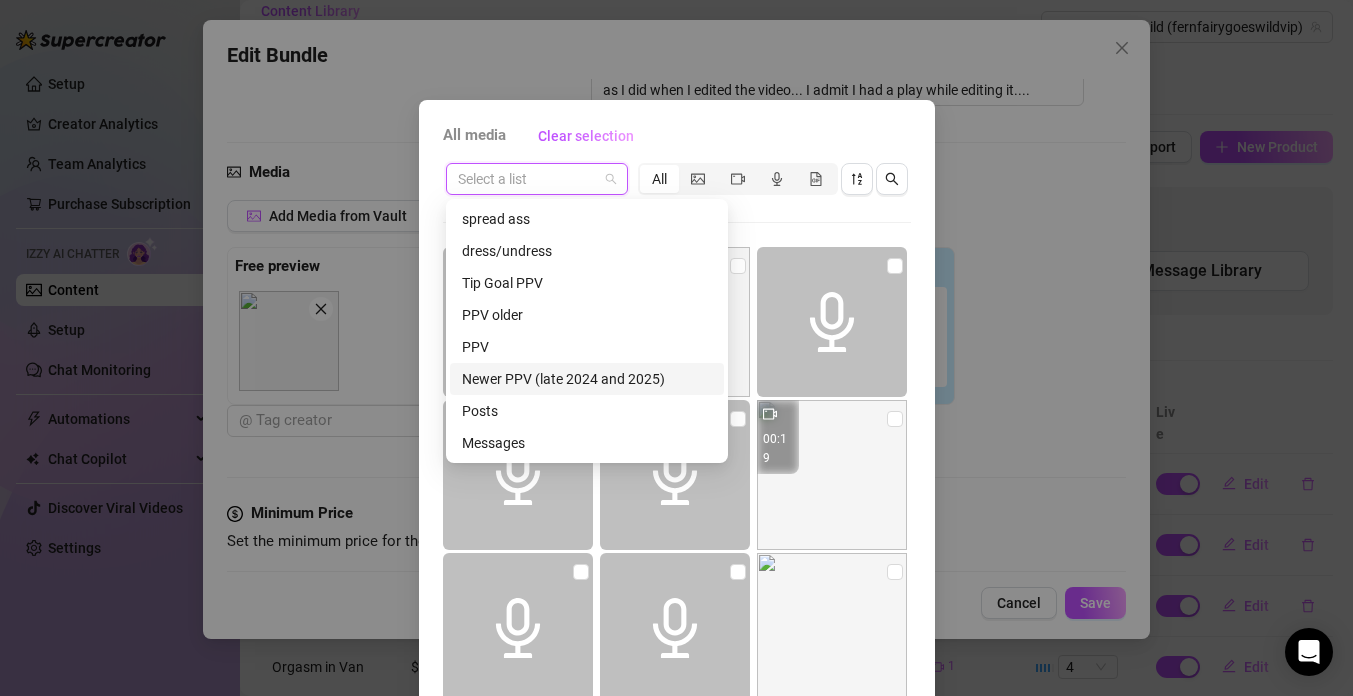 click on "Newer PPV (late 2024 and 2025)" at bounding box center (587, 379) 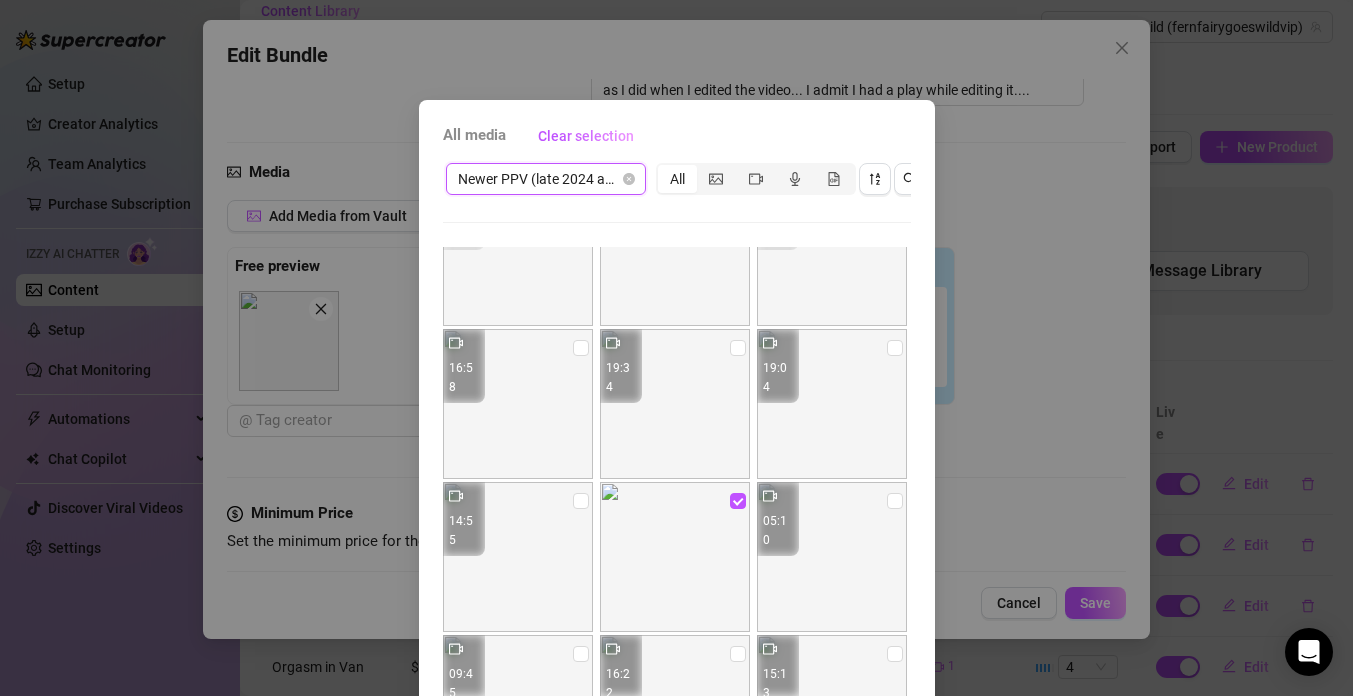 scroll, scrollTop: 215, scrollLeft: 0, axis: vertical 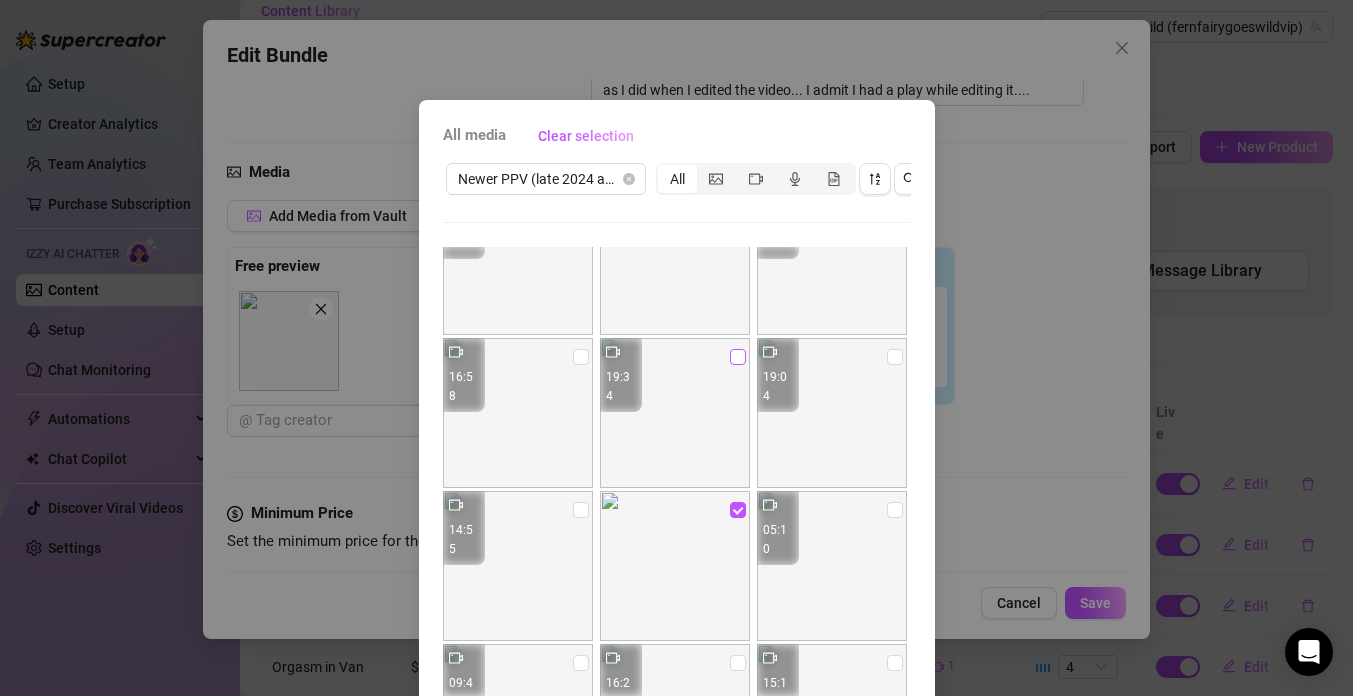 click at bounding box center (738, 357) 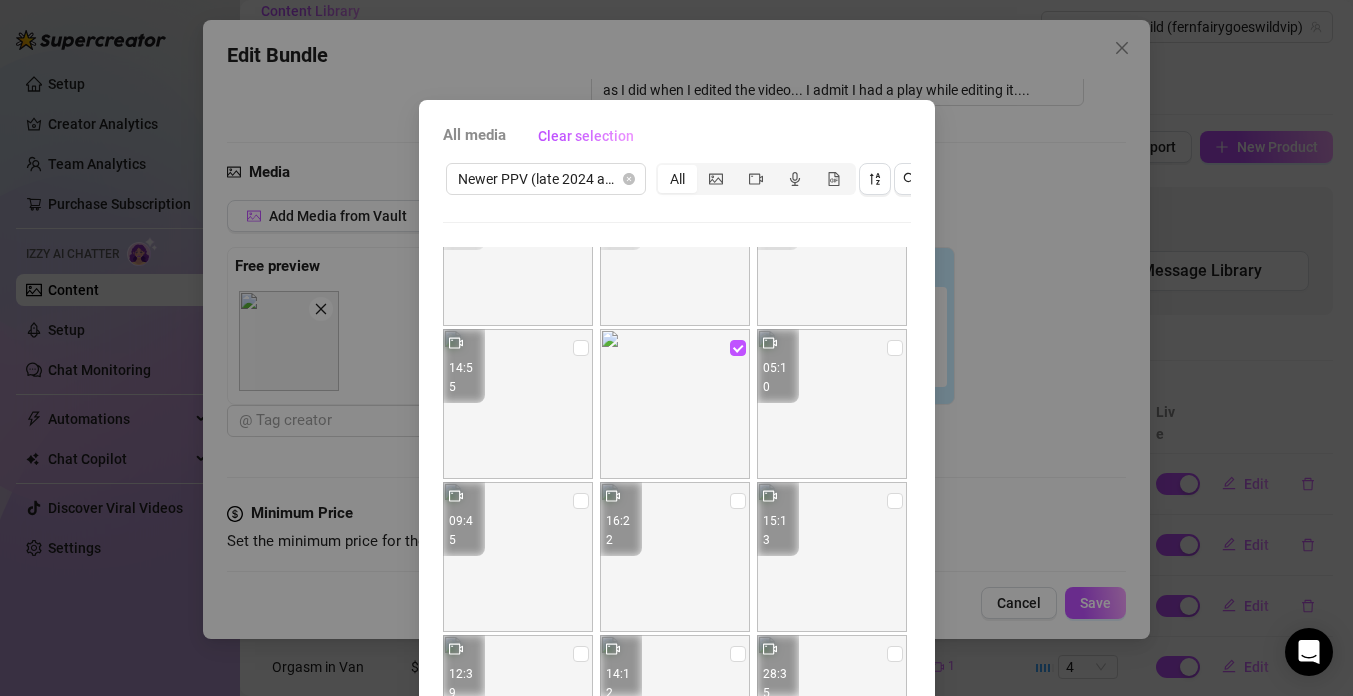 scroll, scrollTop: 448, scrollLeft: 0, axis: vertical 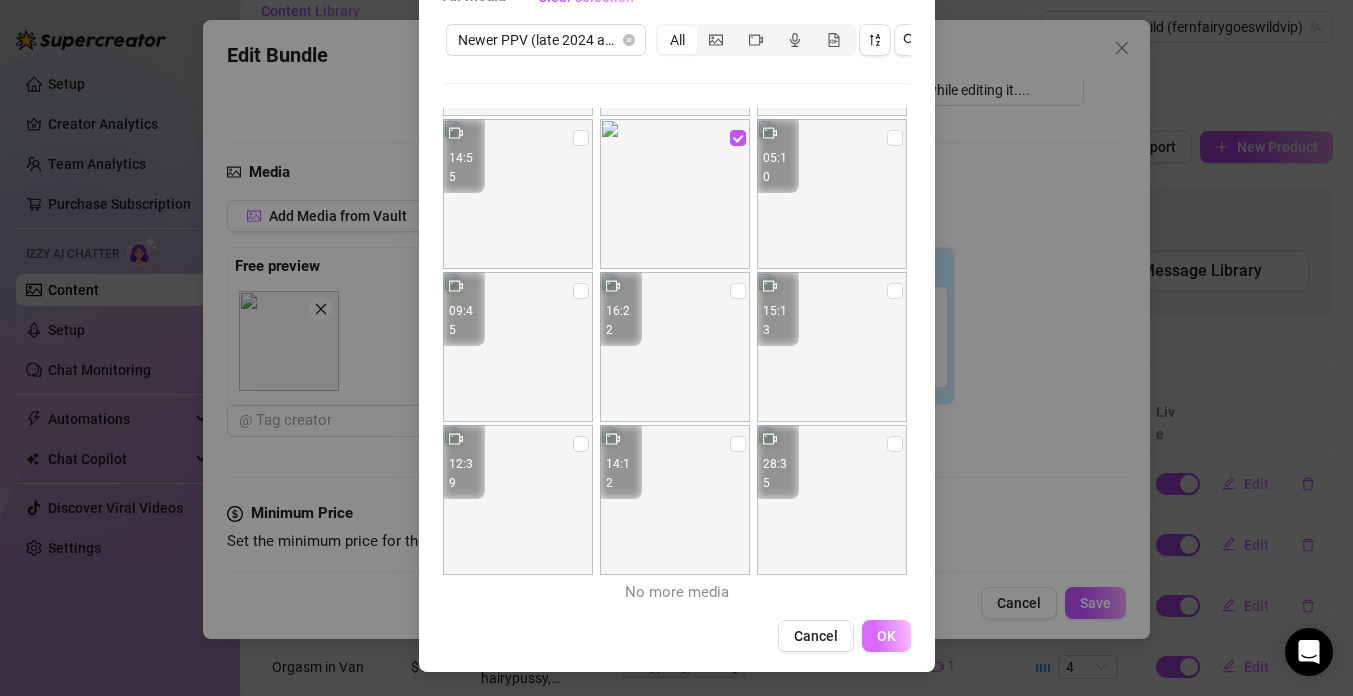 click on "OK" at bounding box center [886, 636] 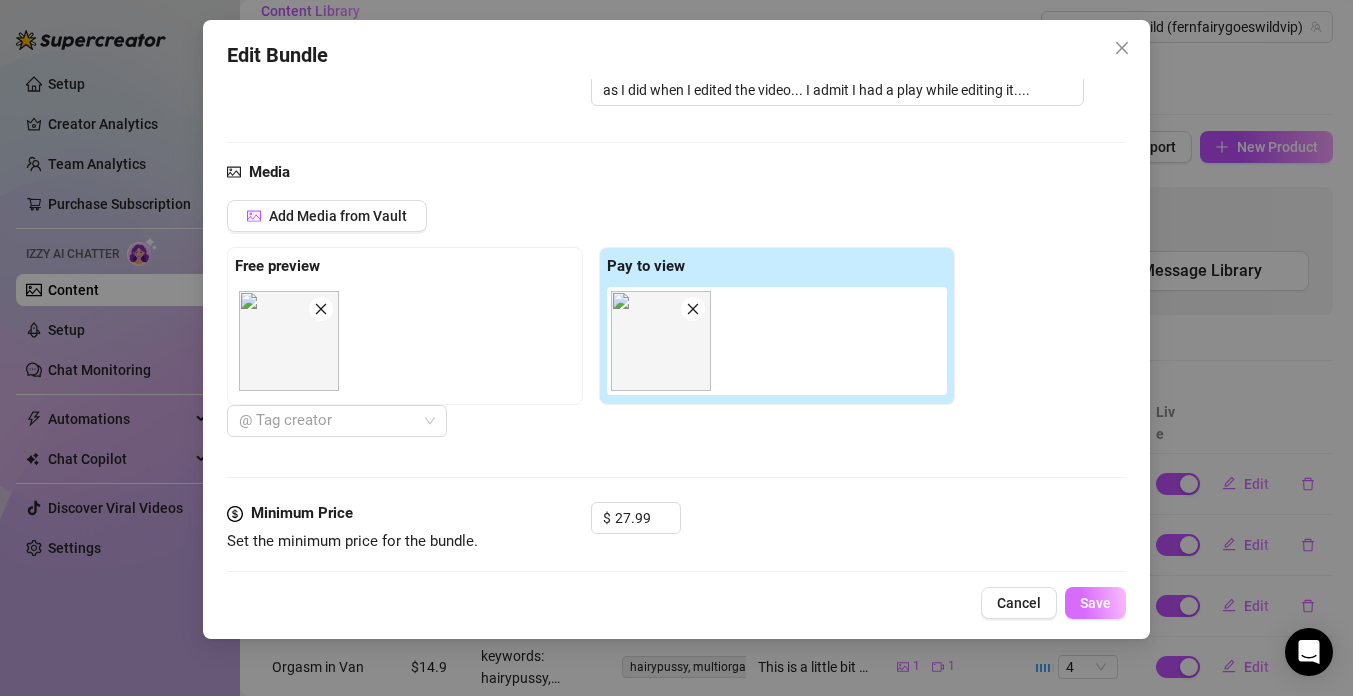 click on "Save" at bounding box center [1095, 603] 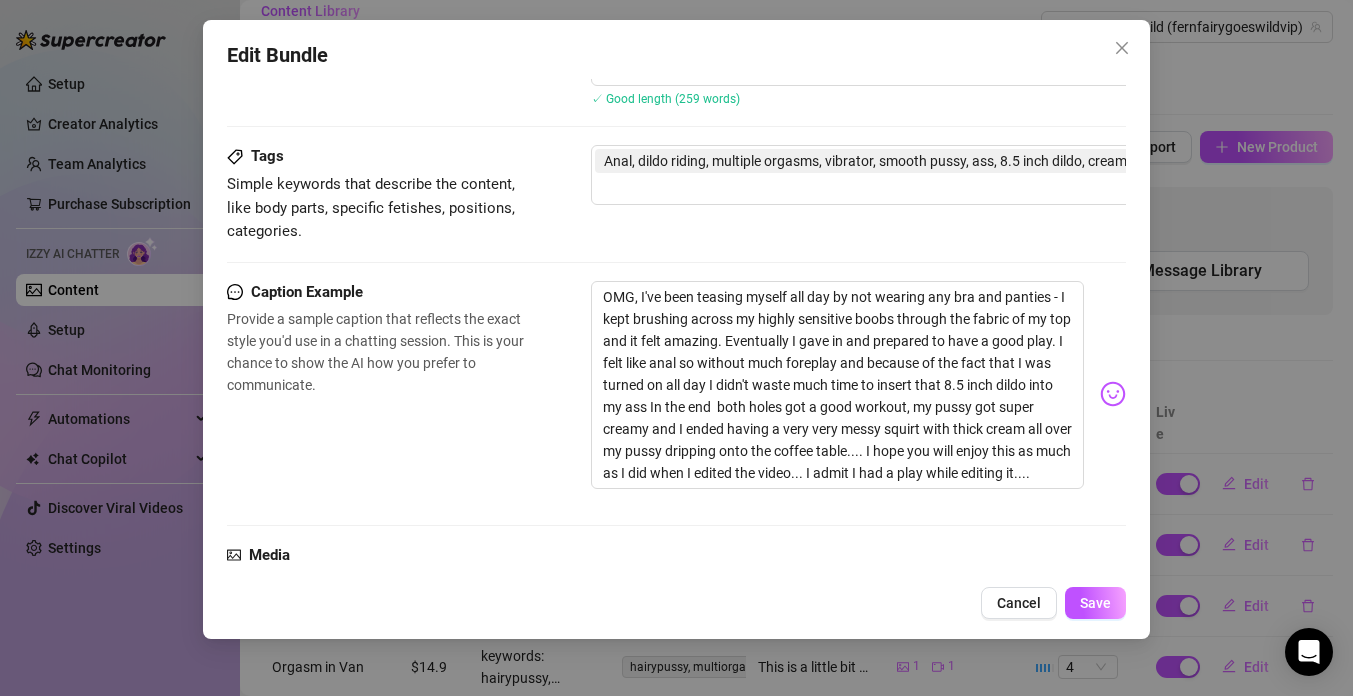 scroll, scrollTop: 552, scrollLeft: 0, axis: vertical 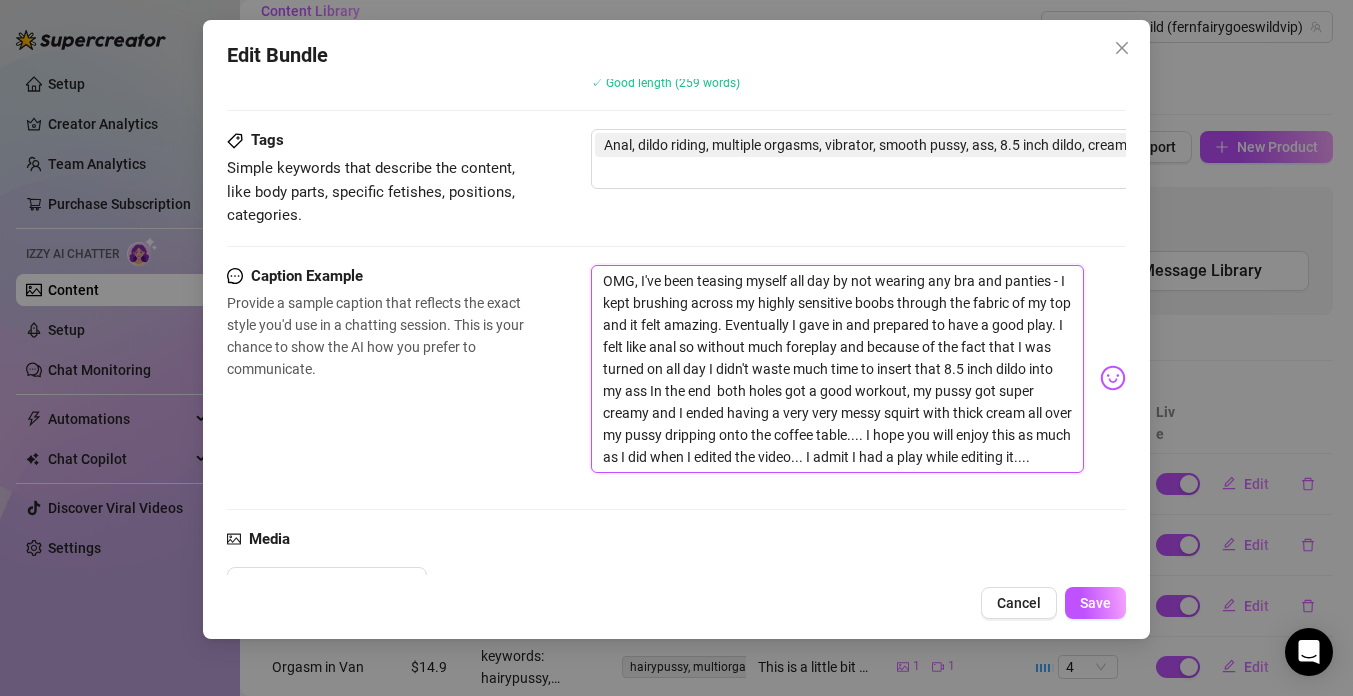 drag, startPoint x: 606, startPoint y: 278, endPoint x: 1001, endPoint y: 497, distance: 451.6481 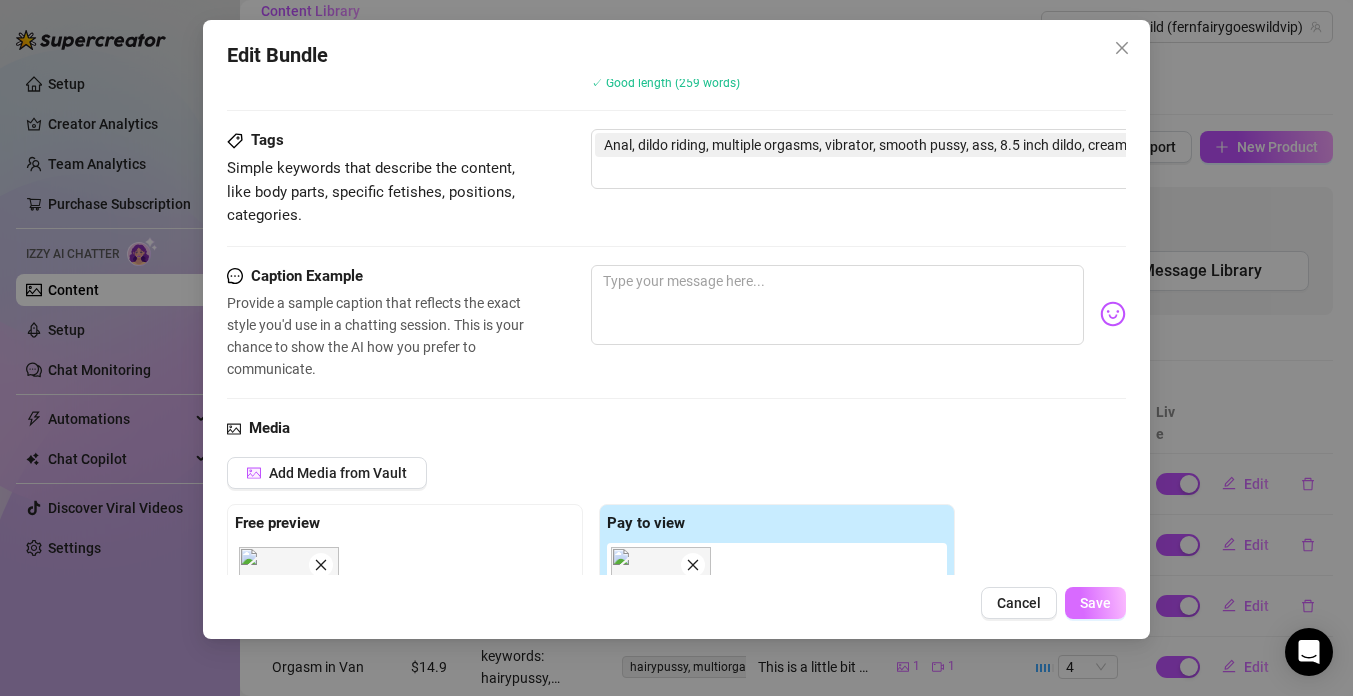 click on "Save" at bounding box center [1095, 603] 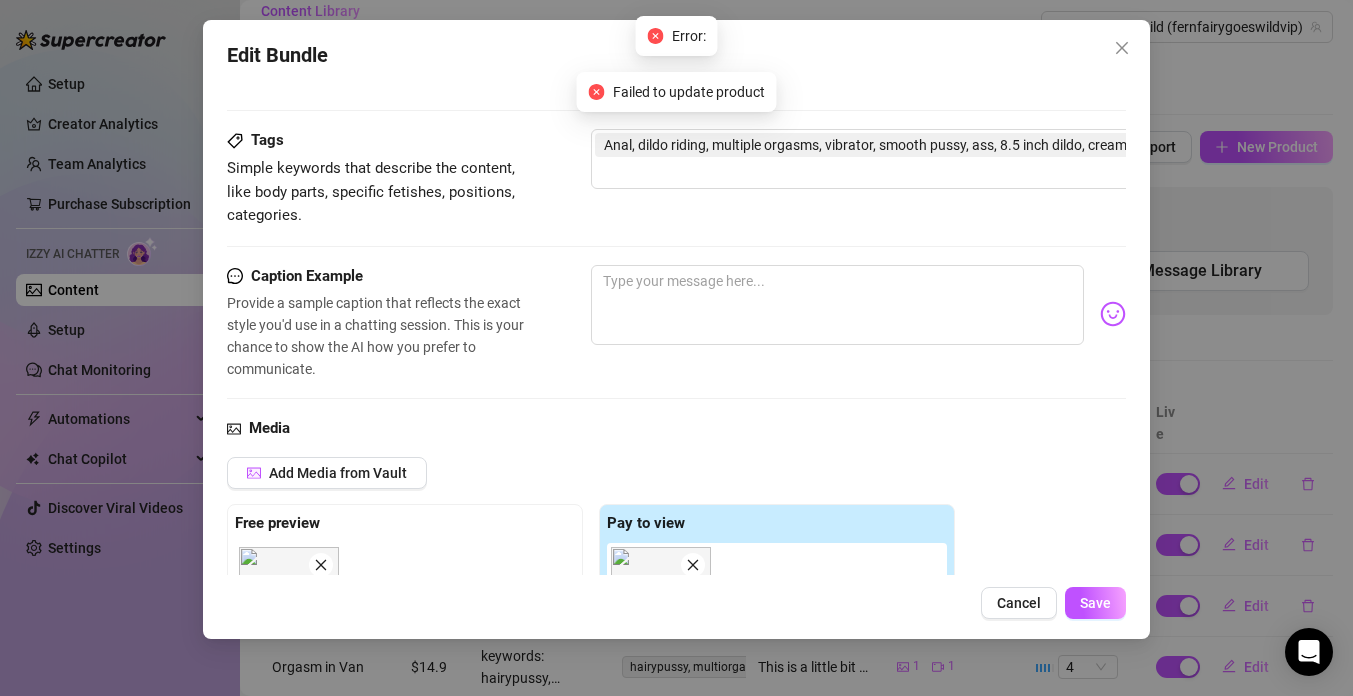 click on "Add Media from Vault Free preview Pay to view [NUMBER] [NUMBER]   @ Tag creator" at bounding box center (676, 575) 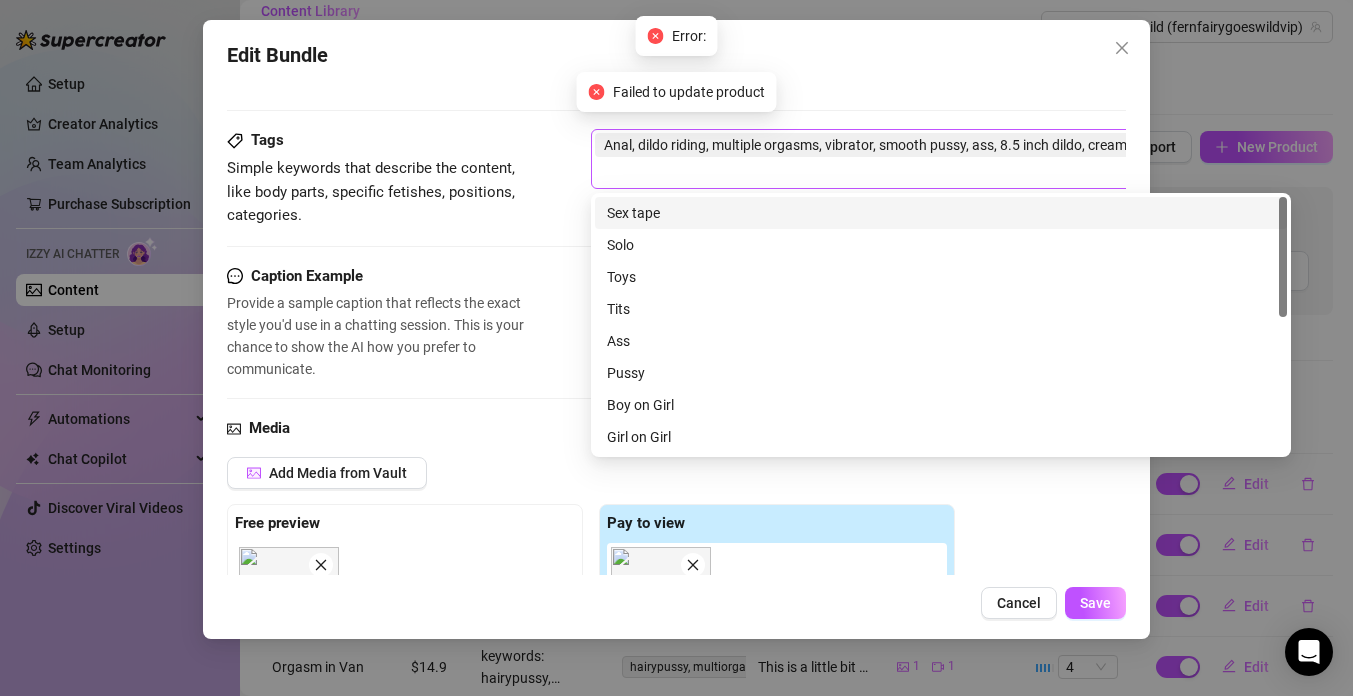 click on "Anal, dildo riding, multiple orgasms, vibrator, smooth pussy, ass, 8.5 inch dildo, creamy, squirt, messy, pussy" at bounding box center (930, 159) 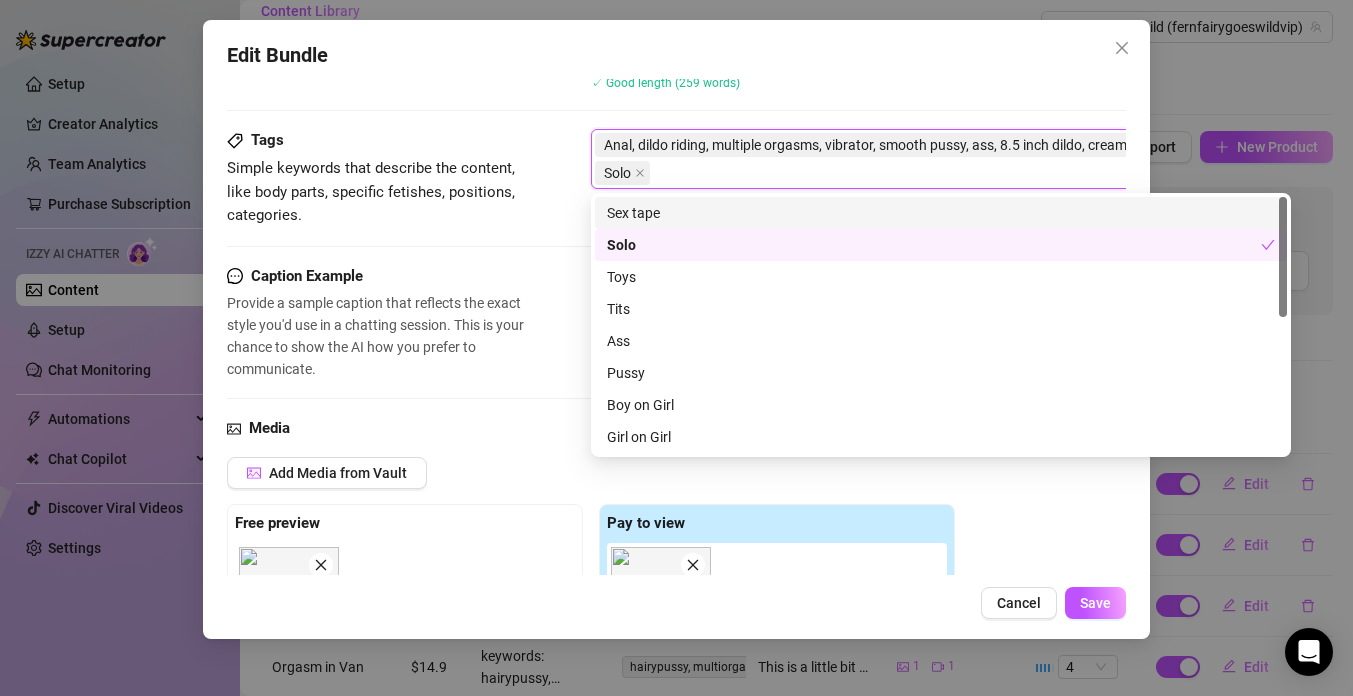 click on "Anal, dildo riding, multiple orgasms, vibrator, smooth pussy, ass, 8.5 inch dildo, creamy, squirt, messy, pussy" at bounding box center [925, 145] 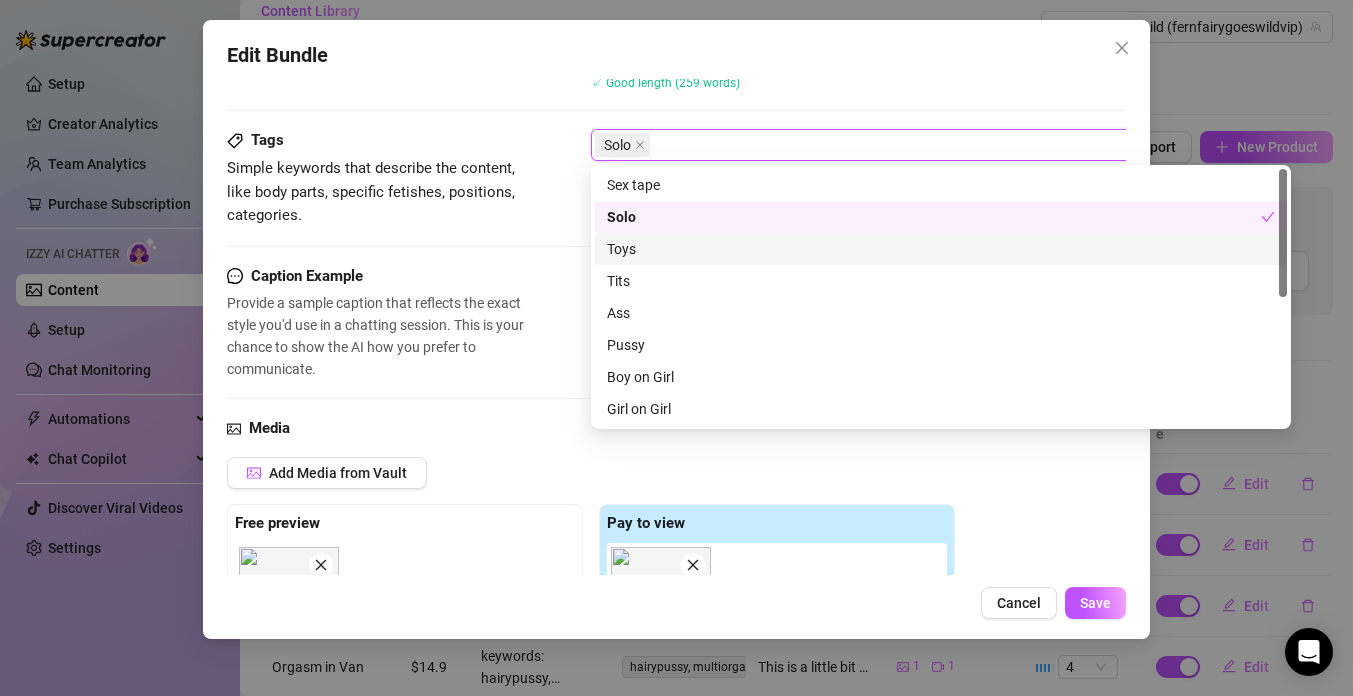 click on "Toys" at bounding box center (941, 249) 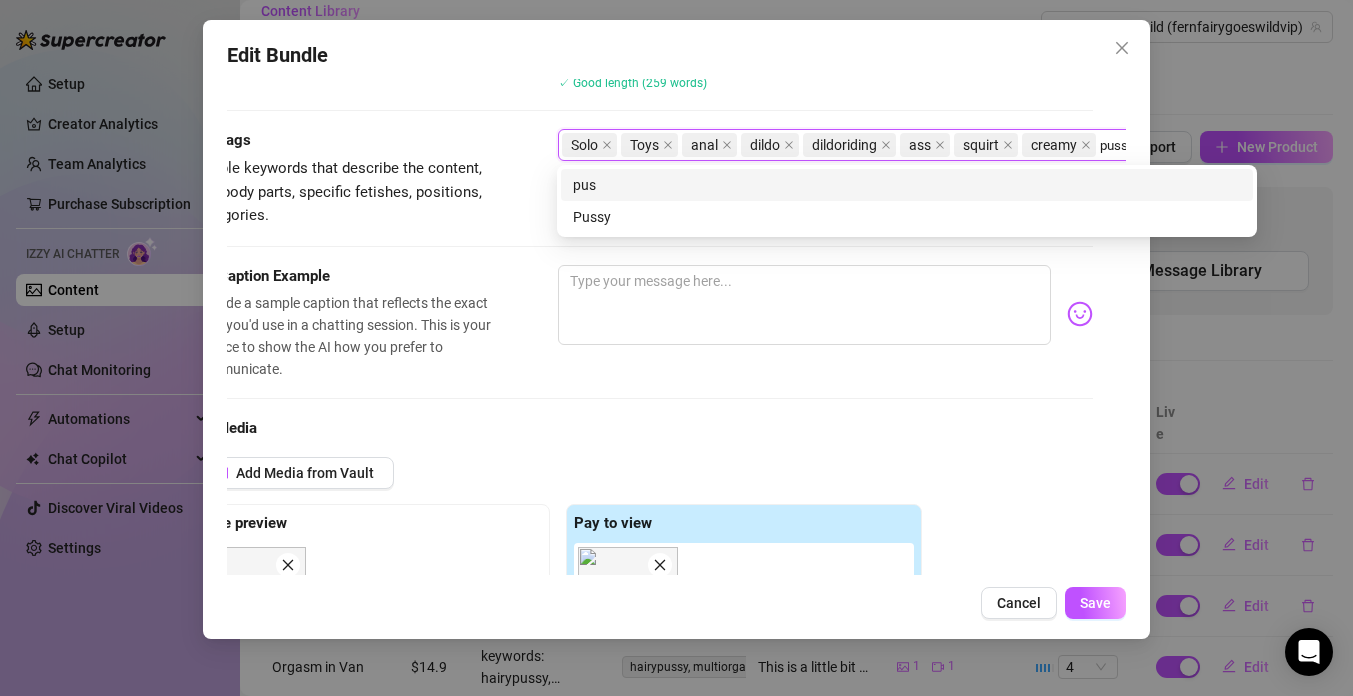 scroll, scrollTop: 552, scrollLeft: 44, axis: both 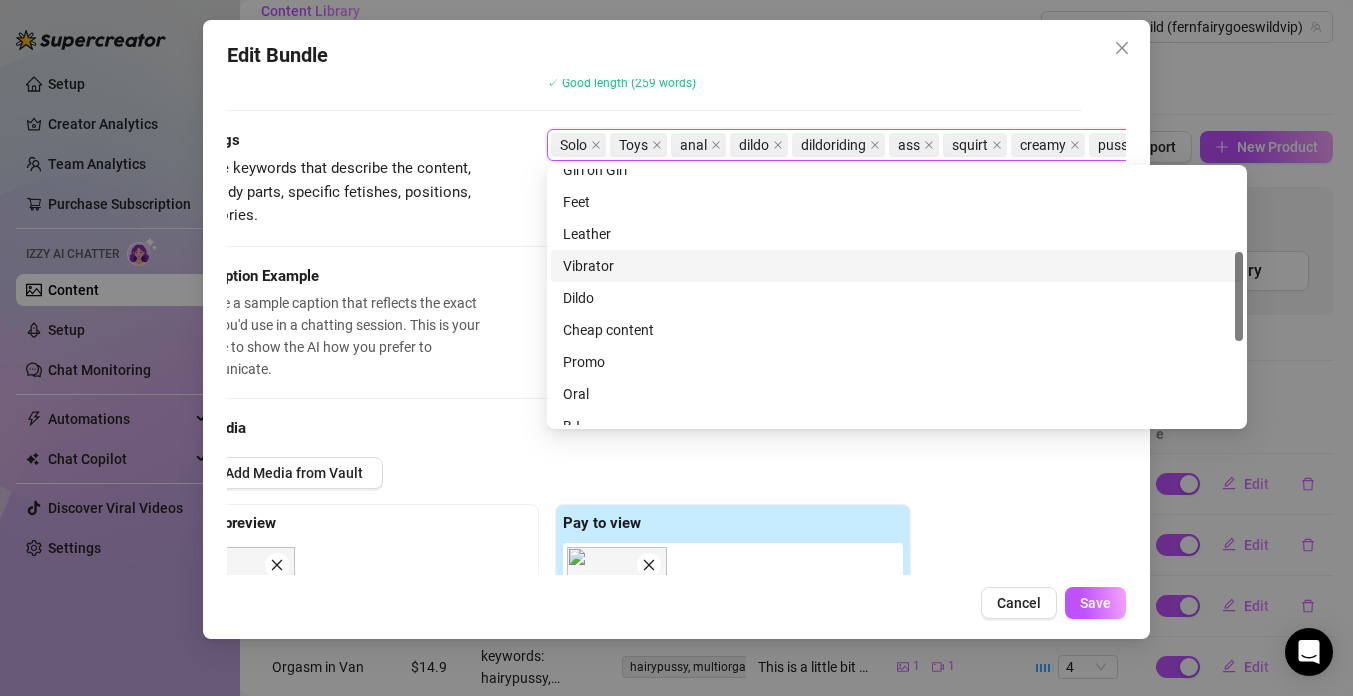 click on "Vibrator" at bounding box center [897, 266] 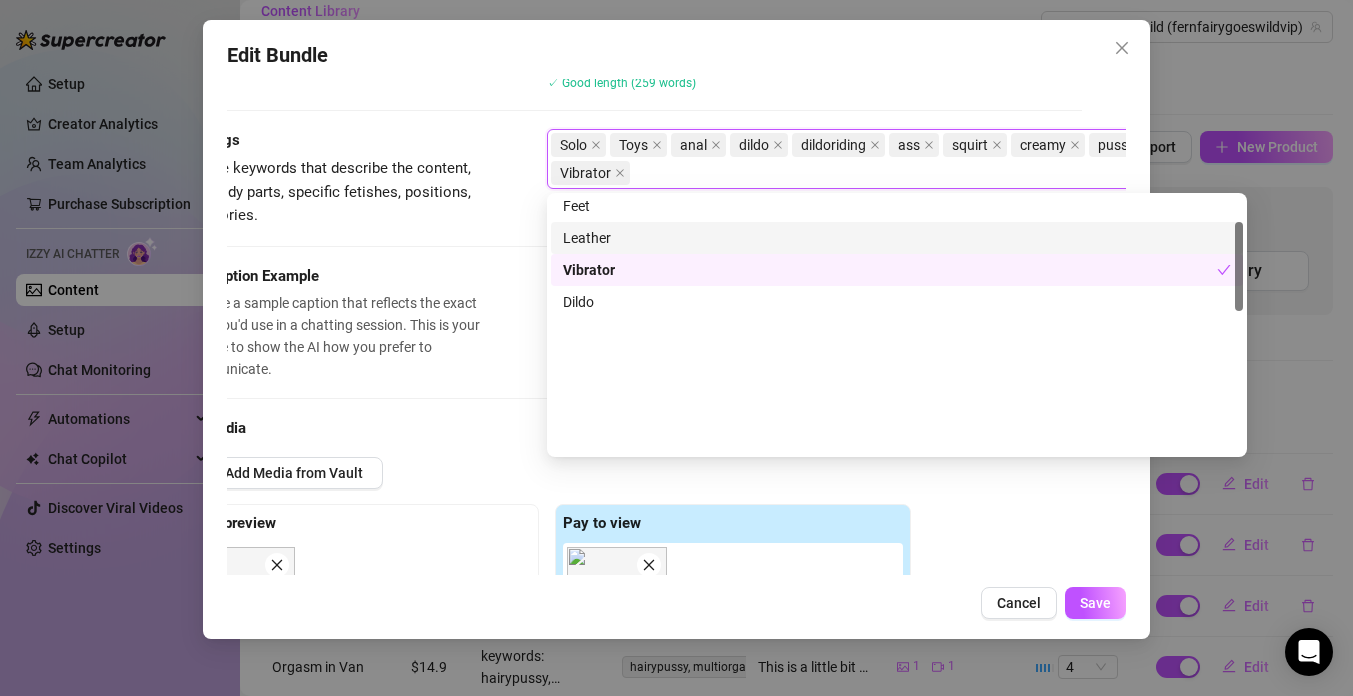scroll, scrollTop: 38, scrollLeft: 0, axis: vertical 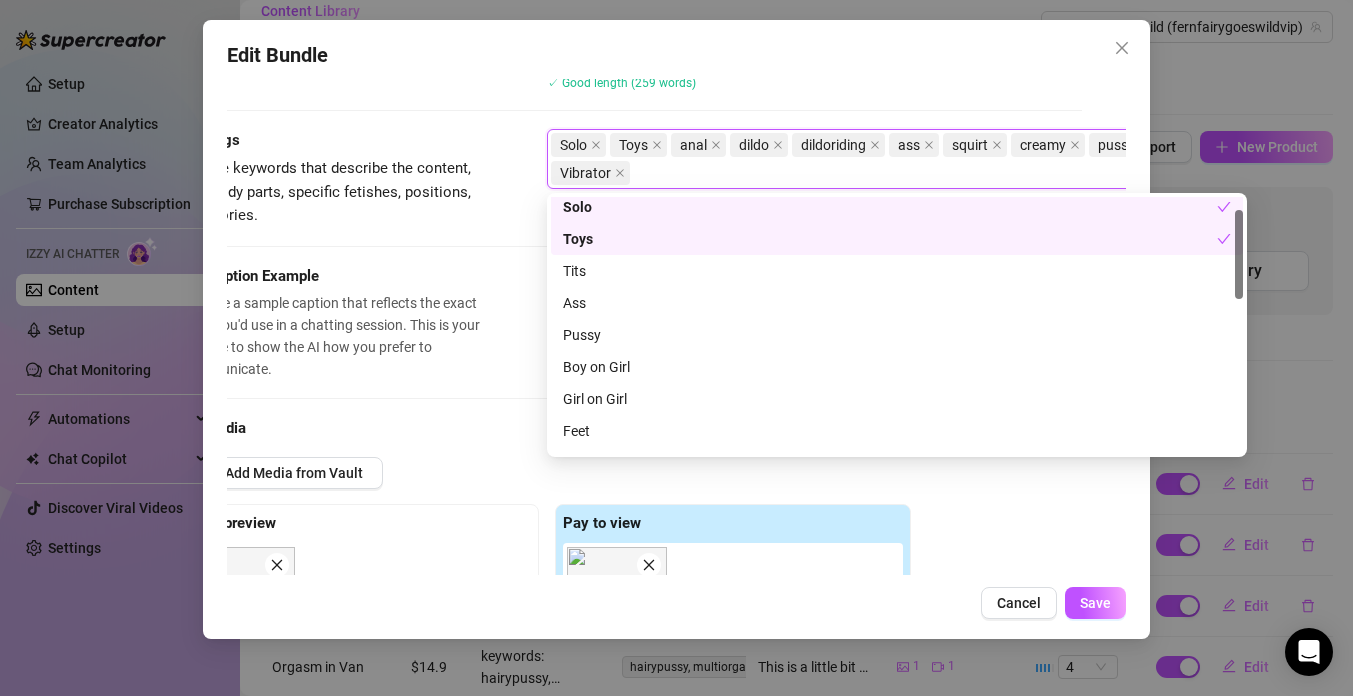 click on "Solo Toys anal dildo dildoriding ass squirt creamy pussy Vibrator" at bounding box center (886, 159) 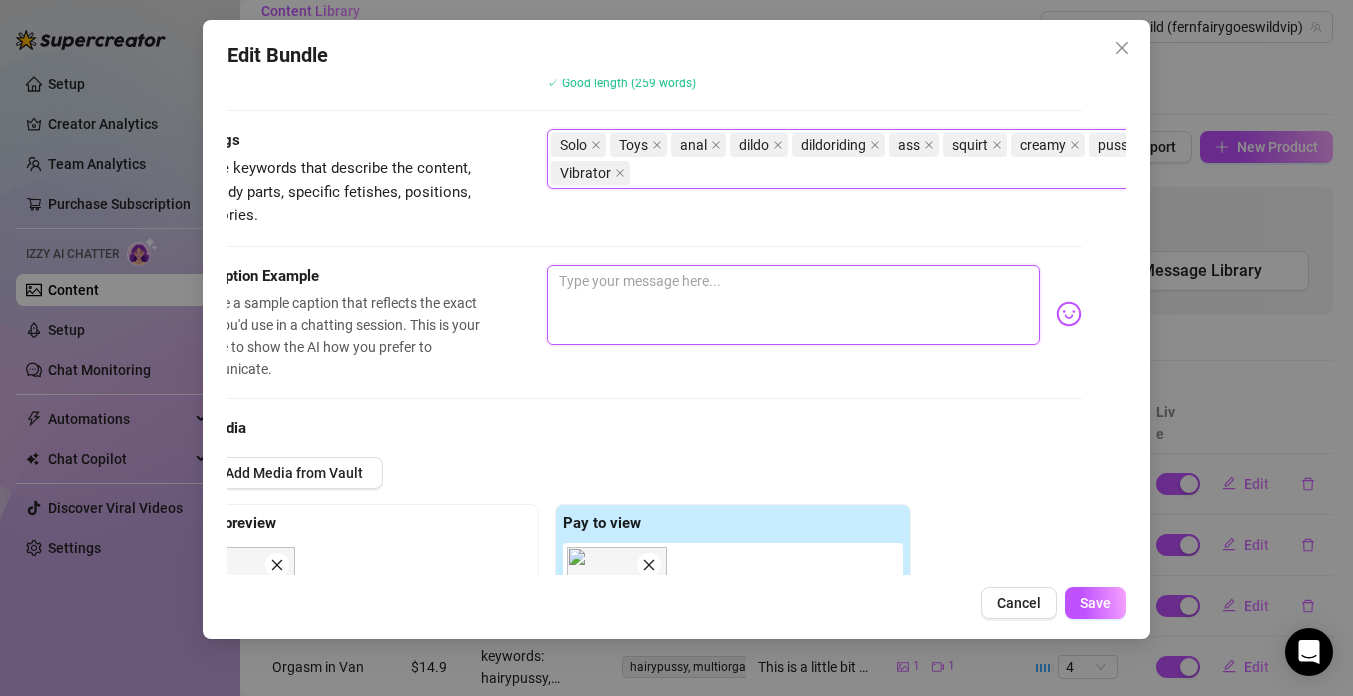 click at bounding box center (793, 305) 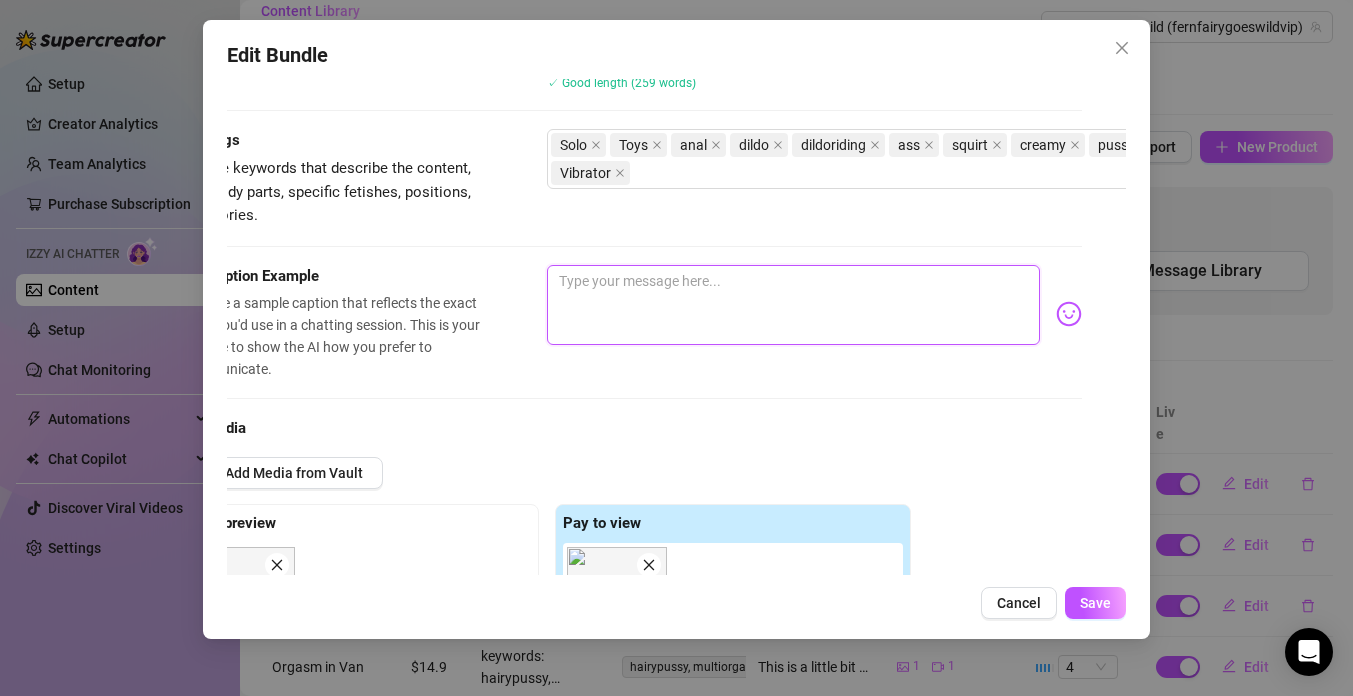 paste on "OMG, I've been teasing myself all day by not wearing any bra and panties - I kept brushing across my highly sensitive boobs through the fabric of my top and it felt amazing. Eventually I gave in and prepared to have a good play. I felt like anal so without much foreplay and because of the fact that I was turned on all day I didn't waste much time to insert that 8.5 inch dildo into my ass In the end  both holes got a good workout, my pussy got super creamy and I ended having a very very messy squirt with thick cream all over my pussy dripping onto the coffee table.... I hope you will enjoy this as much as I did when I edited the video... I admit I had a play while editing it...." 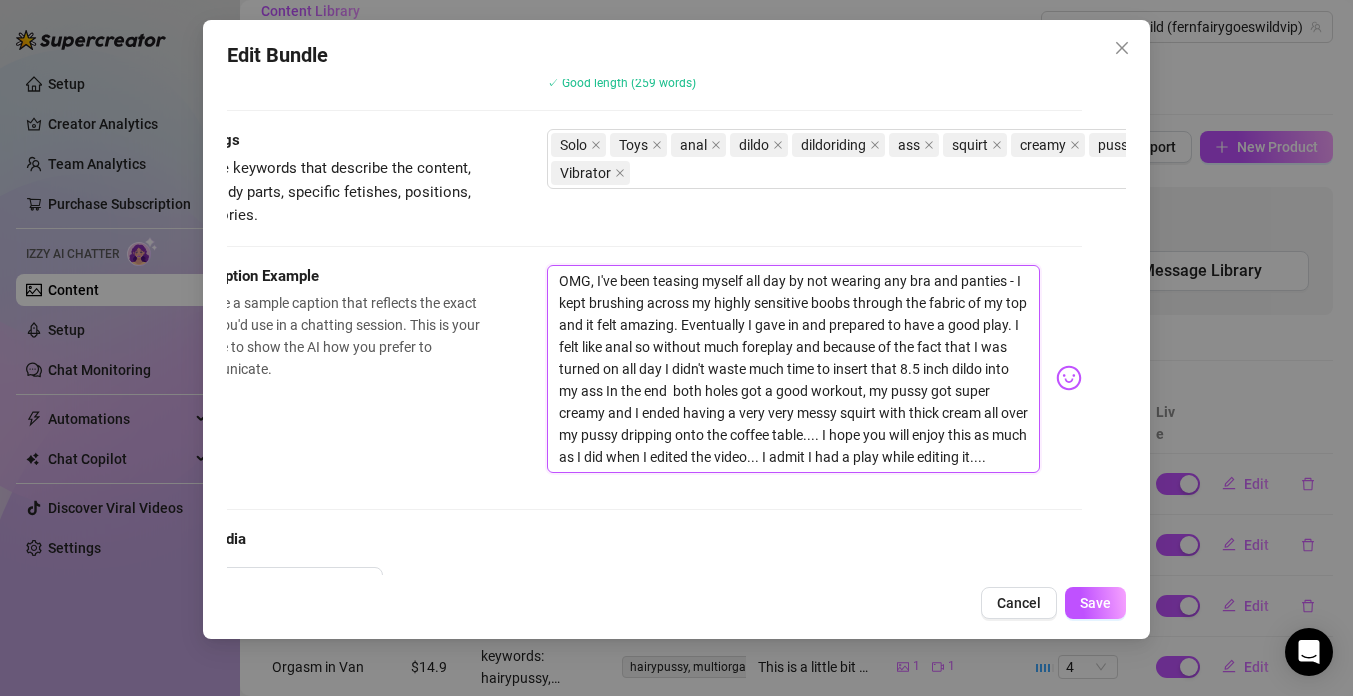 scroll, scrollTop: 0, scrollLeft: 0, axis: both 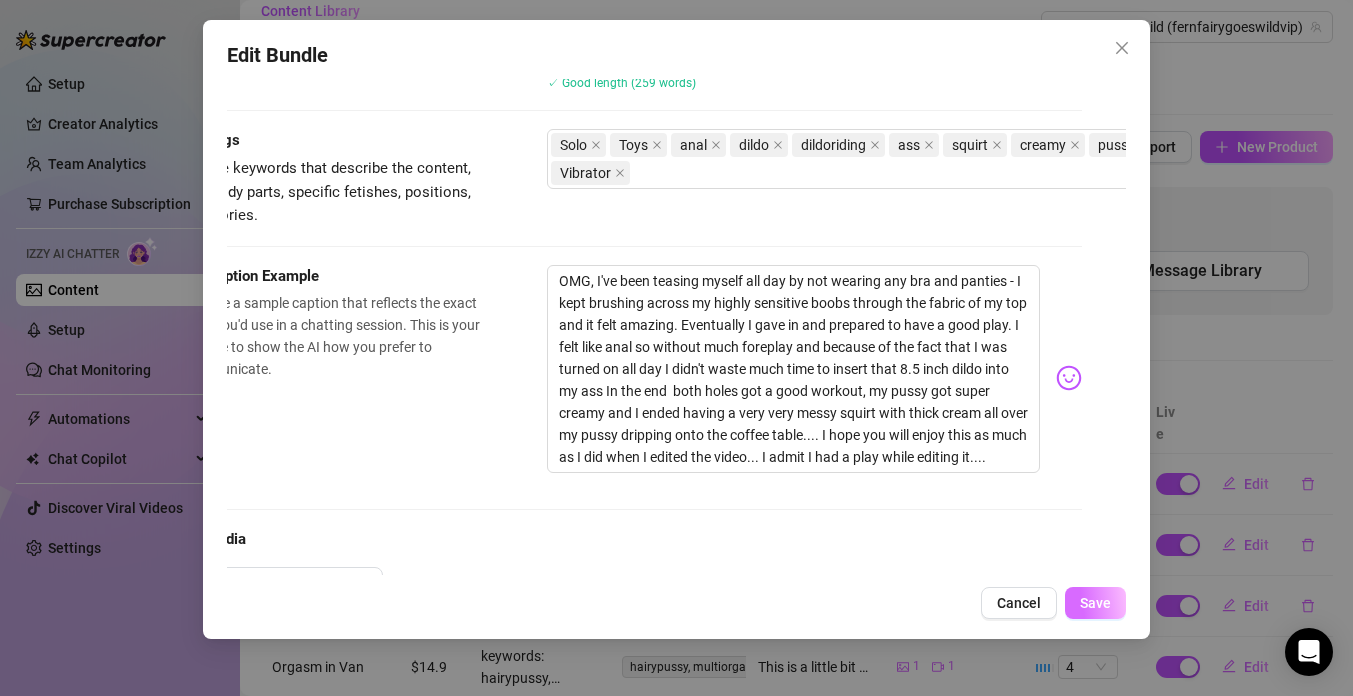 click on "Save" at bounding box center (1095, 603) 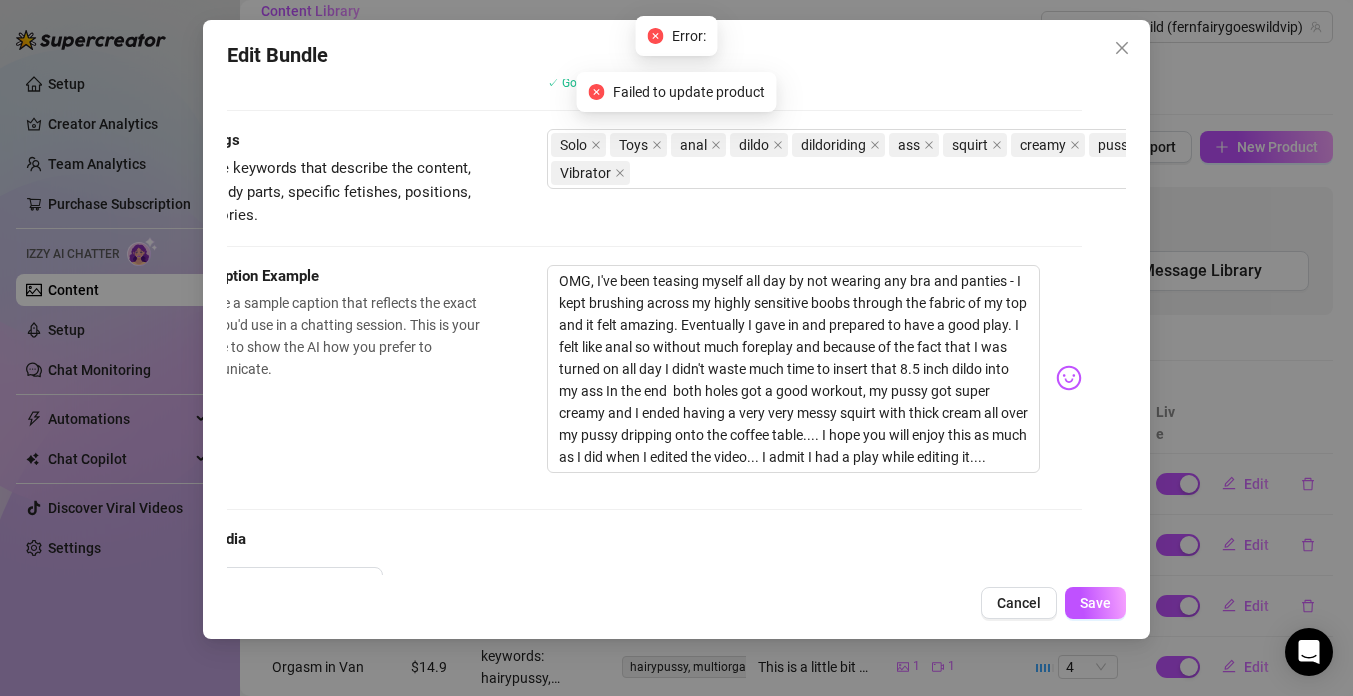 click on "Tags Simple keywords that describe the content, like body parts, specific fetishes, positions, categories. Solo Toys anal dildo dildoriding ass squirt creamy pussy Vibrator" at bounding box center (632, 178) 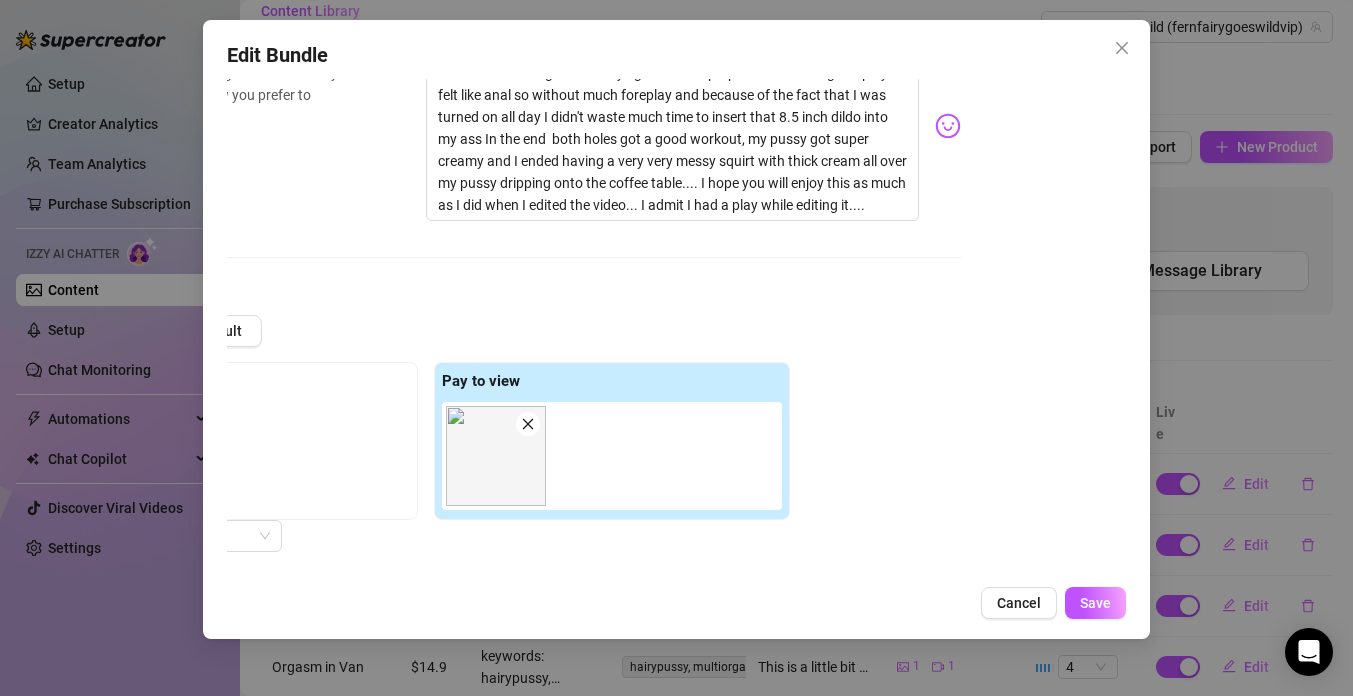scroll, scrollTop: 837, scrollLeft: 165, axis: both 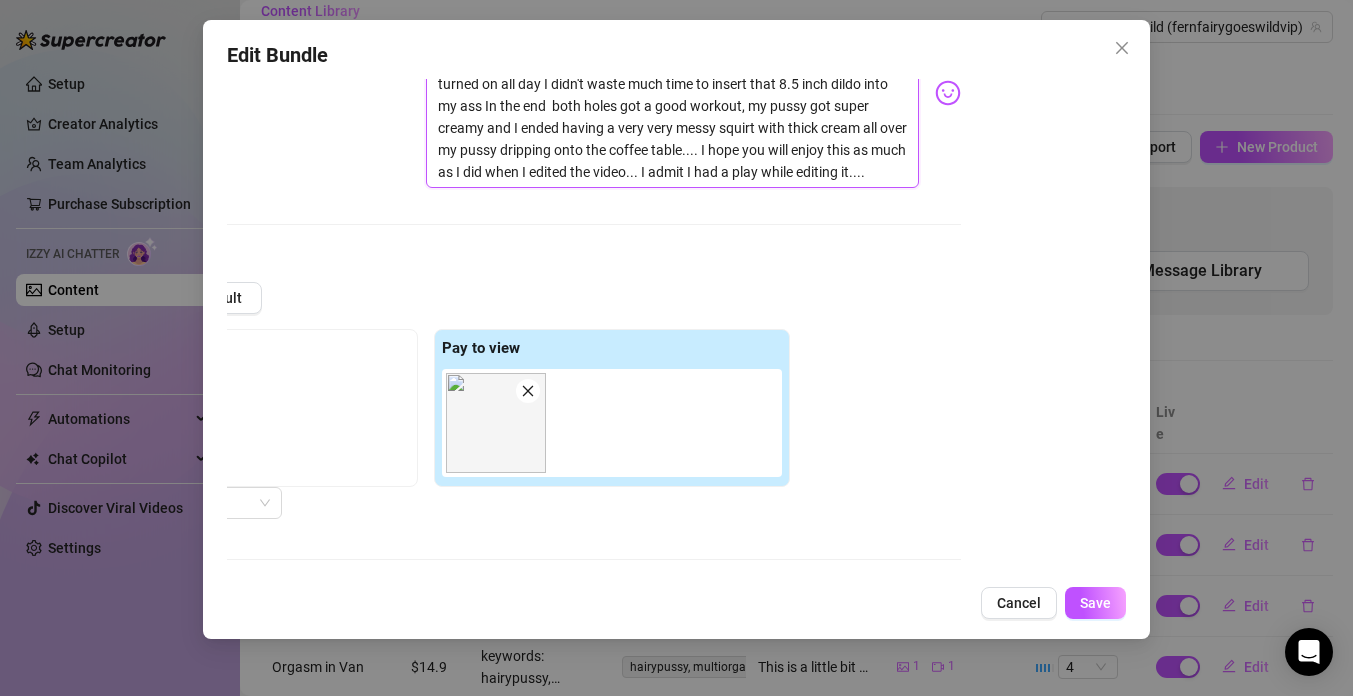 click on "OMG, I've been teasing myself all day by not wearing any bra and panties - I kept brushing across my highly sensitive boobs through the fabric of my top and it felt amazing. Eventually I gave in and prepared to have a good play. I felt like anal so without much foreplay and because of the fact that I was turned on all day I didn't waste much time to insert that 8.5 inch dildo into my ass In the end  both holes got a good workout, my pussy got super creamy and I ended having a very very messy squirt with thick cream all over my pussy dripping onto the coffee table.... I hope you will enjoy this as much as I did when I edited the video... I admit I had a play while editing it...." at bounding box center (672, 84) 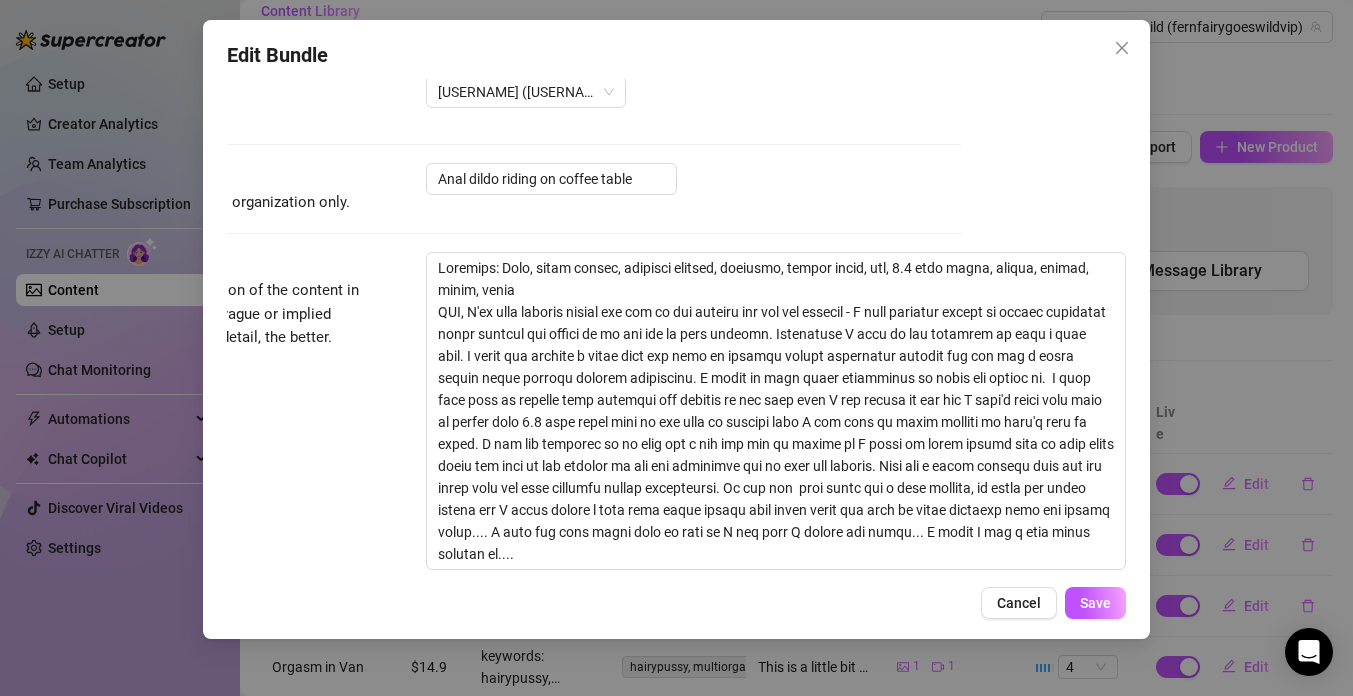 scroll, scrollTop: 30, scrollLeft: 165, axis: both 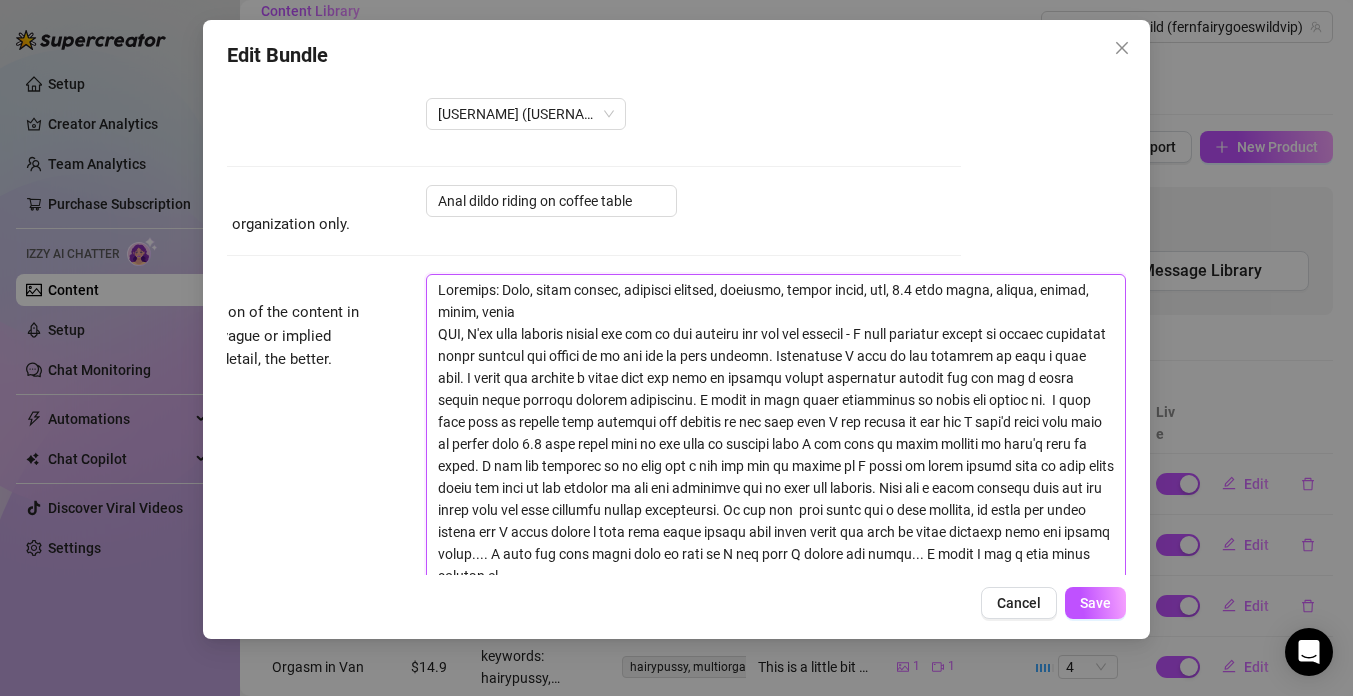 drag, startPoint x: 503, startPoint y: 377, endPoint x: 431, endPoint y: 331, distance: 85.44004 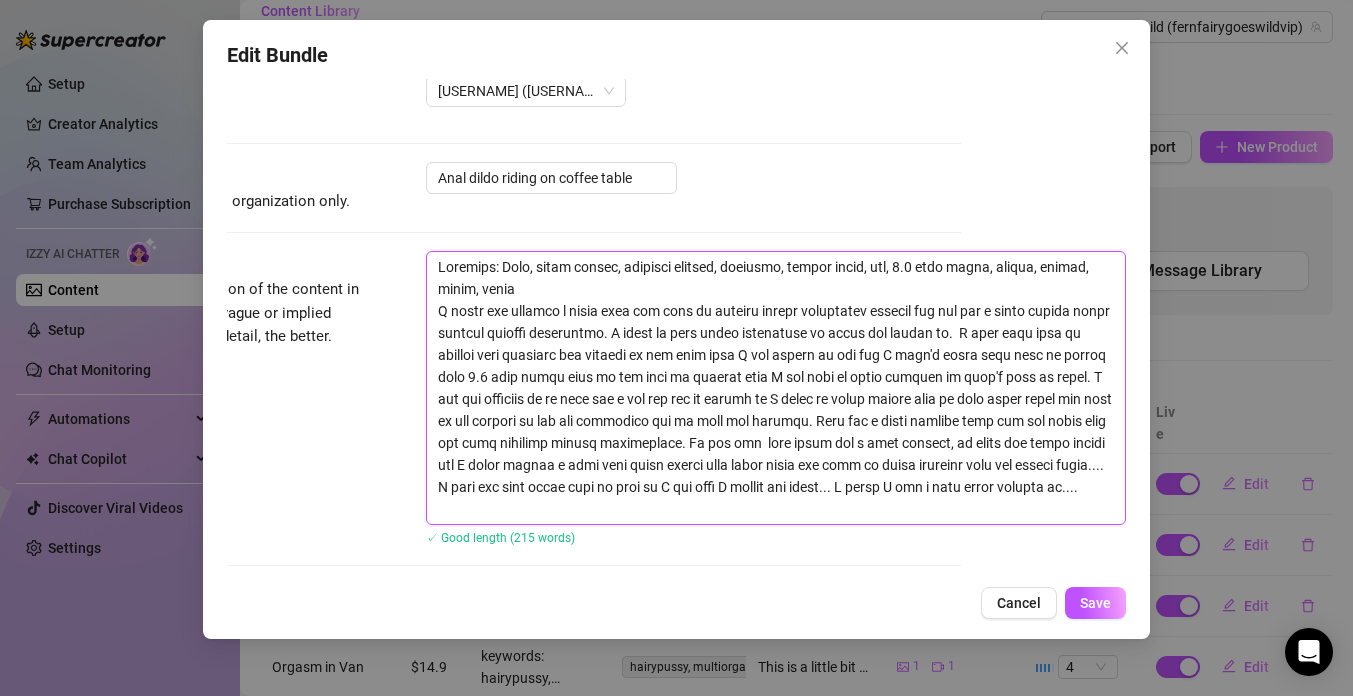 scroll, scrollTop: 60, scrollLeft: 165, axis: both 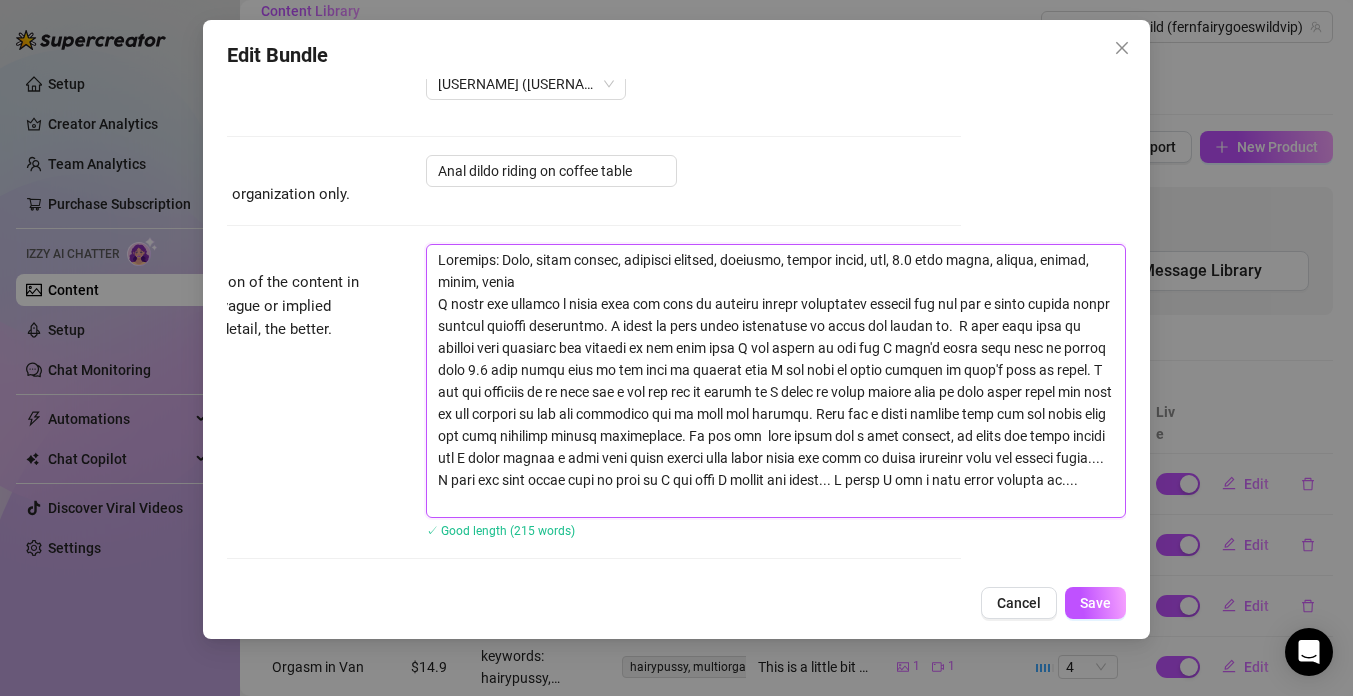 drag, startPoint x: 1048, startPoint y: 324, endPoint x: 1004, endPoint y: 324, distance: 44 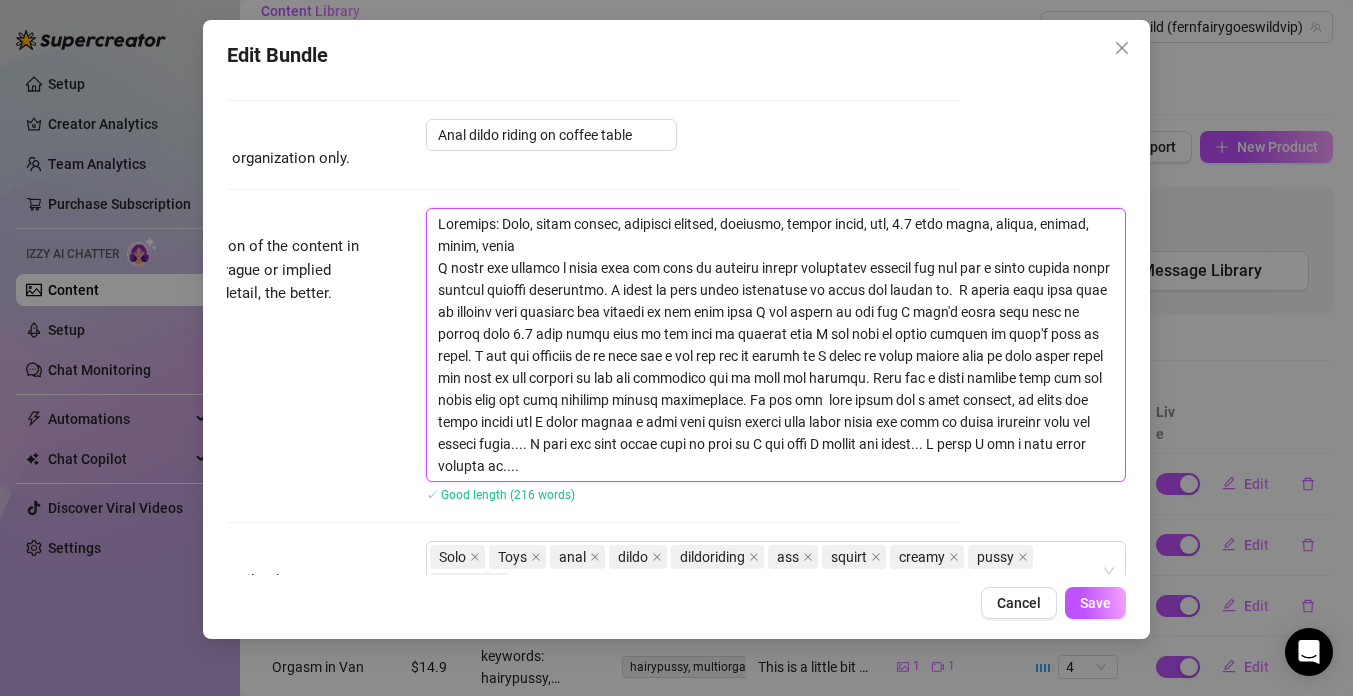 scroll, scrollTop: 100, scrollLeft: 165, axis: both 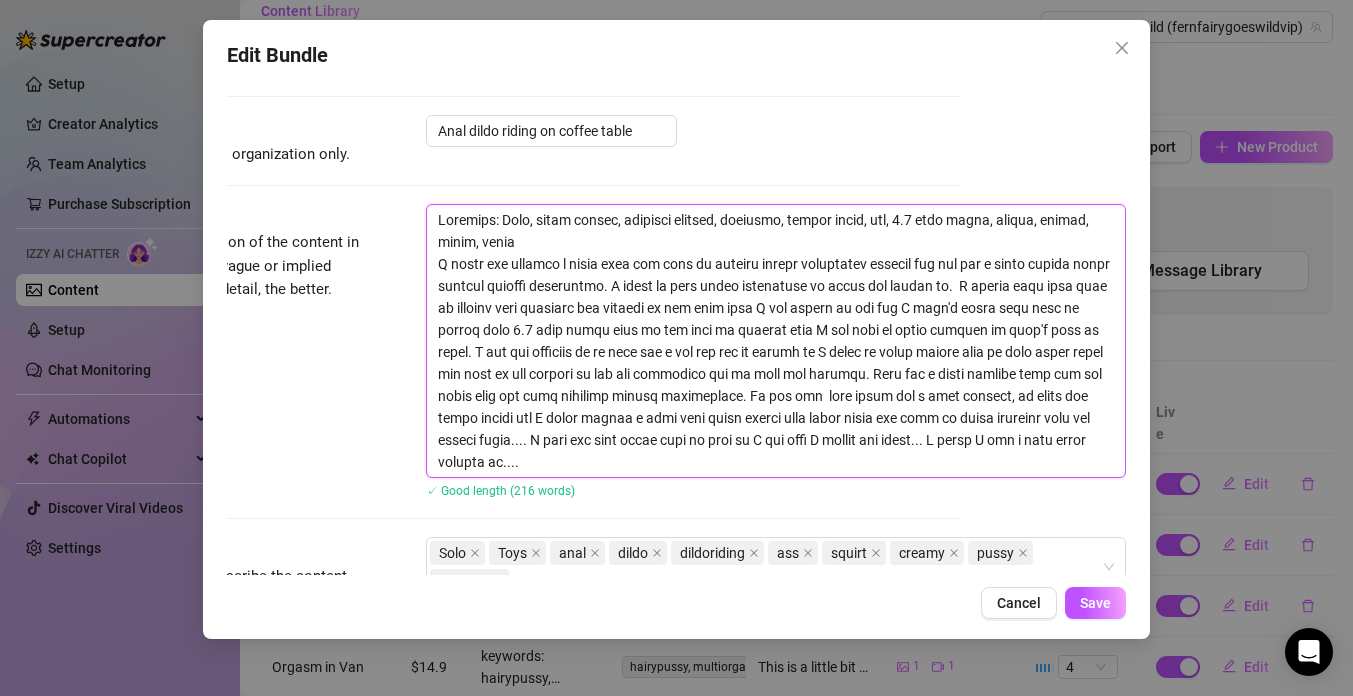 drag, startPoint x: 890, startPoint y: 306, endPoint x: 787, endPoint y: 306, distance: 103 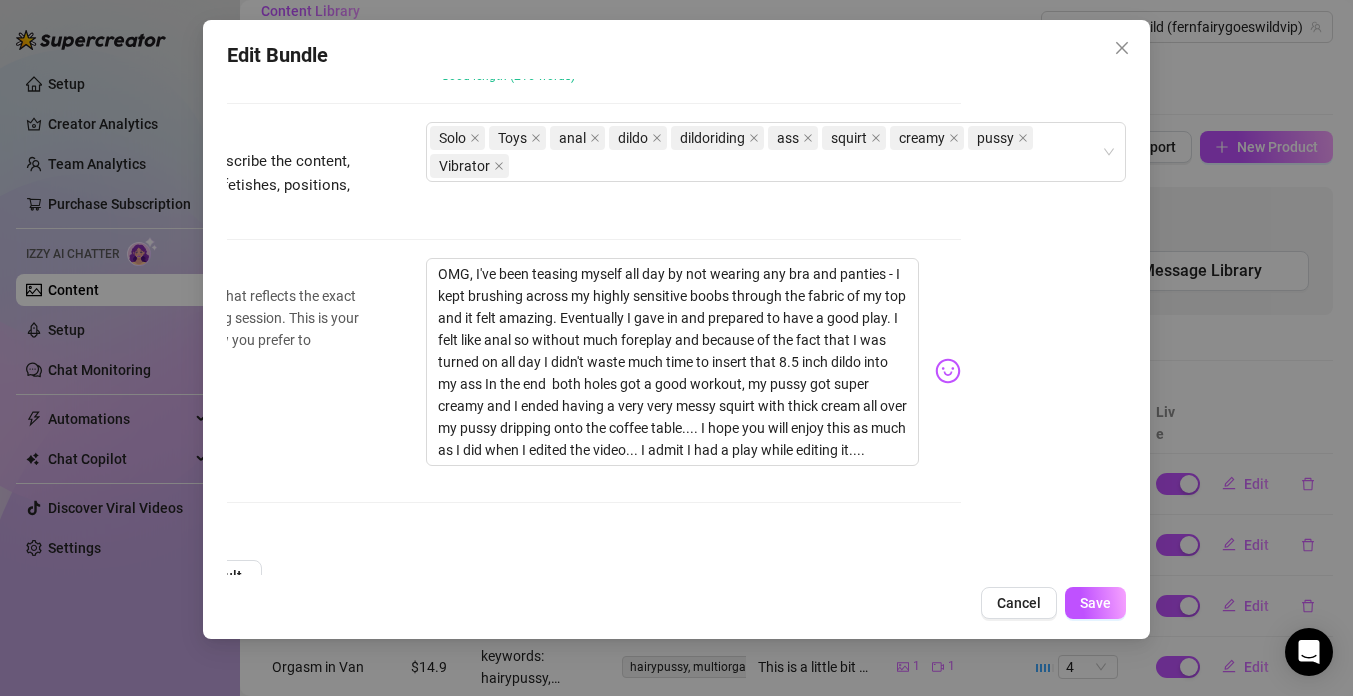 scroll, scrollTop: 569, scrollLeft: 165, axis: both 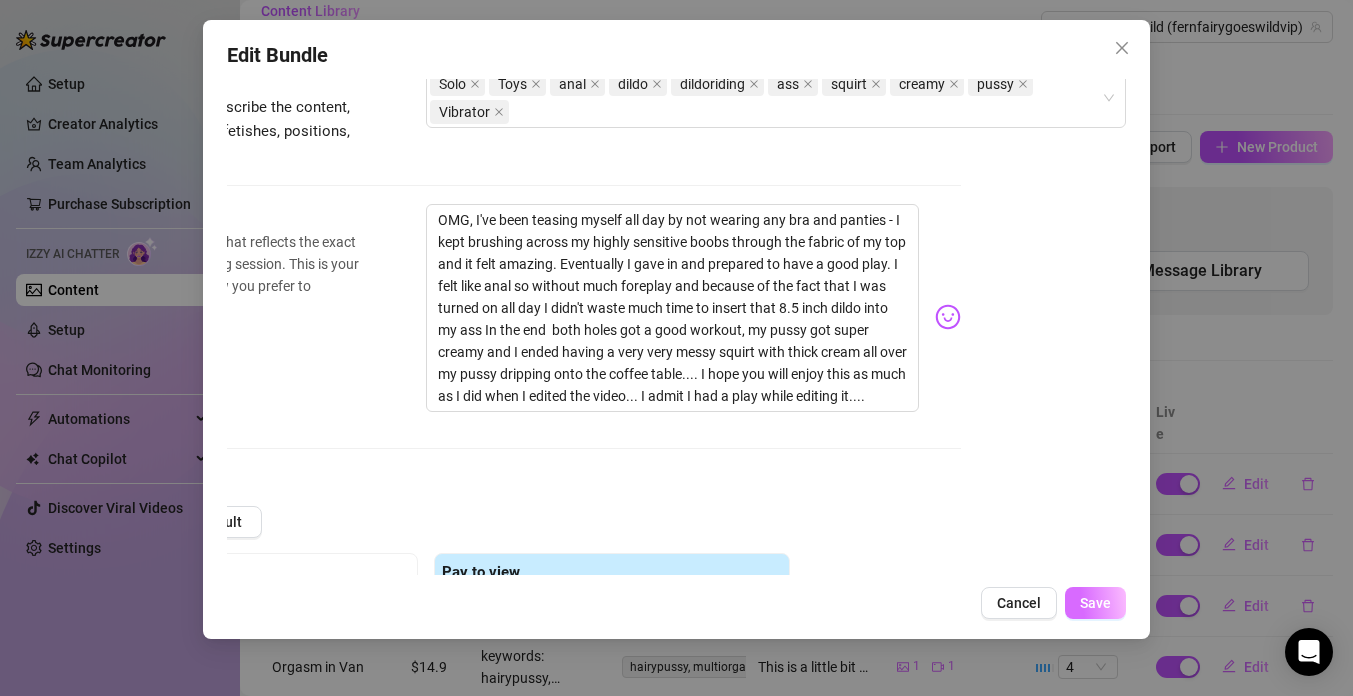 click on "Save" at bounding box center [1095, 603] 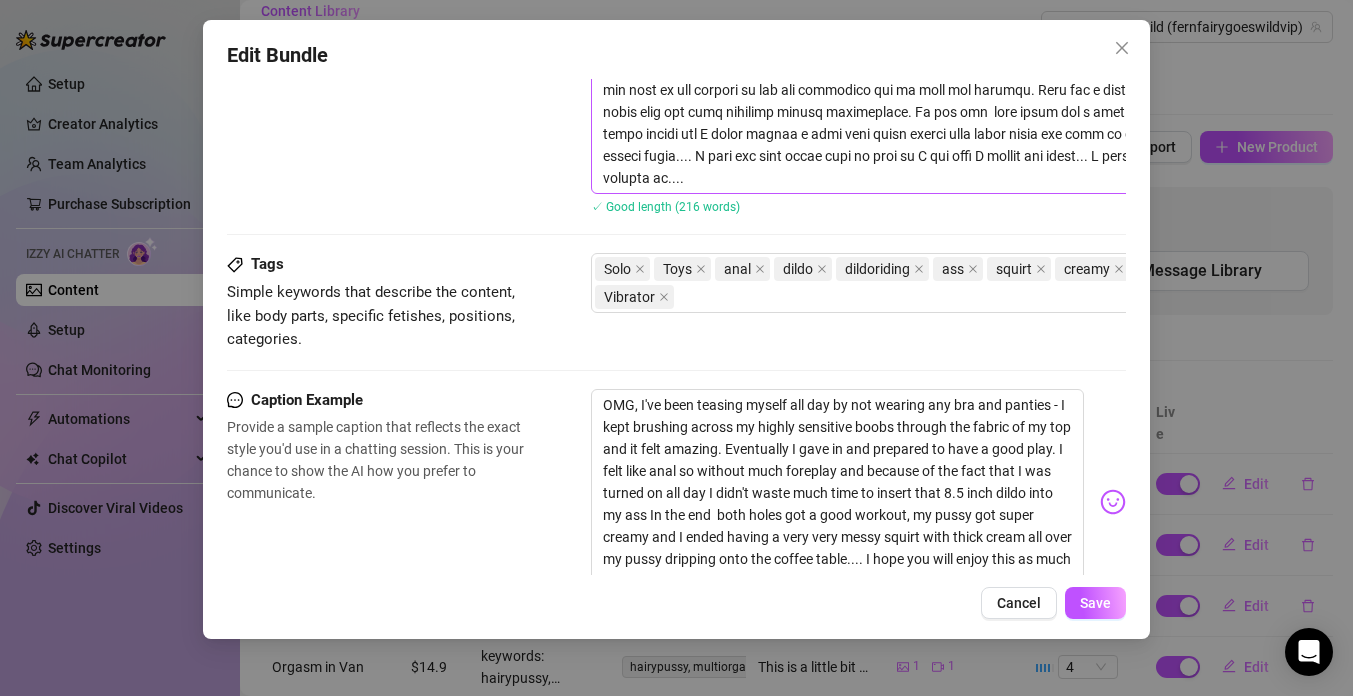 scroll, scrollTop: 394, scrollLeft: 0, axis: vertical 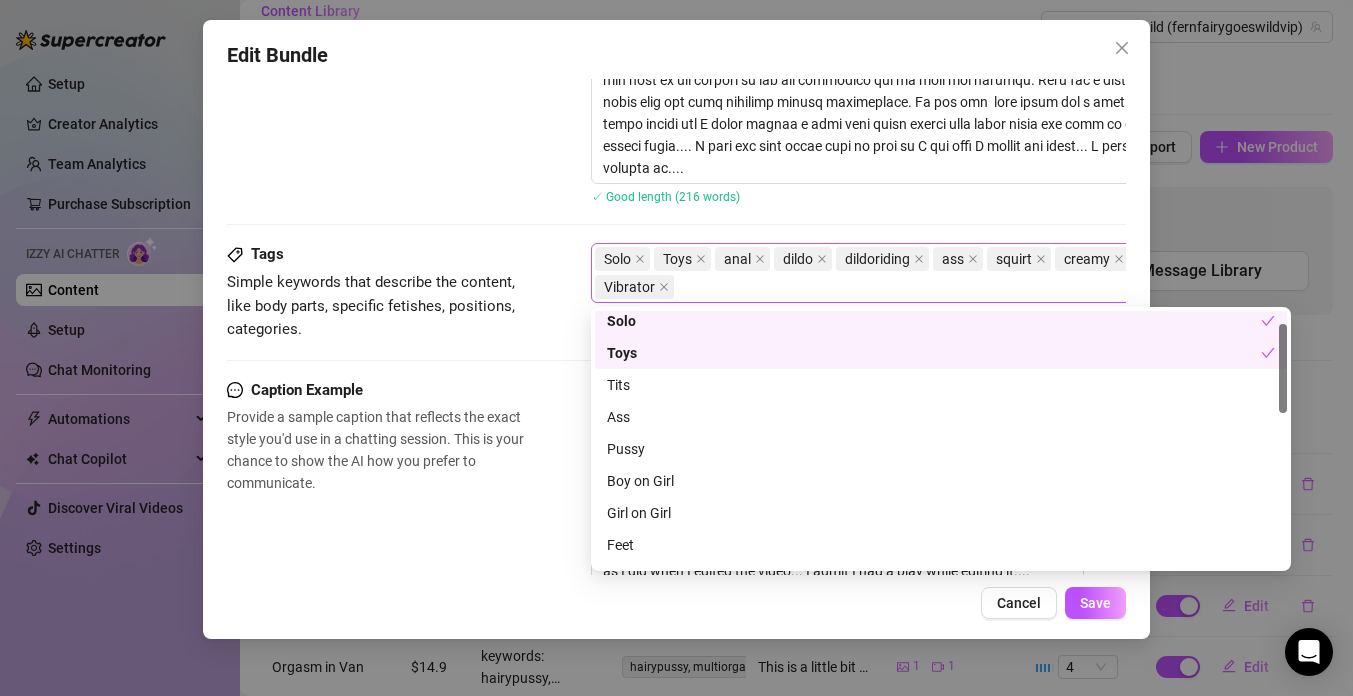 click on "Solo Toys anal dildo dildoriding ass squirt creamy pussy Vibrator" at bounding box center [930, 273] 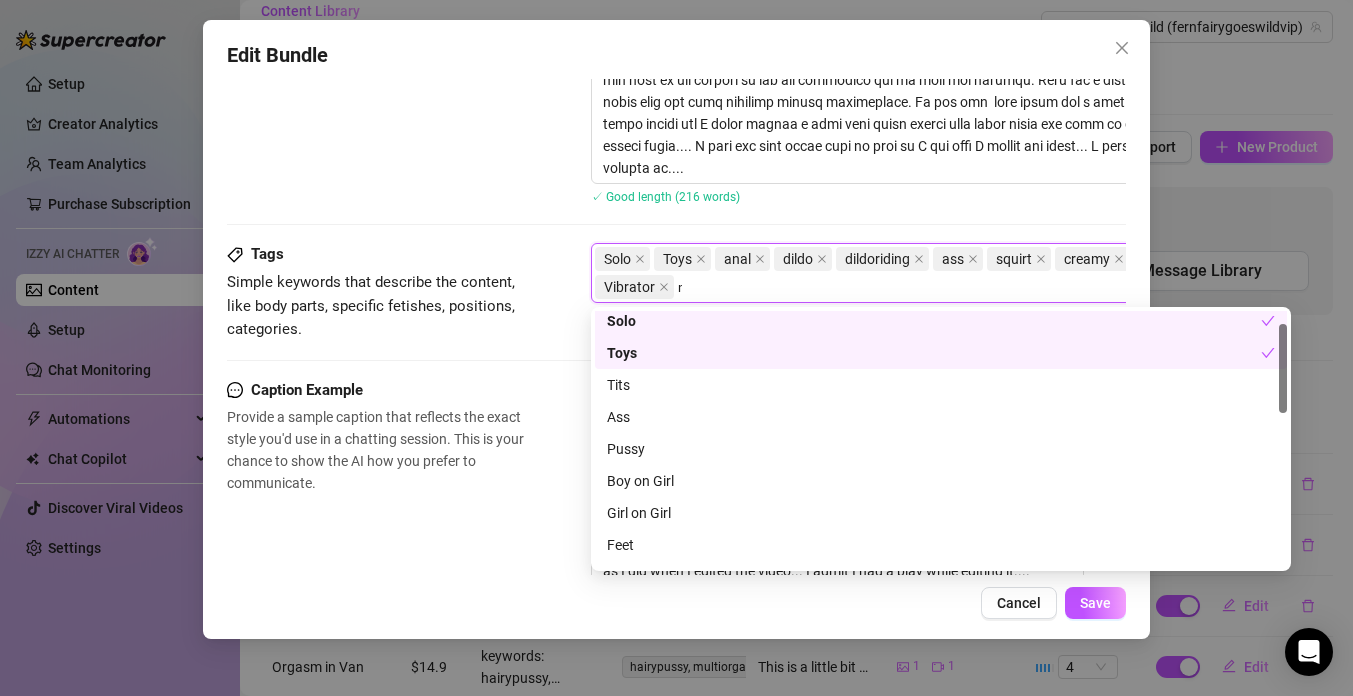 scroll, scrollTop: 0, scrollLeft: 0, axis: both 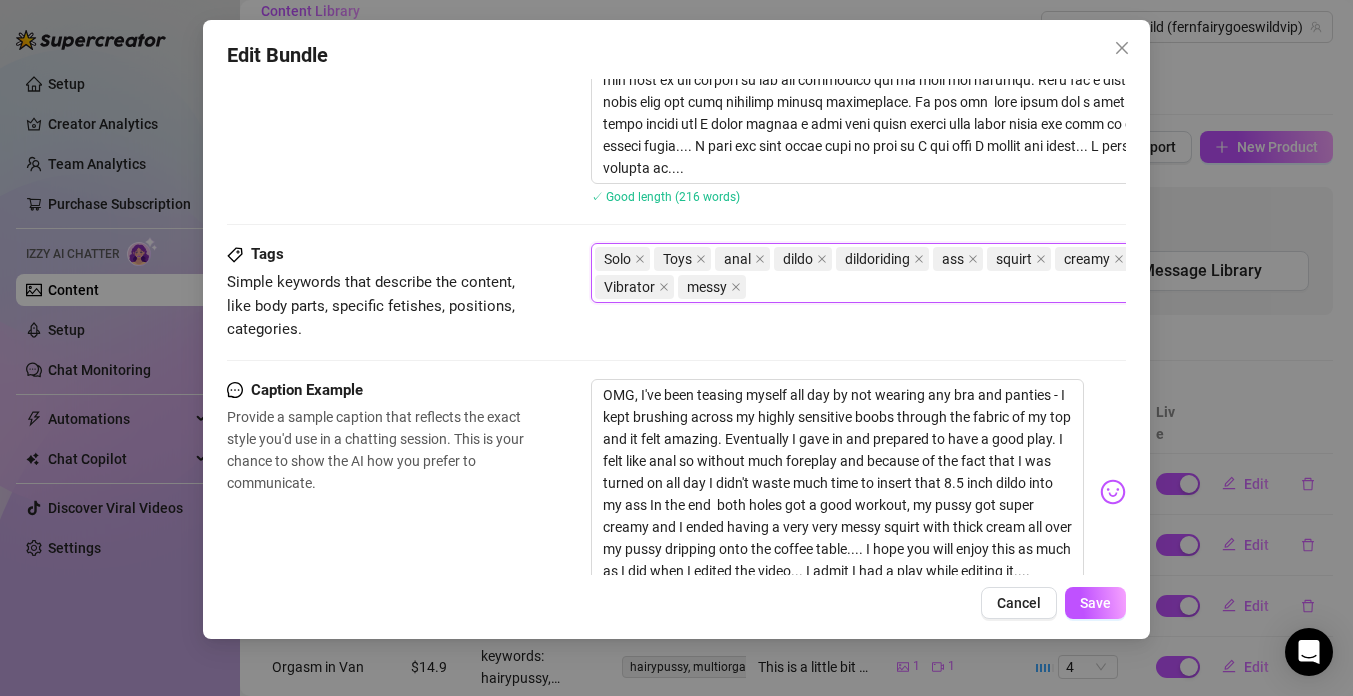 click on "Caption Example Provide a sample caption that reflects the exact style you'd use in a chatting session. This is your chance to show the AI how you prefer to communicate. OMG, I've been teasing myself all day by not wearing any bra and panties - I kept brushing across my highly sensitive boobs through the fabric of my top and it felt amazing. Eventually I gave in and prepared to have a good play. I felt like anal so without much foreplay and because of the fact that I was turned on all day I didn't waste much time to insert that 8.5 inch dildo into my ass In the end  both holes got a good workout, my pussy got super creamy and I ended having a very very messy squirt with thick cream all over my pussy dripping onto the coffee table.... I hope you will enjoy this as much as I did when I edited the video... I admit I had a play while editing it...." at bounding box center (676, 492) 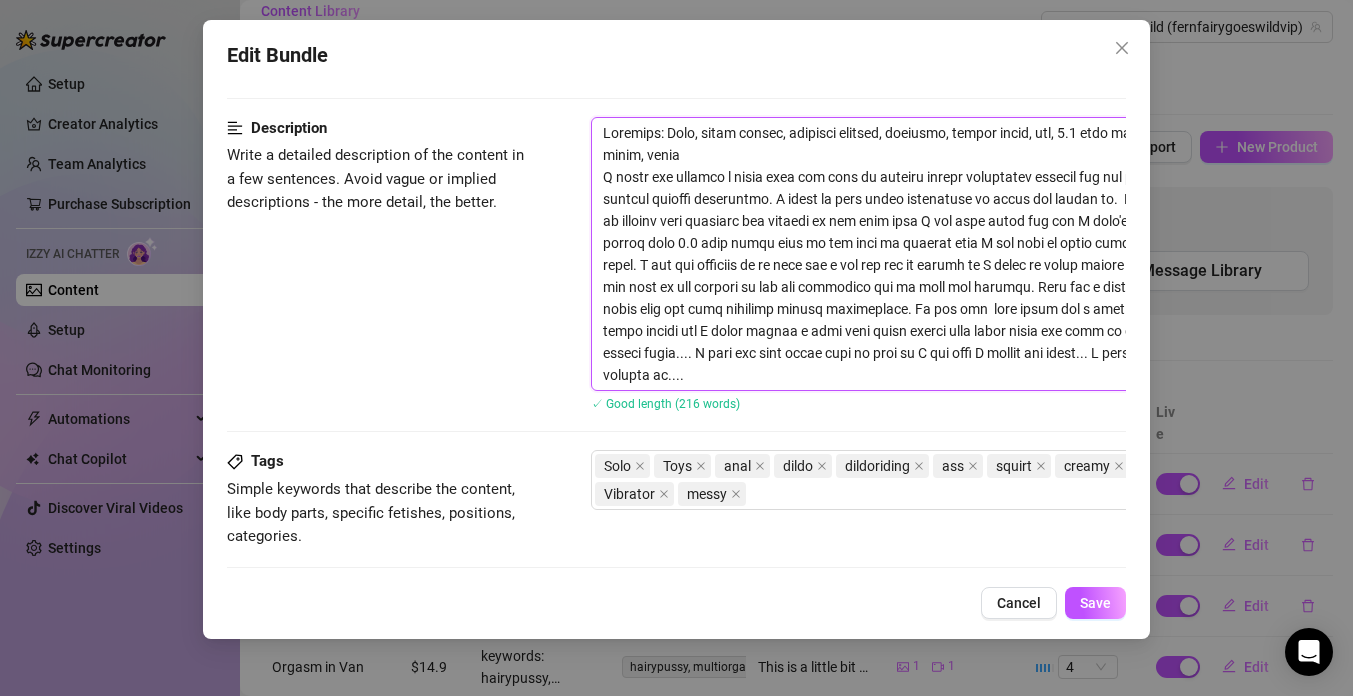 scroll, scrollTop: 0, scrollLeft: 0, axis: both 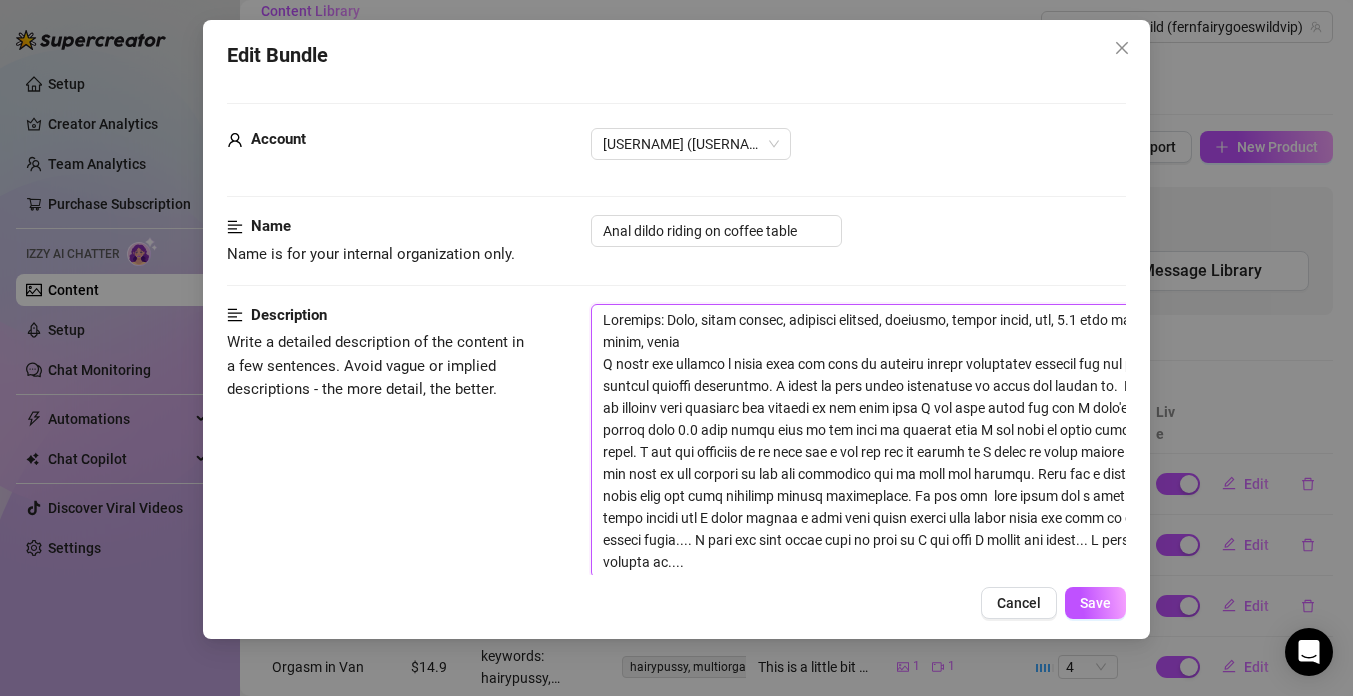drag, startPoint x: 727, startPoint y: 176, endPoint x: 601, endPoint y: 325, distance: 195.13329 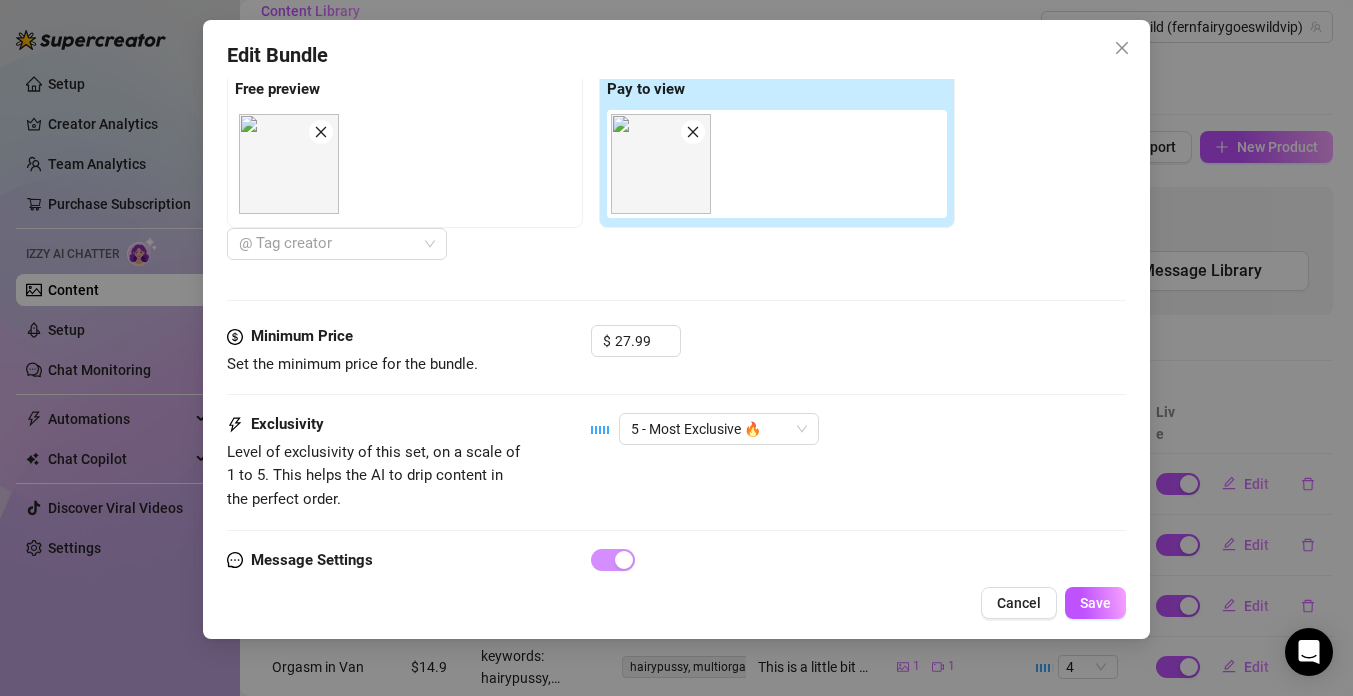 scroll, scrollTop: 1113, scrollLeft: 0, axis: vertical 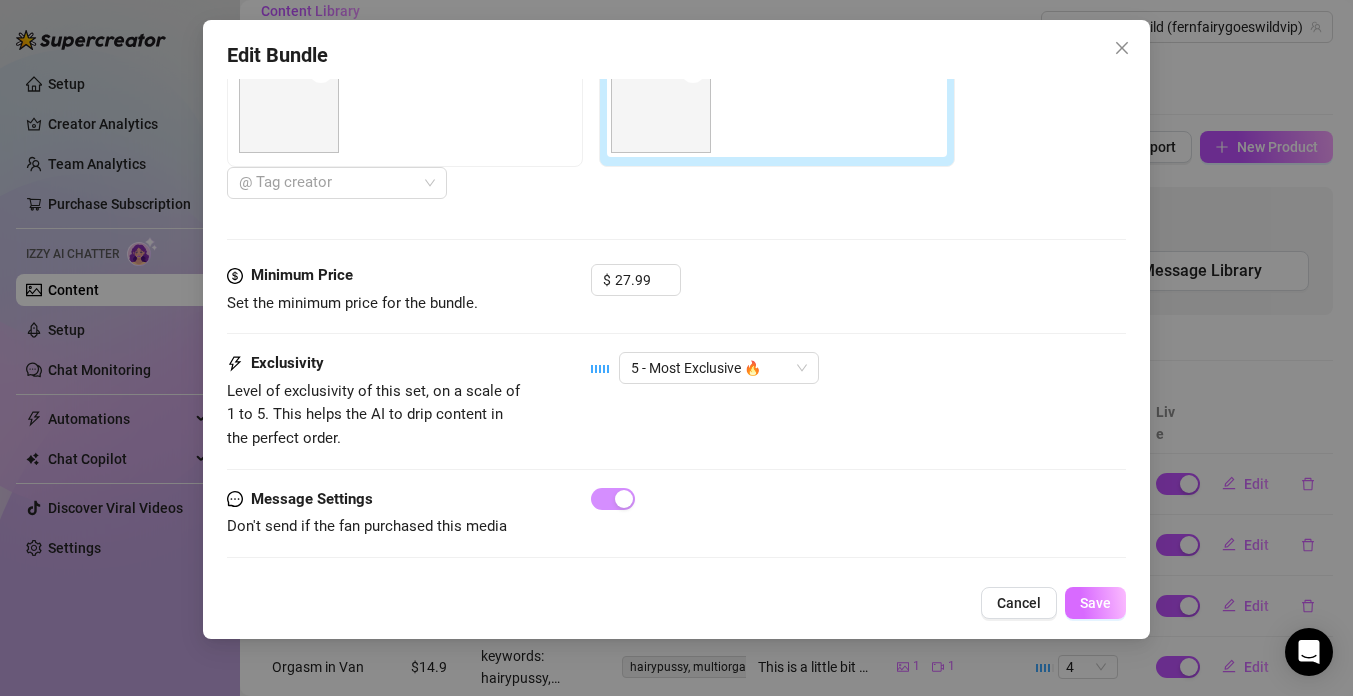 click on "Save" at bounding box center (1095, 603) 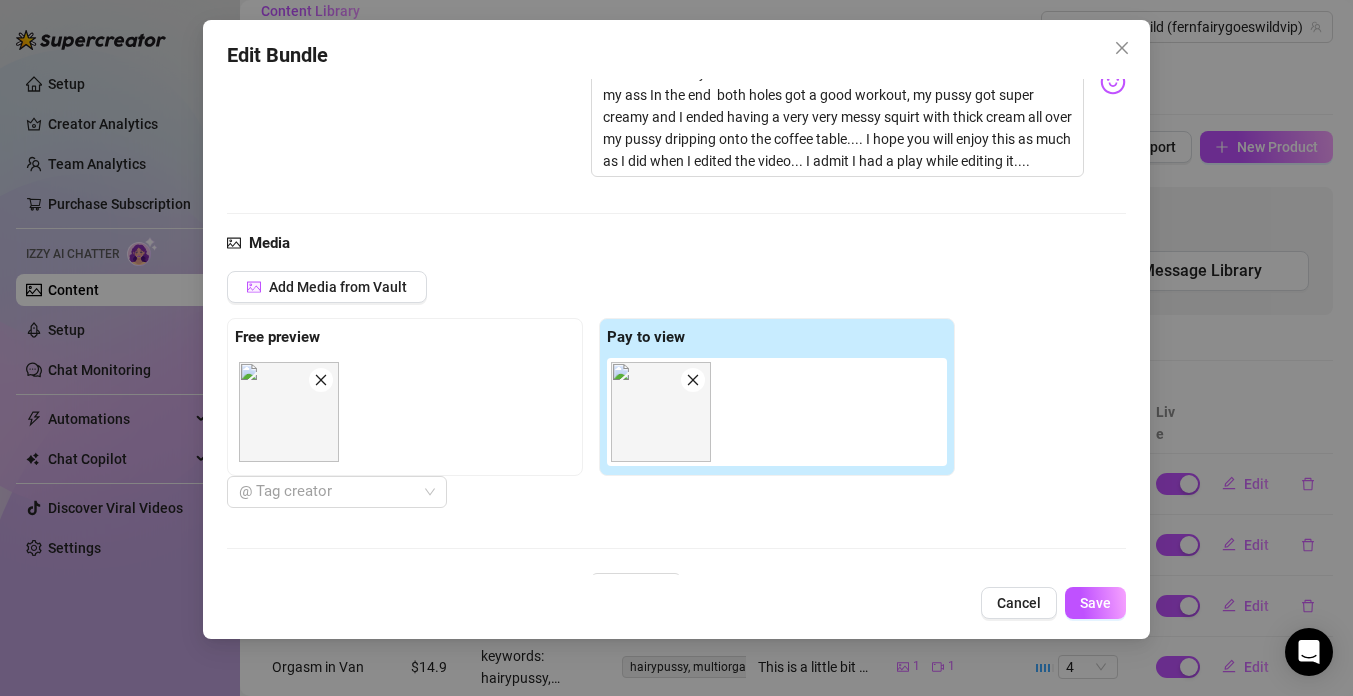 scroll, scrollTop: 794, scrollLeft: 0, axis: vertical 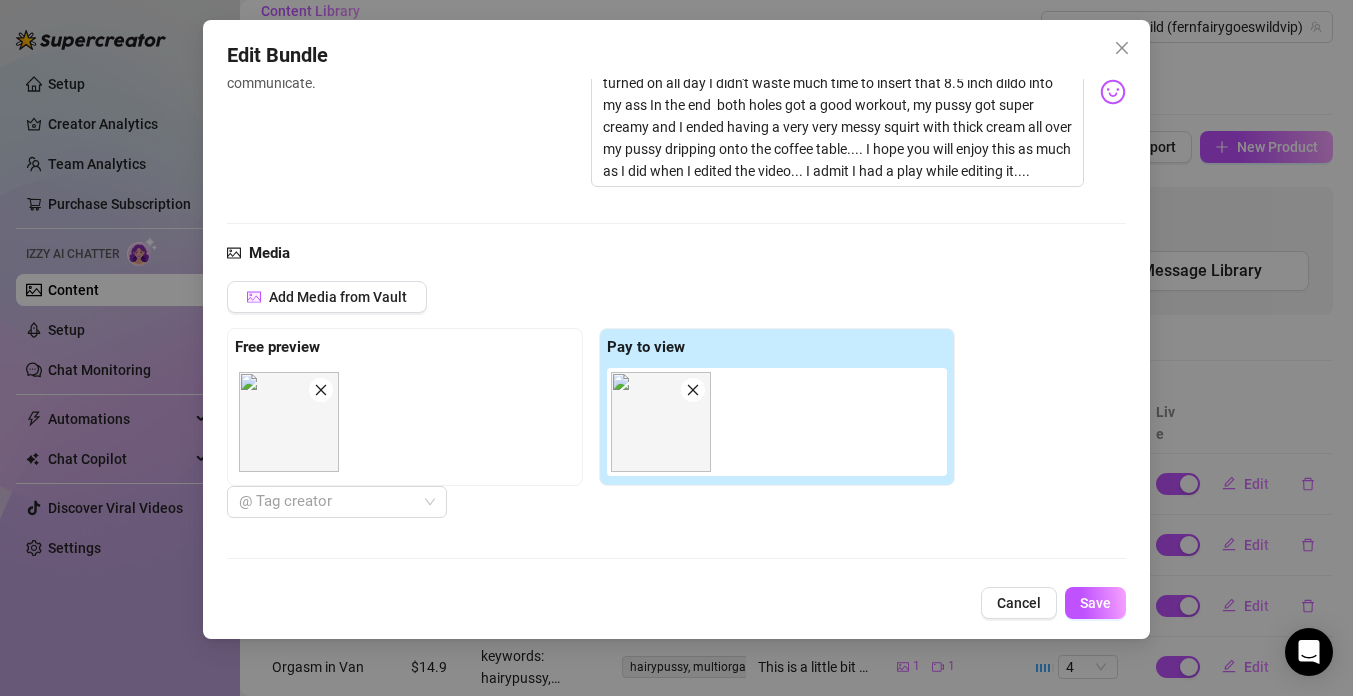 click 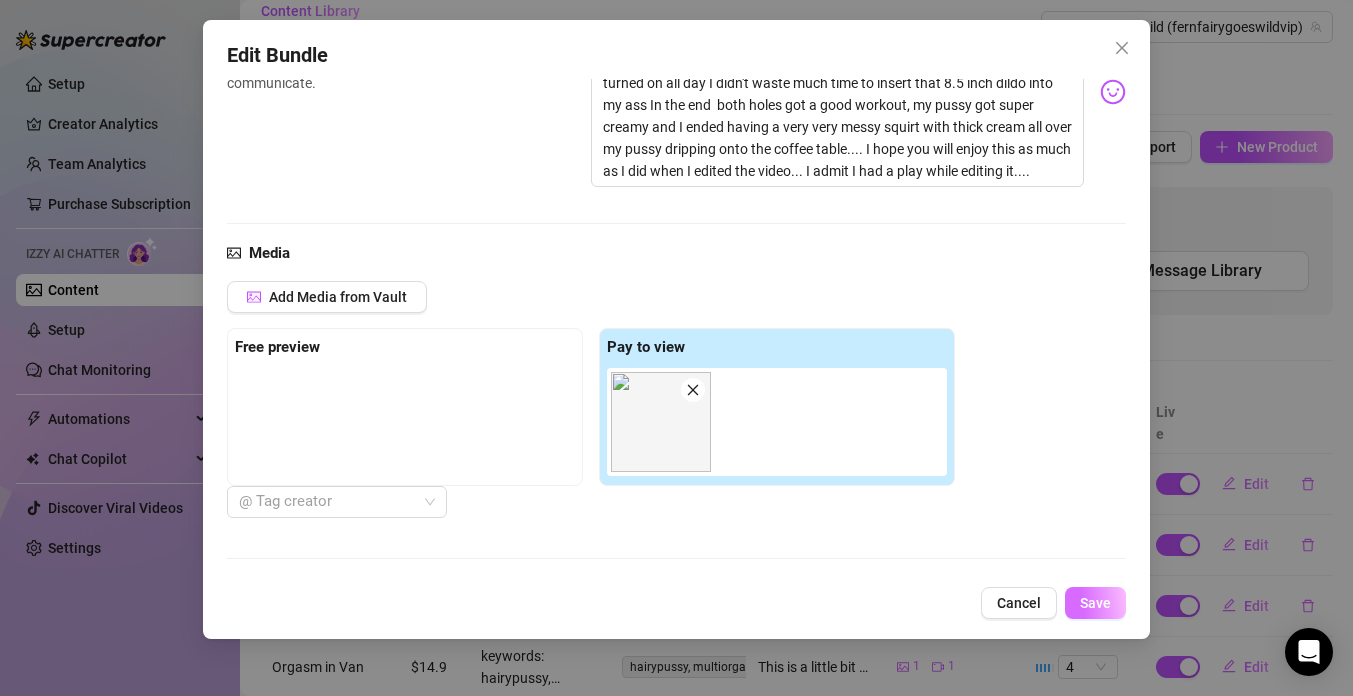 click on "Save" at bounding box center (1095, 603) 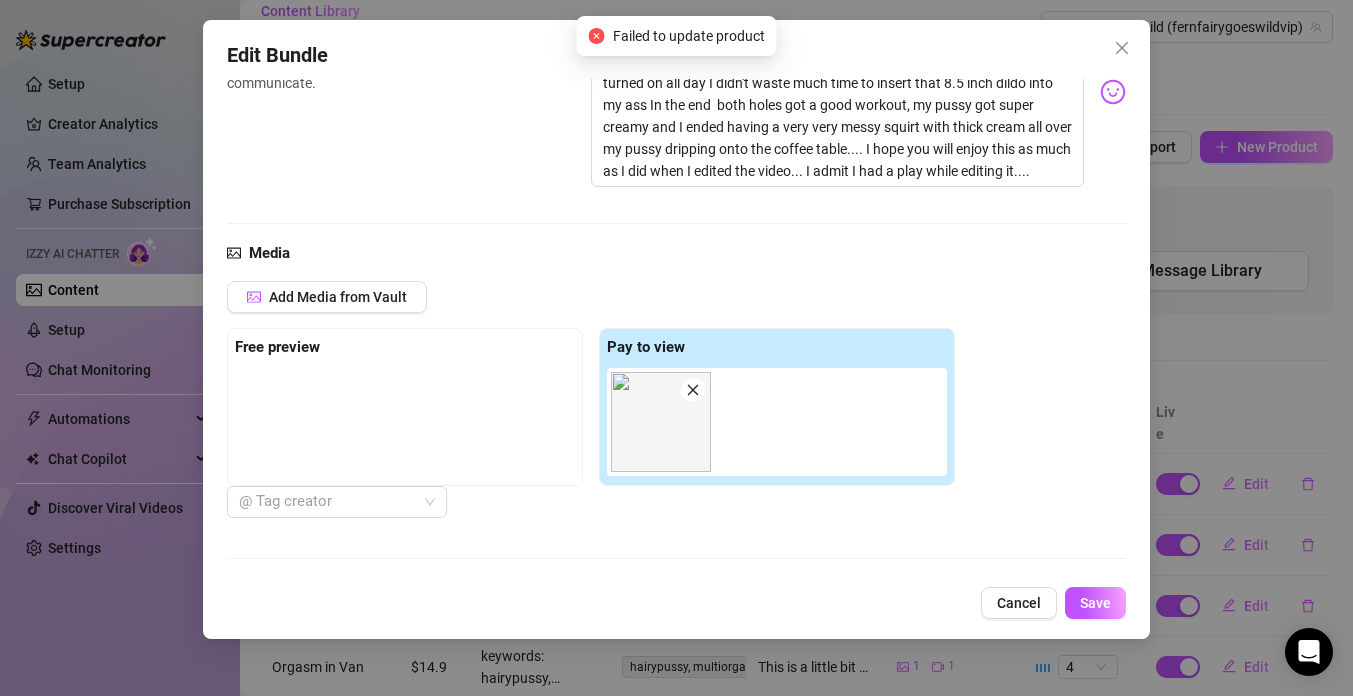 click 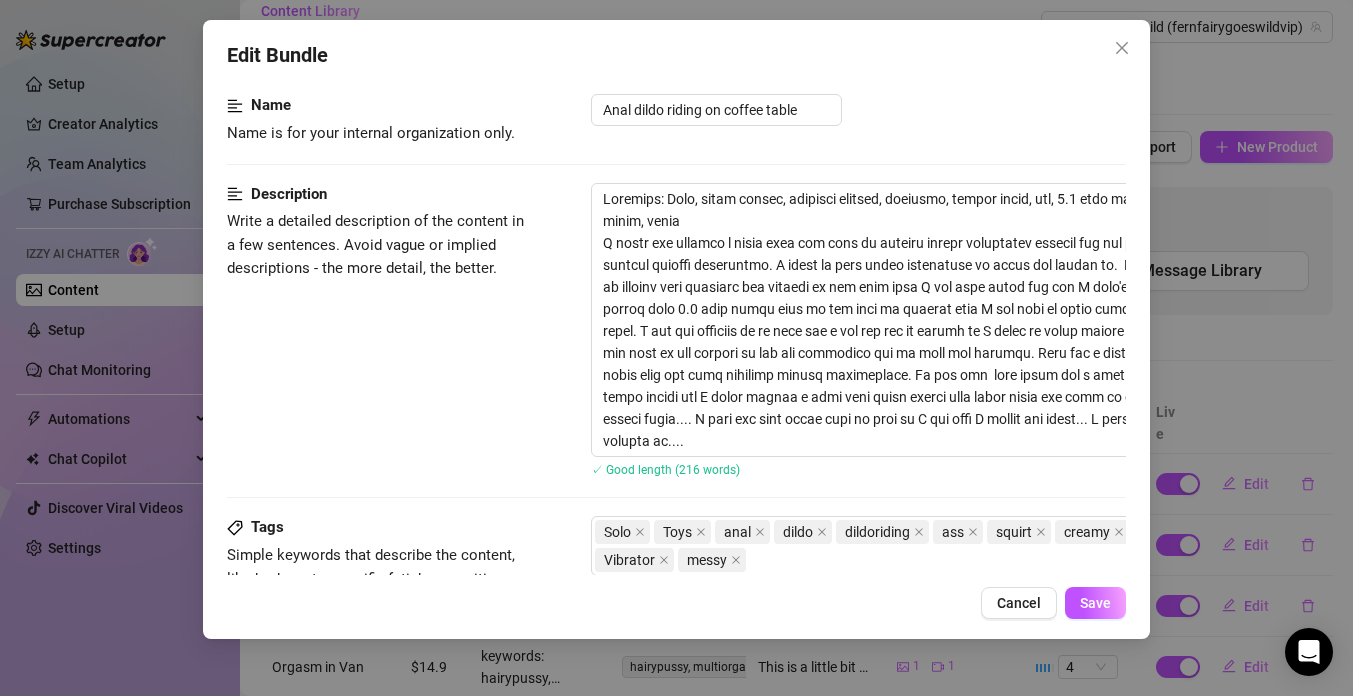 scroll, scrollTop: 111, scrollLeft: 0, axis: vertical 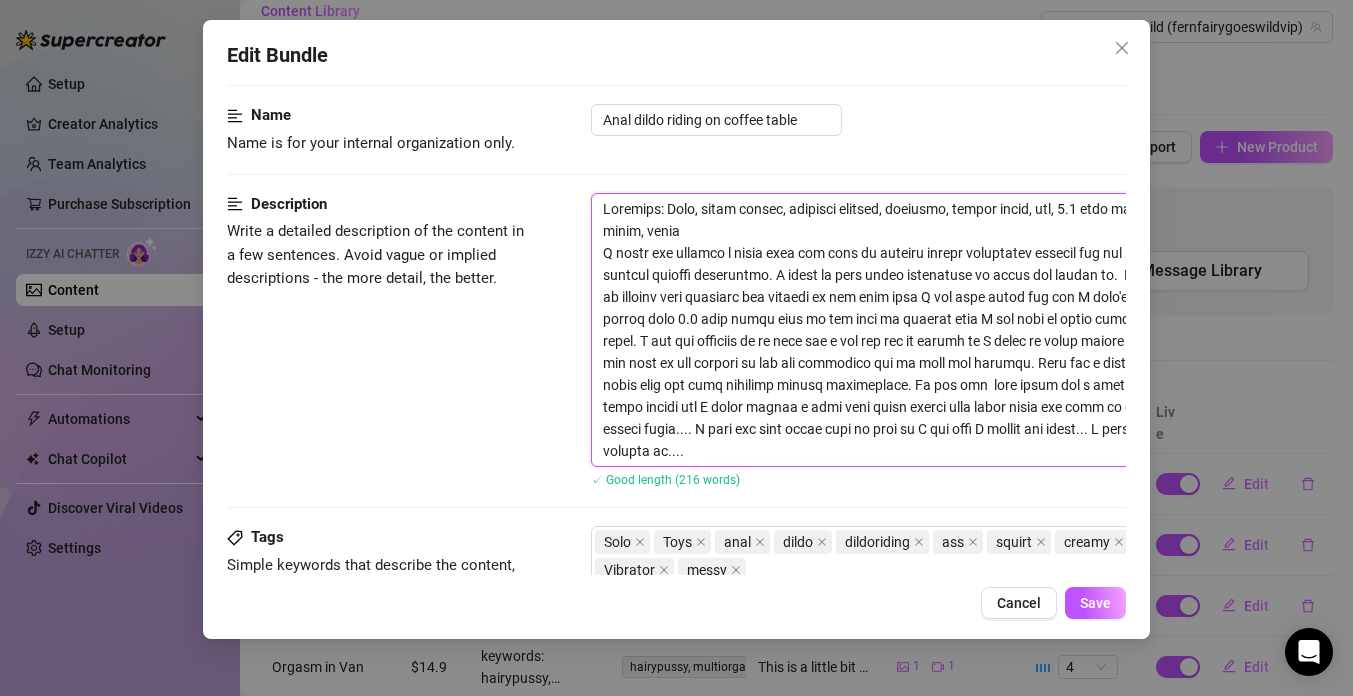 drag, startPoint x: 725, startPoint y: 452, endPoint x: 571, endPoint y: 192, distance: 302.18536 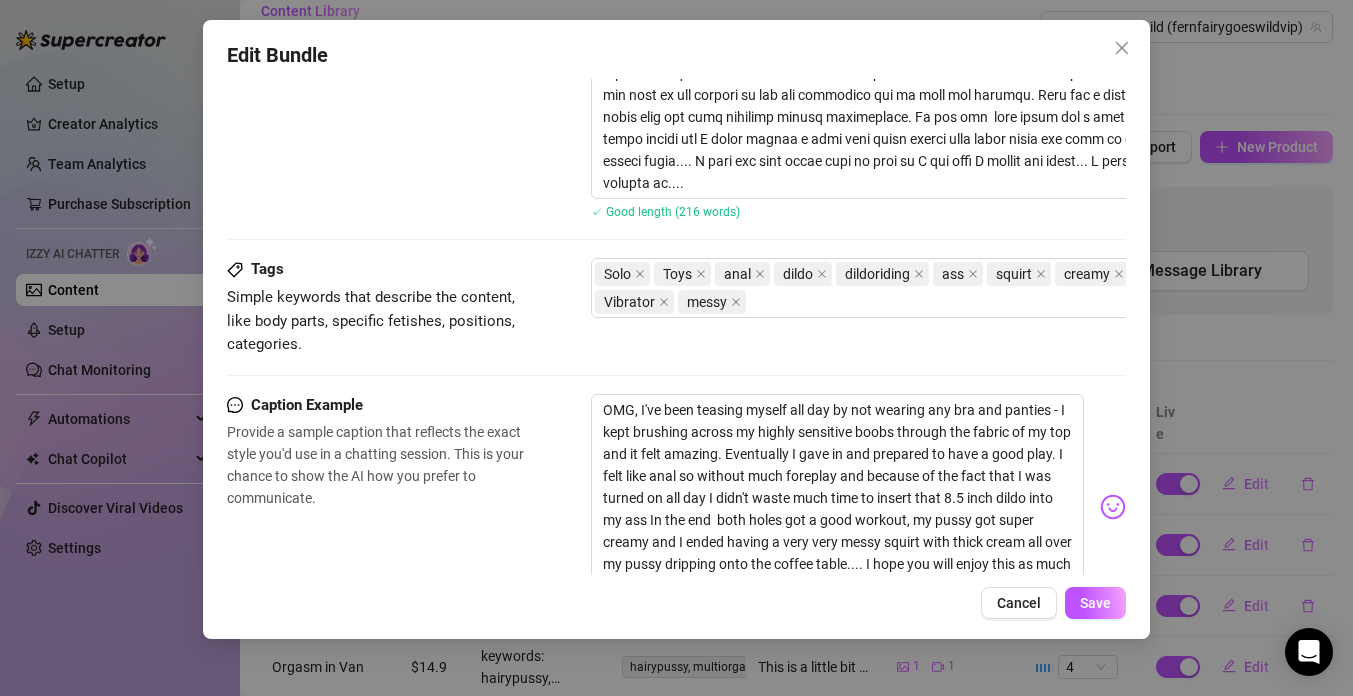 scroll, scrollTop: 455, scrollLeft: 0, axis: vertical 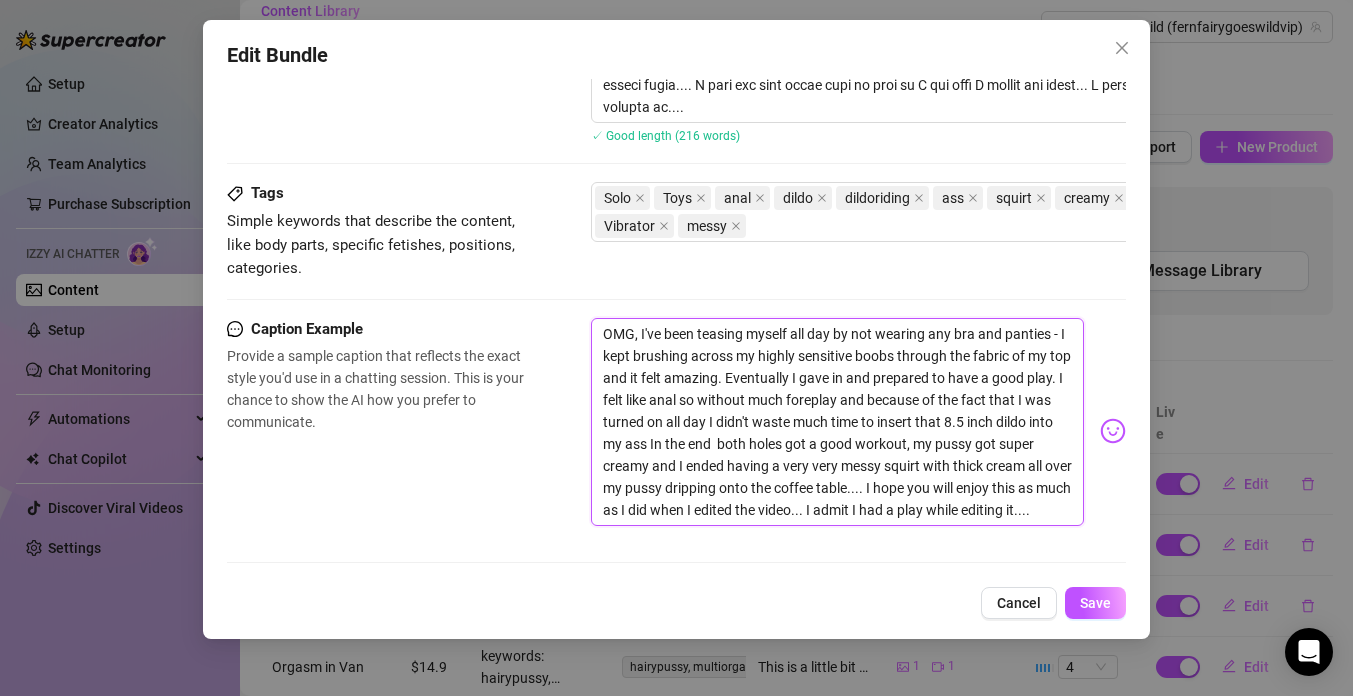 click on "OMG, I've been teasing myself all day by not wearing any bra and panties - I kept brushing across my highly sensitive boobs through the fabric of my top and it felt amazing. Eventually I gave in and prepared to have a good play. I felt like anal so without much foreplay and because of the fact that I was turned on all day I didn't waste much time to insert that 8.5 inch dildo into my ass In the end  both holes got a good workout, my pussy got super creamy and I ended having a very very messy squirt with thick cream all over my pussy dripping onto the coffee table.... I hope you will enjoy this as much as I did when I edited the video... I admit I had a play while editing it...." at bounding box center [837, 422] 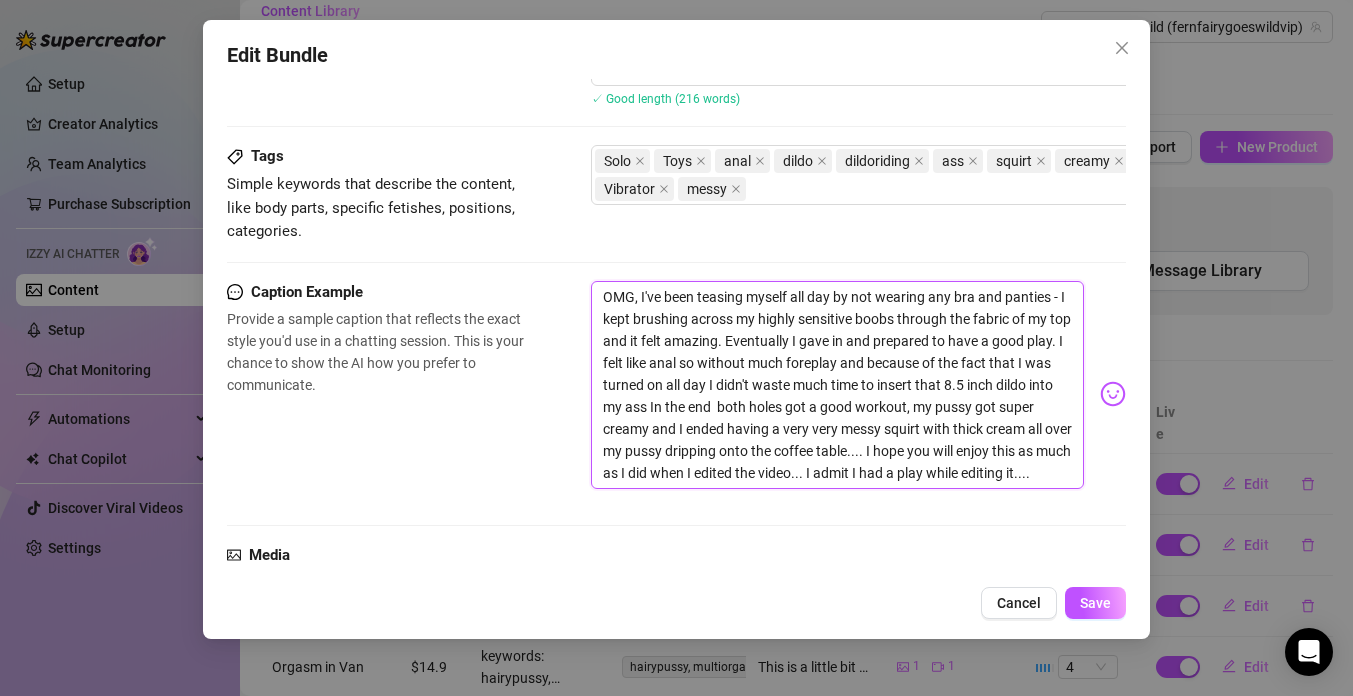 scroll, scrollTop: 490, scrollLeft: 0, axis: vertical 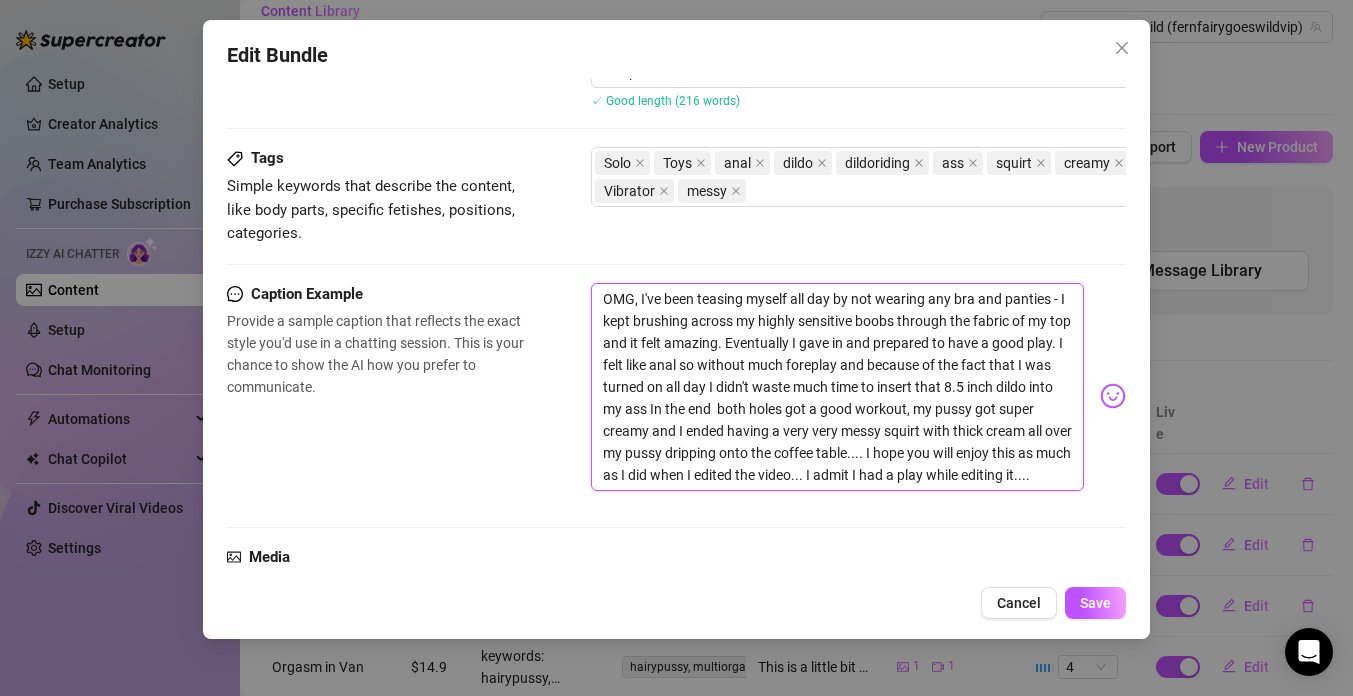 drag, startPoint x: 1081, startPoint y: 473, endPoint x: 565, endPoint y: 299, distance: 544.54755 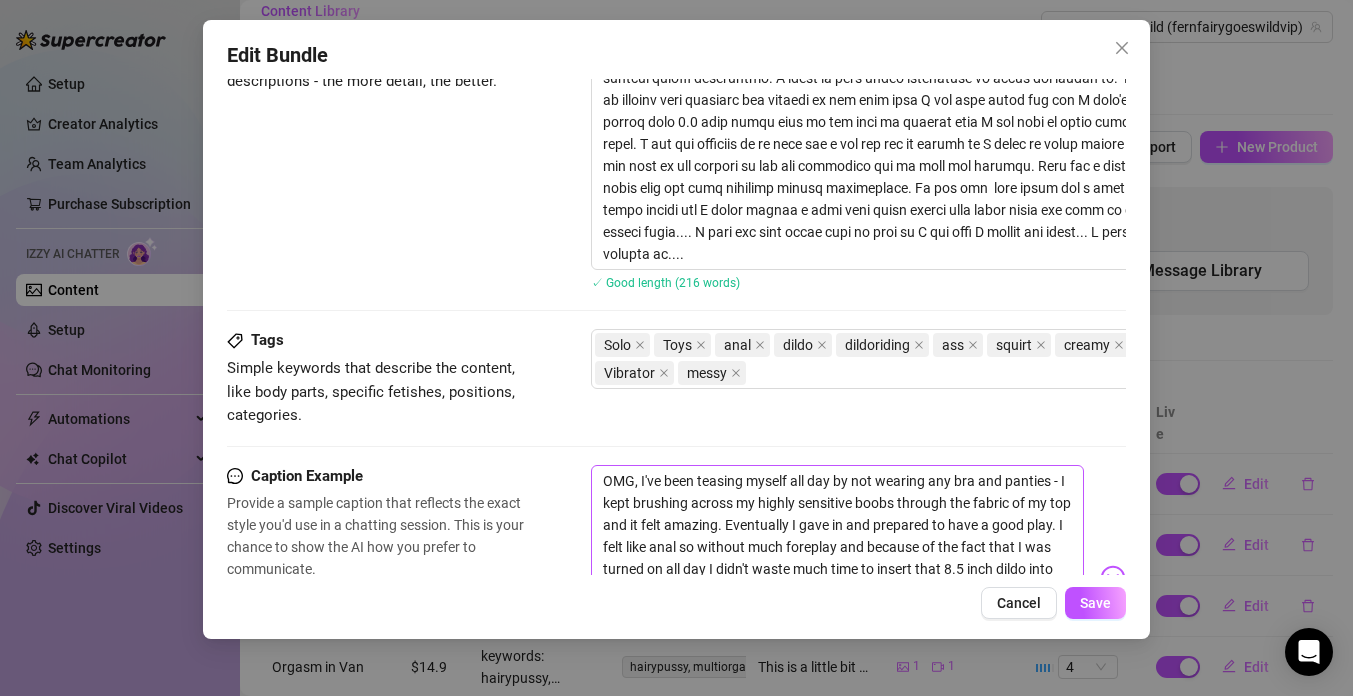 scroll, scrollTop: 295, scrollLeft: 0, axis: vertical 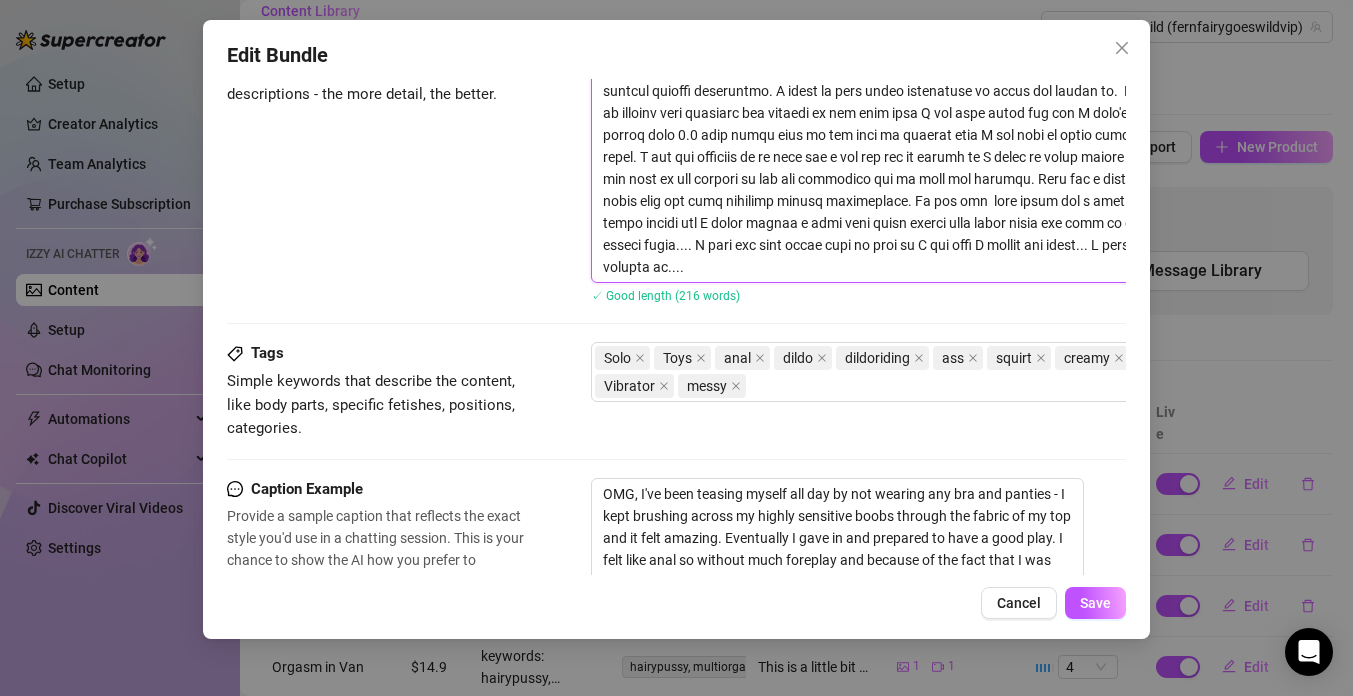 drag, startPoint x: 710, startPoint y: 266, endPoint x: 701, endPoint y: 244, distance: 23.769728 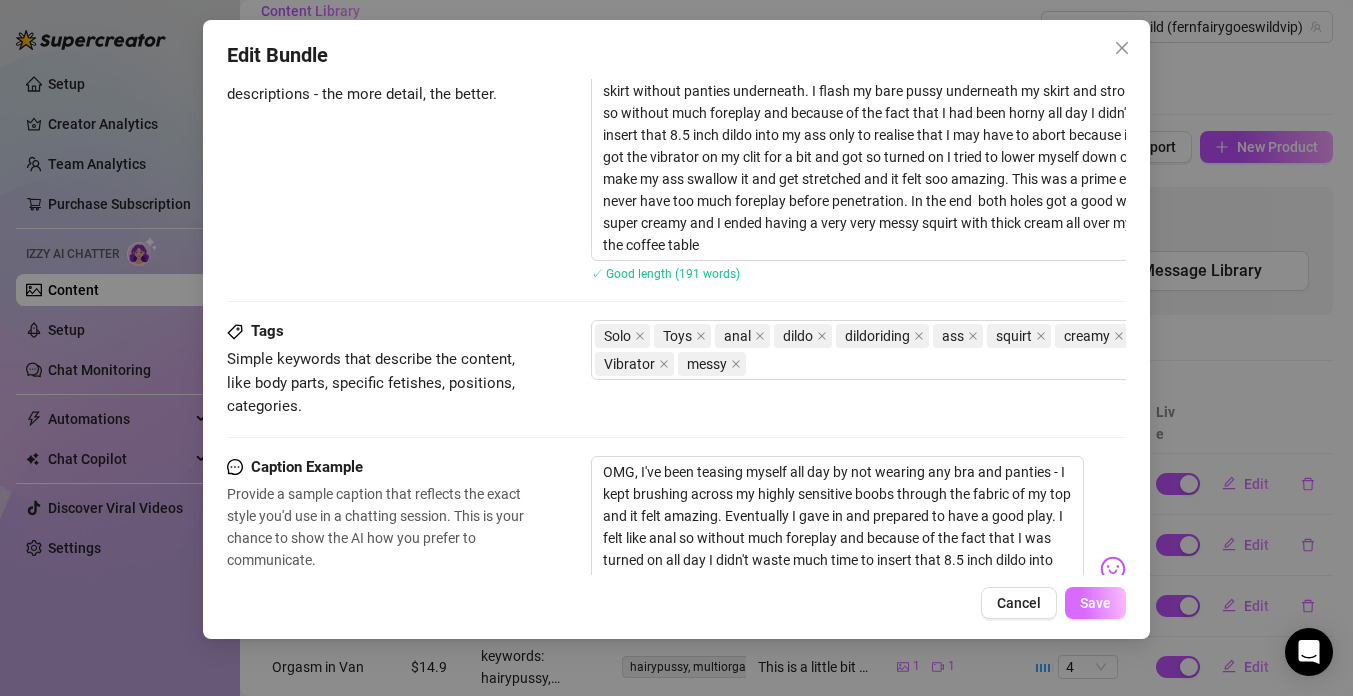 click on "Save" at bounding box center (1095, 603) 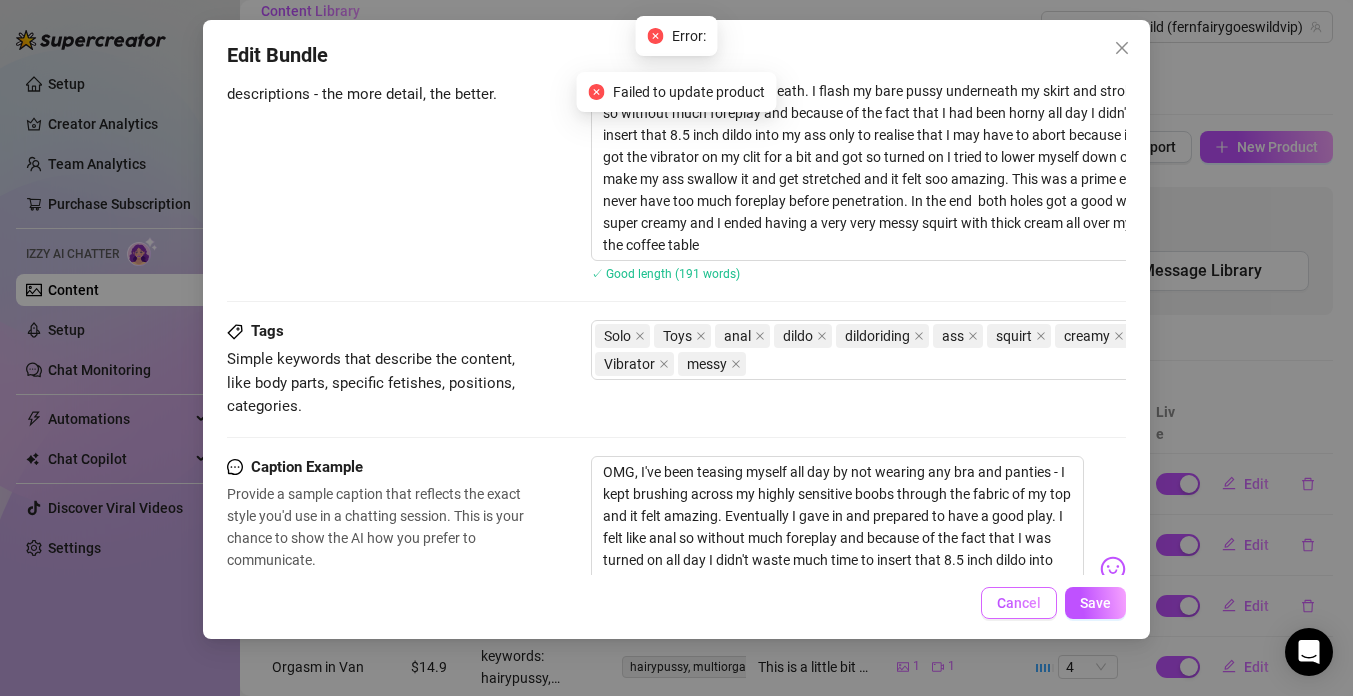 click on "Cancel" at bounding box center [1019, 603] 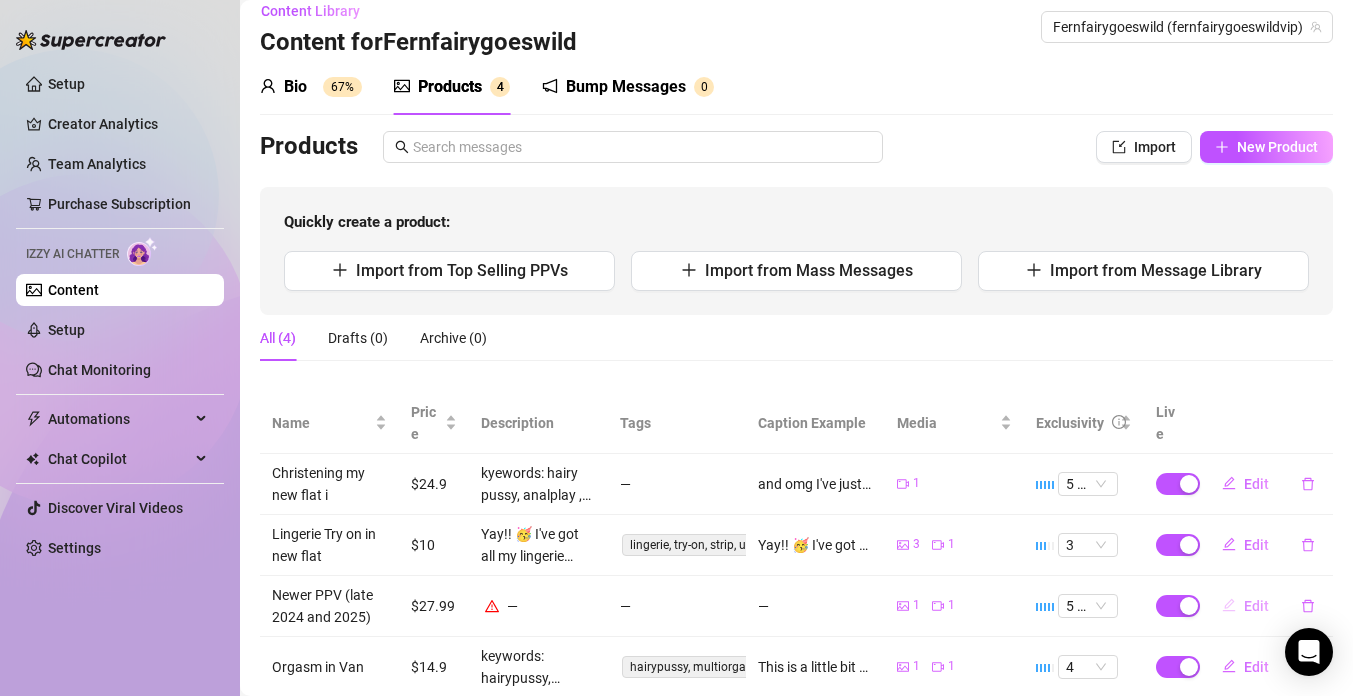 click on "Edit" at bounding box center (1245, 606) 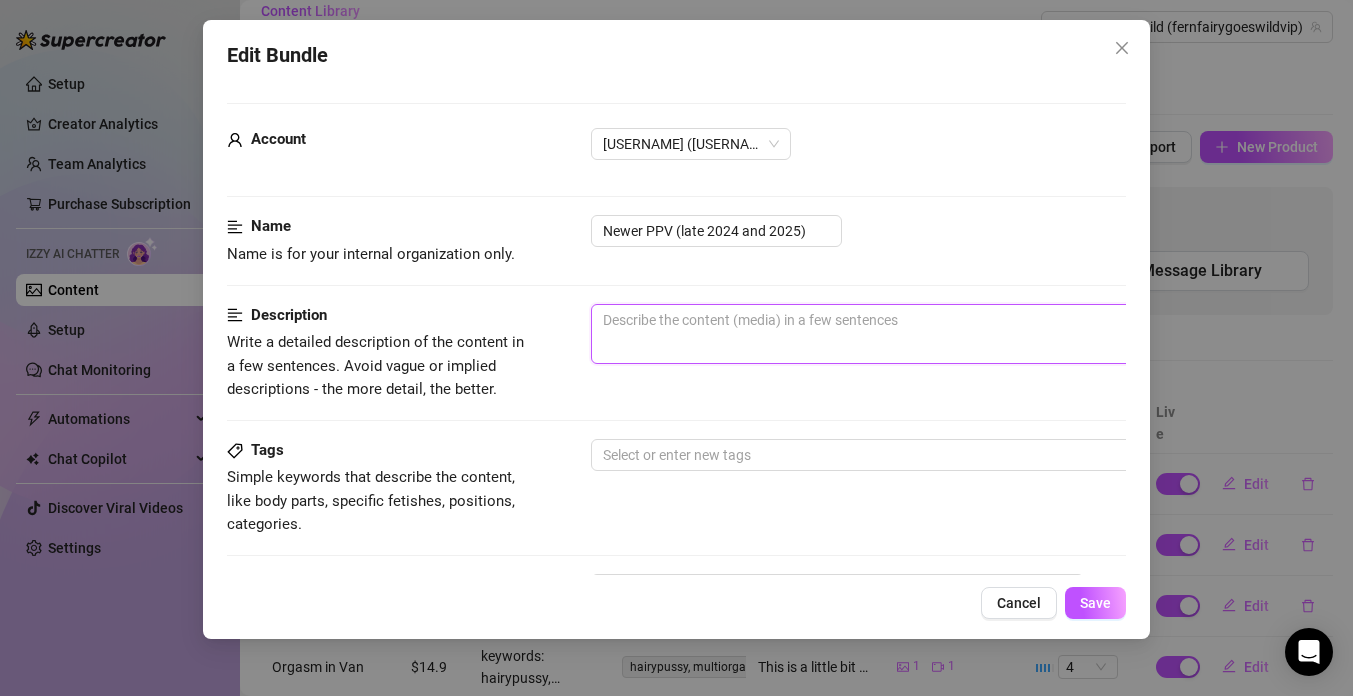 click at bounding box center [941, 334] 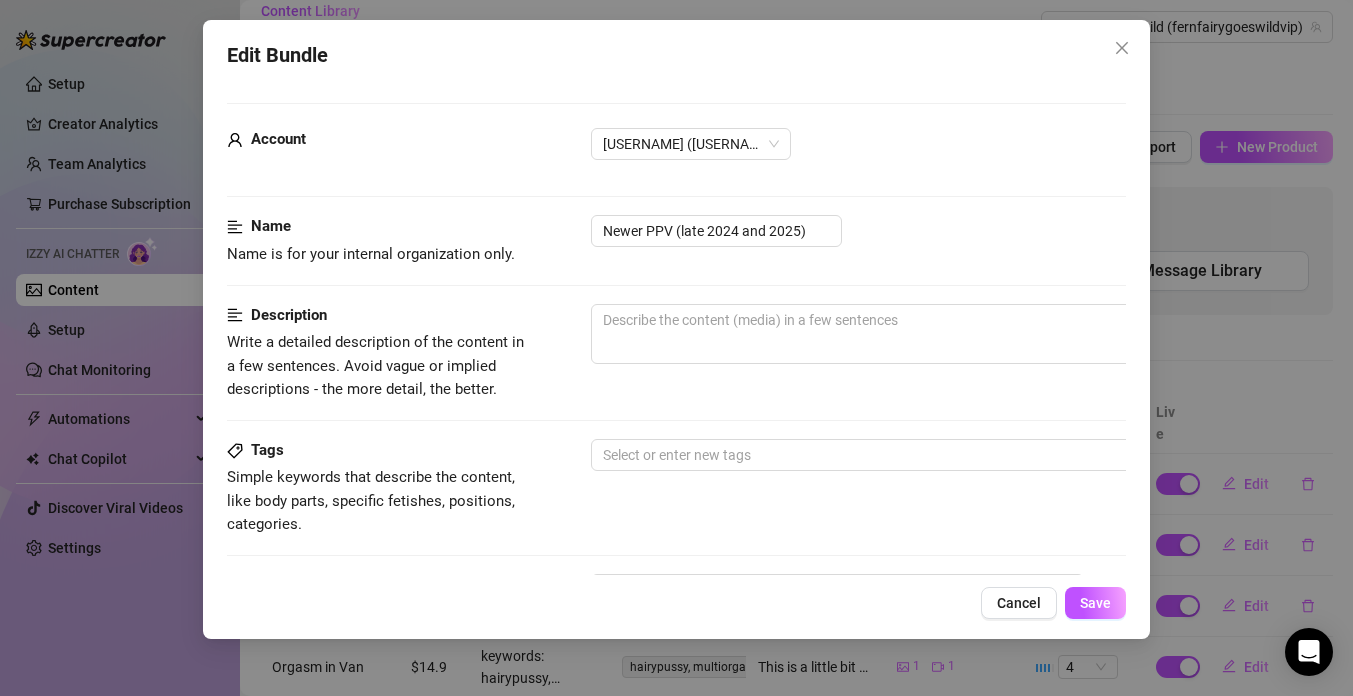 click on "Edit Bundle Account [USERNAME] (@[USERNAME]) Name Name is for your internal organization only. Newer PPV (late 2024 and 2025) Description Write a detailed description of the content in a few sentences. Avoid vague or implied descriptions - the more detail, the better. Tags Simple keywords that describe the content, like body parts, specific fetishes, positions, categories.   Select or enter new tags Caption Example Provide a sample caption that reflects the exact style you'd use in a chatting session. This is your chance to show the AI how you prefer to communicate. Media Add Media from Vault Free preview Pay to view 19:34   @ Tag creator Minimum Price Set the minimum price for the bundle. $ 27.99 Exclusivity Level of exclusivity of this set, on a scale of 1 to 5. This helps the AI to drip content in the perfect order. 5 - Most Exclusive 🔥 Message Settings Don't send if the fan purchased this media Cancel Save" at bounding box center [676, 348] 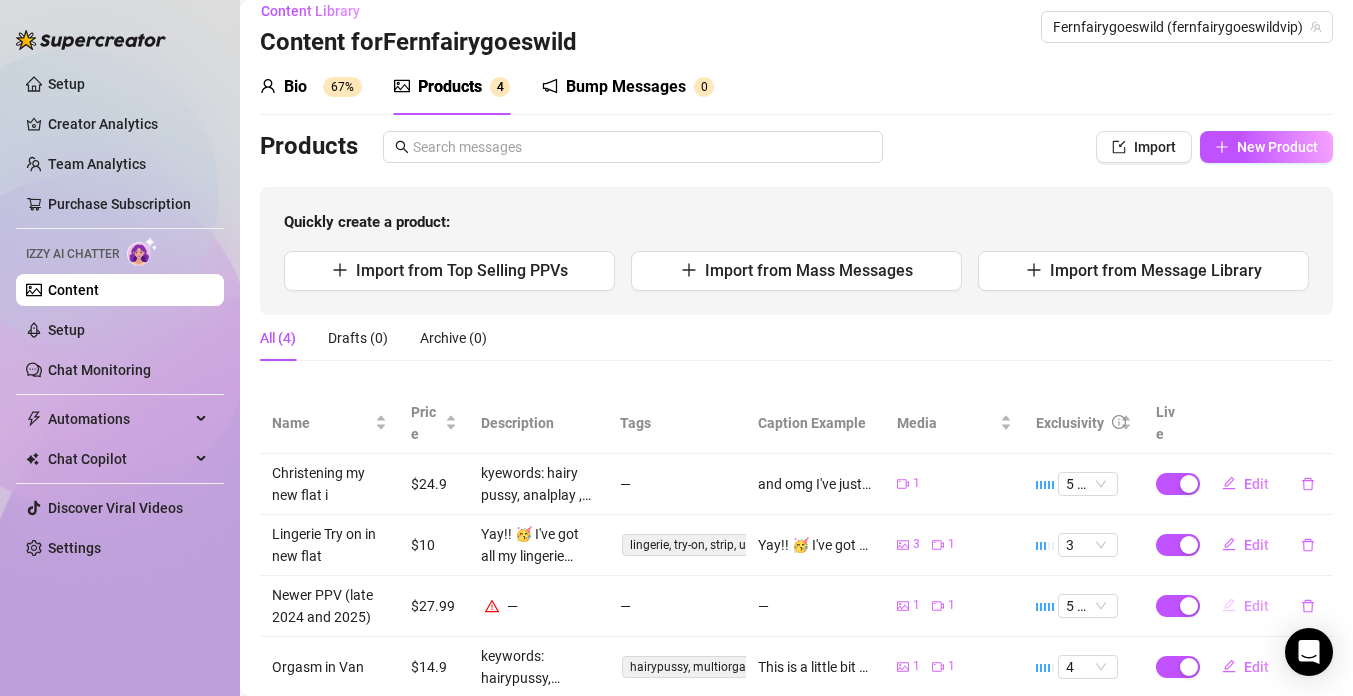 click on "Edit" at bounding box center [1256, 606] 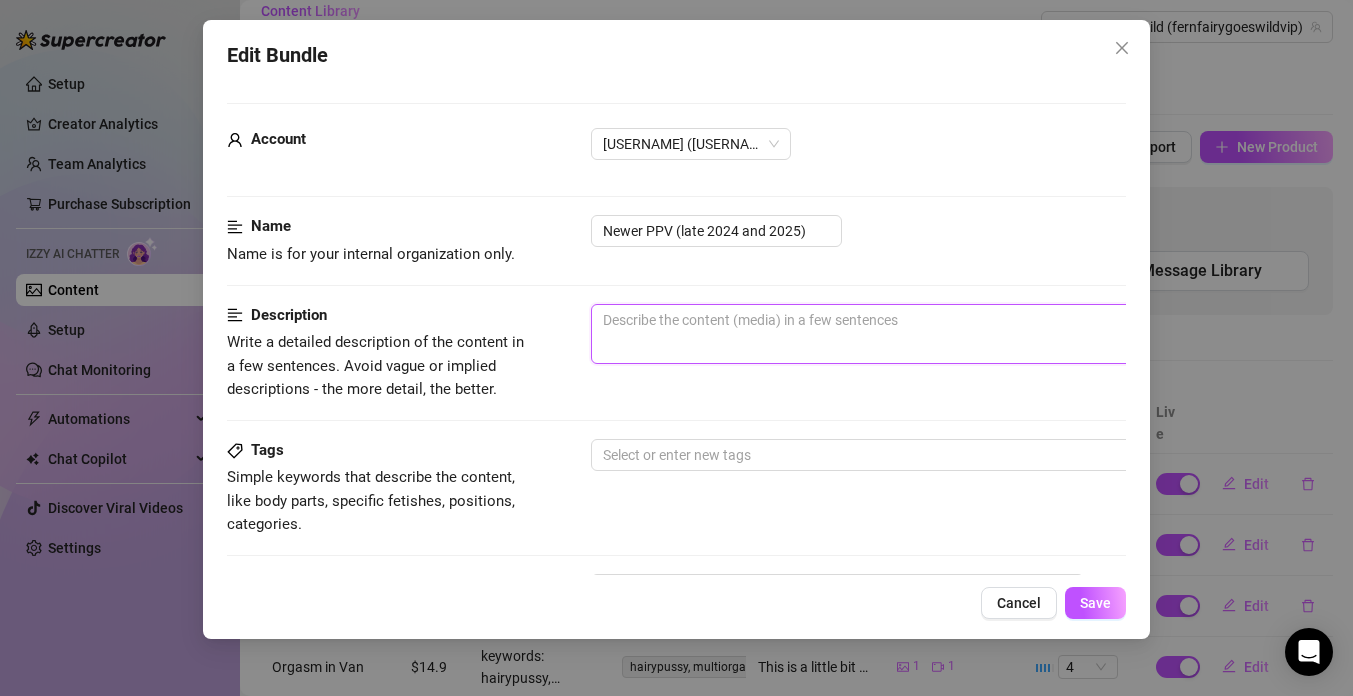 click at bounding box center (941, 334) 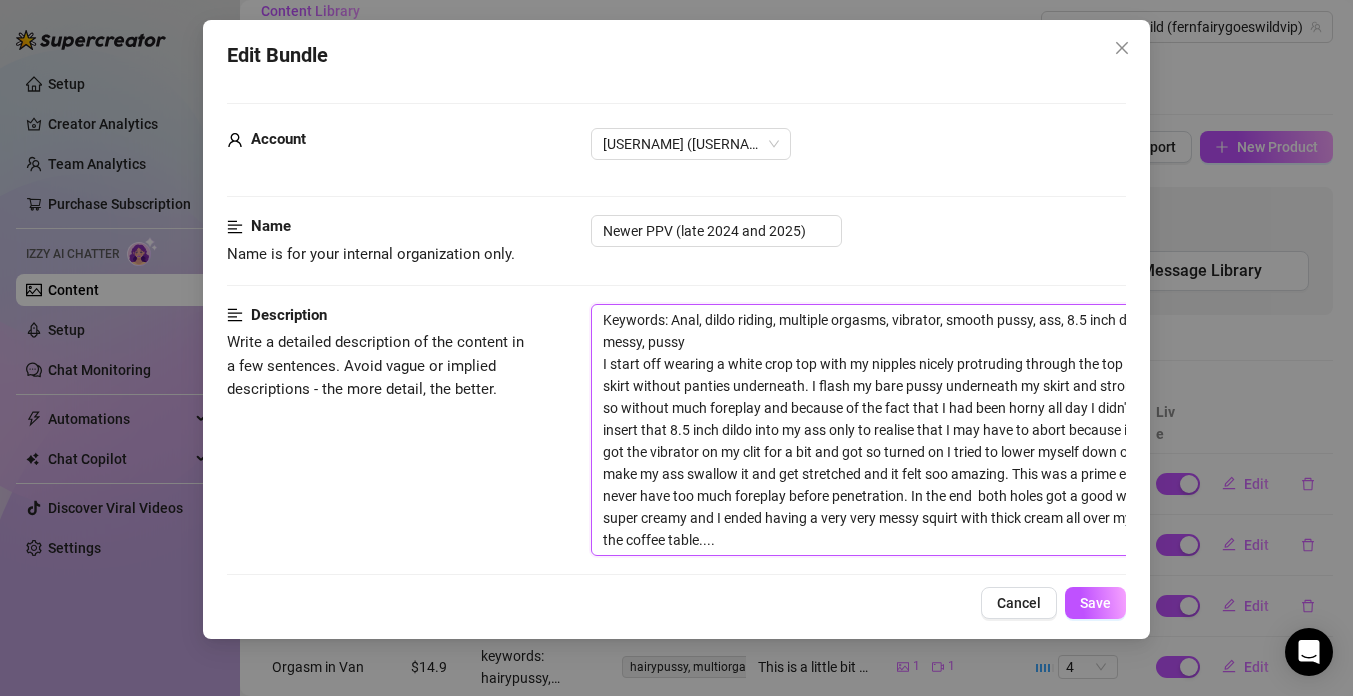scroll, scrollTop: 0, scrollLeft: 0, axis: both 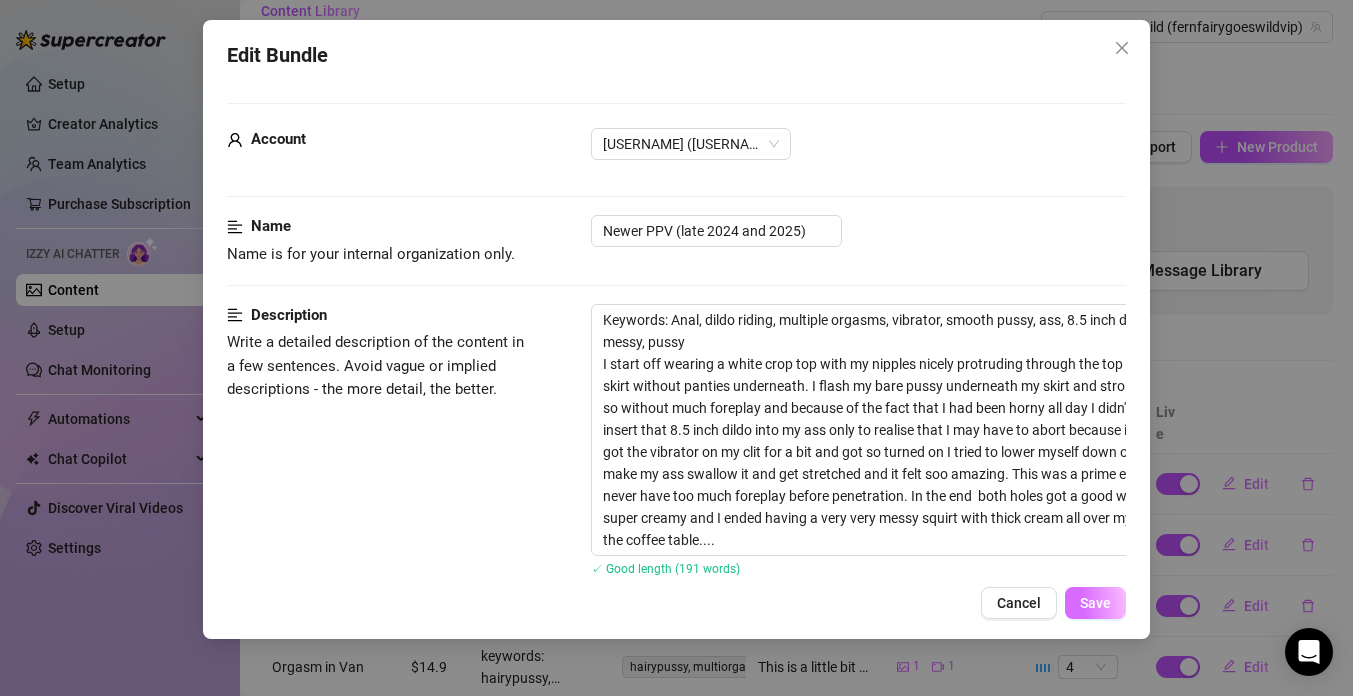 click on "Save" at bounding box center (1095, 603) 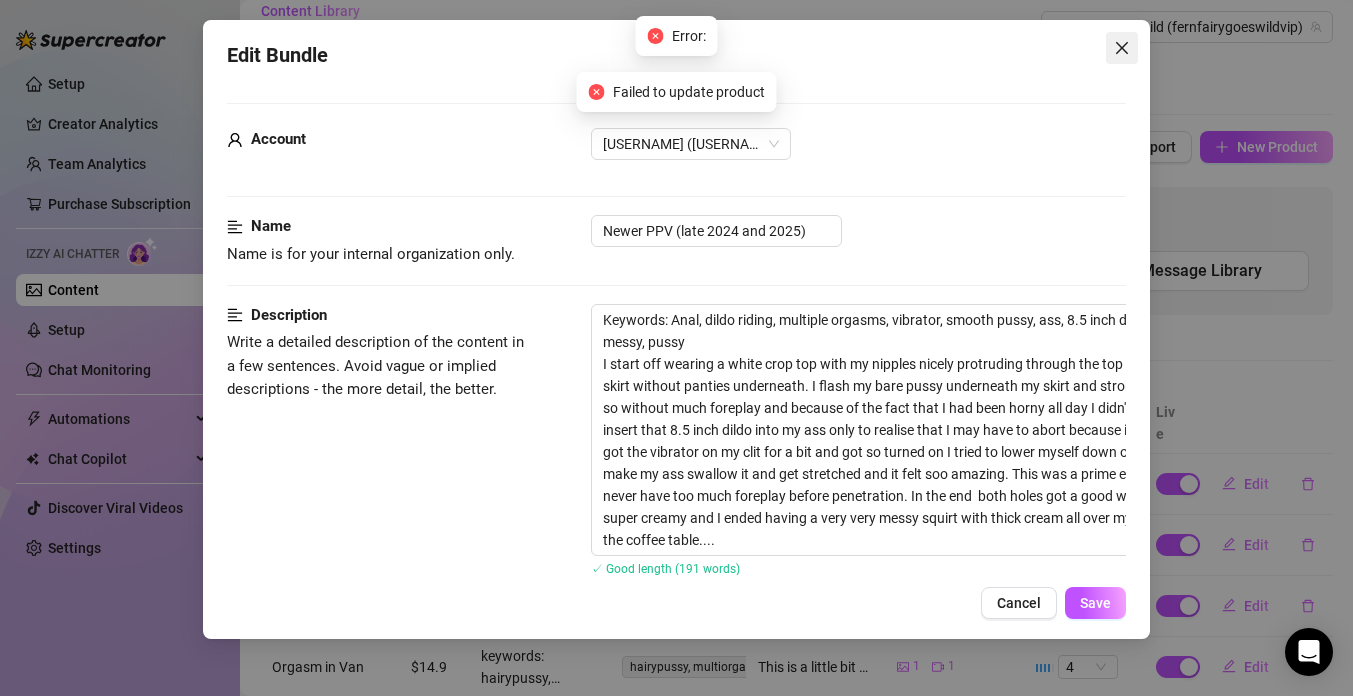 click 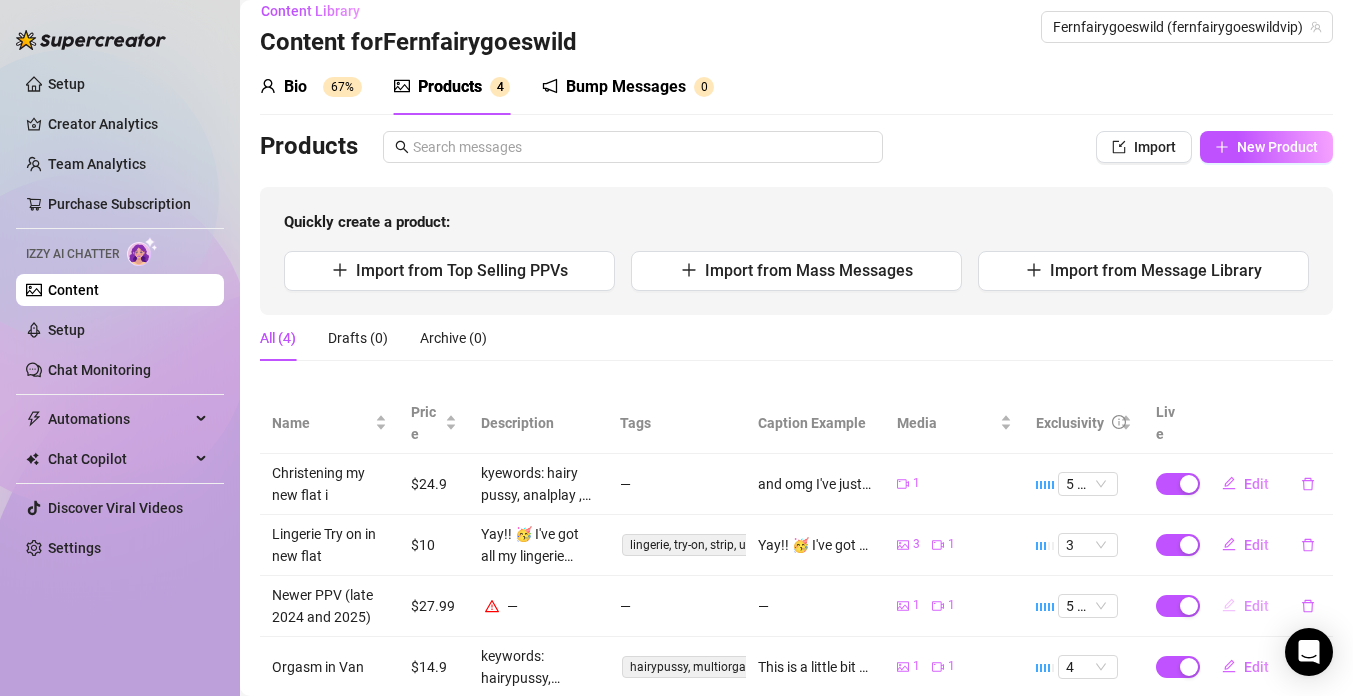 click on "Edit" at bounding box center (1256, 606) 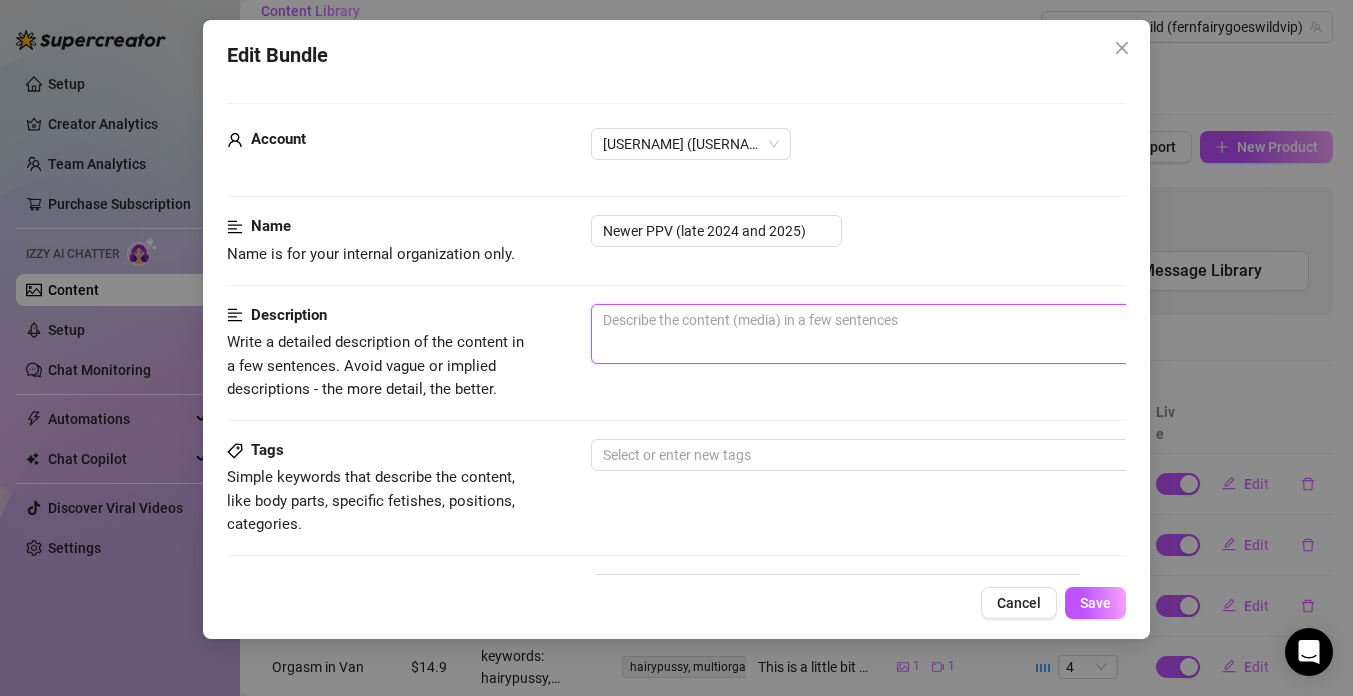click at bounding box center (941, 334) 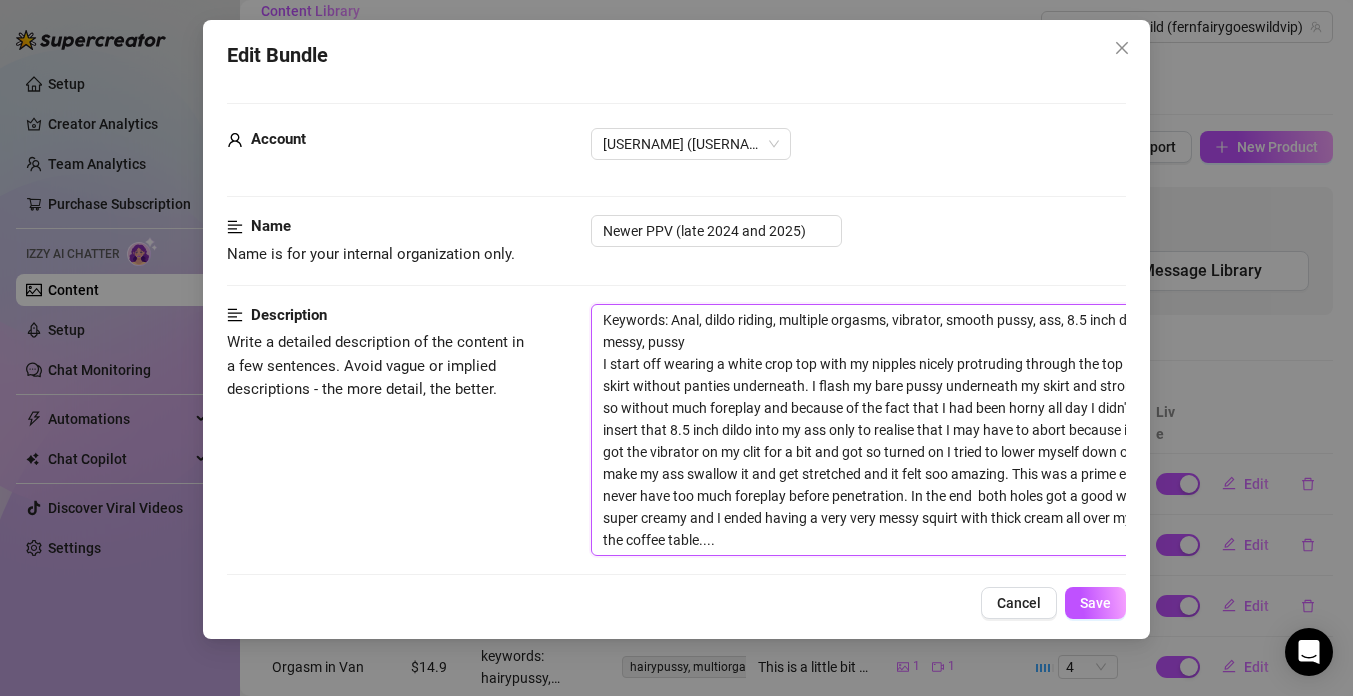 scroll, scrollTop: 0, scrollLeft: 0, axis: both 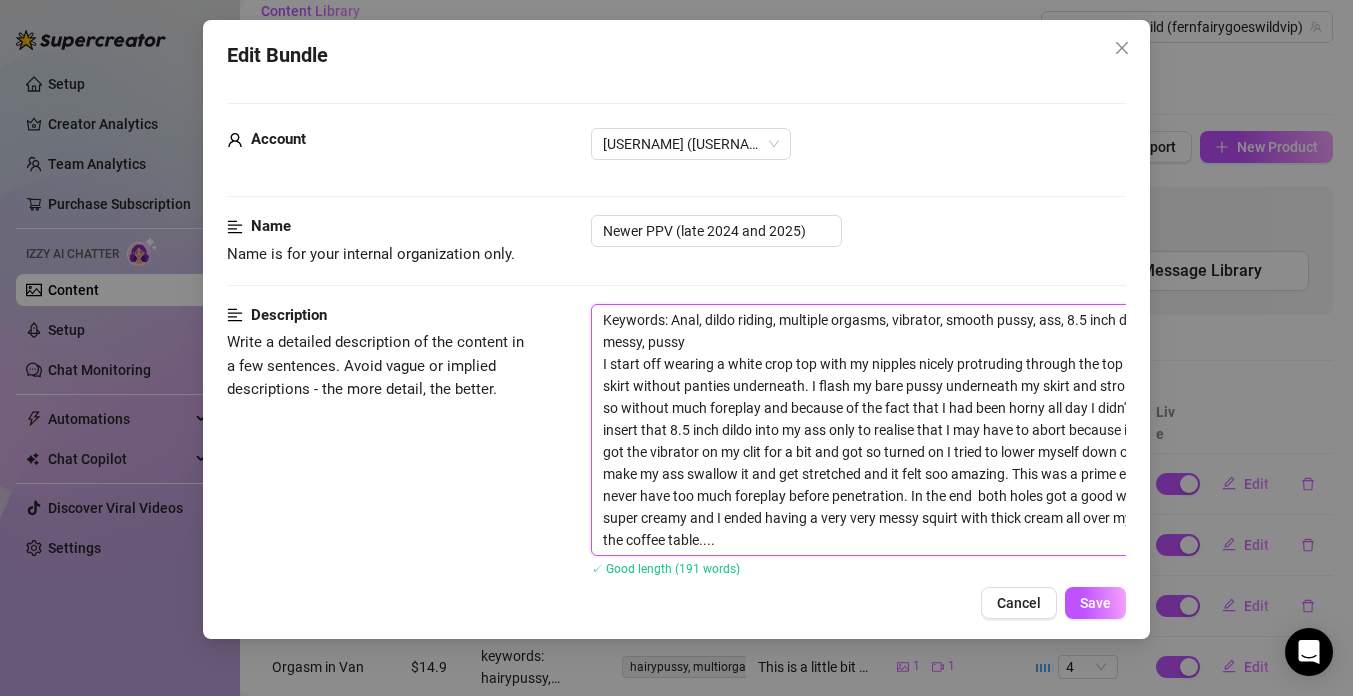drag, startPoint x: 687, startPoint y: 340, endPoint x: 606, endPoint y: 307, distance: 87.46428 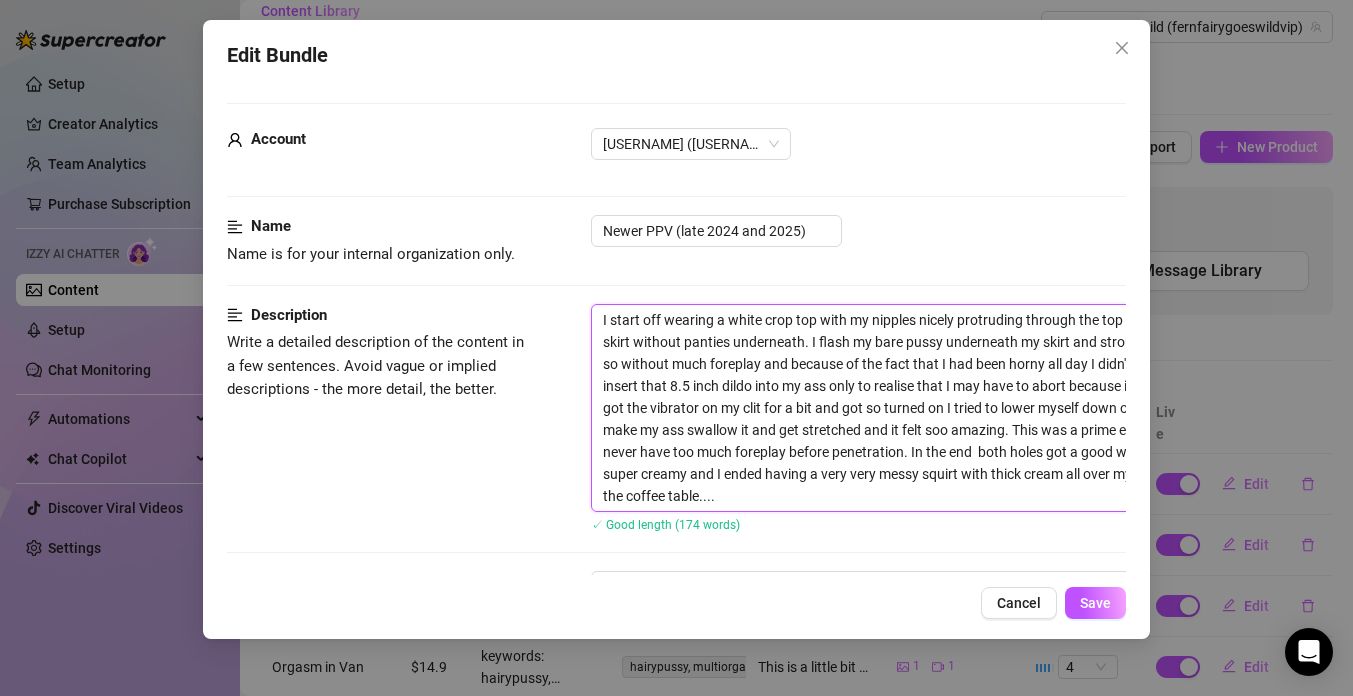 click on "I start off wearing a white crop top with my nipples nicely protruding through the top and a black summer skirt without panties underneath. I flash my bare pussy underneath my skirt and stroke it.  I really felt like anal so without much foreplay and because of the fact that I had been horny all day I didn't waste much time to insert that 8.5 inch dildo into my ass only to realise that I may have to abort because it didn't feel so great. I got the vibrator on my clit for a bit and got so turned on I tried to lower myself down on that dildo again and make my ass swallow it and get stretched and it felt soo amazing. This was a prime example that you can never have too much foreplay before penetration. In the end  both holes got a good workout, my pussy got super creamy and I ended having a very very messy squirt with thick cream all over my pussy dripping onto the coffee table...." at bounding box center [941, 408] 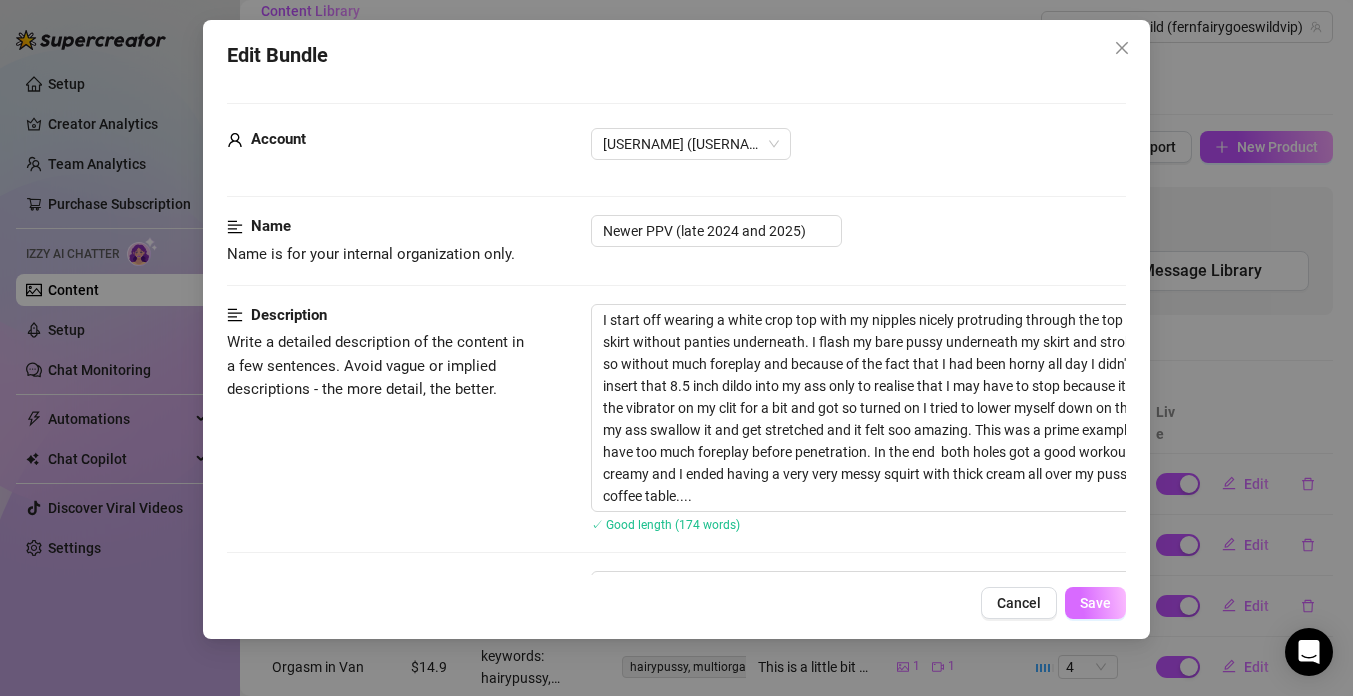 click on "Save" at bounding box center (1095, 603) 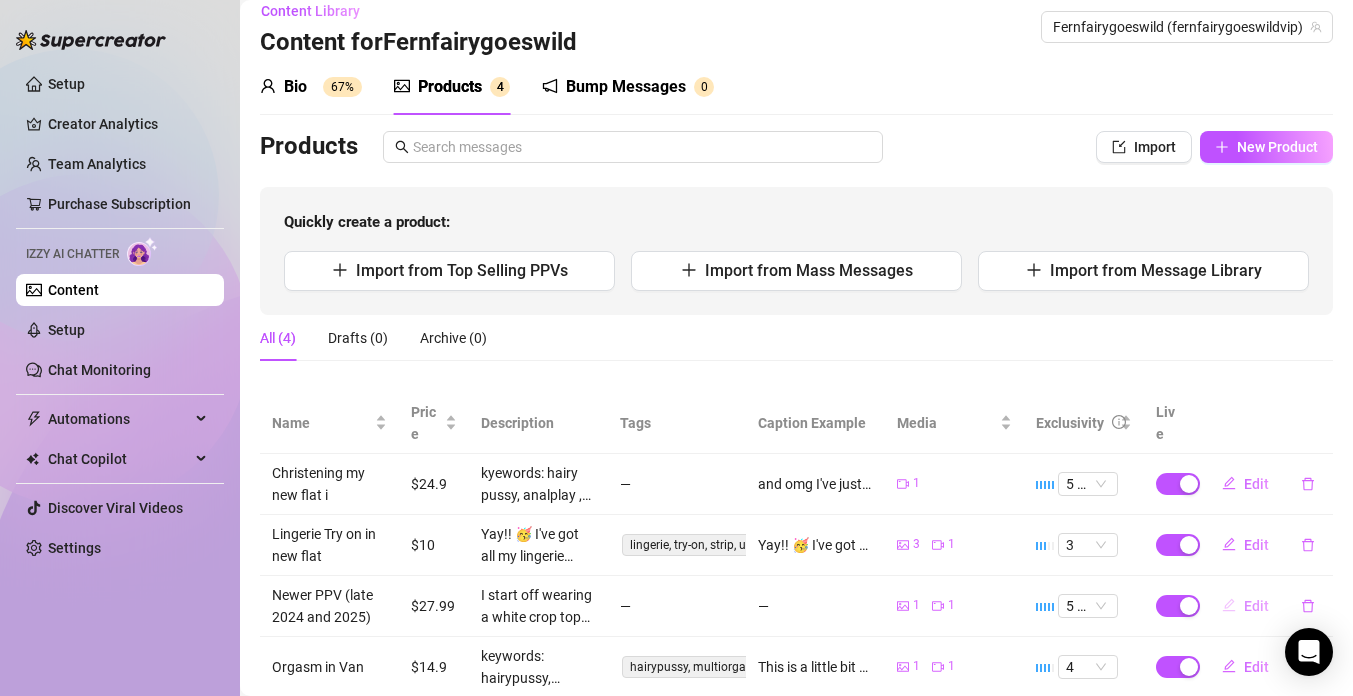 click on "Edit" at bounding box center (1256, 606) 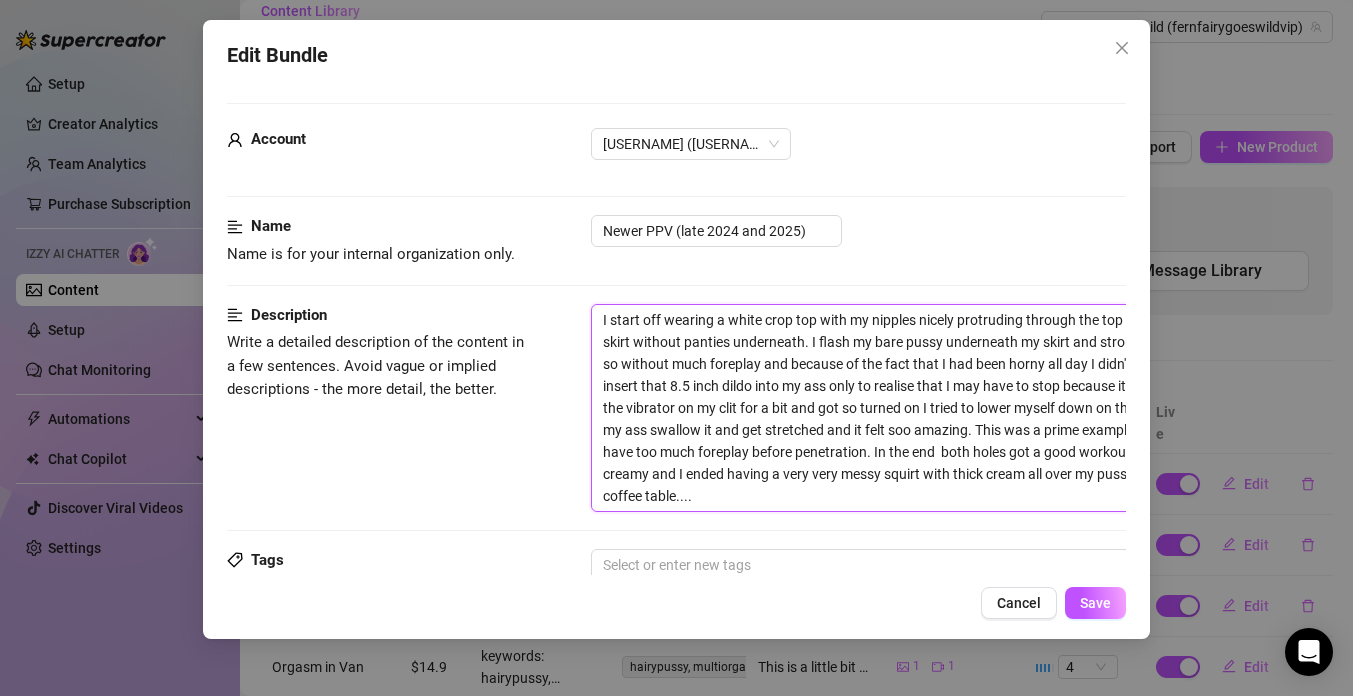 click on "I start off wearing a white crop top with my nipples nicely protruding through the top and a black summer skirt without panties underneath. I flash my bare pussy underneath my skirt and stroke it.  I really felt like anal so without much foreplay and because of the fact that I had been horny all day I didn't waste much time to insert that 8.5 inch dildo into my ass only to realise that I may have to stop because it didn't feel so great. I got the vibrator on my clit for a bit and got so turned on I tried to lower myself down on that dildo again and make my ass swallow it and get stretched and it felt soo amazing. This was a prime example that you can never have too much foreplay before penetration. In the end  both holes got a good workout, my pussy got super creamy and I ended having a very very messy squirt with thick cream all over my pussy dripping onto the coffee table...." at bounding box center (941, 408) 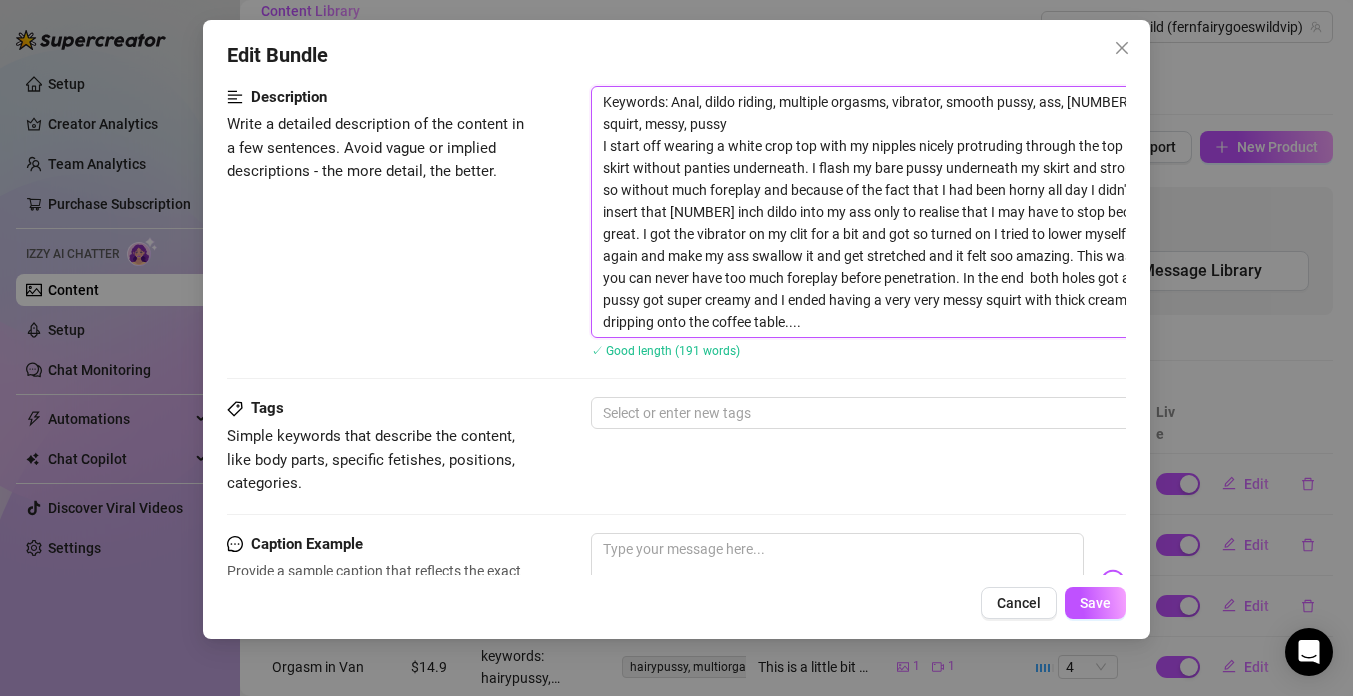 scroll, scrollTop: 237, scrollLeft: 0, axis: vertical 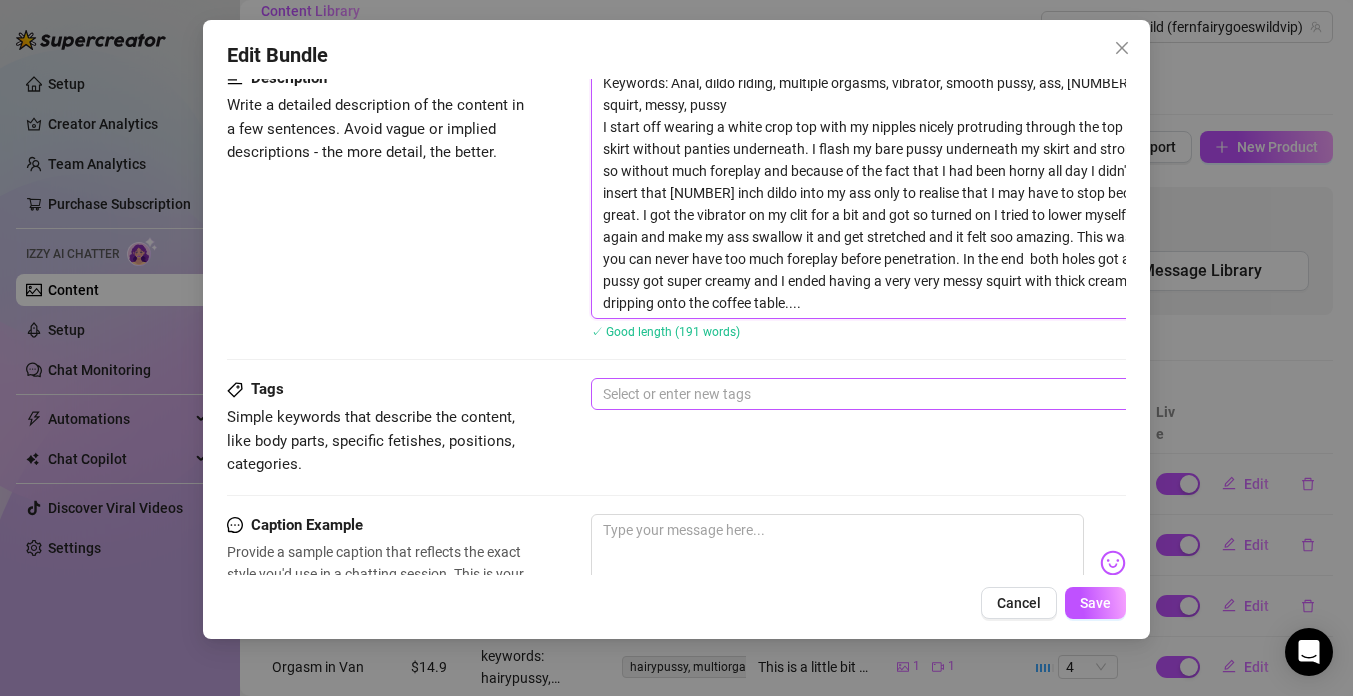 click at bounding box center (930, 394) 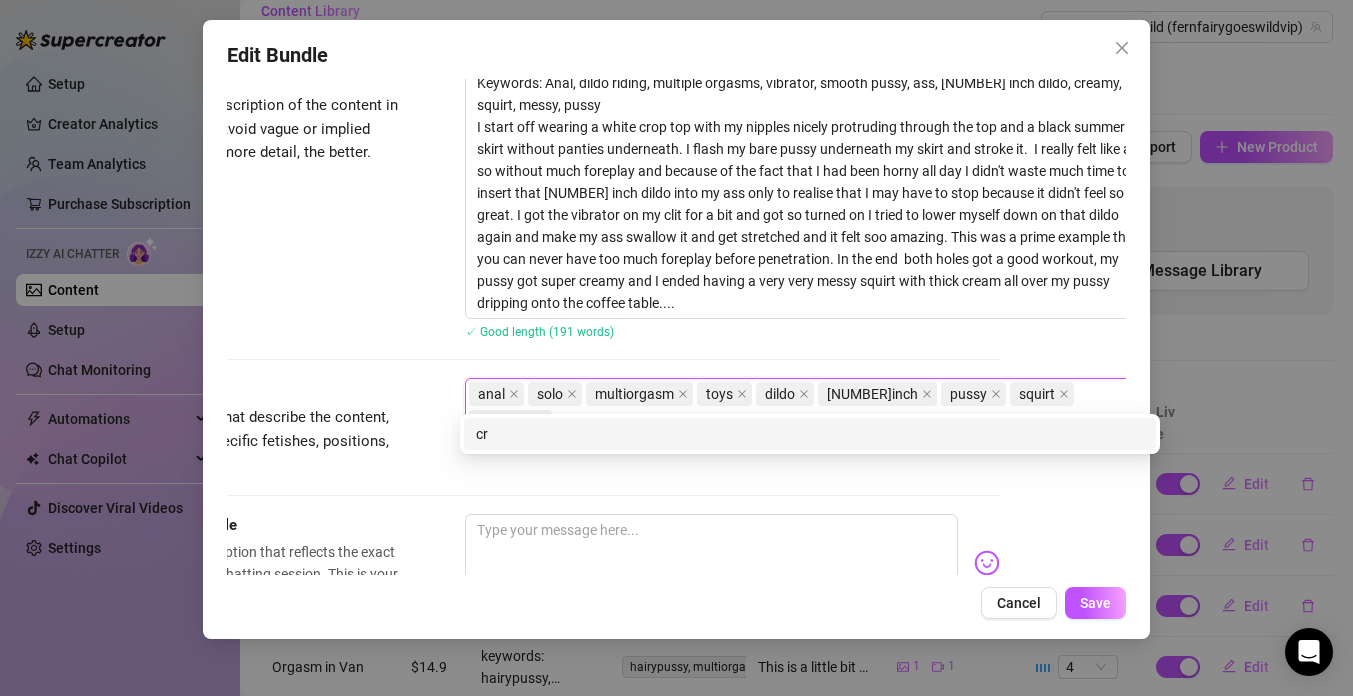 scroll, scrollTop: 237, scrollLeft: 131, axis: both 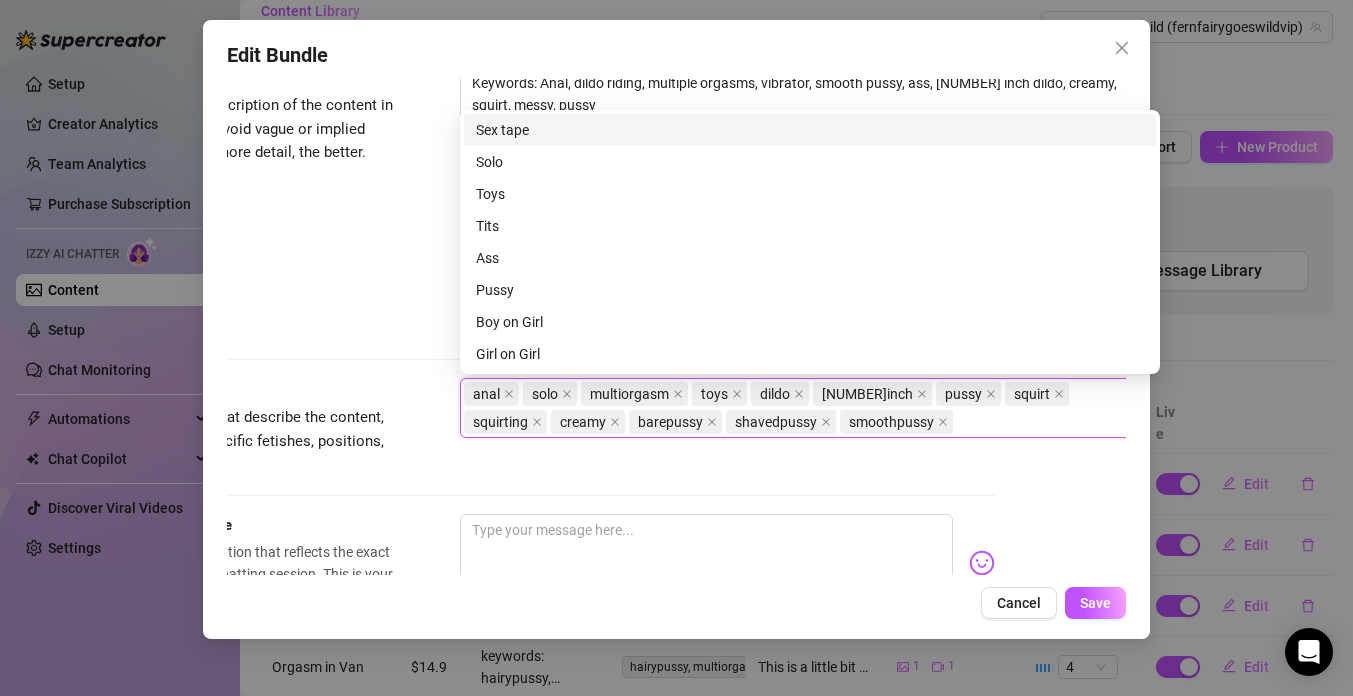 click on "Tags Simple keywords that describe the content, like body parts, specific fetishes, positions, categories. anal solo multiorgasm toys dildo 8.5inch pussy squirt squirting creamy barepussy shavedpussy smoothpussy" at bounding box center [545, 427] 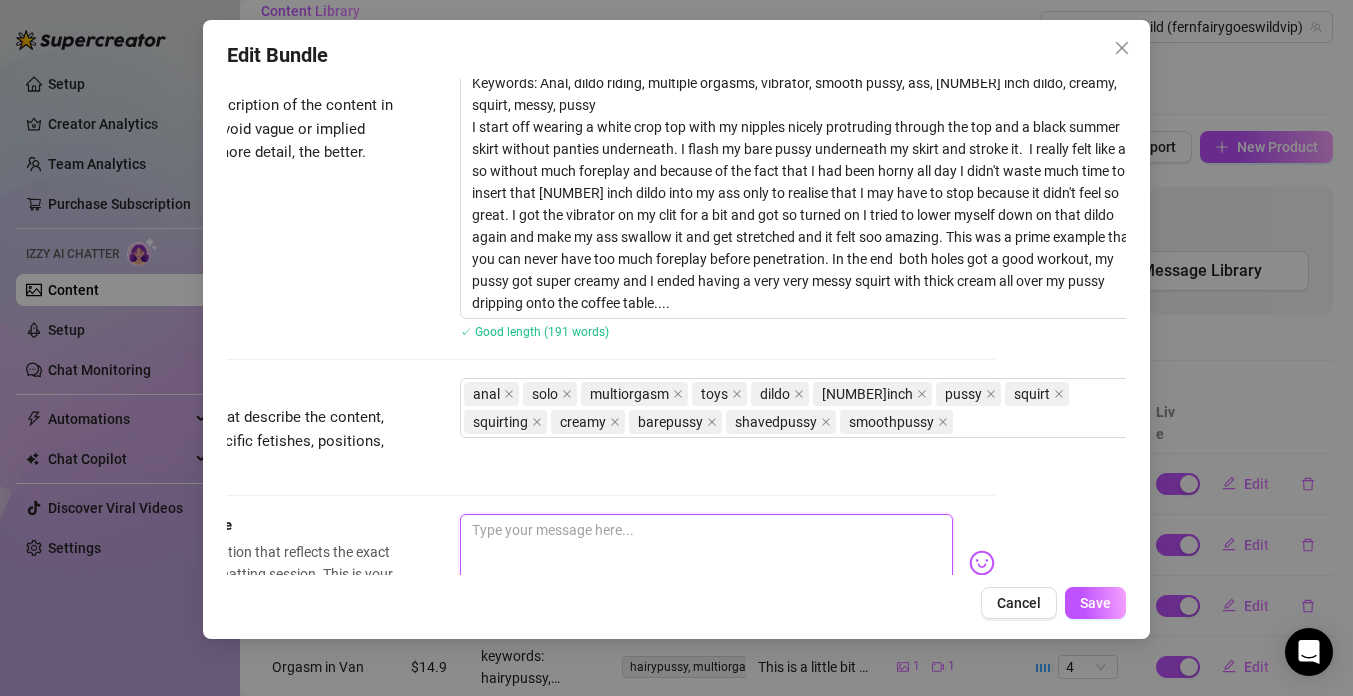 click at bounding box center (706, 554) 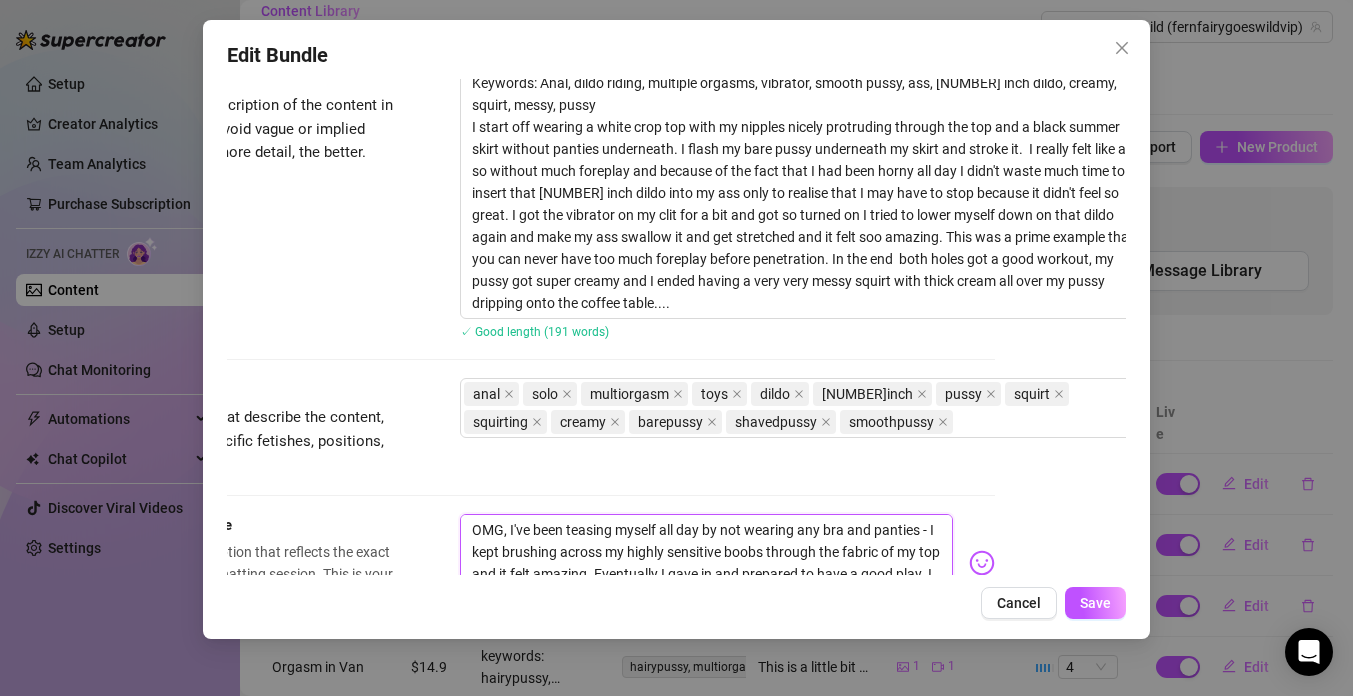 scroll, scrollTop: 74, scrollLeft: 0, axis: vertical 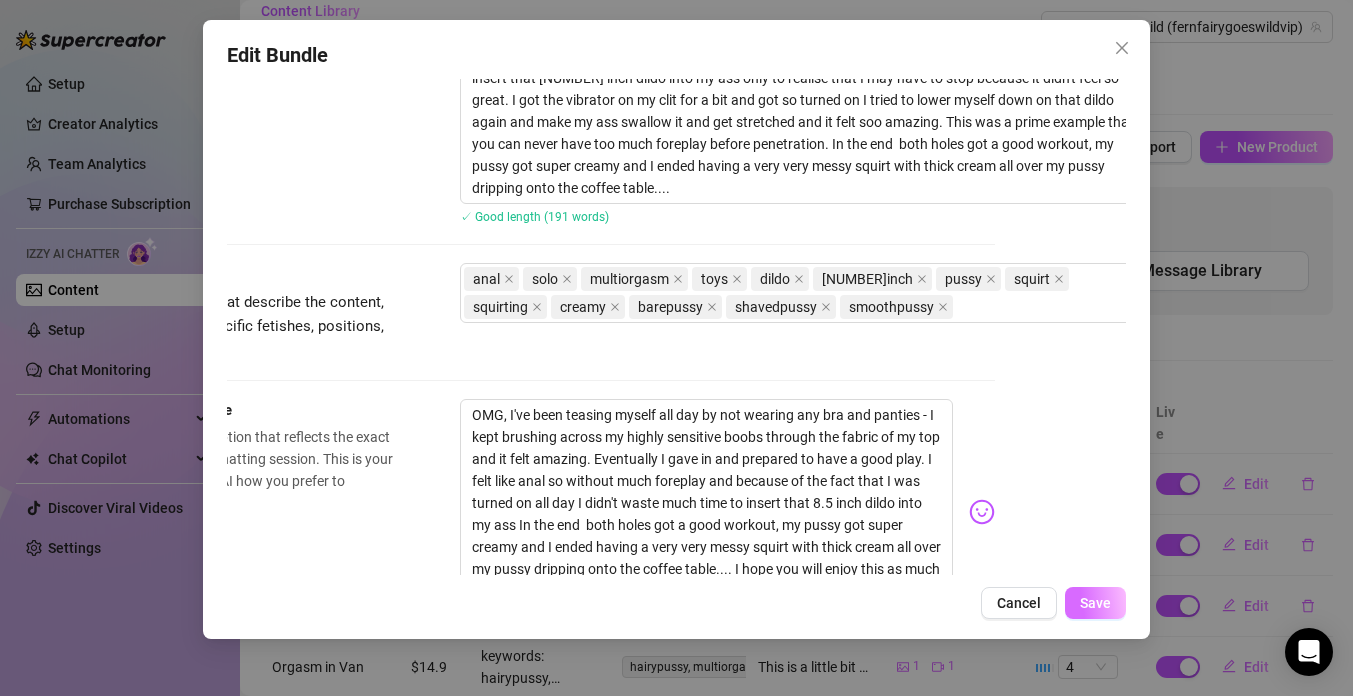 click on "Save" at bounding box center (1095, 603) 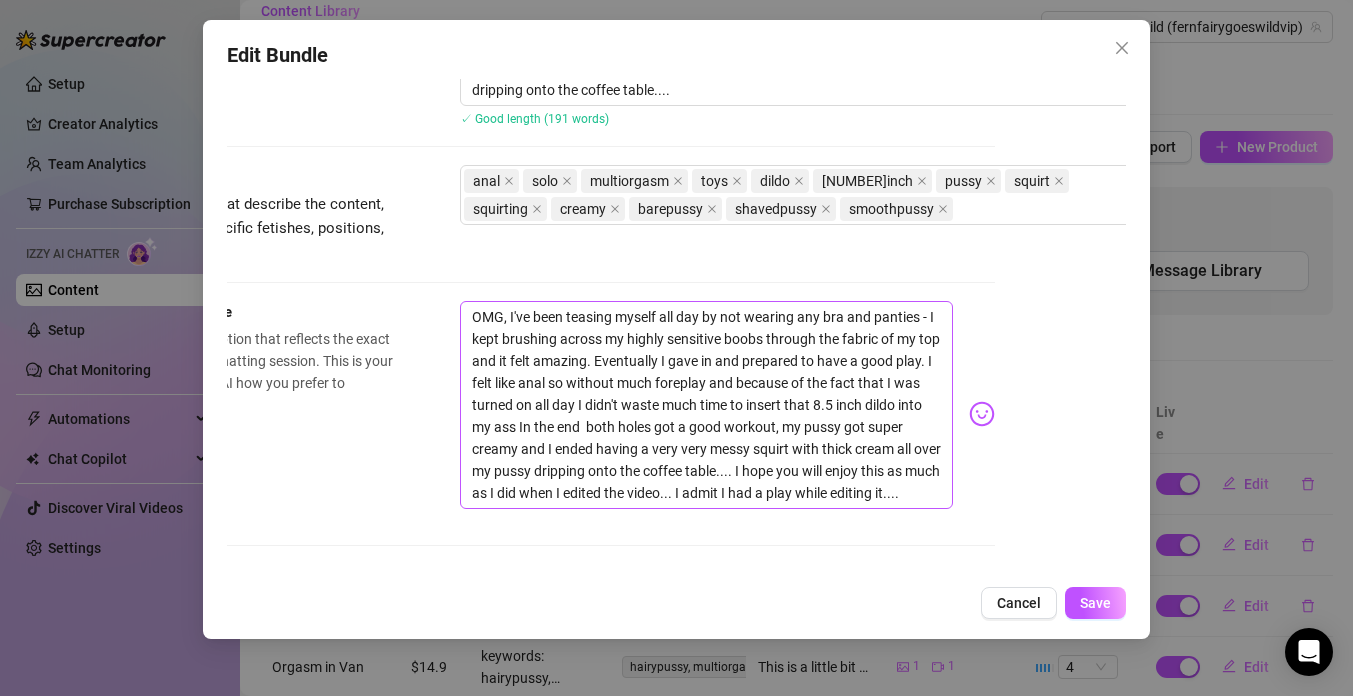 scroll, scrollTop: 455, scrollLeft: 131, axis: both 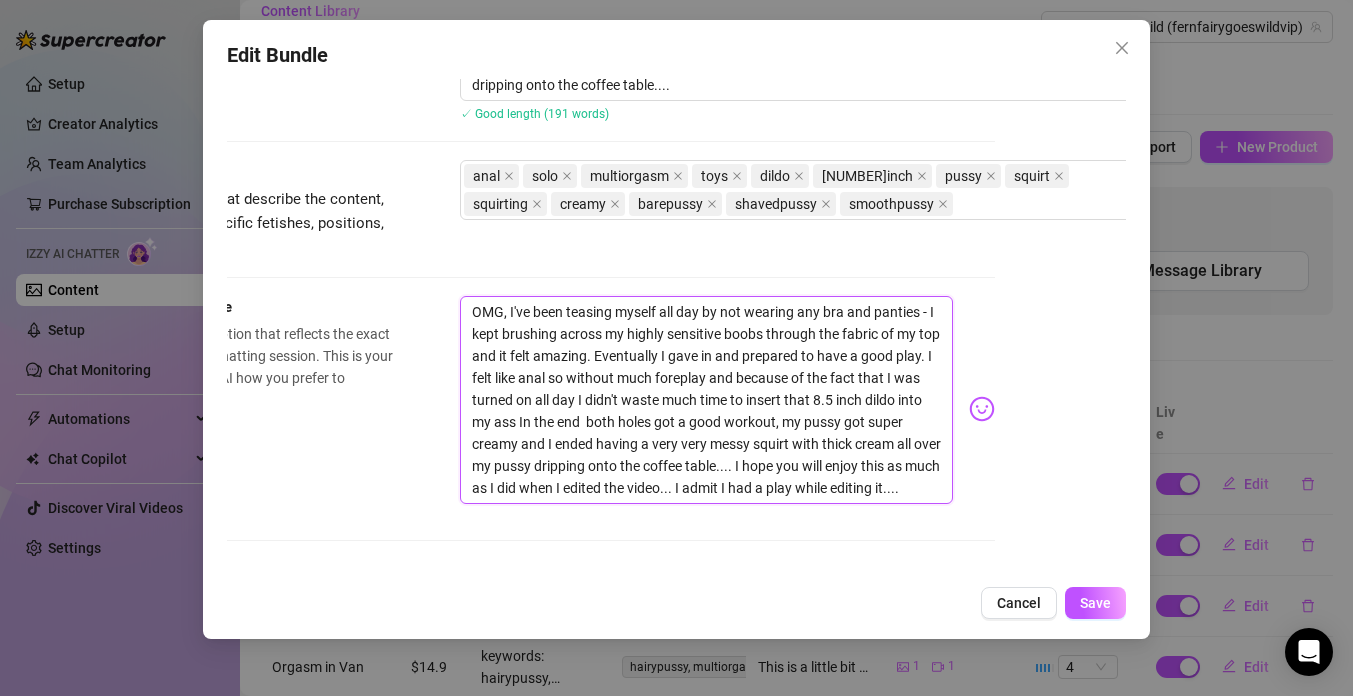 drag, startPoint x: 945, startPoint y: 488, endPoint x: 429, endPoint y: 311, distance: 545.51355 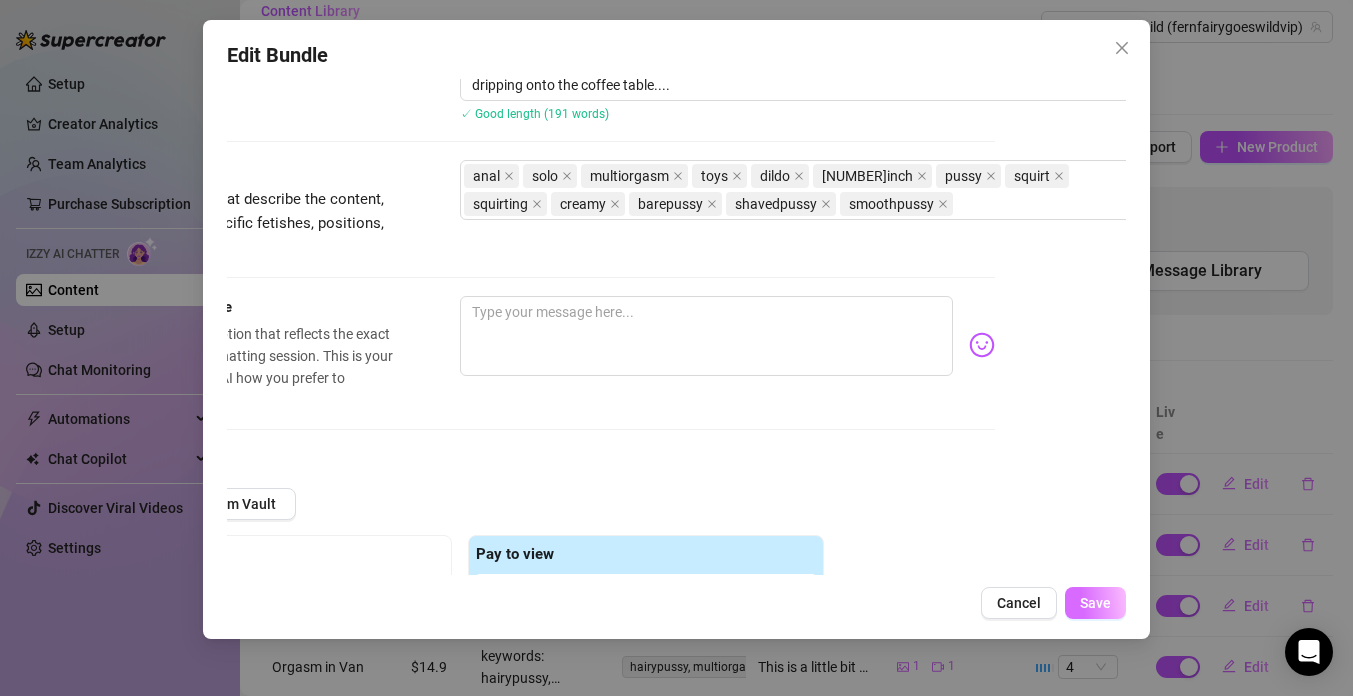 click on "Save" at bounding box center (1095, 603) 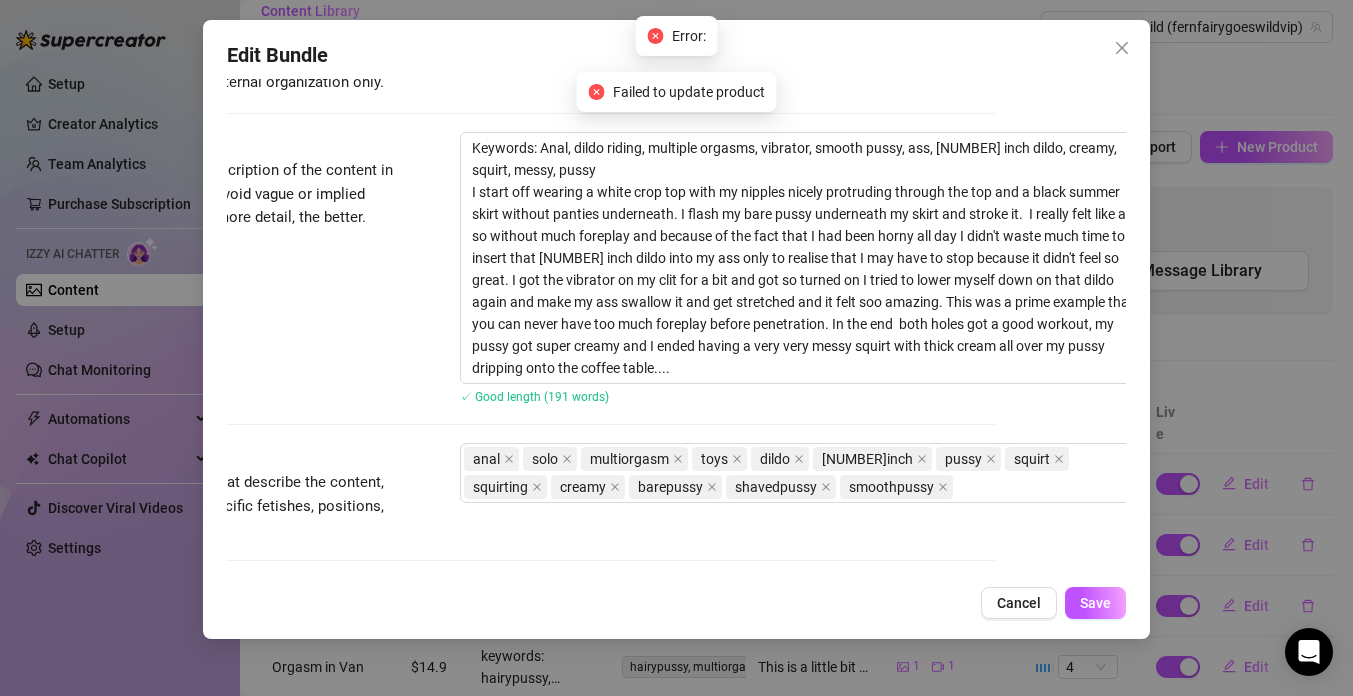 scroll, scrollTop: 176, scrollLeft: 131, axis: both 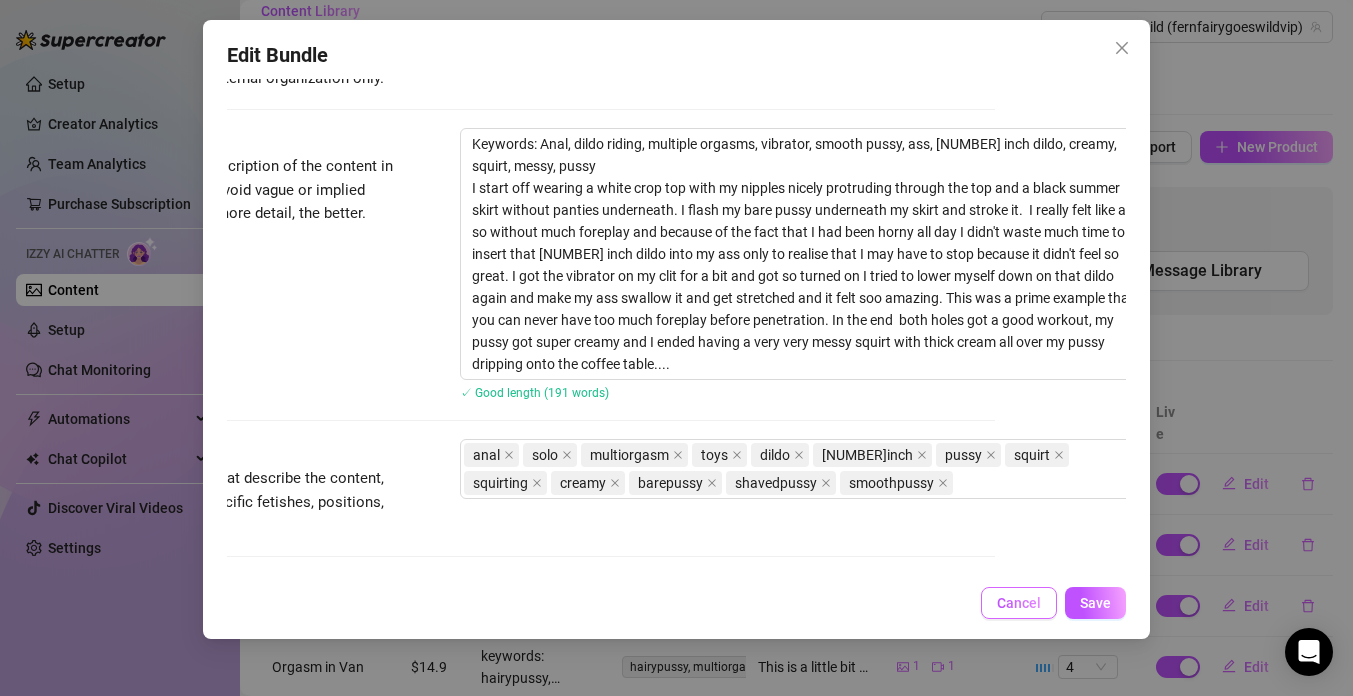 click on "Cancel" at bounding box center (1019, 603) 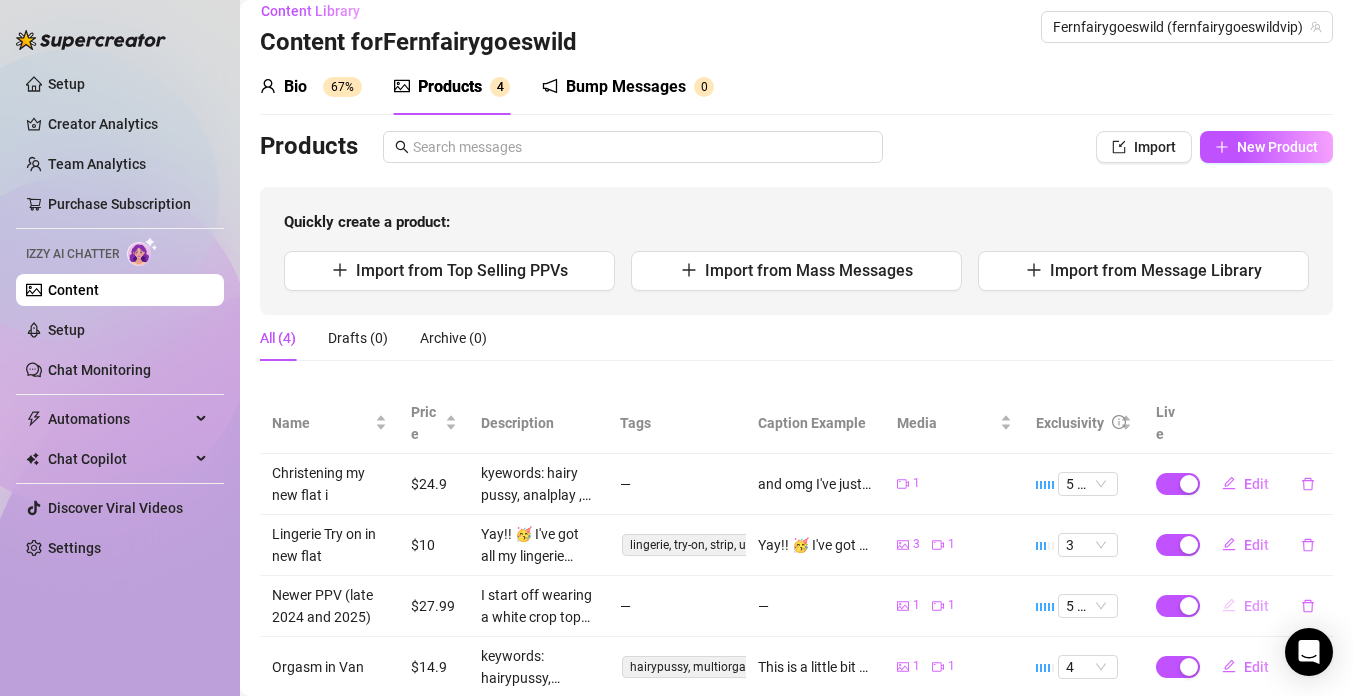 click 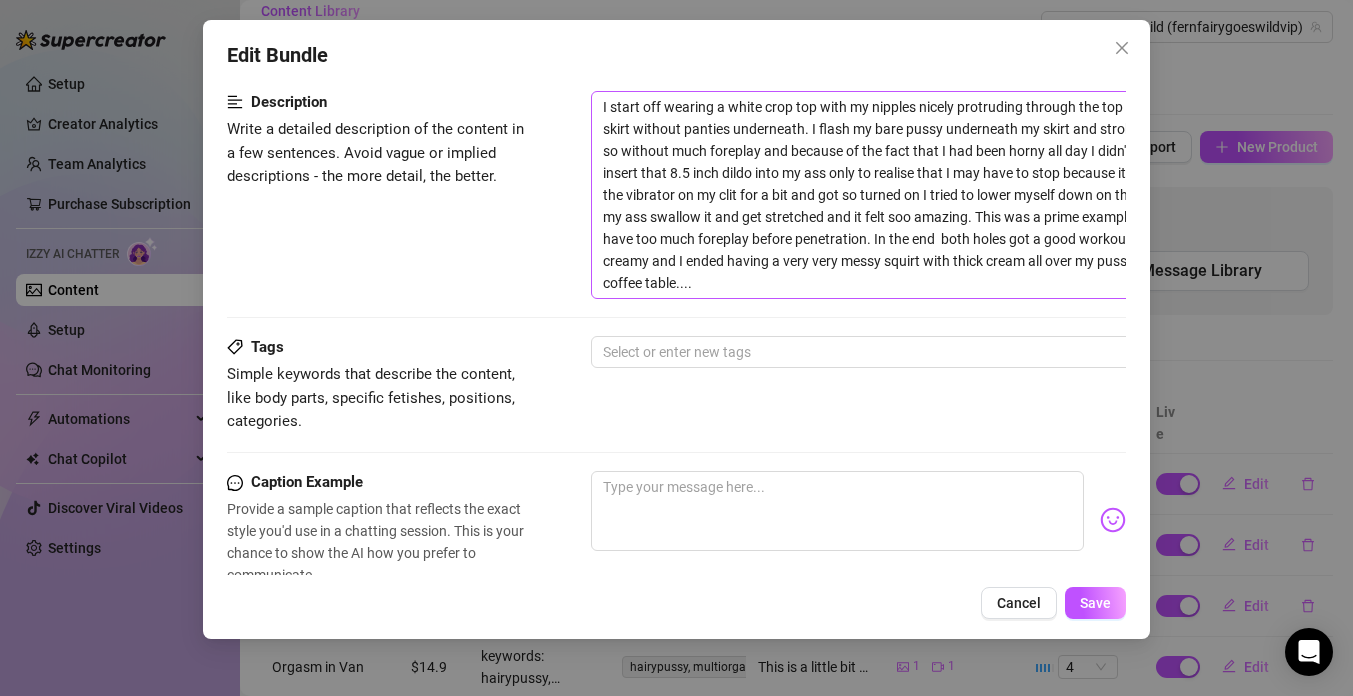 scroll, scrollTop: 326, scrollLeft: 0, axis: vertical 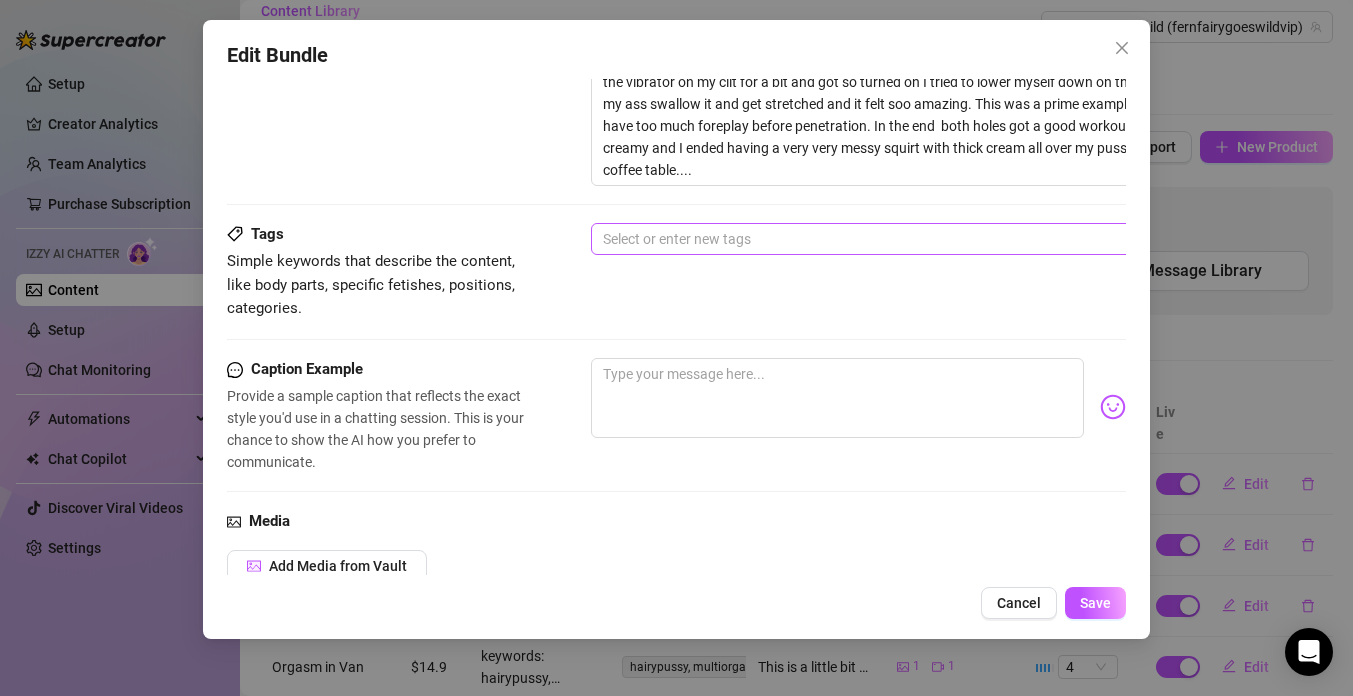 click at bounding box center [930, 239] 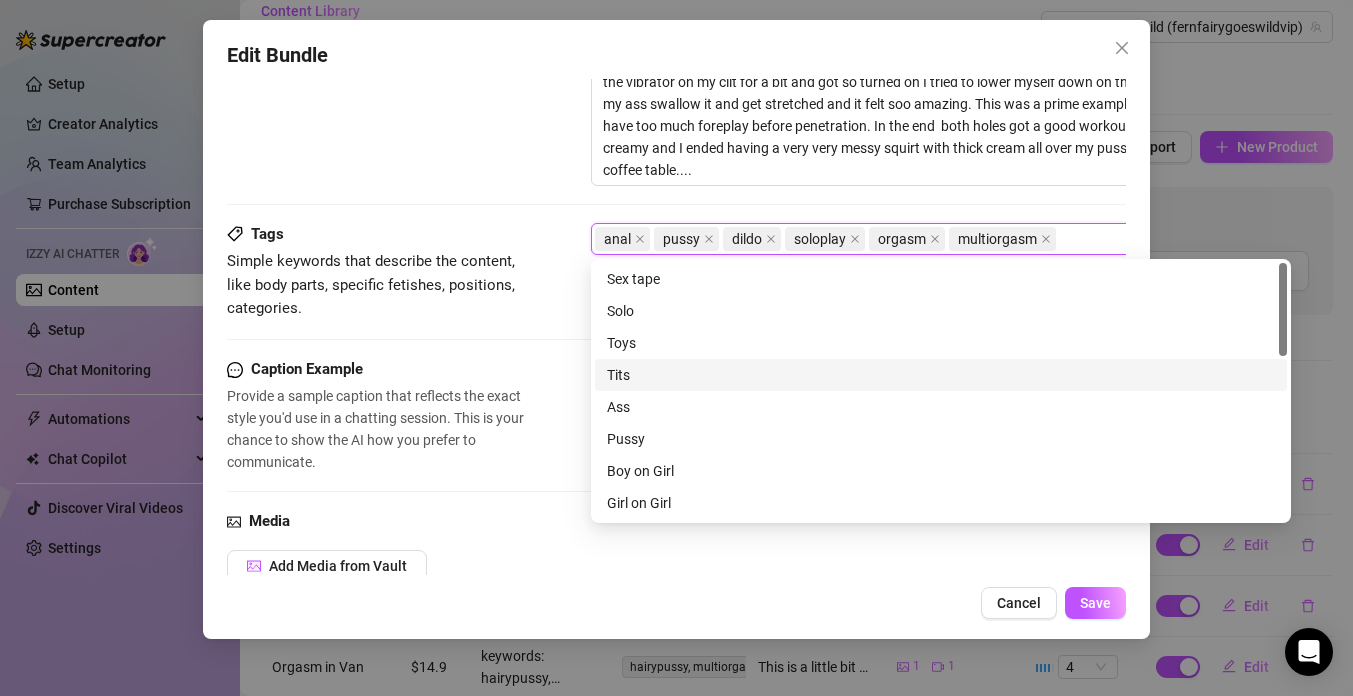 click on "Media" at bounding box center (676, 522) 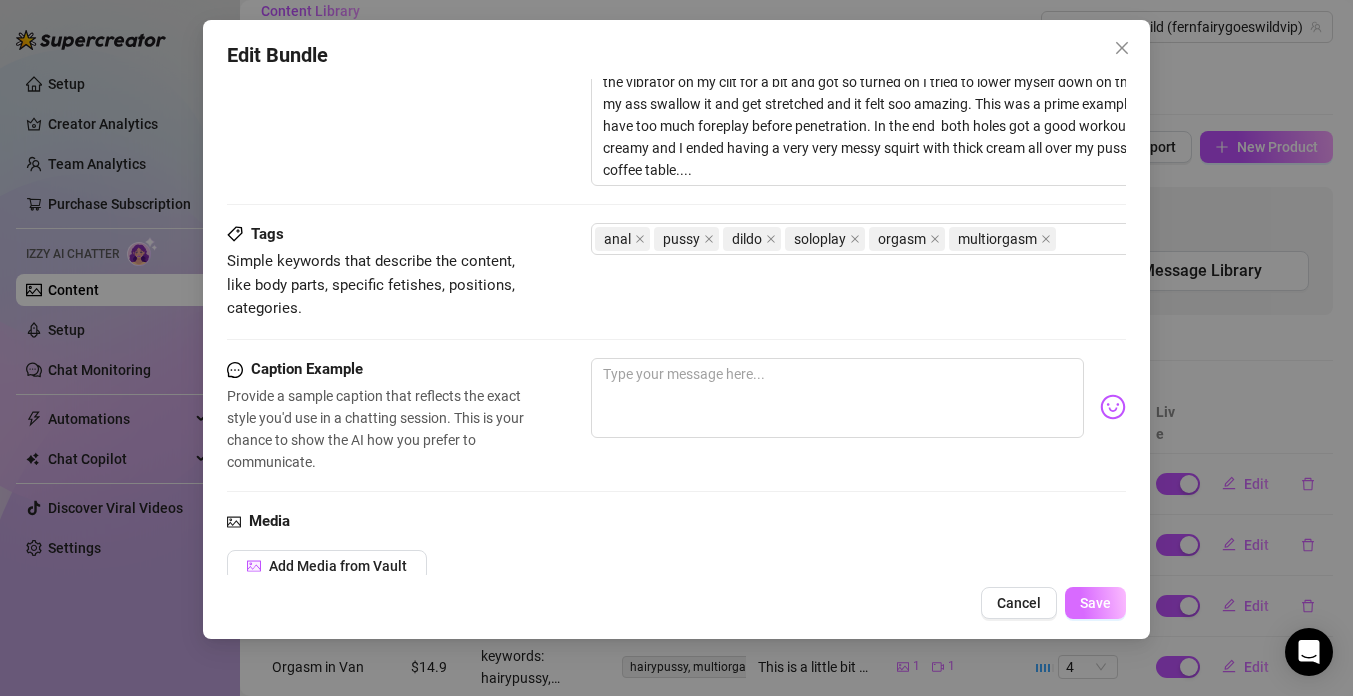 click on "Save" at bounding box center (1095, 603) 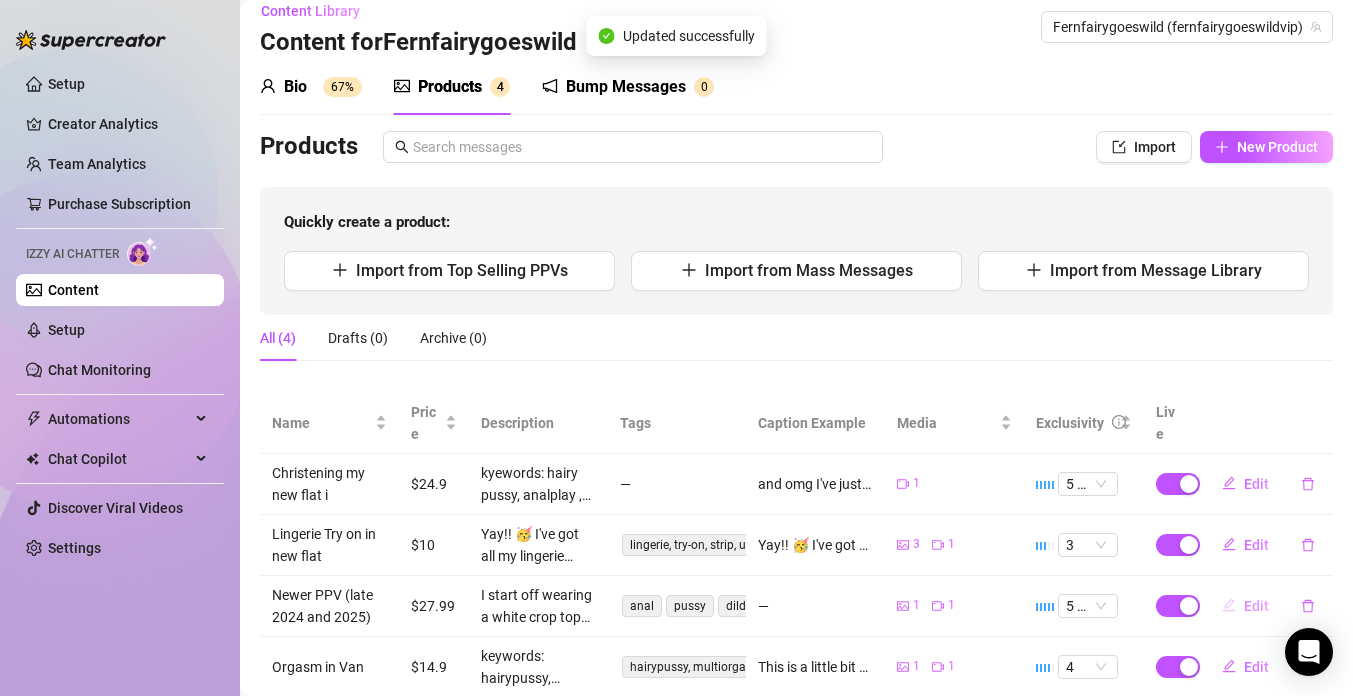 click on "Edit" at bounding box center [1256, 606] 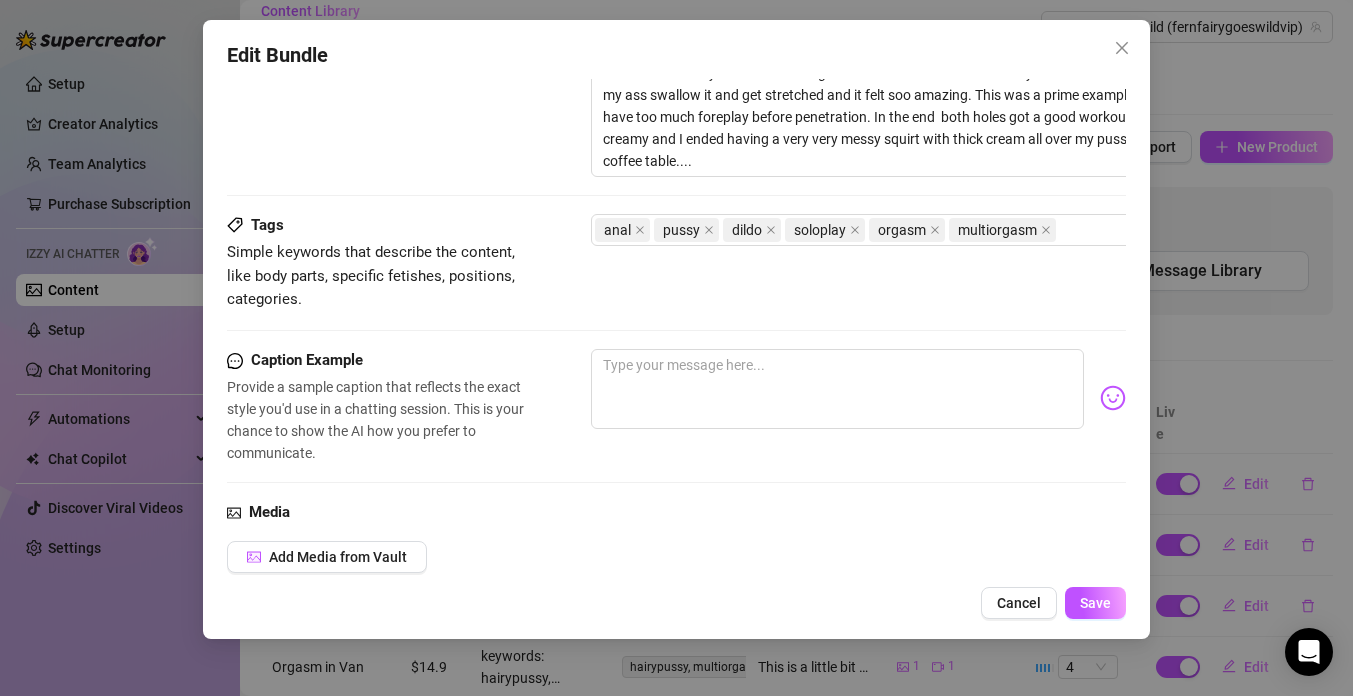 scroll, scrollTop: 345, scrollLeft: 0, axis: vertical 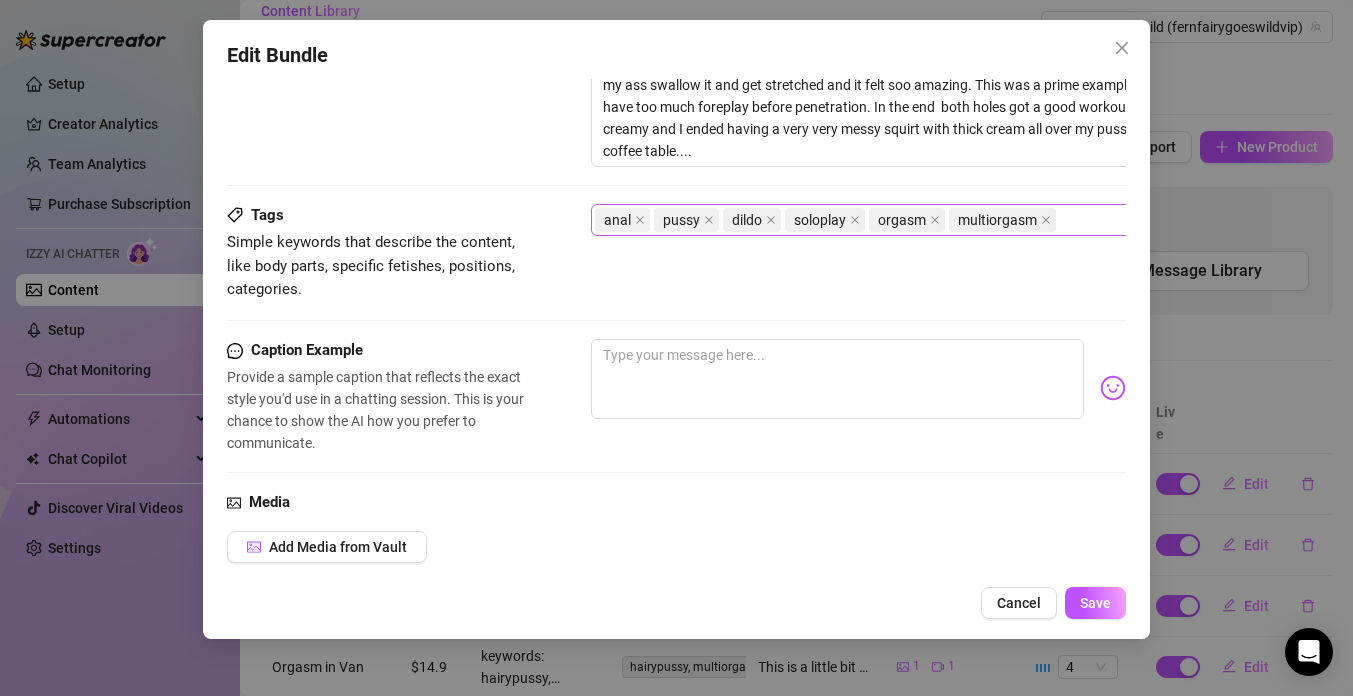 click on "anal pussy dildo soloplay orgasm multiorgasm" at bounding box center [930, 220] 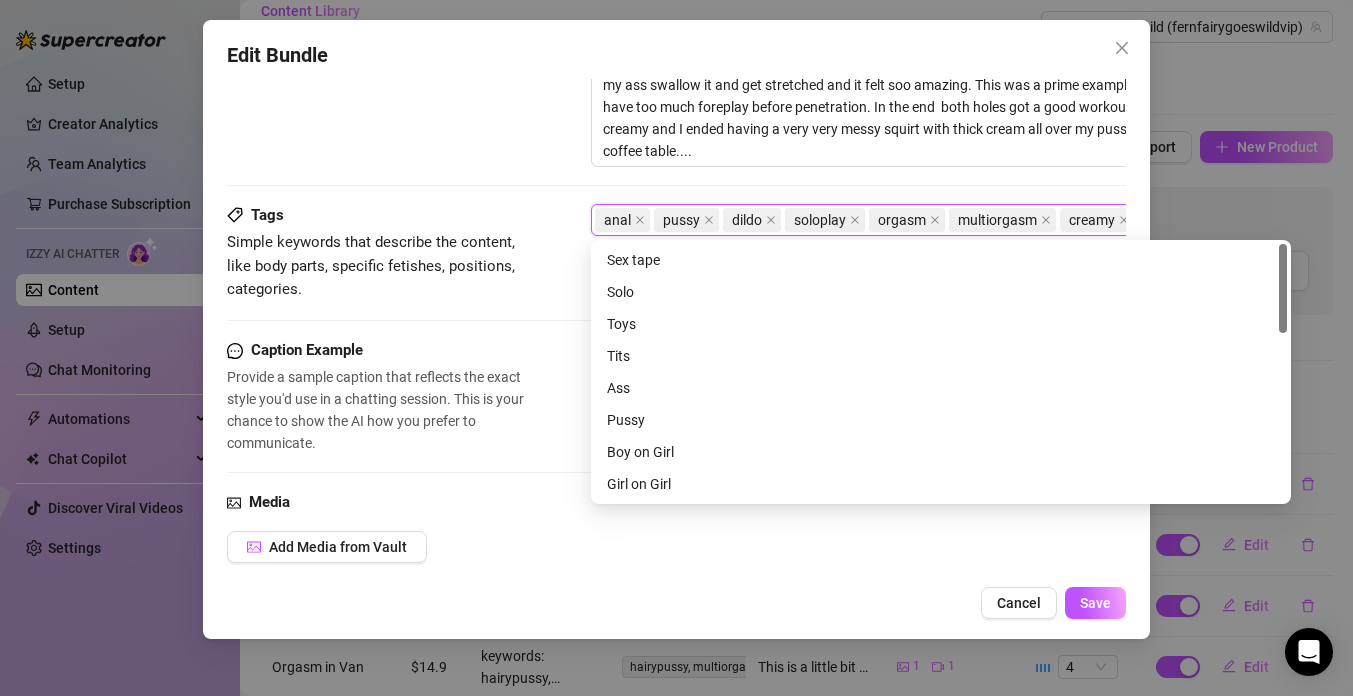 click on "Add Media from Vault" at bounding box center [591, 554] 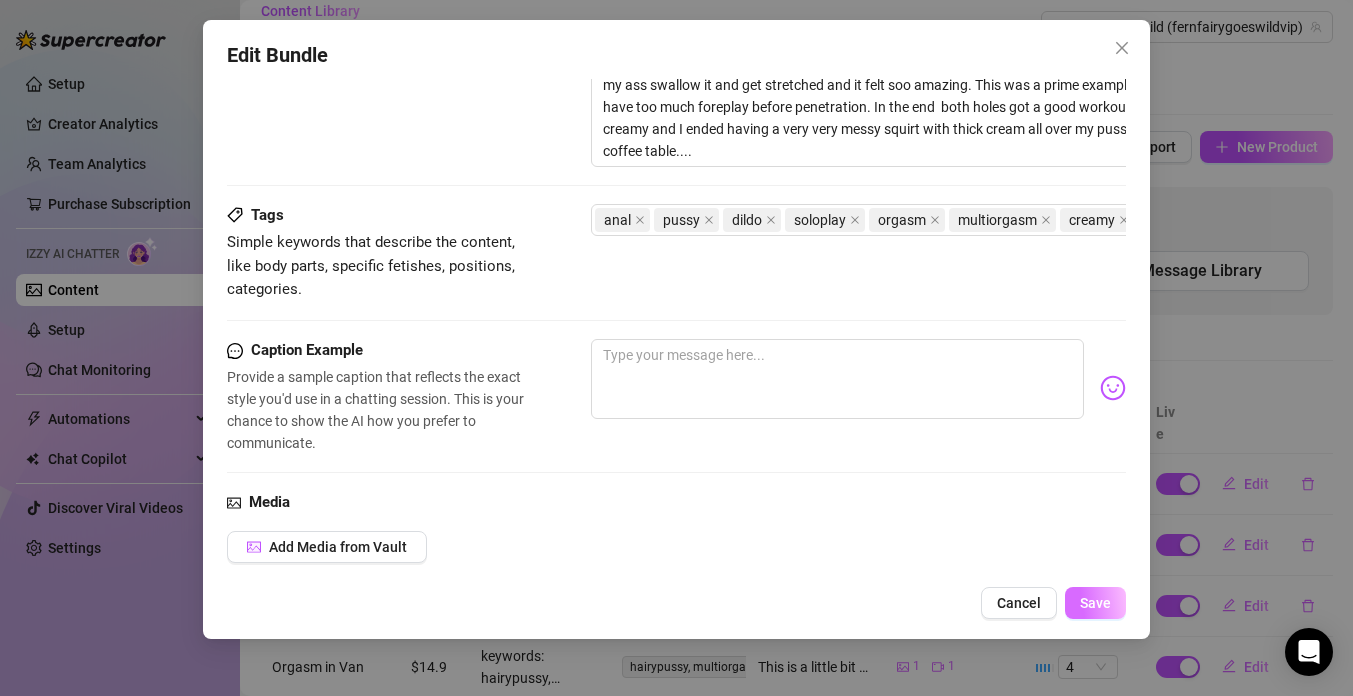 click on "Save" at bounding box center (1095, 603) 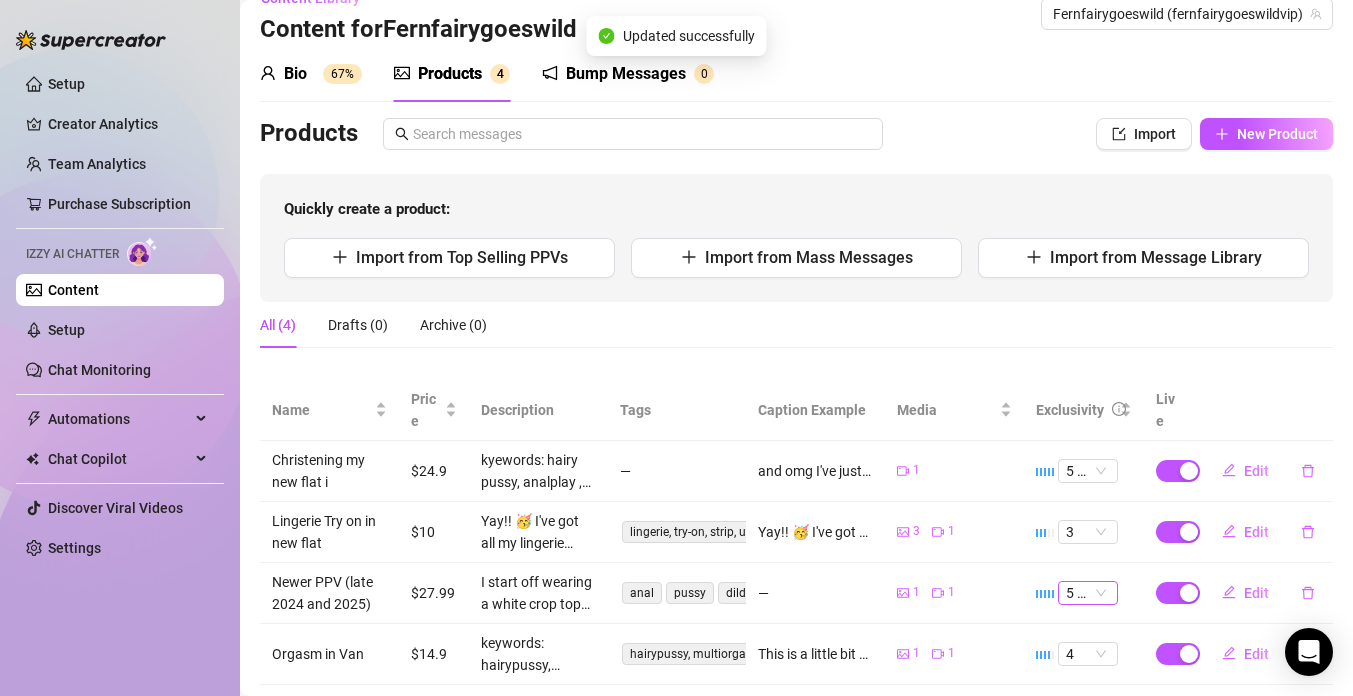 scroll, scrollTop: 40, scrollLeft: 0, axis: vertical 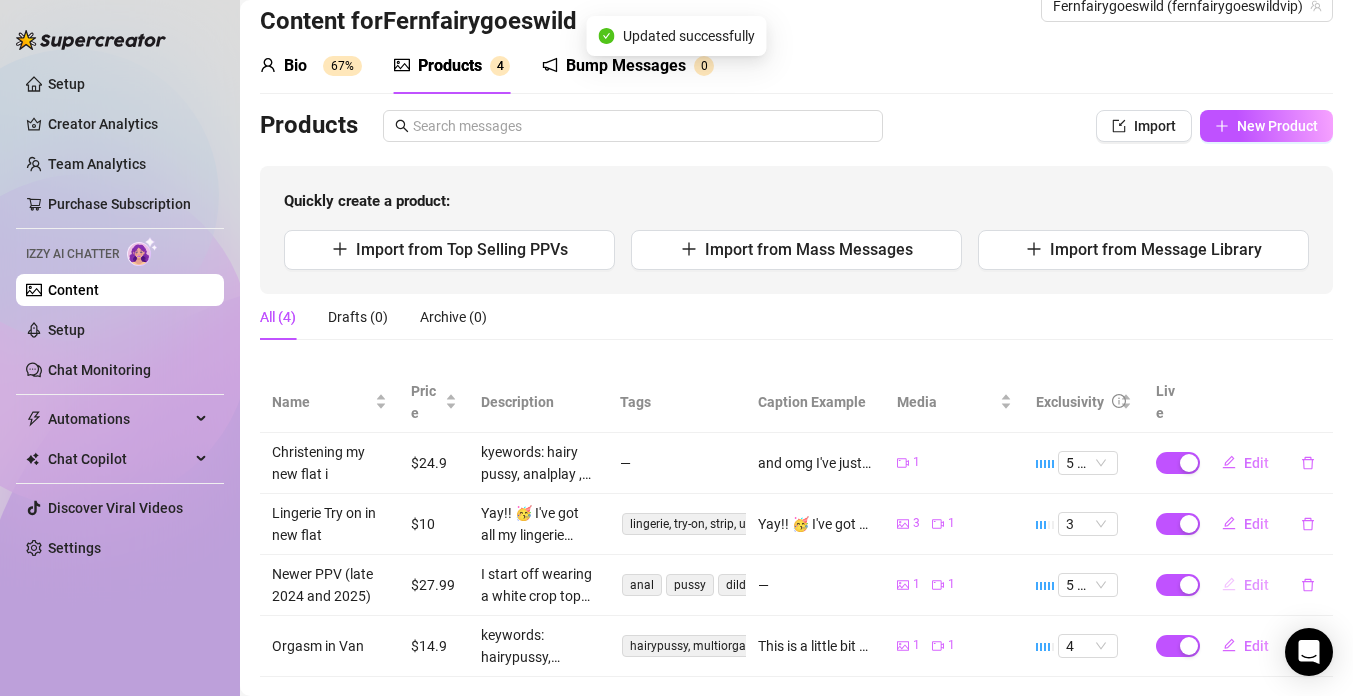 click on "Edit" at bounding box center (1256, 585) 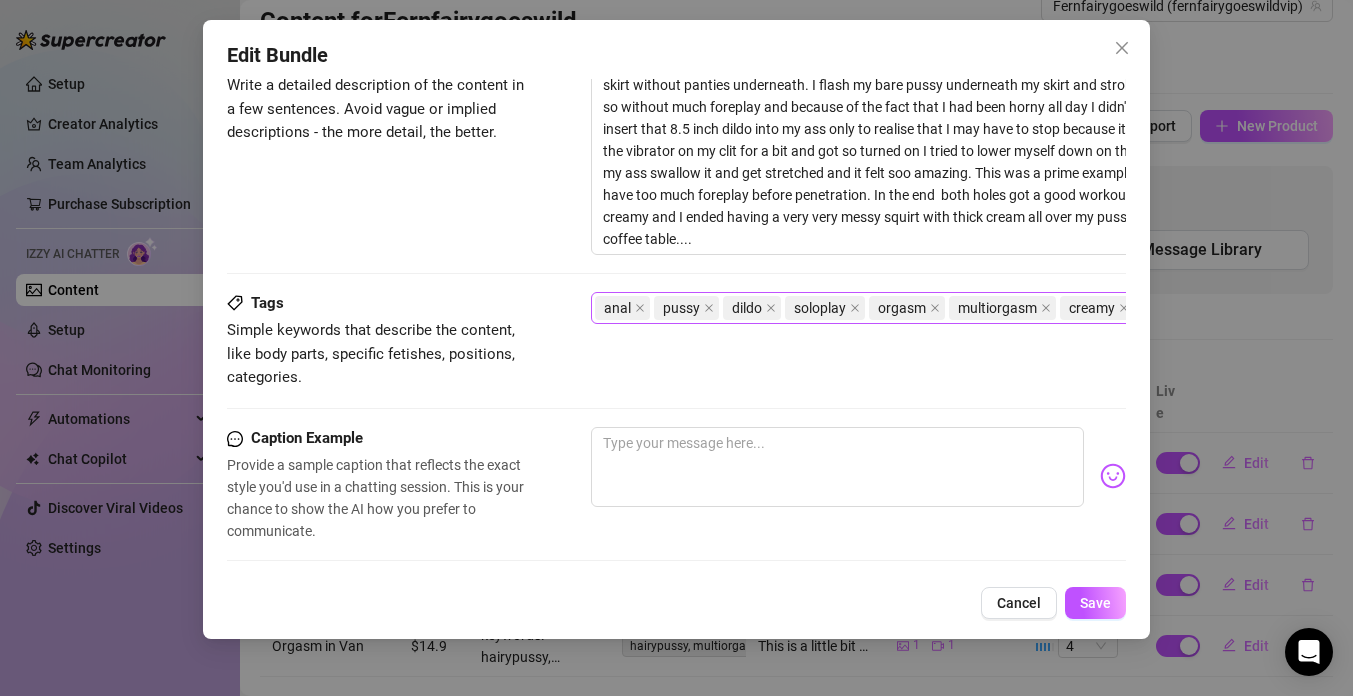 scroll, scrollTop: 267, scrollLeft: 0, axis: vertical 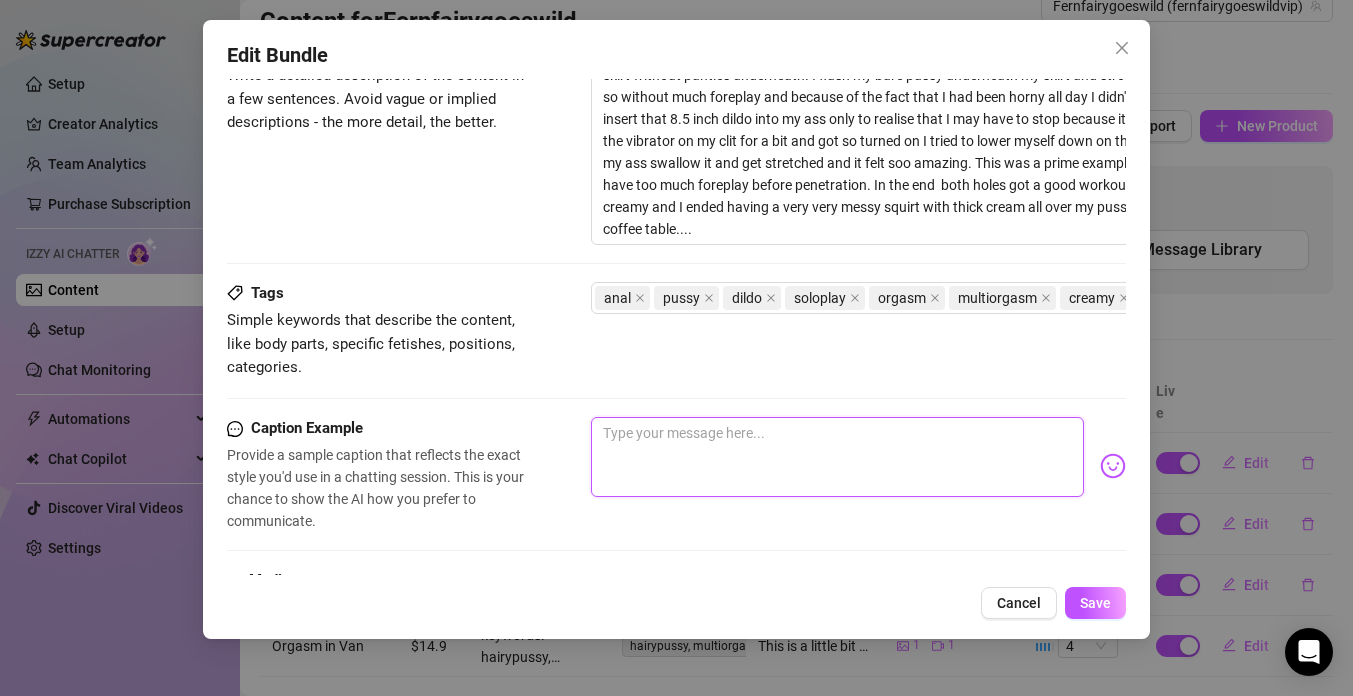 click at bounding box center (837, 457) 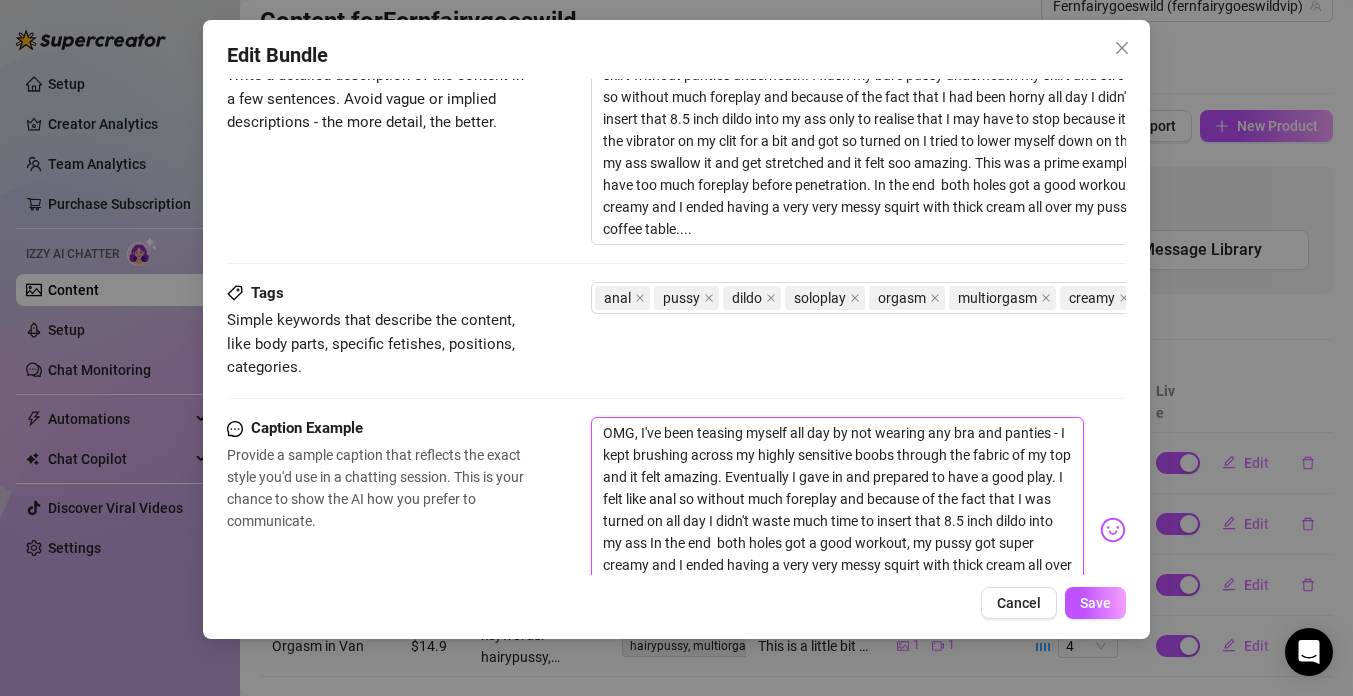 scroll, scrollTop: 0, scrollLeft: 0, axis: both 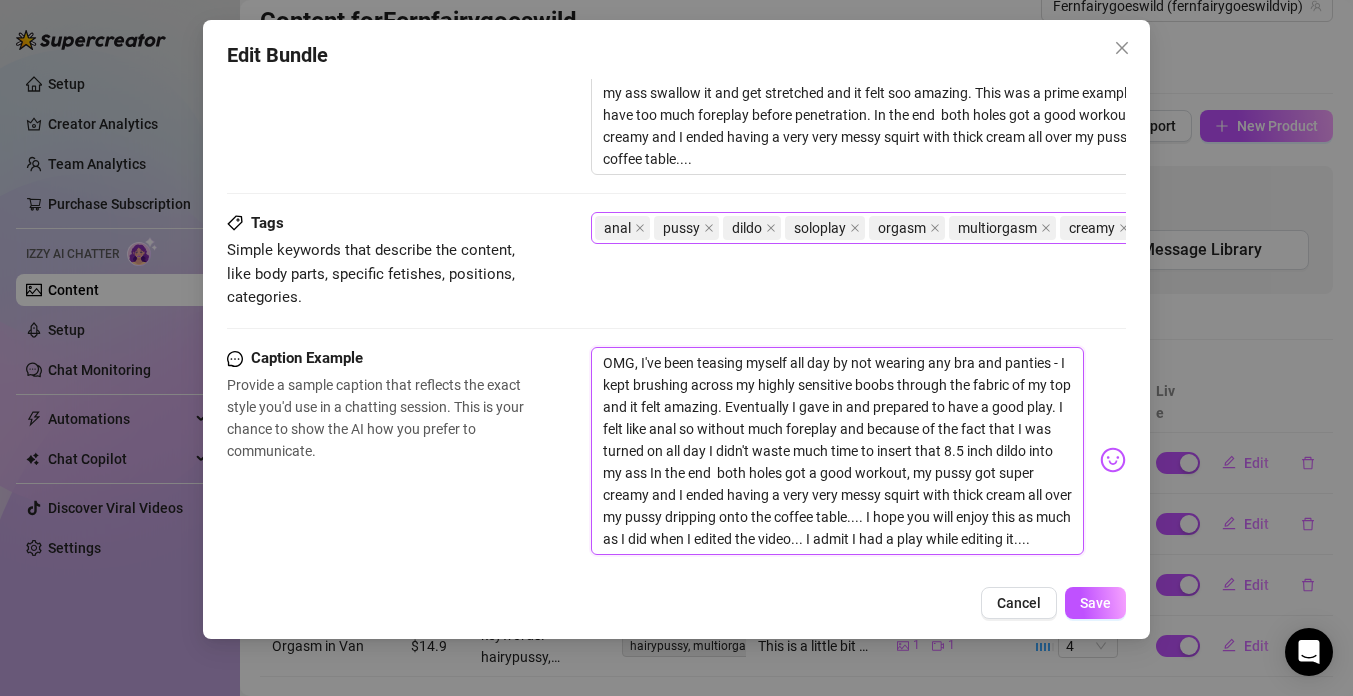 click on "creamy" at bounding box center (1097, 228) 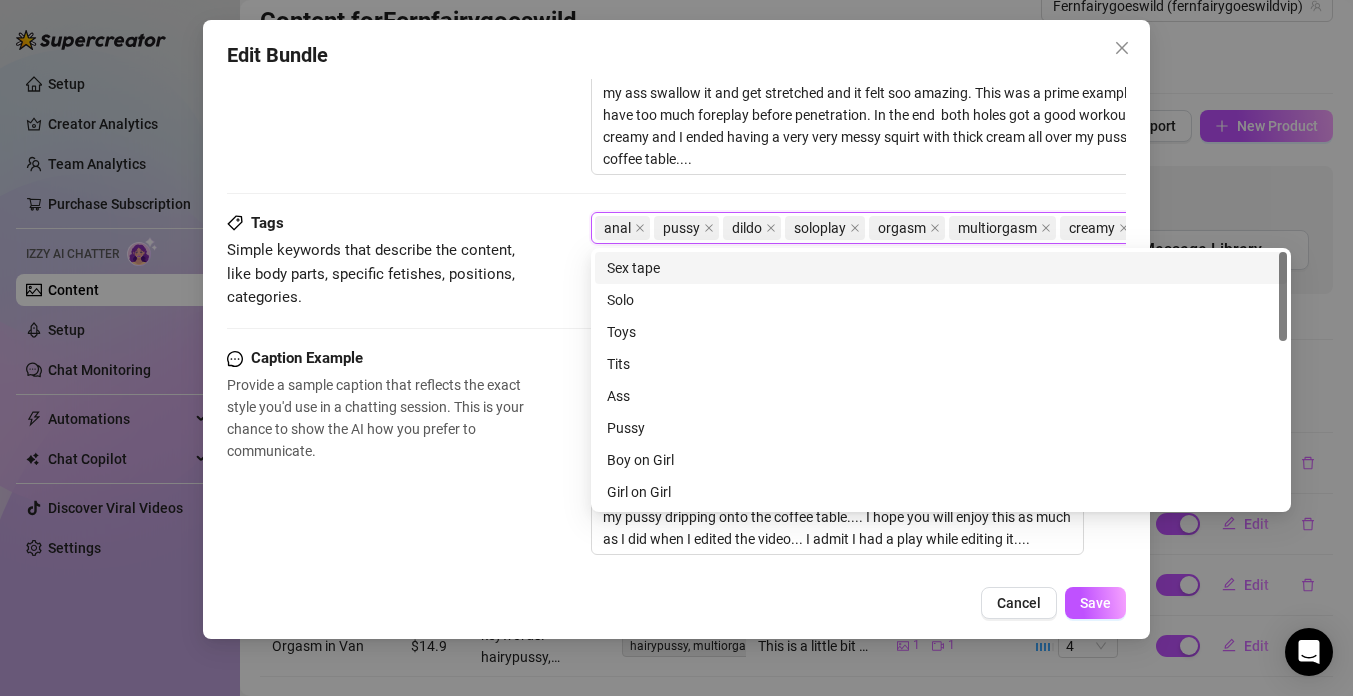 scroll, scrollTop: 337, scrollLeft: 165, axis: both 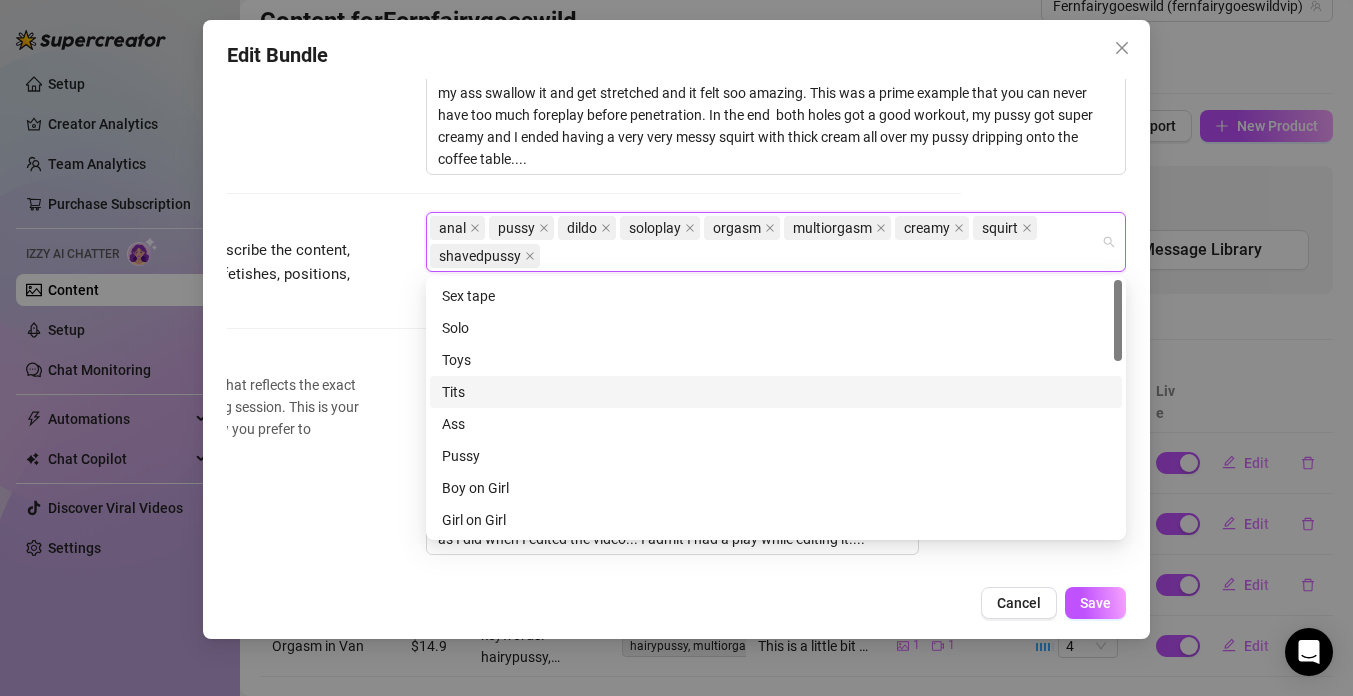click on "Tits" at bounding box center (776, 392) 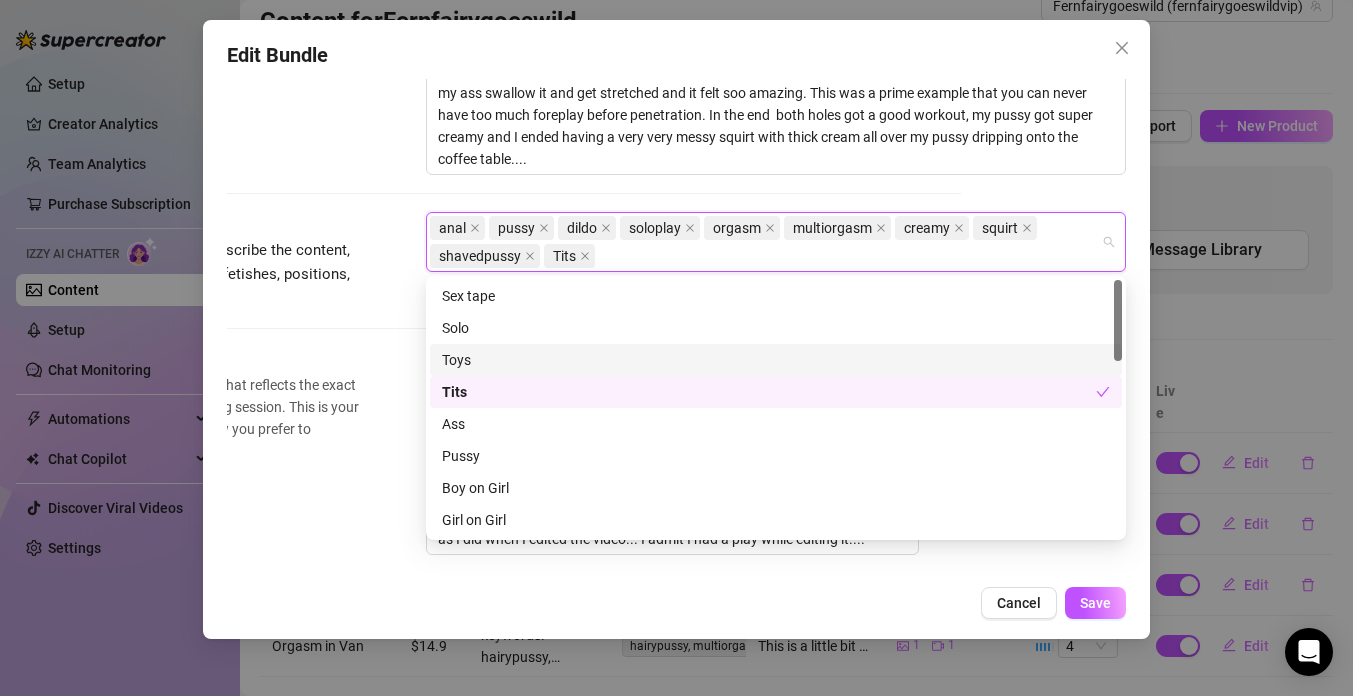 click on "Toys" at bounding box center [776, 360] 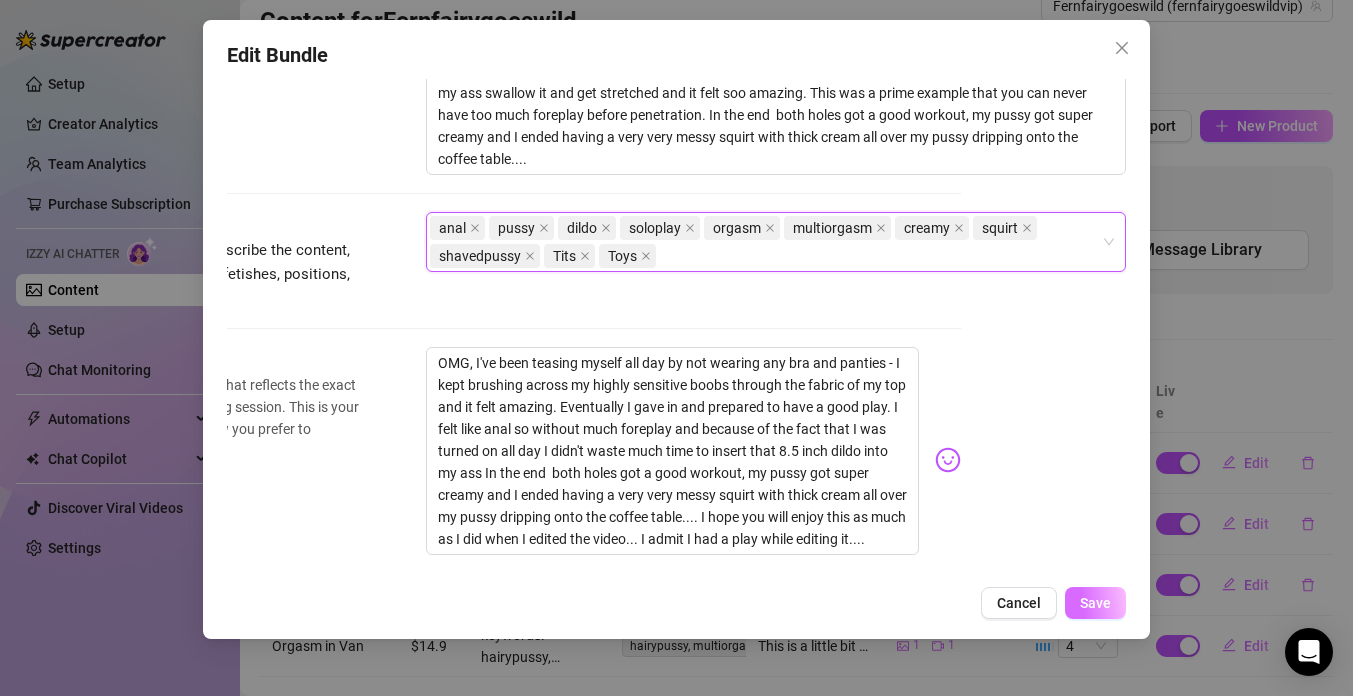 click on "Save" at bounding box center (1095, 603) 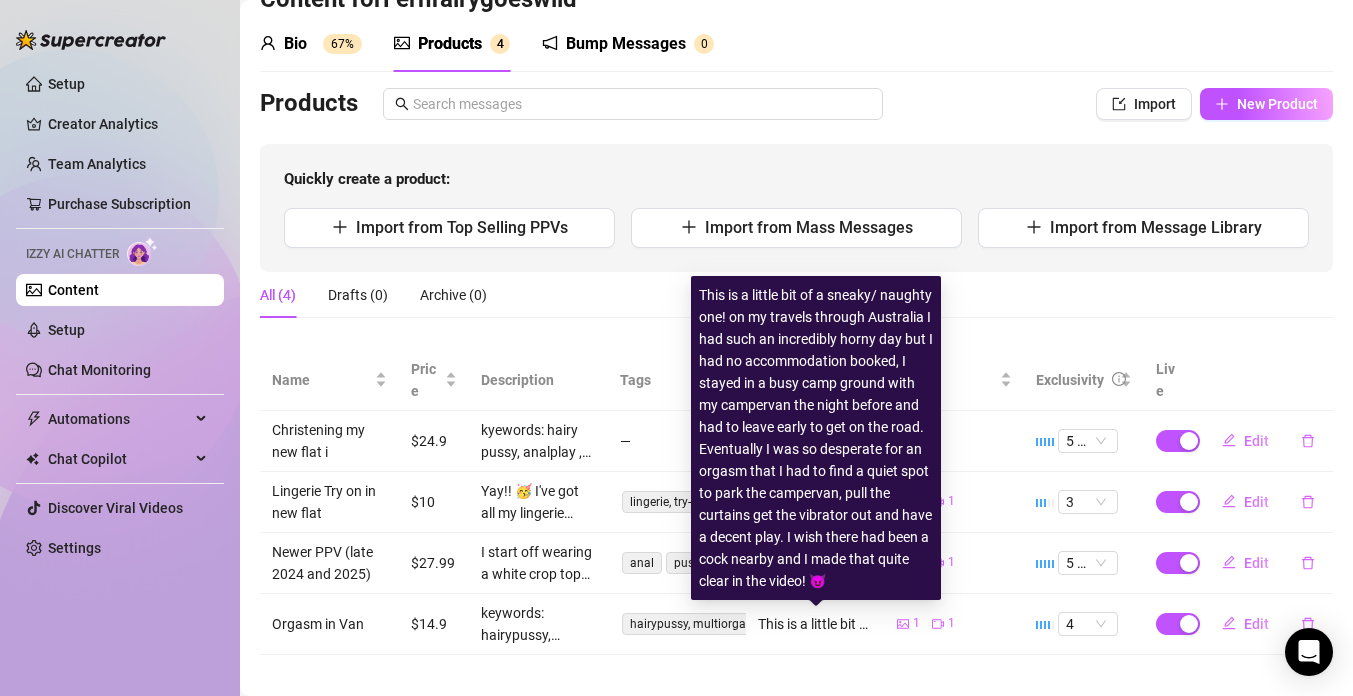 scroll, scrollTop: 64, scrollLeft: 0, axis: vertical 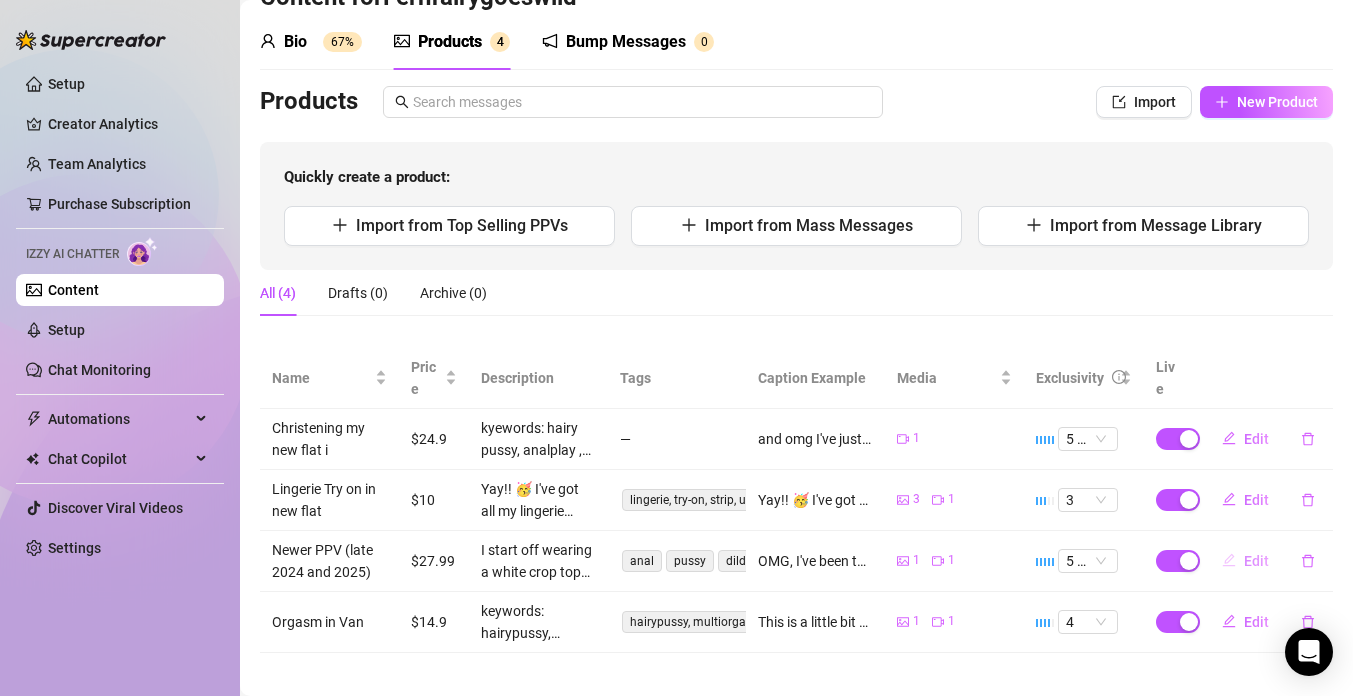 click on "Edit" at bounding box center (1256, 561) 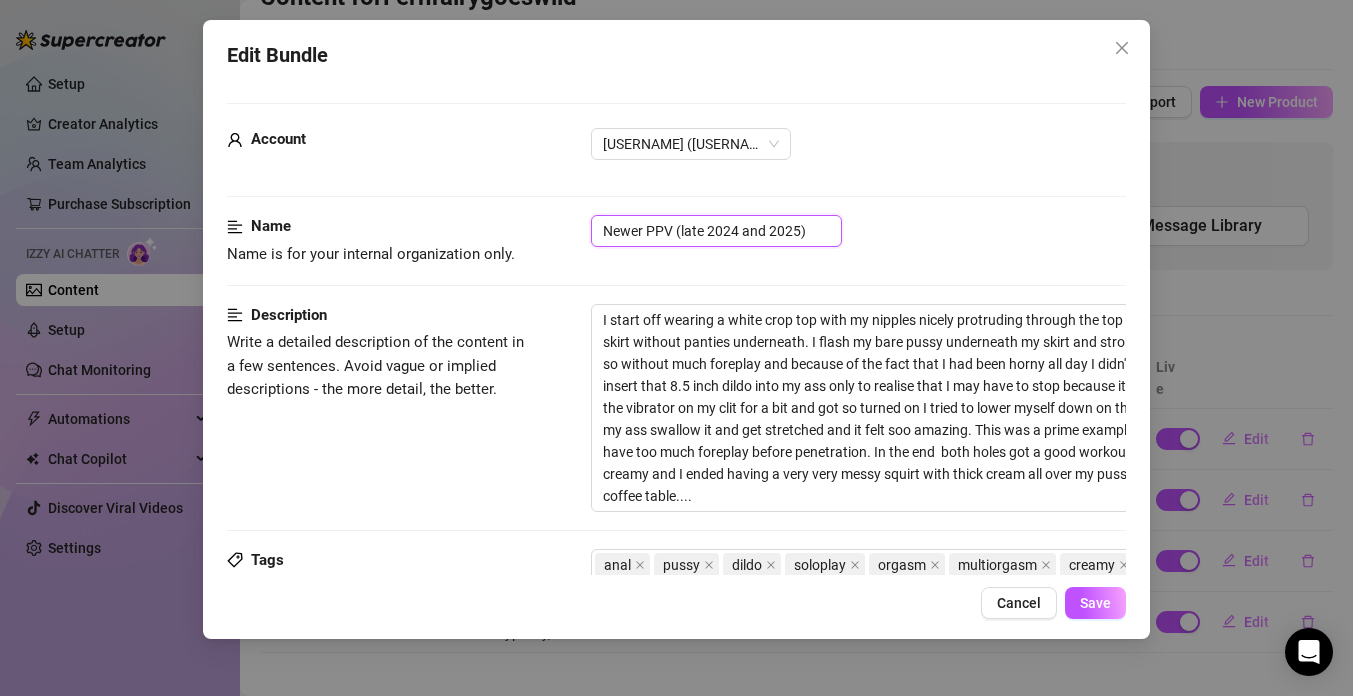 drag, startPoint x: 829, startPoint y: 235, endPoint x: 585, endPoint y: 230, distance: 244.05122 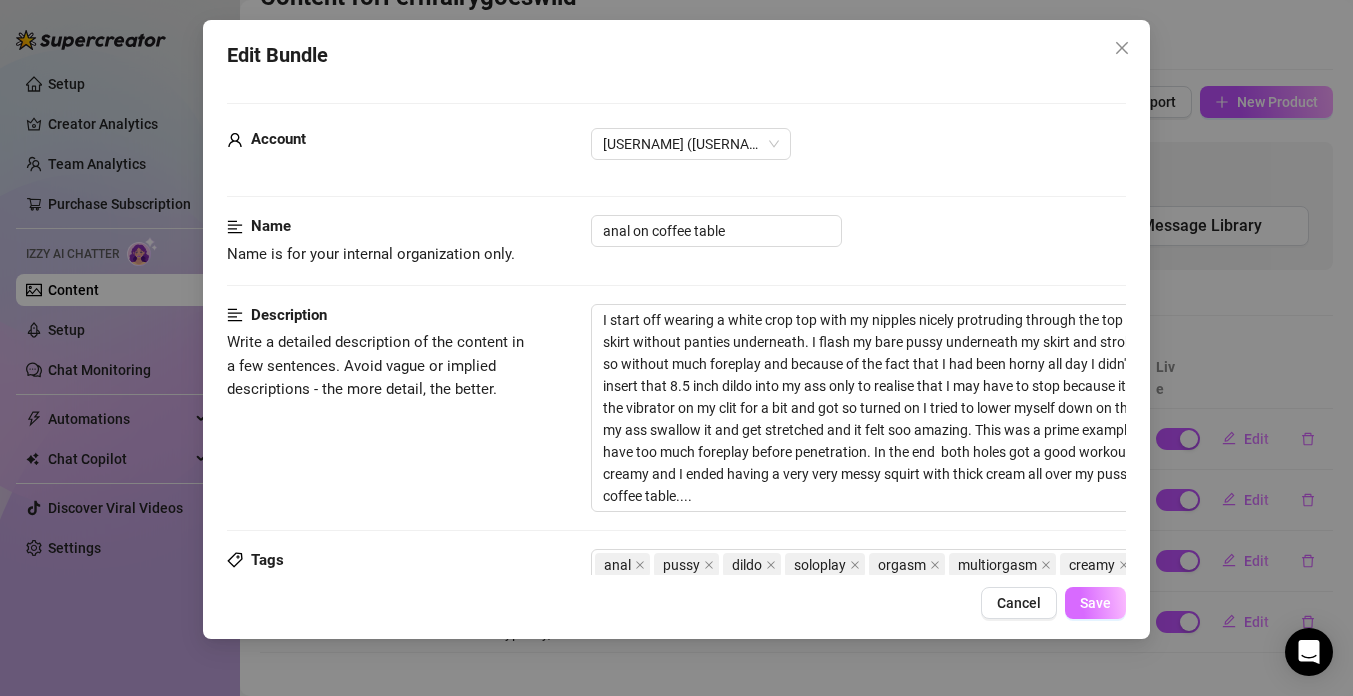 click on "Save" at bounding box center (1095, 603) 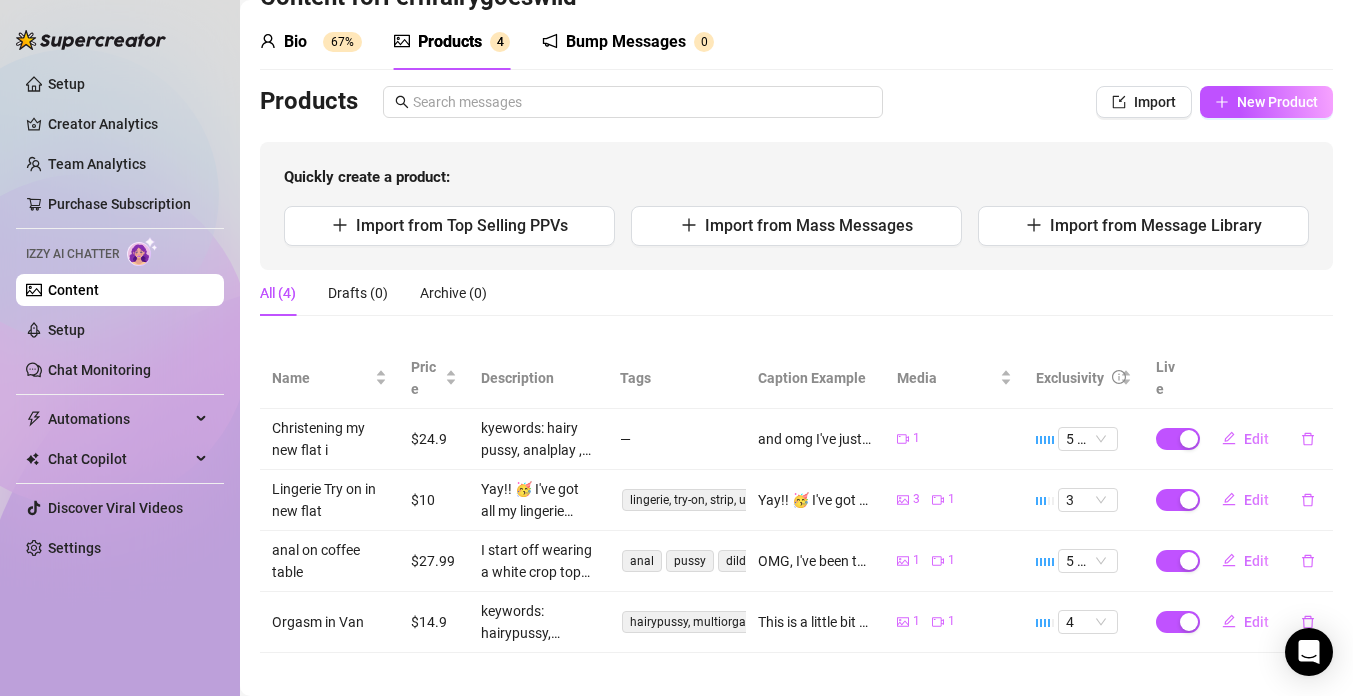 scroll, scrollTop: 80, scrollLeft: 0, axis: vertical 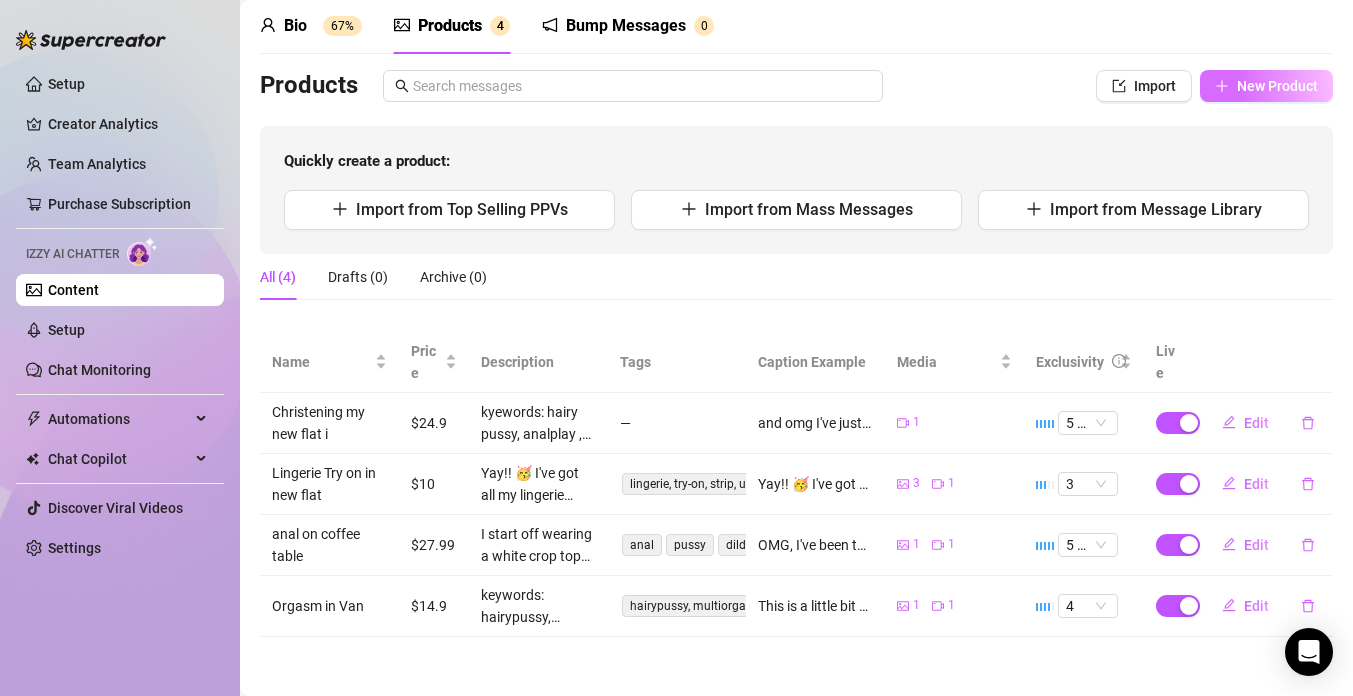 click on "New Product" at bounding box center (1266, 86) 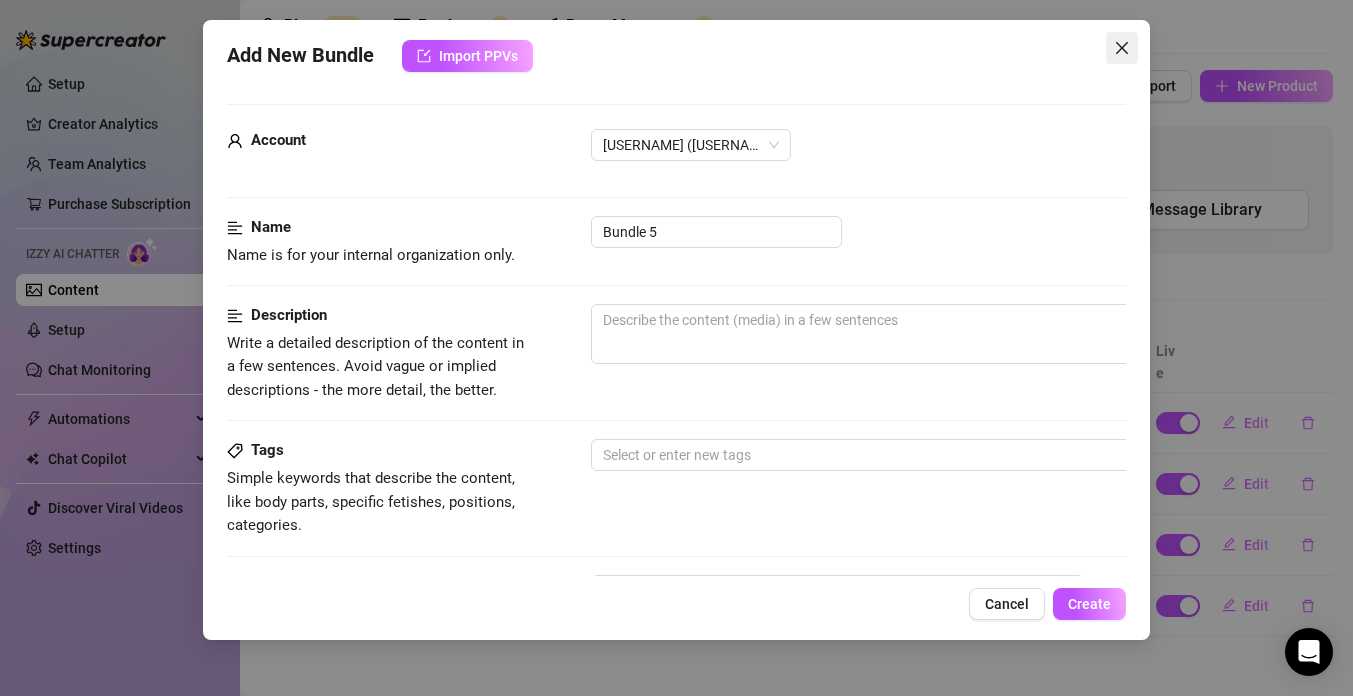 click at bounding box center [1122, 48] 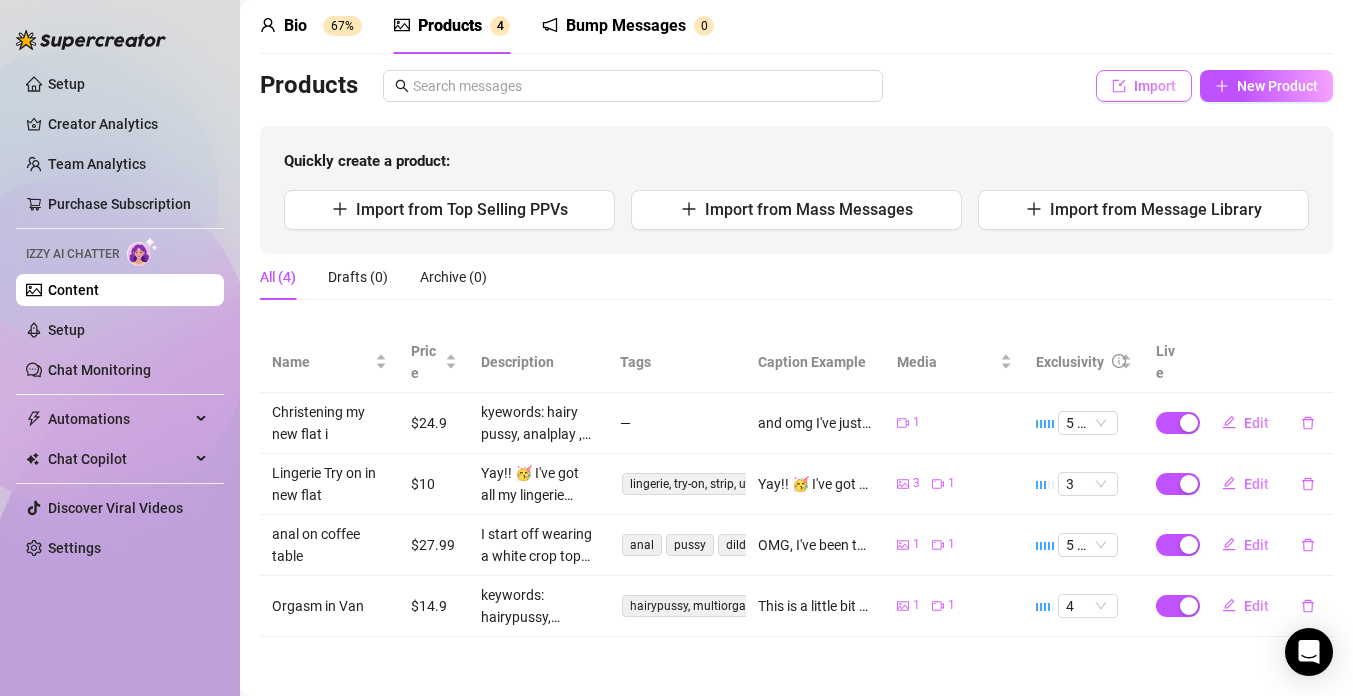 click 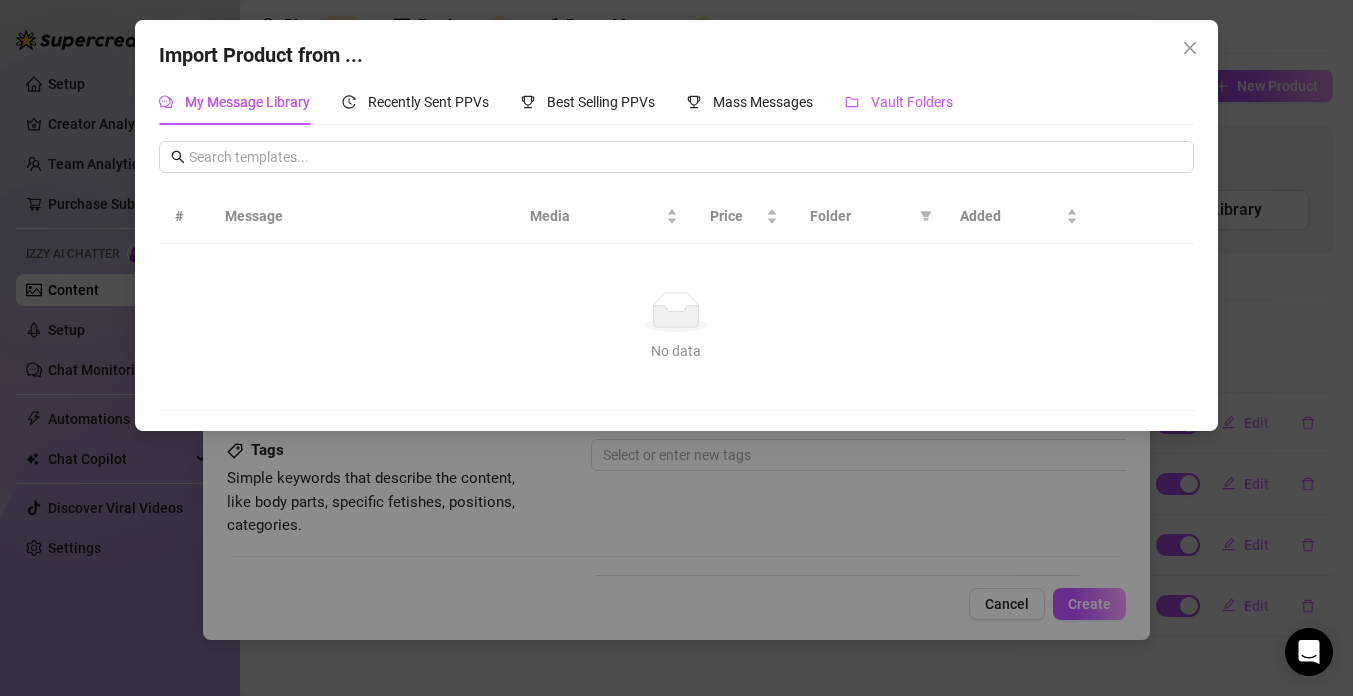 click on "Vault Folders" at bounding box center (912, 102) 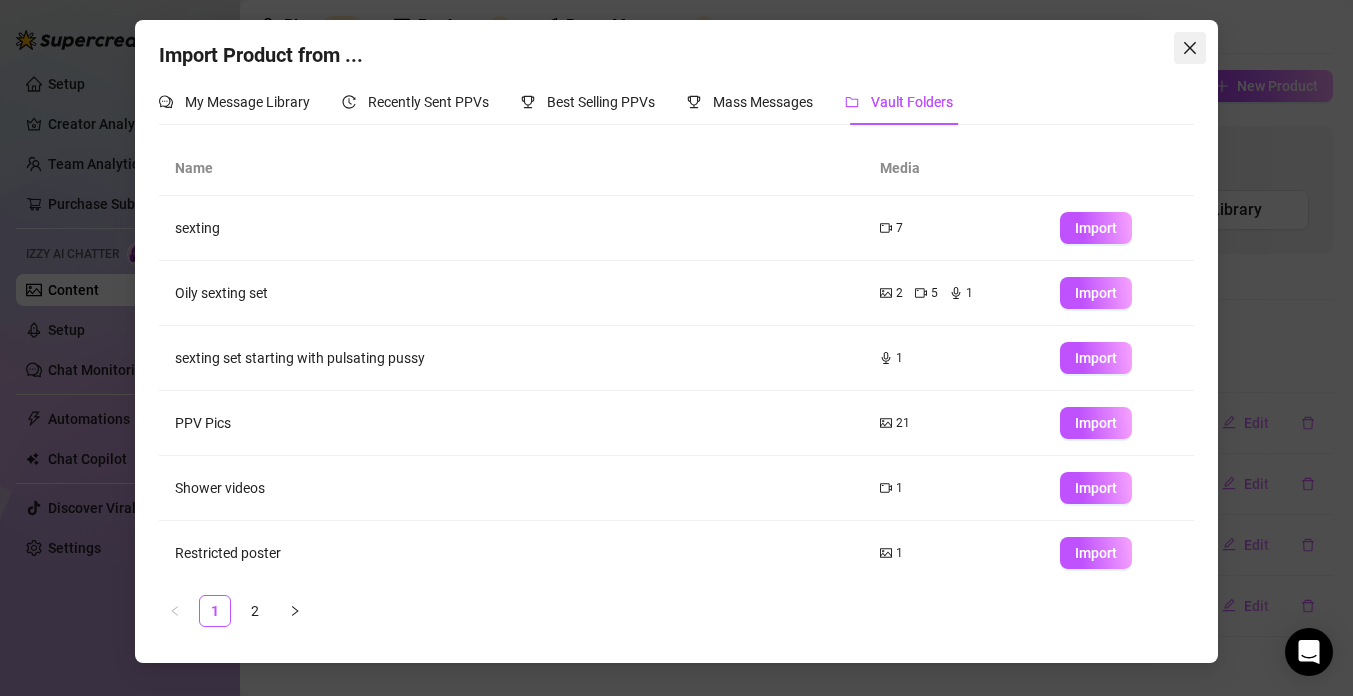 click 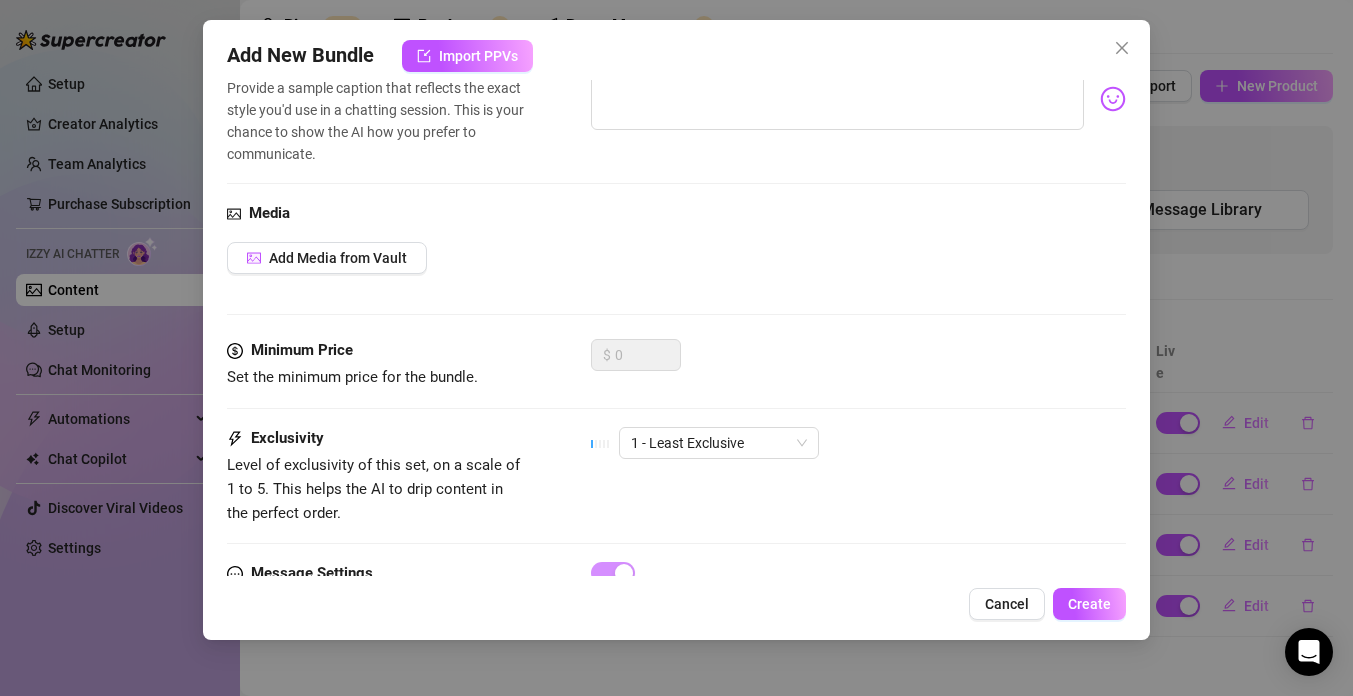 scroll, scrollTop: 530, scrollLeft: 0, axis: vertical 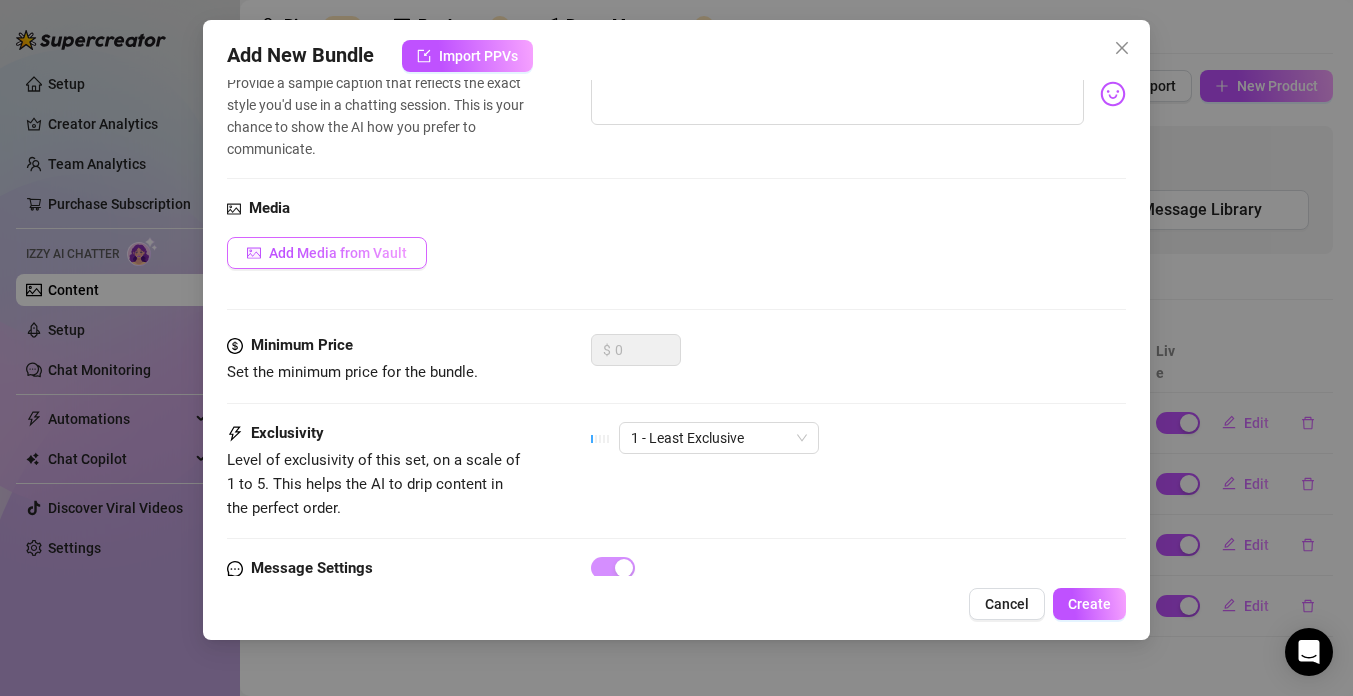 click on "Add Media from Vault" at bounding box center (327, 253) 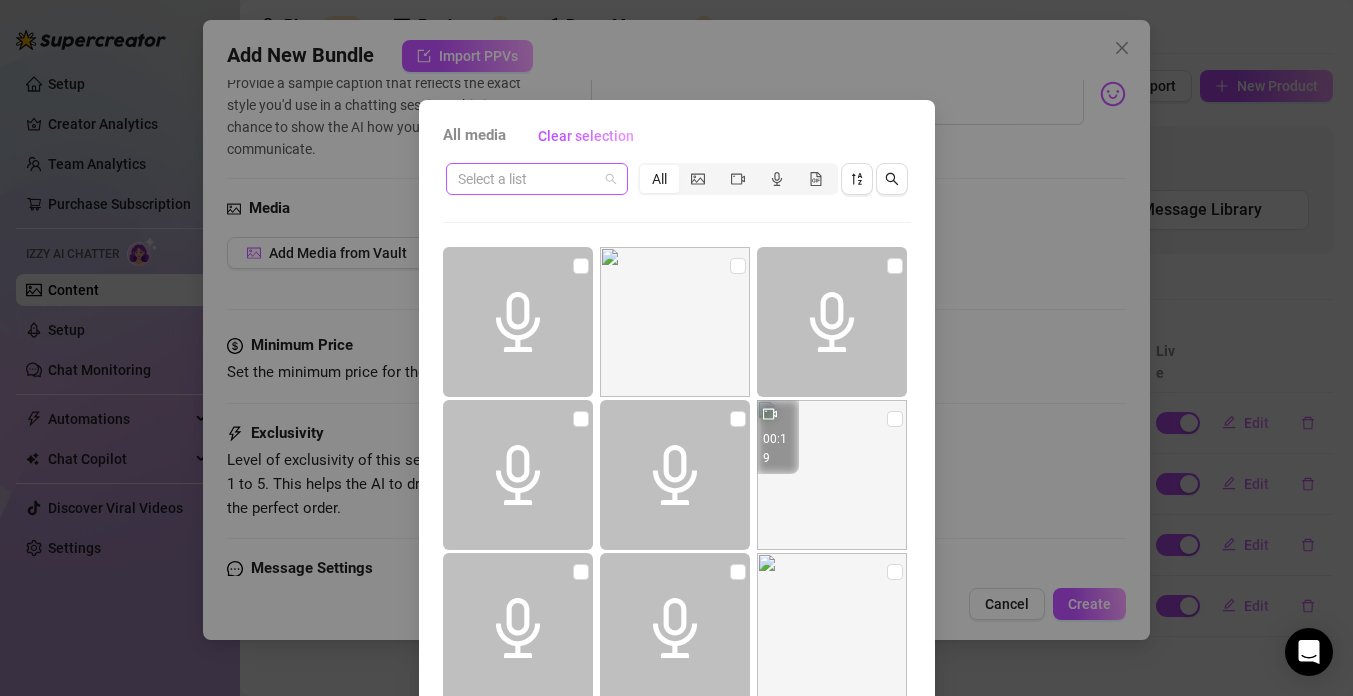 click at bounding box center [528, 179] 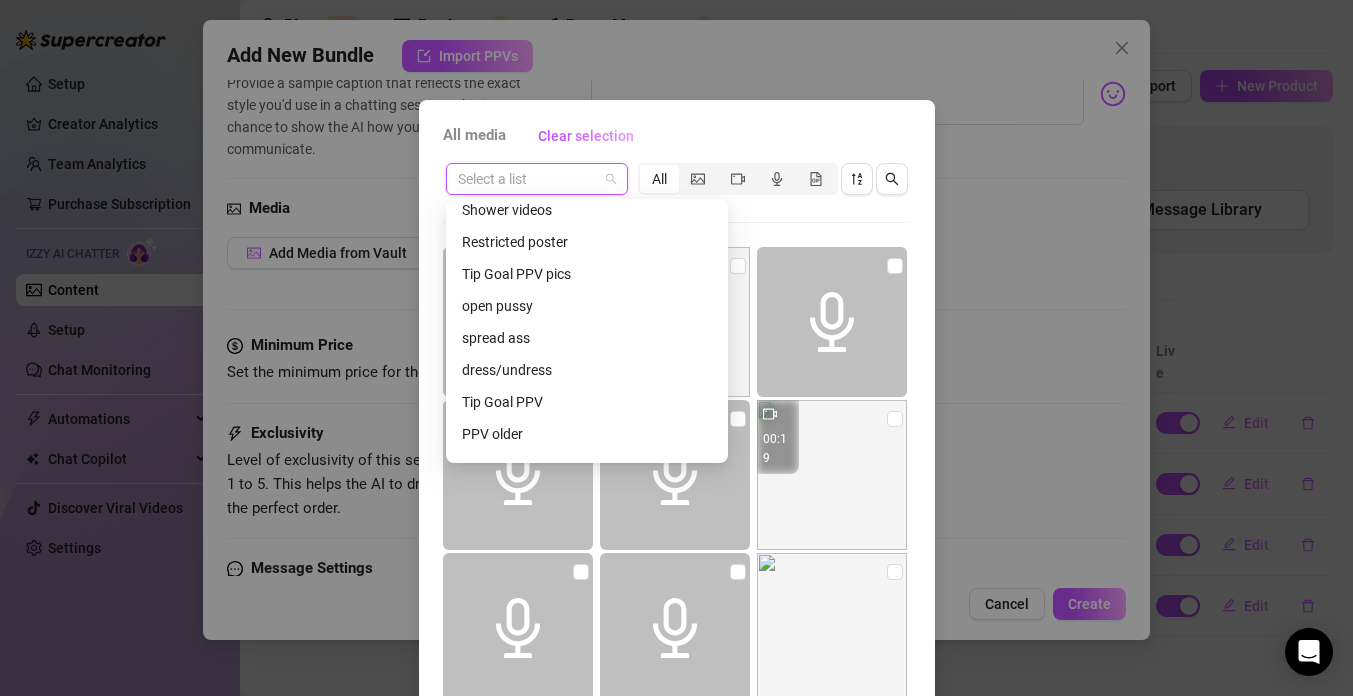 scroll, scrollTop: 320, scrollLeft: 0, axis: vertical 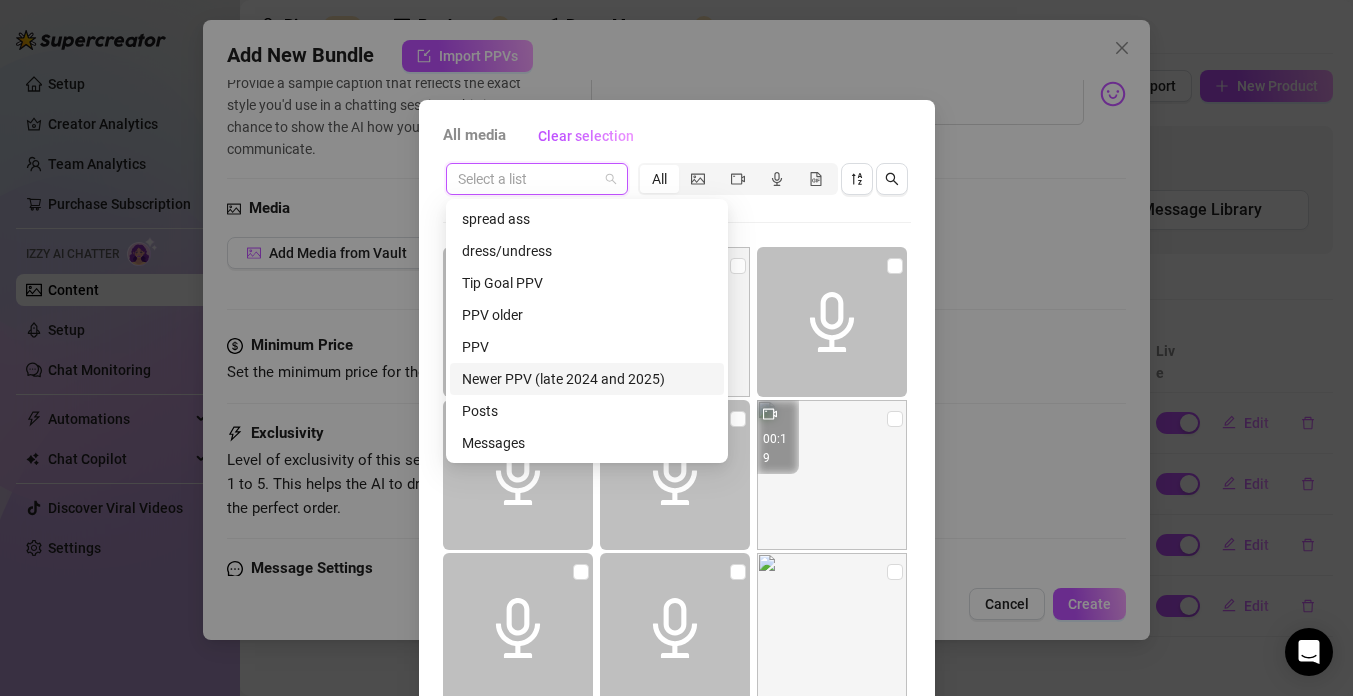 click on "Newer PPV (late 2024 and 2025)" at bounding box center [587, 379] 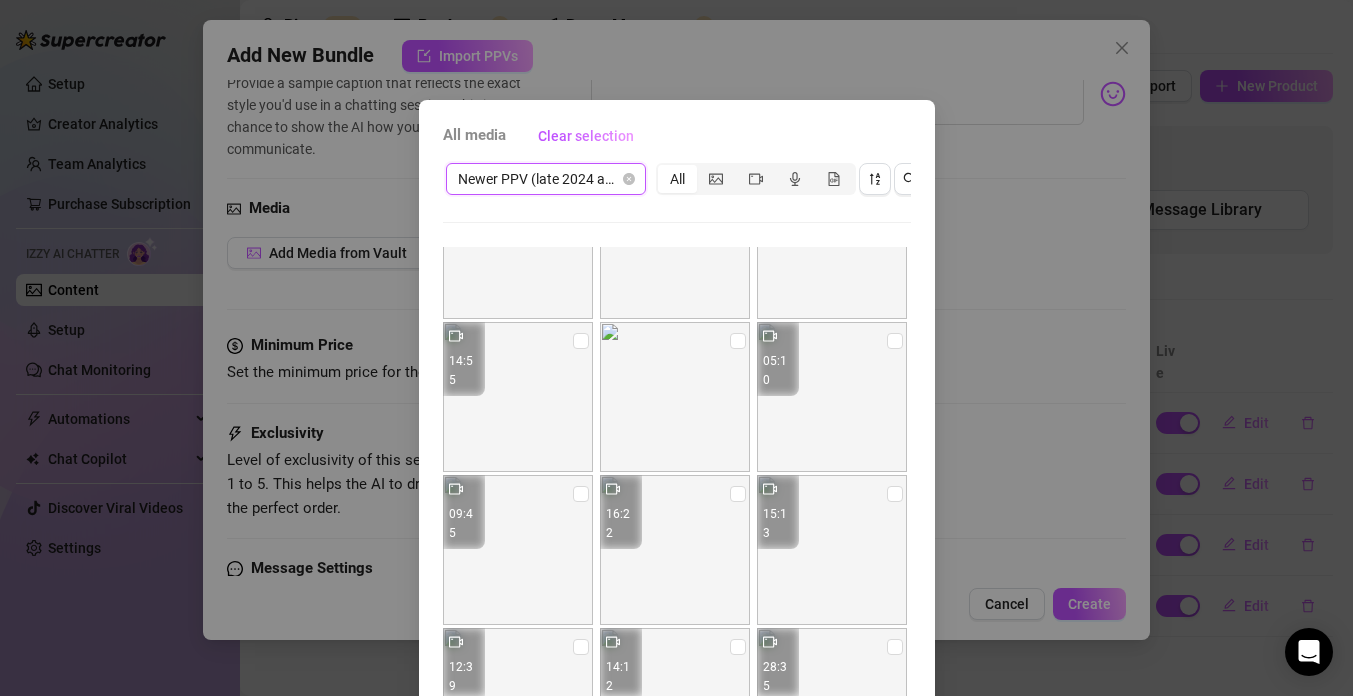 scroll, scrollTop: 448, scrollLeft: 0, axis: vertical 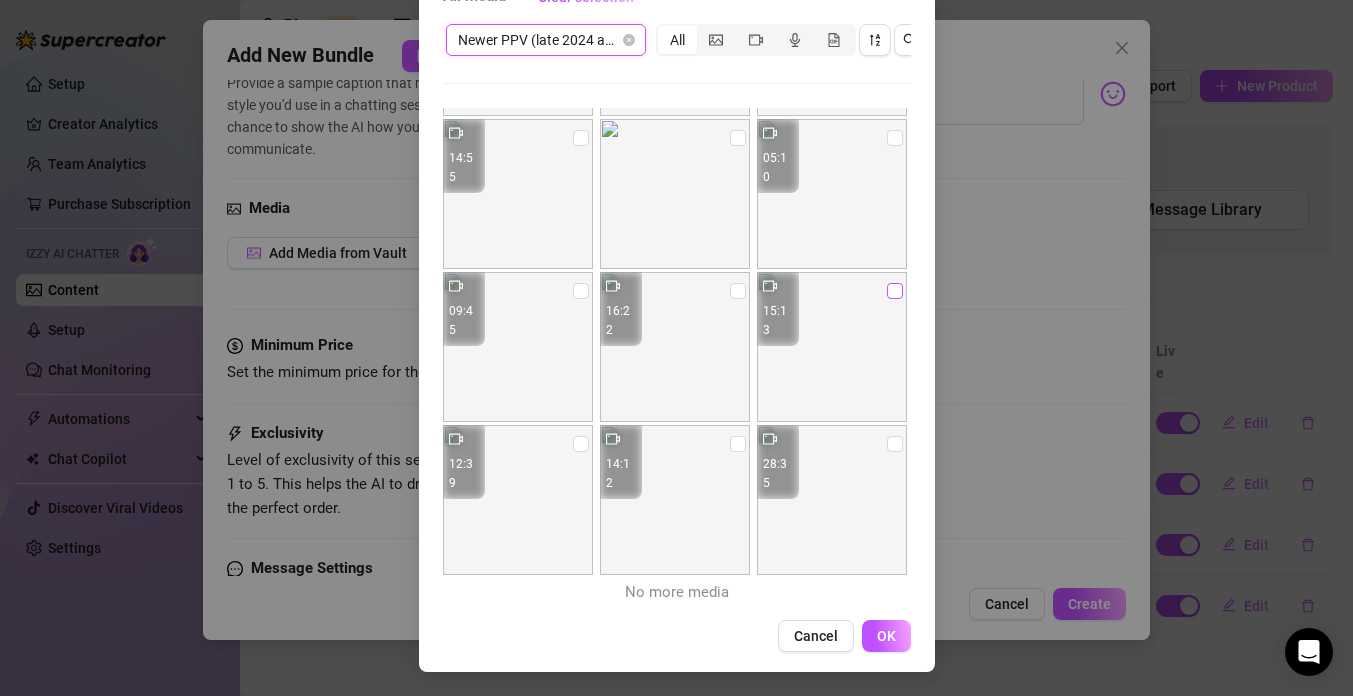 click at bounding box center [895, 291] 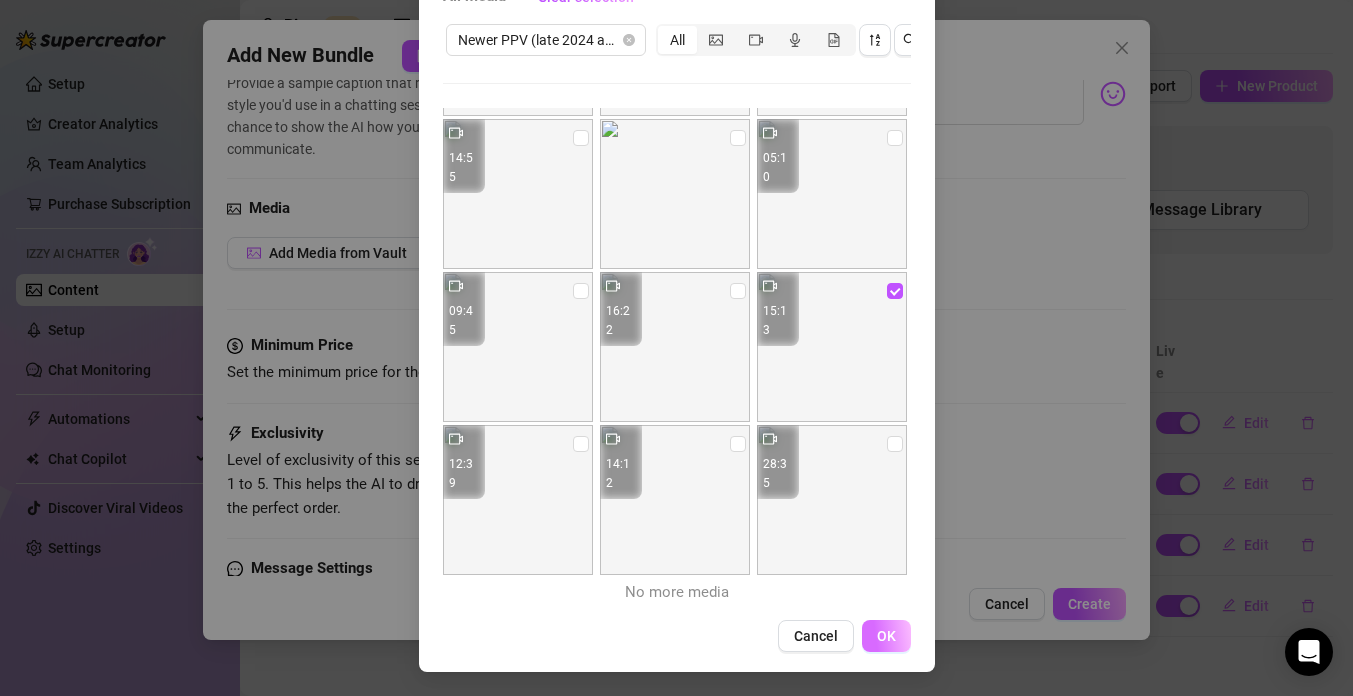 click on "OK" at bounding box center [886, 636] 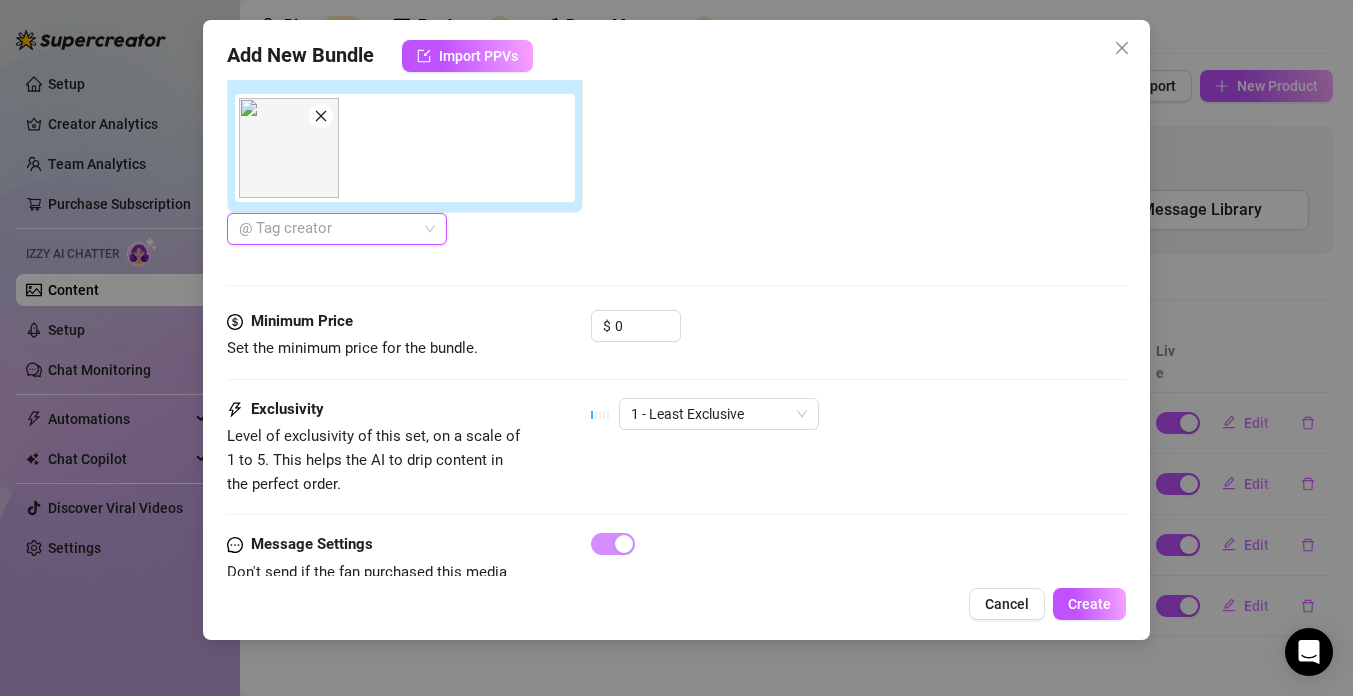 scroll, scrollTop: 804, scrollLeft: 0, axis: vertical 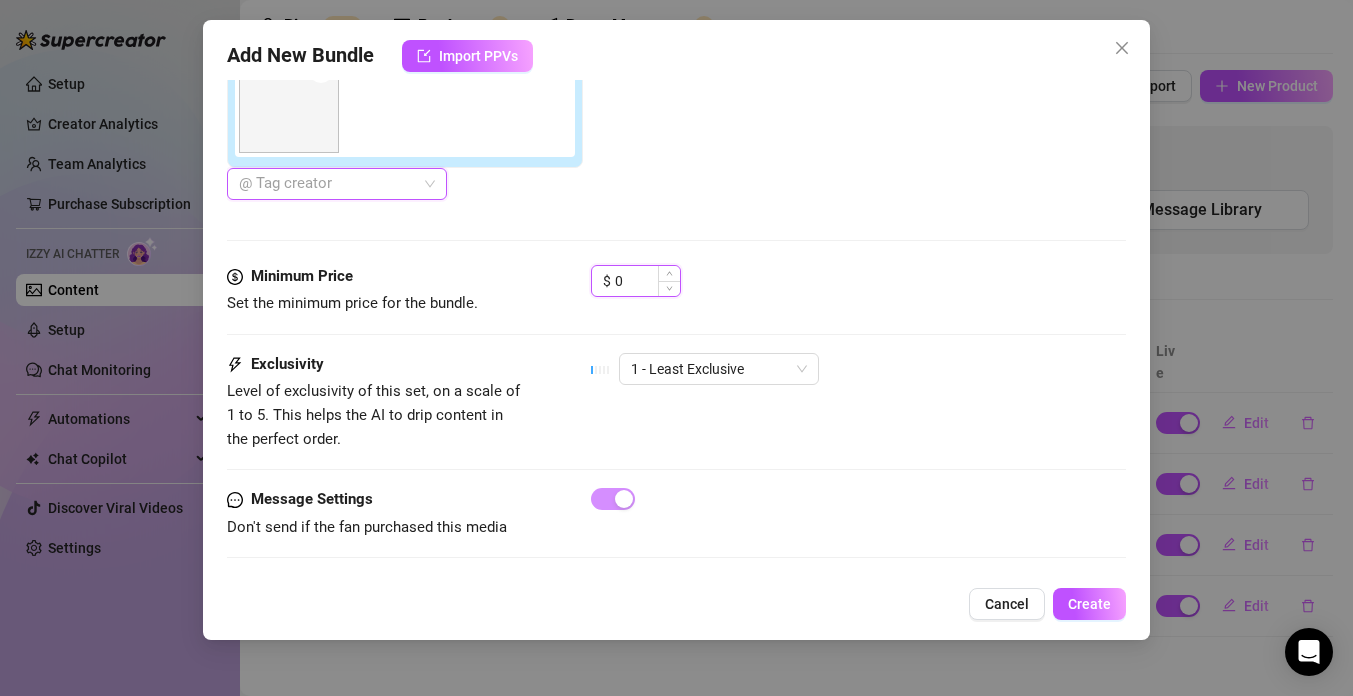click on "0" at bounding box center (647, 281) 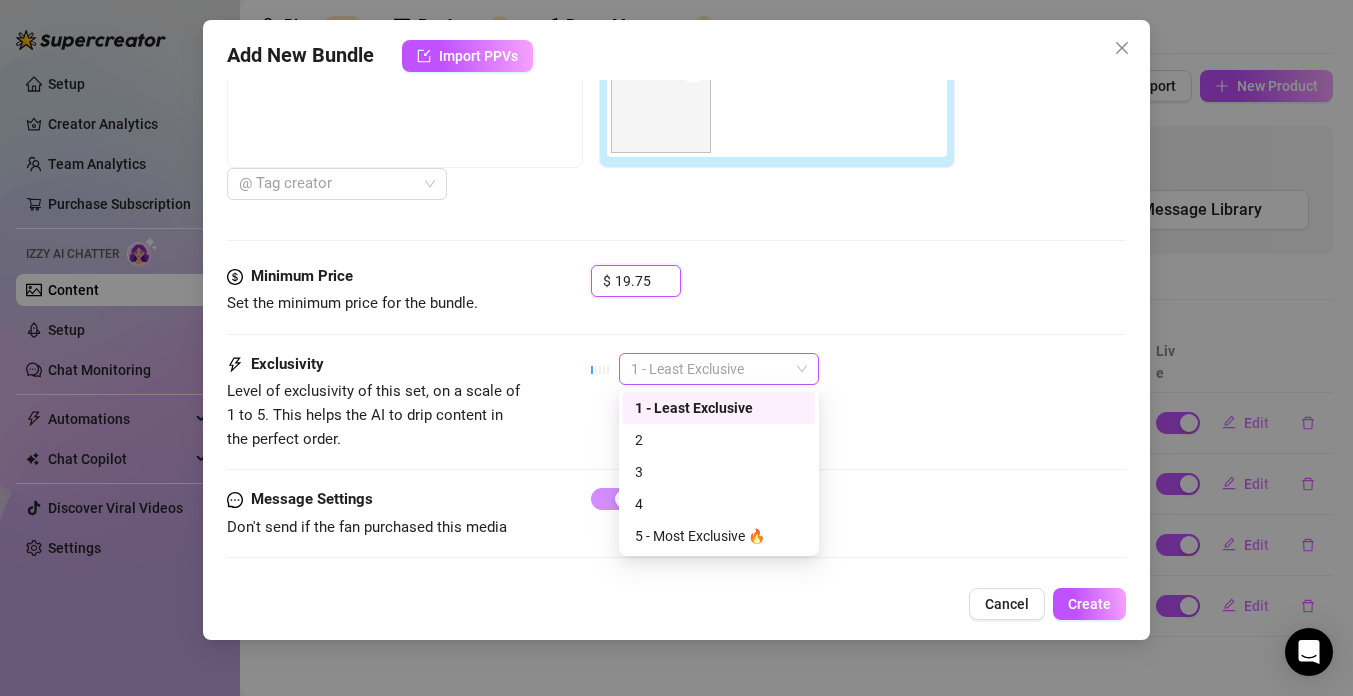 click on "1 - Least Exclusive" at bounding box center [719, 369] 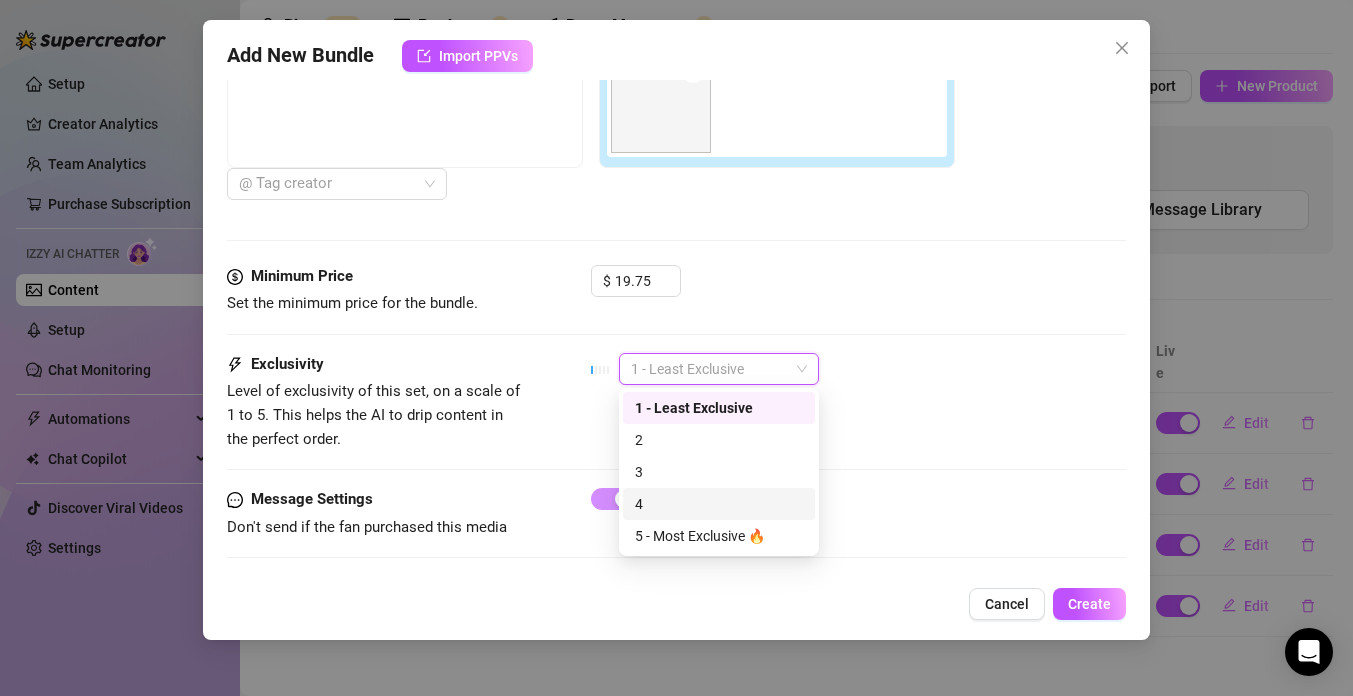 click on "4" at bounding box center (719, 504) 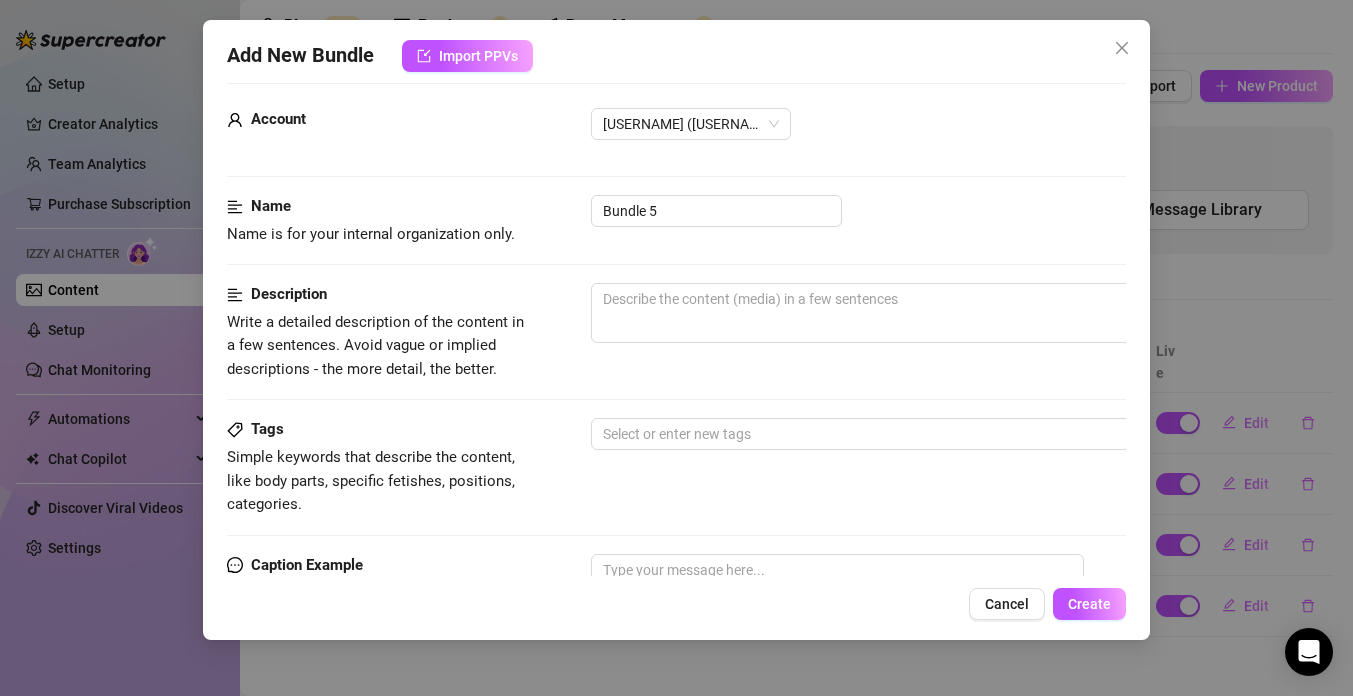 scroll, scrollTop: 0, scrollLeft: 0, axis: both 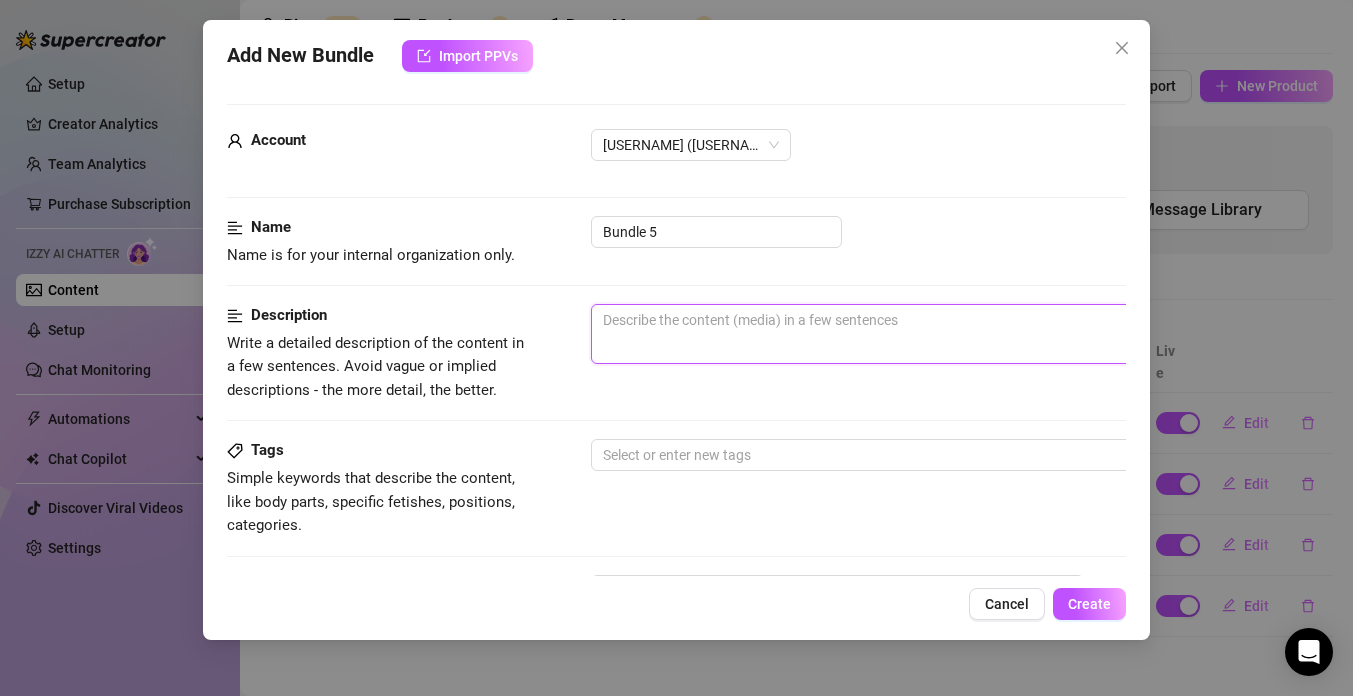 click at bounding box center (941, 334) 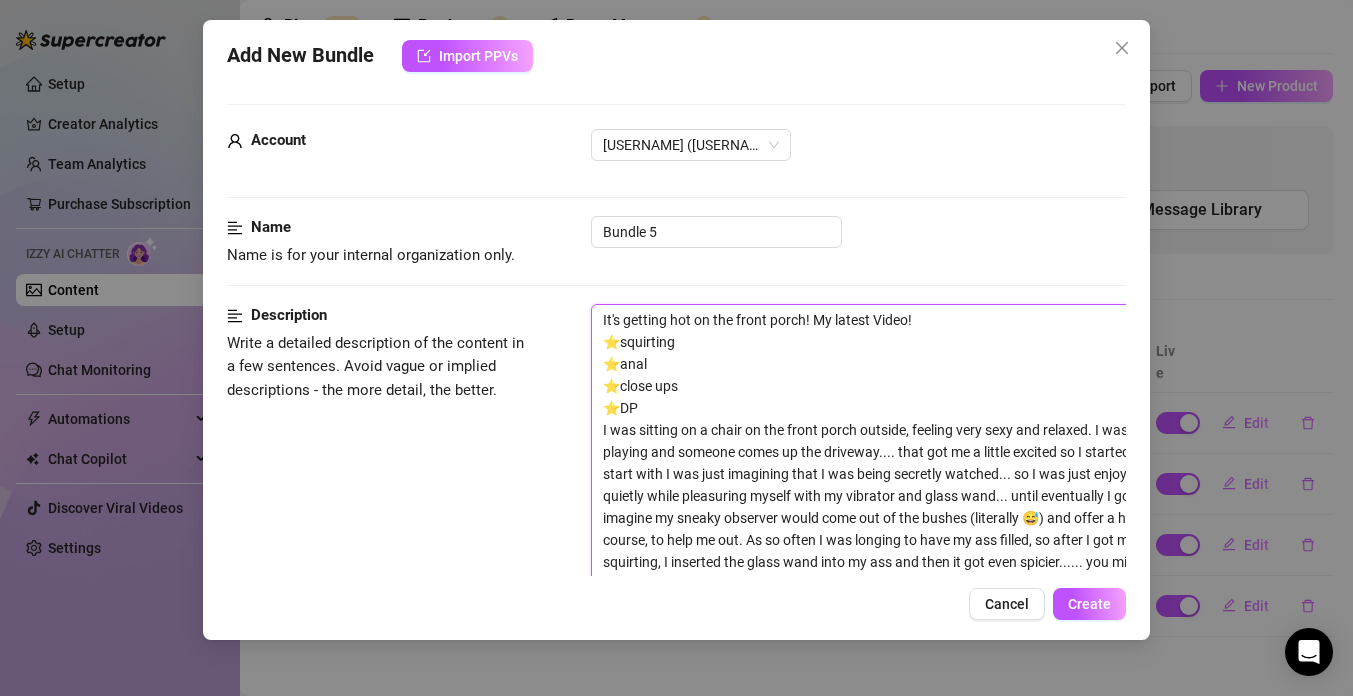 scroll, scrollTop: 0, scrollLeft: 0, axis: both 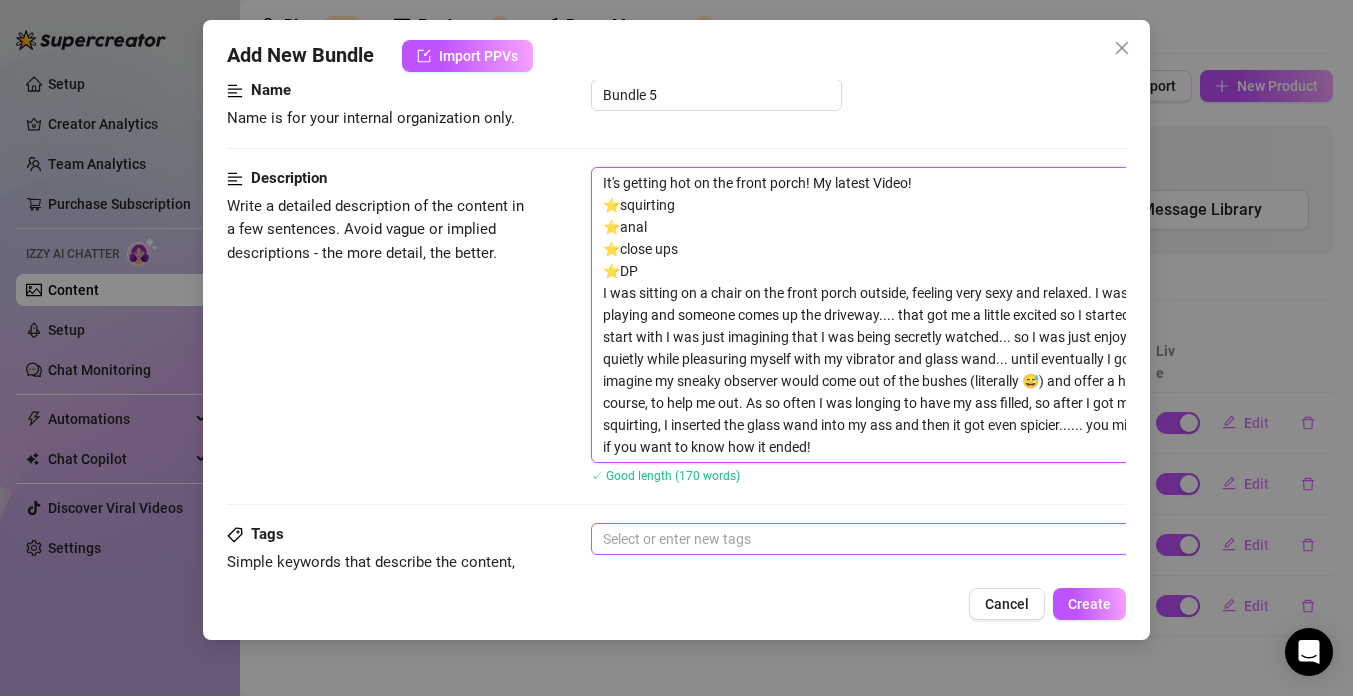 click at bounding box center (930, 539) 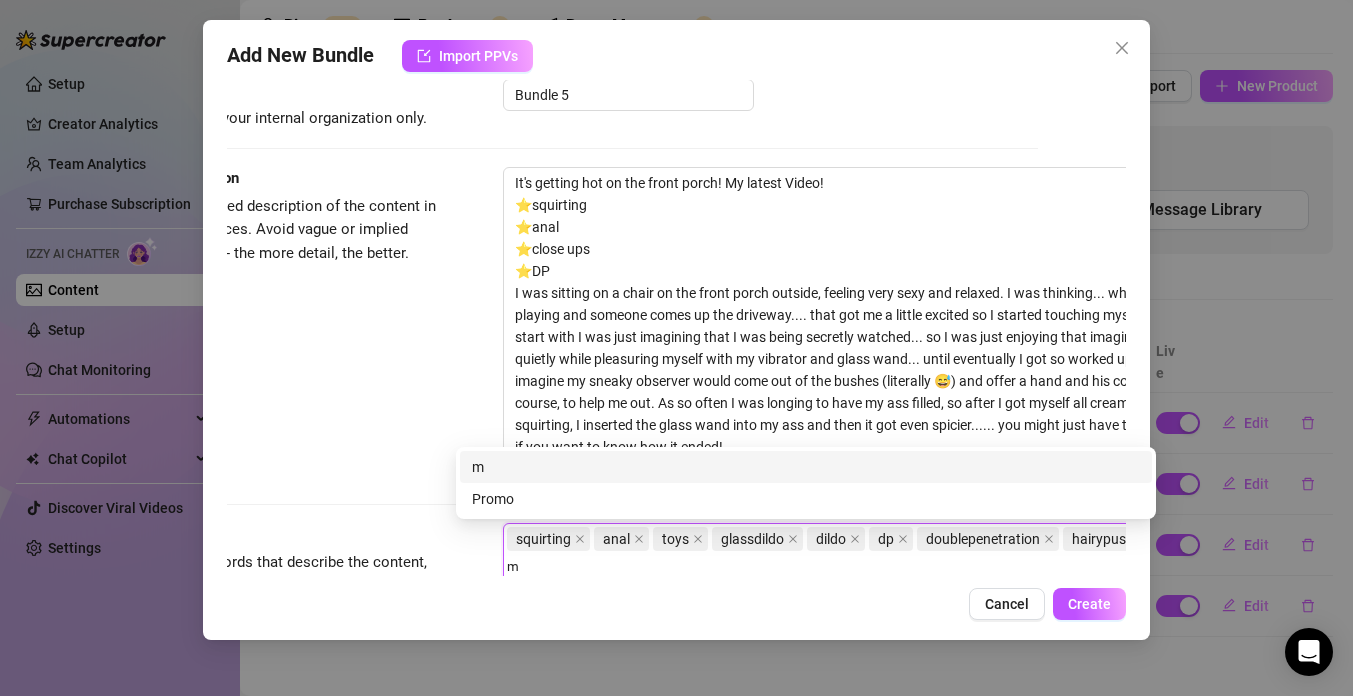 scroll, scrollTop: 137, scrollLeft: 134, axis: both 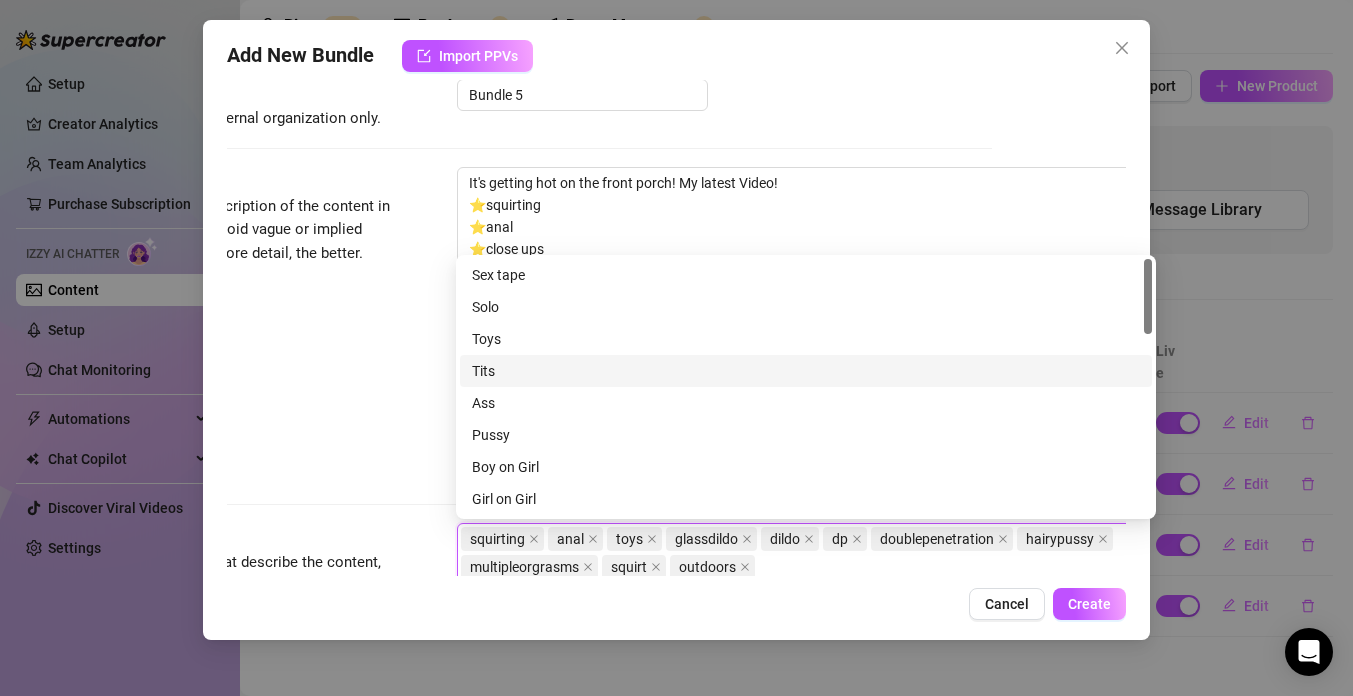 click on "Tits" at bounding box center [806, 371] 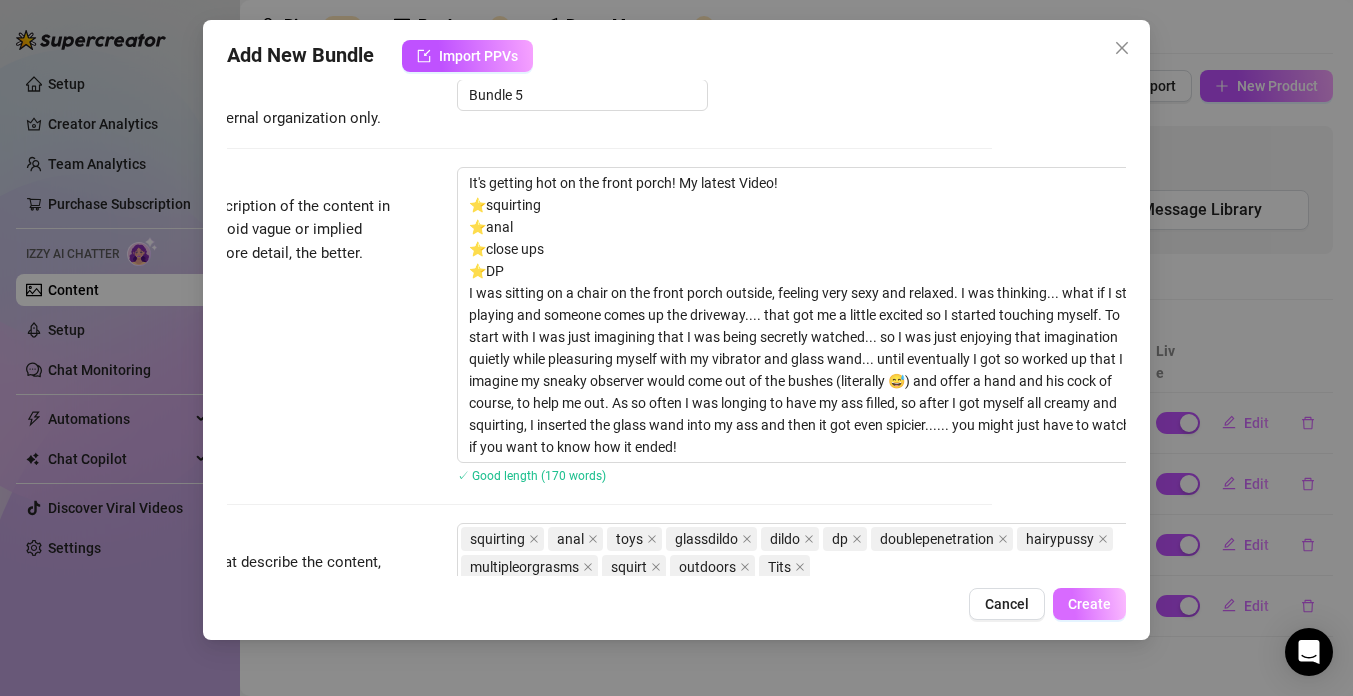 click on "Create" at bounding box center (1089, 604) 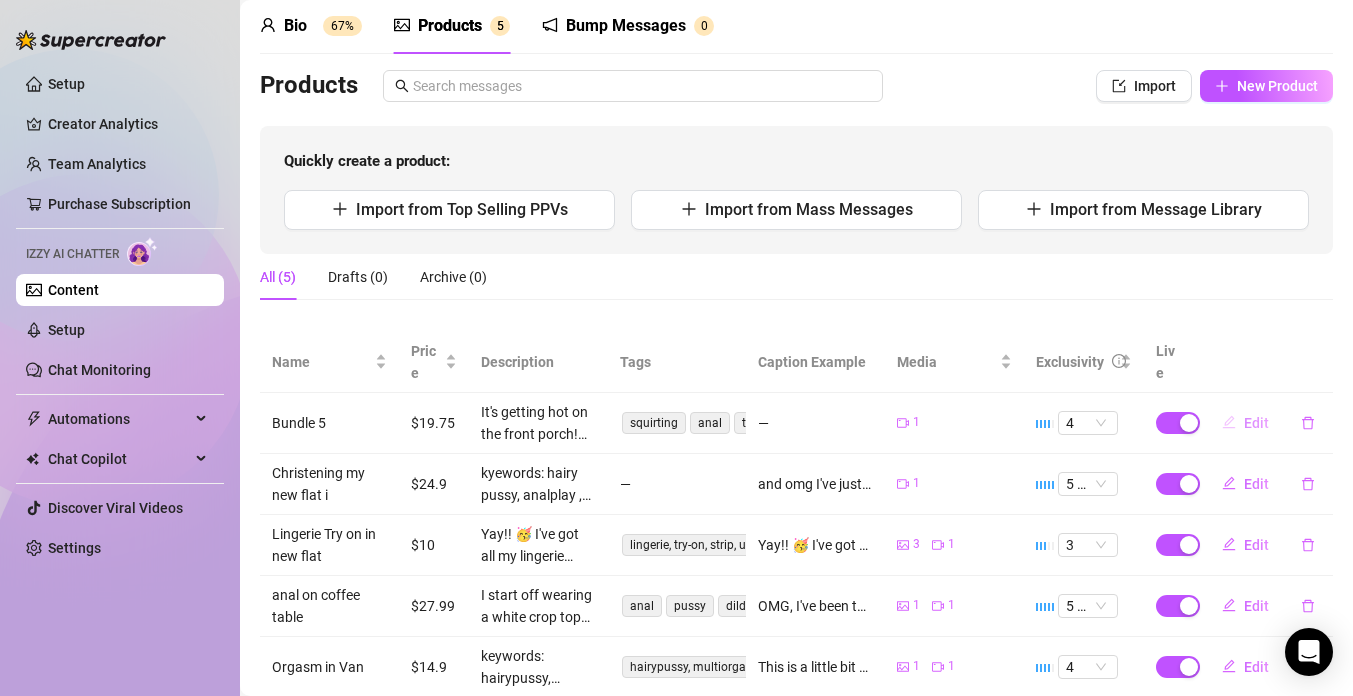 click on "Edit" at bounding box center (1245, 423) 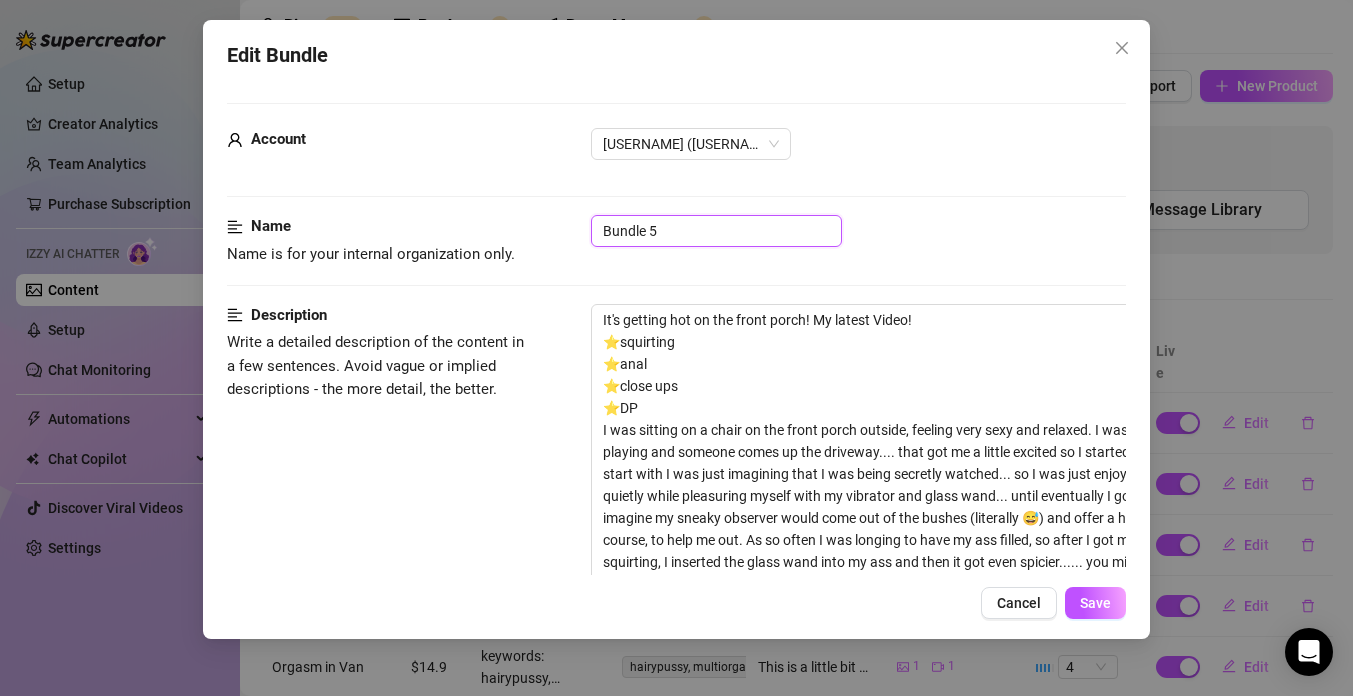 click on "Bundle 5" at bounding box center [716, 231] 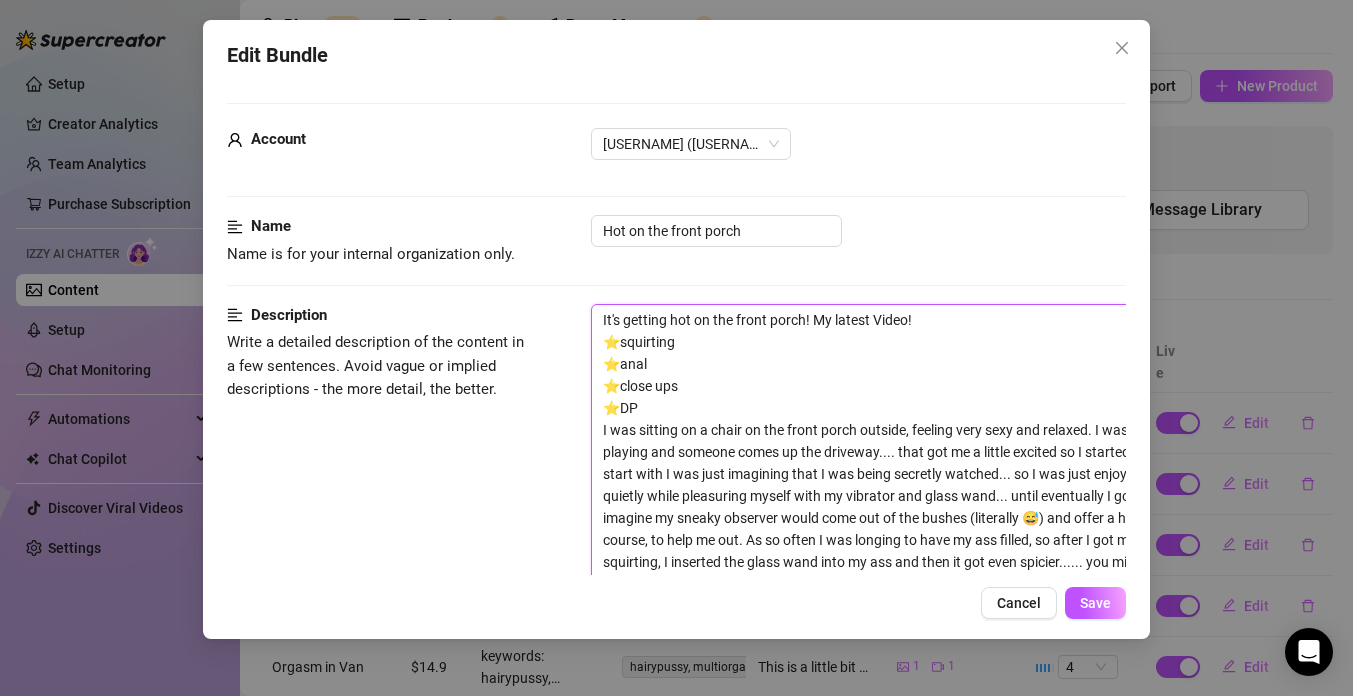 drag, startPoint x: 946, startPoint y: 325, endPoint x: 813, endPoint y: 322, distance: 133.03383 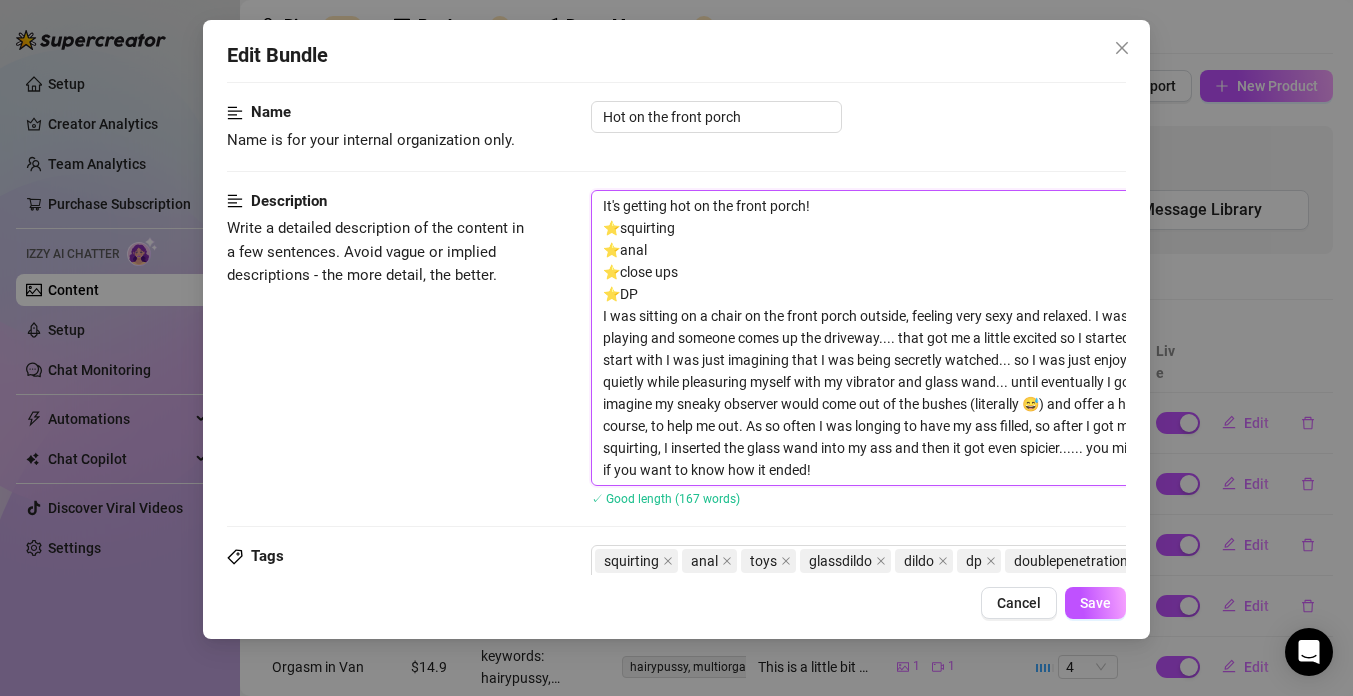 scroll, scrollTop: 115, scrollLeft: 0, axis: vertical 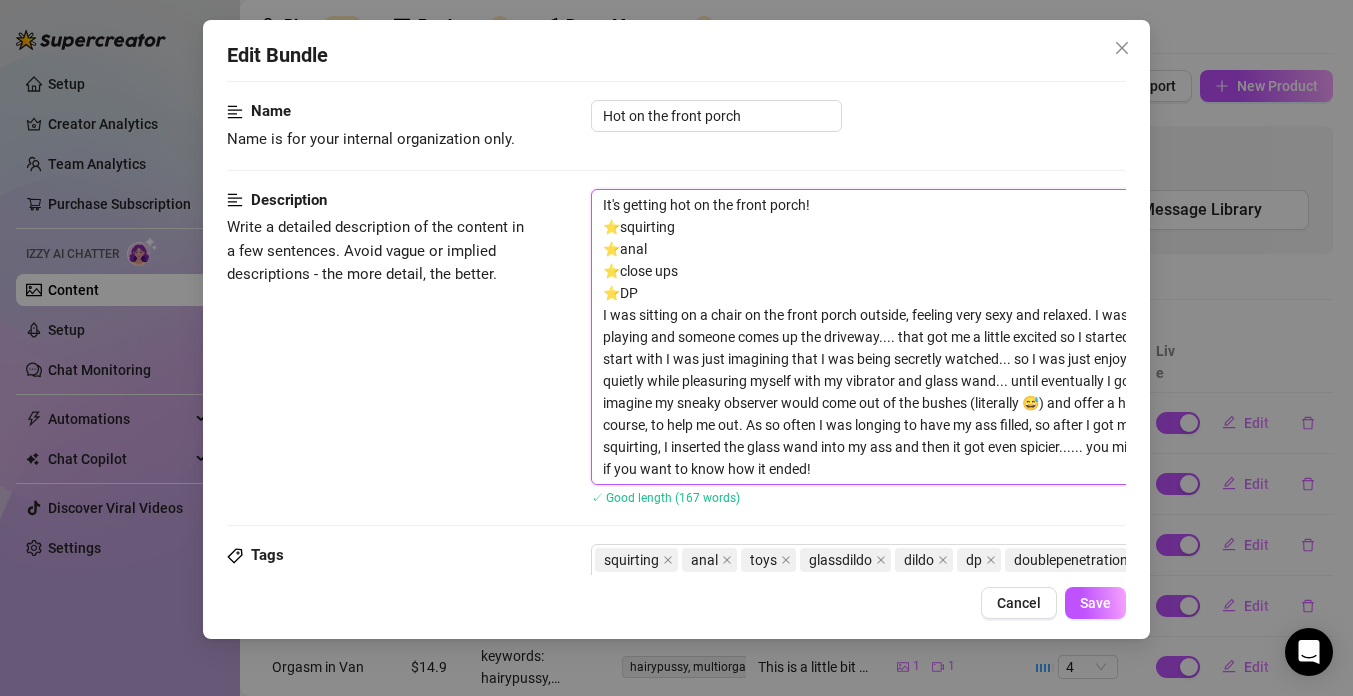 click on "It's getting hot on the front porch!
⭐️squirting
⭐️anal
⭐️close ups
⭐️DP
I was sitting on a chair on the front porch outside, feeling very sexy and relaxed. I was thinking... what if I start playing and someone comes up the driveway.... that got me a little excited so I started touching myself. To start with I was just imagining that I was being secretly watched... so I was just enjoying that imagination quietly while pleasuring myself with my vibrator and glass wand... until eventually I got so worked up that I did imagine my sneaky observer would come out of the bushes (literally 😅) and offer a hand and his cock of course, to help me out. As so often I was longing to have my ass filled, so after I got myself all creamy and squirting, I inserted the glass wand into my ass and then it got even spicier...... you might just have to watch it if you want to know how it ended!" at bounding box center (941, 337) 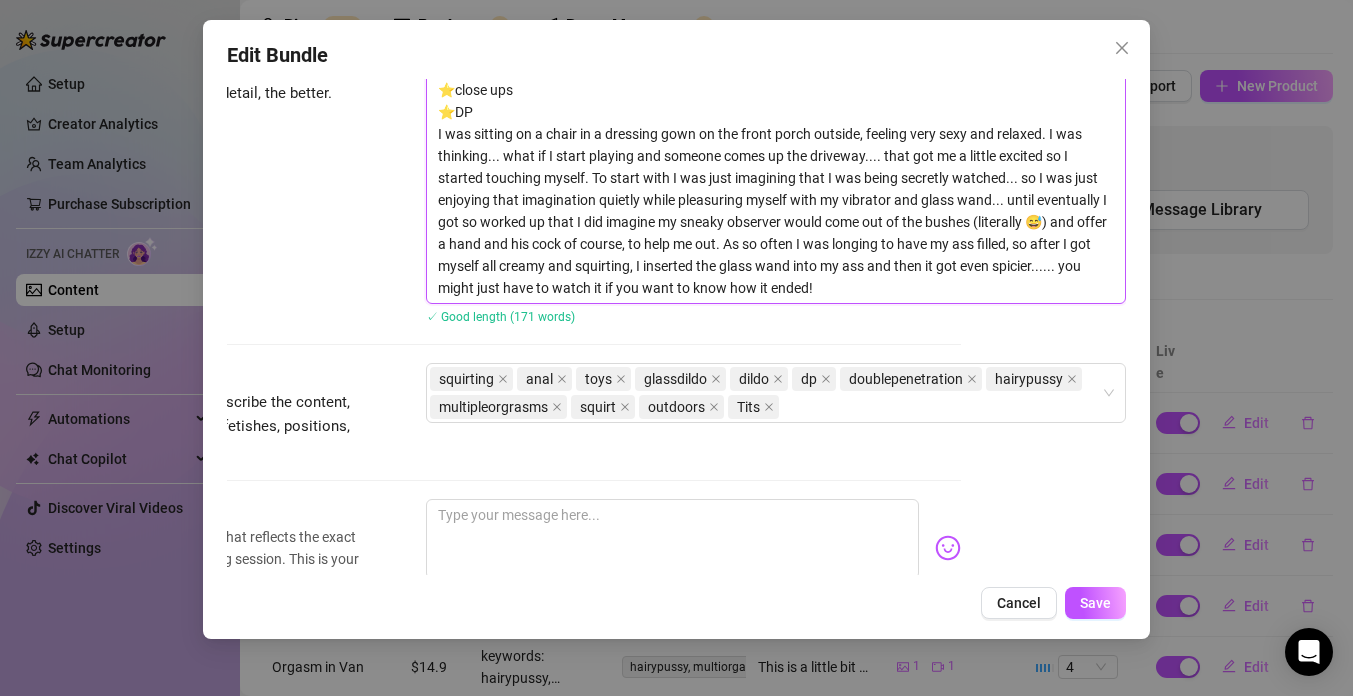 scroll, scrollTop: 297, scrollLeft: 165, axis: both 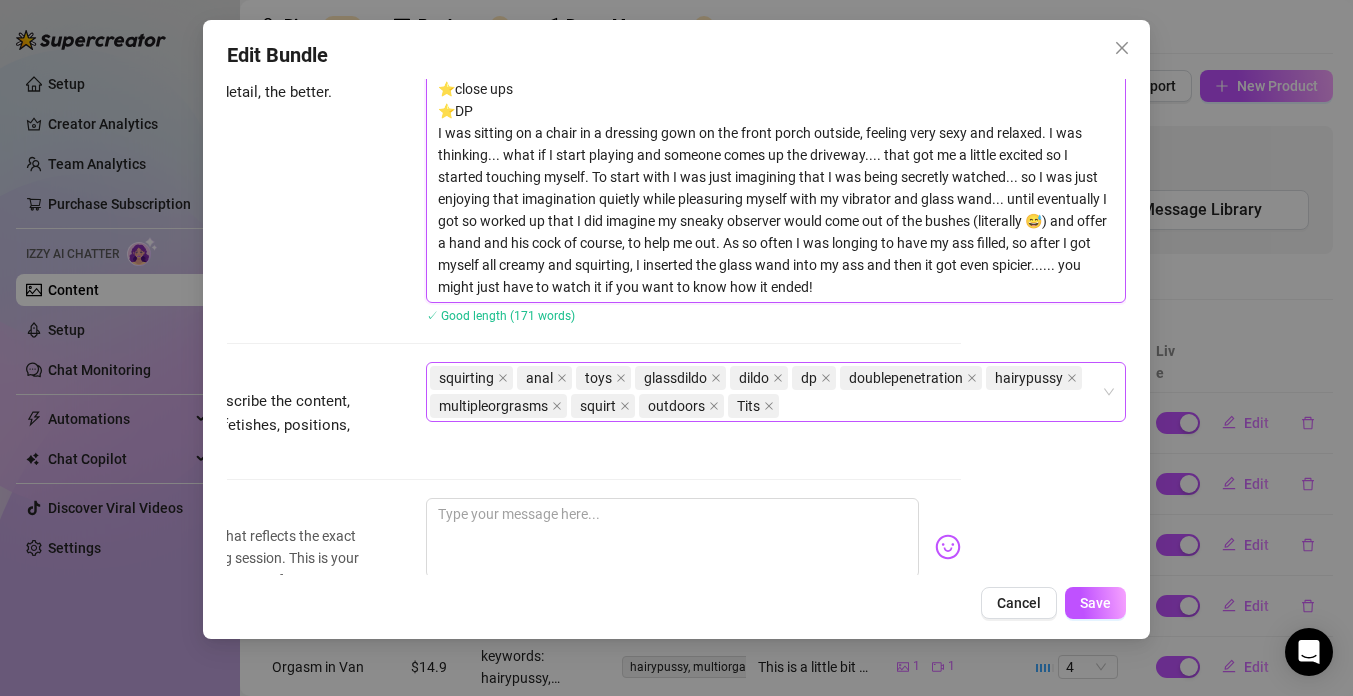 click on "squirting anal toys glassdildo dildo dp doublepenetration hairypussy multipleorgrasms squirt outdoors Tits" at bounding box center (765, 392) 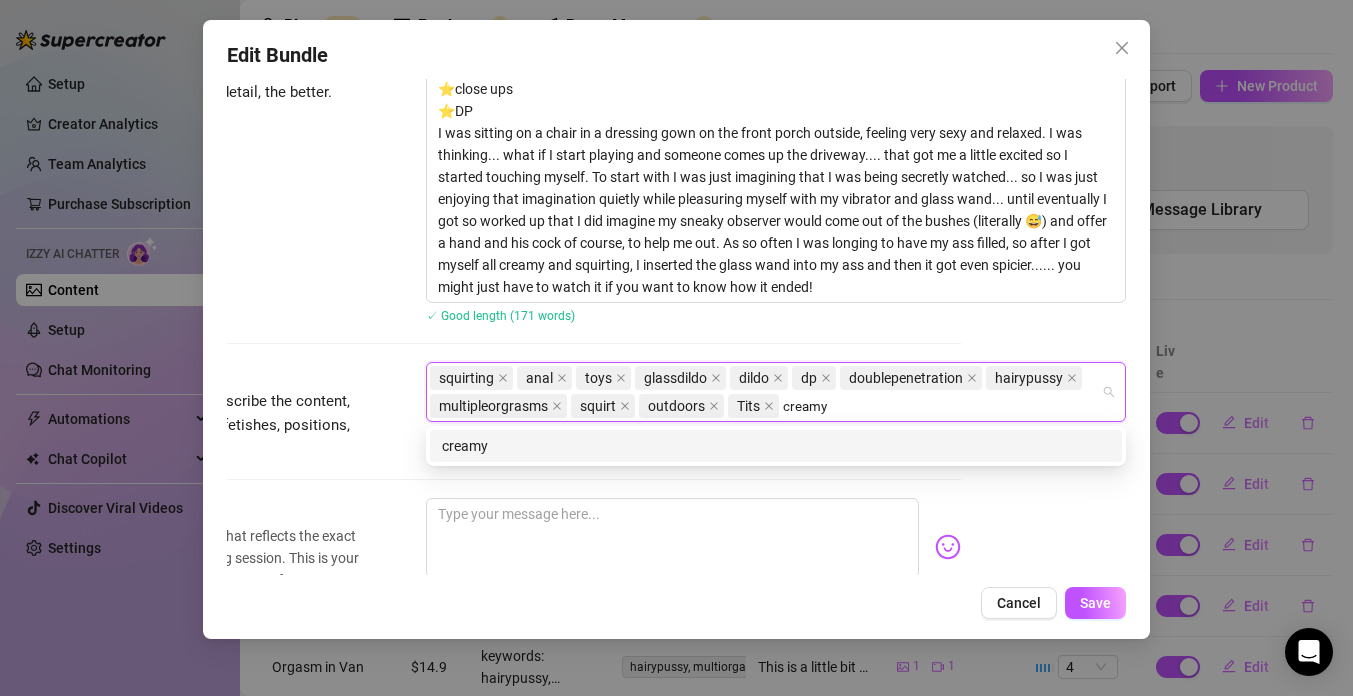click on "creamy" at bounding box center [776, 446] 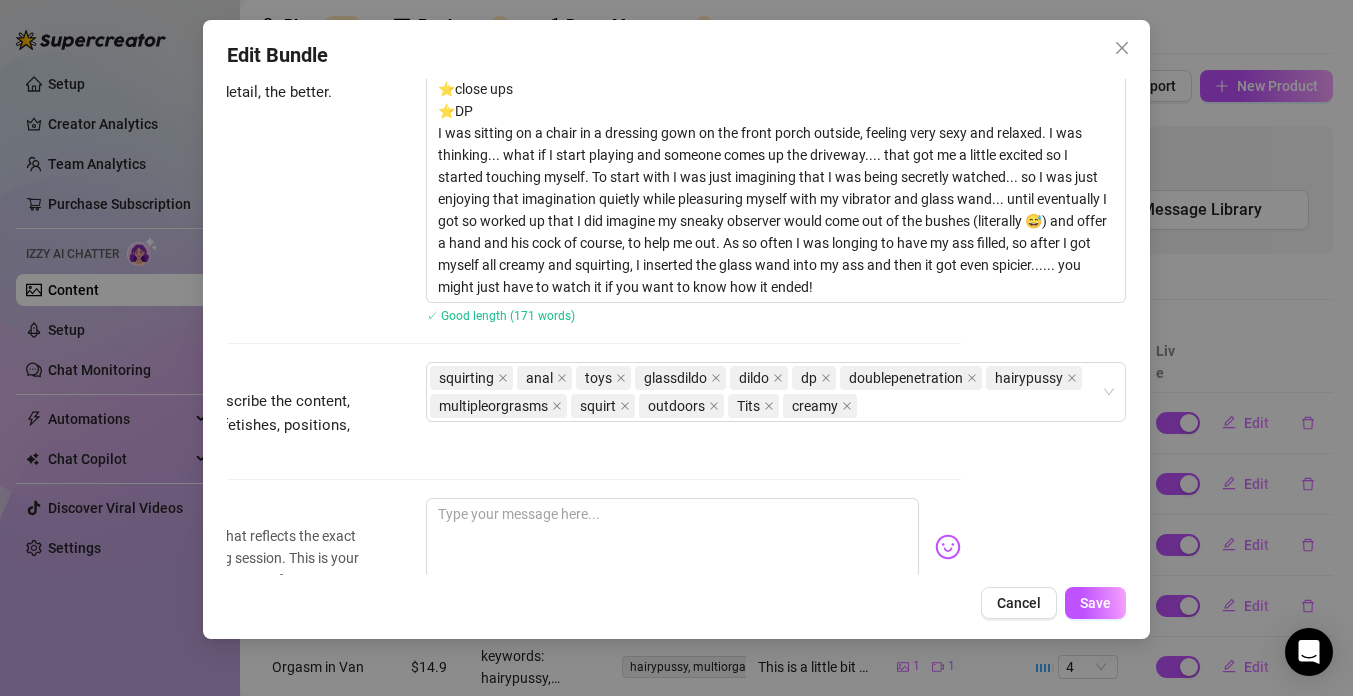 click on "Tags Simple keywords that describe the content, like body parts, specific fetishes, positions, categories. squirting anal toys glassdildo dildo dp doublepenetration hairypussy multipleorgrasms squirt outdoors Tits creamy" at bounding box center [511, 429] 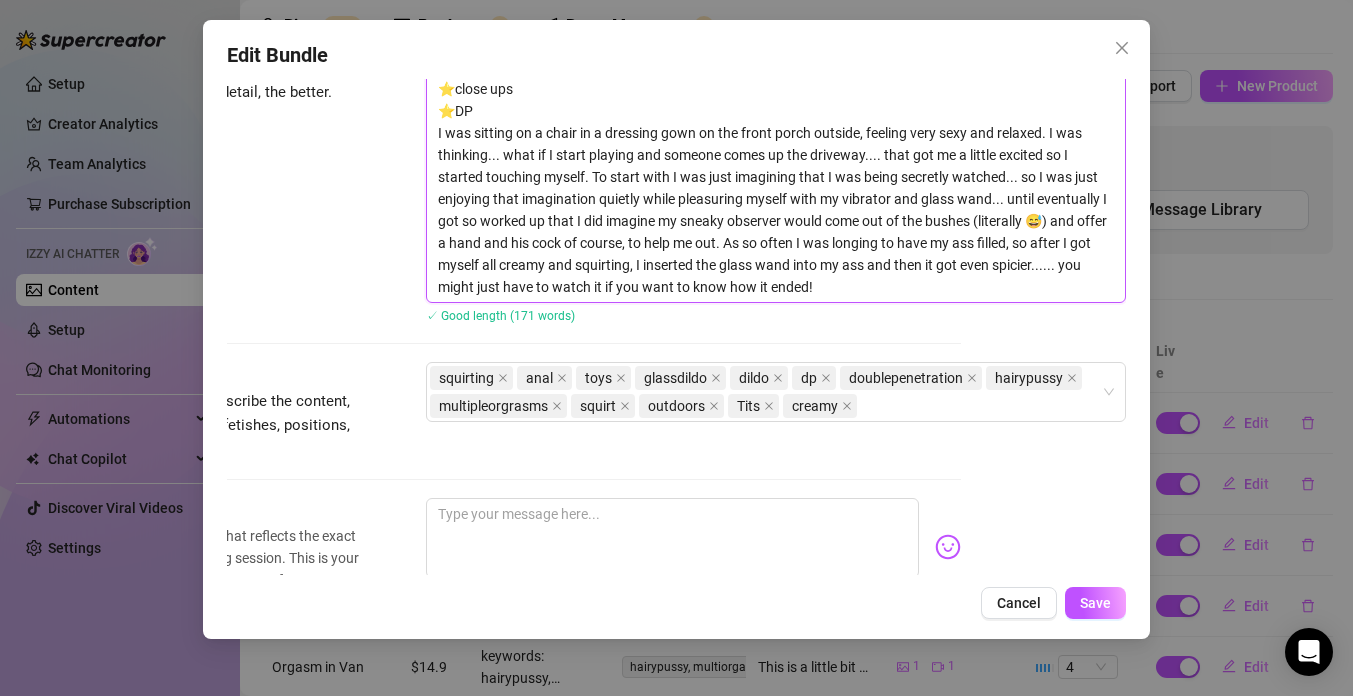 click on "It's getting hot on the front porch!
⭐️squirting
⭐️anal
⭐️close ups
⭐️DP
I was sitting on a chair in a dressing gown on the front porch outside, feeling very sexy and relaxed. I was thinking... what if I start playing and someone comes up the driveway.... that got me a little excited so I started touching myself. To start with I was just imagining that I was being secretly watched... so I was just enjoying that imagination quietly while pleasuring myself with my vibrator and glass wand... until eventually I got so worked up that I did imagine my sneaky observer would come out of the bushes (literally 😅) and offer a hand and his cock of course, to help me out. As so often I was longing to have my ass filled, so after I got myself all creamy and squirting, I inserted the glass wand into my ass and then it got even spicier...... you might just have to watch it if you want to know how it ended!" at bounding box center (776, 155) 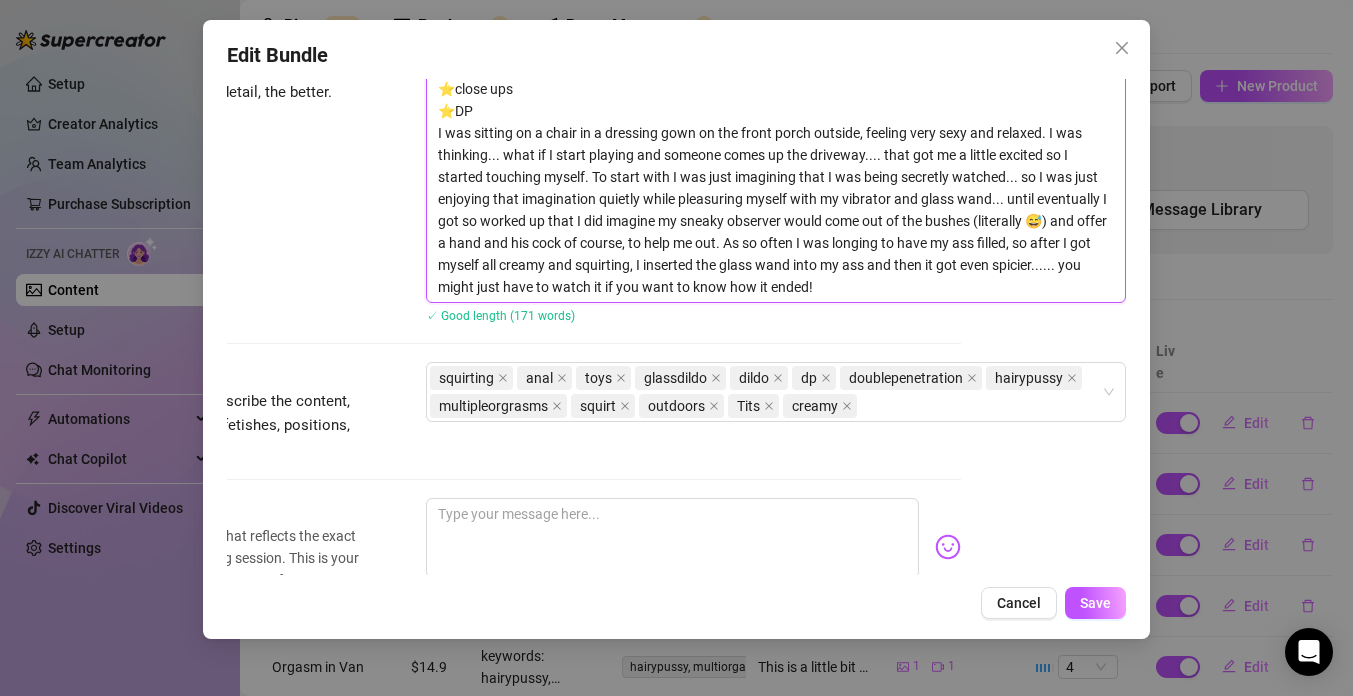 drag, startPoint x: 1063, startPoint y: 259, endPoint x: 1075, endPoint y: 292, distance: 35.1141 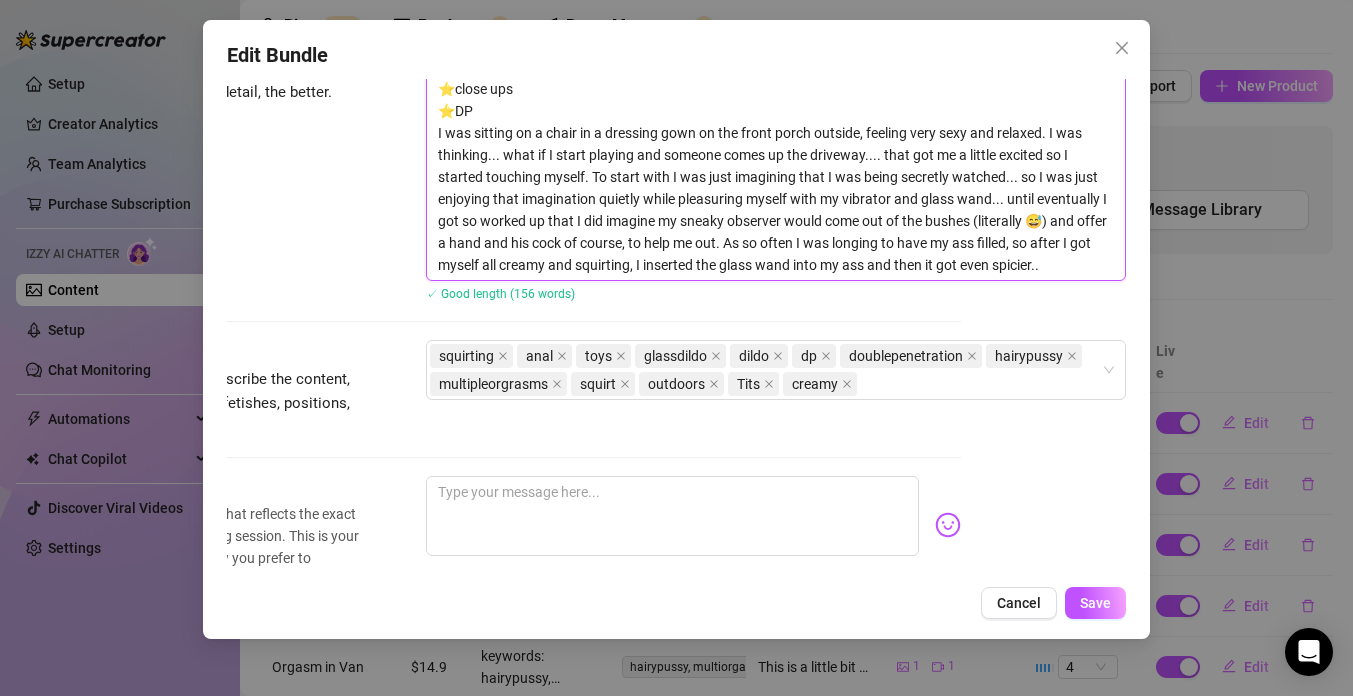 drag, startPoint x: 1058, startPoint y: 265, endPoint x: 874, endPoint y: 265, distance: 184 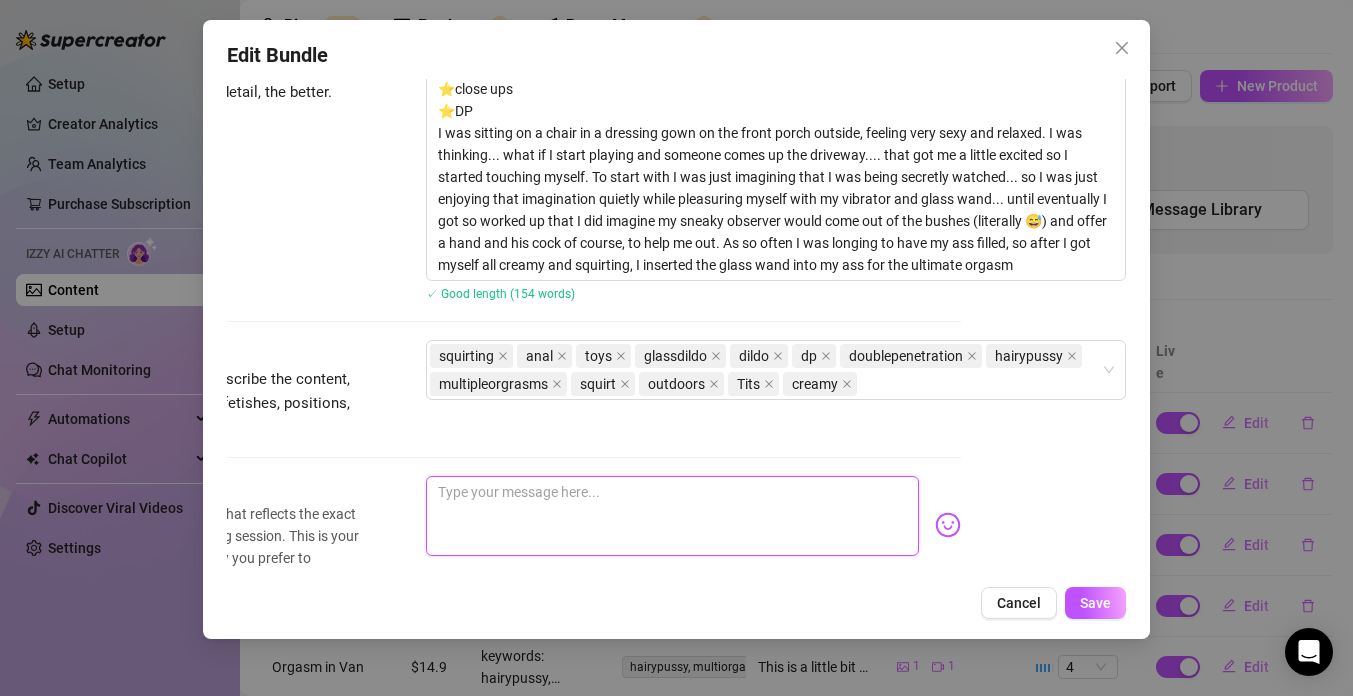 click at bounding box center (672, 516) 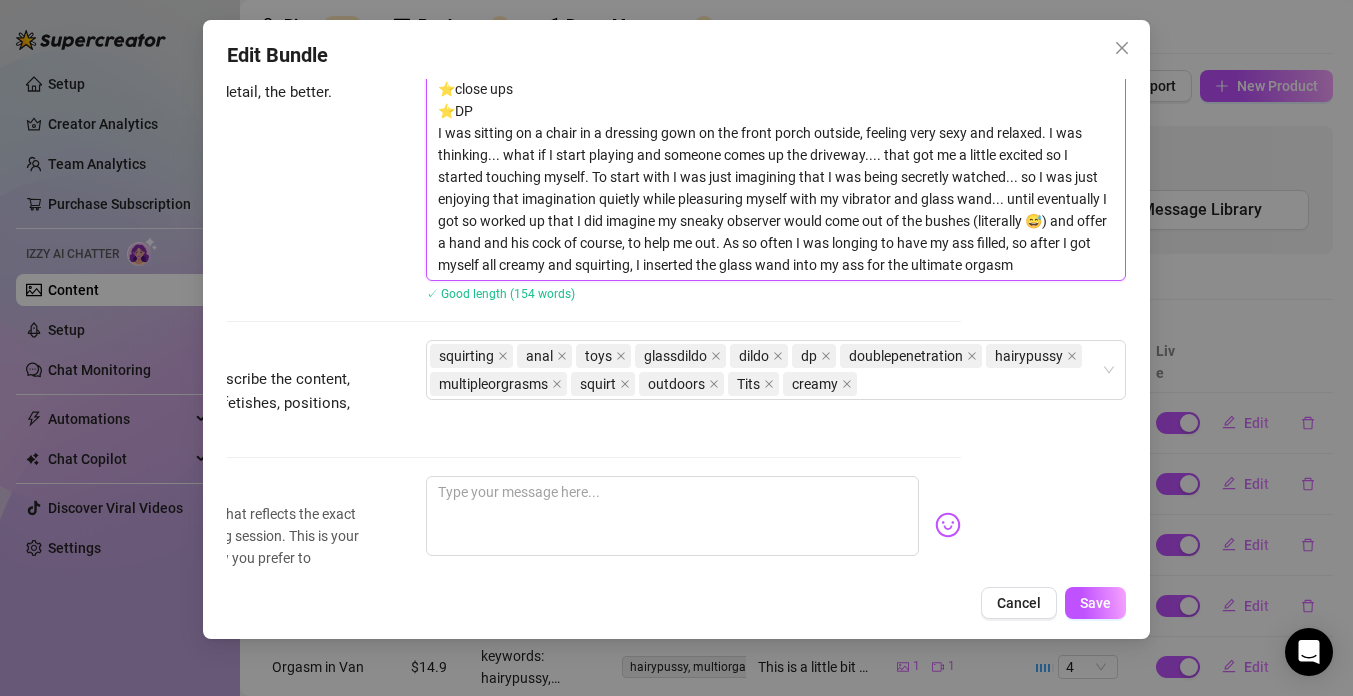 drag, startPoint x: 1024, startPoint y: 271, endPoint x: 431, endPoint y: 134, distance: 608.61975 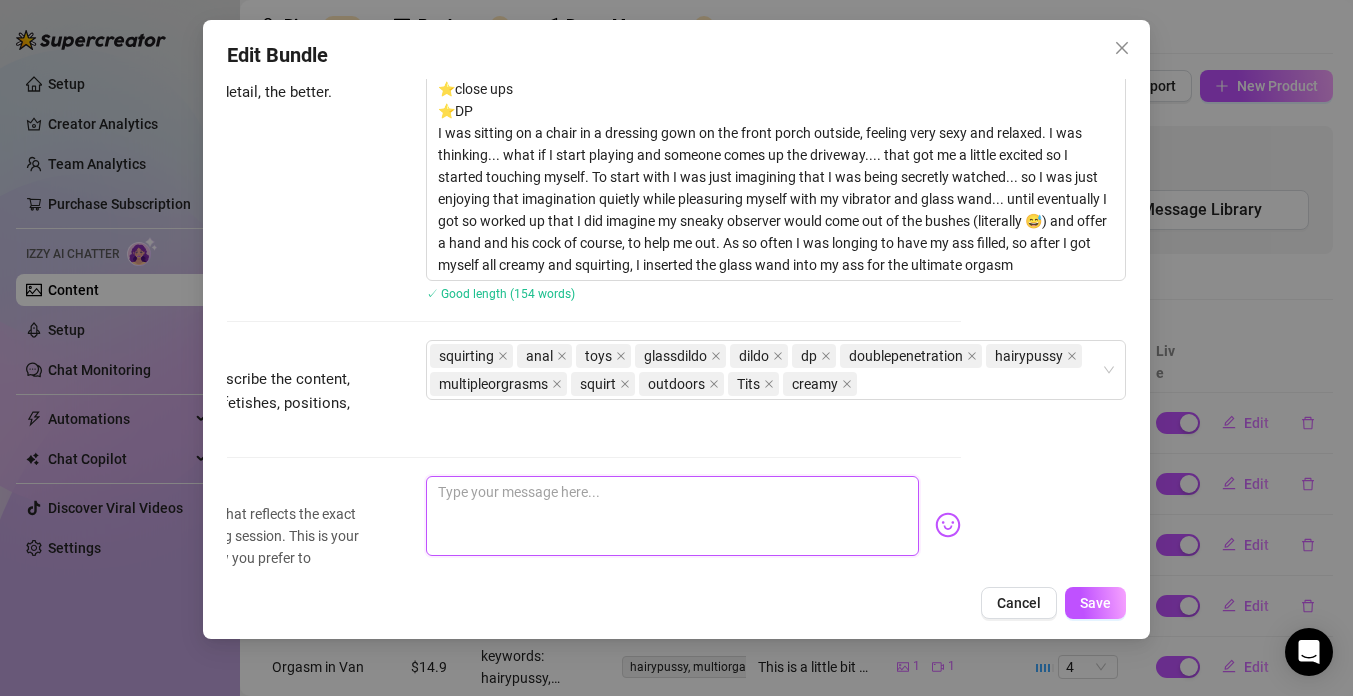 click at bounding box center (672, 516) 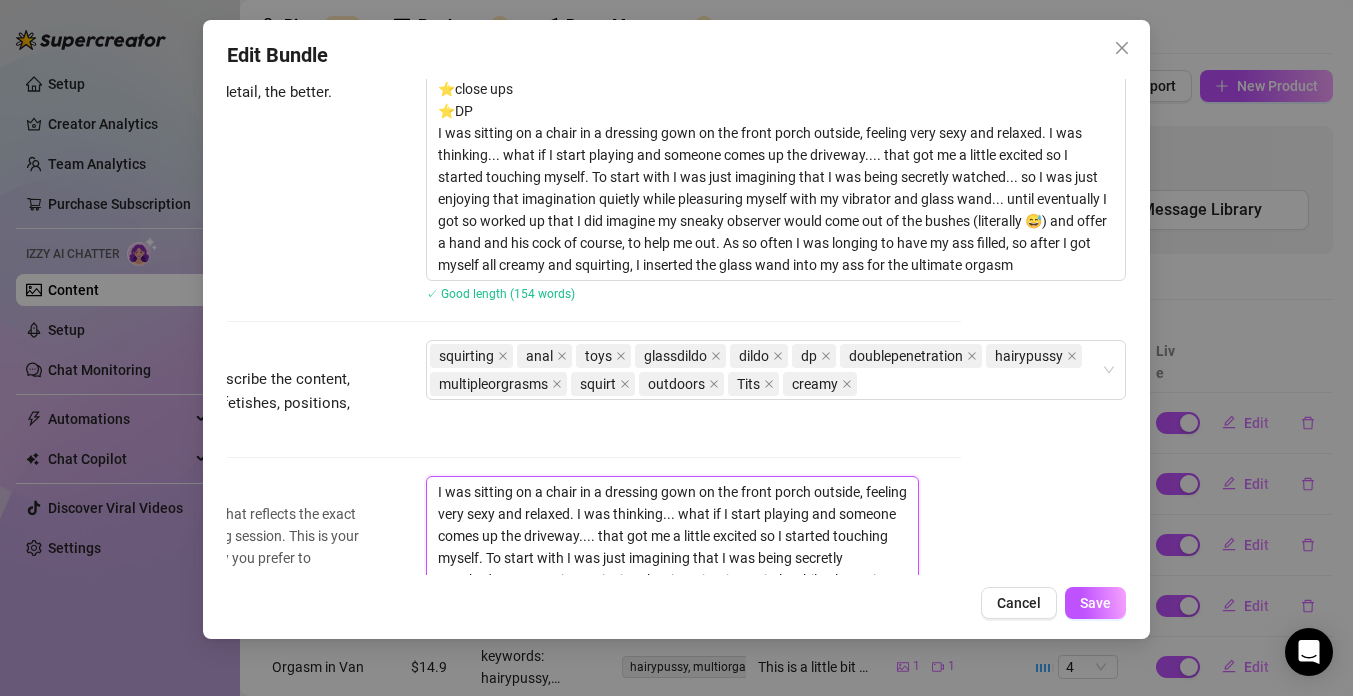 scroll, scrollTop: 0, scrollLeft: 0, axis: both 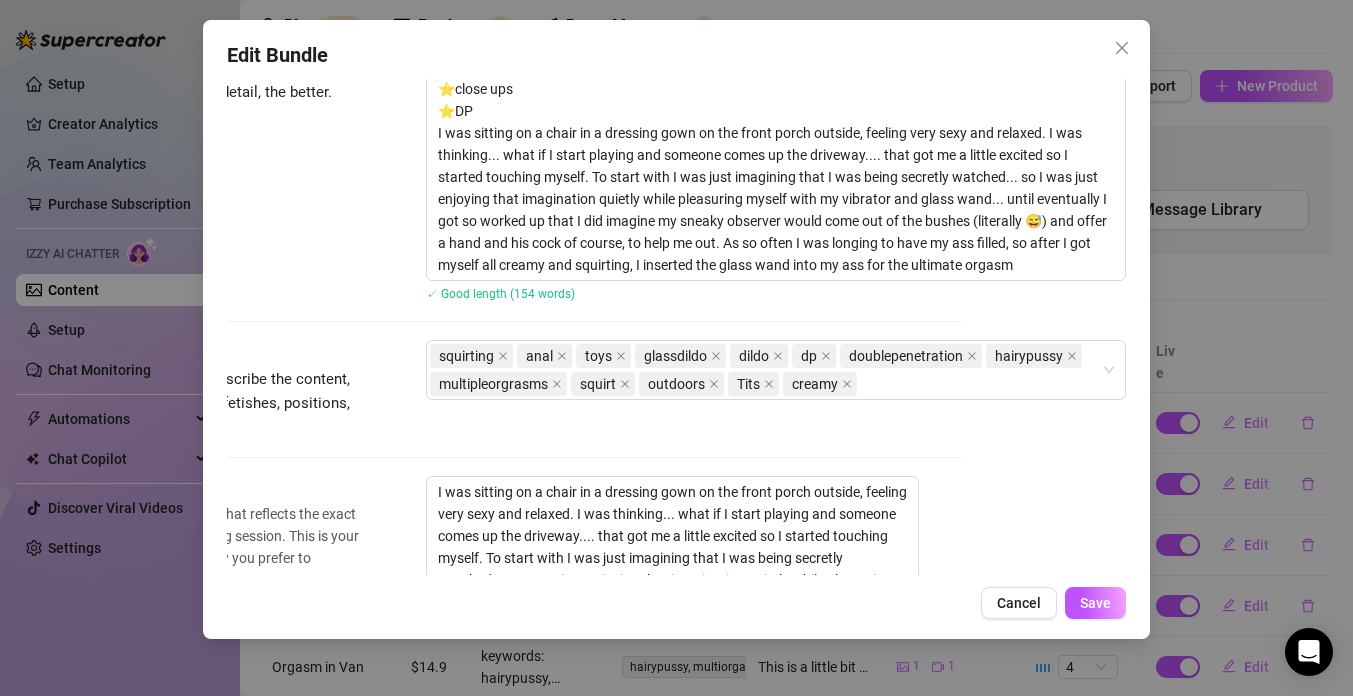 click on "Cancel Save" at bounding box center [676, 603] 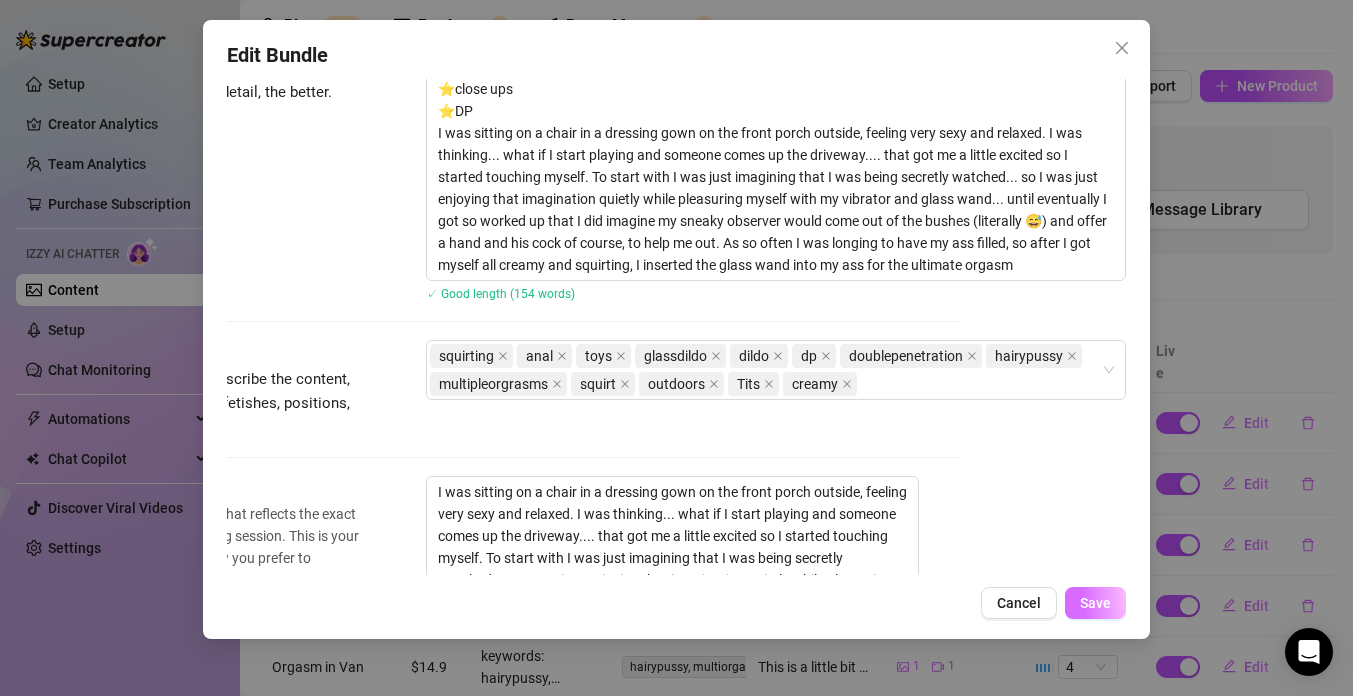 click on "Save" at bounding box center (1095, 603) 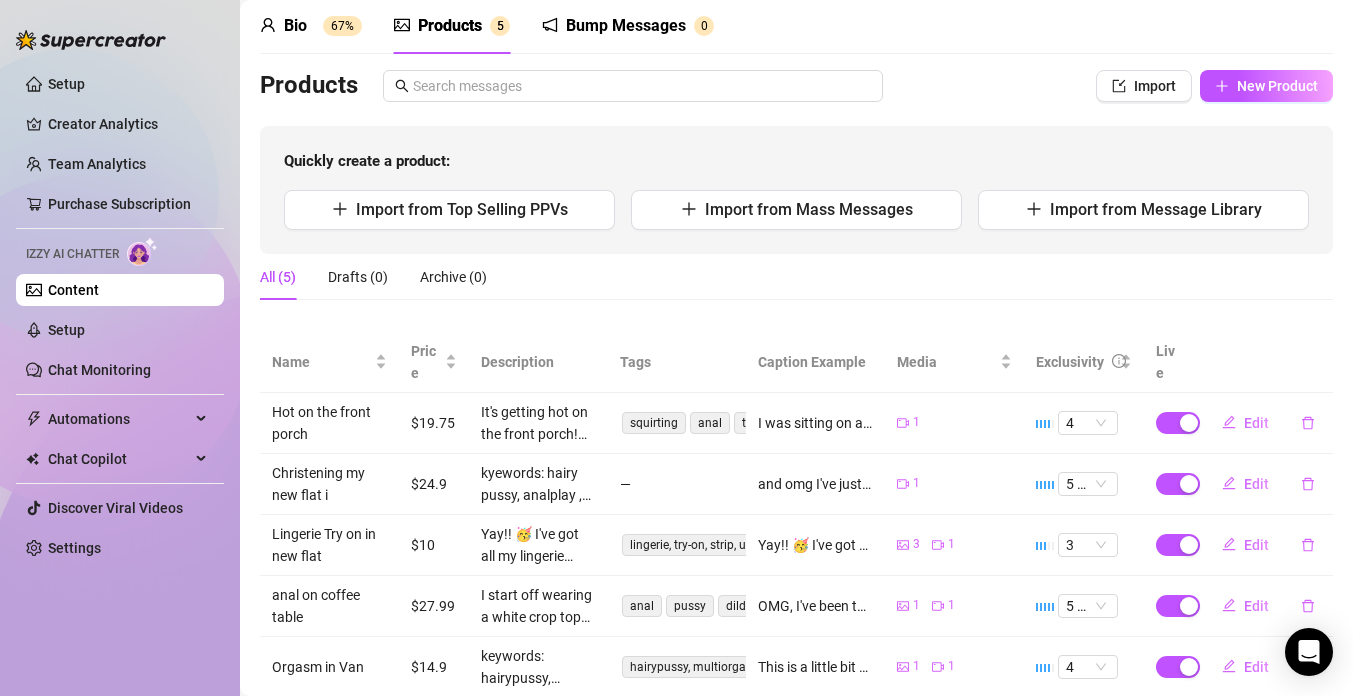 scroll, scrollTop: 141, scrollLeft: 0, axis: vertical 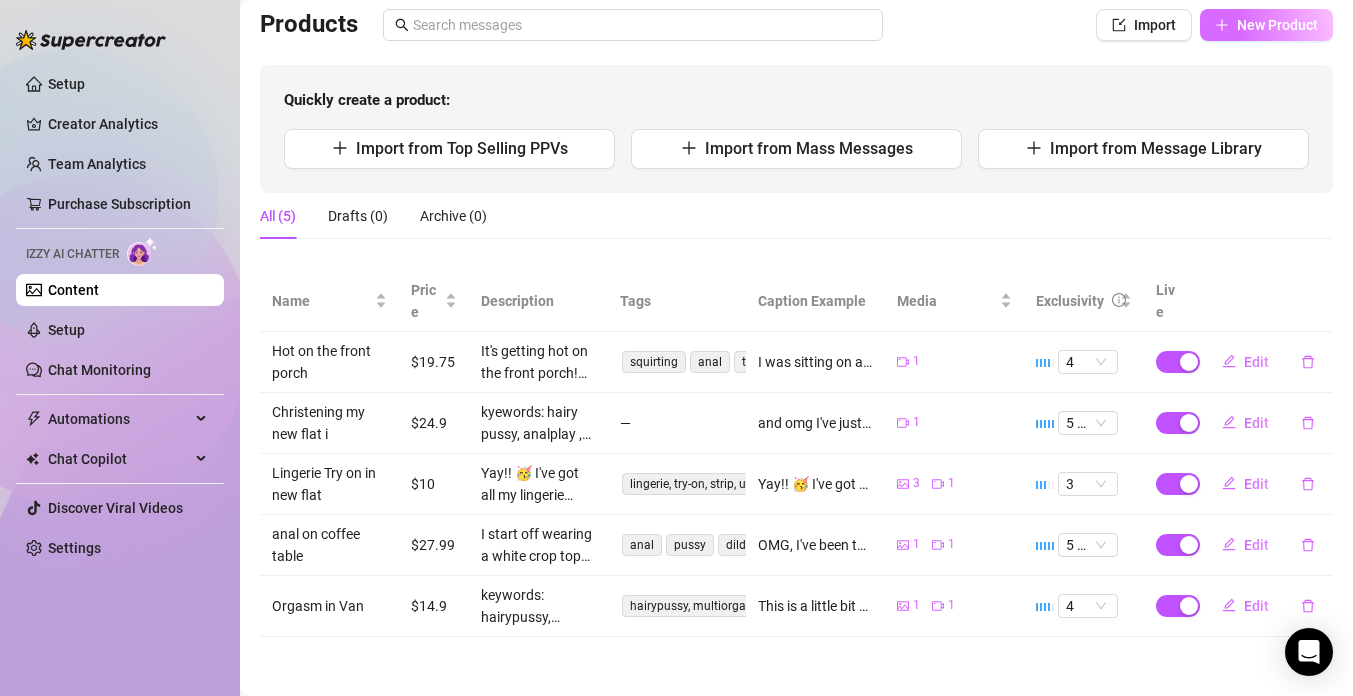 click on "New Product" at bounding box center [1277, 25] 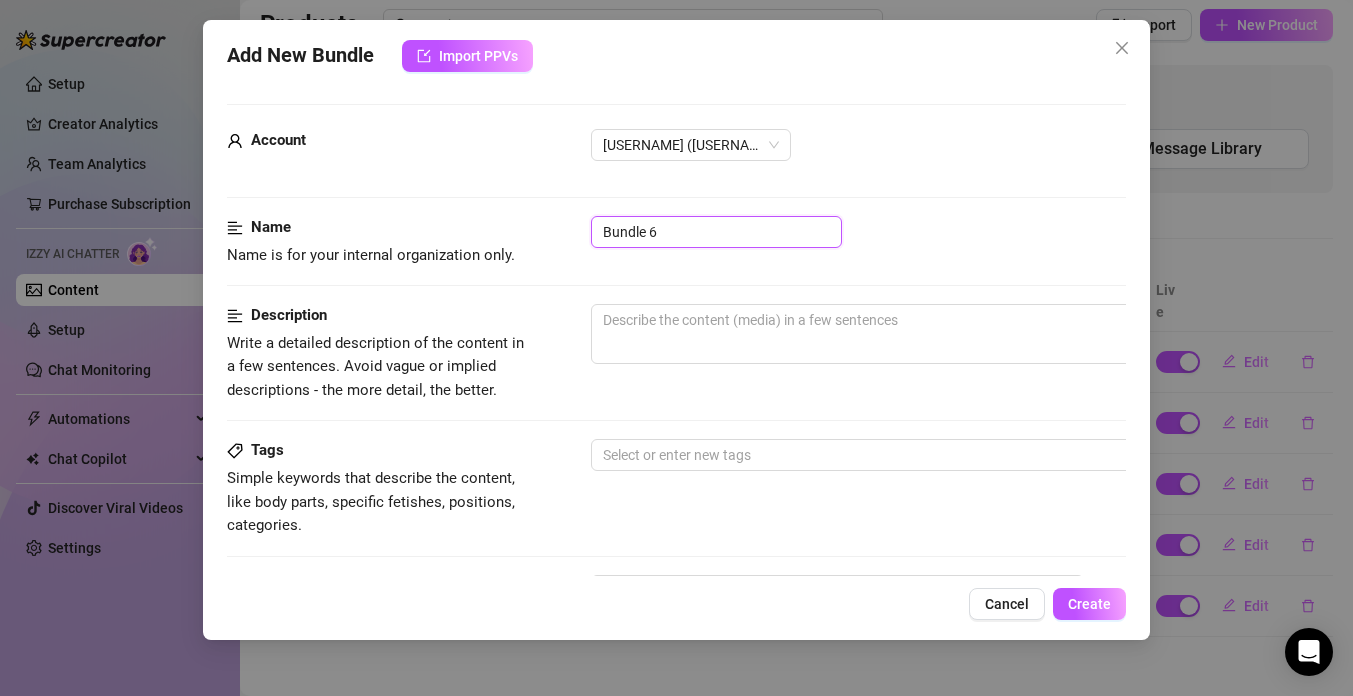 drag, startPoint x: 692, startPoint y: 233, endPoint x: 538, endPoint y: 245, distance: 154.46683 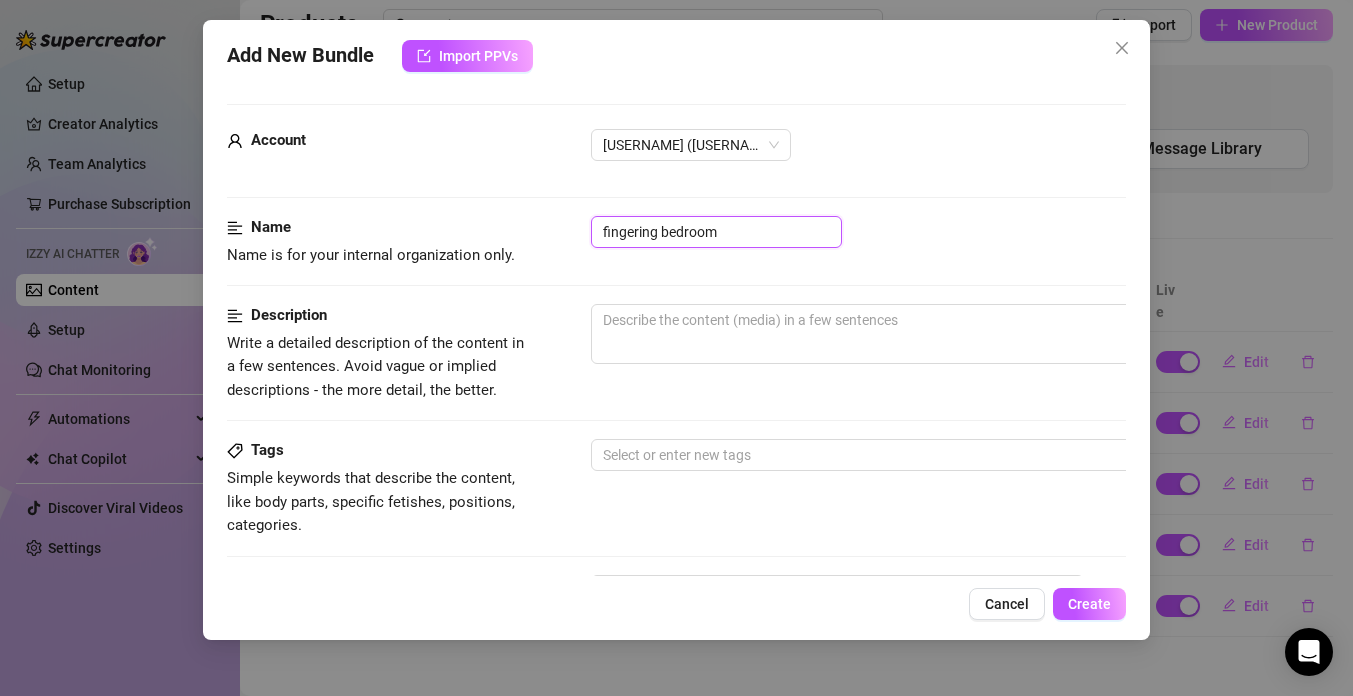 click on "fingering bedroom" at bounding box center [716, 232] 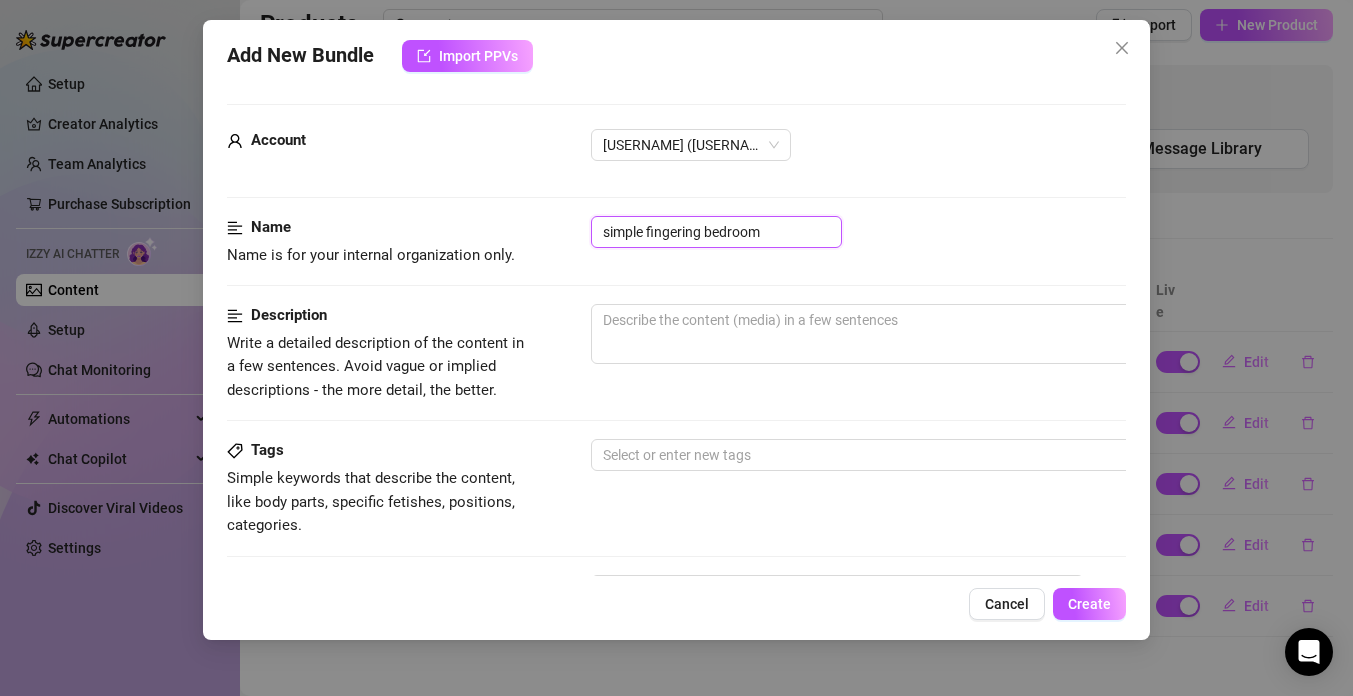 click on "simple fingering bedroom" at bounding box center [716, 232] 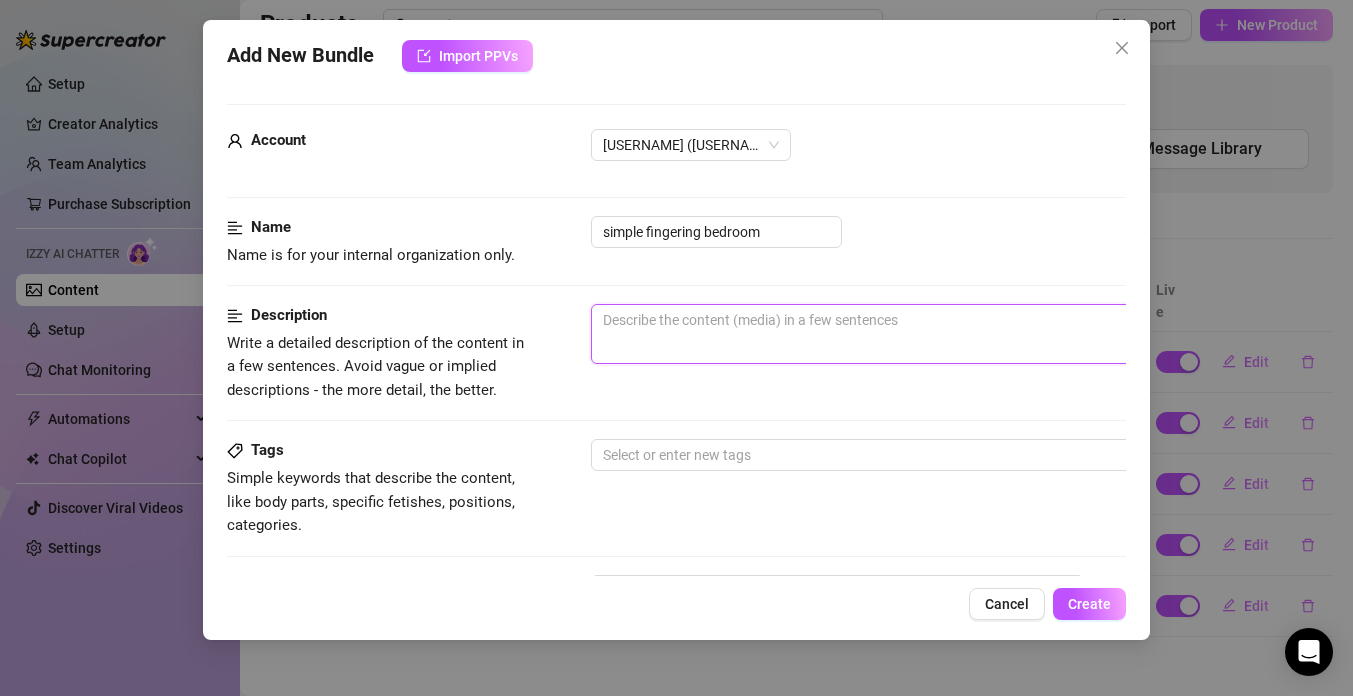 click at bounding box center [941, 334] 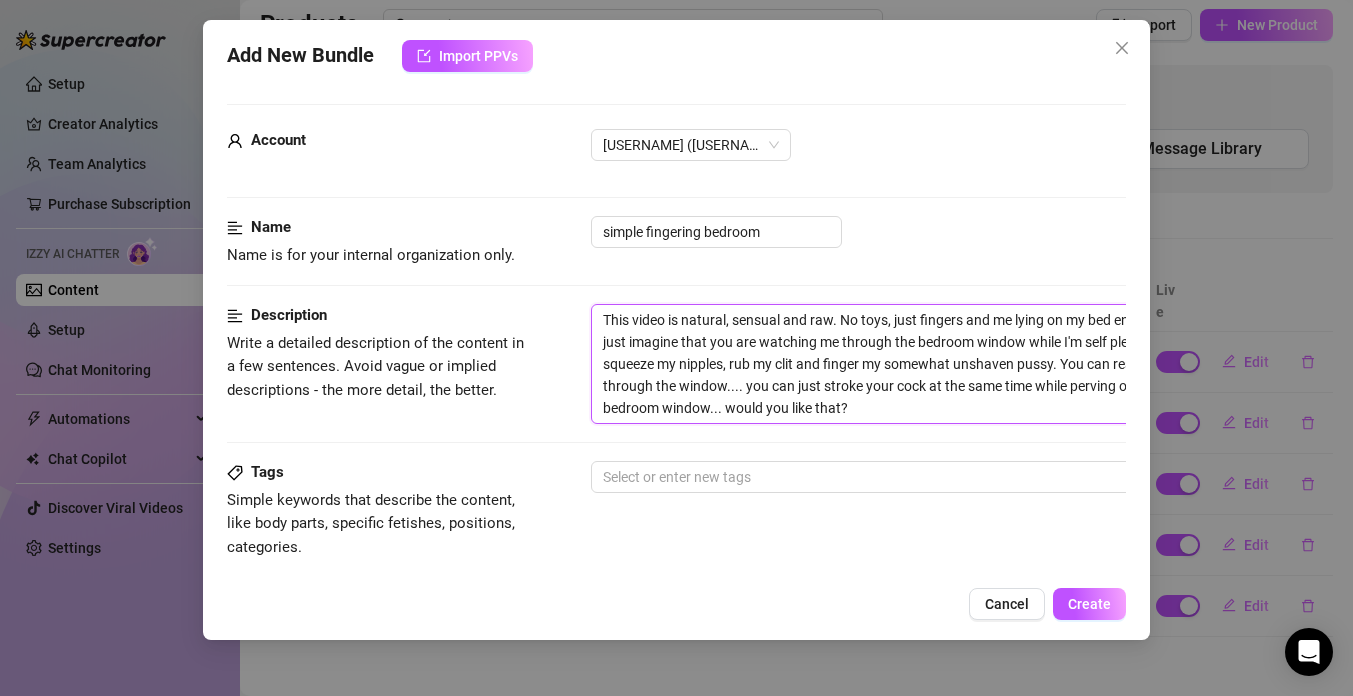 scroll, scrollTop: 0, scrollLeft: 0, axis: both 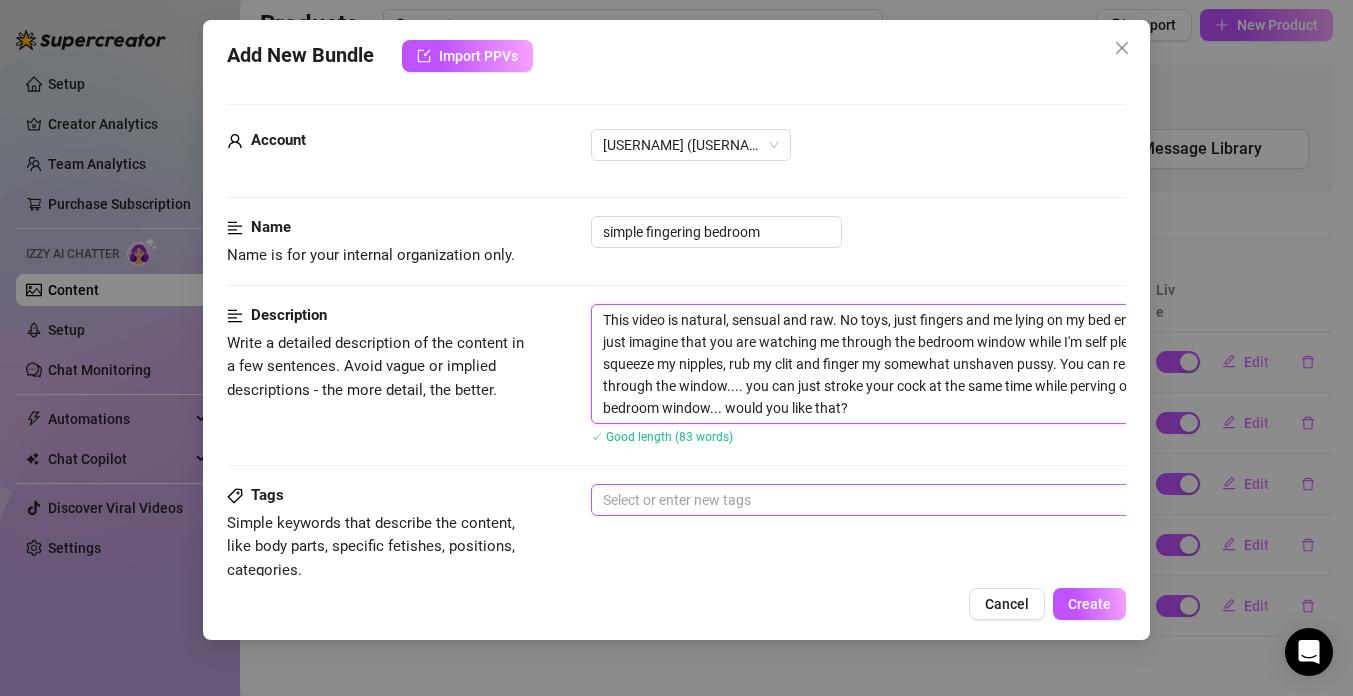 click at bounding box center [930, 500] 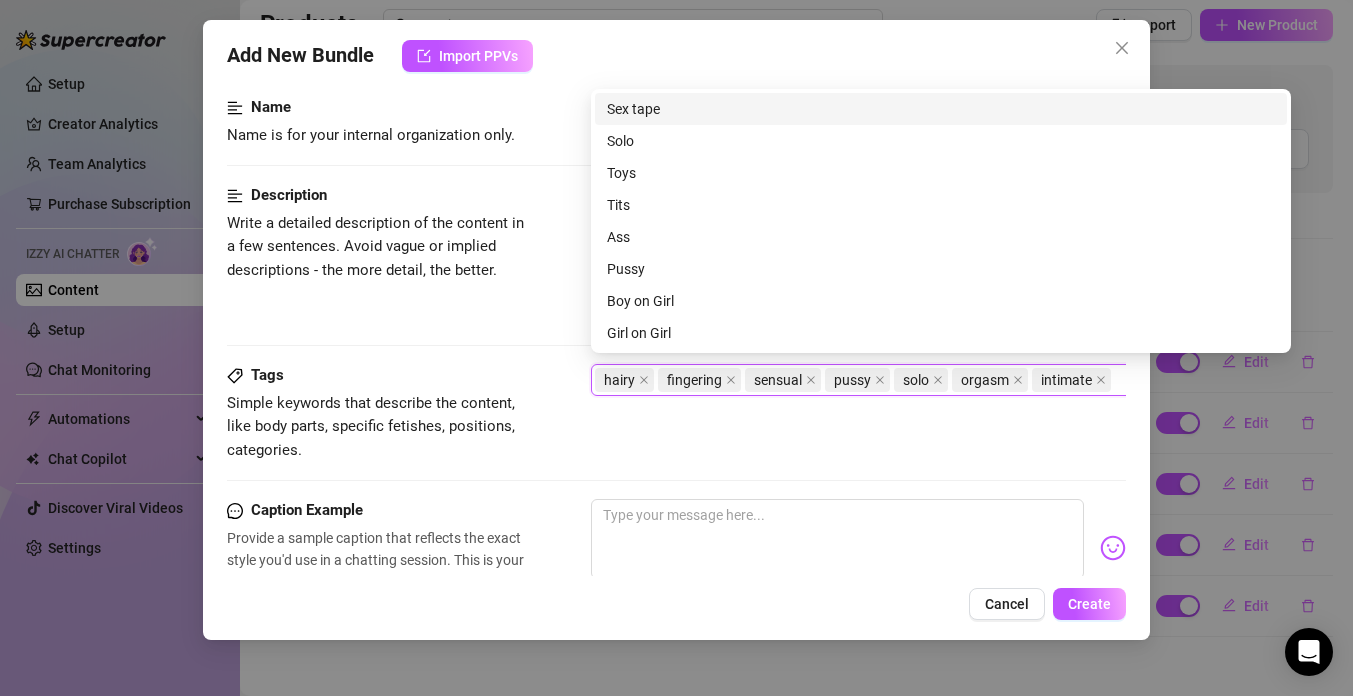 scroll, scrollTop: 127, scrollLeft: 0, axis: vertical 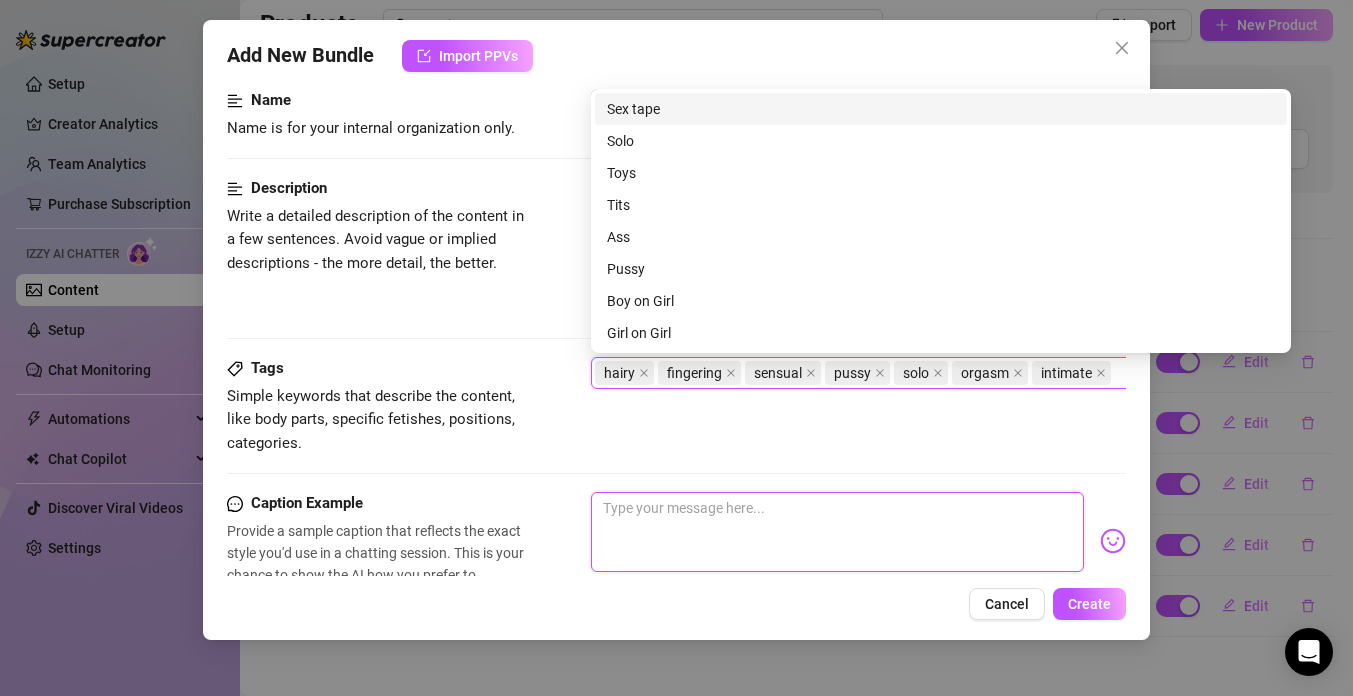 click at bounding box center (837, 532) 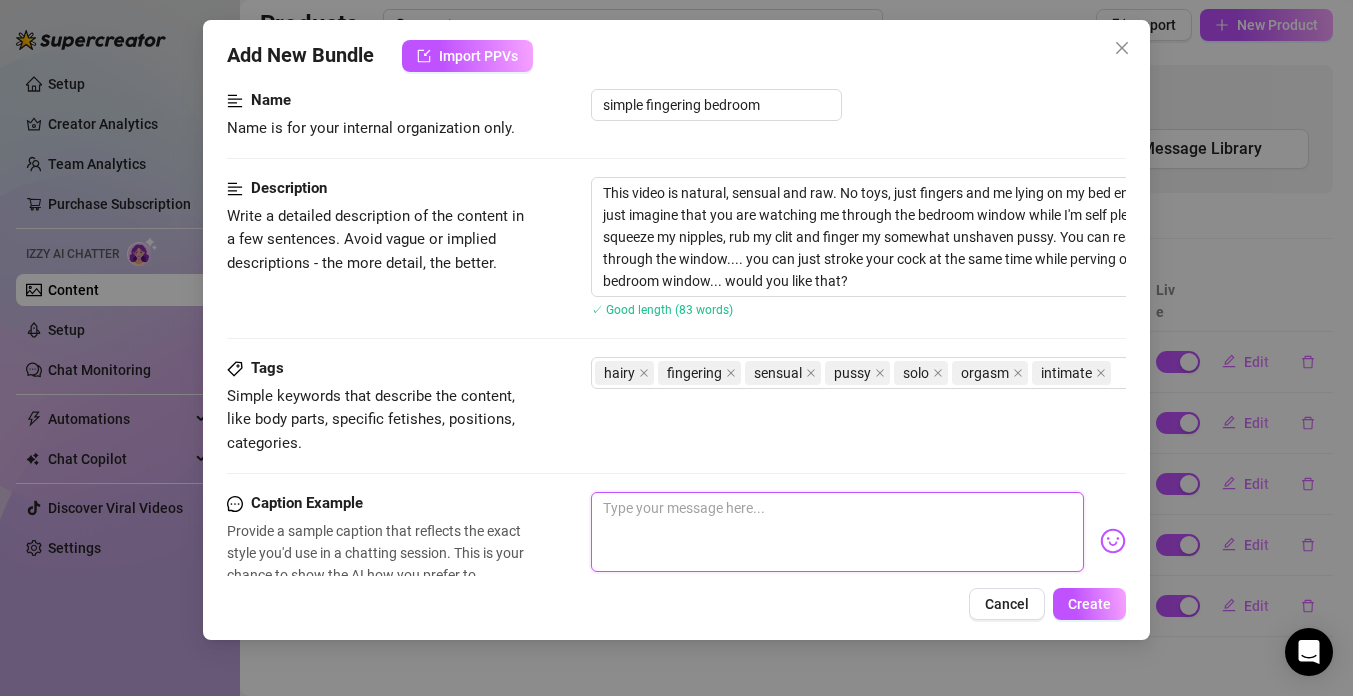 paste on "This video is natural, sensual and raw. No toys, just fingers and me lying on my bed enjoying myself. You could just imagine that you are watching me through the bedroom window while I'm self pleasuring myself. I squeeze my nipples, rub my clit and finger my somewhat unshaven pussy. You can really tell how horny I am through the window.... you can just stroke your cock at the same time while perving on me through my bedroom window... would you like that?" 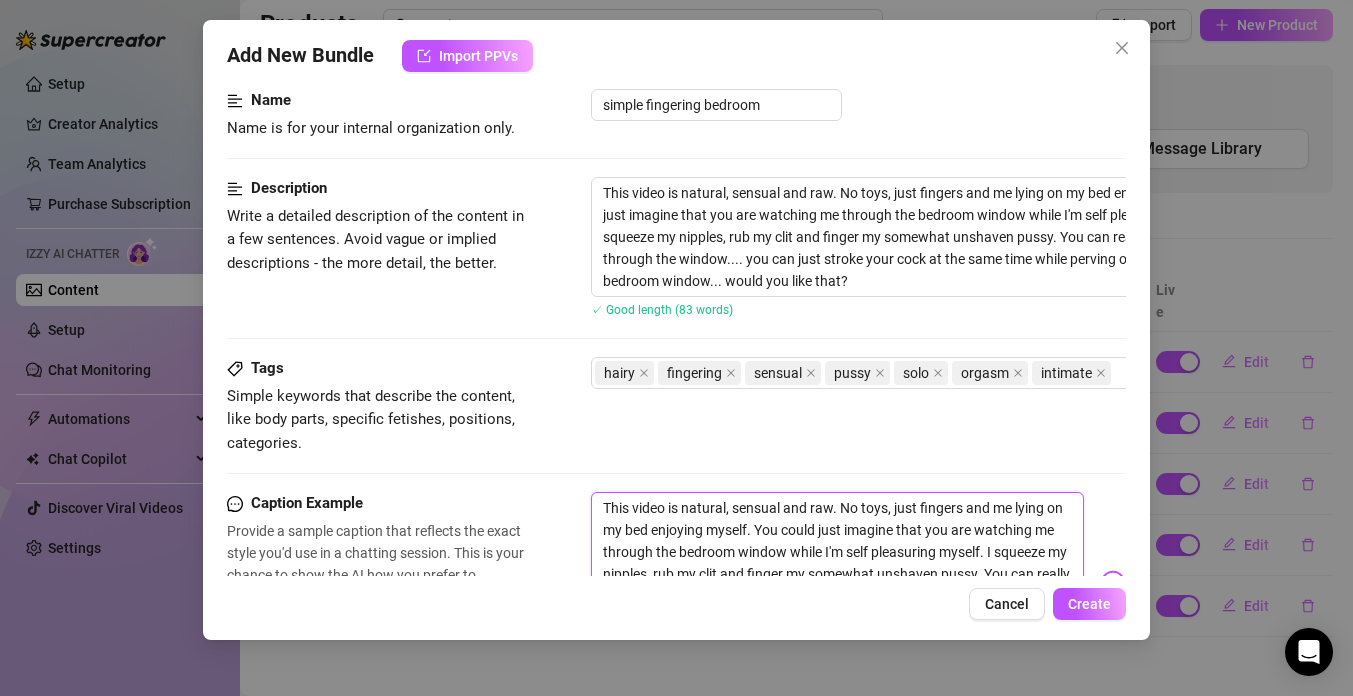 scroll, scrollTop: 0, scrollLeft: 0, axis: both 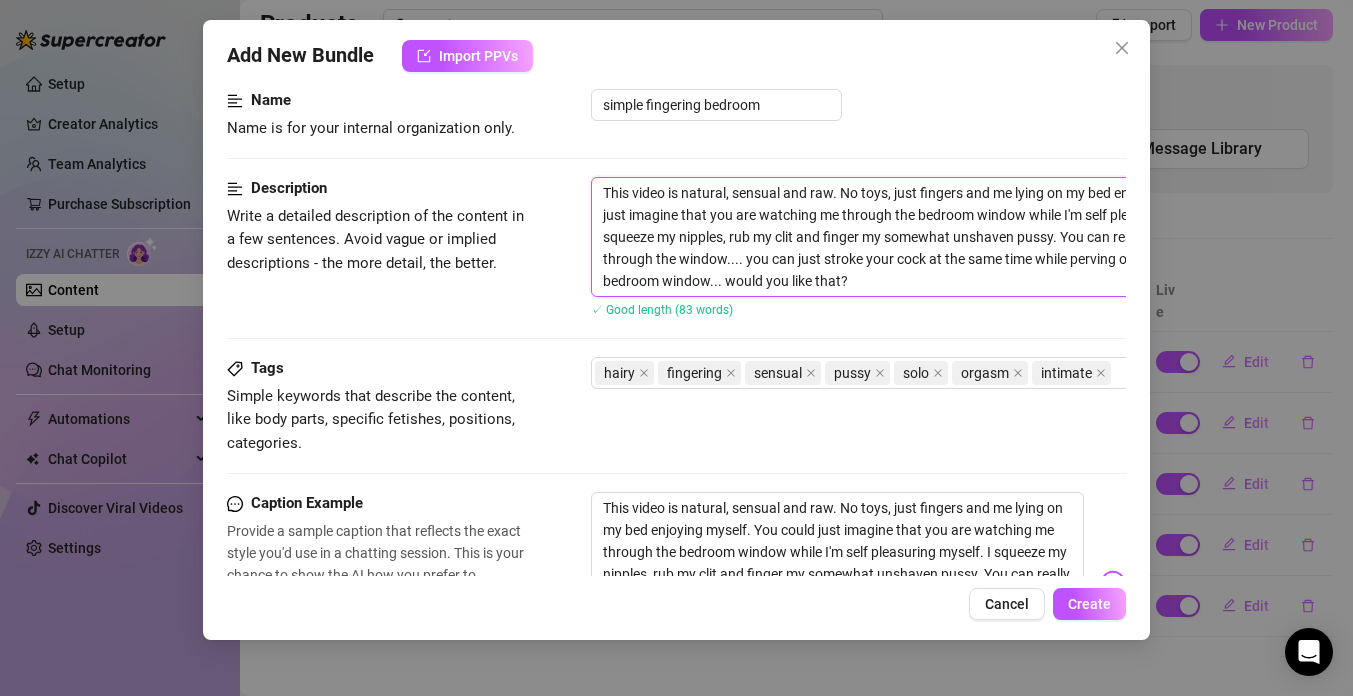 click on "This video is natural, sensual and raw. No toys, just fingers and me lying on my bed enjoying myself. You could just imagine that you are watching me through the bedroom window while I'm self pleasuring myself. I squeeze my nipples, rub my clit and finger my somewhat unshaven pussy. You can really tell how horny I am through the window.... you can just stroke your cock at the same time while perving on me through my bedroom window... would you like that?" at bounding box center [941, 237] 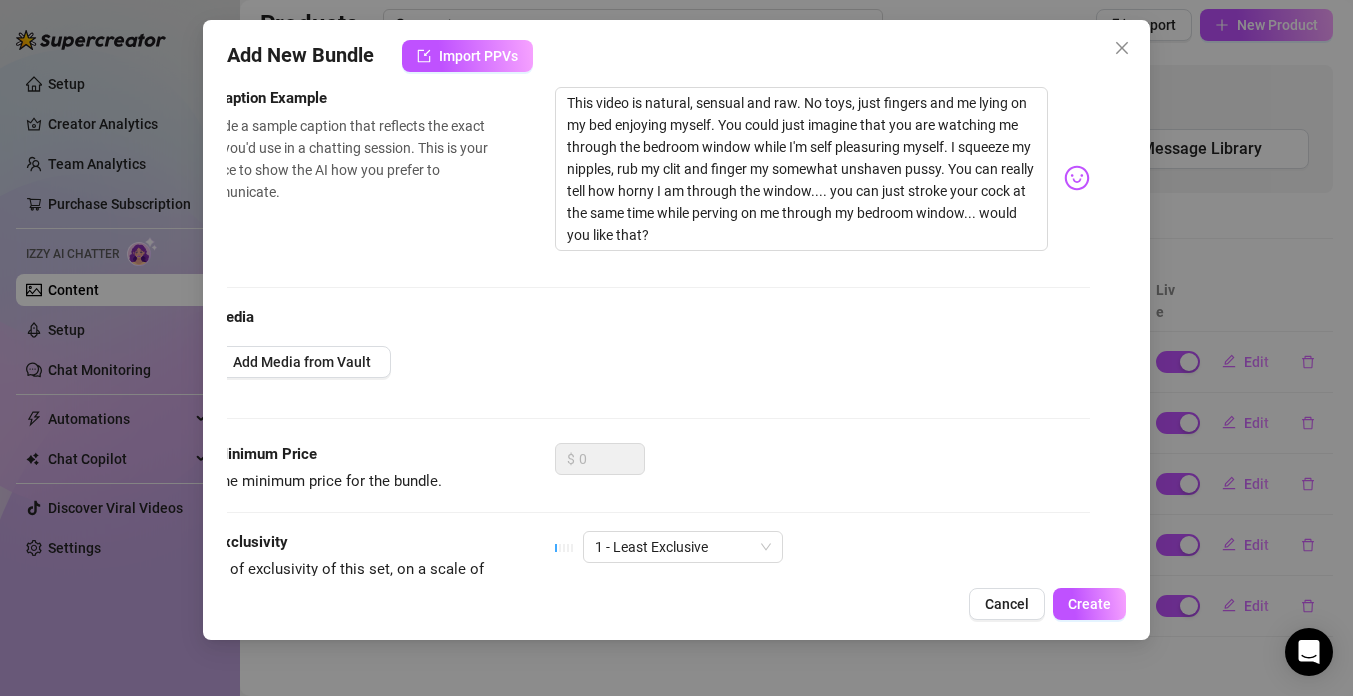 scroll, scrollTop: 537, scrollLeft: 36, axis: both 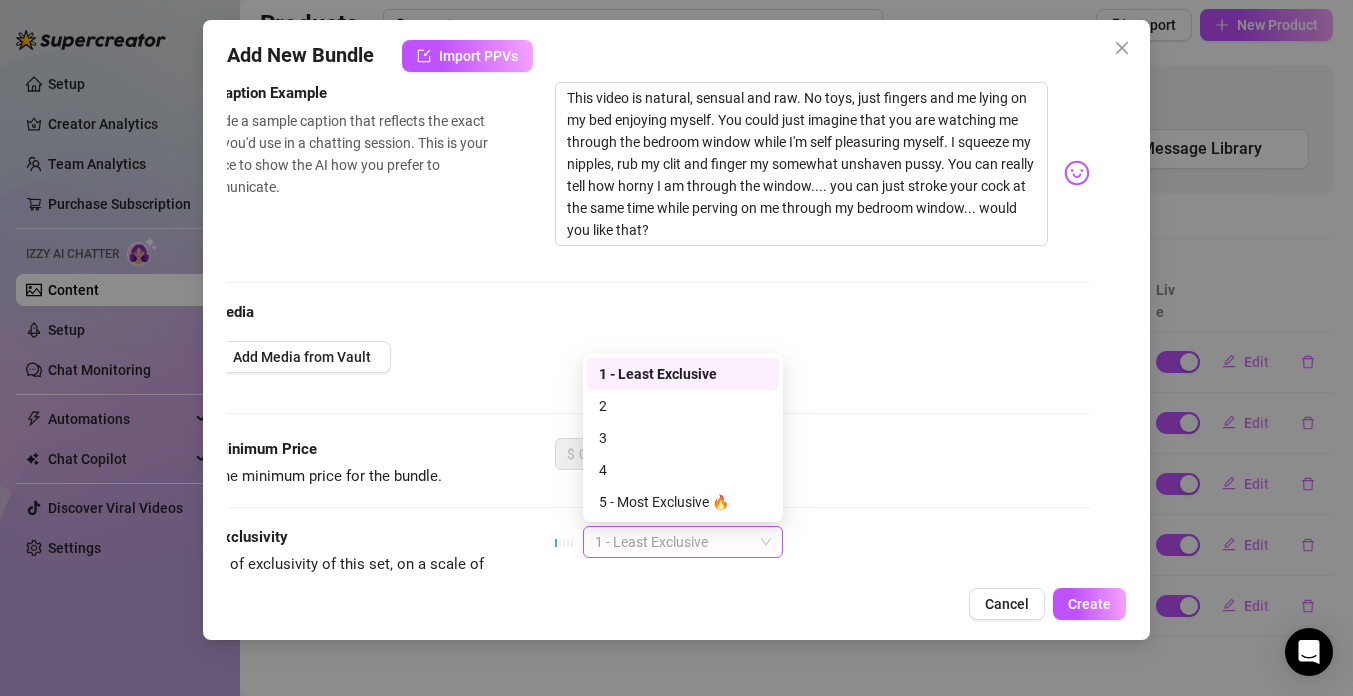click on "1 - Least Exclusive" at bounding box center (683, 542) 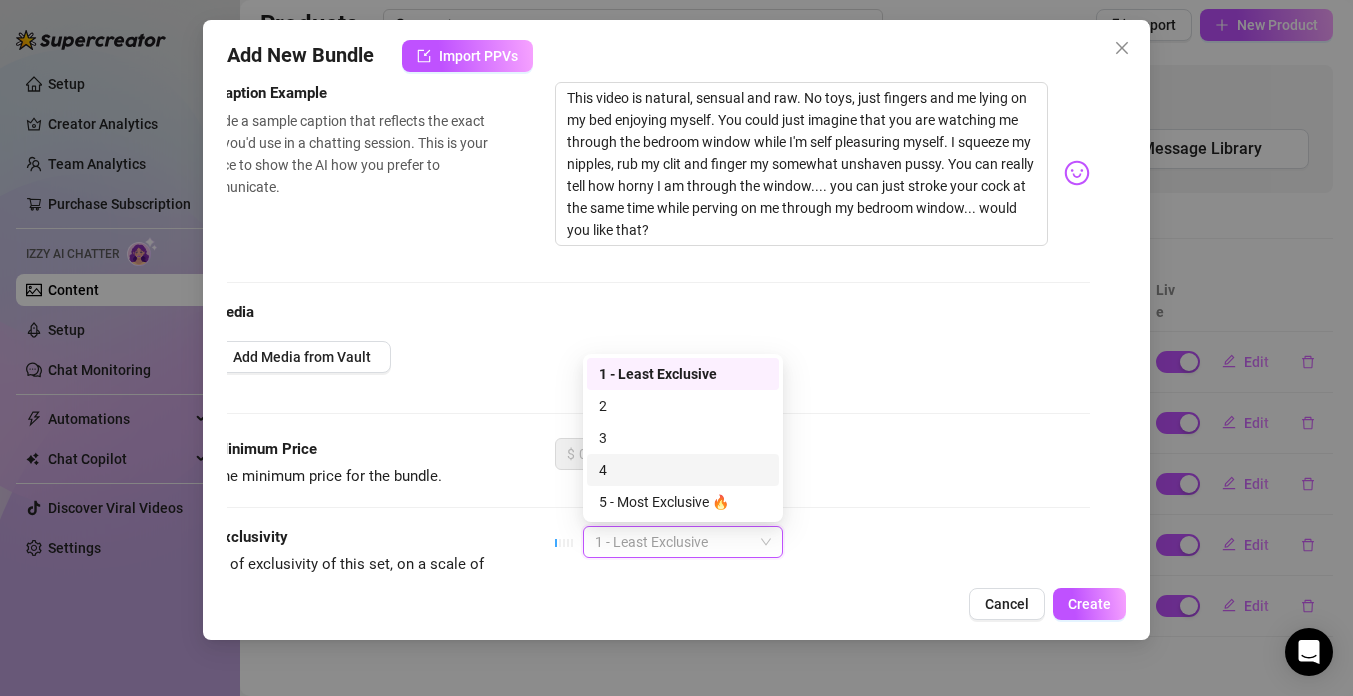 click on "4" at bounding box center [683, 470] 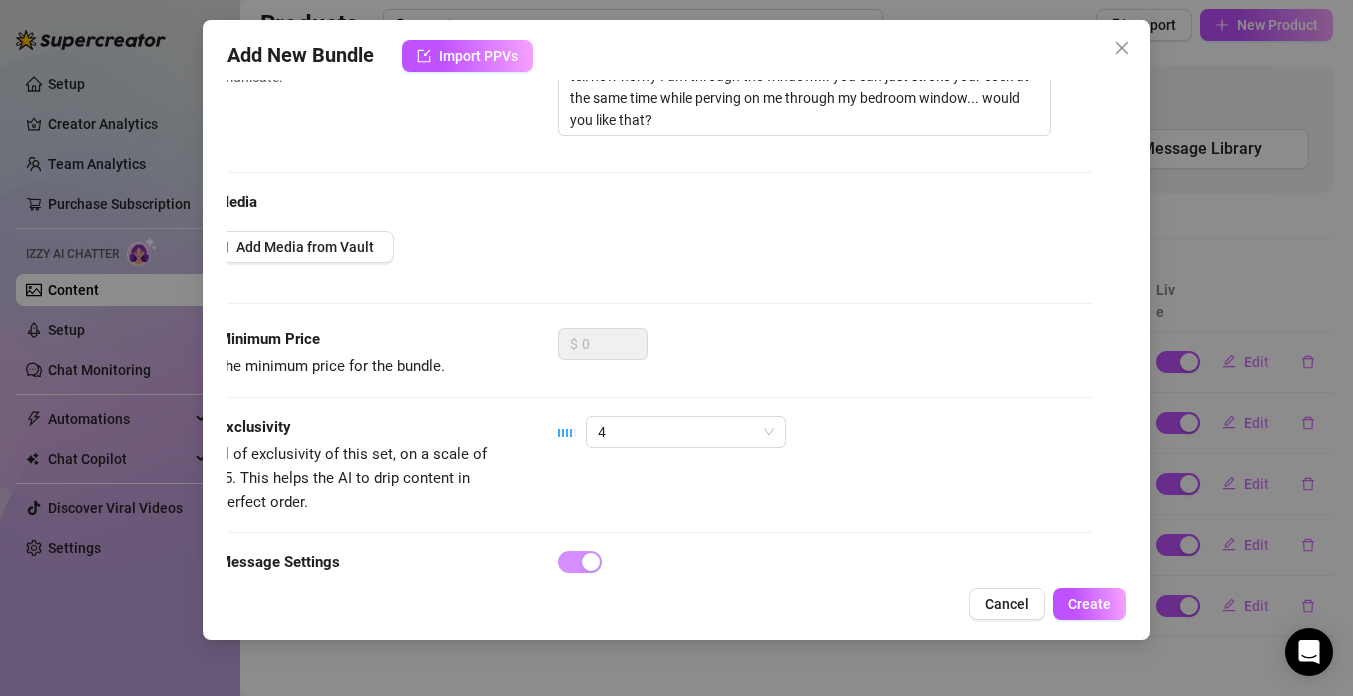 scroll, scrollTop: 648, scrollLeft: 33, axis: both 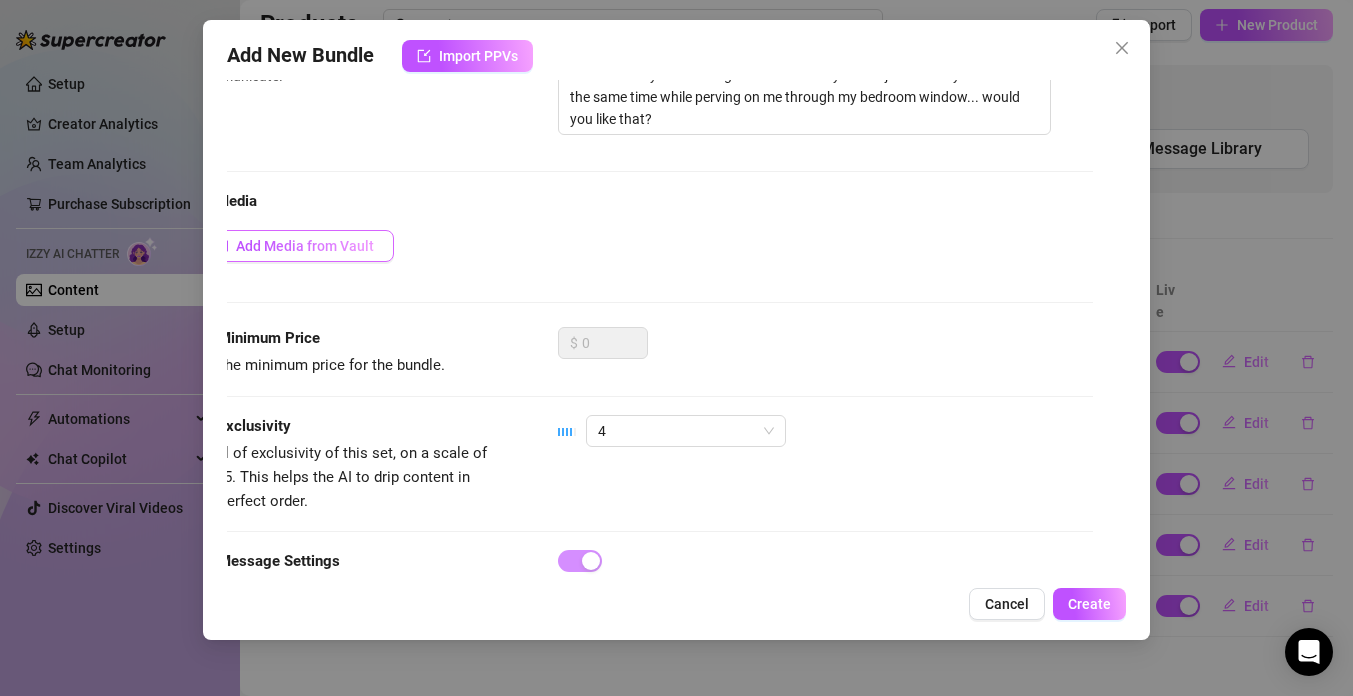 click on "Add Media from Vault" at bounding box center [305, 246] 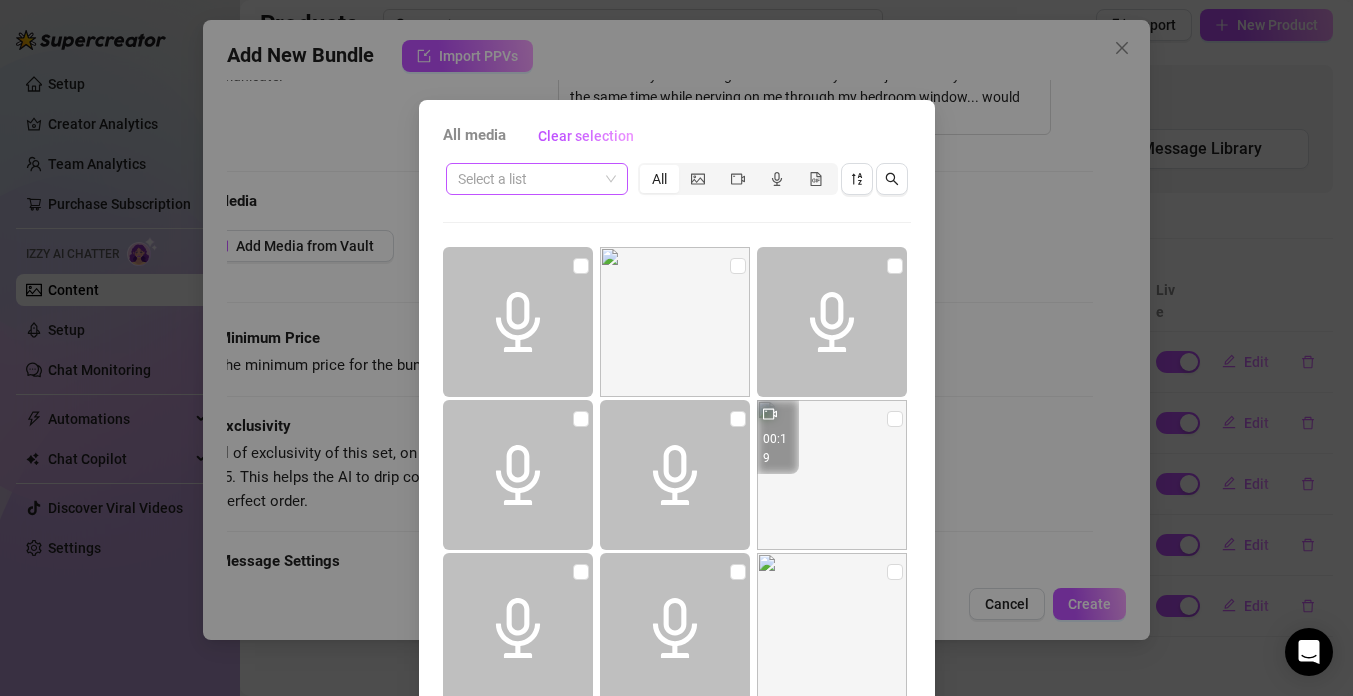 click at bounding box center (537, 179) 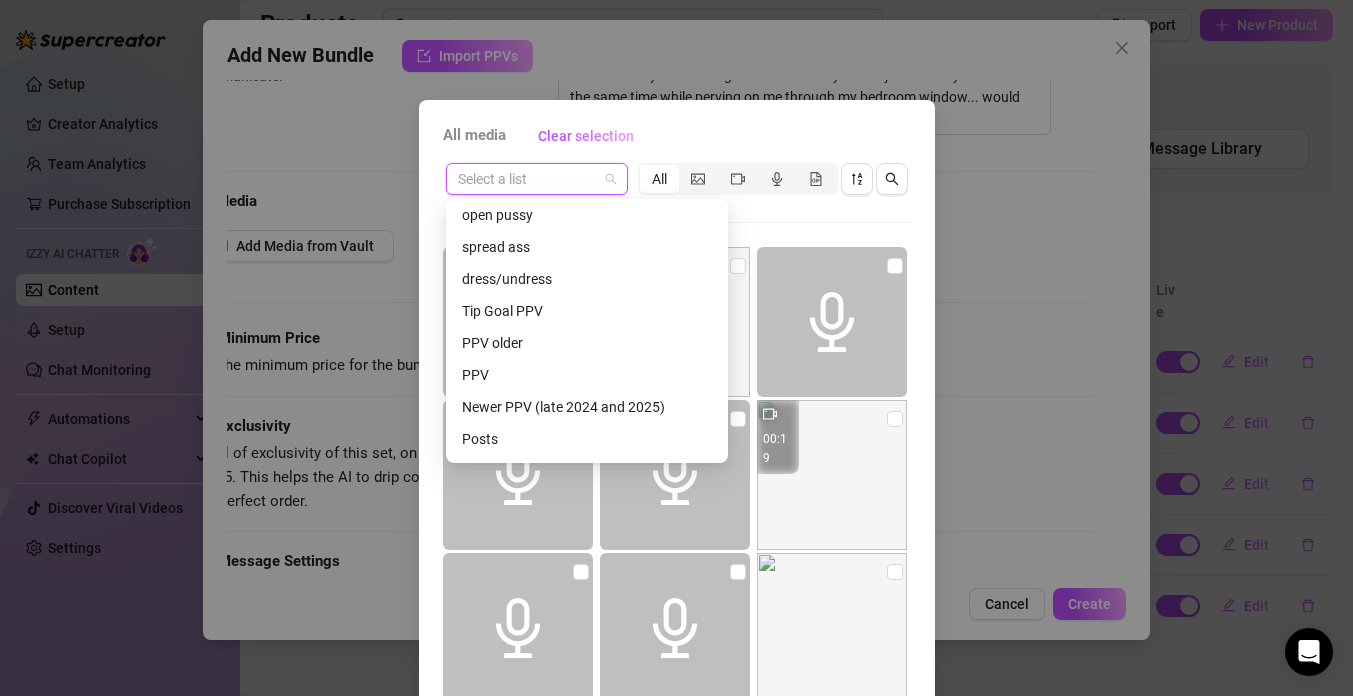 scroll, scrollTop: 320, scrollLeft: 0, axis: vertical 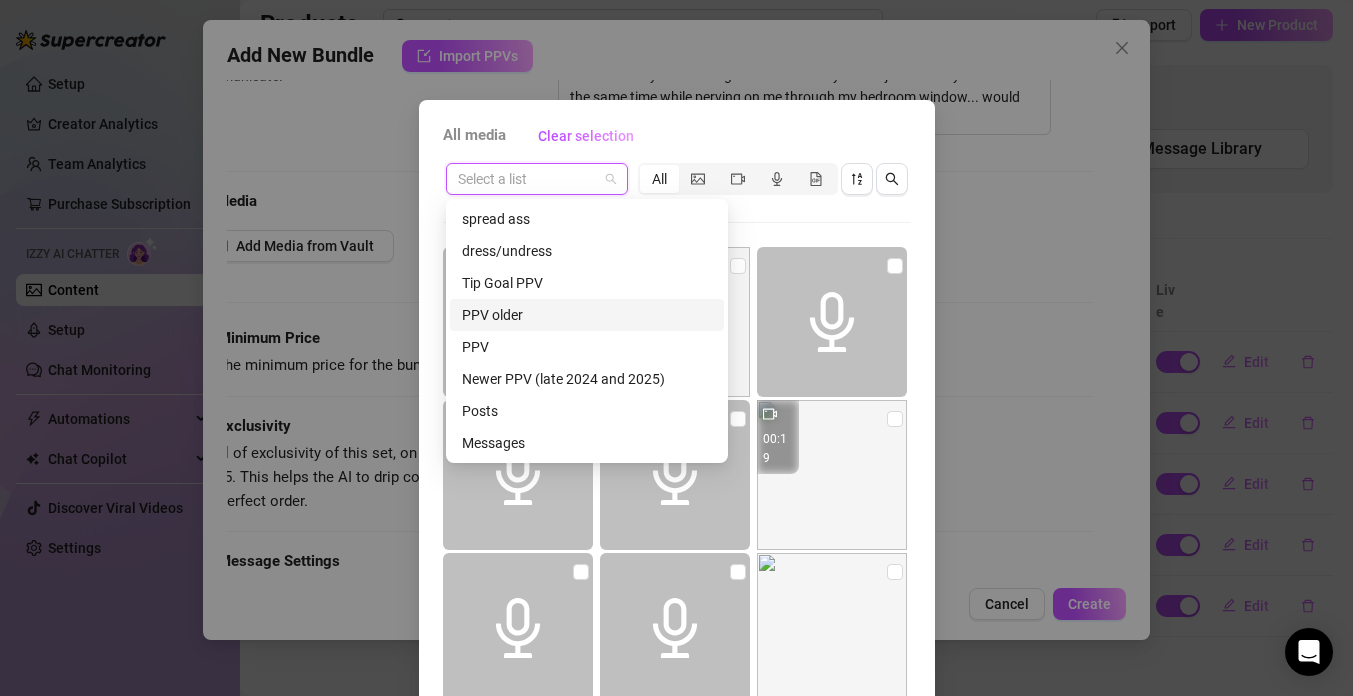 click on "PPV older" at bounding box center [587, 315] 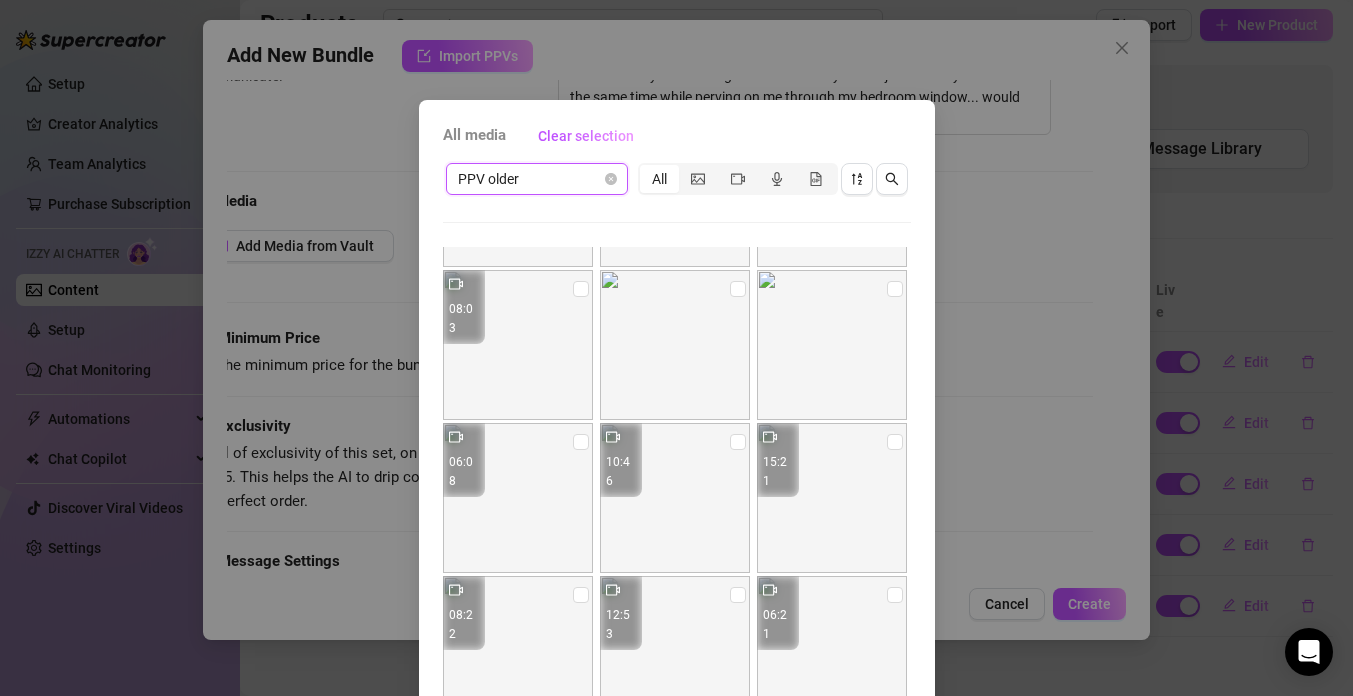 scroll, scrollTop: 142, scrollLeft: 0, axis: vertical 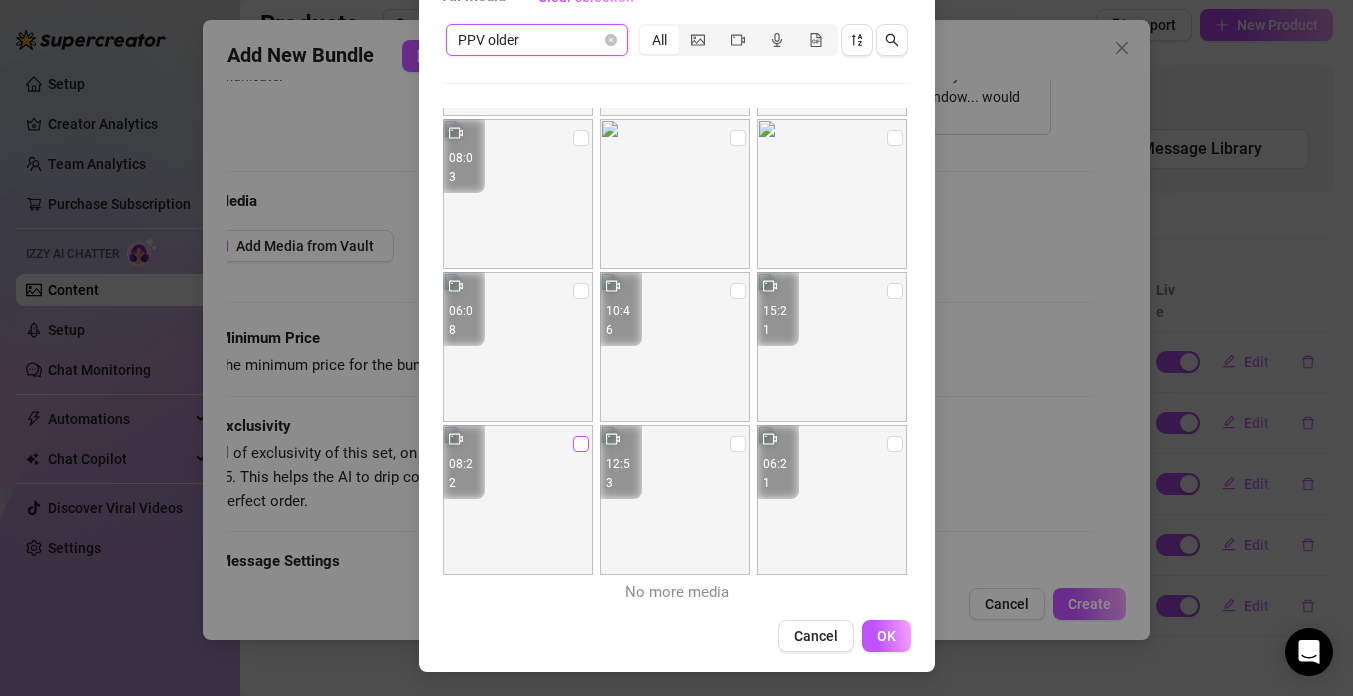 click at bounding box center (581, 444) 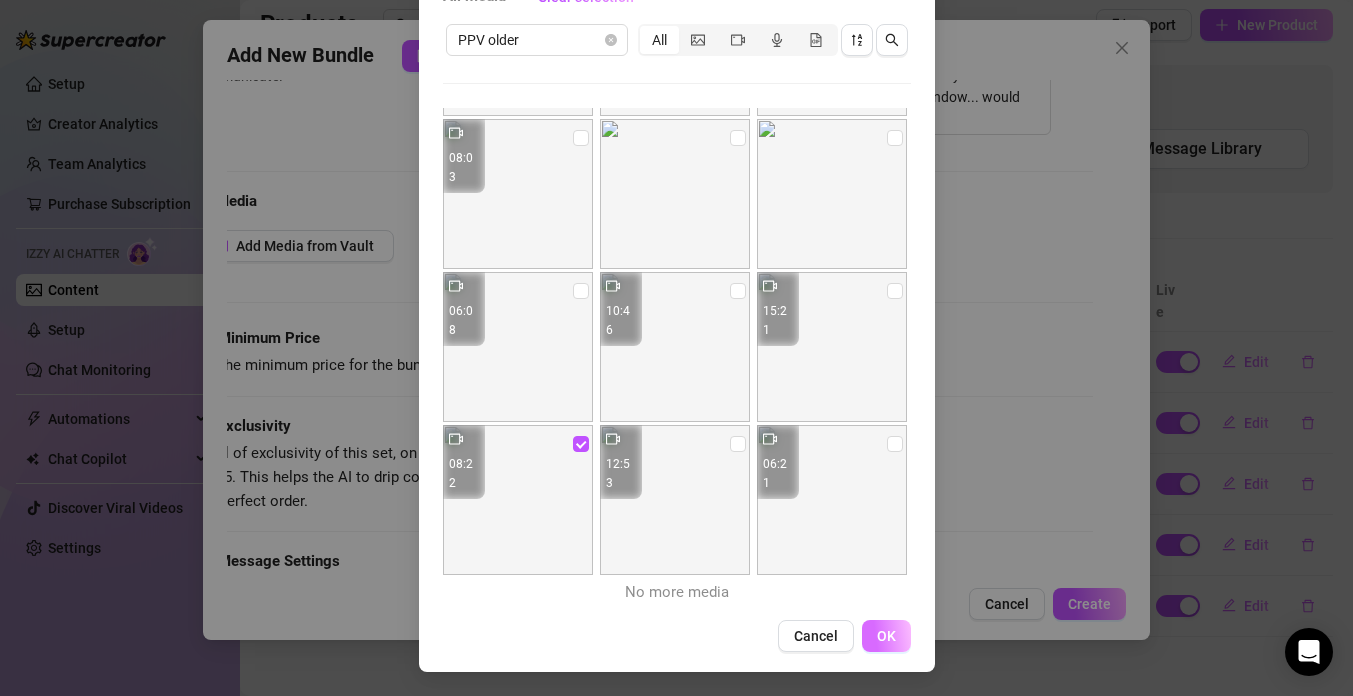 click on "OK" at bounding box center (886, 636) 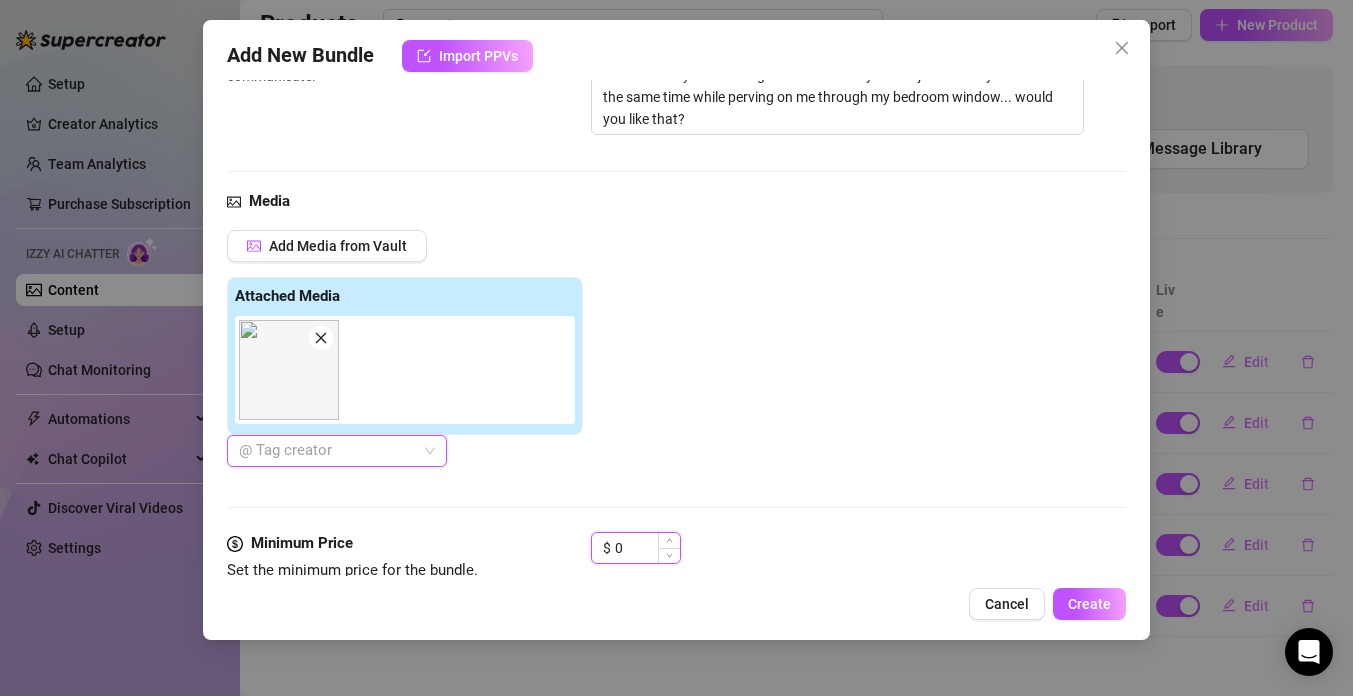 click on "0" at bounding box center [647, 548] 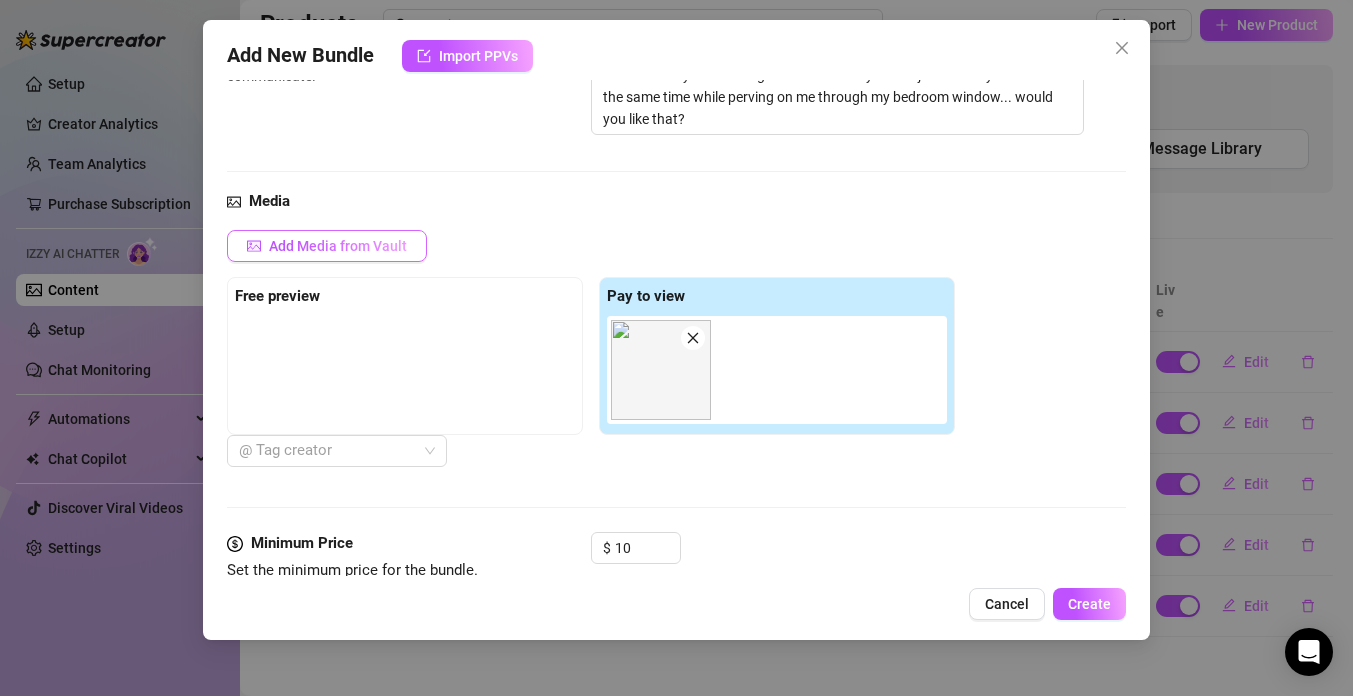click on "Add Media from Vault" at bounding box center [338, 246] 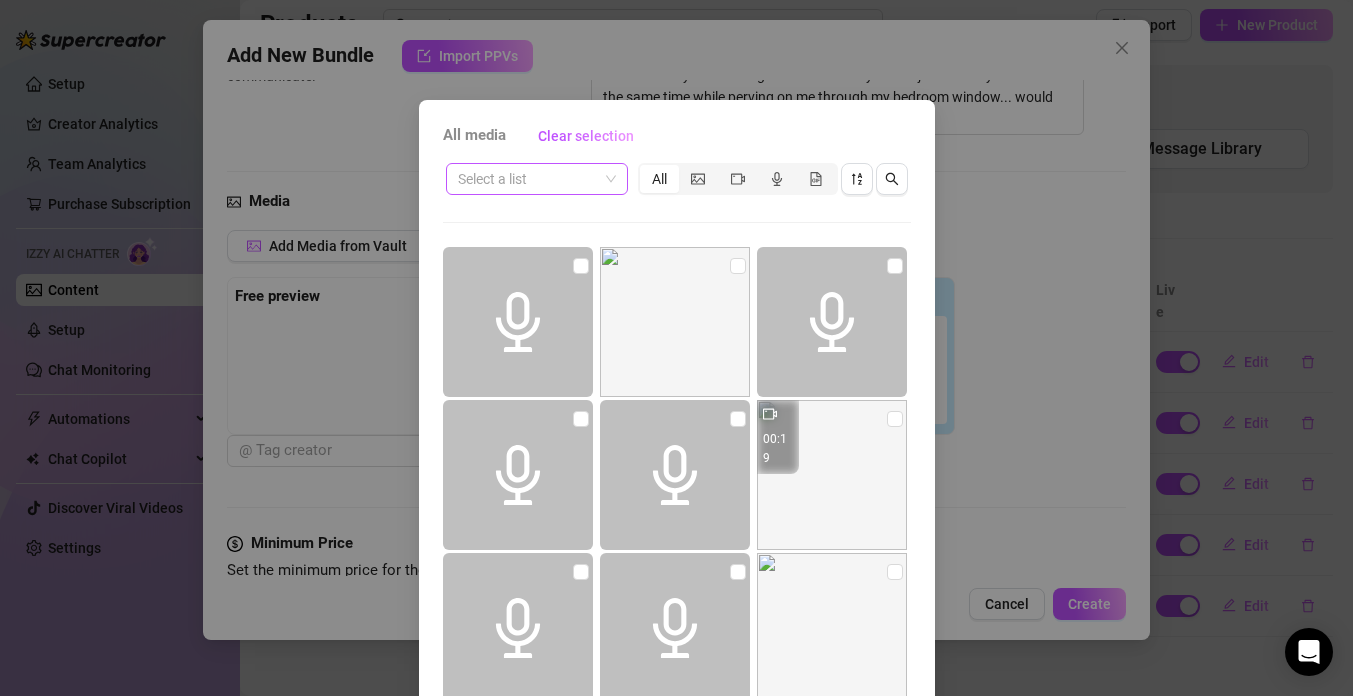 click at bounding box center [537, 179] 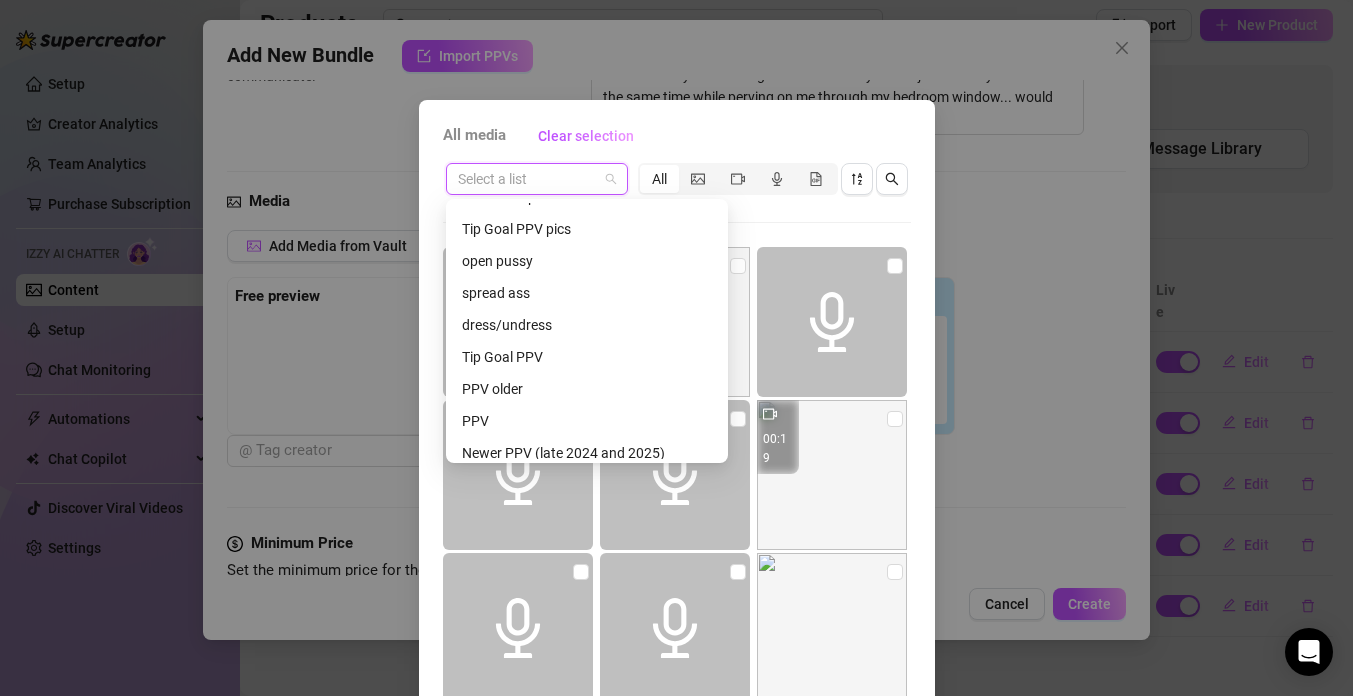 scroll, scrollTop: 248, scrollLeft: 0, axis: vertical 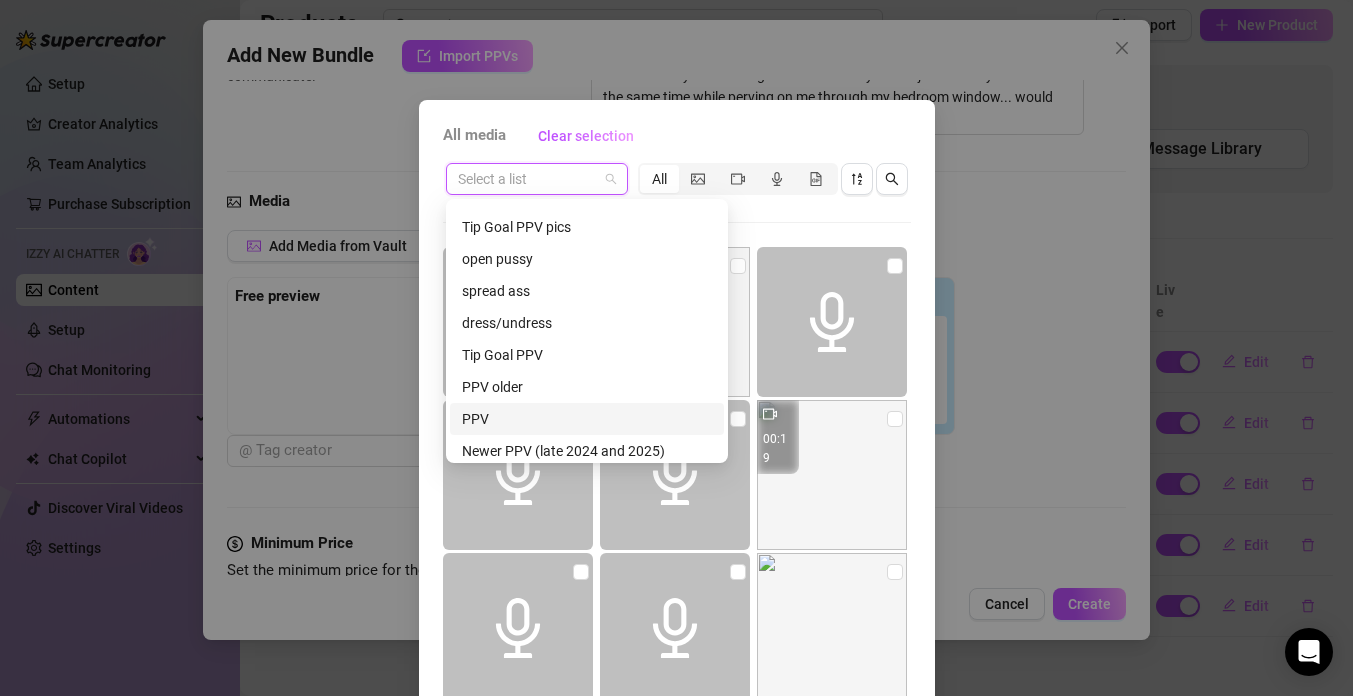 click on "PPV" at bounding box center [587, 419] 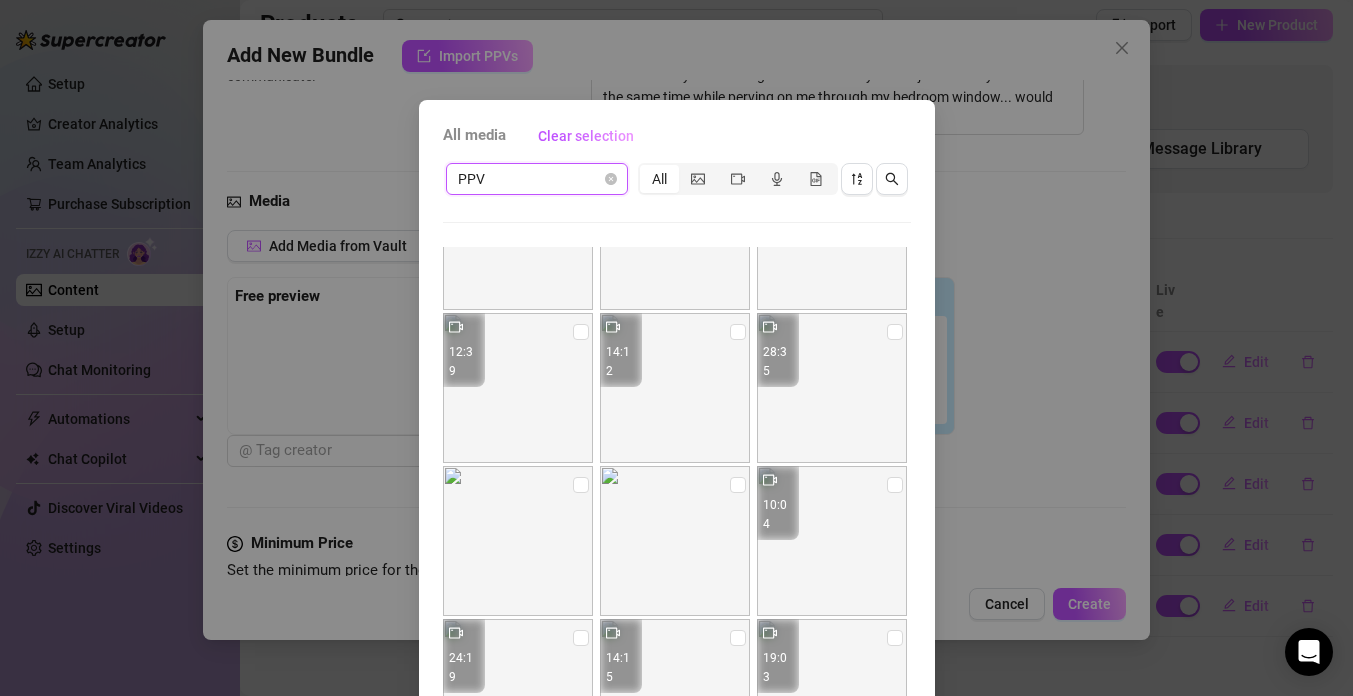 scroll, scrollTop: 754, scrollLeft: 0, axis: vertical 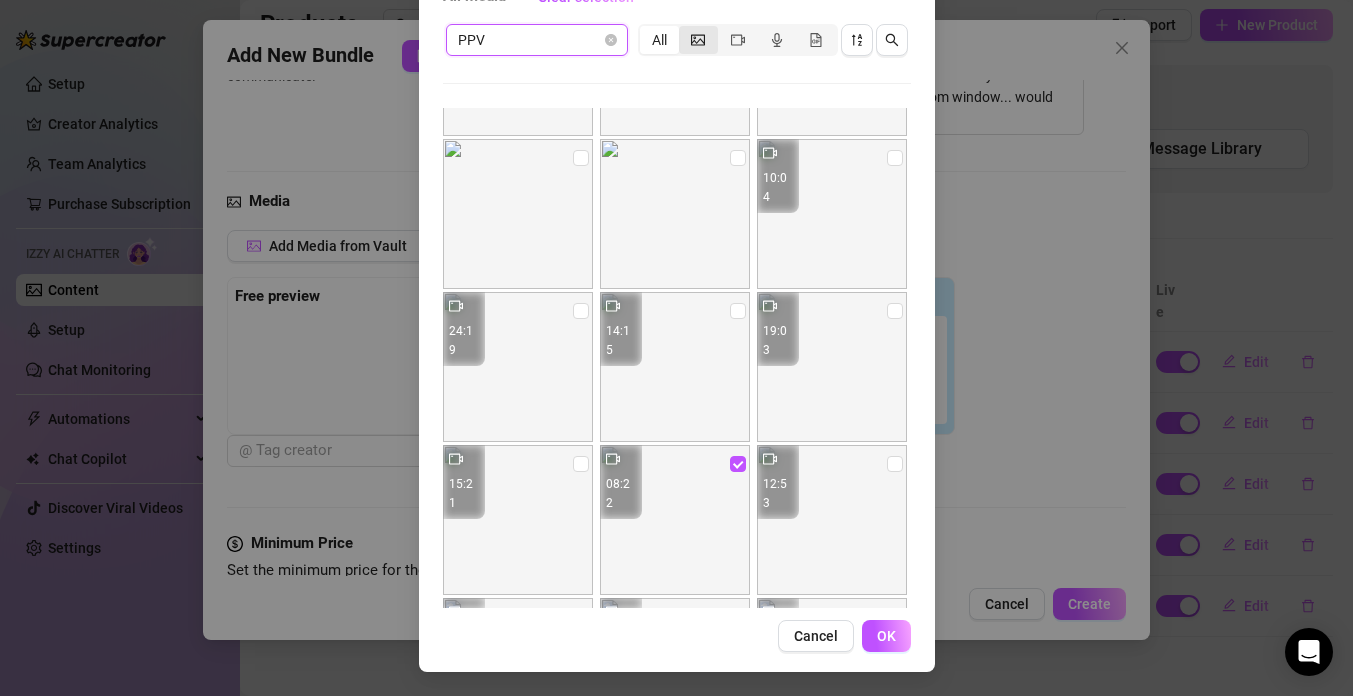 click at bounding box center [698, 40] 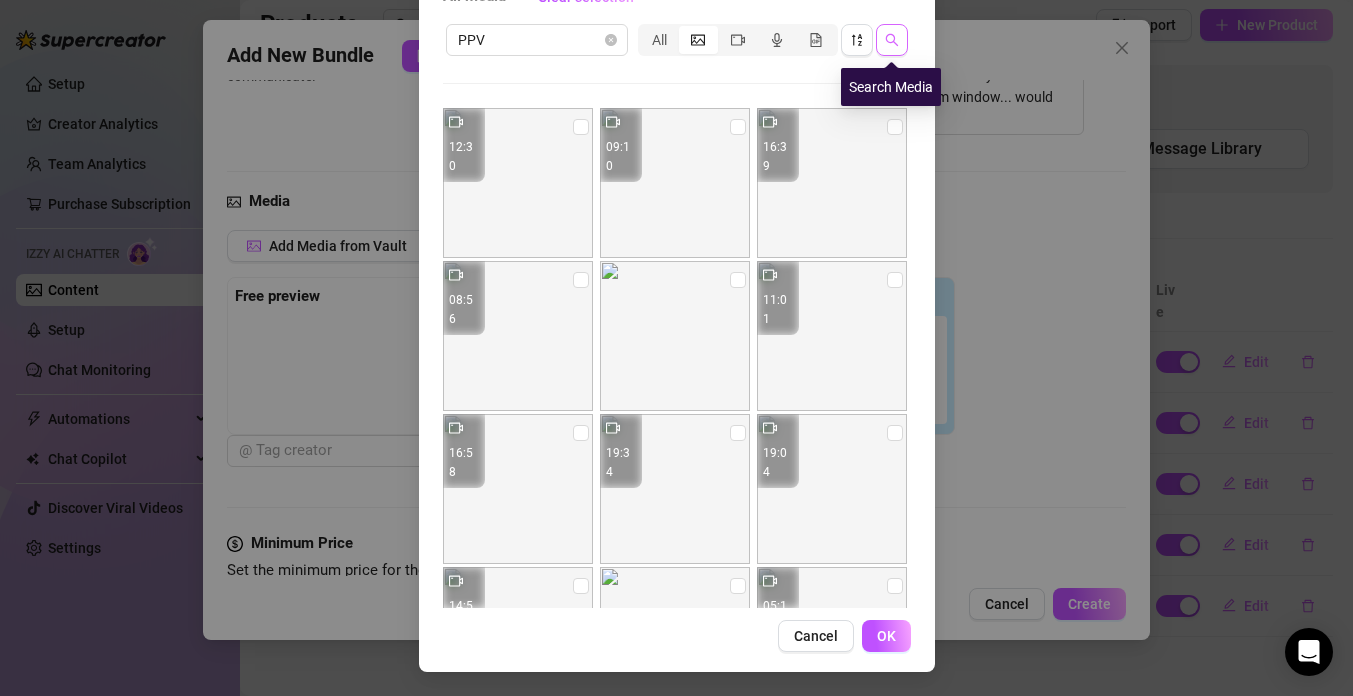 click 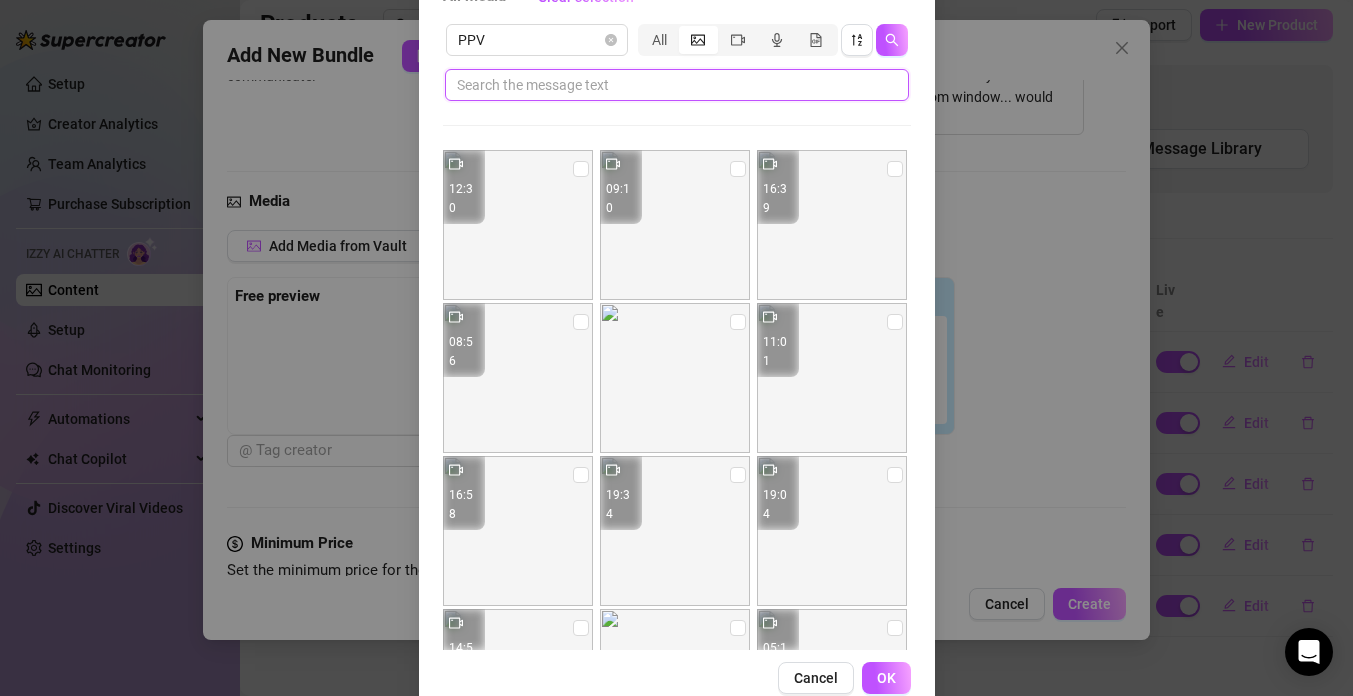 click at bounding box center (669, 85) 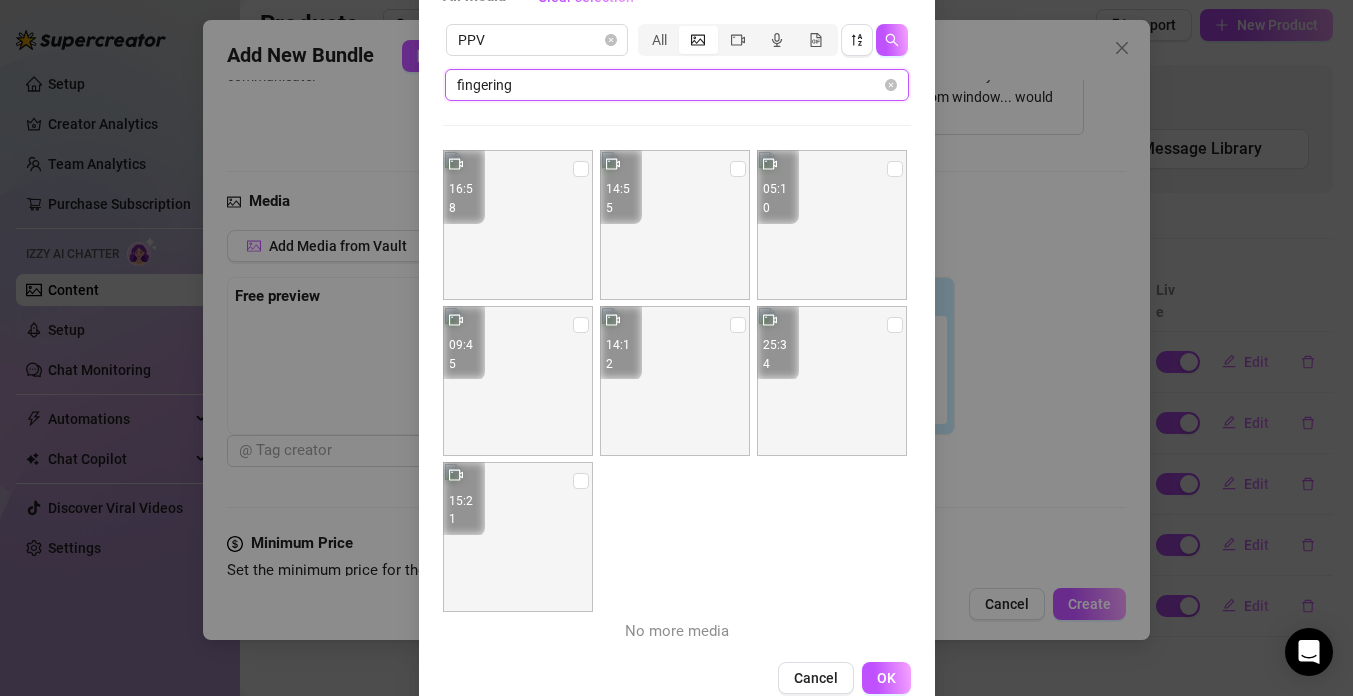 drag, startPoint x: 522, startPoint y: 85, endPoint x: 420, endPoint y: 85, distance: 102 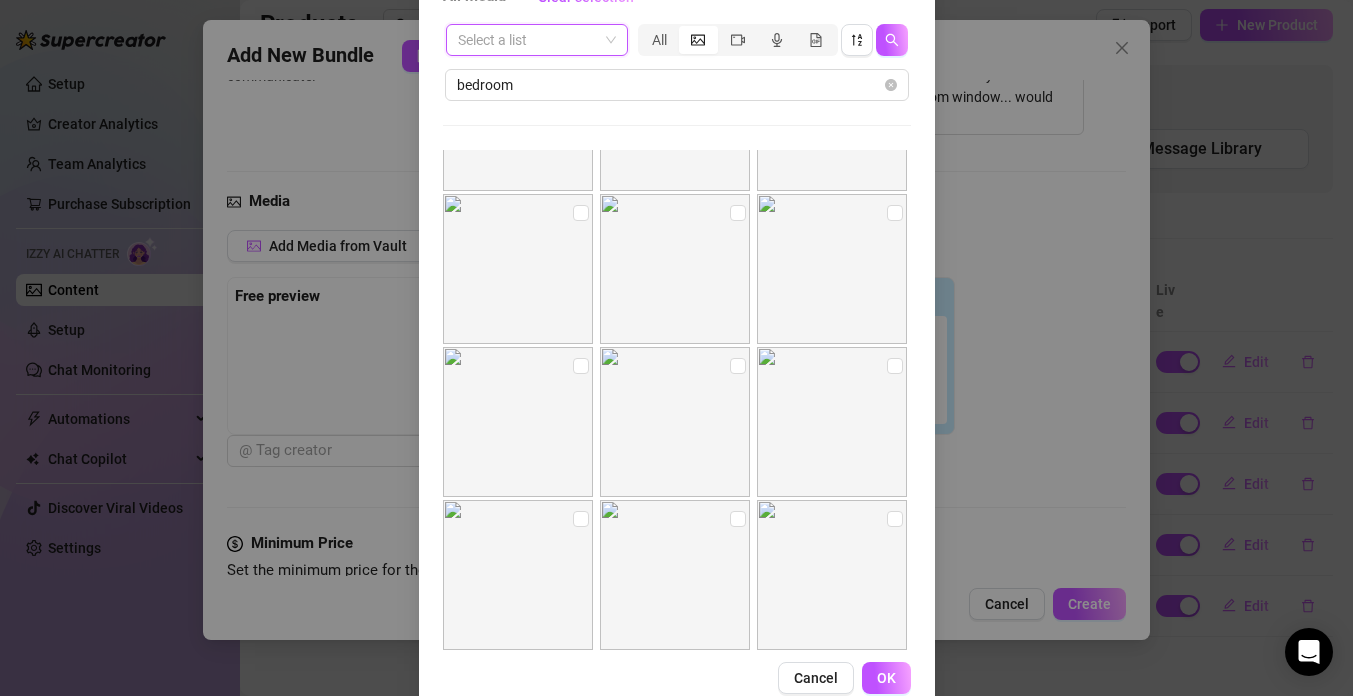 scroll, scrollTop: 754, scrollLeft: 0, axis: vertical 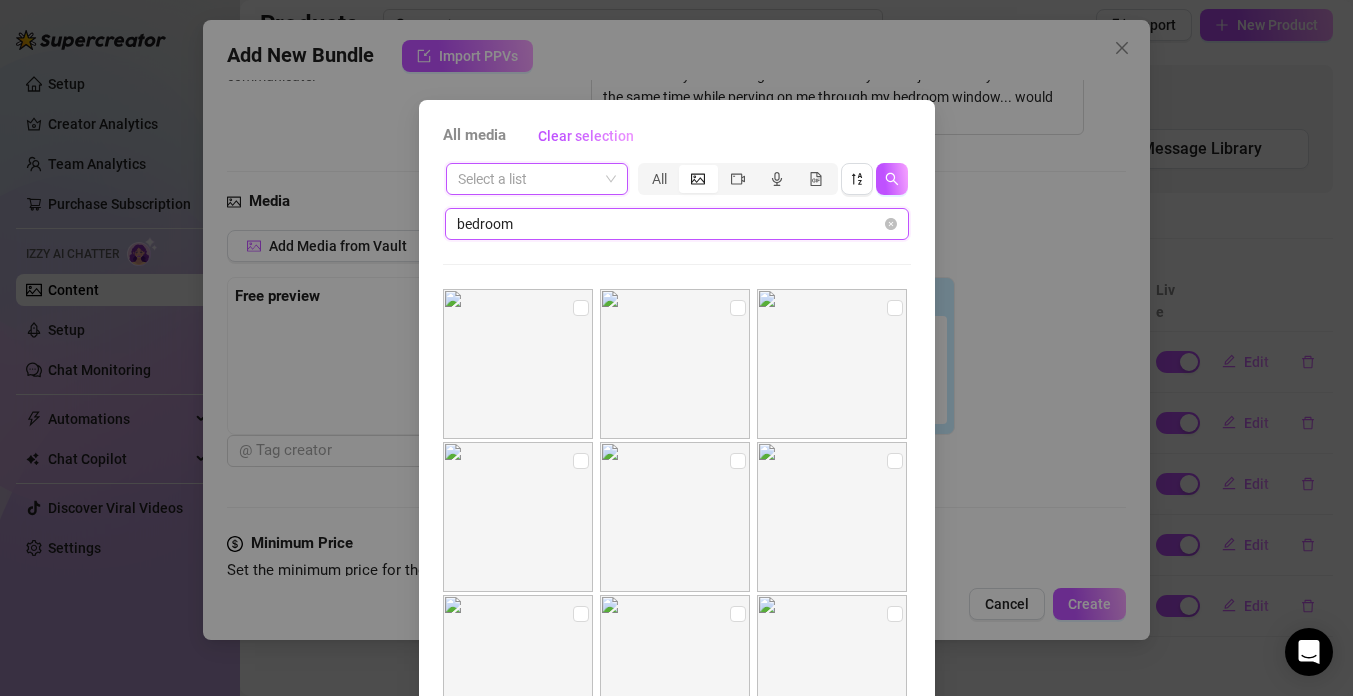 click on "bedroom" at bounding box center [669, 224] 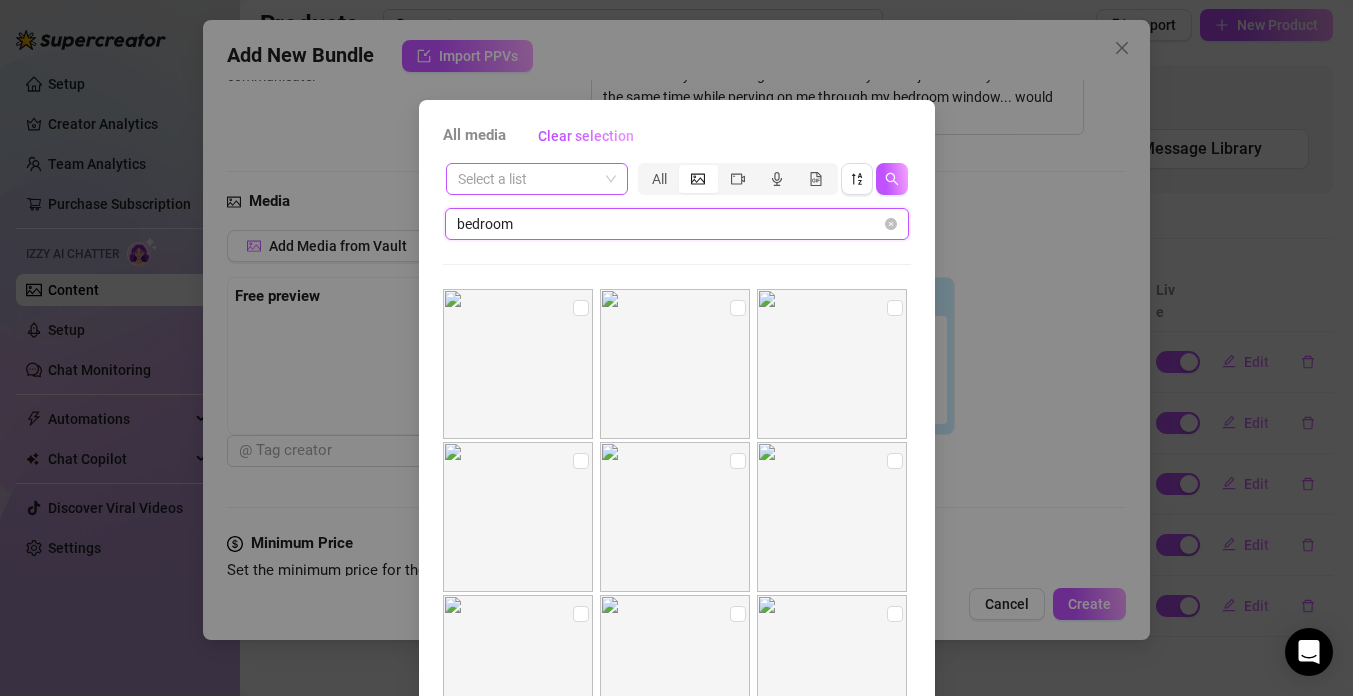 click on "bedroom" at bounding box center (669, 224) 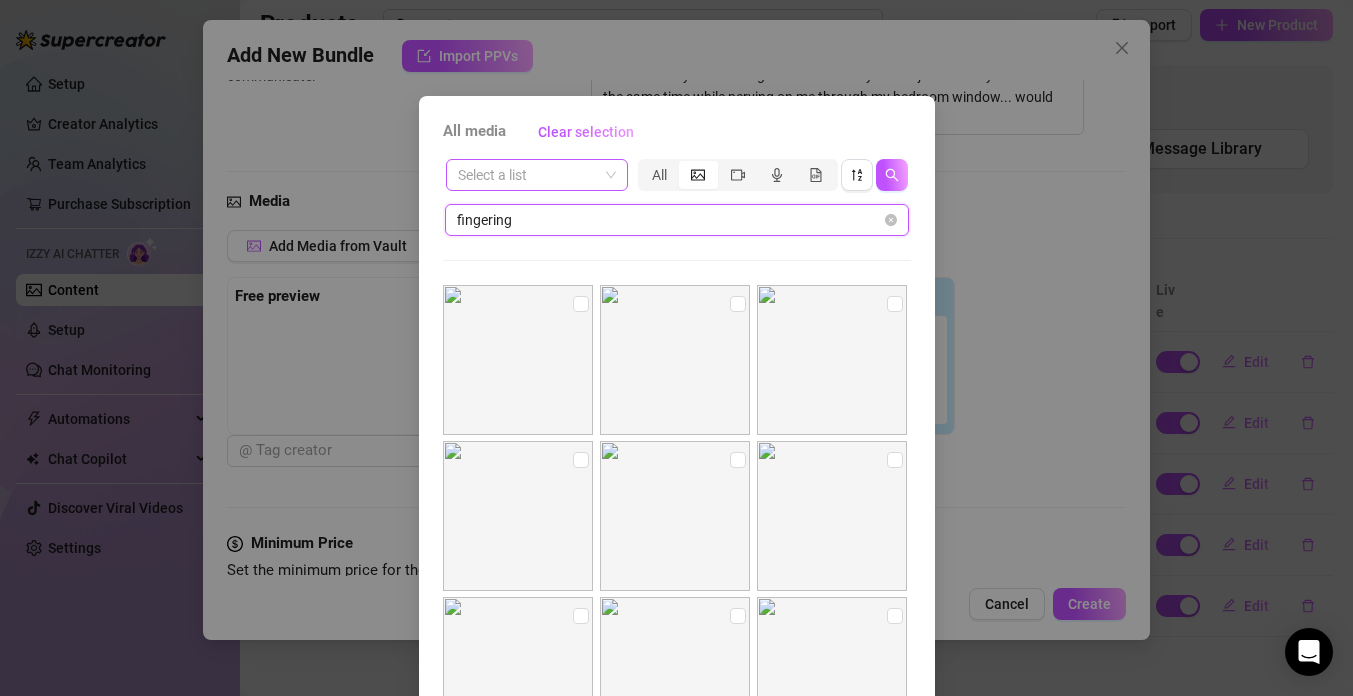 scroll, scrollTop: 0, scrollLeft: 0, axis: both 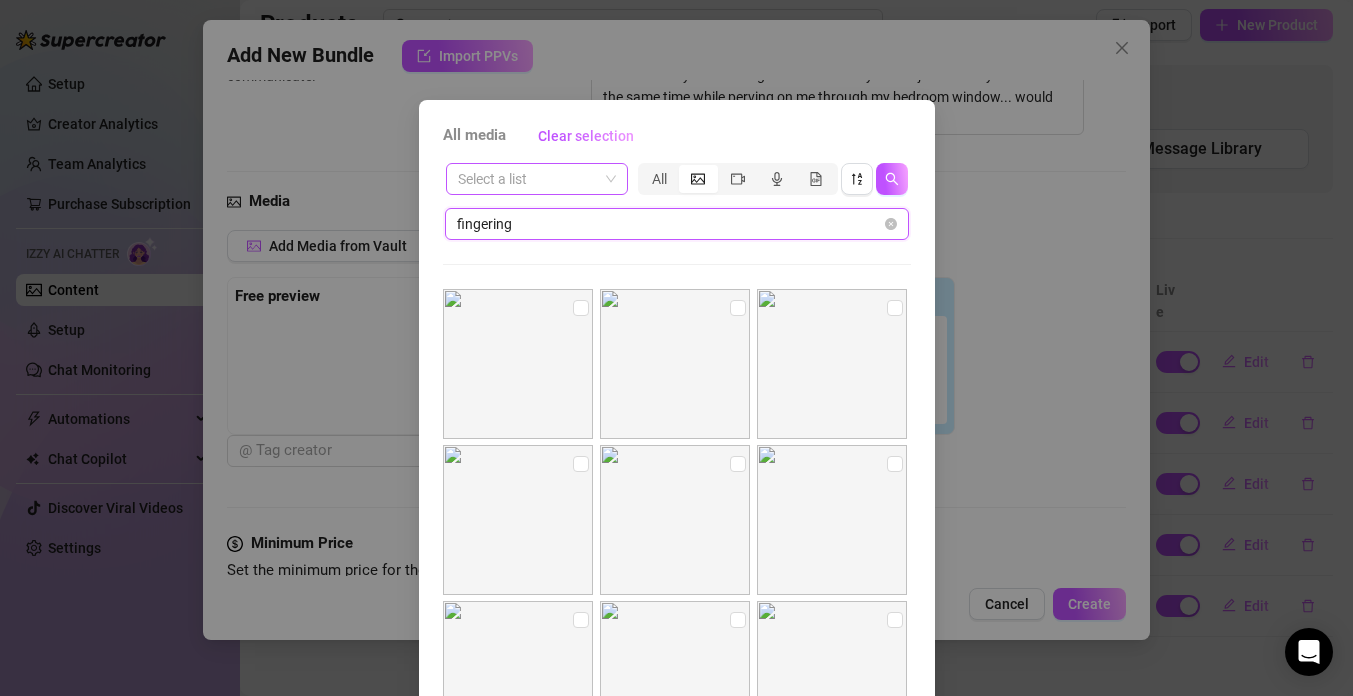 click on "fingering" at bounding box center [669, 224] 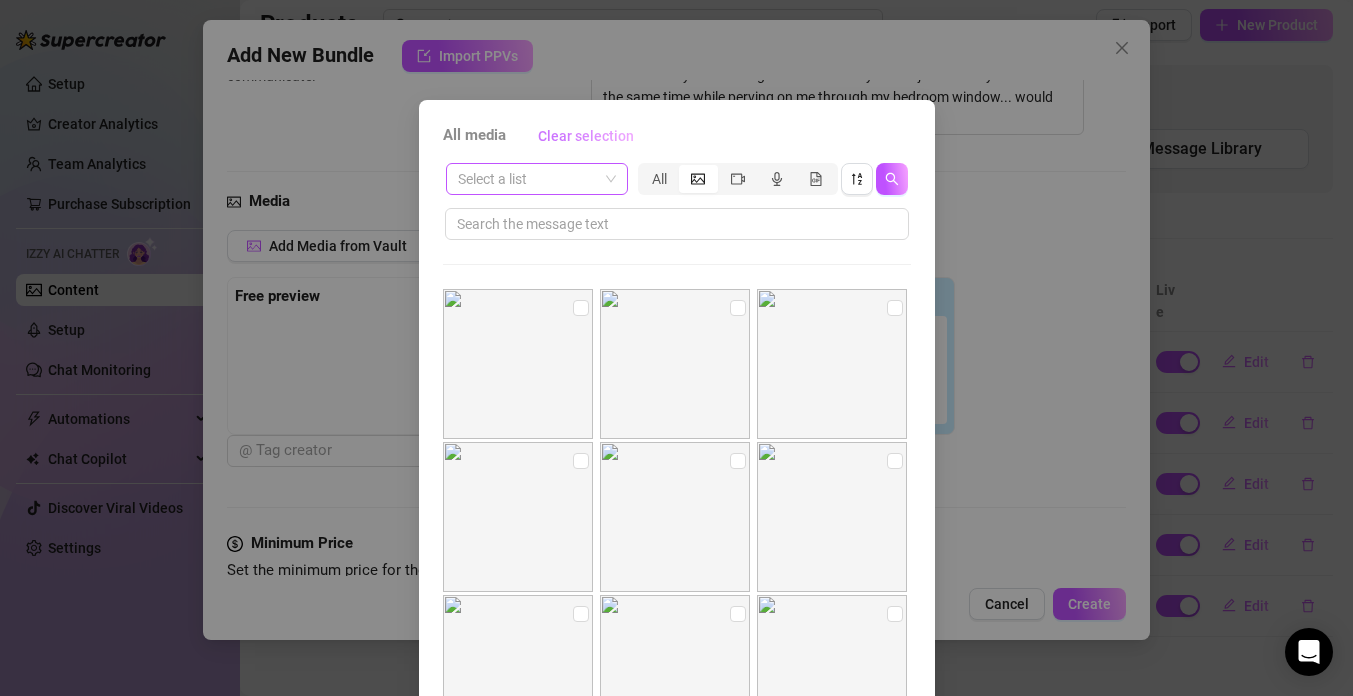 click on "Clear selection" at bounding box center [586, 136] 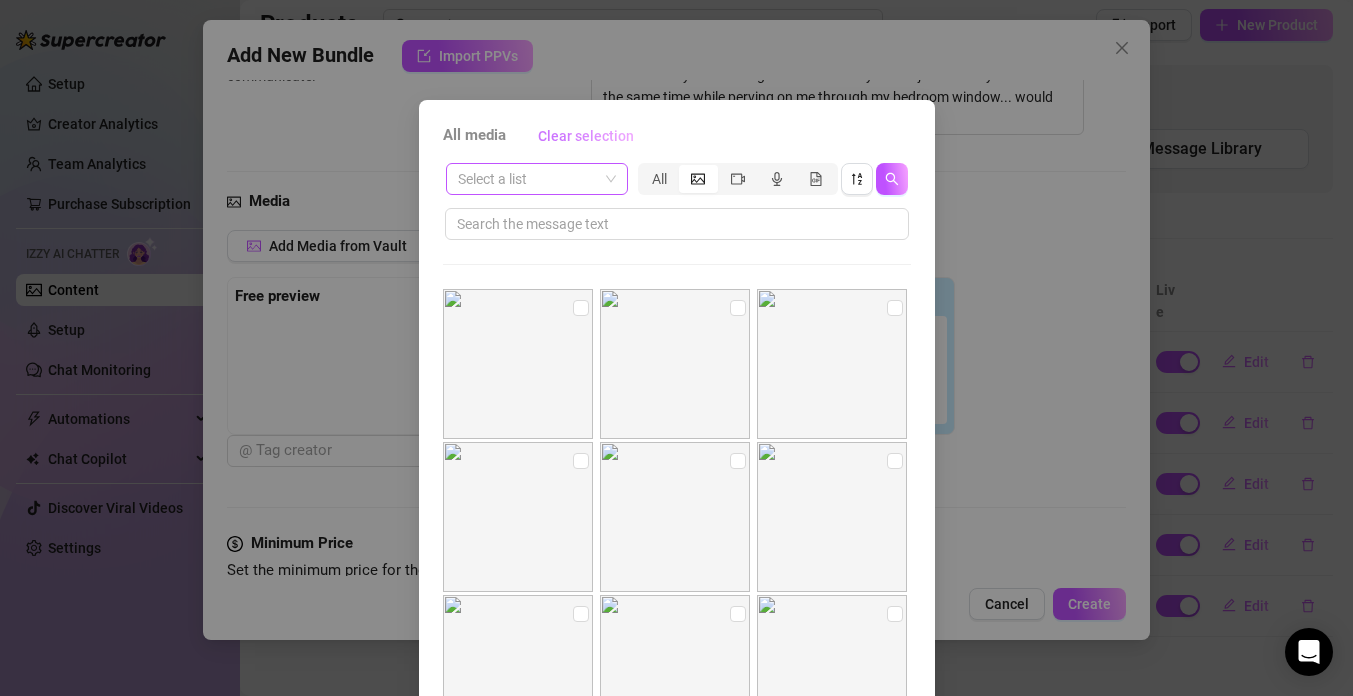 click on "Clear selection" at bounding box center (586, 136) 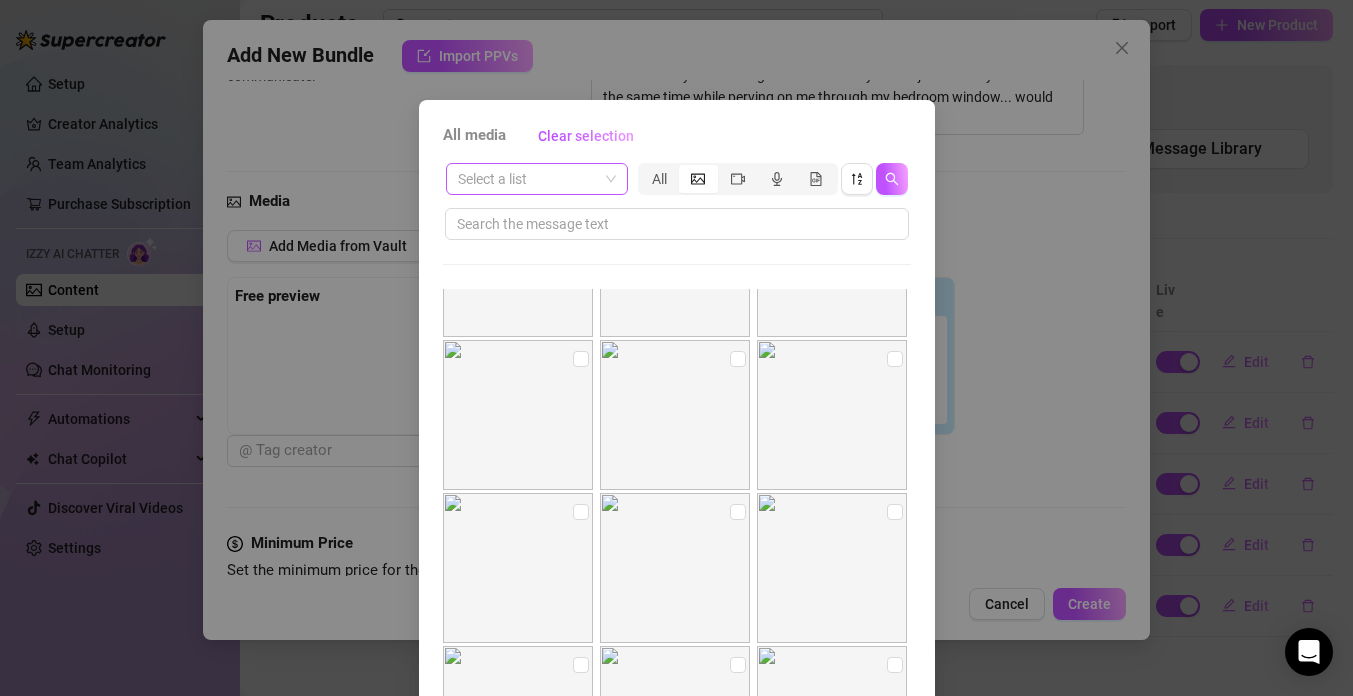 scroll, scrollTop: 754, scrollLeft: 0, axis: vertical 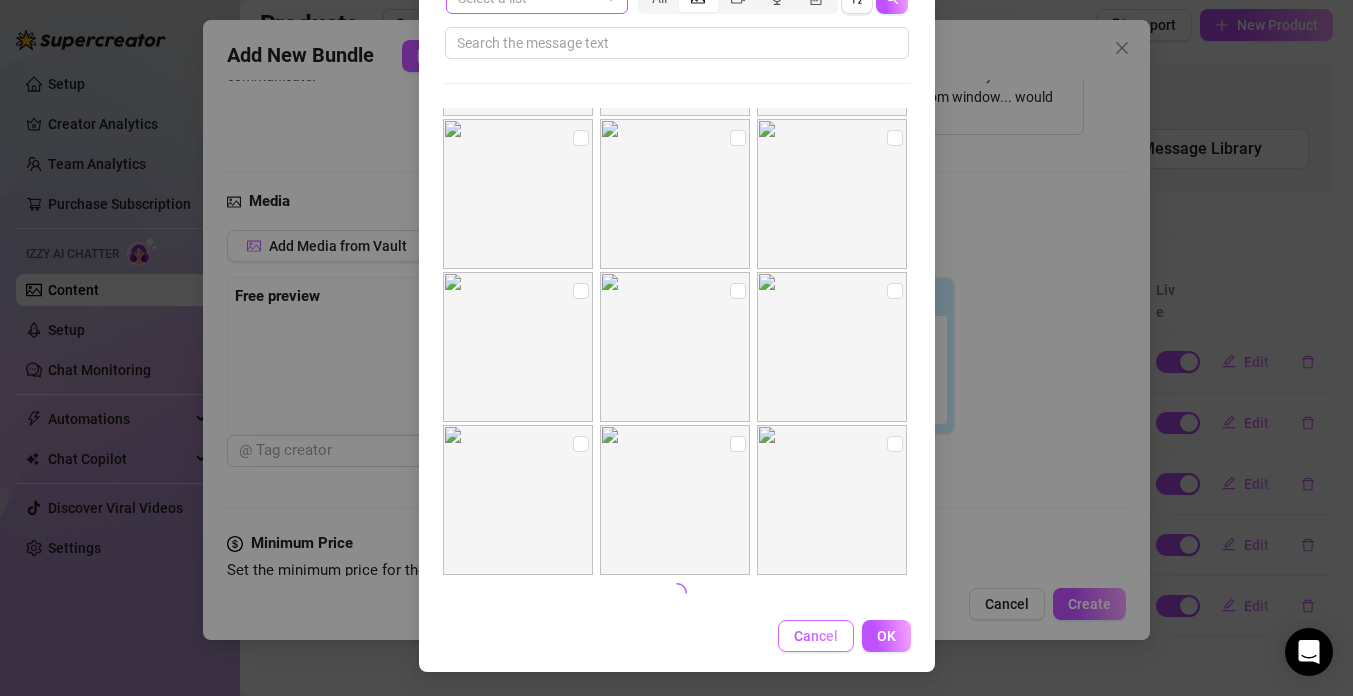 click on "Cancel" at bounding box center (816, 636) 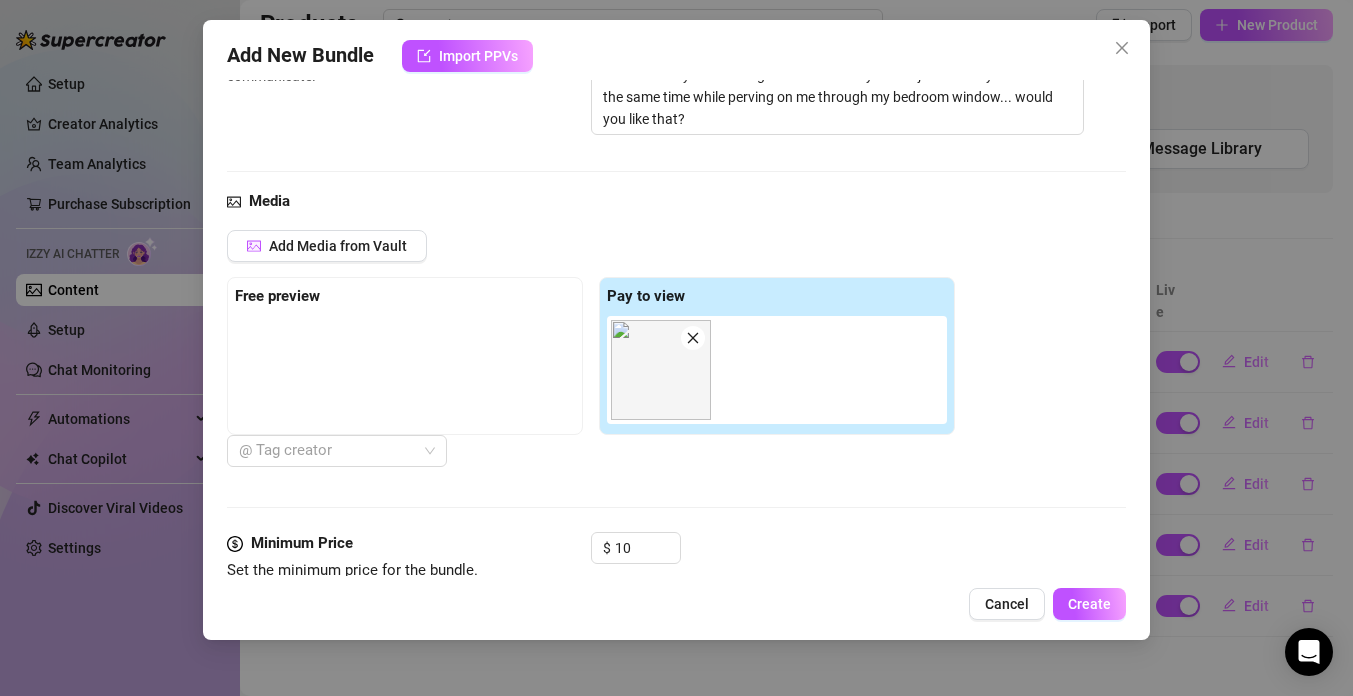 click at bounding box center (405, 366) 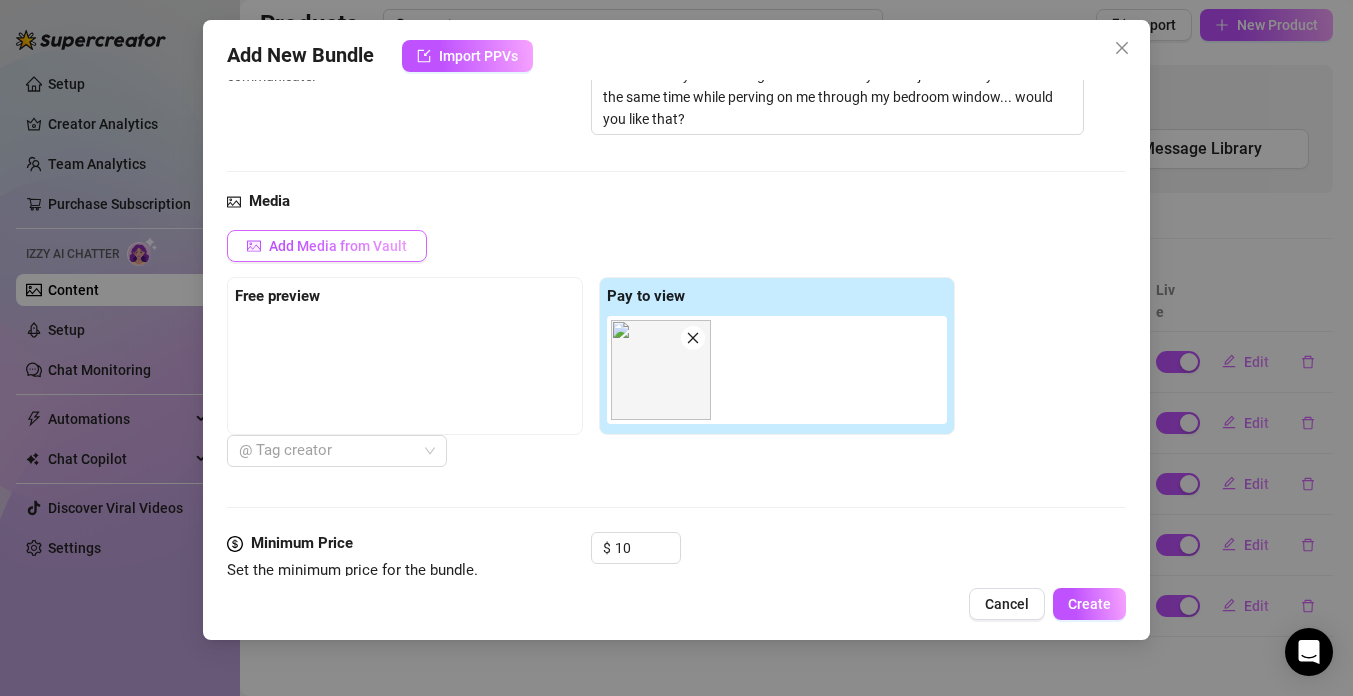 click on "Add Media from Vault" at bounding box center (338, 246) 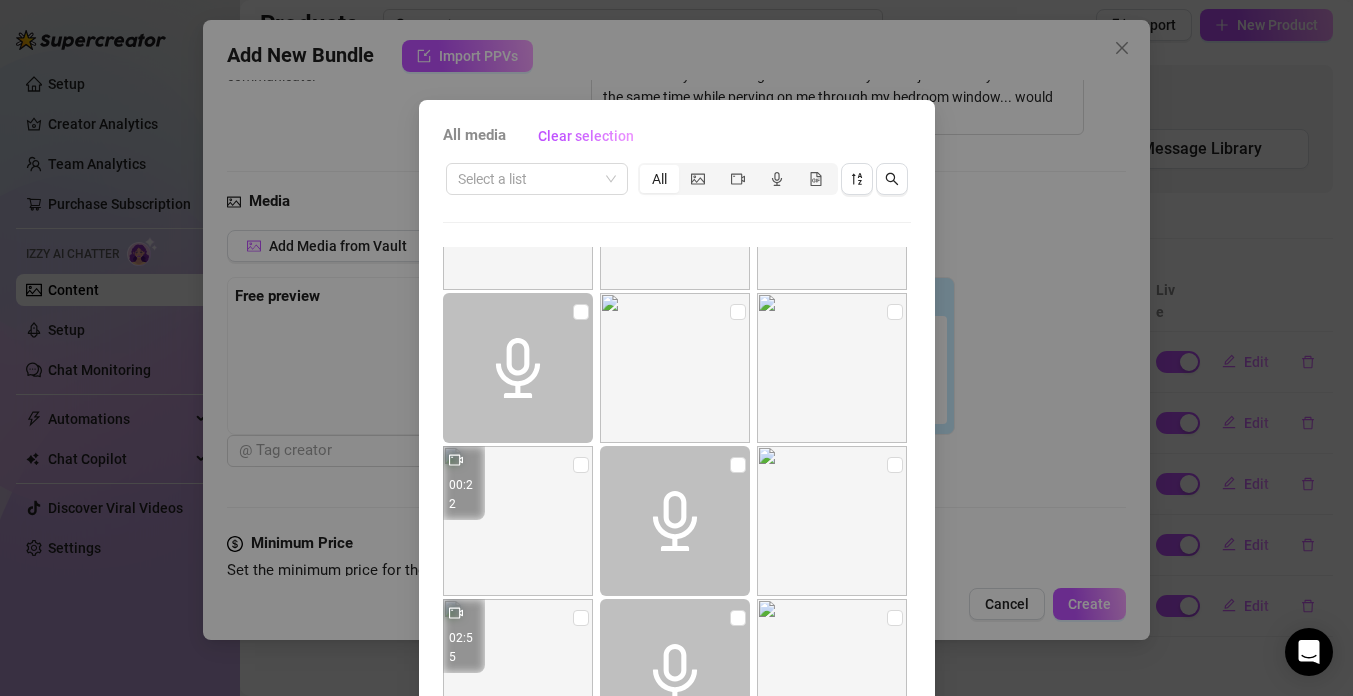 scroll, scrollTop: 754, scrollLeft: 0, axis: vertical 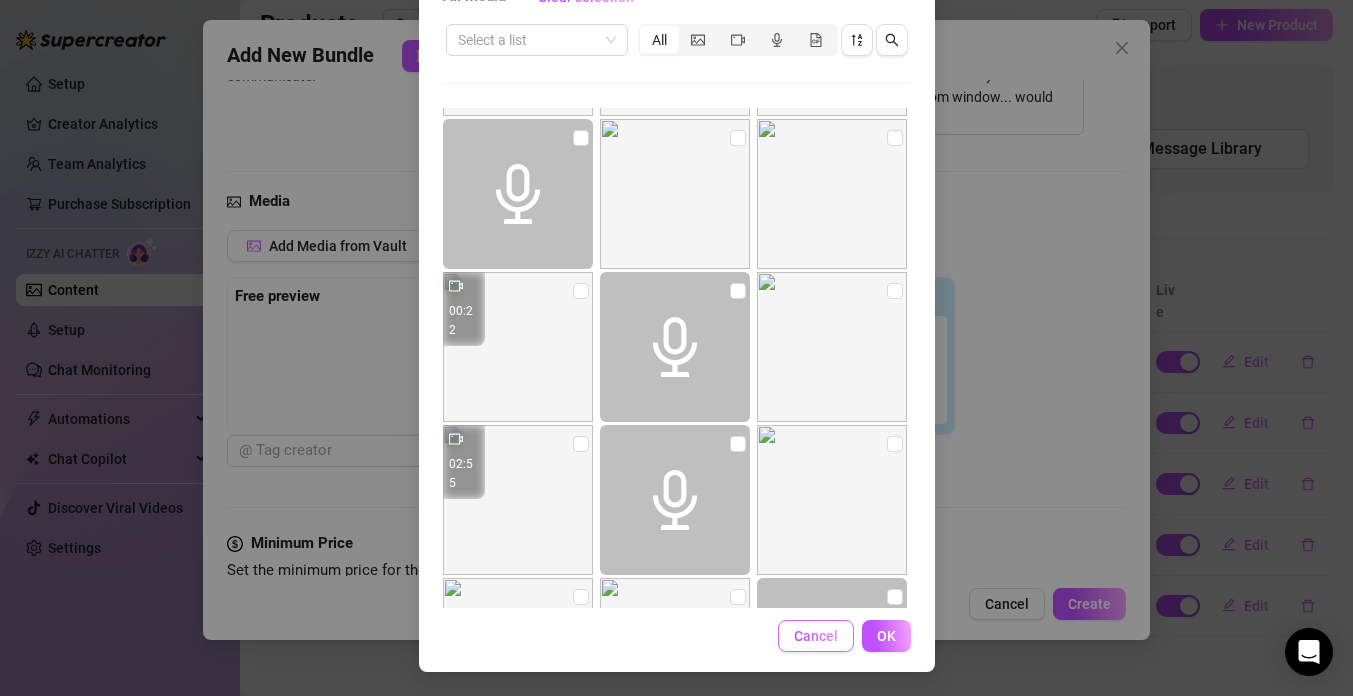 click on "Cancel" at bounding box center [816, 636] 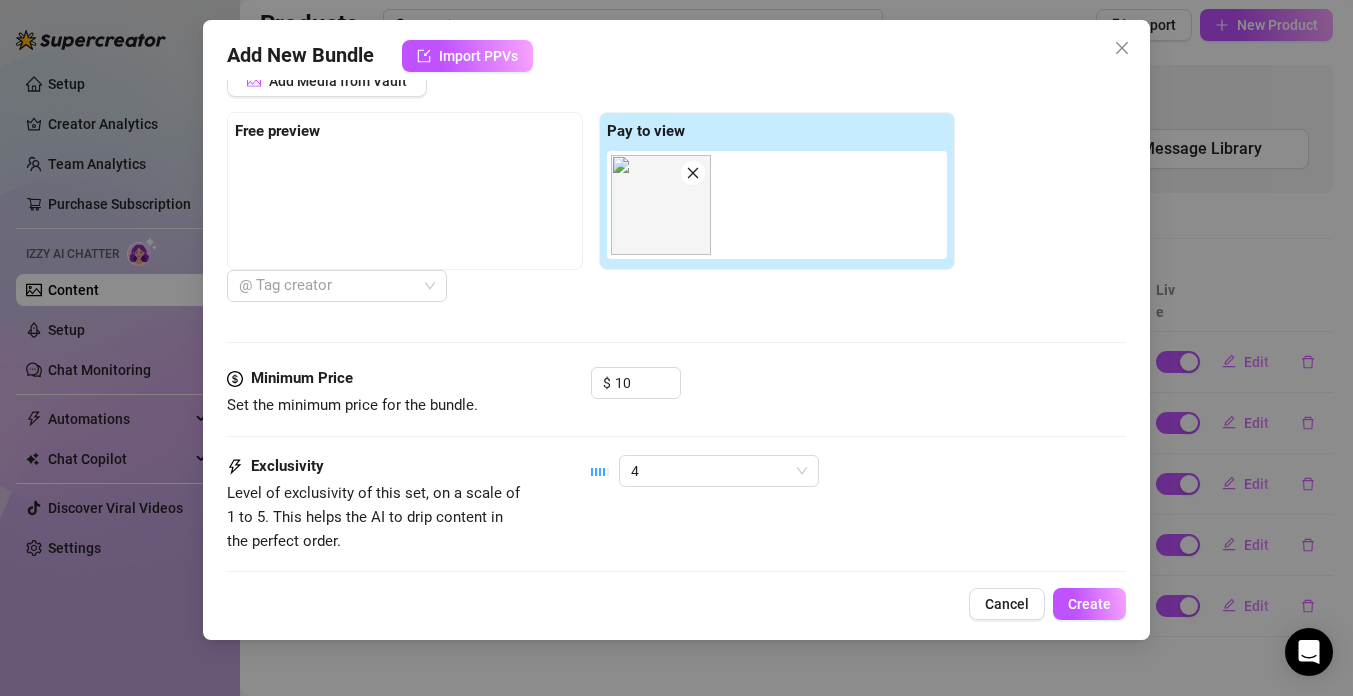 scroll, scrollTop: 868, scrollLeft: 0, axis: vertical 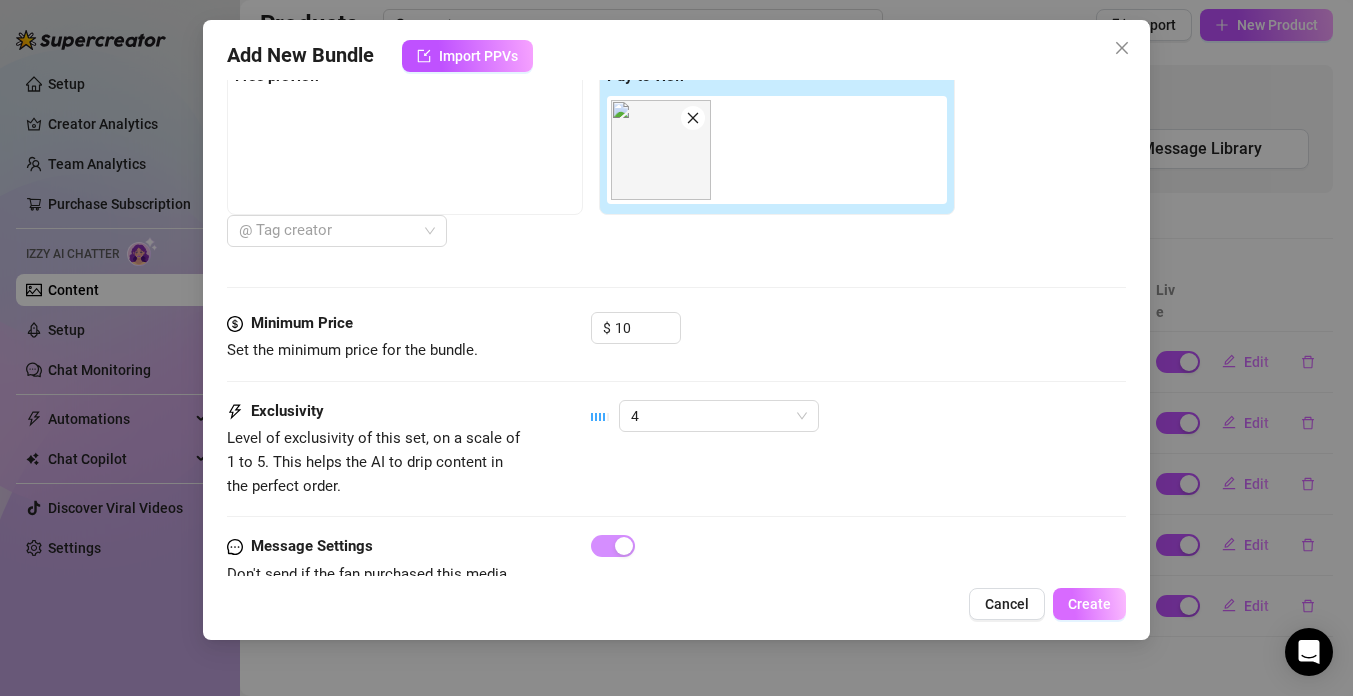 click on "Create" at bounding box center [1089, 604] 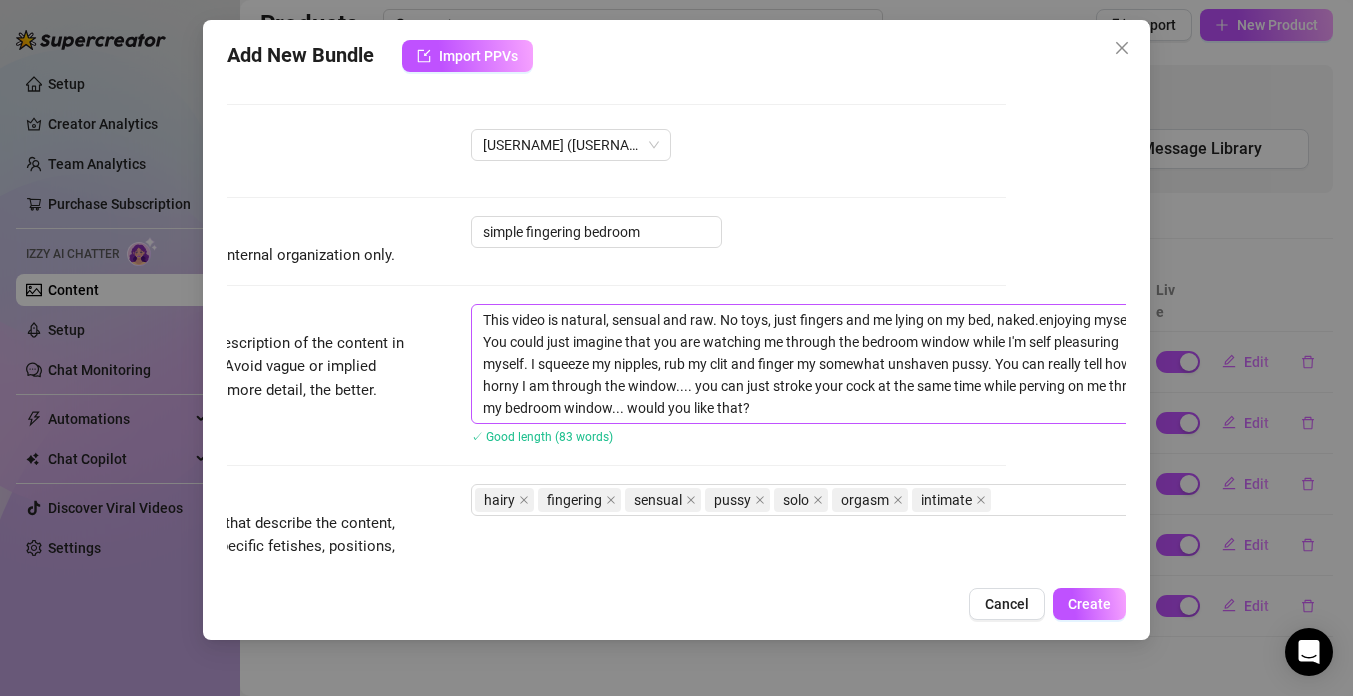 scroll, scrollTop: 0, scrollLeft: 165, axis: horizontal 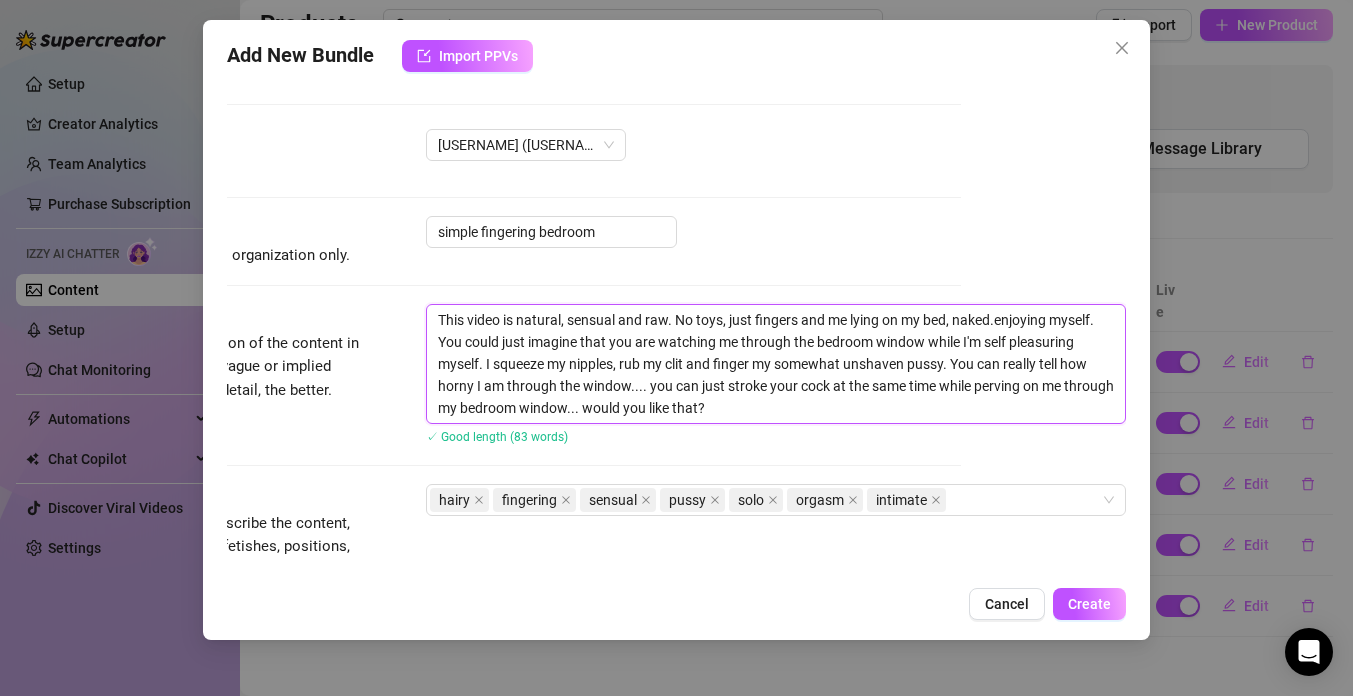 click on "This video is natural, sensual and raw. No toys, just fingers and me lying on my bed, naked.enjoying myself. You could just imagine that you are watching me through the bedroom window while I'm self pleasuring myself. I squeeze my nipples, rub my clit and finger my somewhat unshaven pussy. You can really tell how horny I am through the window.... you can just stroke your cock at the same time while perving on me through my bedroom window... would you like that?" at bounding box center [776, 364] 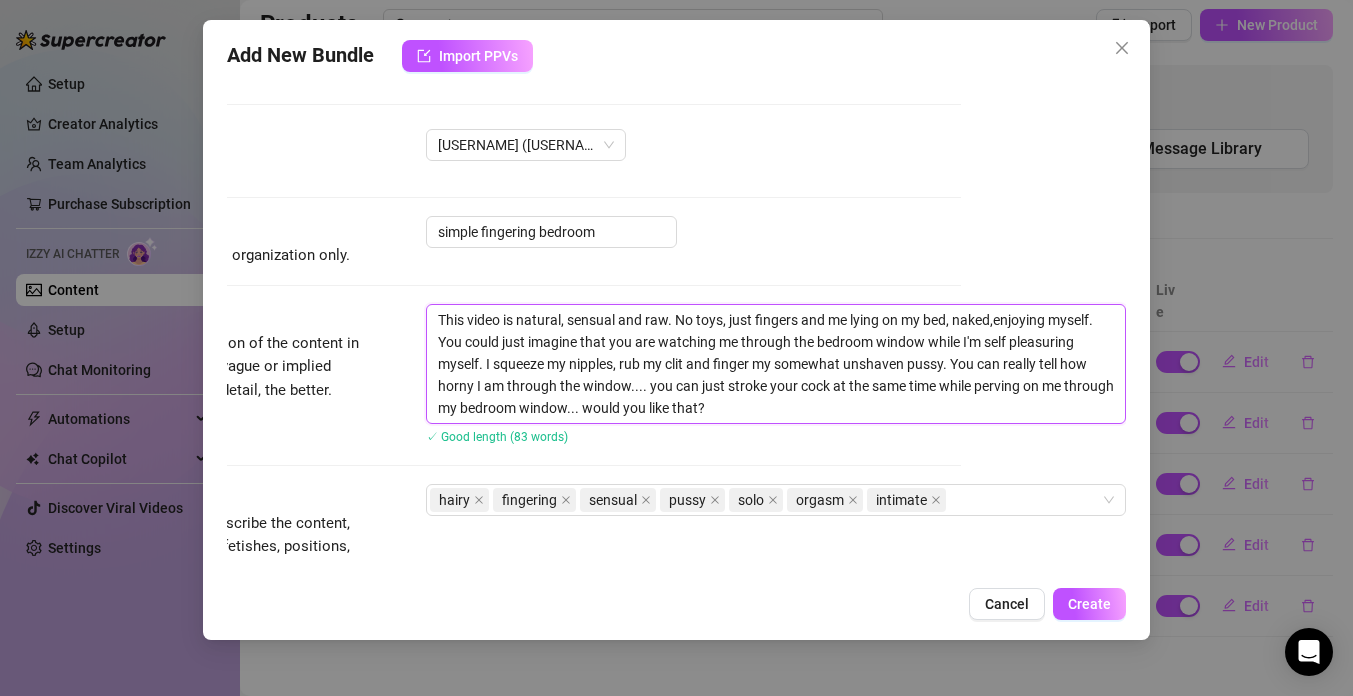 click on "This video is natural, sensual and raw. No toys, just fingers and me lying on my bed, naked,enjoying myself. You could just imagine that you are watching me through the bedroom window while I'm self pleasuring myself. I squeeze my nipples, rub my clit and finger my somewhat unshaven pussy. You can really tell how horny I am through the window.... you can just stroke your cock at the same time while perving on me through my bedroom window... would you like that?" at bounding box center [776, 364] 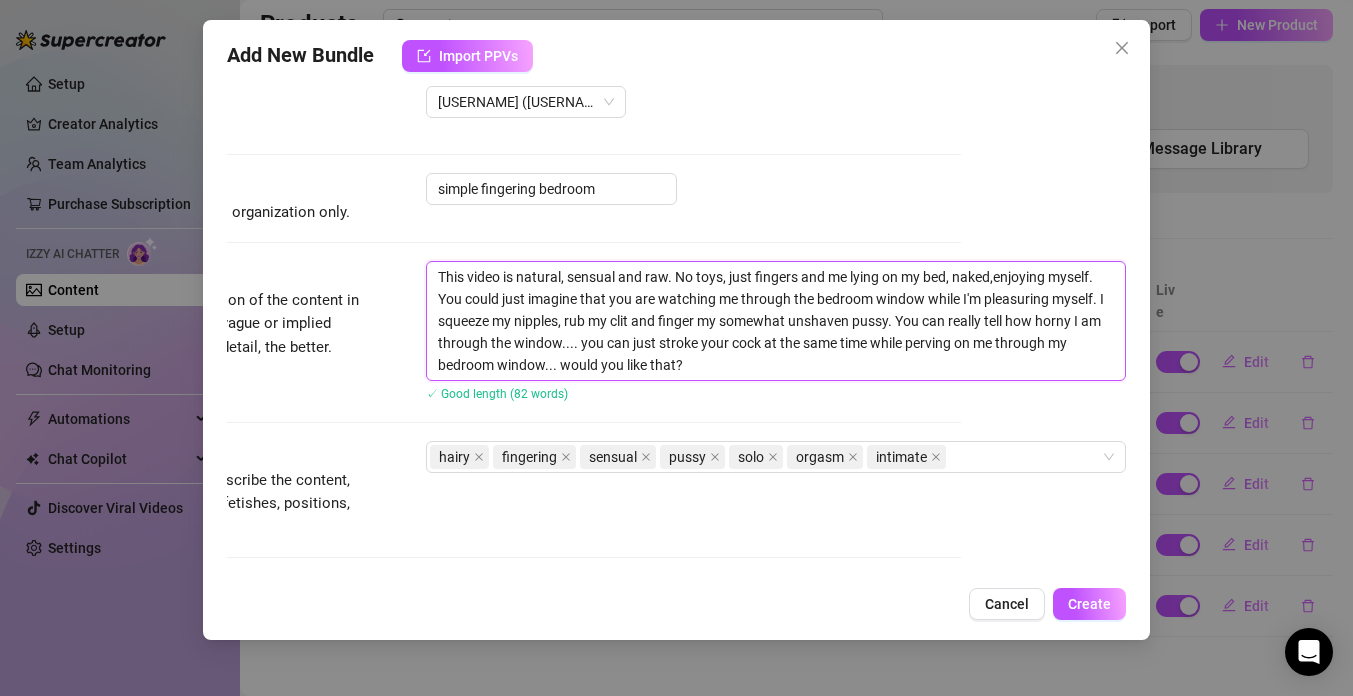 scroll, scrollTop: 44, scrollLeft: 165, axis: both 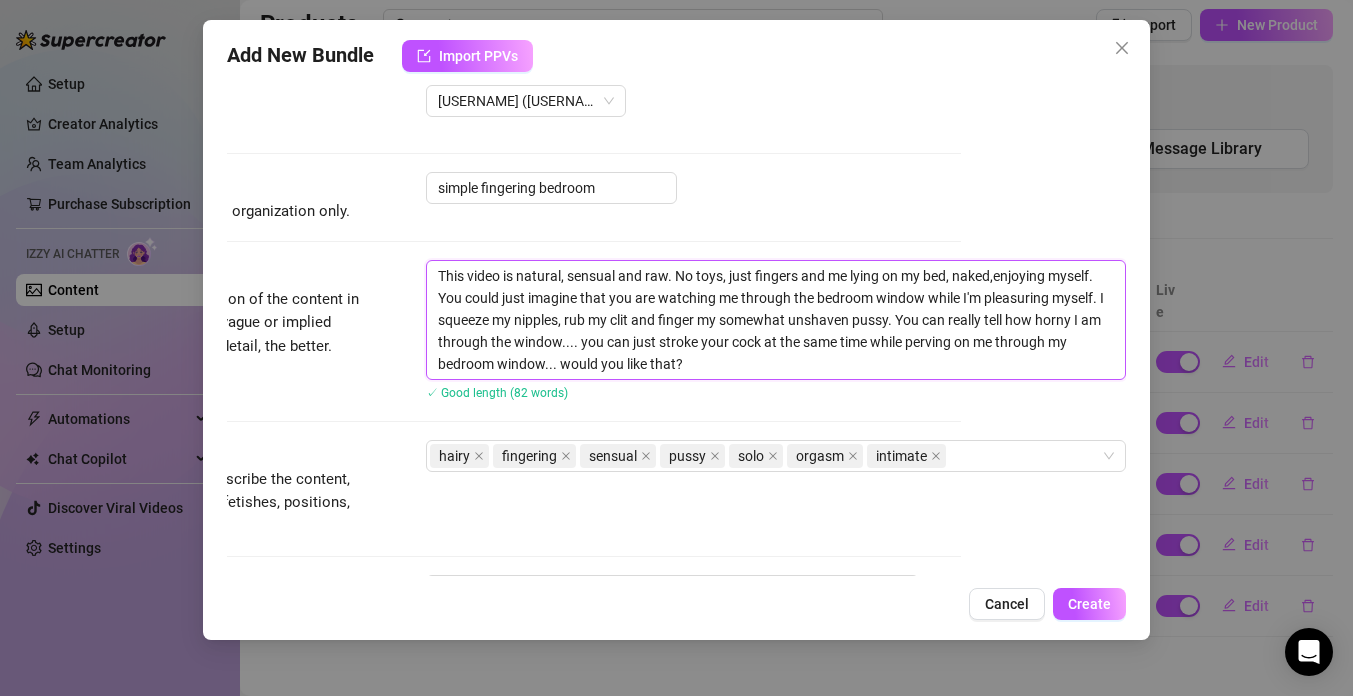 click on "This video is natural, sensual and raw. No toys, just fingers and me lying on my bed, naked,enjoying myself. You could just imagine that you are watching me through the bedroom window while I'm pleasuring myself. I squeeze my nipples, rub my clit and finger my somewhat unshaven pussy. You can really tell how horny I am through the window.... you can just stroke your cock at the same time while perving on me through my bedroom window... would you like that?" at bounding box center (776, 320) 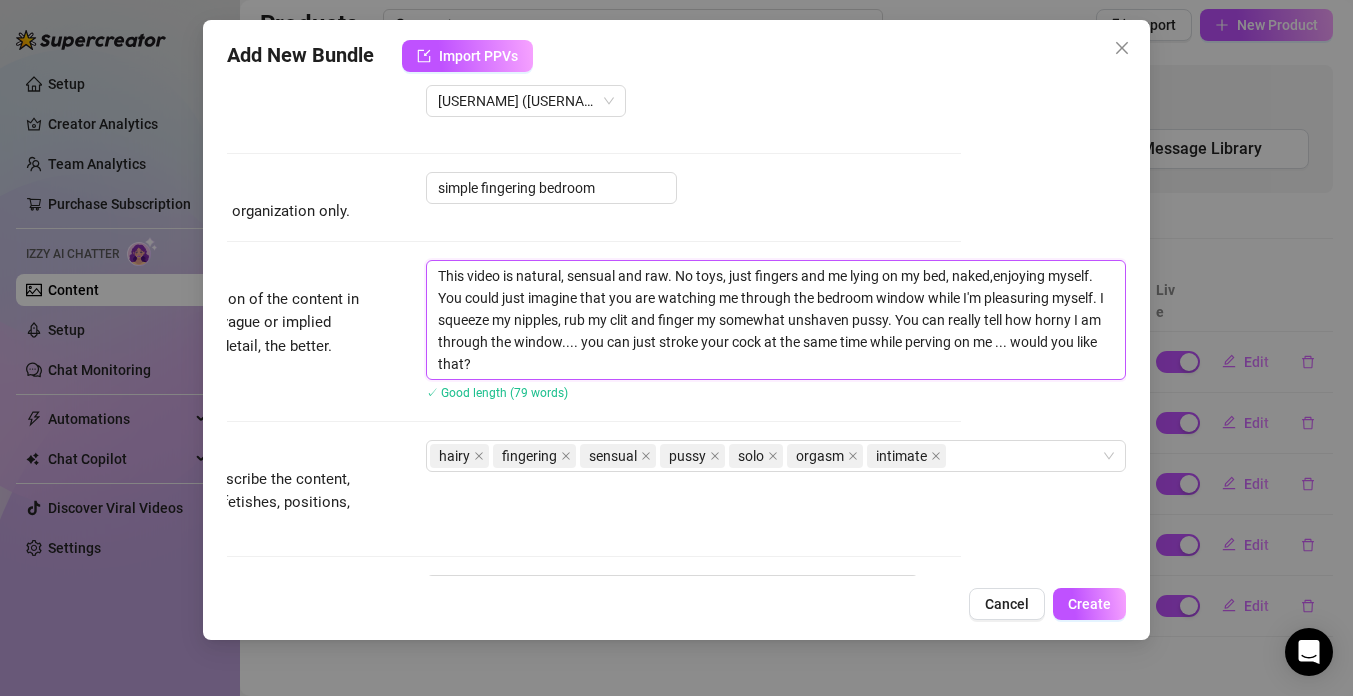 drag, startPoint x: 563, startPoint y: 340, endPoint x: 436, endPoint y: 345, distance: 127.09839 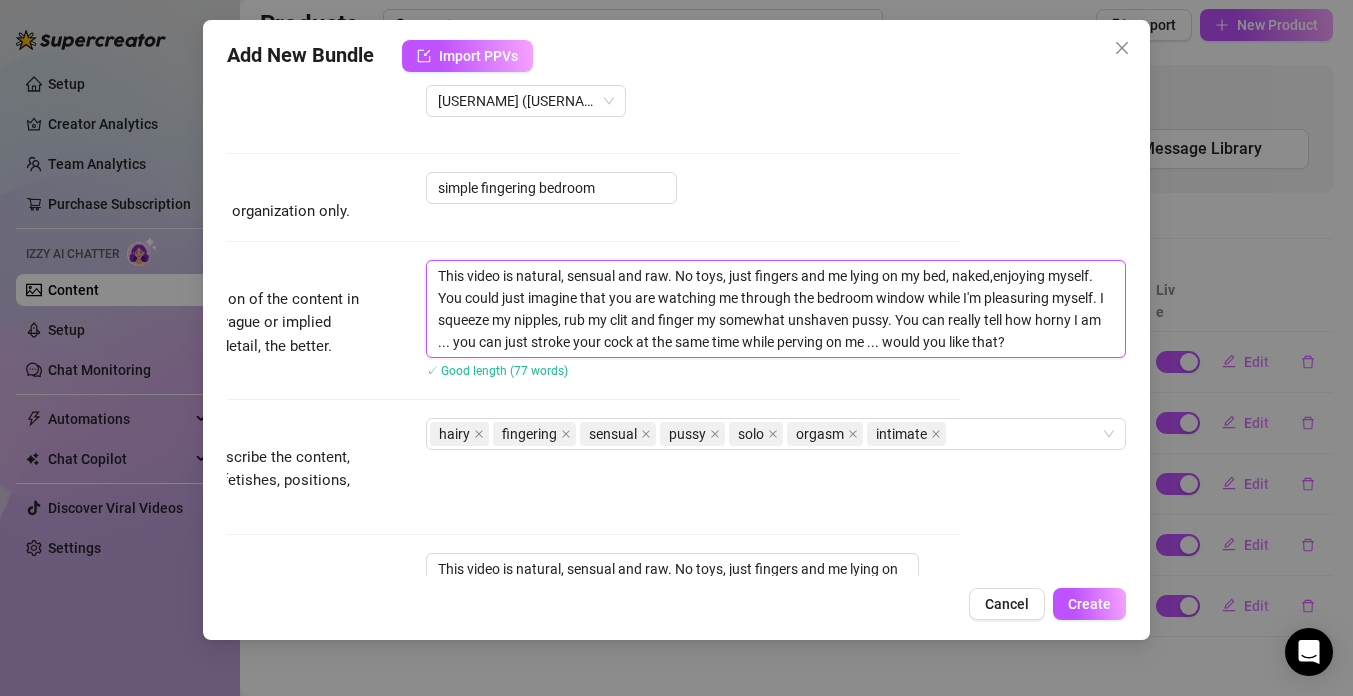 click on "This video is natural, sensual and raw. No toys, just fingers and me lying on my bed, naked,enjoying myself. You could just imagine that you are watching me through the bedroom window while I'm pleasuring myself. I squeeze my nipples, rub my clit and finger my somewhat unshaven pussy. You can really tell how horny I am ... you can just stroke your cock at the same time while perving on me ... would you like that?" at bounding box center (776, 309) 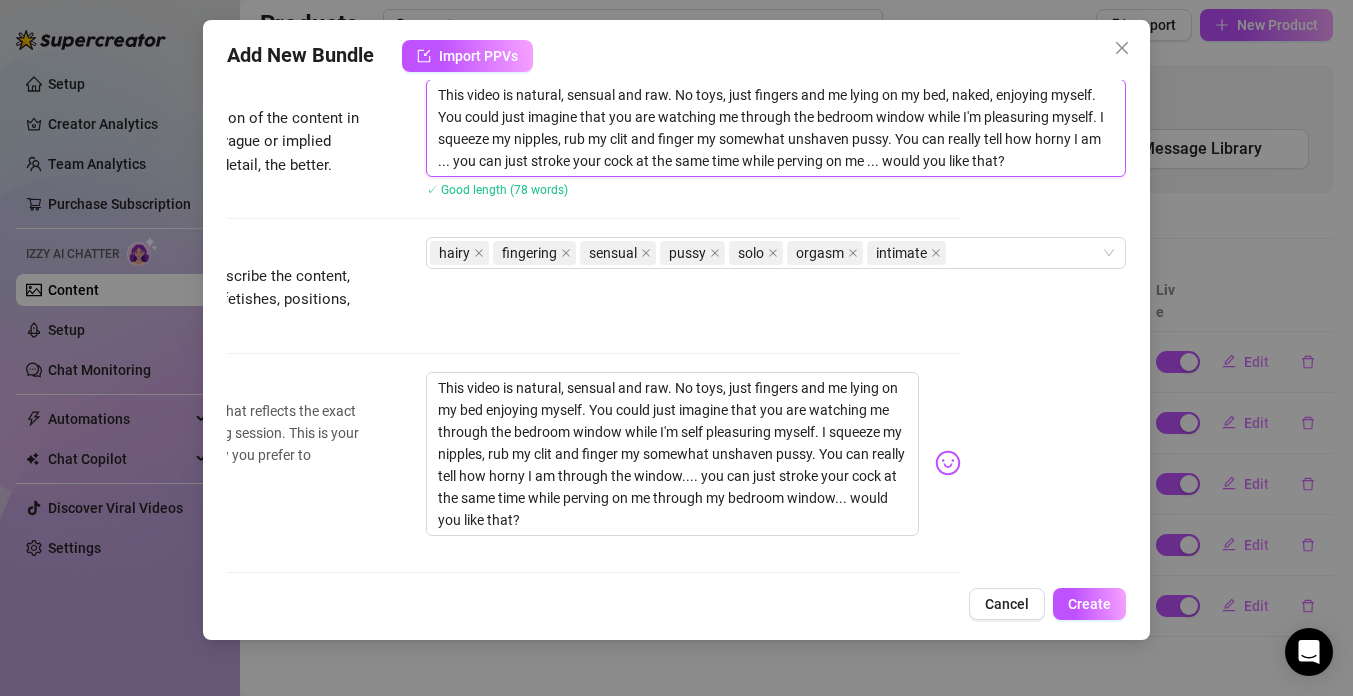 scroll, scrollTop: 234, scrollLeft: 165, axis: both 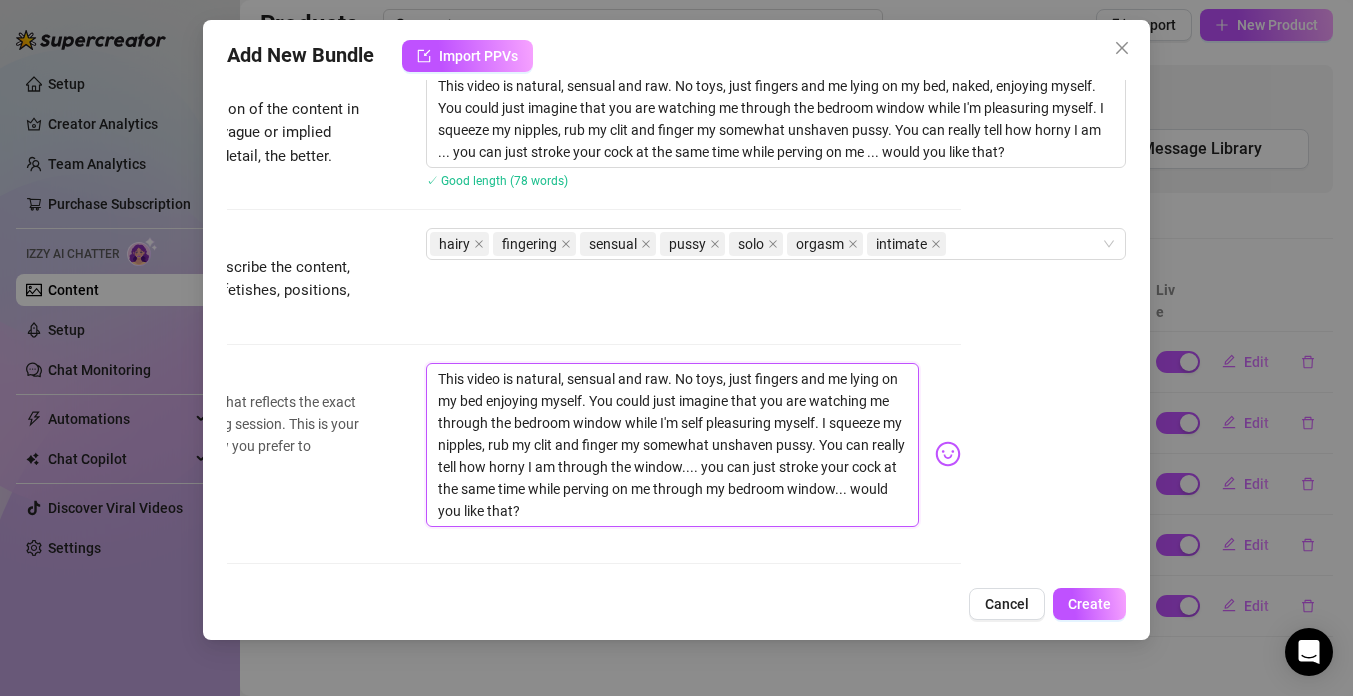 drag, startPoint x: 538, startPoint y: 509, endPoint x: 406, endPoint y: 369, distance: 192.41621 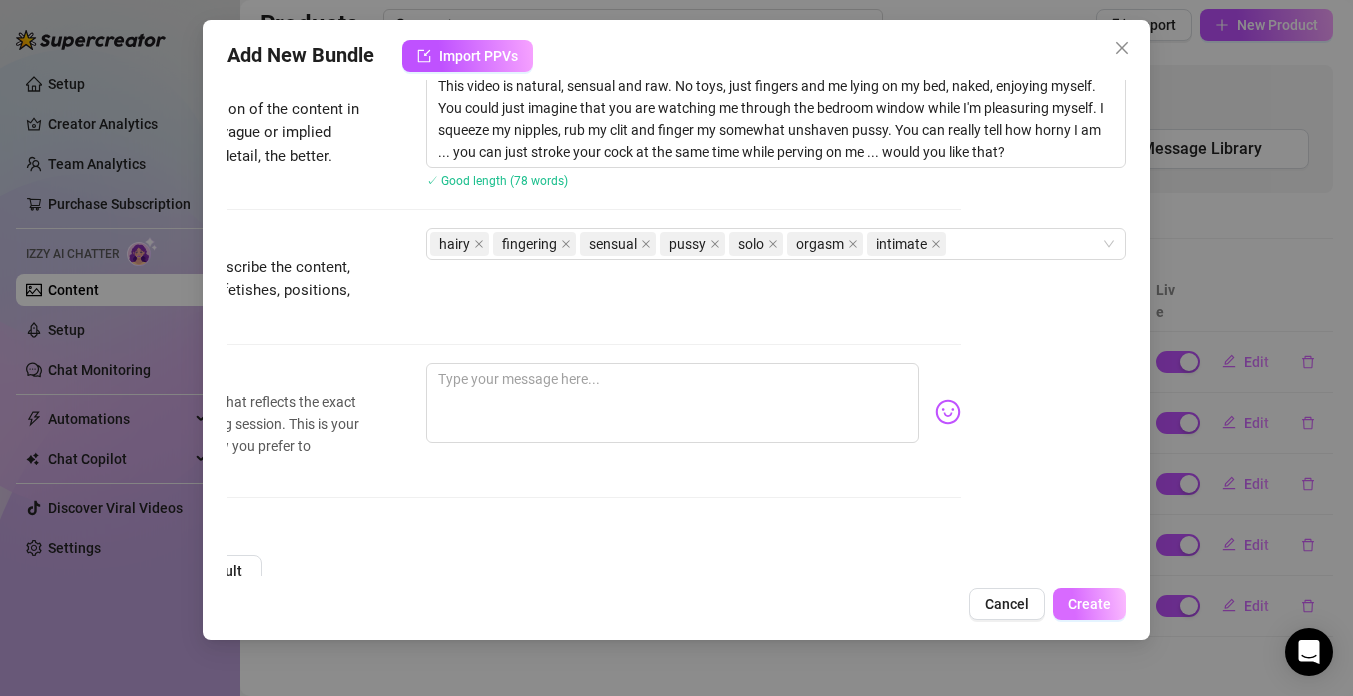 click on "Create" at bounding box center (1089, 604) 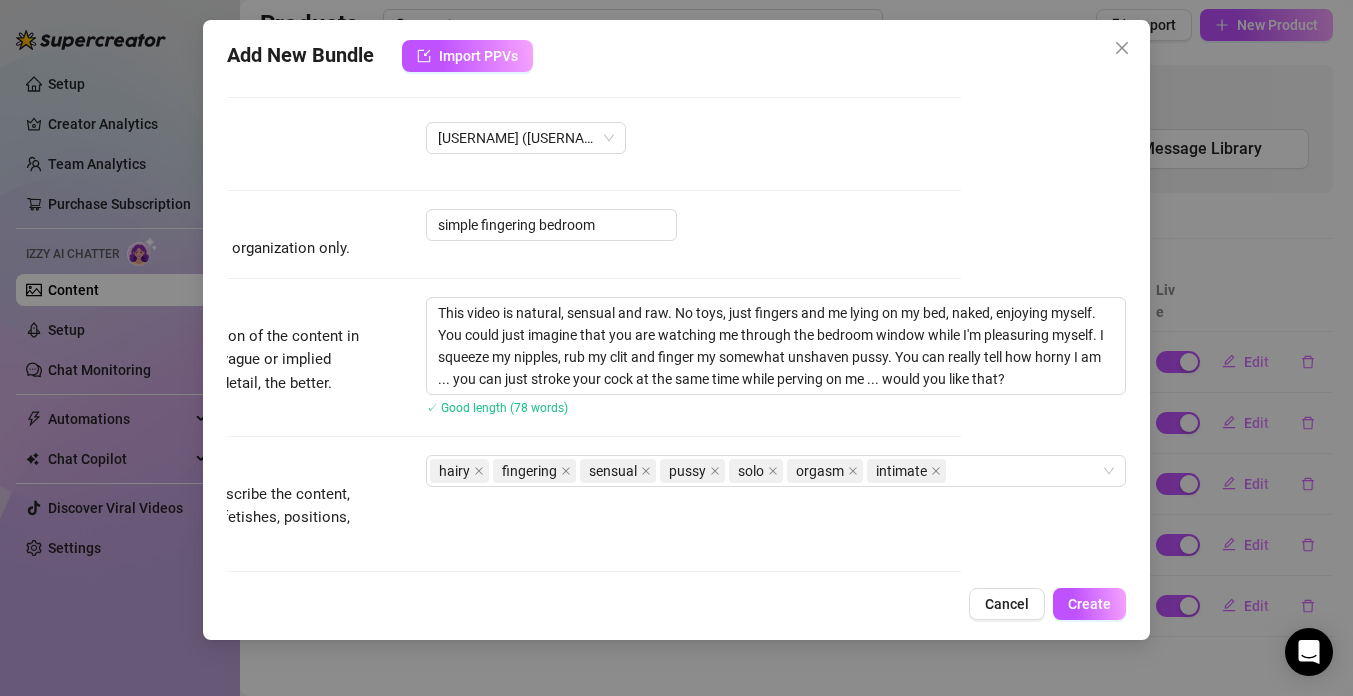 scroll, scrollTop: 0, scrollLeft: 165, axis: horizontal 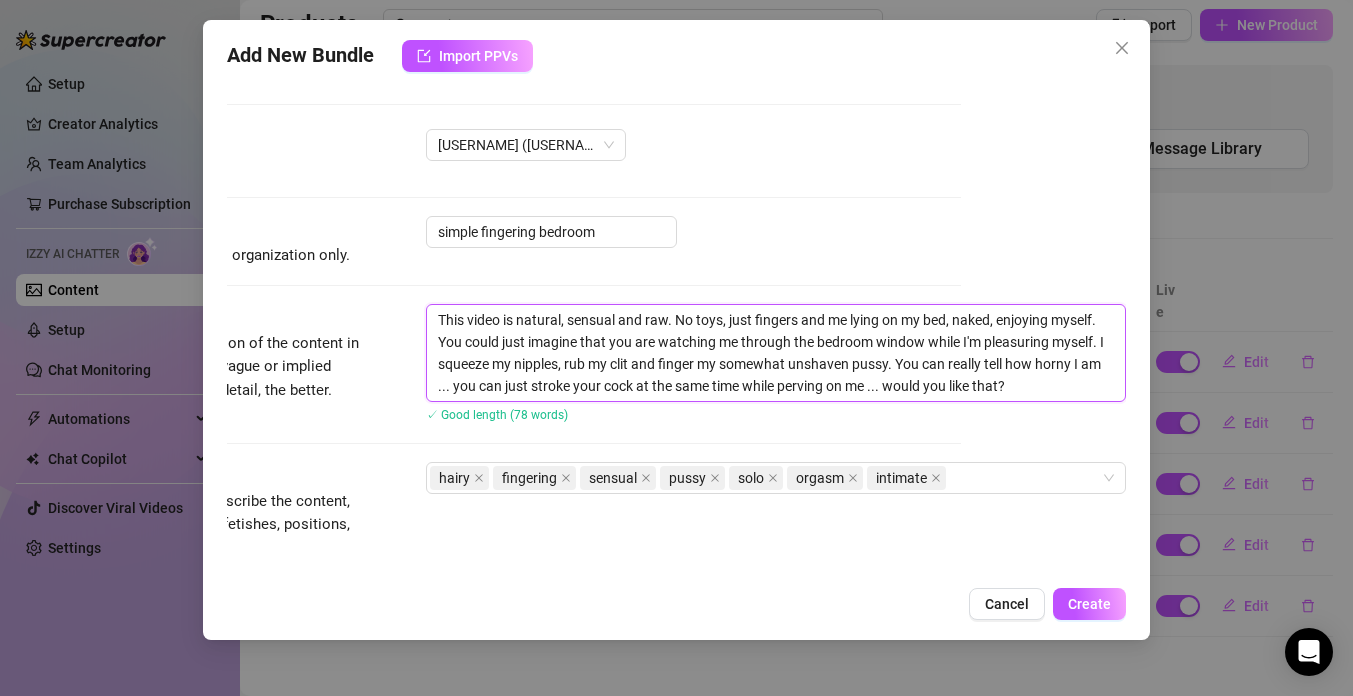 drag, startPoint x: 927, startPoint y: 336, endPoint x: 743, endPoint y: 340, distance: 184.04347 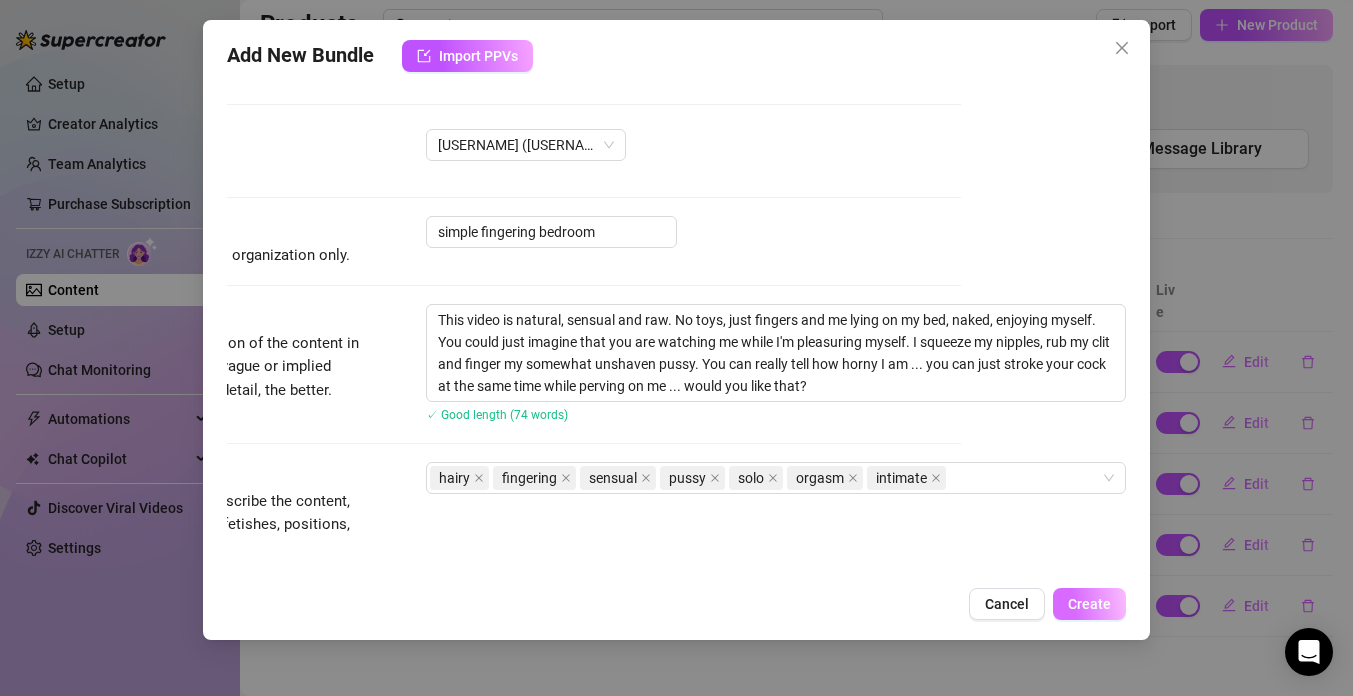 click on "Create" at bounding box center [1089, 604] 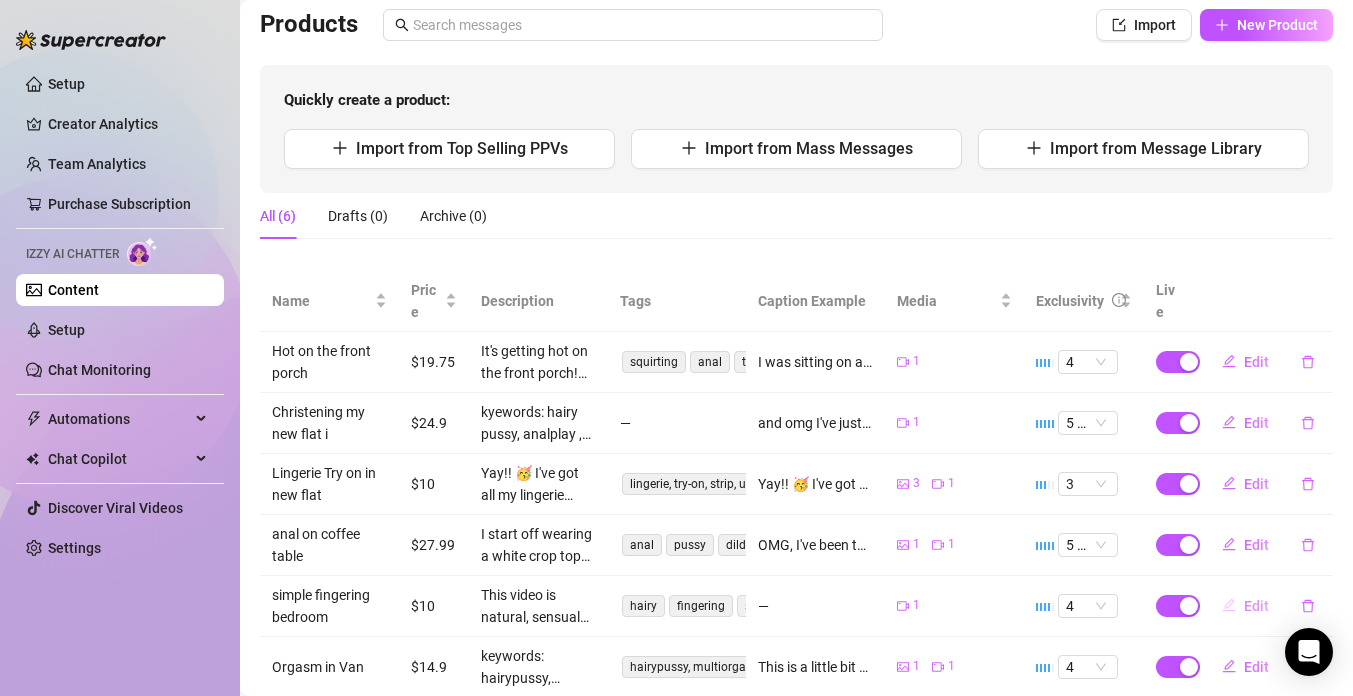 click on "Edit" at bounding box center (1256, 606) 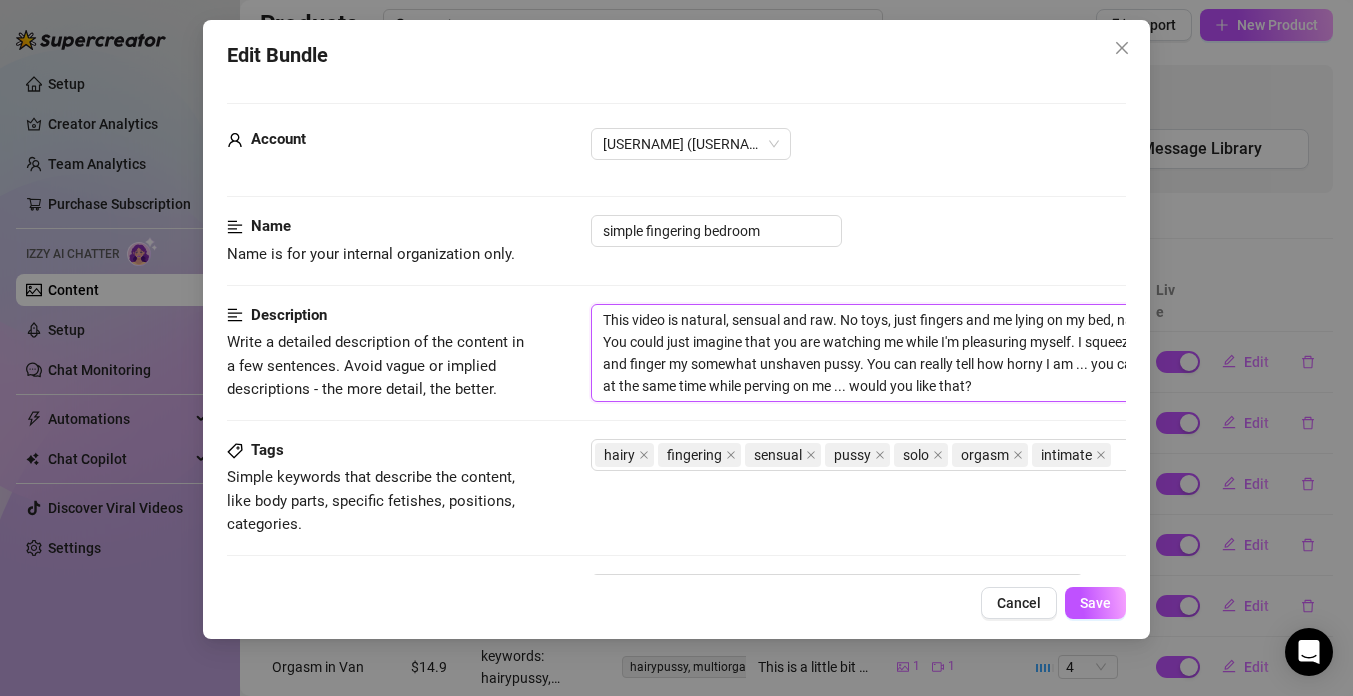 drag, startPoint x: 1027, startPoint y: 385, endPoint x: 575, endPoint y: 324, distance: 456.09756 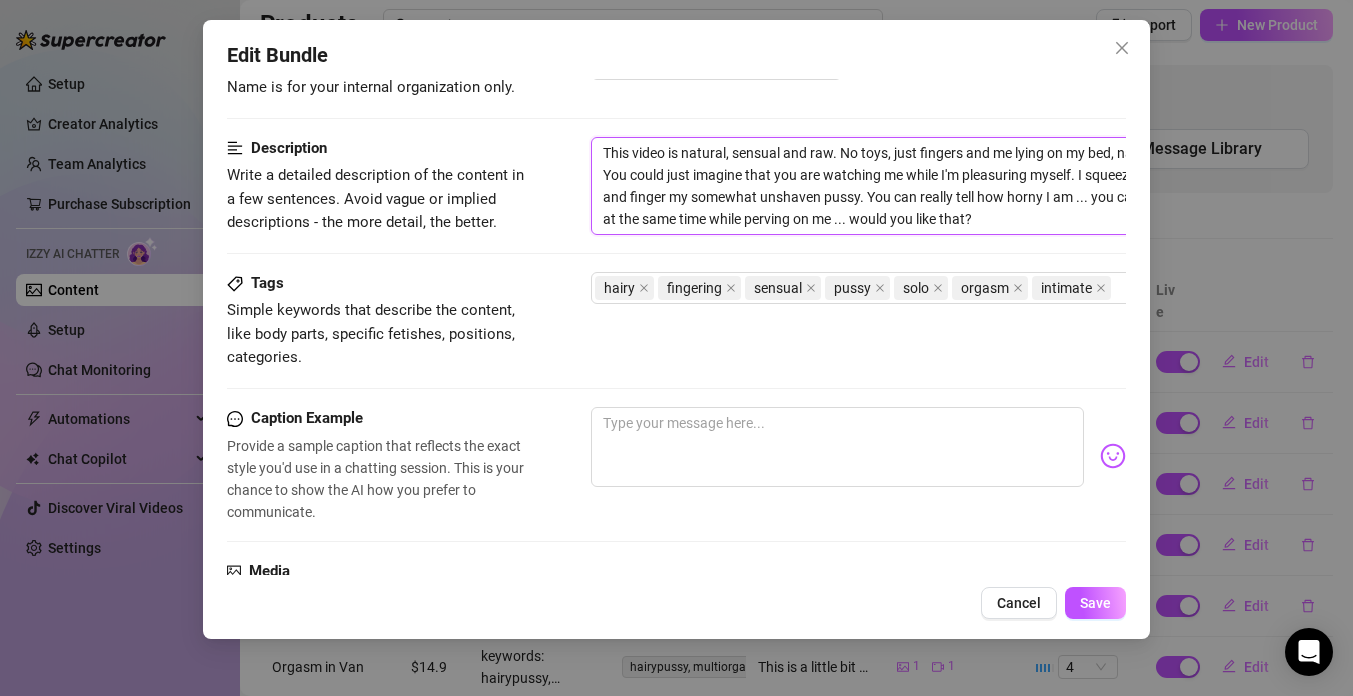 scroll, scrollTop: 190, scrollLeft: 0, axis: vertical 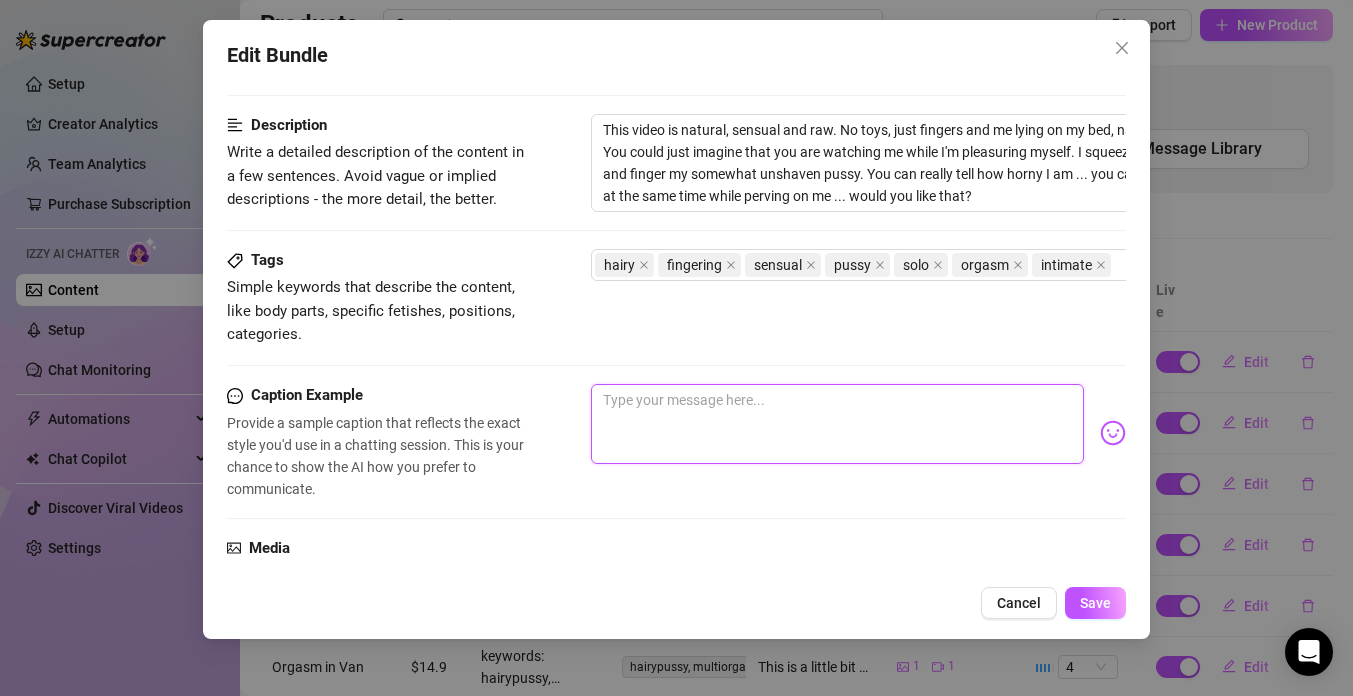 click at bounding box center (837, 424) 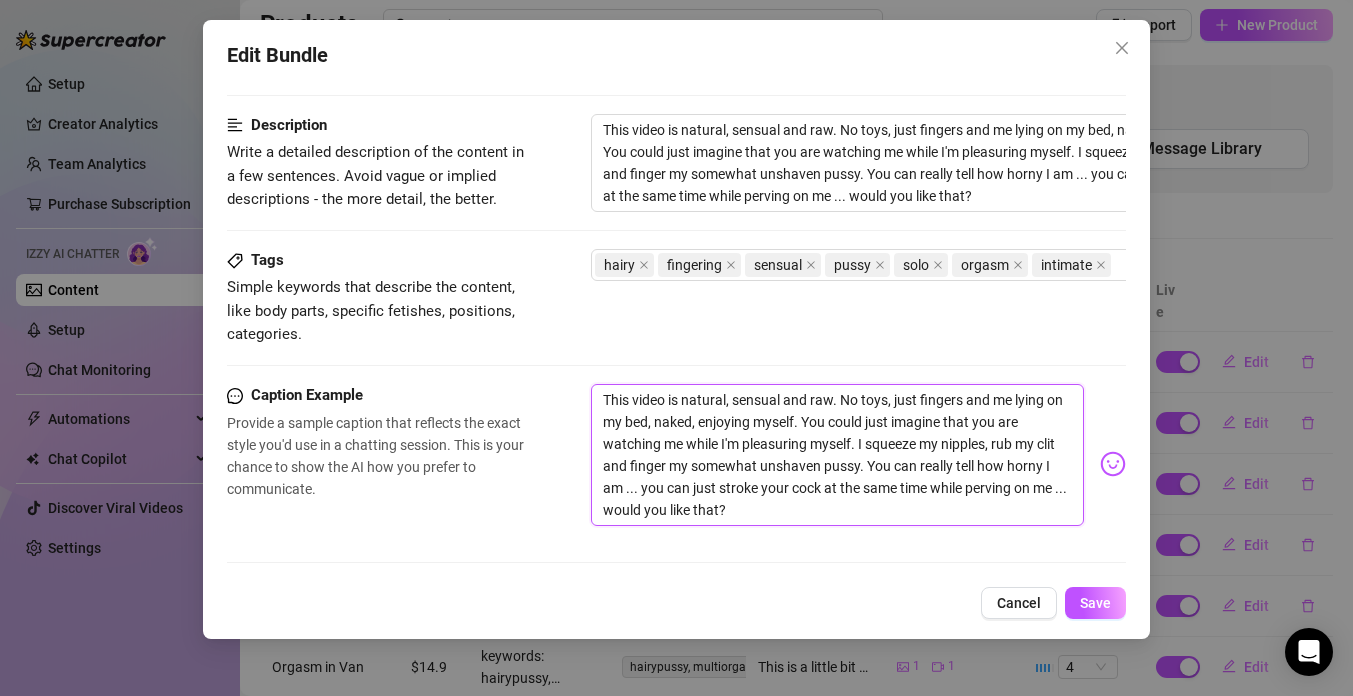 scroll, scrollTop: 0, scrollLeft: 0, axis: both 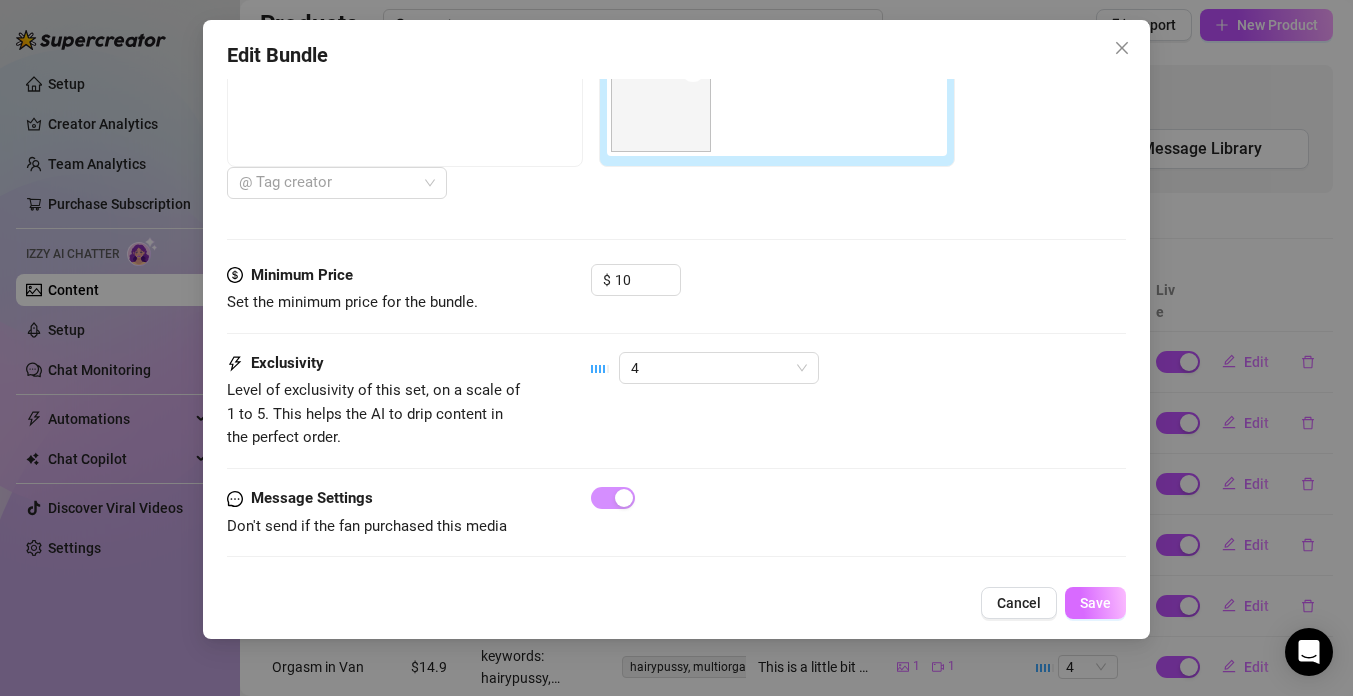 click on "Save" at bounding box center [1095, 603] 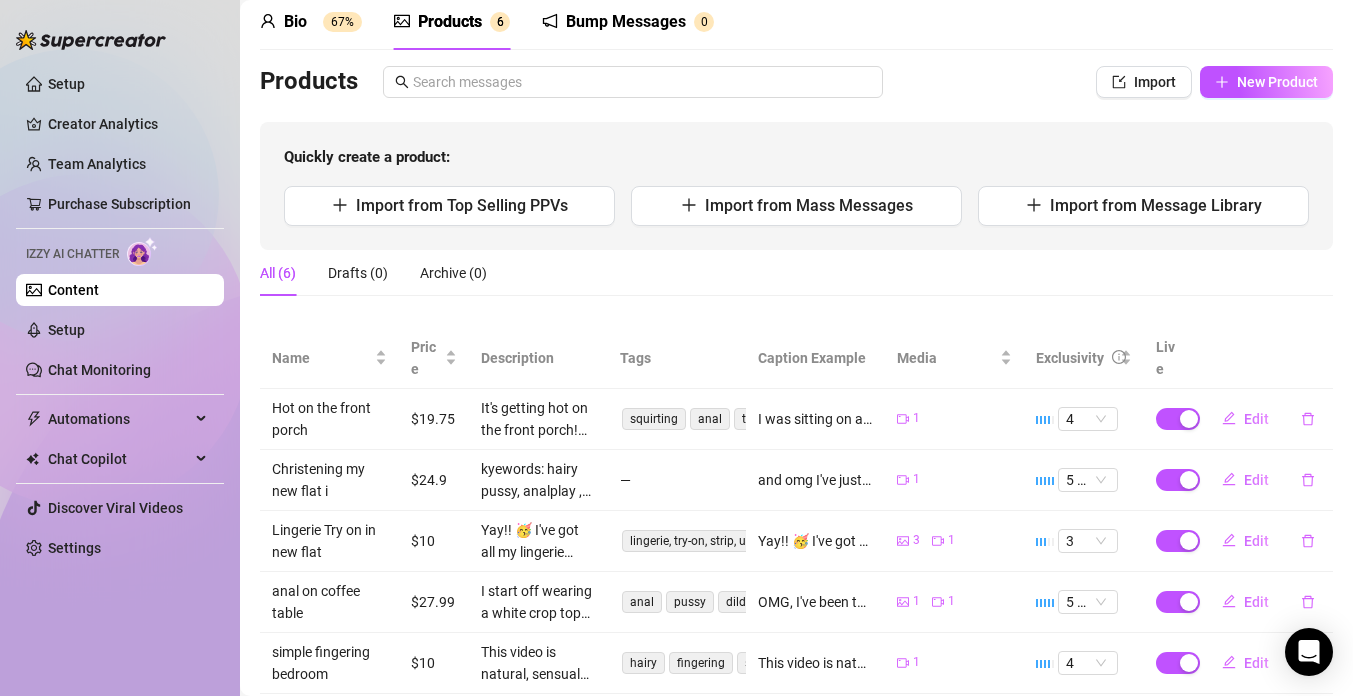 scroll, scrollTop: 0, scrollLeft: 0, axis: both 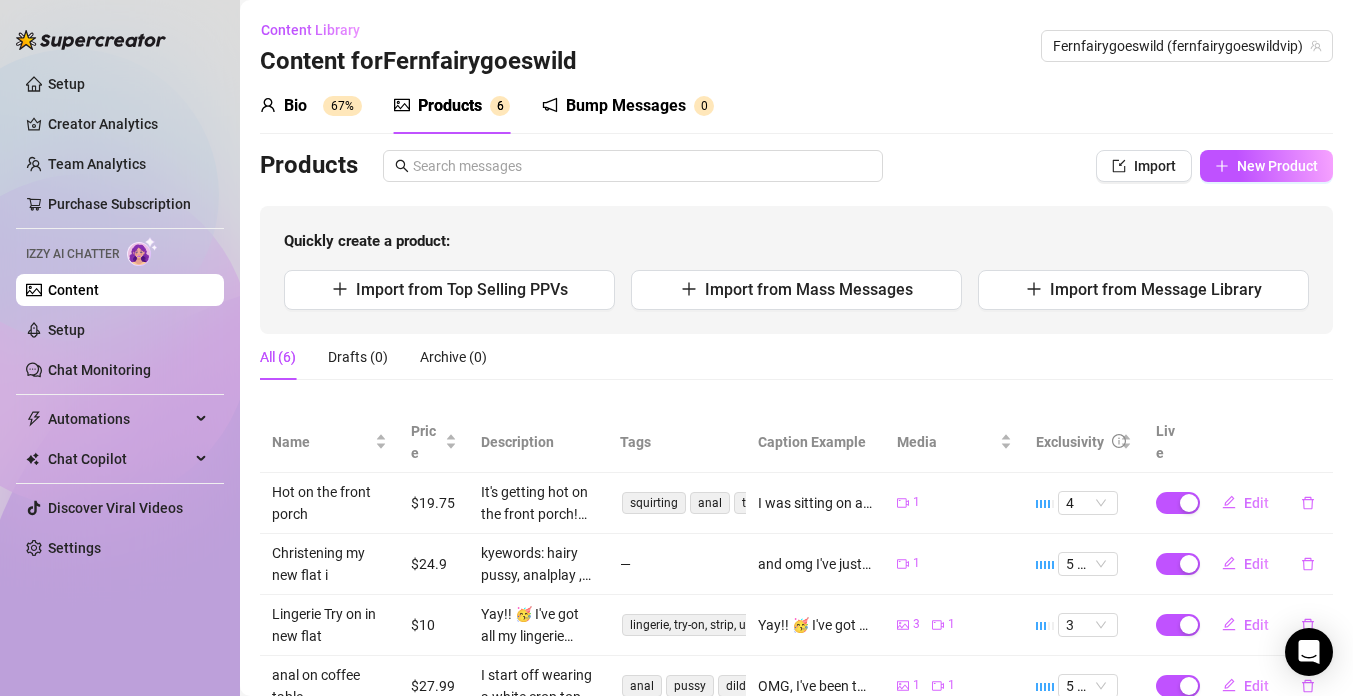 click on "Products" at bounding box center [450, 106] 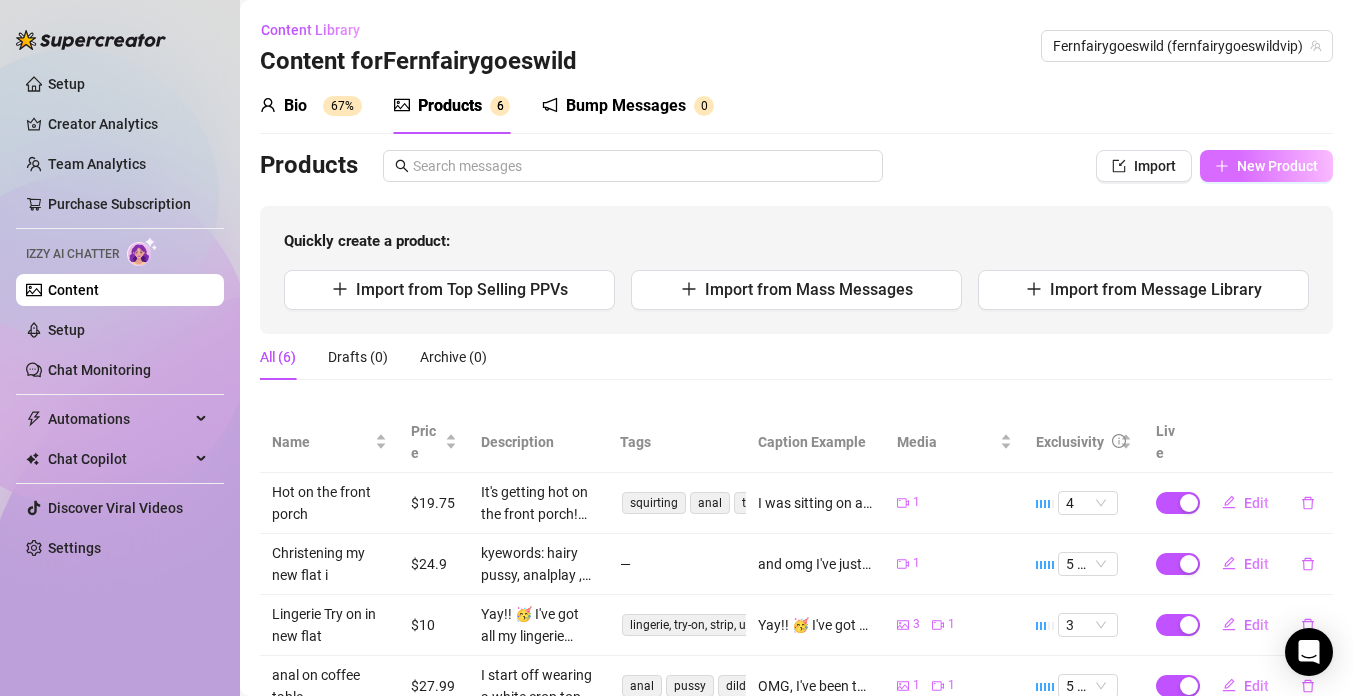 click on "New Product" at bounding box center [1277, 166] 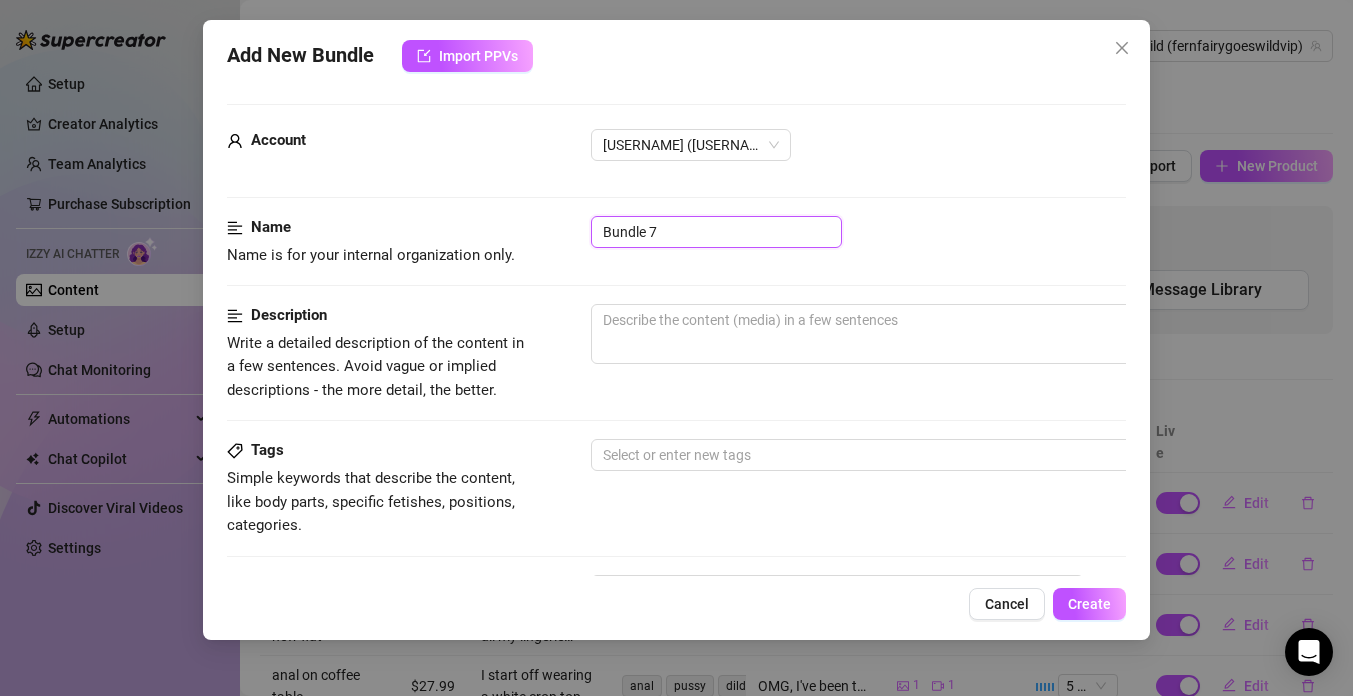 click on "Bundle 7" at bounding box center [716, 232] 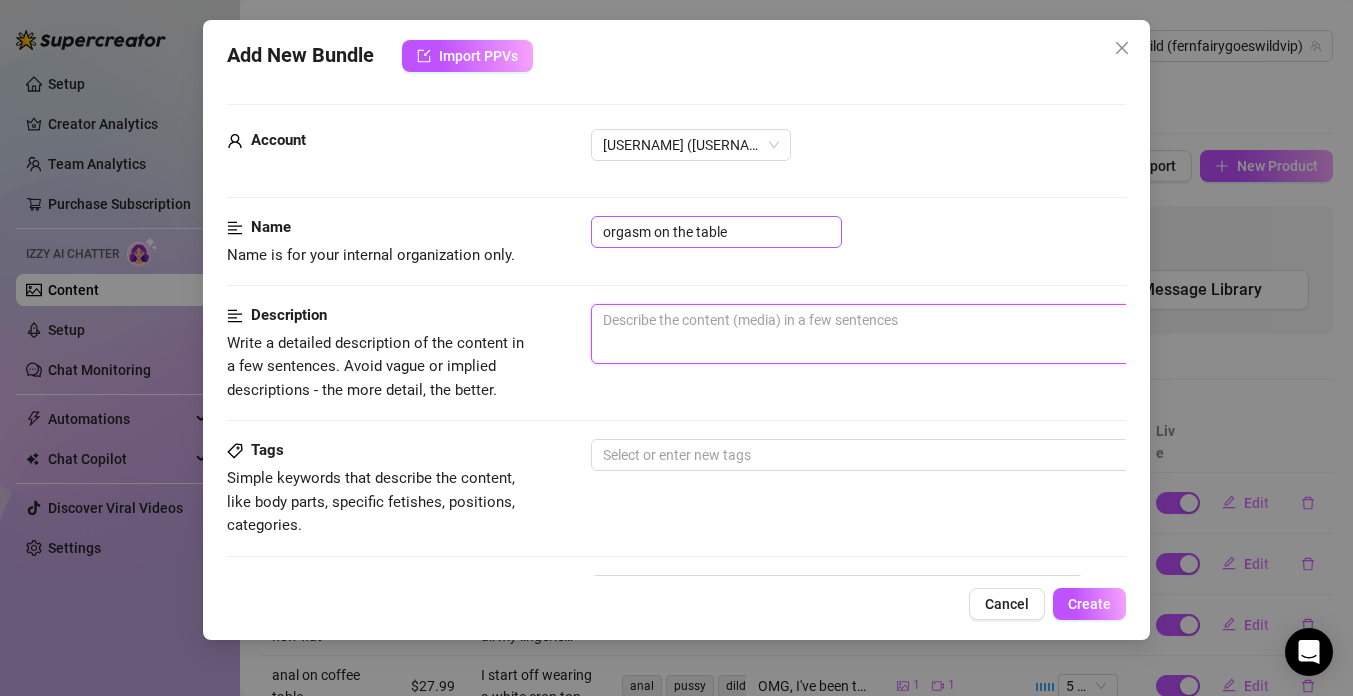 paste on "I was about to cook dinner and then the urge overcame me to have a little play on top of the dining table. My pussy was so wet and aching for cock so I got my (smaller) dildo and fucked my pussy with it before using my vibrator vibrator with dildo in my pussy to make myself cum a couple of times. The angle isn't 100% great at times in this shorter [NUMBER] minute video (hence the lower than usual price) but you get to see my pussy close up for a bit and my last orgasm during this session was so intense I didn't want you to miss out on it. 😈😋" 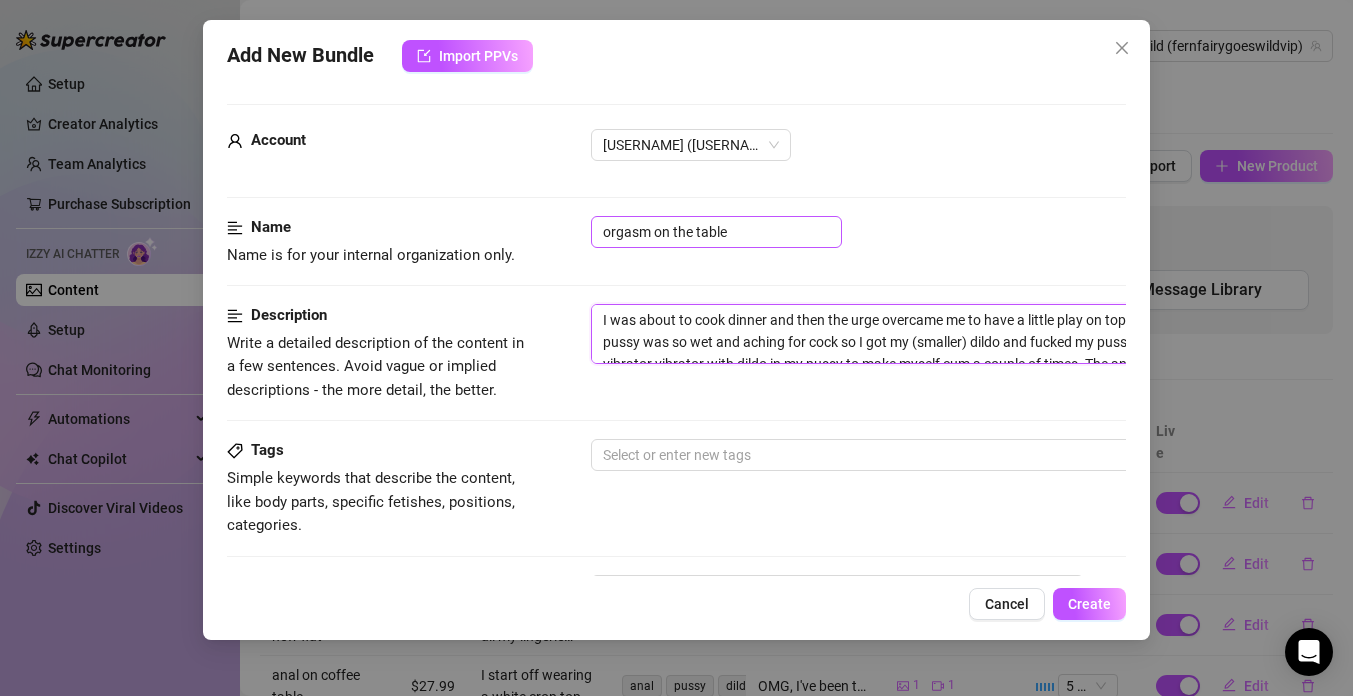 scroll, scrollTop: 72, scrollLeft: 0, axis: vertical 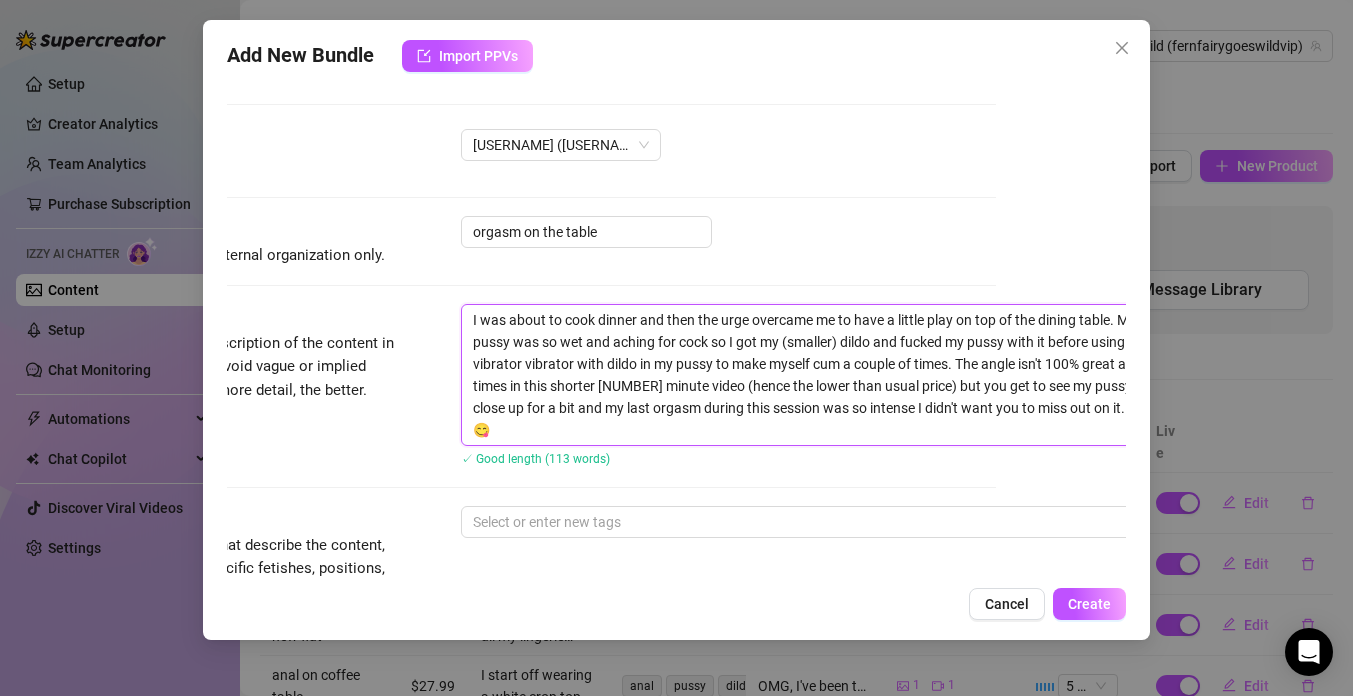click on "I was about to cook dinner and then the urge overcame me to have a little play on top of the dining table. My pussy was so wet and aching for cock so I got my (smaller) dildo and fucked my pussy with it before using my vibrator vibrator with dildo in my pussy to make myself cum a couple of times. The angle isn't 100% great at times in this shorter [NUMBER] minute video (hence the lower than usual price) but you get to see my pussy close up for a bit and my last orgasm during this session was so intense I didn't want you to miss out on it. 😈😋" at bounding box center [811, 375] 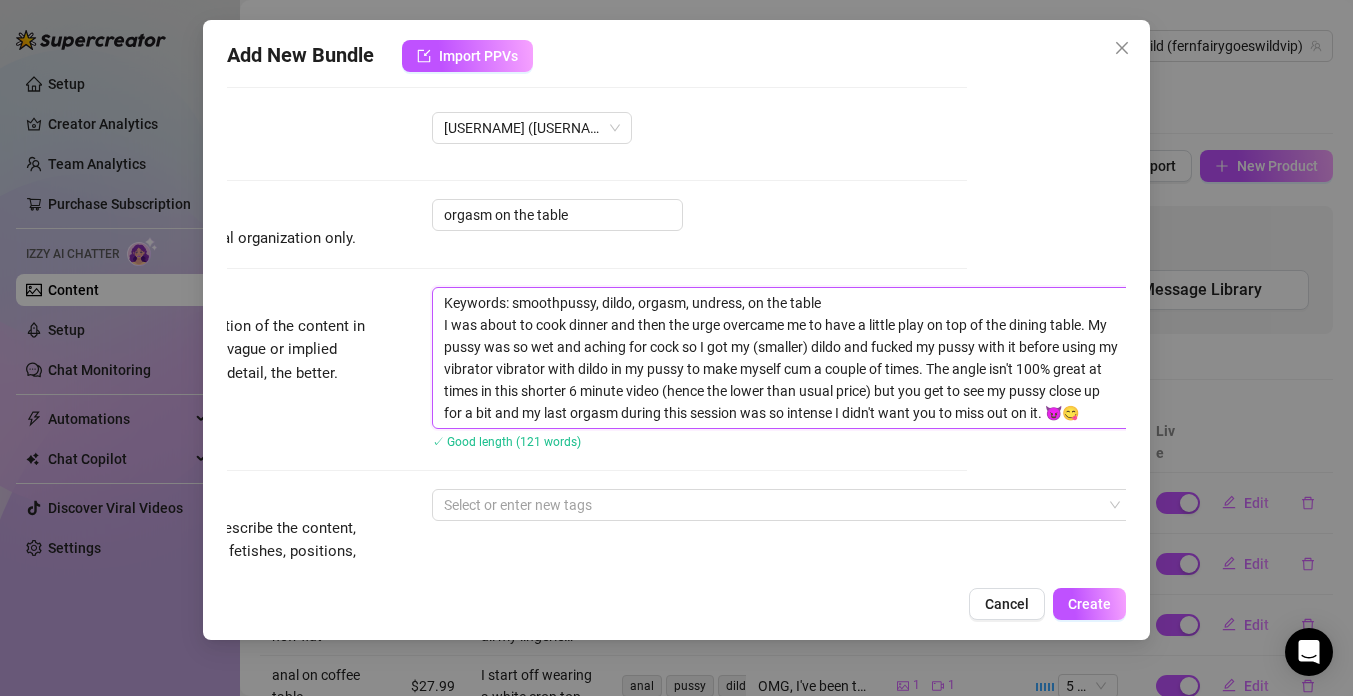 scroll, scrollTop: 17, scrollLeft: 165, axis: both 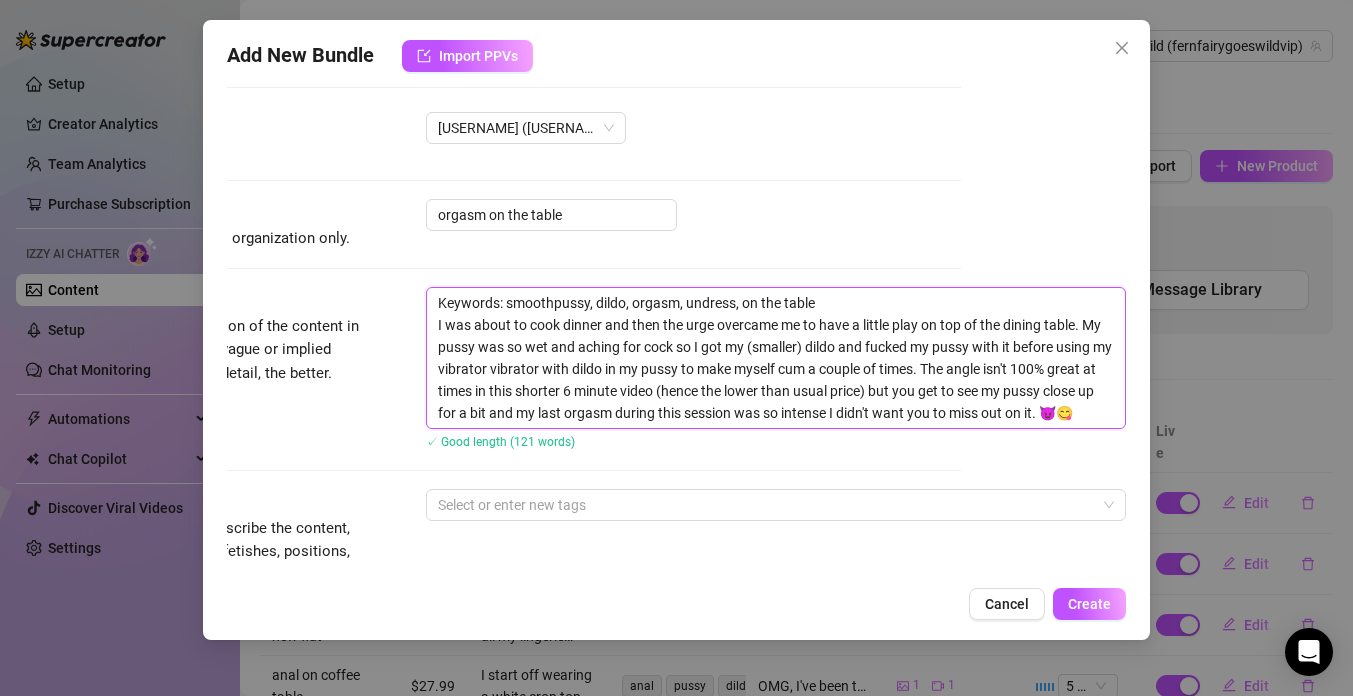 click on "Keywords: smoothpussy, dildo, orgasm, undress, on the table
I was about to cook dinner and then the urge overcame me to have a little play on top of the dining table. My pussy was so wet and aching for cock so I got my (smaller) dildo and fucked my pussy with it before using my vibrator vibrator with dildo in my pussy to make myself cum a couple of times. The angle isn't 100% great at times in this shorter 6 minute video (hence the lower than usual price) but you get to see my pussy close up for a bit and my last orgasm during this session was so intense I didn't want you to miss out on it. 😈😋" at bounding box center [776, 358] 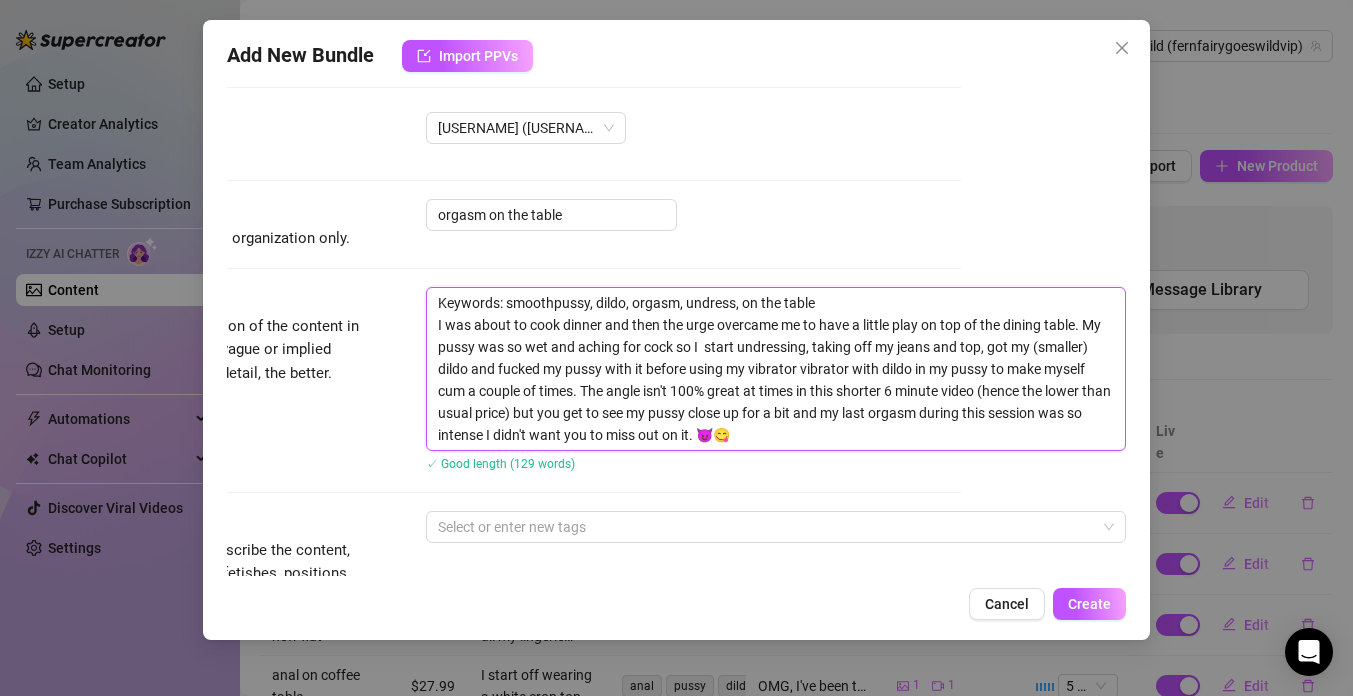 click on "Keywords: smoothpussy, dildo, orgasm, undress, on the table
I was about to cook dinner and then the urge overcame me to have a little play on top of the dining table. My pussy was so wet and aching for cock so I  start undressing, taking off my jeans and top, got my (smaller) dildo and fucked my pussy with it before using my vibrator vibrator with dildo in my pussy to make myself cum a couple of times. The angle isn't 100% great at times in this shorter 6 minute video (hence the lower than usual price) but you get to see my pussy close up for a bit and my last orgasm during this session was so intense I didn't want you to miss out on it. 😈😋" at bounding box center (776, 369) 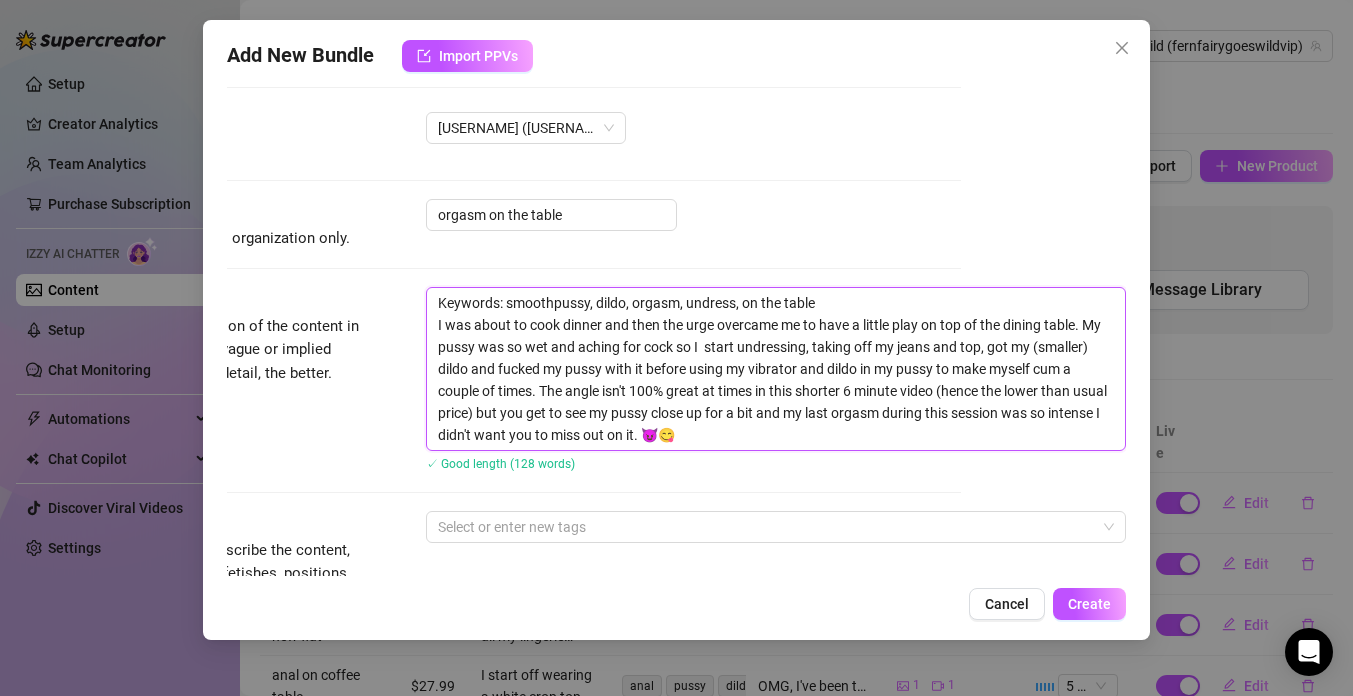 drag, startPoint x: 864, startPoint y: 367, endPoint x: 805, endPoint y: 366, distance: 59.008472 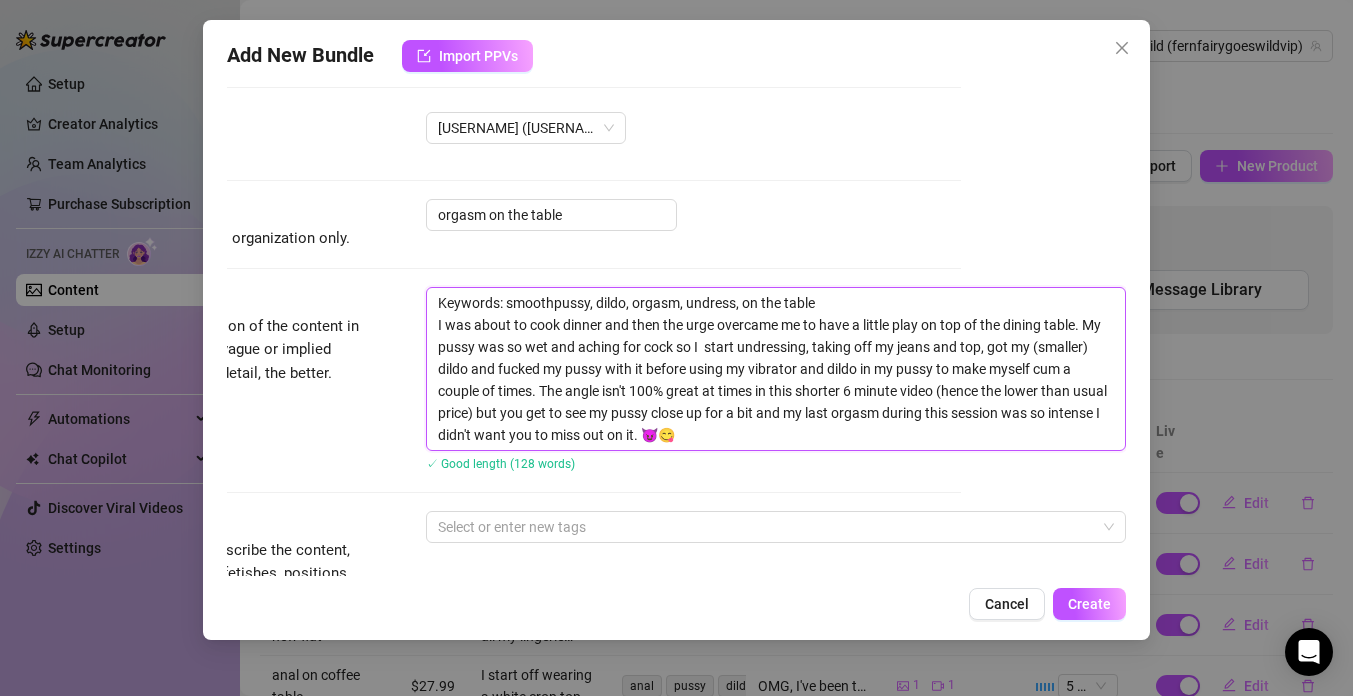 click on "Keywords: smoothpussy, dildo, orgasm, undress, on the table
I was about to cook dinner and then the urge overcame me to have a little play on top of the dining table. My pussy was so wet and aching for cock so I  start undressing, taking off my jeans and top, got my (smaller) dildo and fucked my pussy with it before using my vibrator and dildo in my pussy to make myself cum a couple of times. The angle isn't 100% great at times in this shorter 6 minute video (hence the lower than usual price) but you get to see my pussy close up for a bit and my last orgasm during this session was so intense I didn't want you to miss out on it. 😈😋" at bounding box center [776, 369] 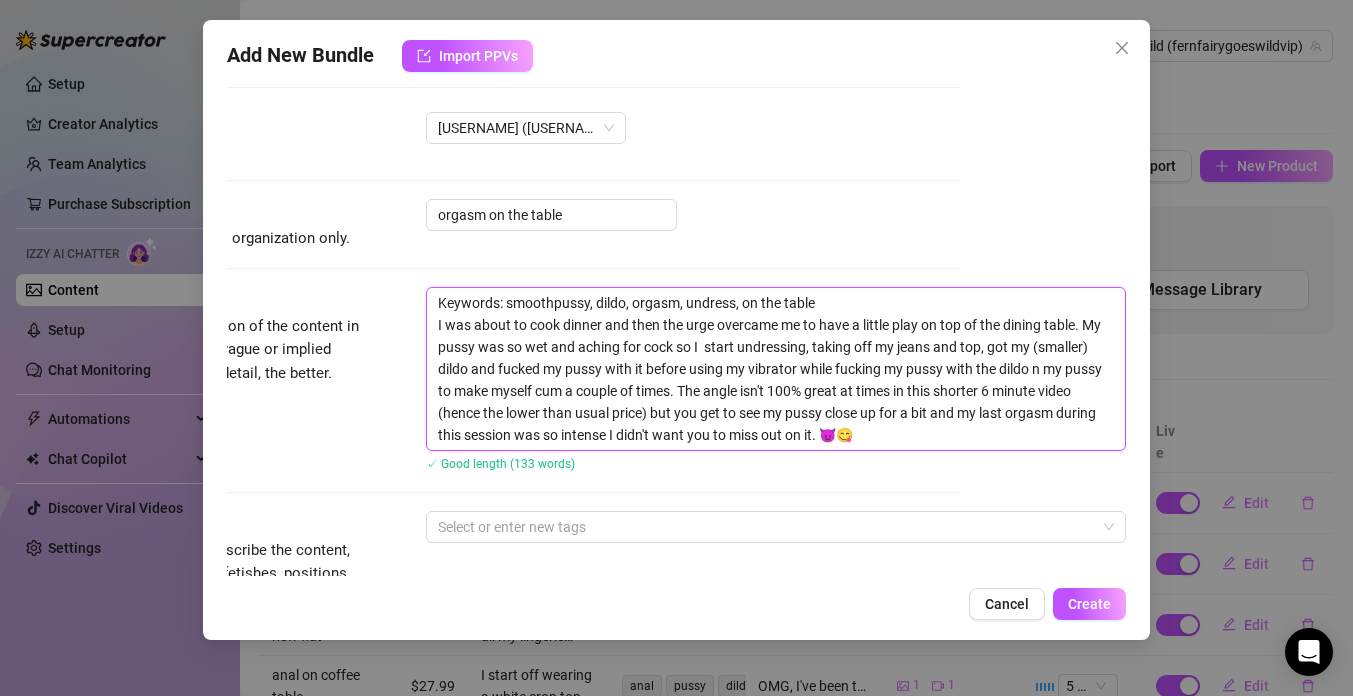 drag, startPoint x: 1038, startPoint y: 367, endPoint x: 1106, endPoint y: 372, distance: 68.18358 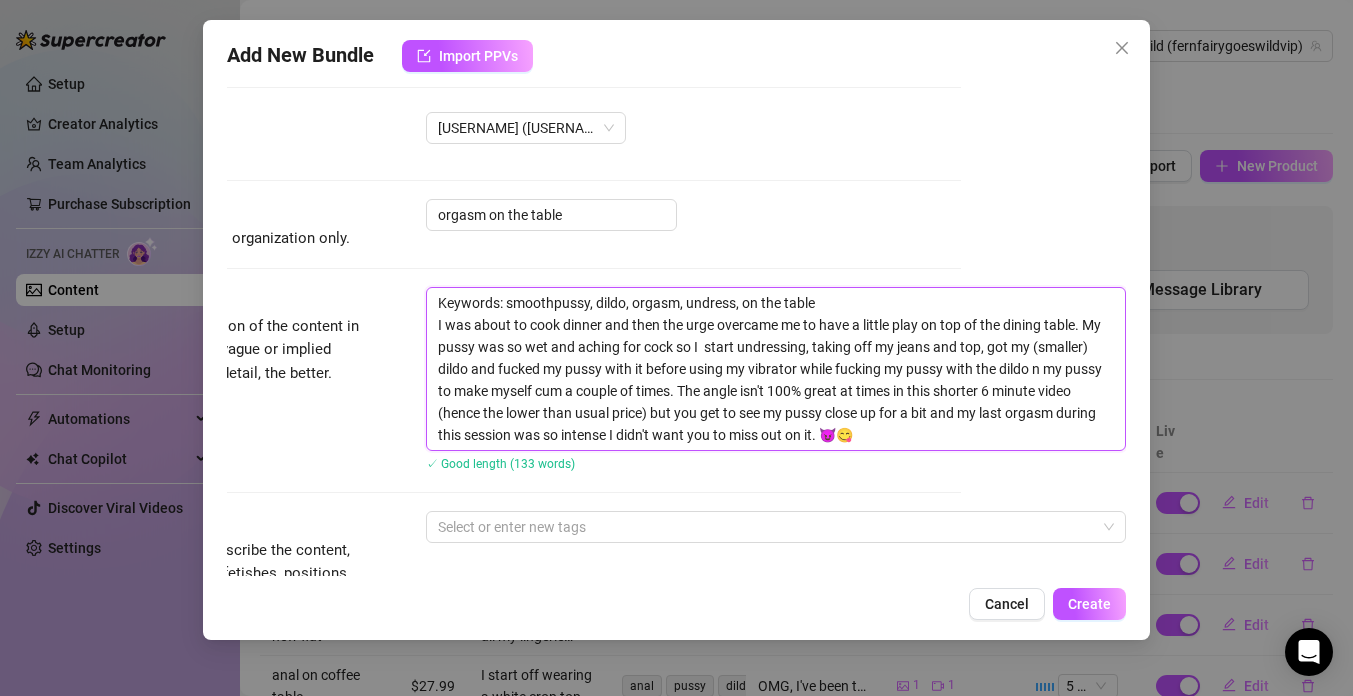 click on "Keywords: smoothpussy, dildo, orgasm, undress, on the table
I was about to cook dinner and then the urge overcame me to have a little play on top of the dining table. My pussy was so wet and aching for cock so I  start undressing, taking off my jeans and top, got my (smaller) dildo and fucked my pussy with it before using my vibrator while fucking my pussy with the dildo n my pussy to make myself cum a couple of times. The angle isn't 100% great at times in this shorter 6 minute video (hence the lower than usual price) but you get to see my pussy close up for a bit and my last orgasm during this session was so intense I didn't want you to miss out on it. 😈😋" at bounding box center [776, 369] 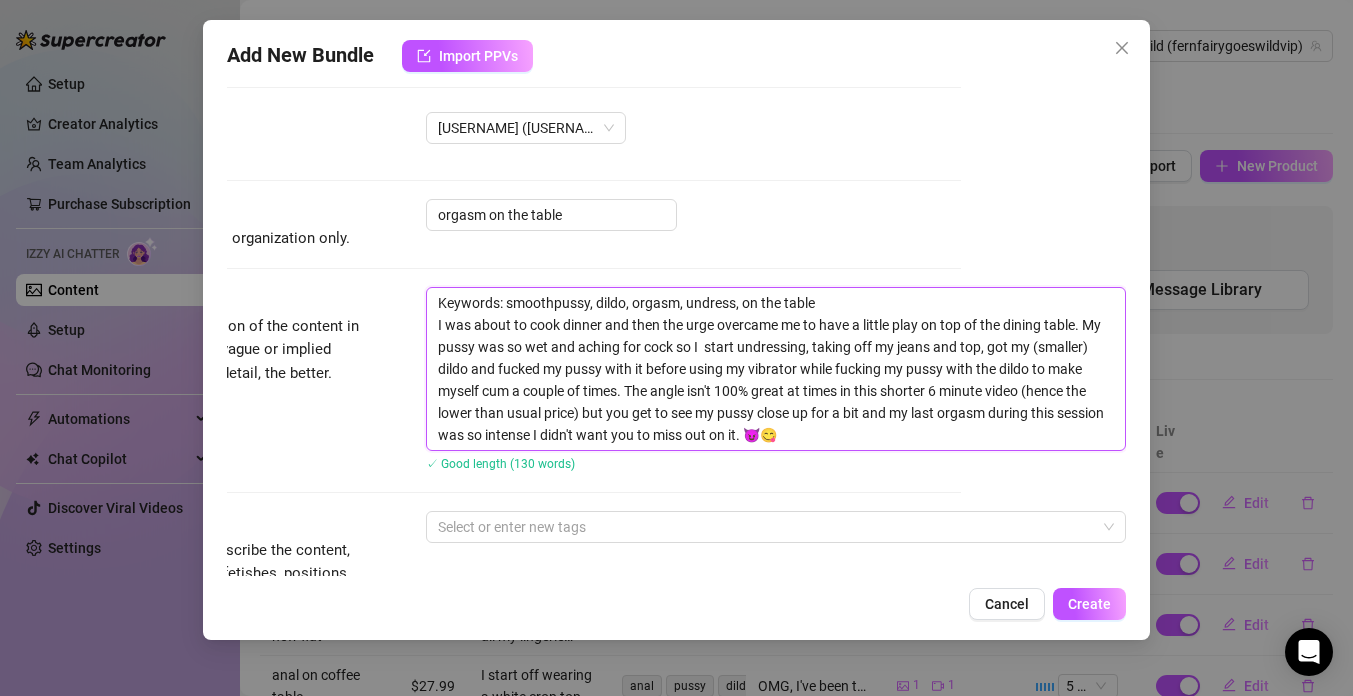 scroll, scrollTop: 54, scrollLeft: 165, axis: both 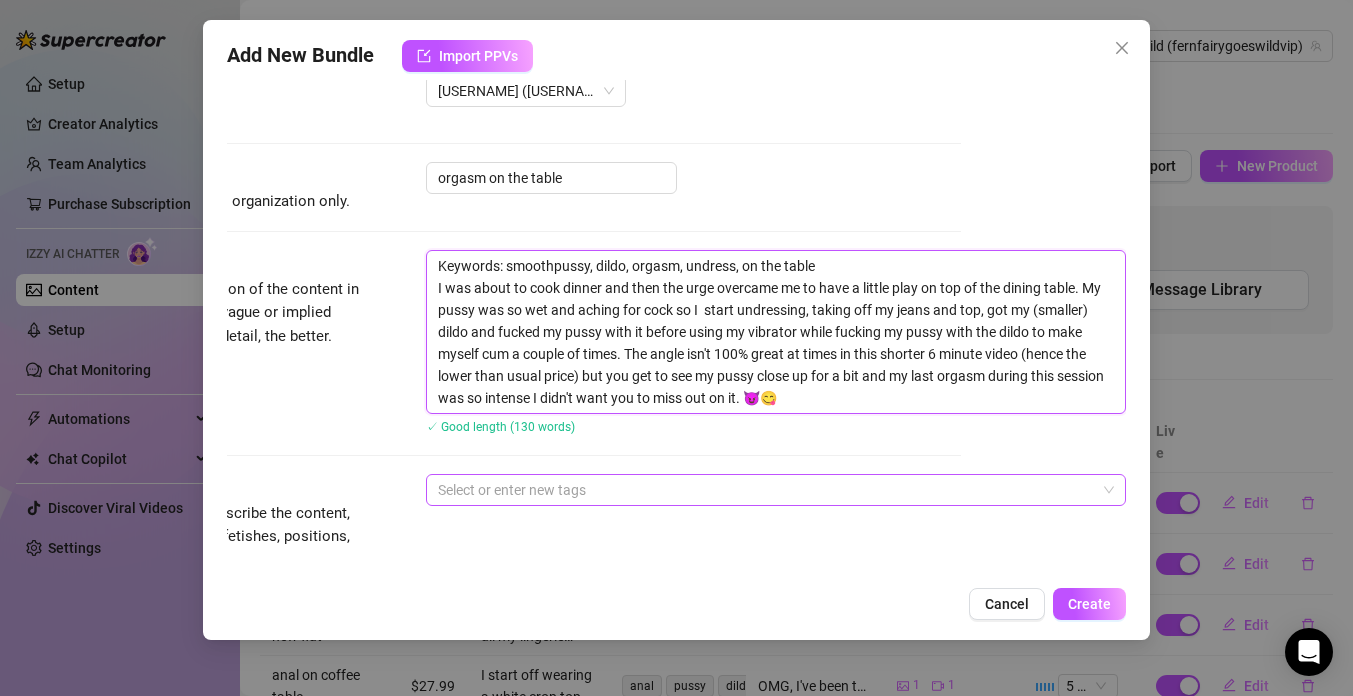 click at bounding box center (765, 490) 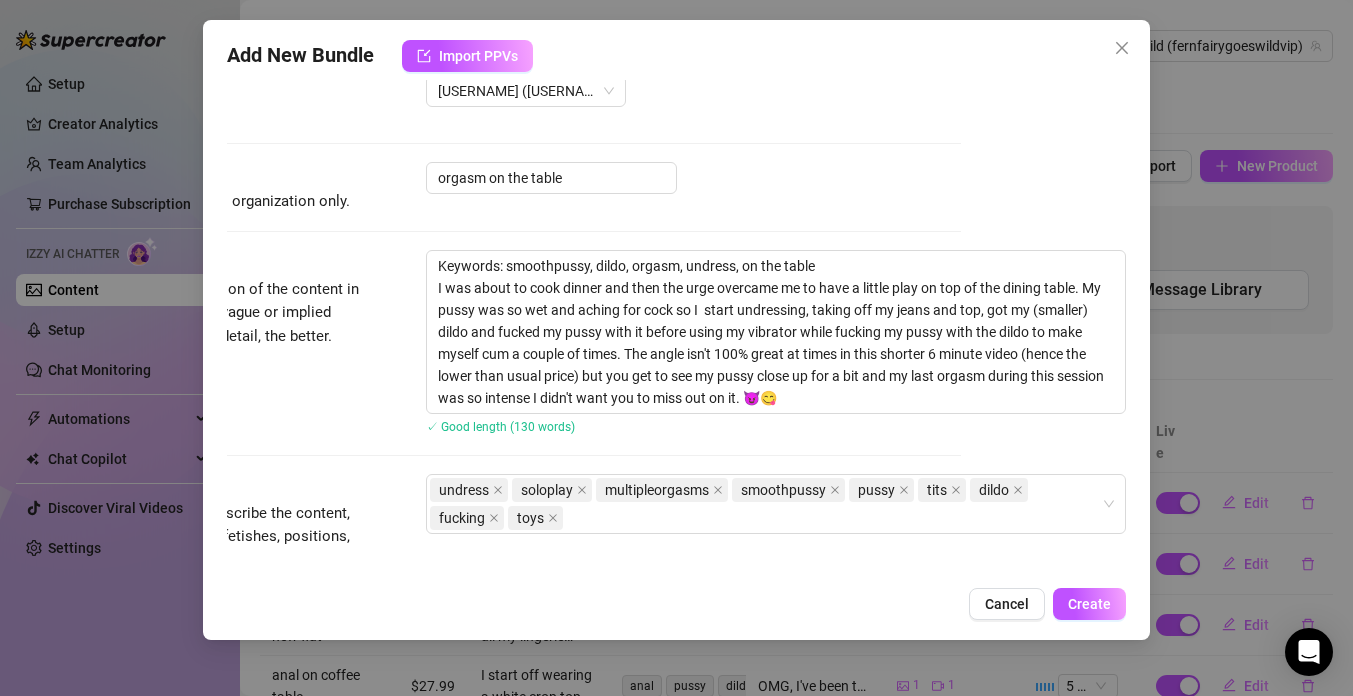 click on "Tags Simple keywords that describe the content, like body parts, specific fetishes, positions, categories. undress soloplay multipleorgasms smoothpussy pussy tits dildo fucking toys" at bounding box center [511, 523] 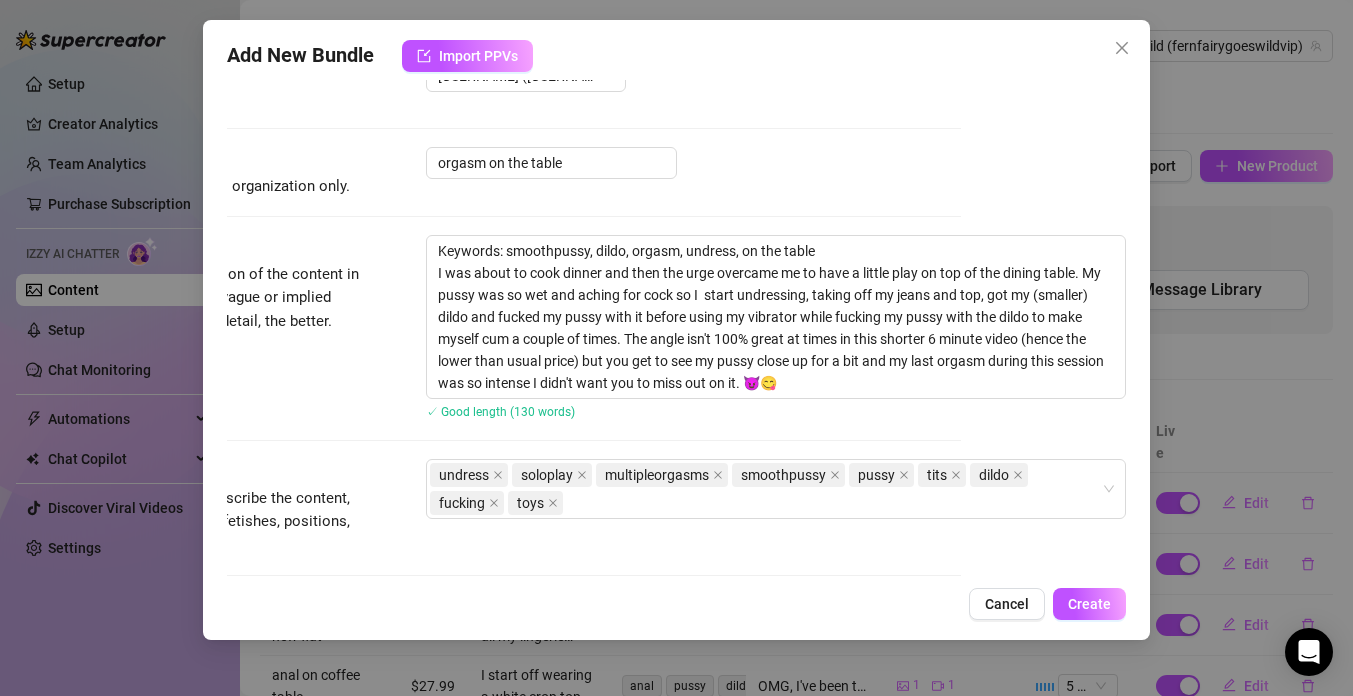scroll, scrollTop: 63, scrollLeft: 165, axis: both 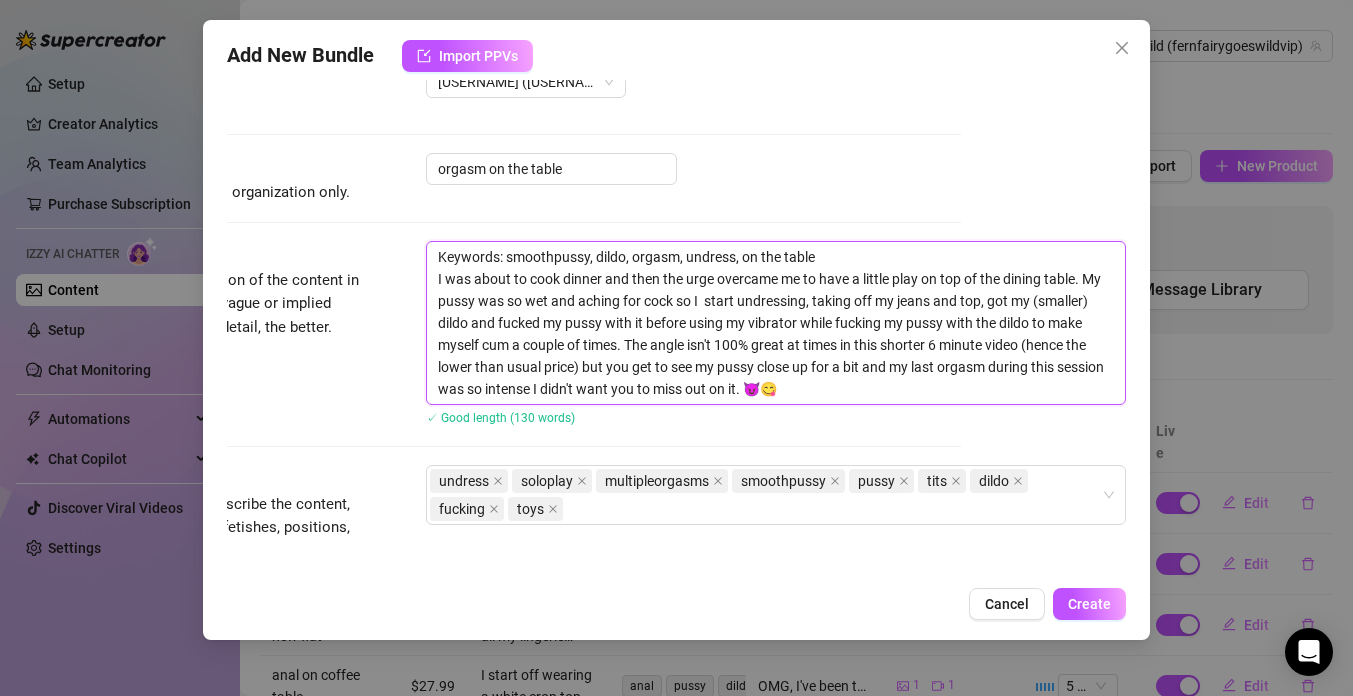 drag, startPoint x: 800, startPoint y: 389, endPoint x: 420, endPoint y: 277, distance: 396.1616 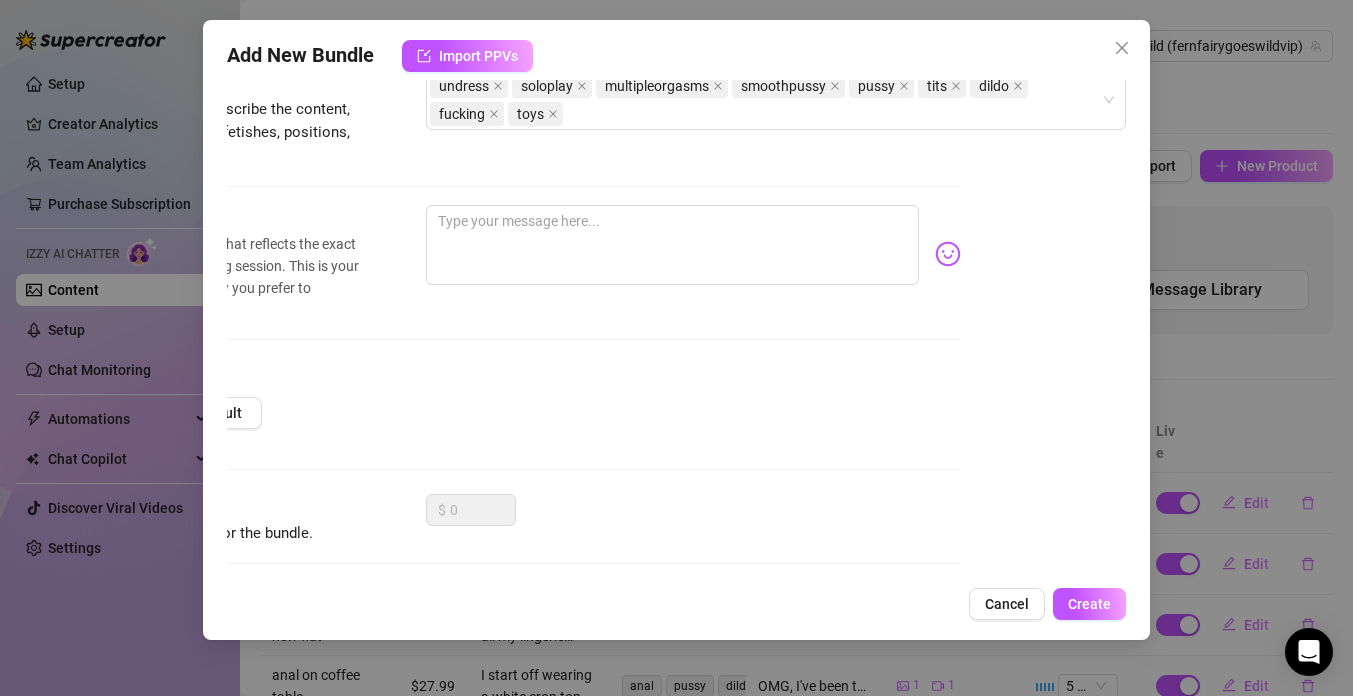 scroll, scrollTop: 490, scrollLeft: 165, axis: both 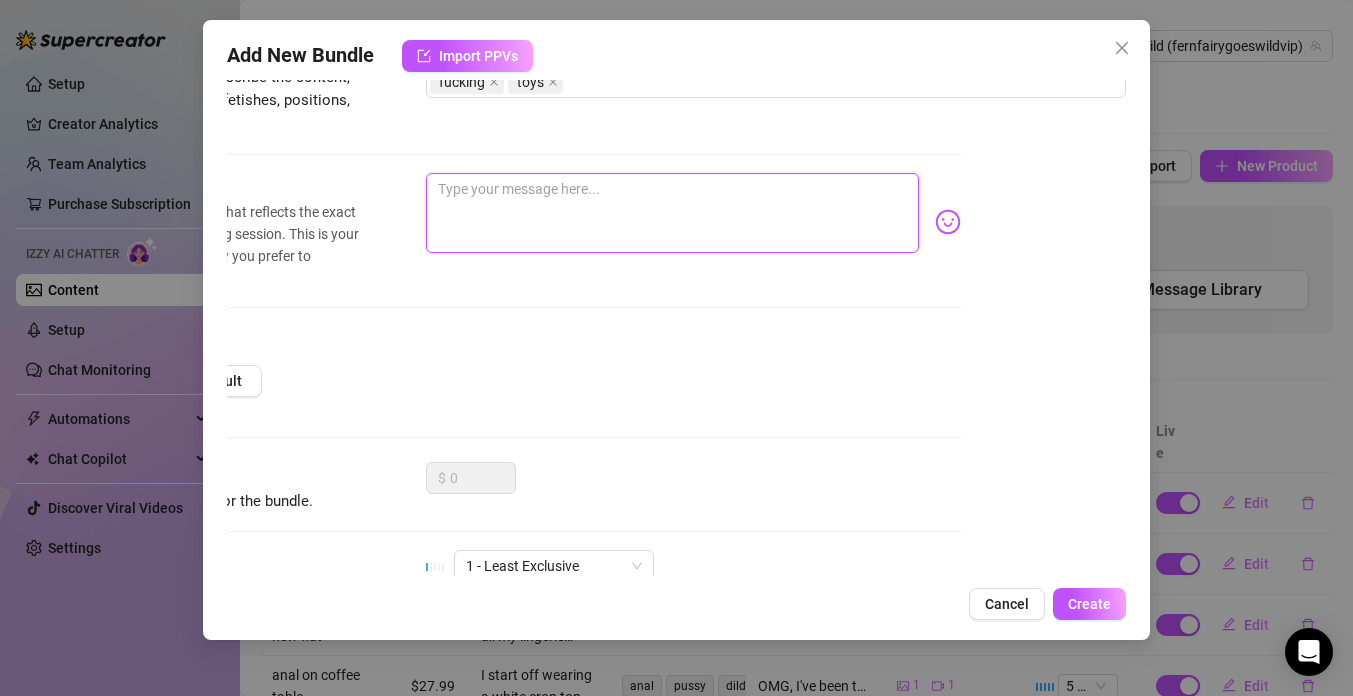 click at bounding box center (672, 213) 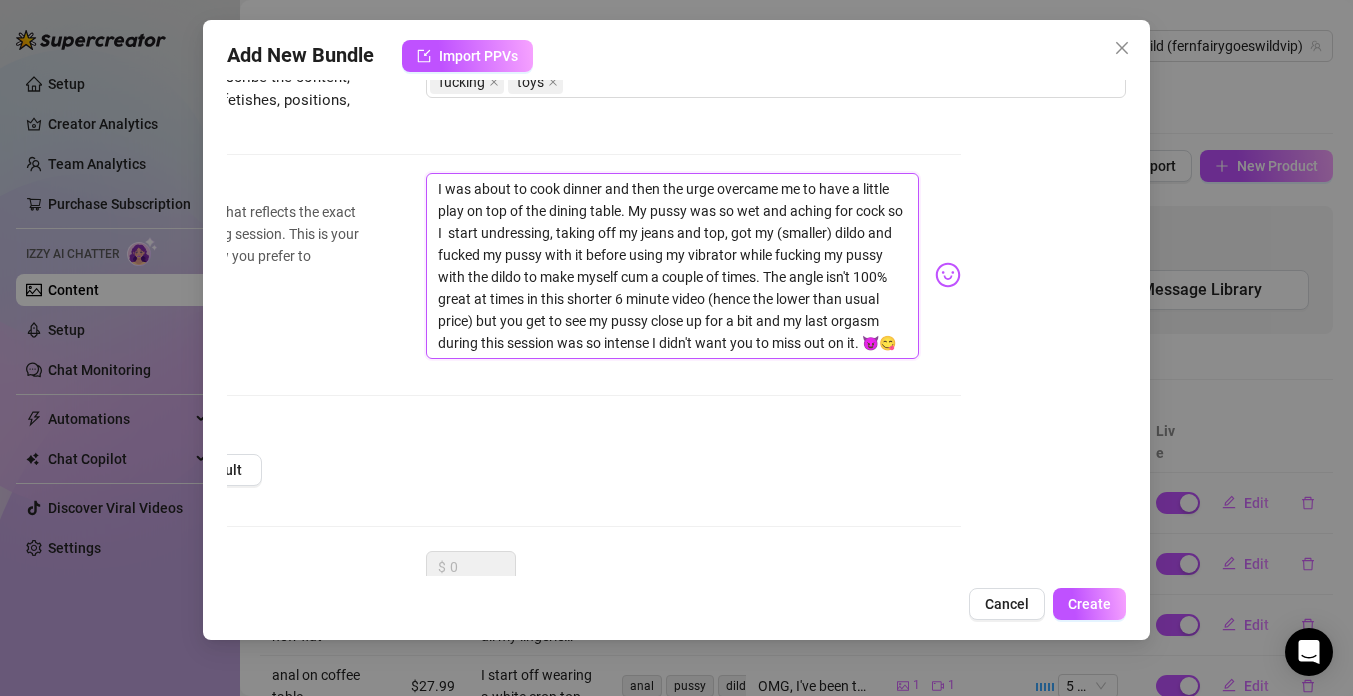 scroll, scrollTop: 0, scrollLeft: 0, axis: both 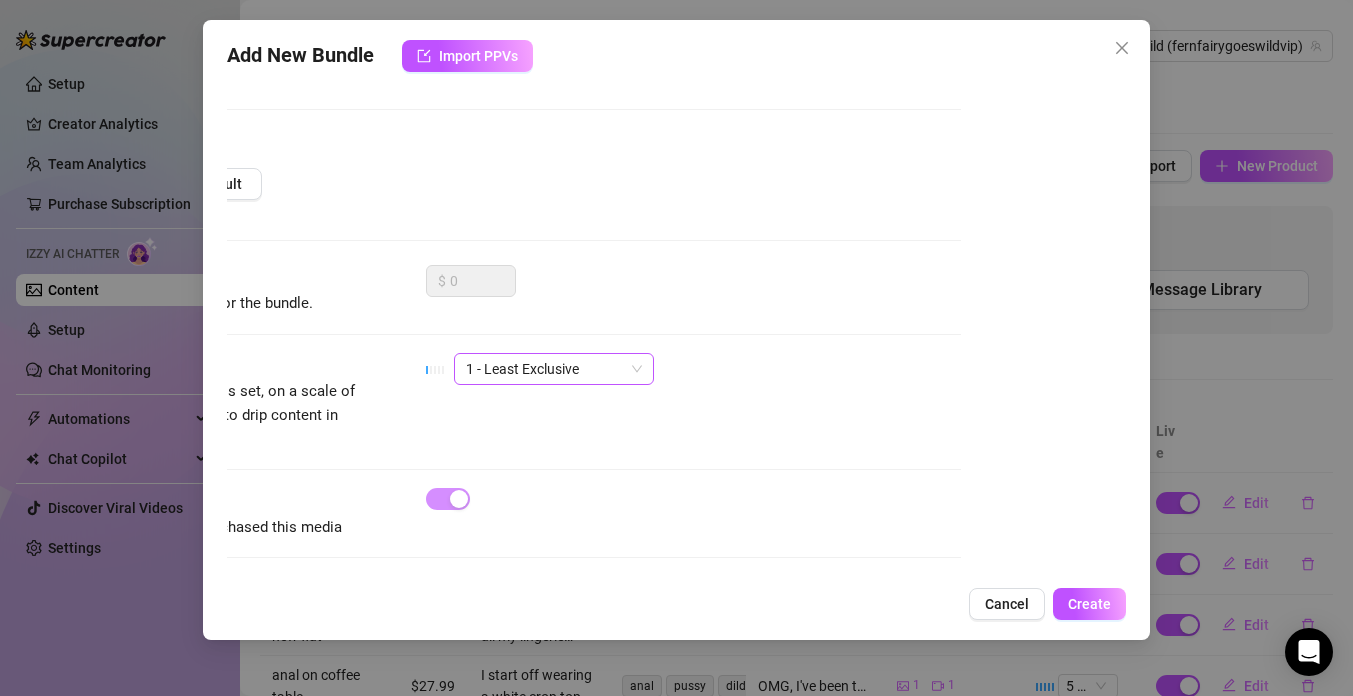 click on "1 - Least Exclusive" at bounding box center (554, 369) 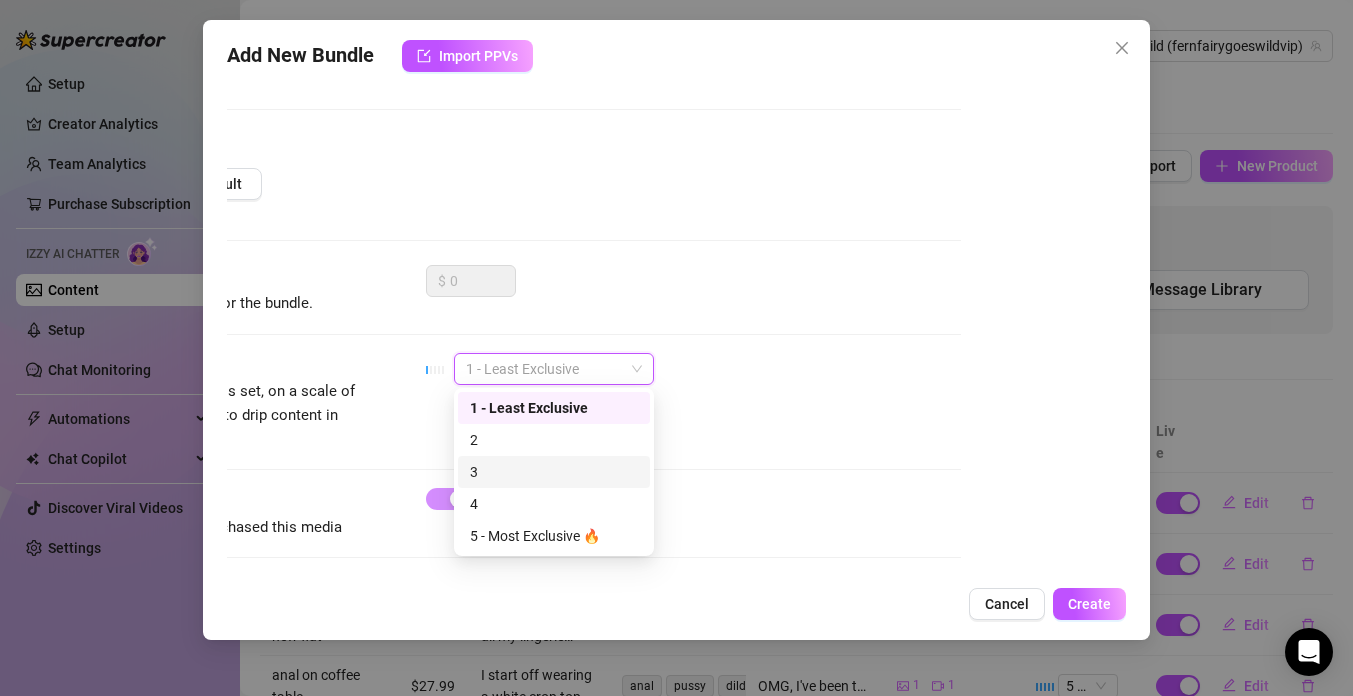 click on "3" at bounding box center [554, 472] 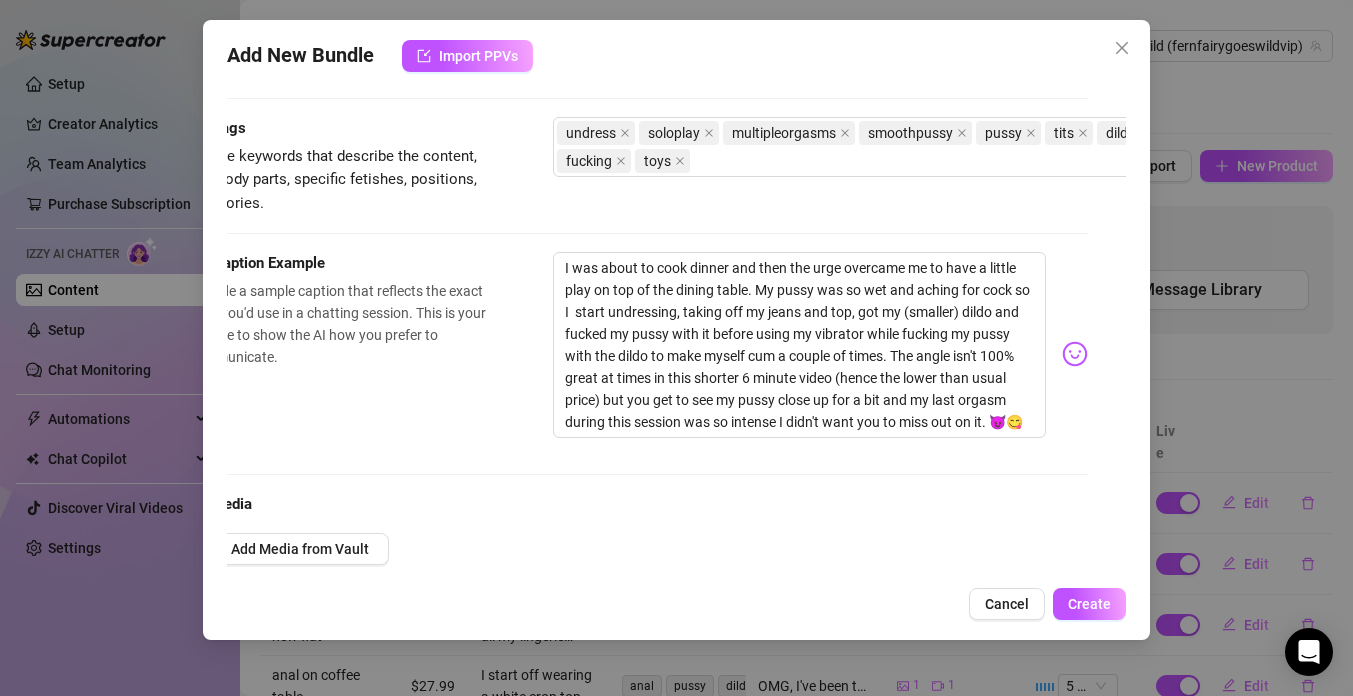 scroll, scrollTop: 411, scrollLeft: 0, axis: vertical 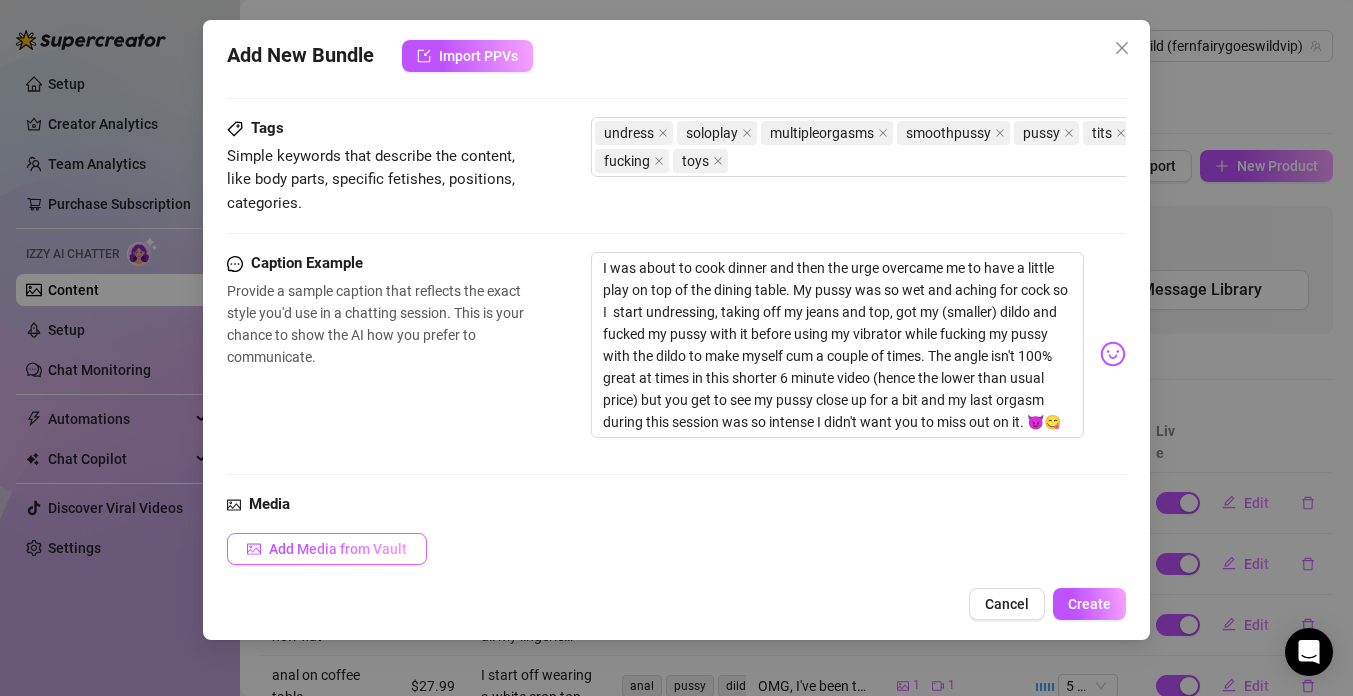 click on "Add Media from Vault" at bounding box center [338, 549] 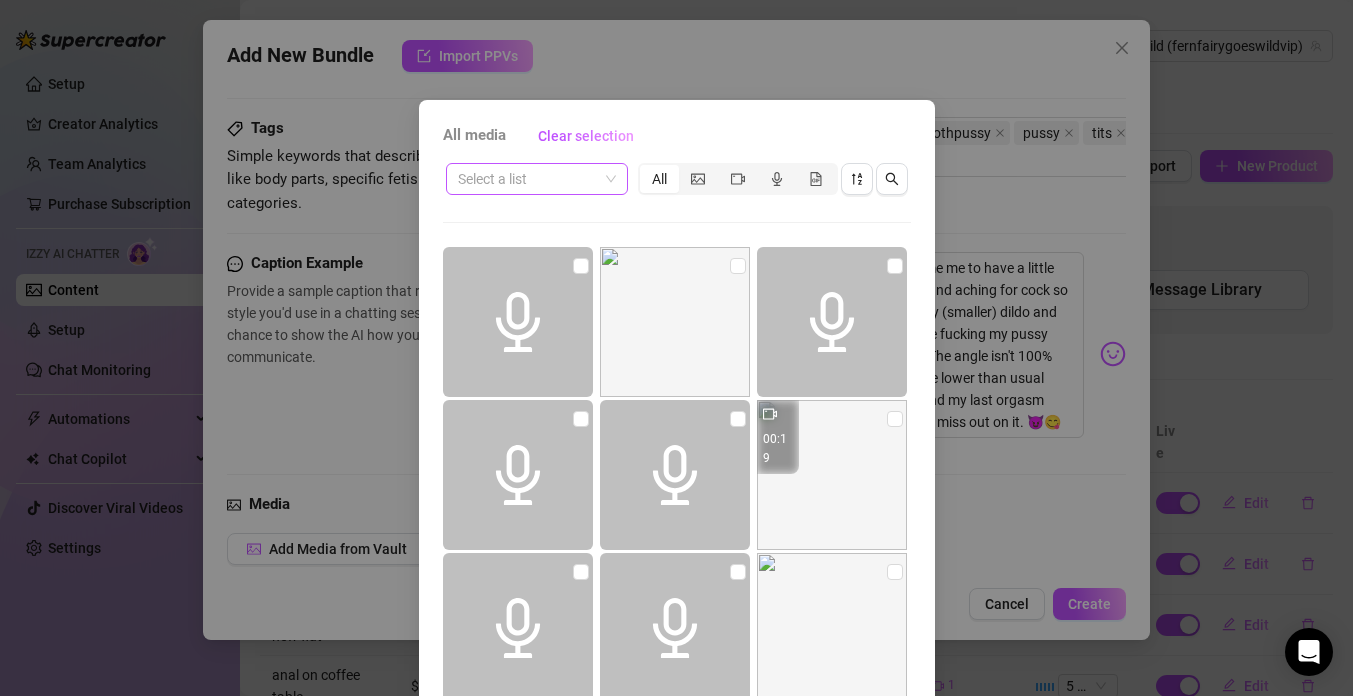click on "Select a list" at bounding box center (537, 179) 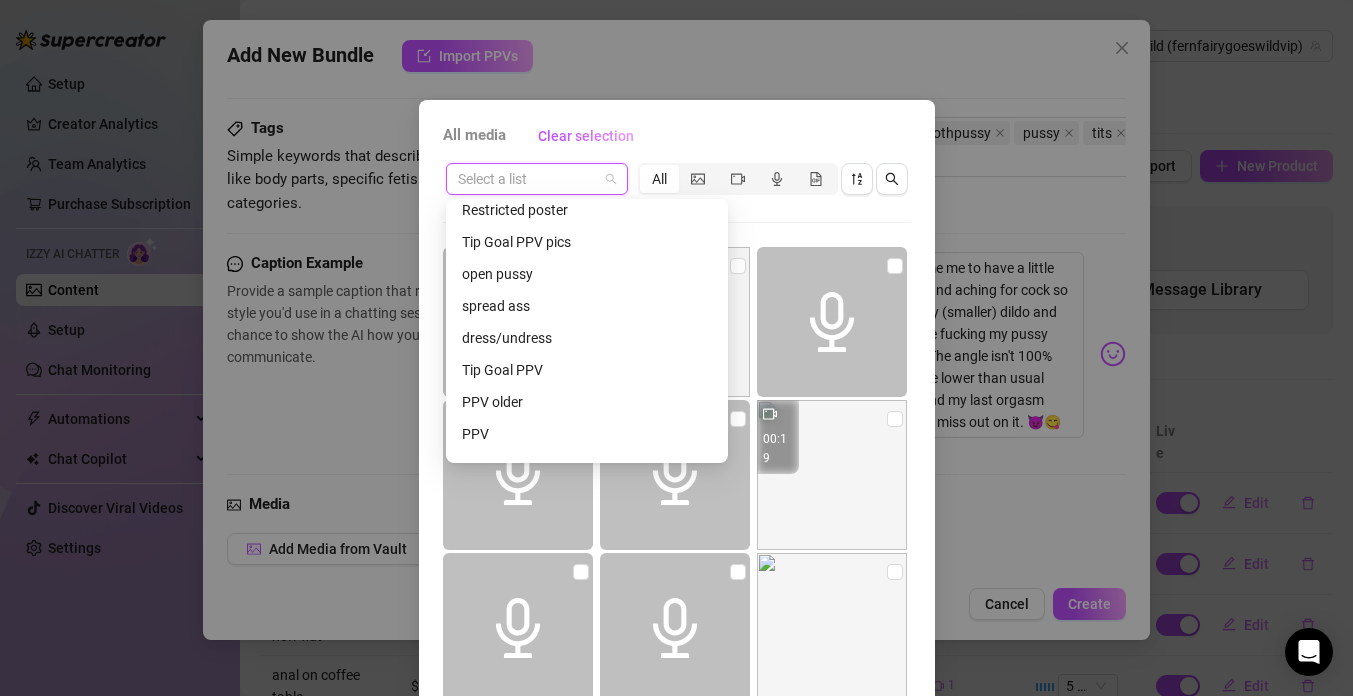 scroll, scrollTop: 320, scrollLeft: 0, axis: vertical 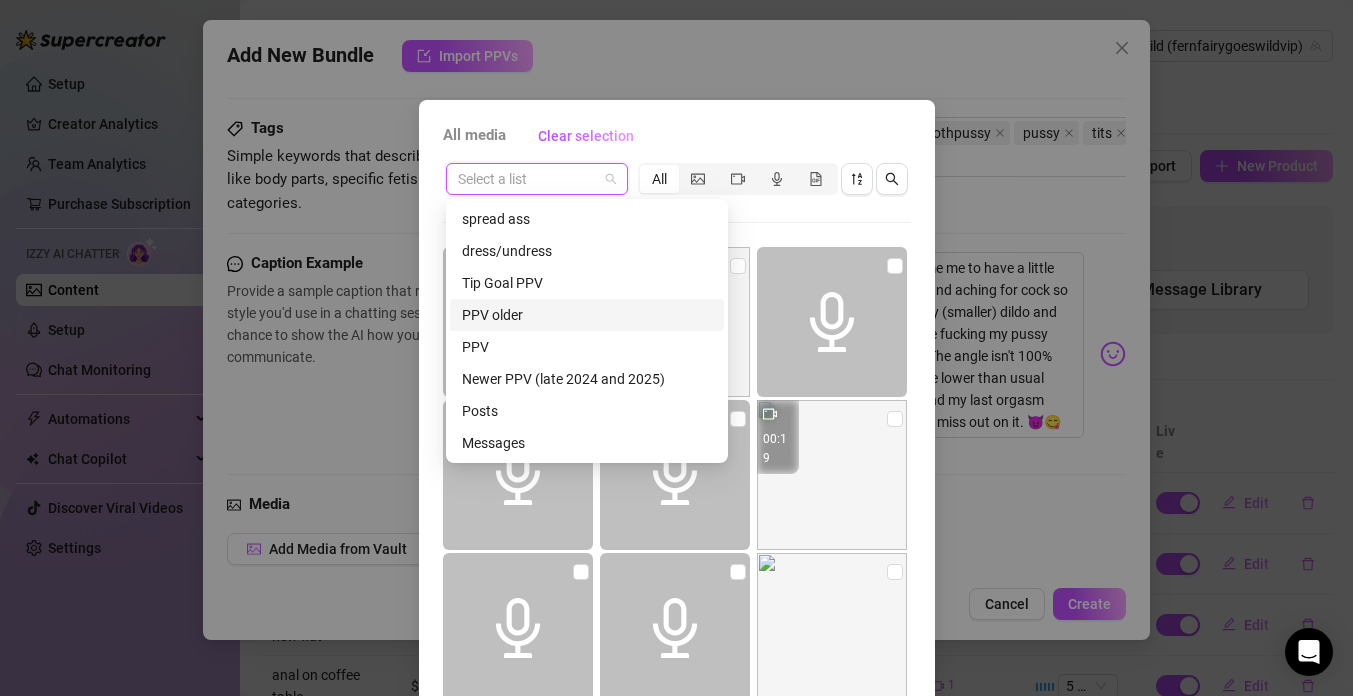 click on "PPV older" at bounding box center [587, 315] 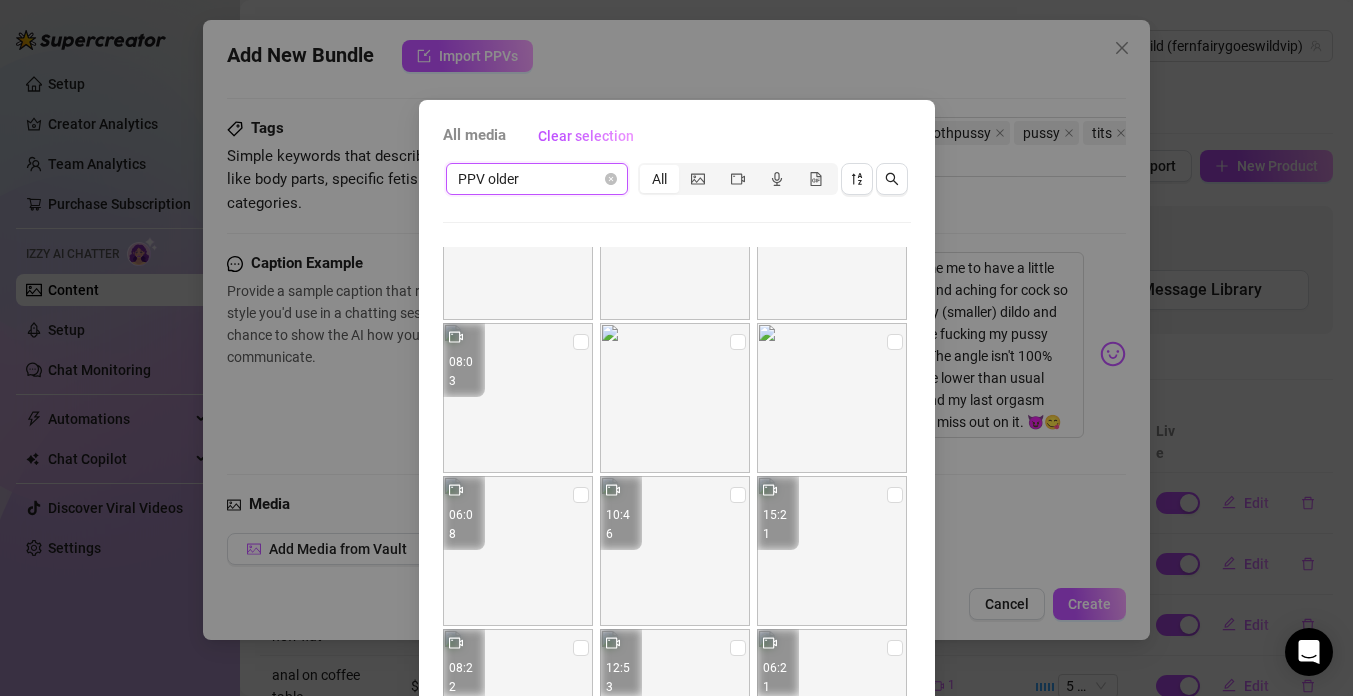 scroll, scrollTop: 142, scrollLeft: 0, axis: vertical 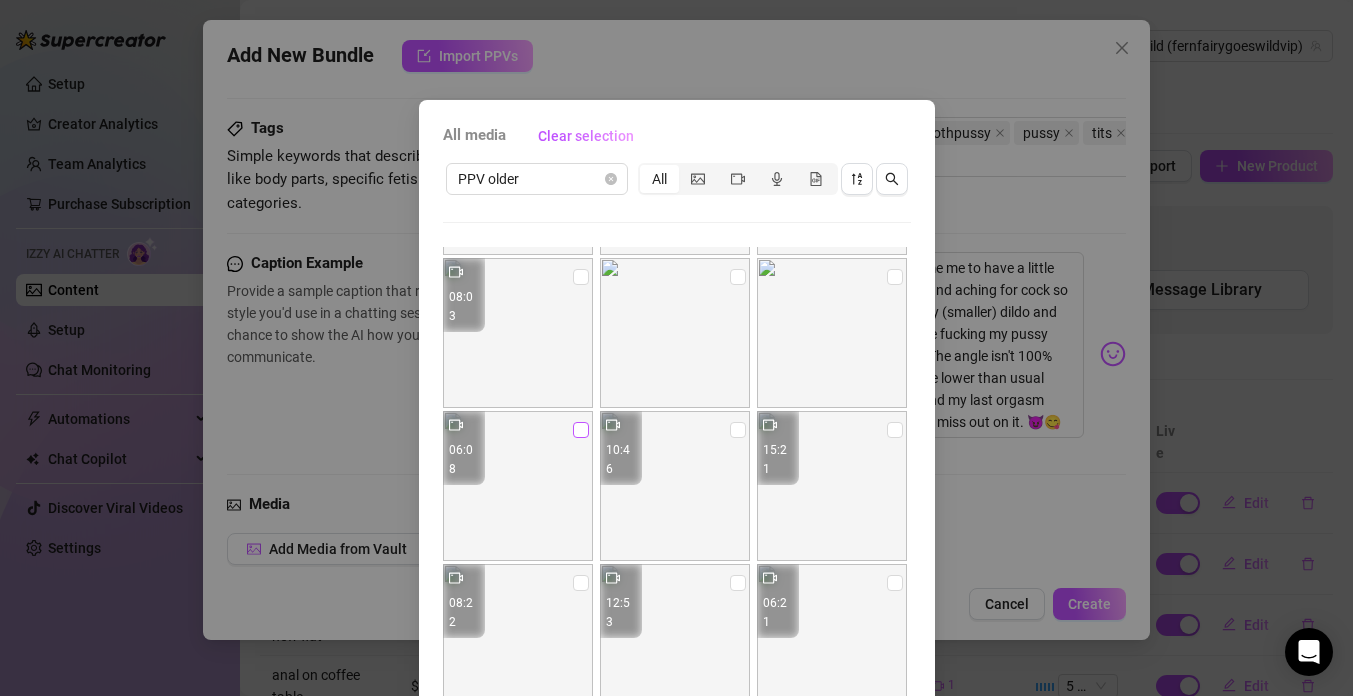 click at bounding box center [581, 430] 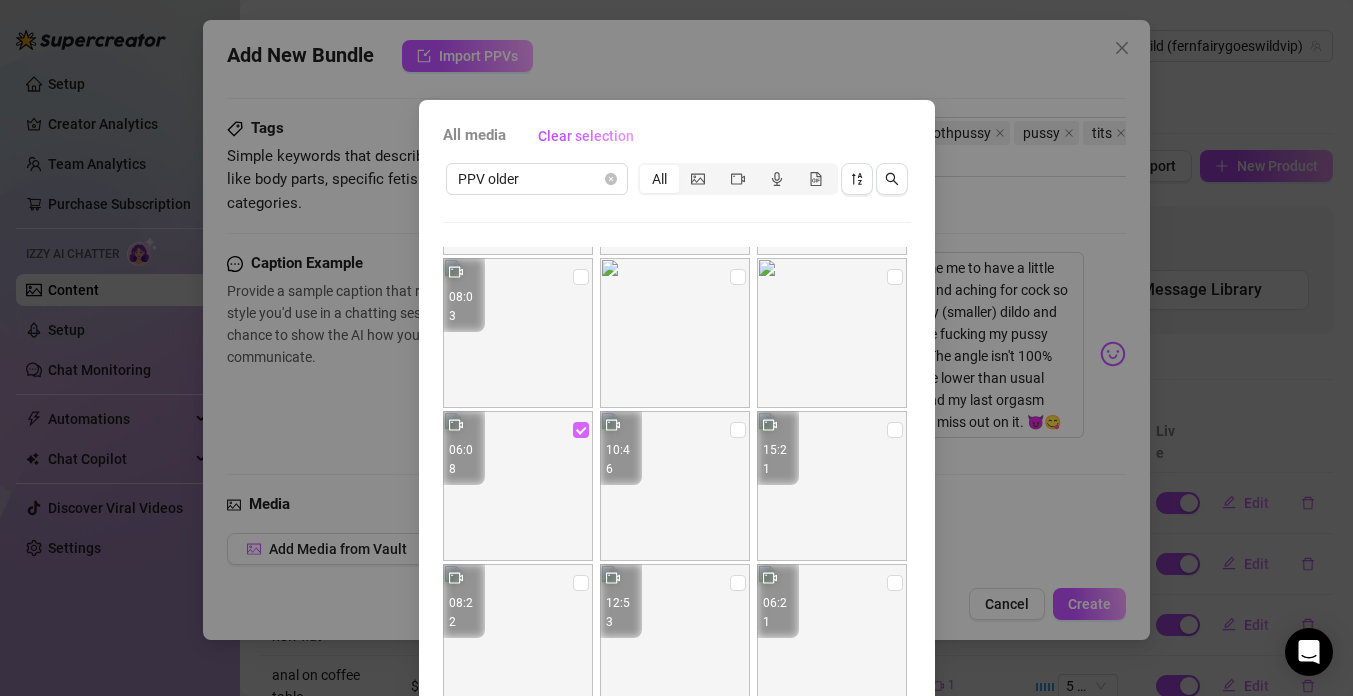 scroll, scrollTop: 139, scrollLeft: 0, axis: vertical 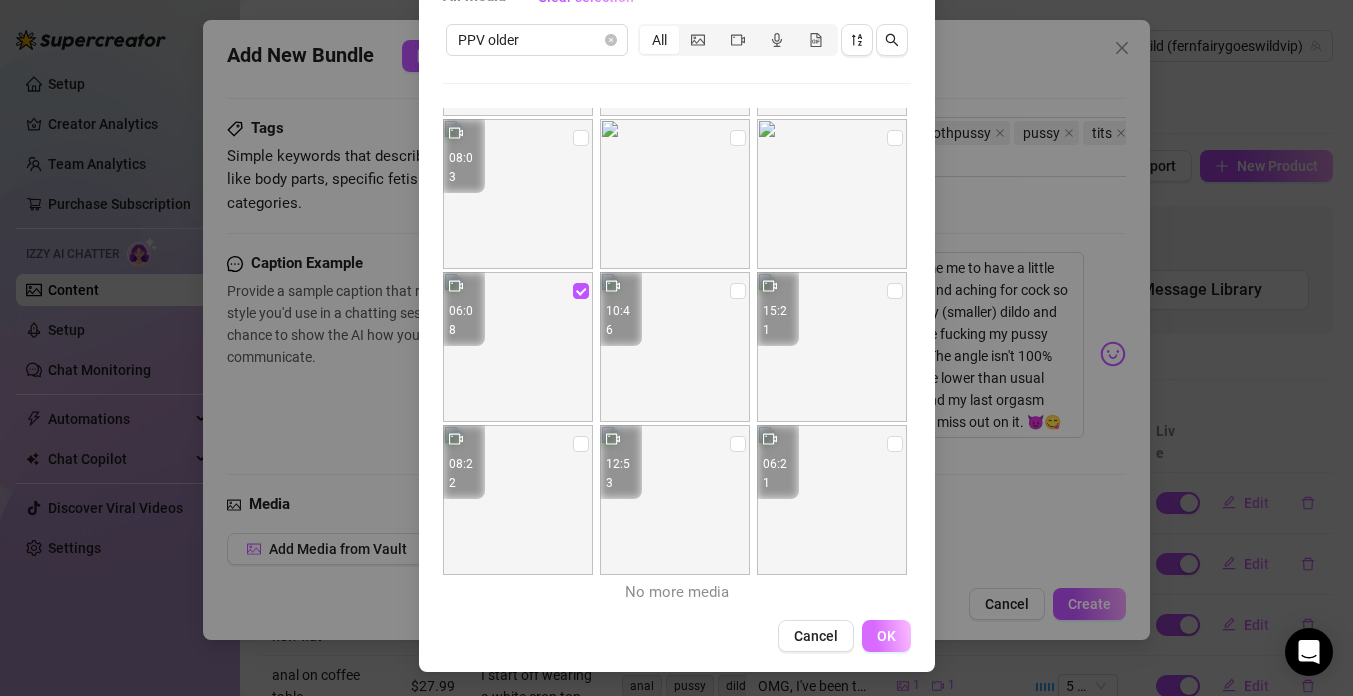 click on "OK" at bounding box center (886, 636) 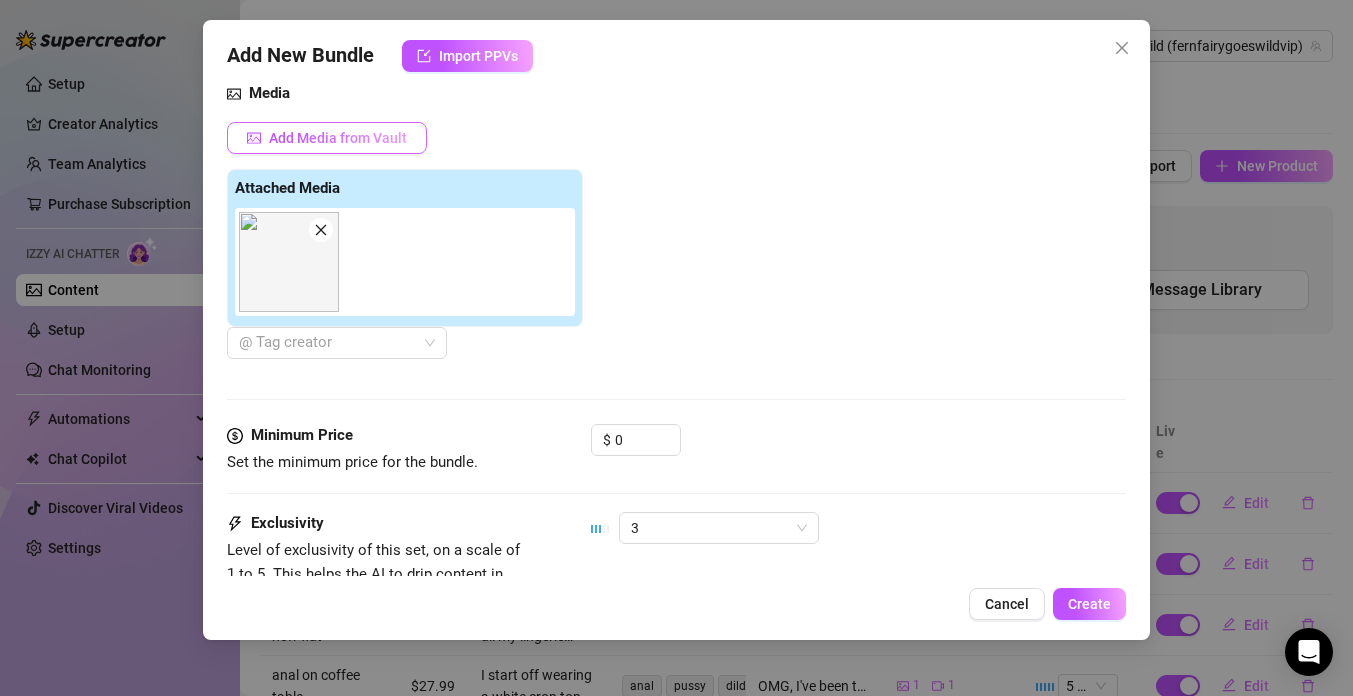 click on "Add Media from Vault" at bounding box center (338, 138) 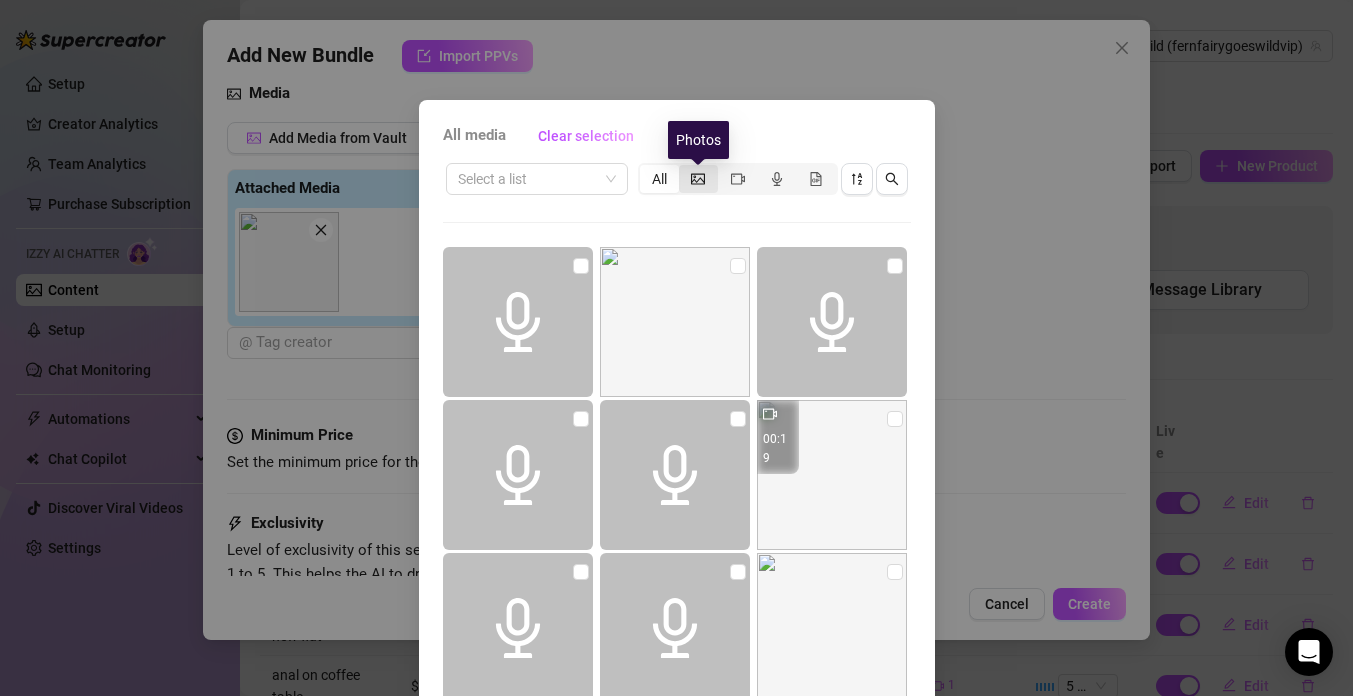 click 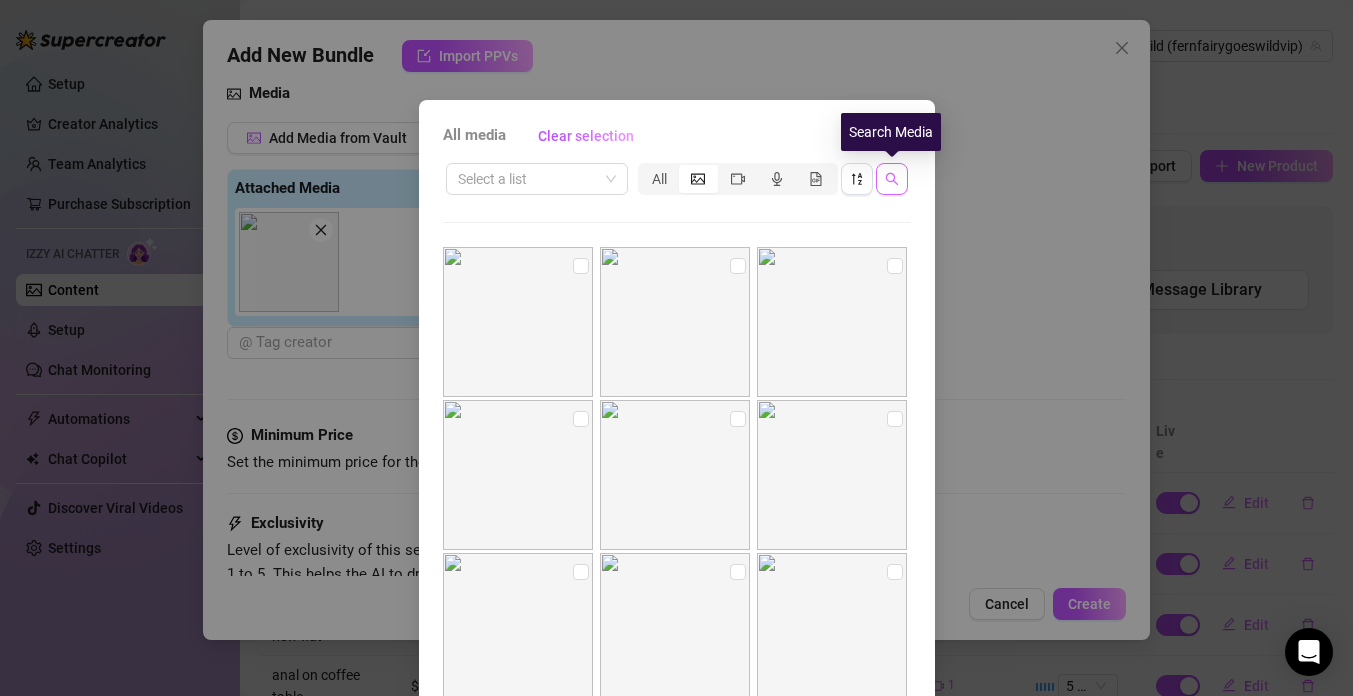 click 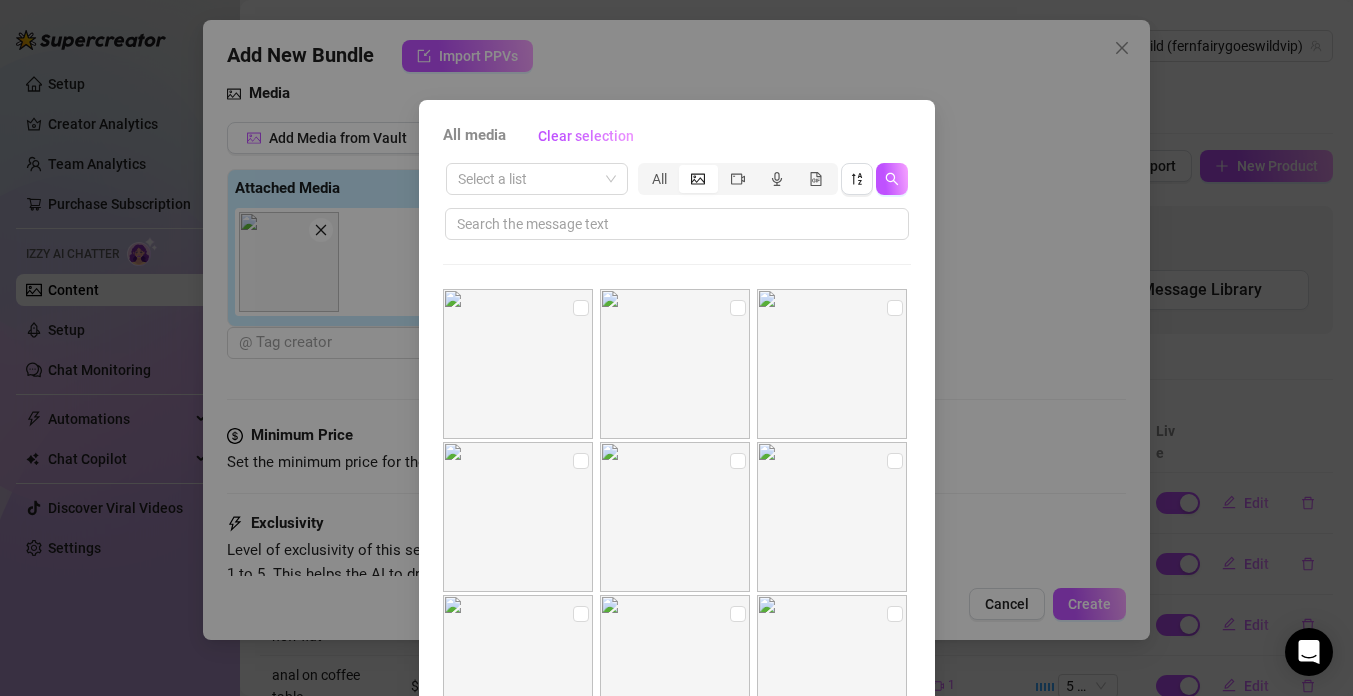 click on "Select a list All" at bounding box center (677, 474) 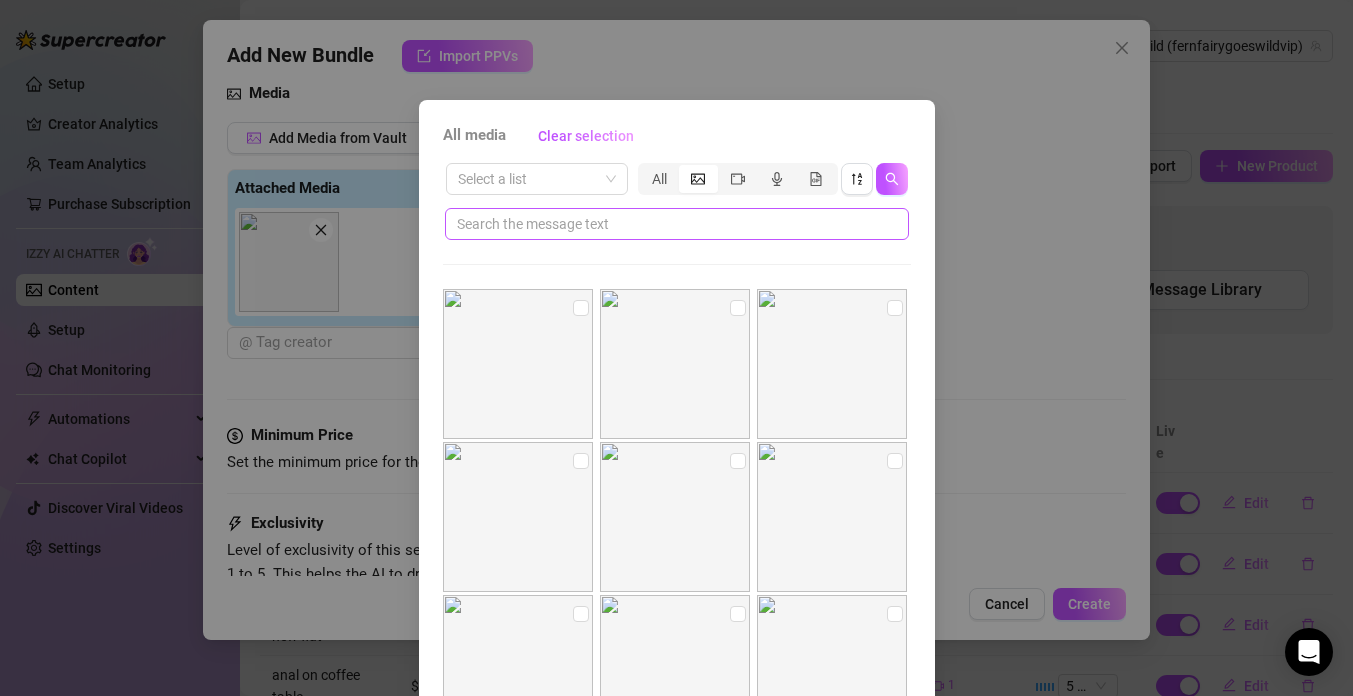click at bounding box center (677, 224) 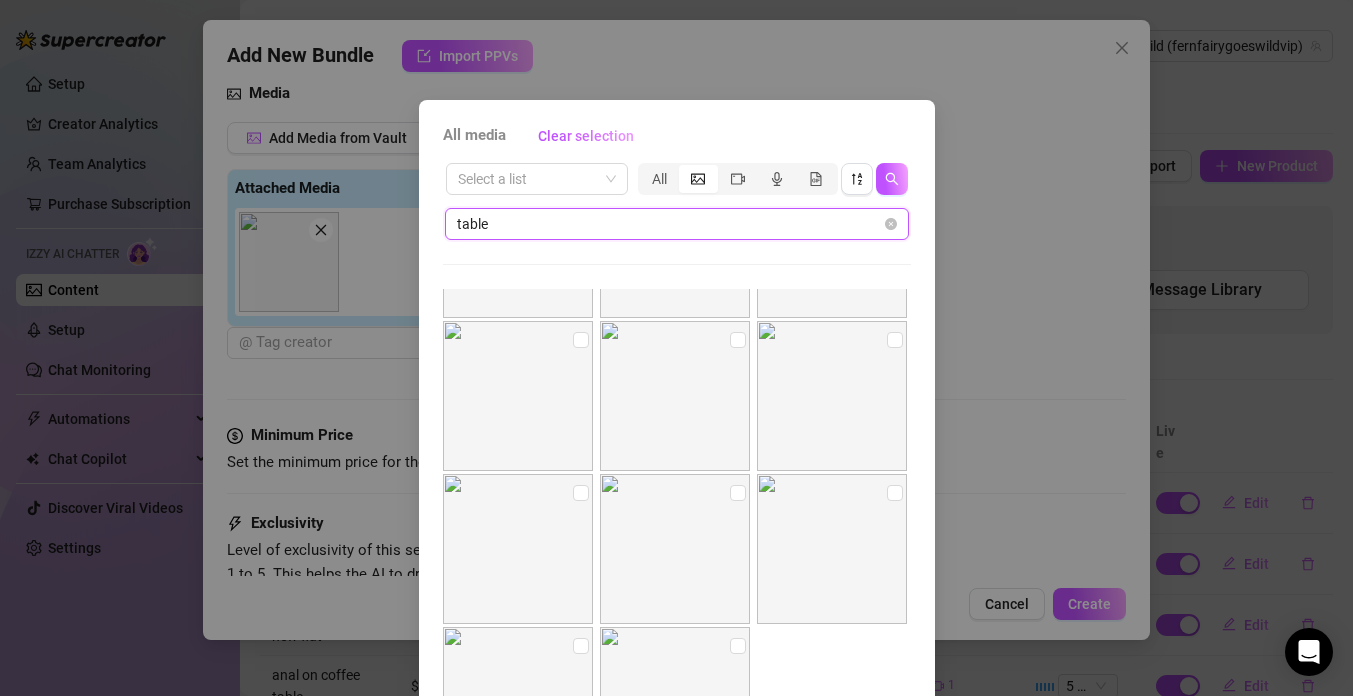 scroll, scrollTop: 601, scrollLeft: 0, axis: vertical 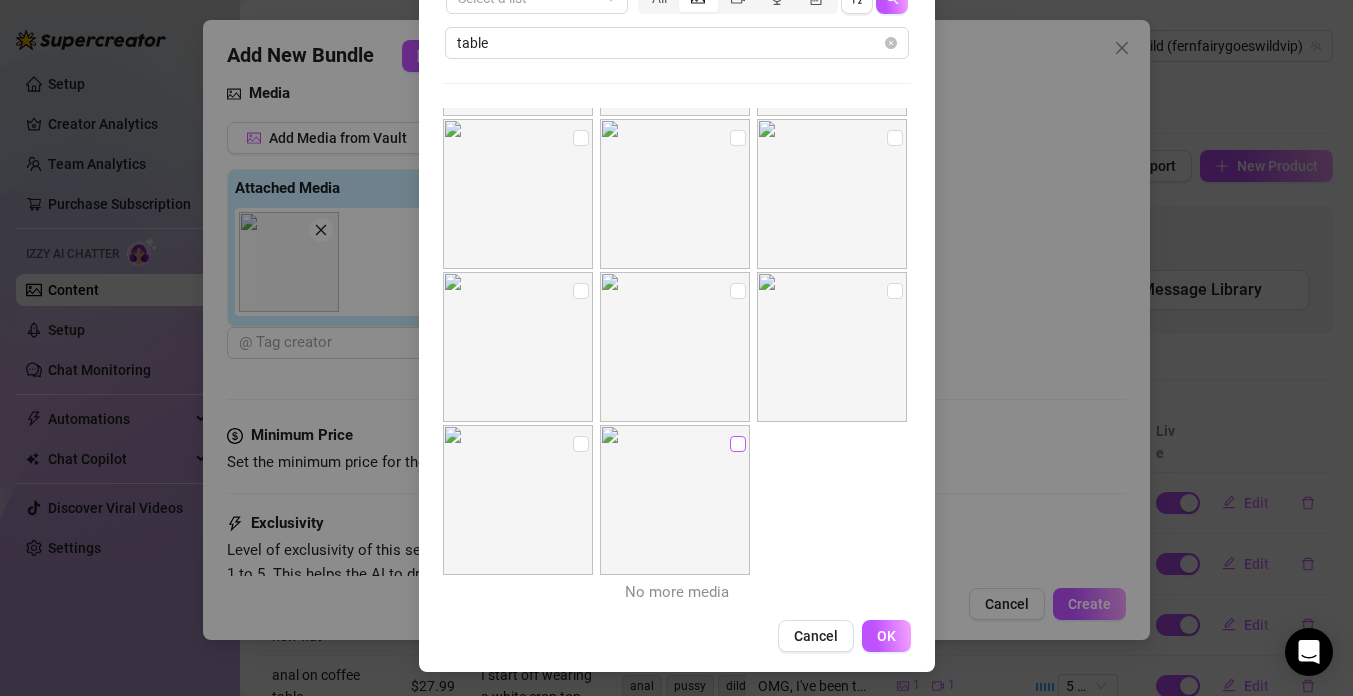 click at bounding box center (738, 444) 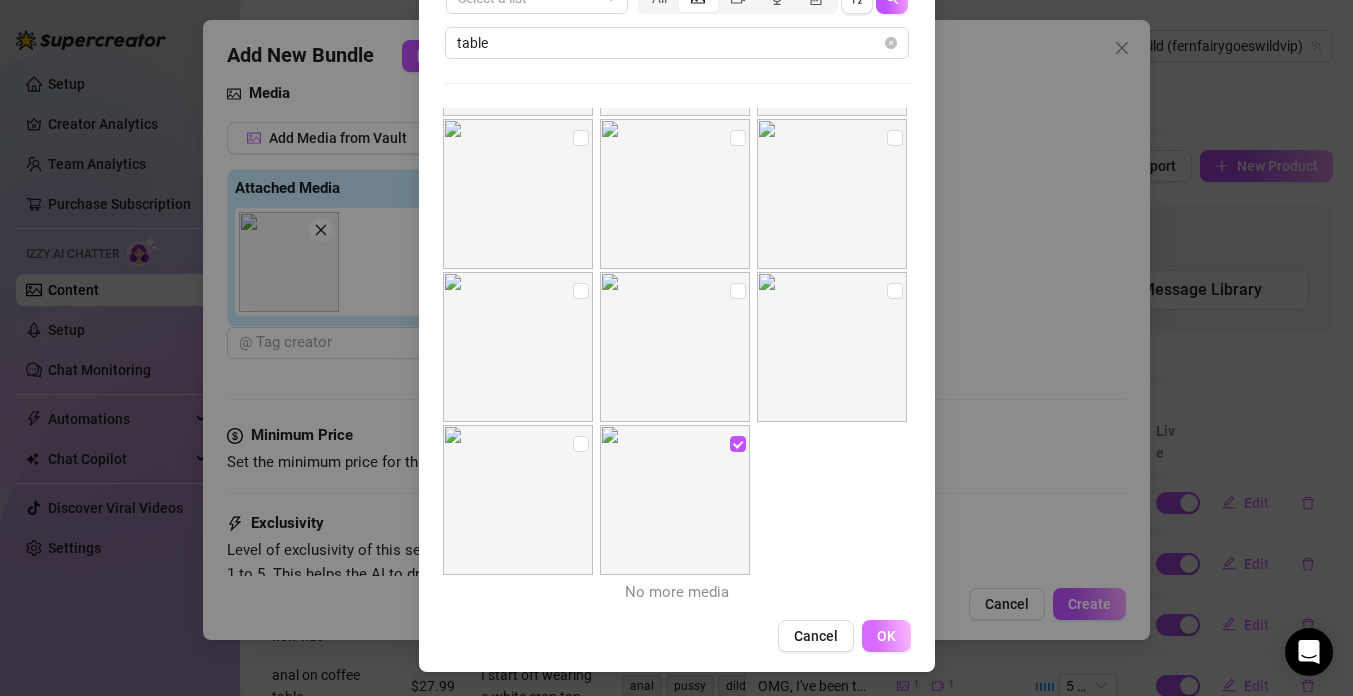click on "OK" at bounding box center [886, 636] 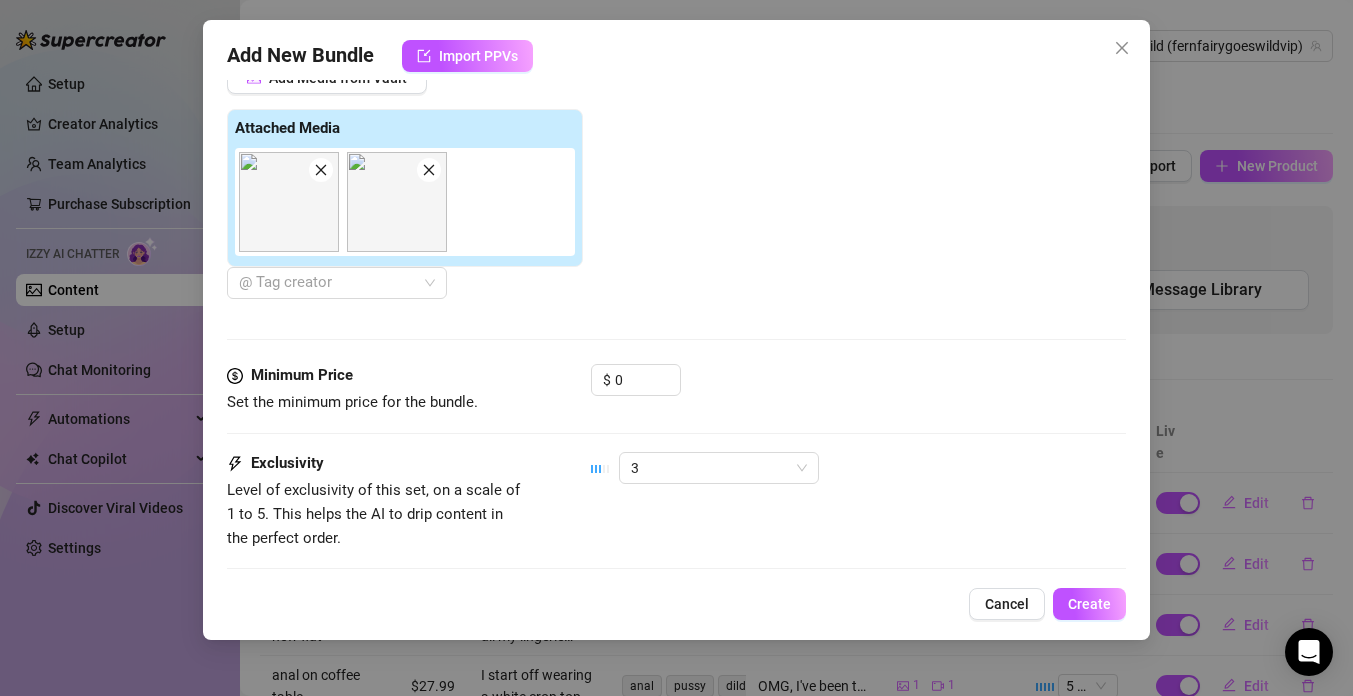 scroll, scrollTop: 893, scrollLeft: 0, axis: vertical 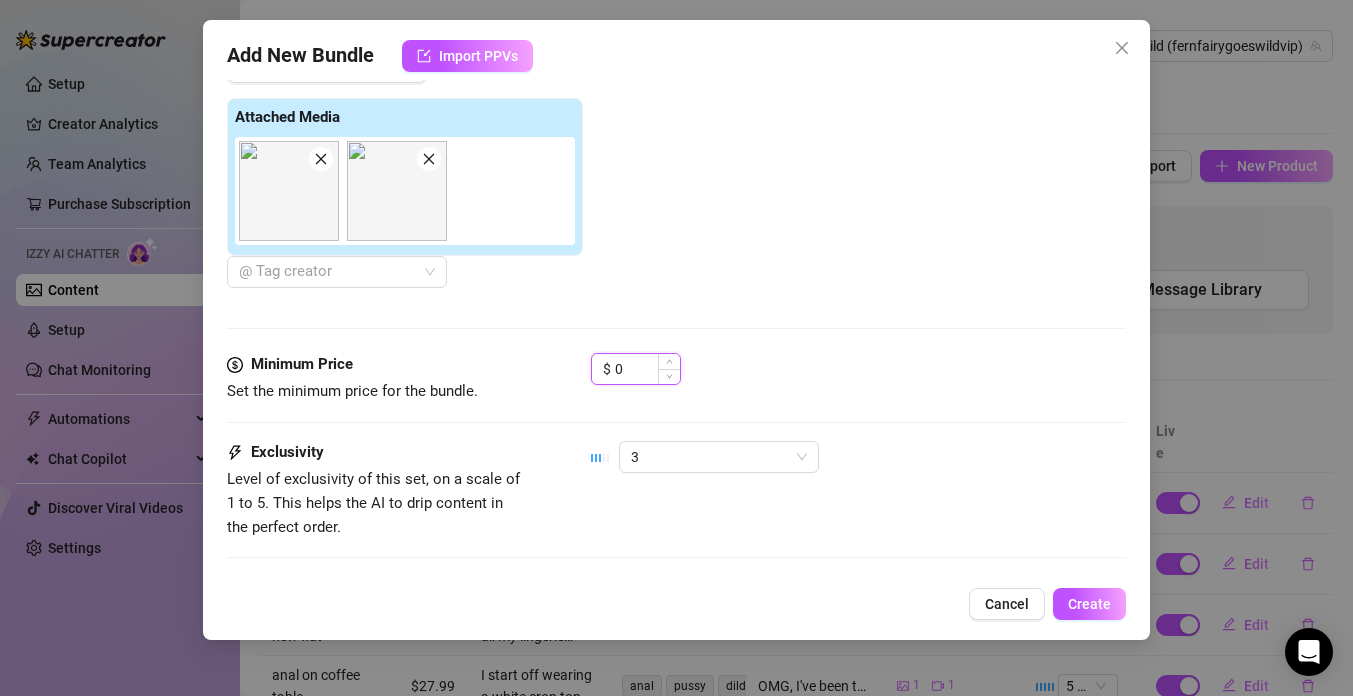 click on "0" at bounding box center (647, 369) 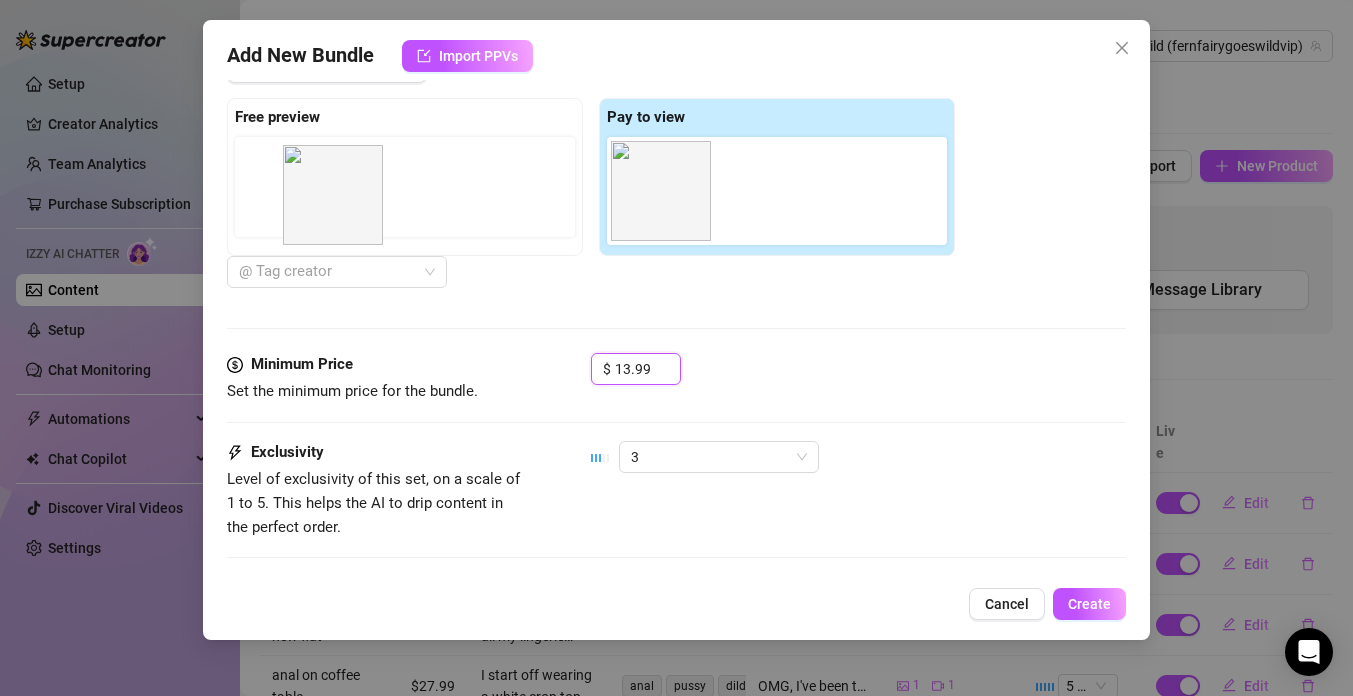 drag, startPoint x: 802, startPoint y: 200, endPoint x: 358, endPoint y: 205, distance: 444.02814 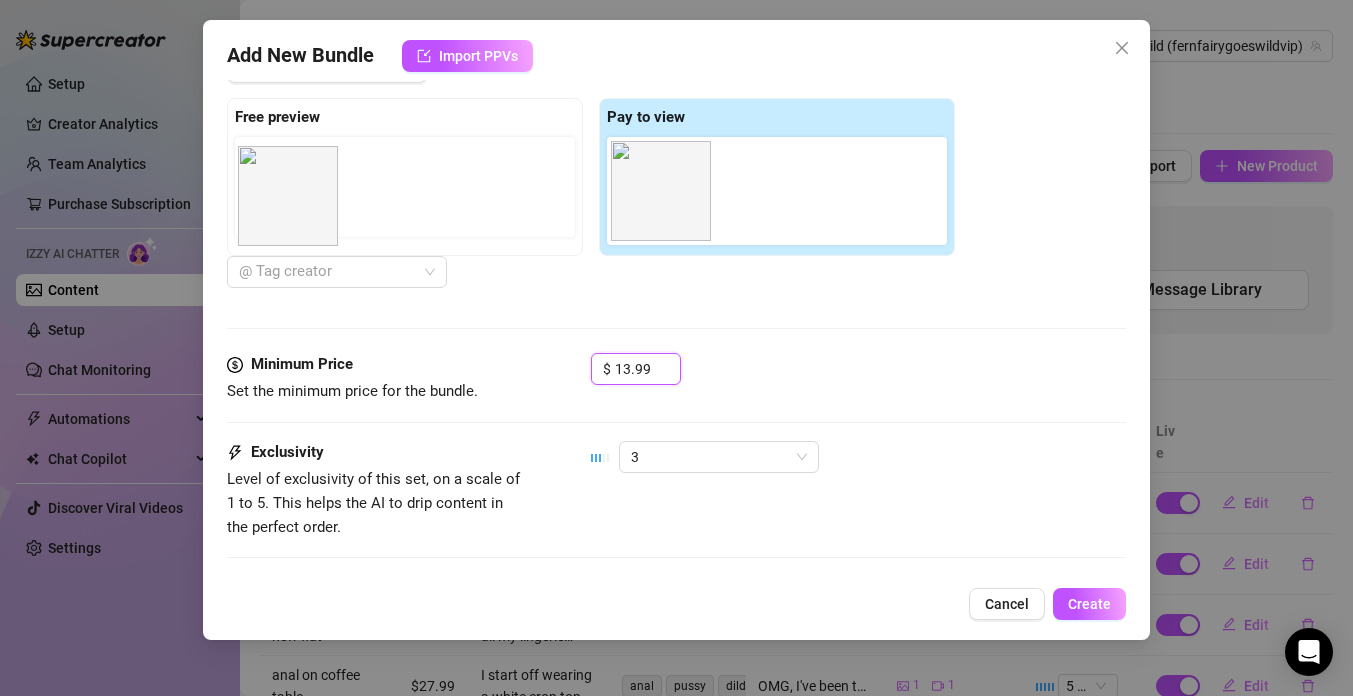 drag, startPoint x: 754, startPoint y: 194, endPoint x: 266, endPoint y: 199, distance: 488.0256 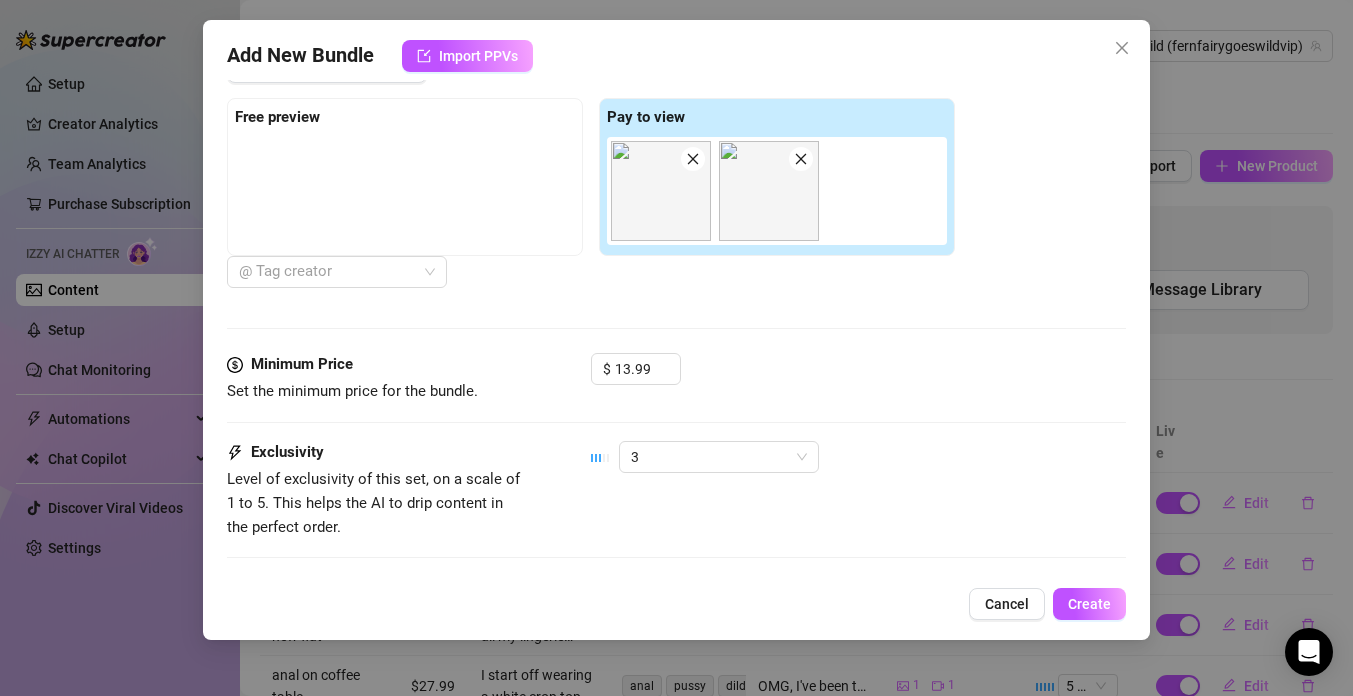 click on "3" at bounding box center (858, 457) 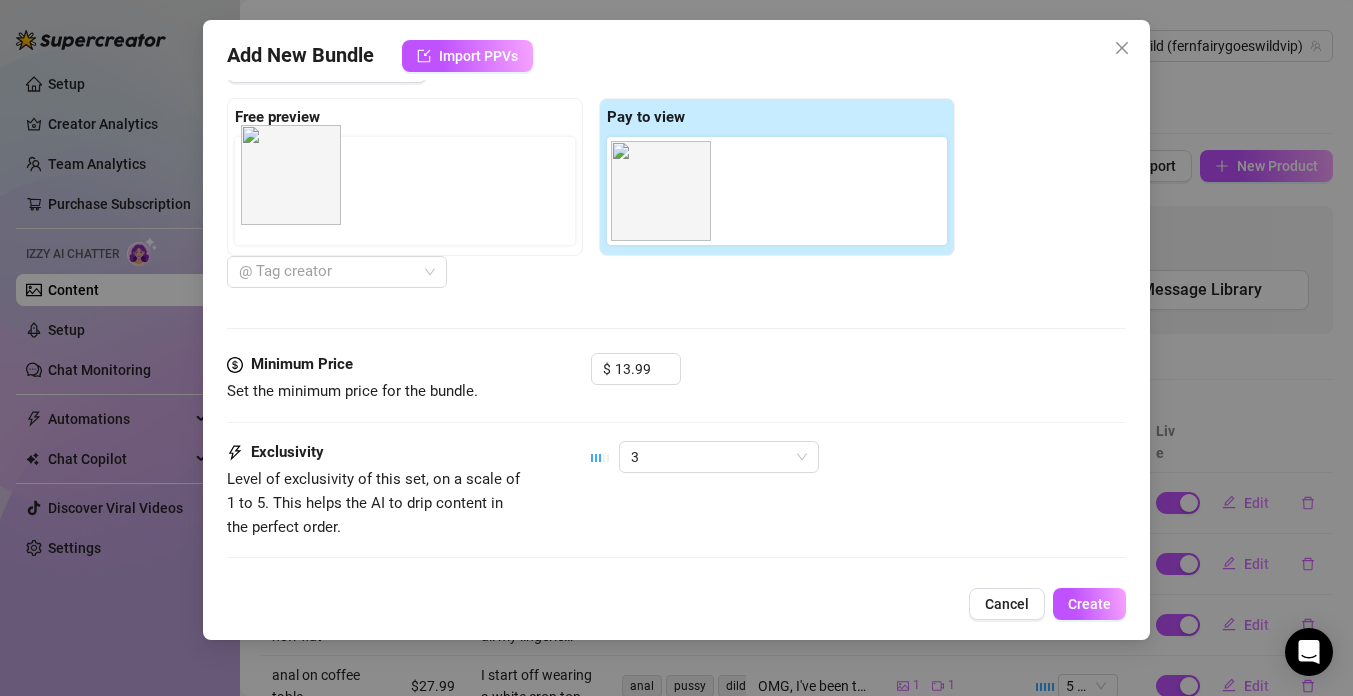 drag, startPoint x: 752, startPoint y: 201, endPoint x: 263, endPoint y: 185, distance: 489.2617 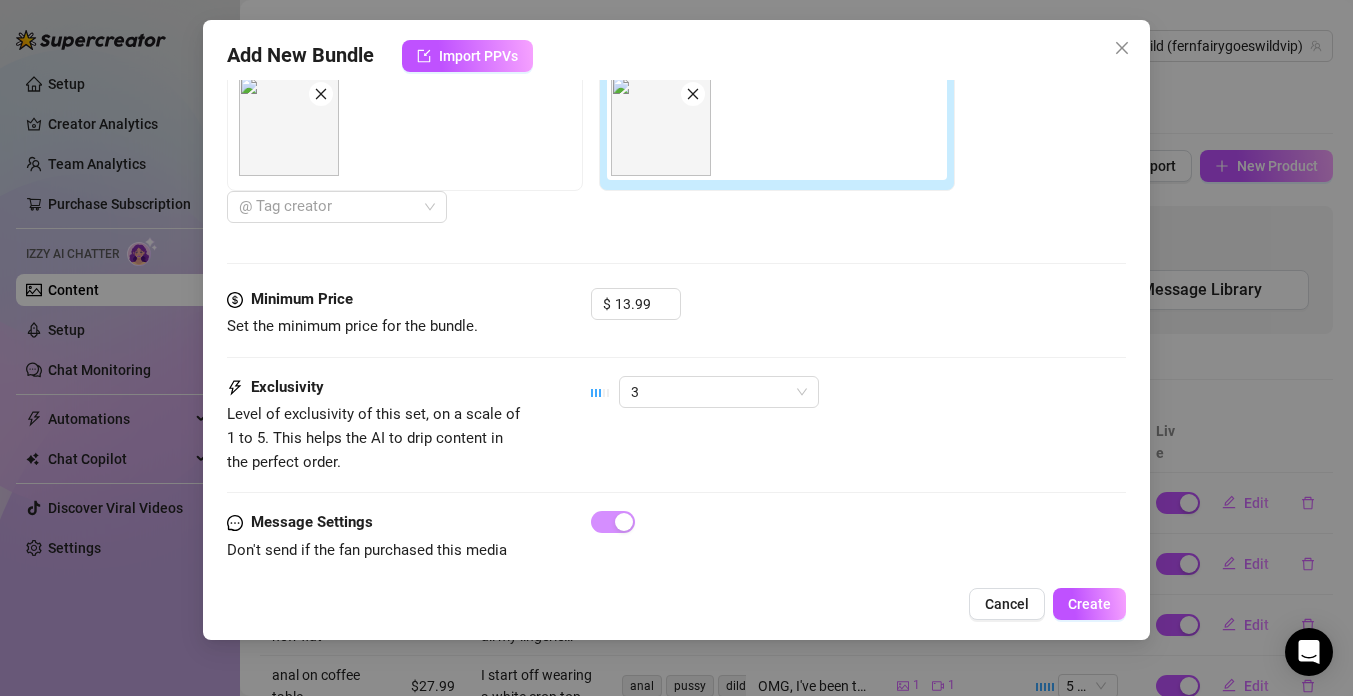 scroll, scrollTop: 981, scrollLeft: 0, axis: vertical 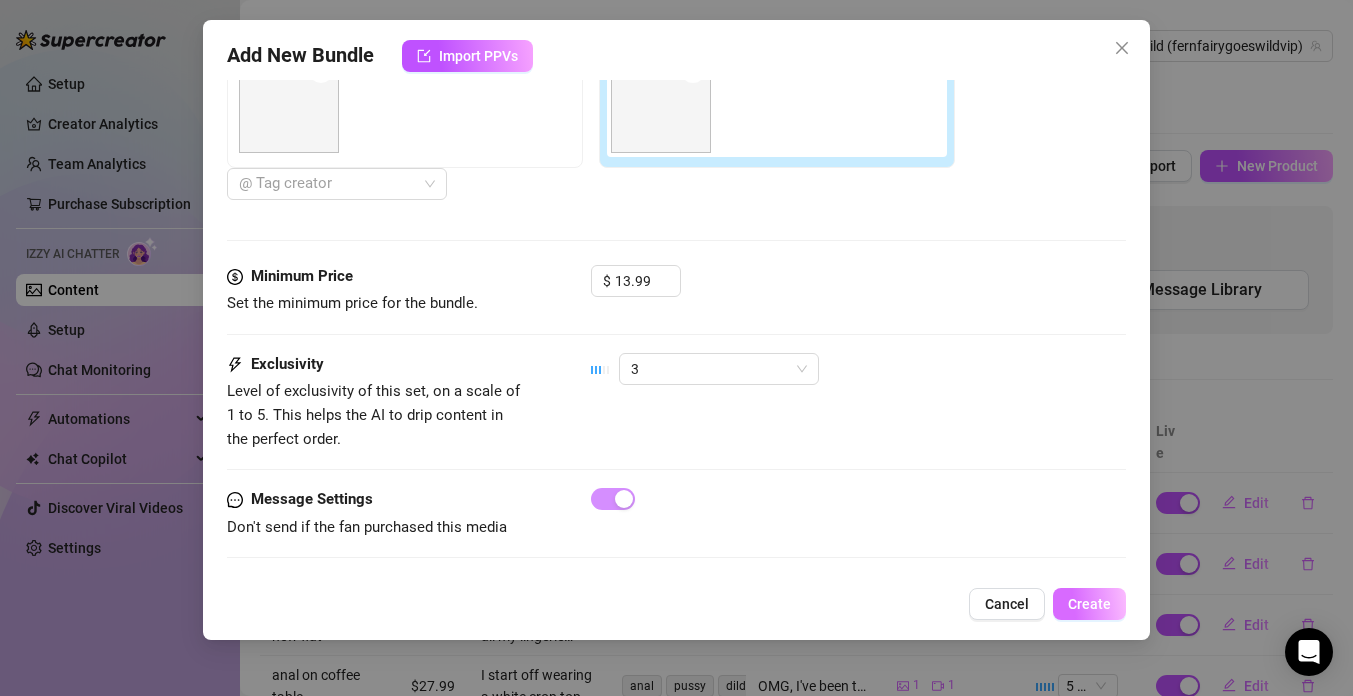 click on "Create" at bounding box center [1089, 604] 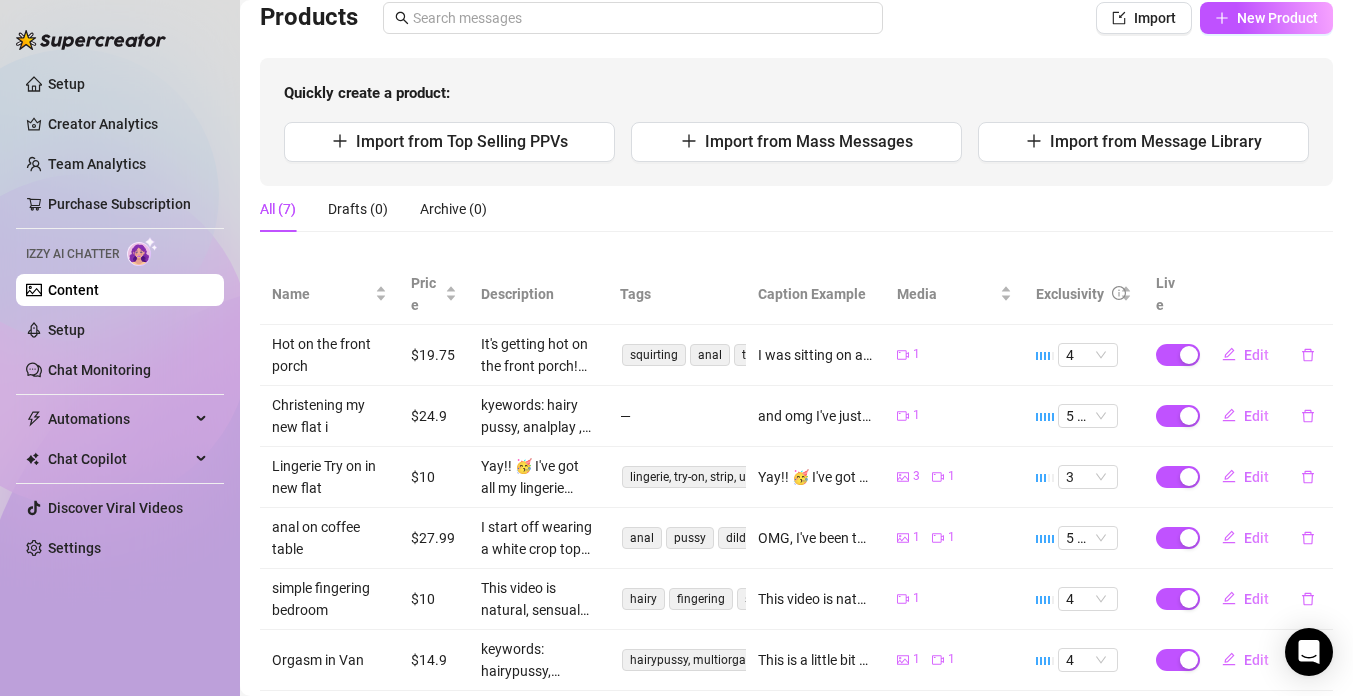 scroll, scrollTop: 263, scrollLeft: 0, axis: vertical 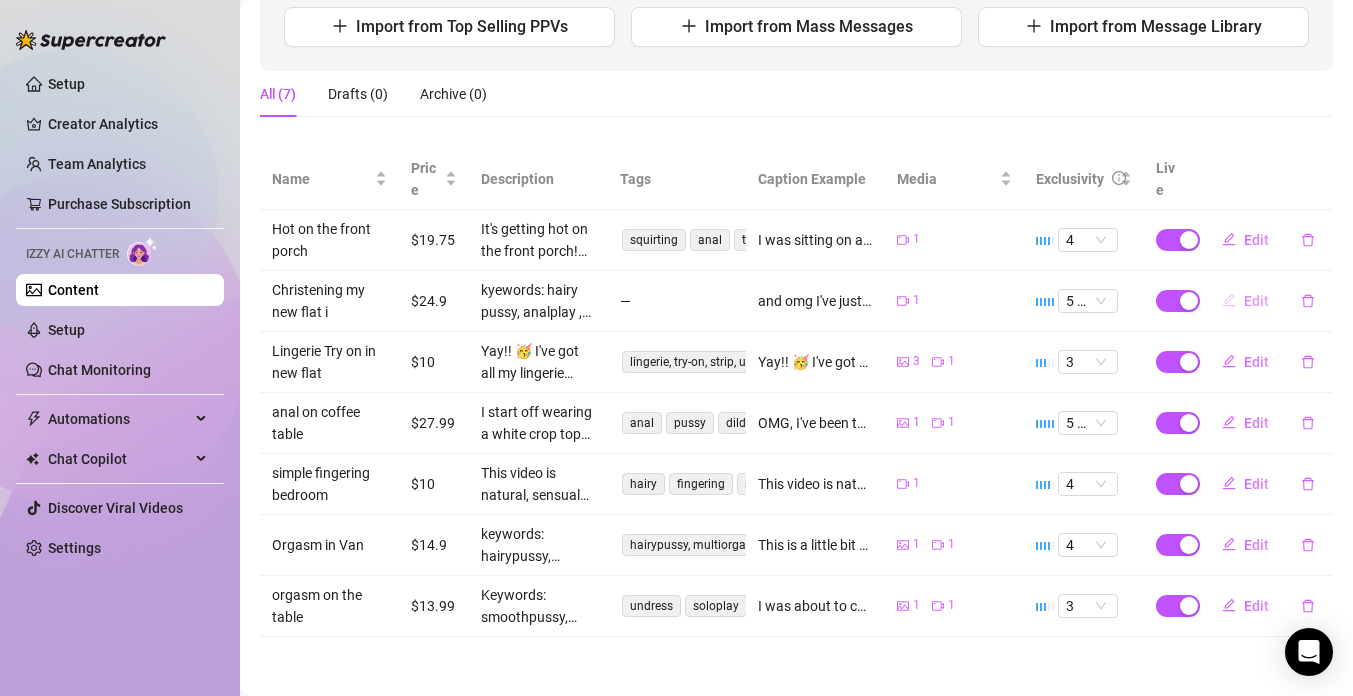 click on "Edit" at bounding box center [1256, 301] 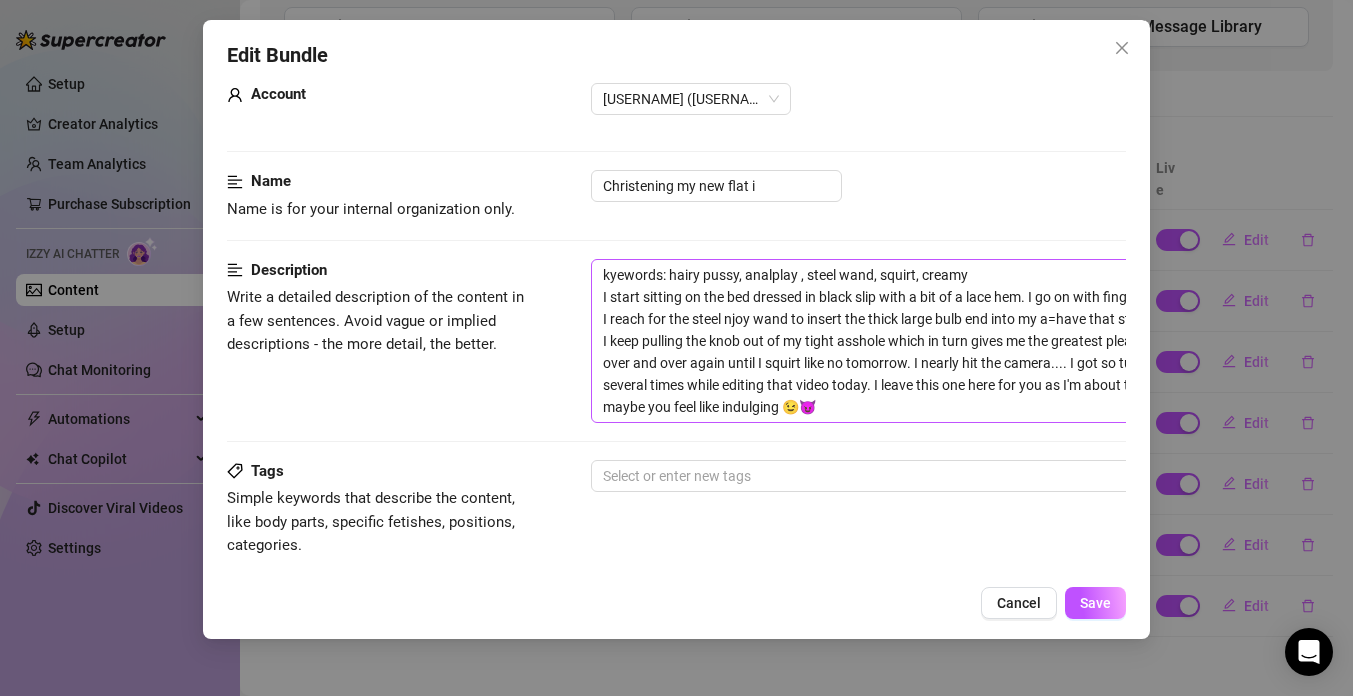 scroll, scrollTop: 53, scrollLeft: 0, axis: vertical 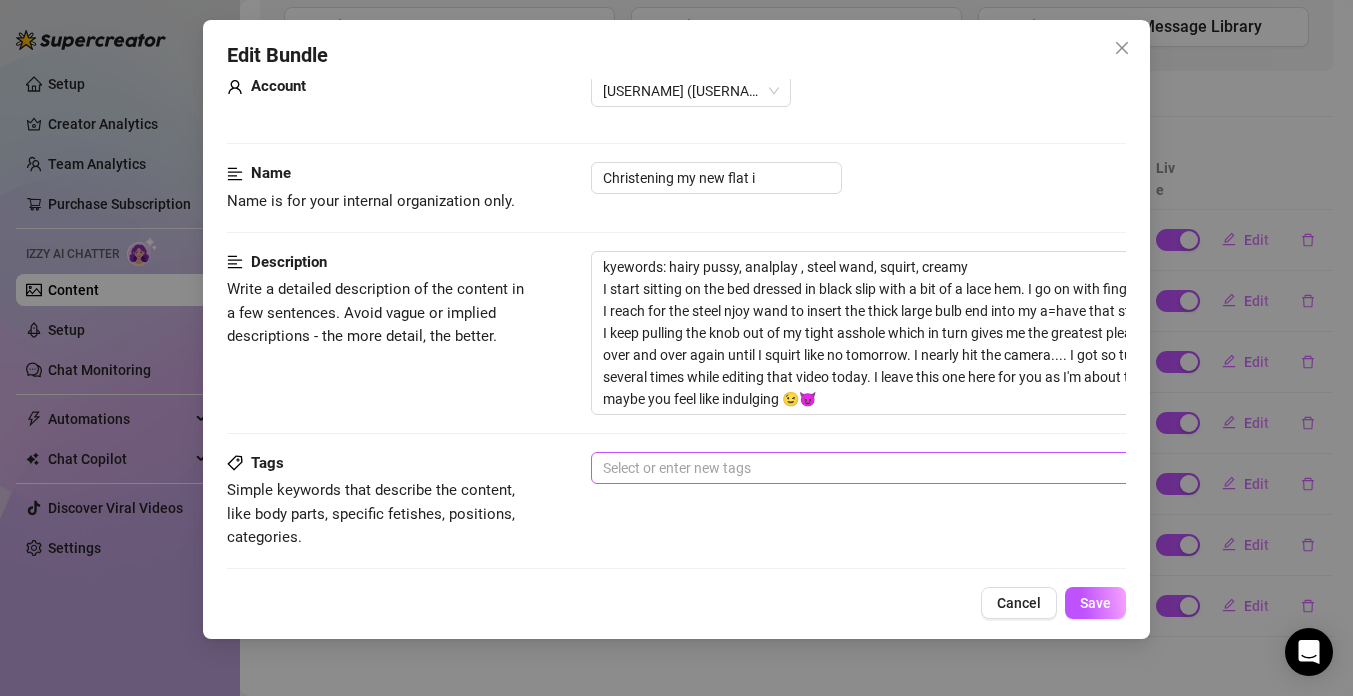 click at bounding box center (930, 468) 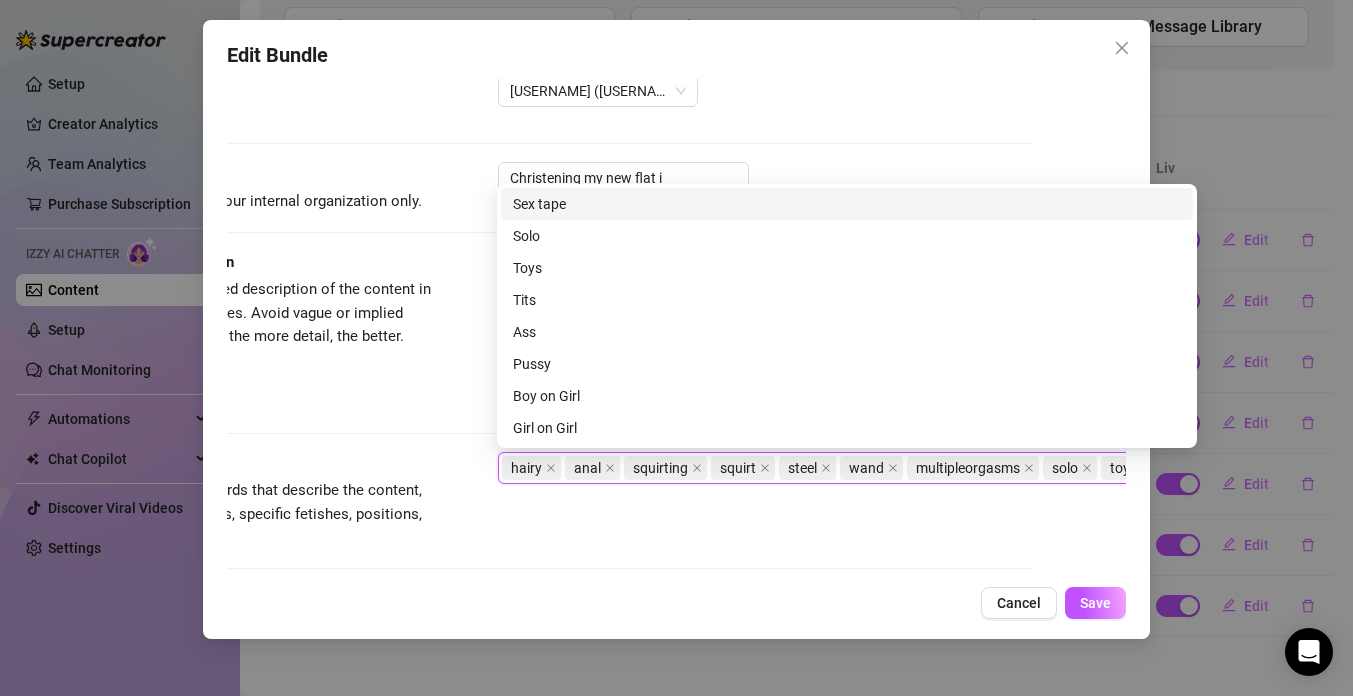 scroll, scrollTop: 53, scrollLeft: 136, axis: both 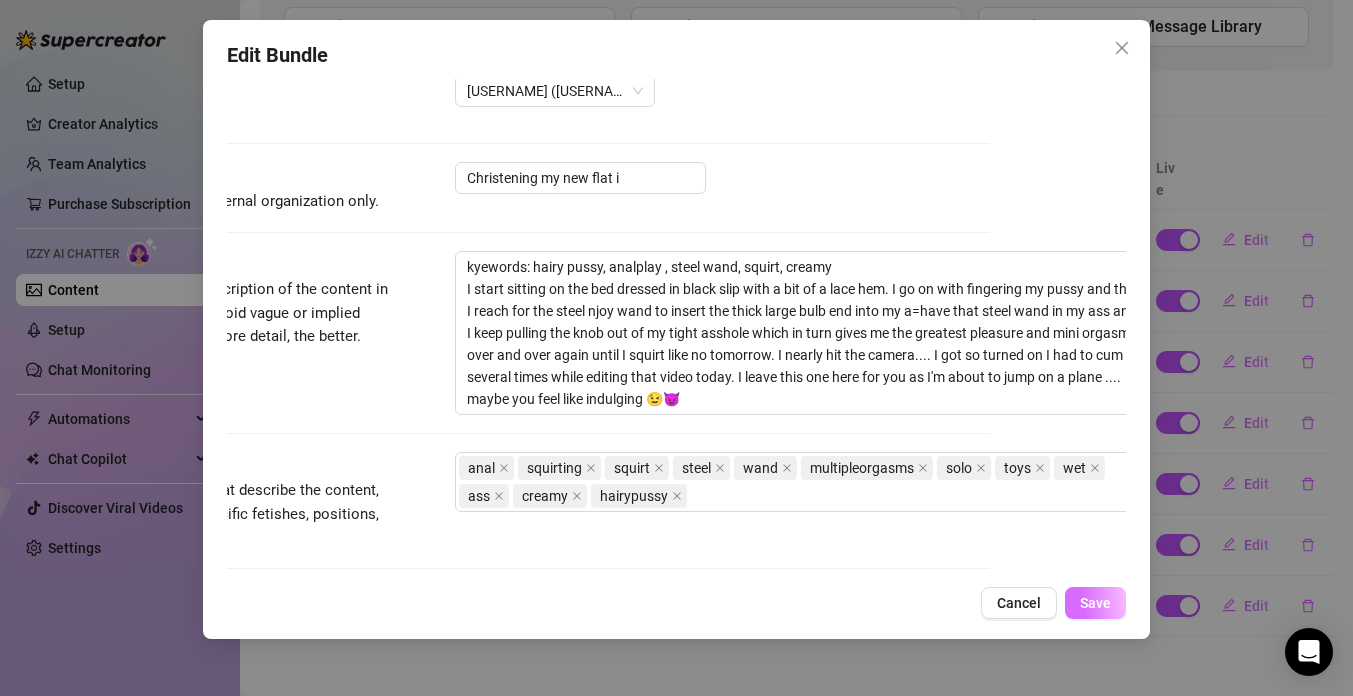 click on "Save" at bounding box center (1095, 603) 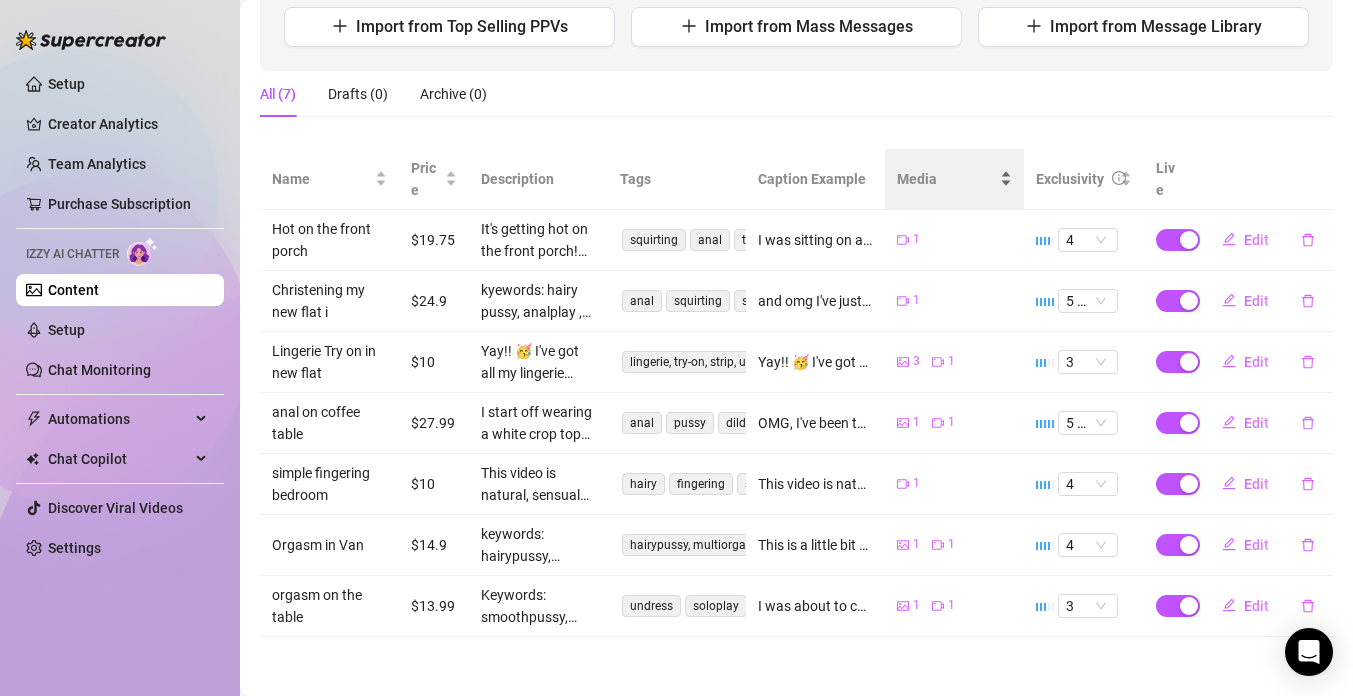scroll, scrollTop: 0, scrollLeft: 0, axis: both 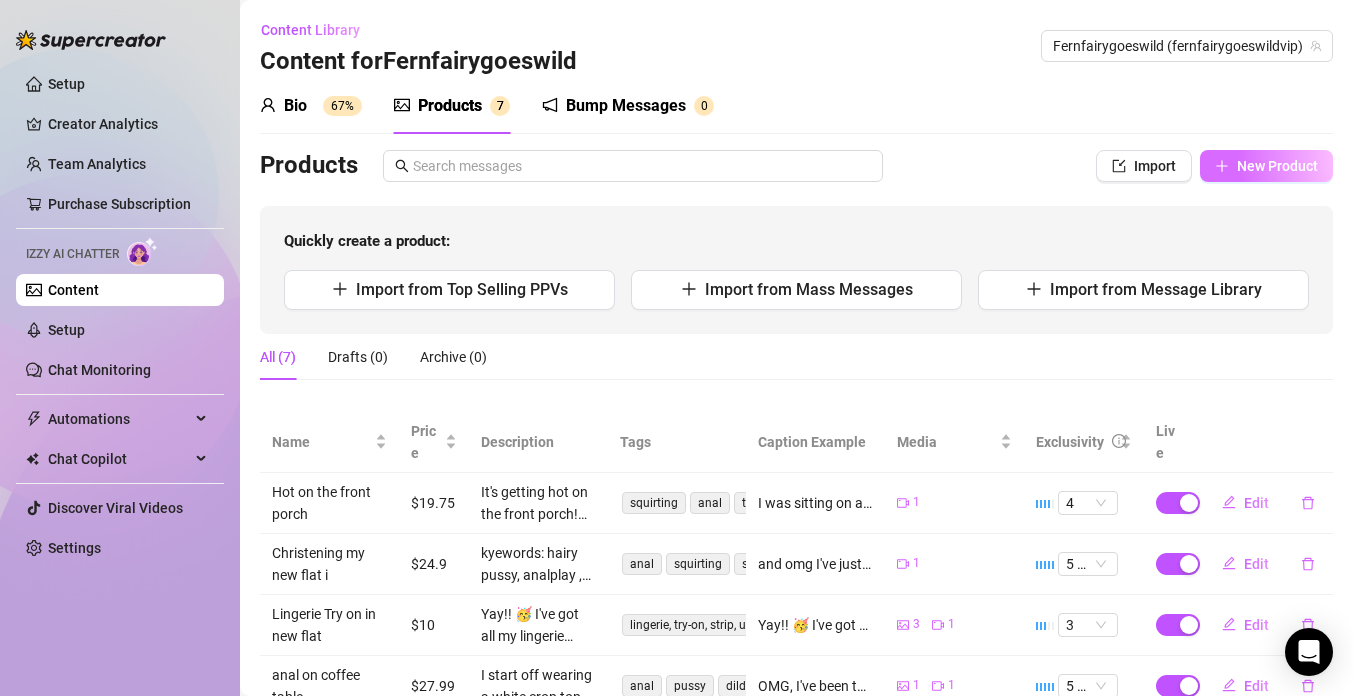 click on "New Product" at bounding box center [1277, 166] 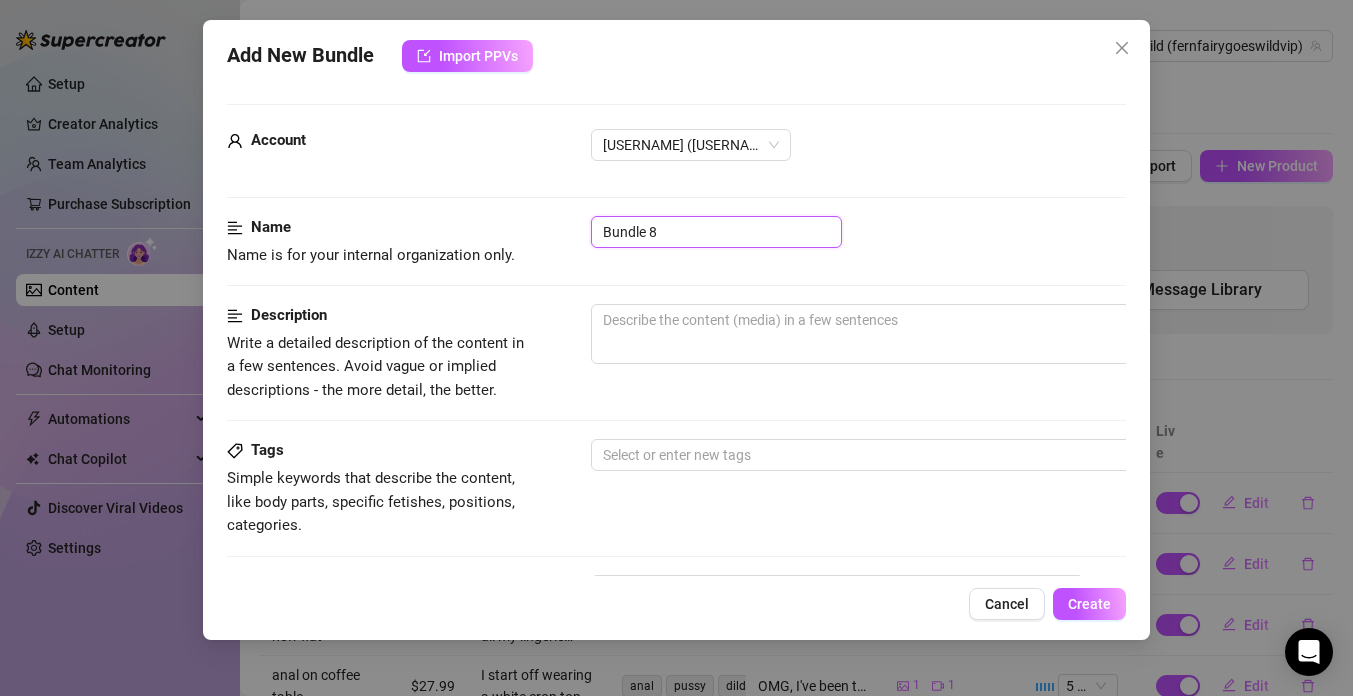 drag, startPoint x: 682, startPoint y: 233, endPoint x: 539, endPoint y: 237, distance: 143.05594 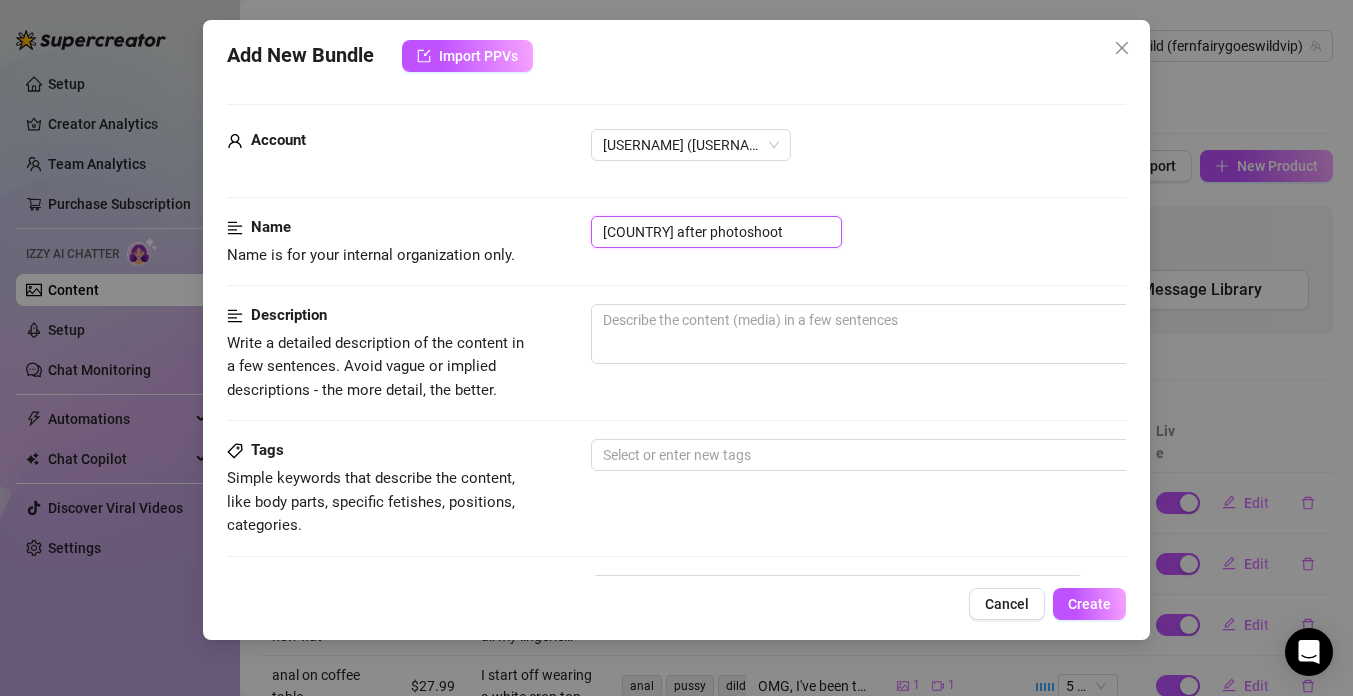 drag, startPoint x: 776, startPoint y: 228, endPoint x: 565, endPoint y: 219, distance: 211.19185 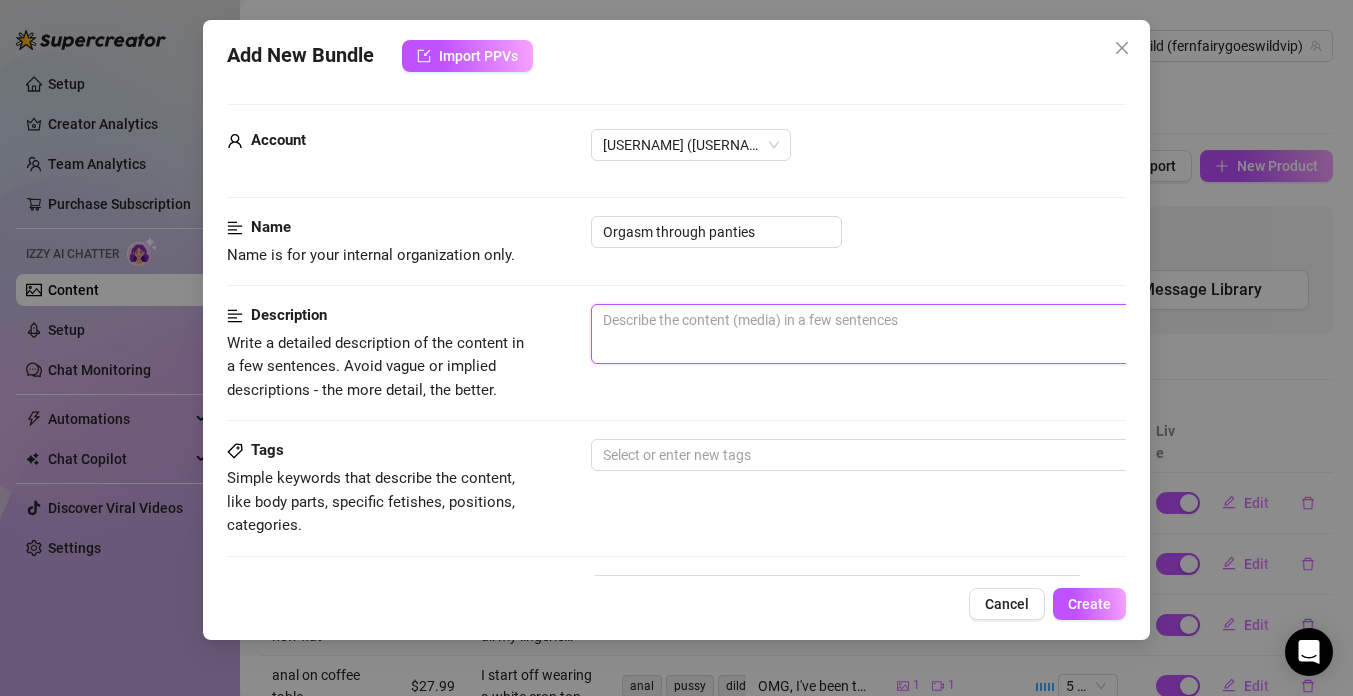 paste on "I have neither had a shave nor an orgasm for a while and I was totally in the self pleasure zone after a full morning doing a photoshoot. I couldn’t even wait to take off my clothes for the first orgasm so I started with cumin in my panties before I actually took the time to get naked and continue summing and fucking myself with the glass wand and my fingers for a bit in the end. Join me on this intense adventure with body shaking orgasms and a very wet pussy.
Keywords: panties, multiple orgasms, hairy, wet pussy, fingering" 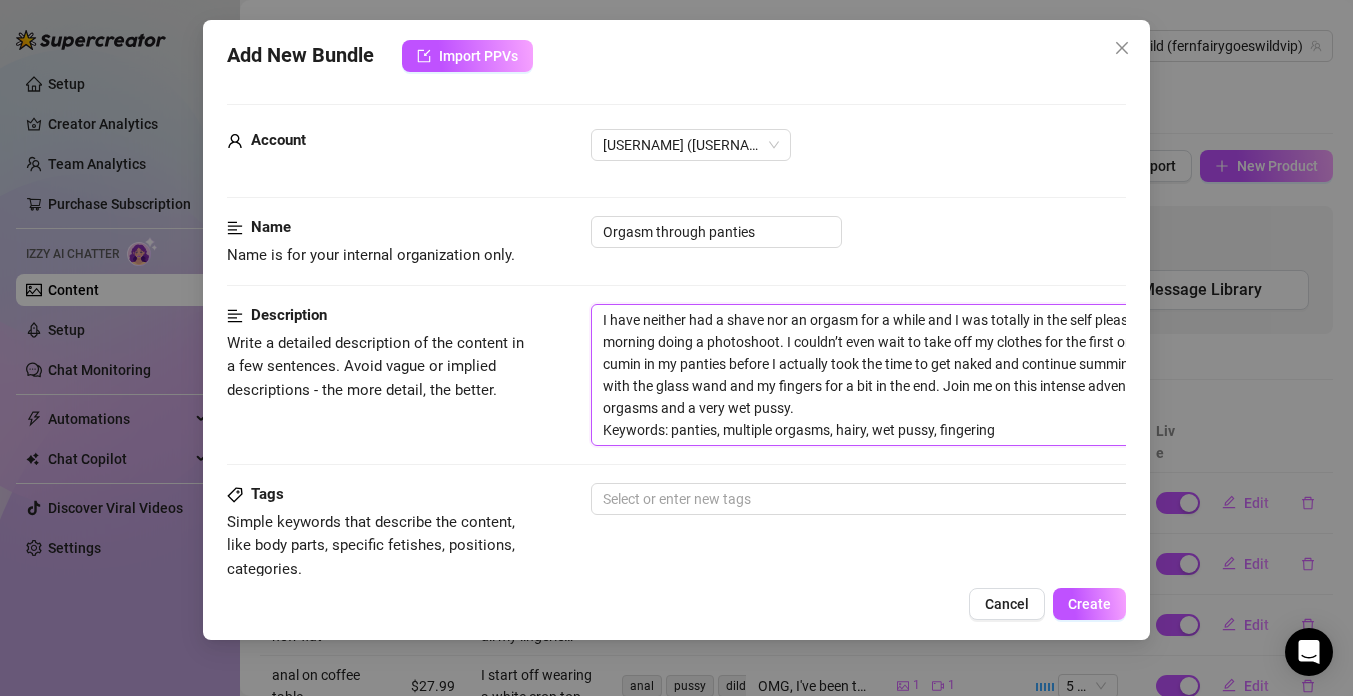 scroll, scrollTop: 0, scrollLeft: 0, axis: both 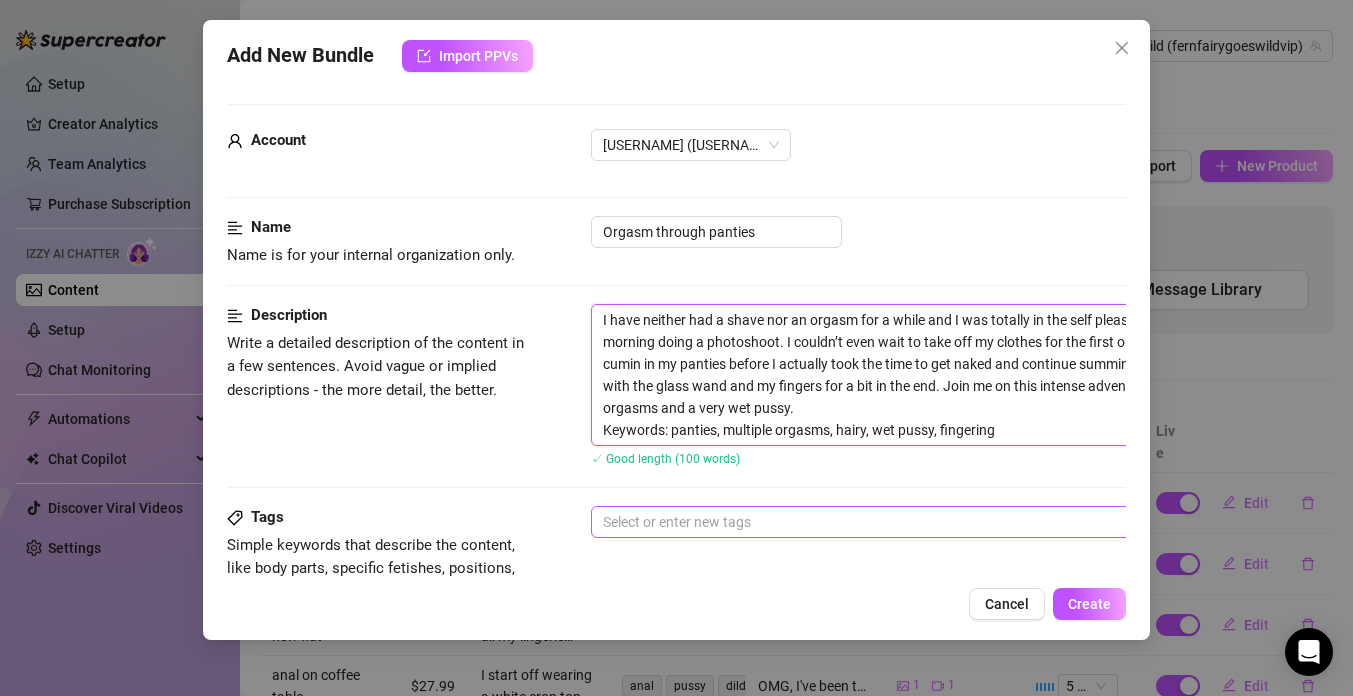 click at bounding box center [930, 522] 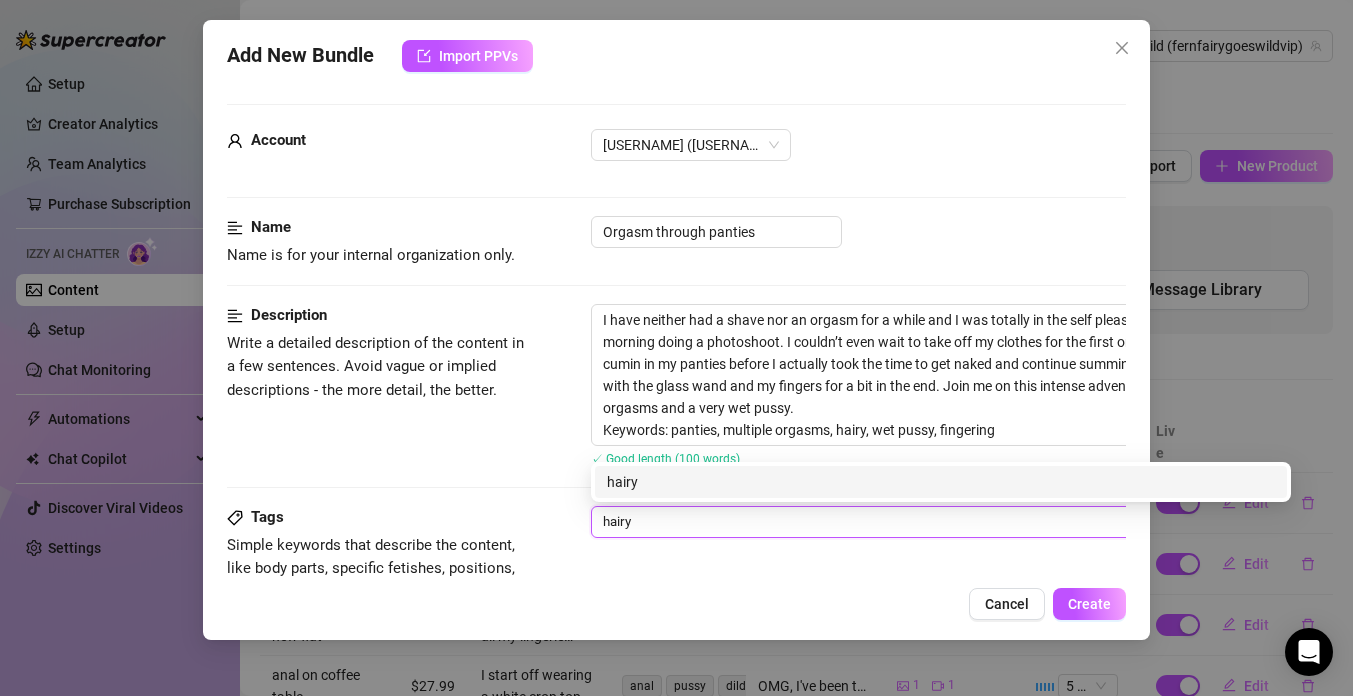 click on "hairy" at bounding box center (941, 482) 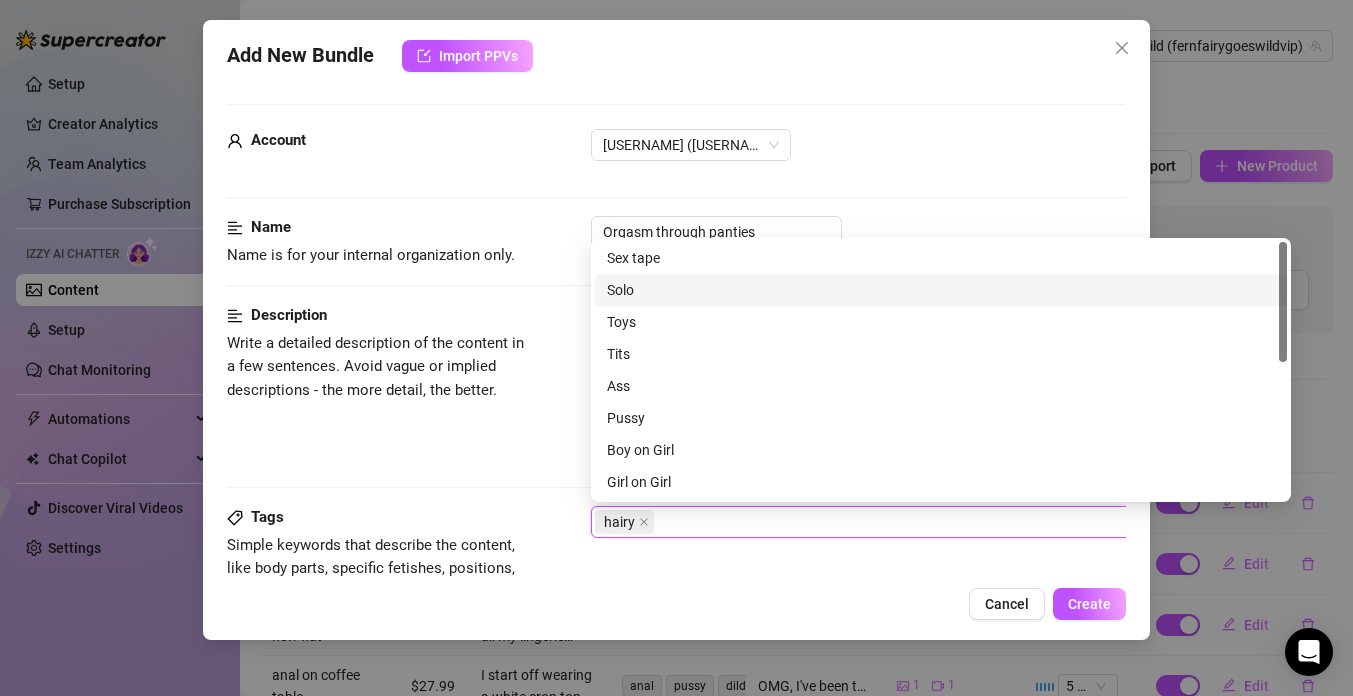 click on "Solo" at bounding box center [941, 290] 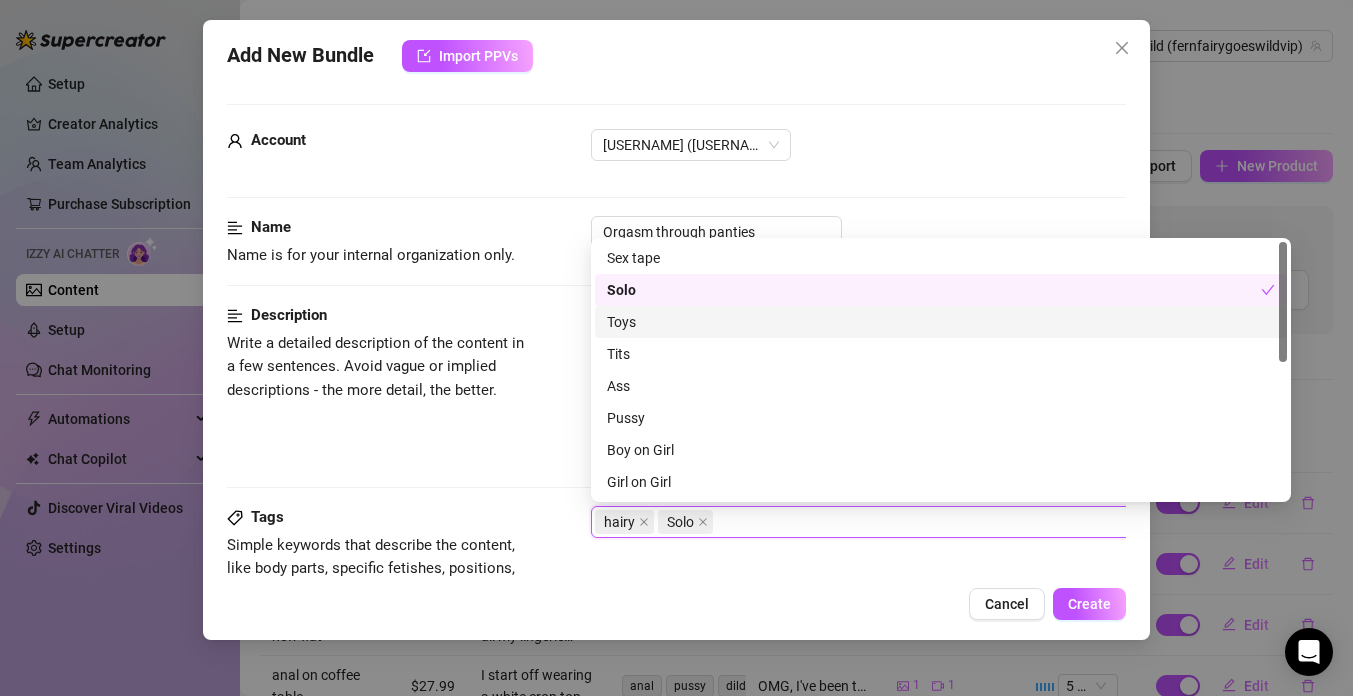 click on "Toys" at bounding box center (941, 322) 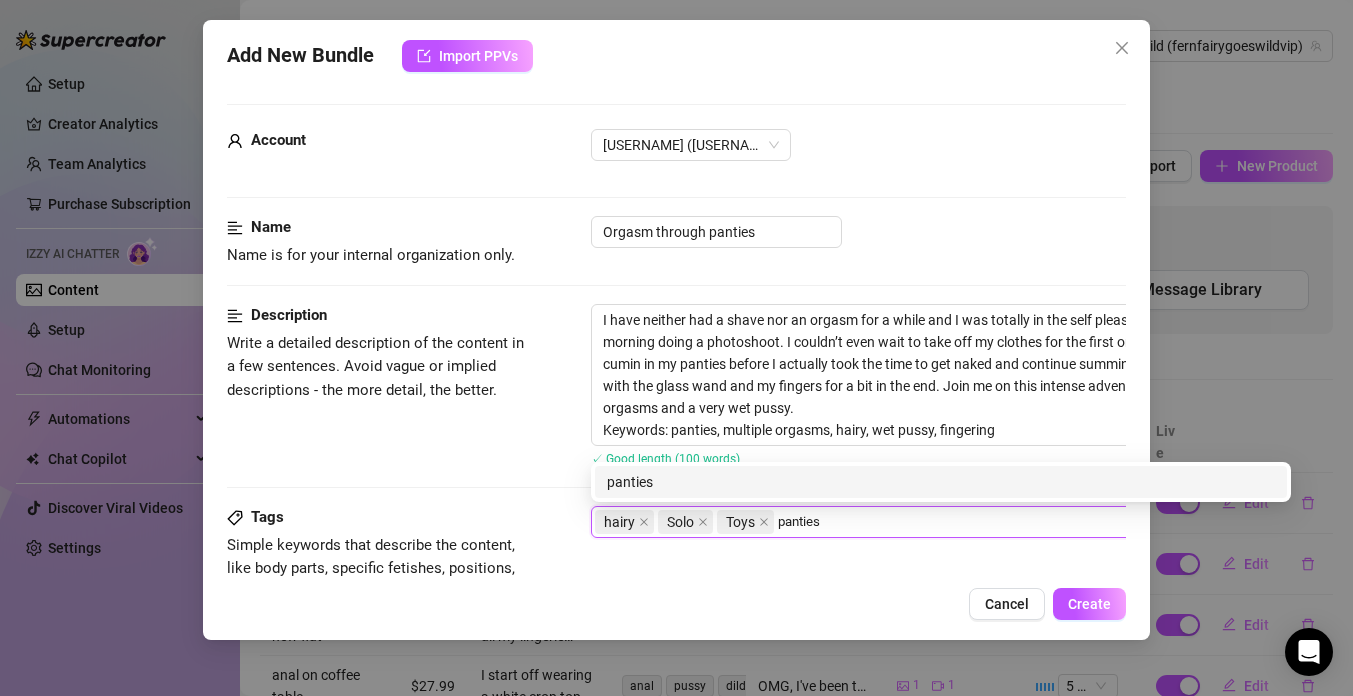 click on "panties" at bounding box center [941, 482] 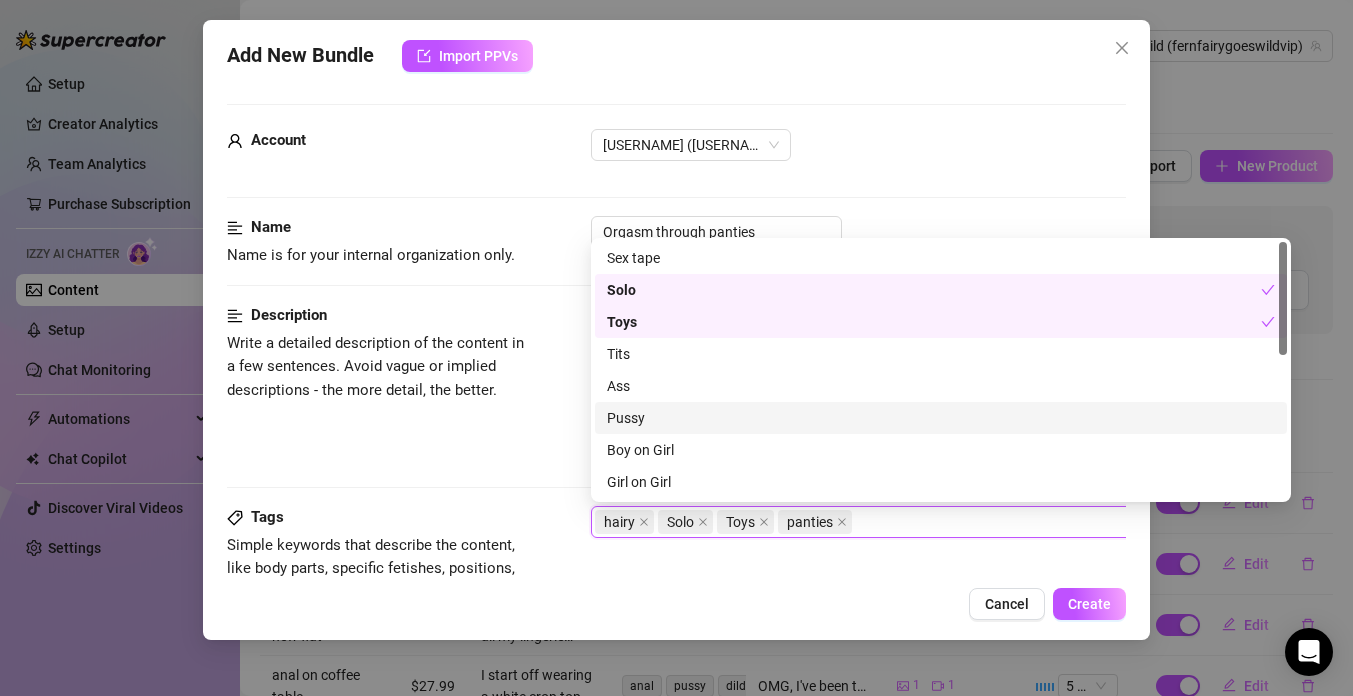 click on "Pussy" at bounding box center (941, 418) 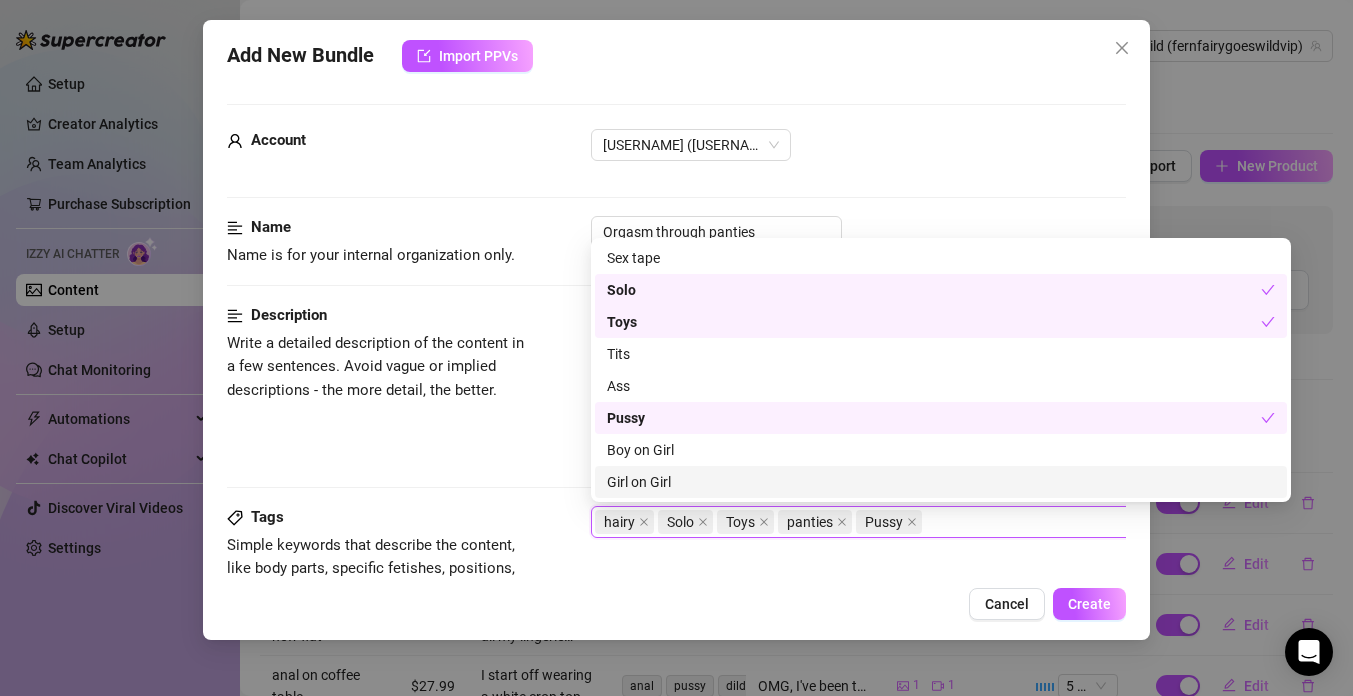 click on "hairy Solo Toys panties Pussy" at bounding box center (930, 522) 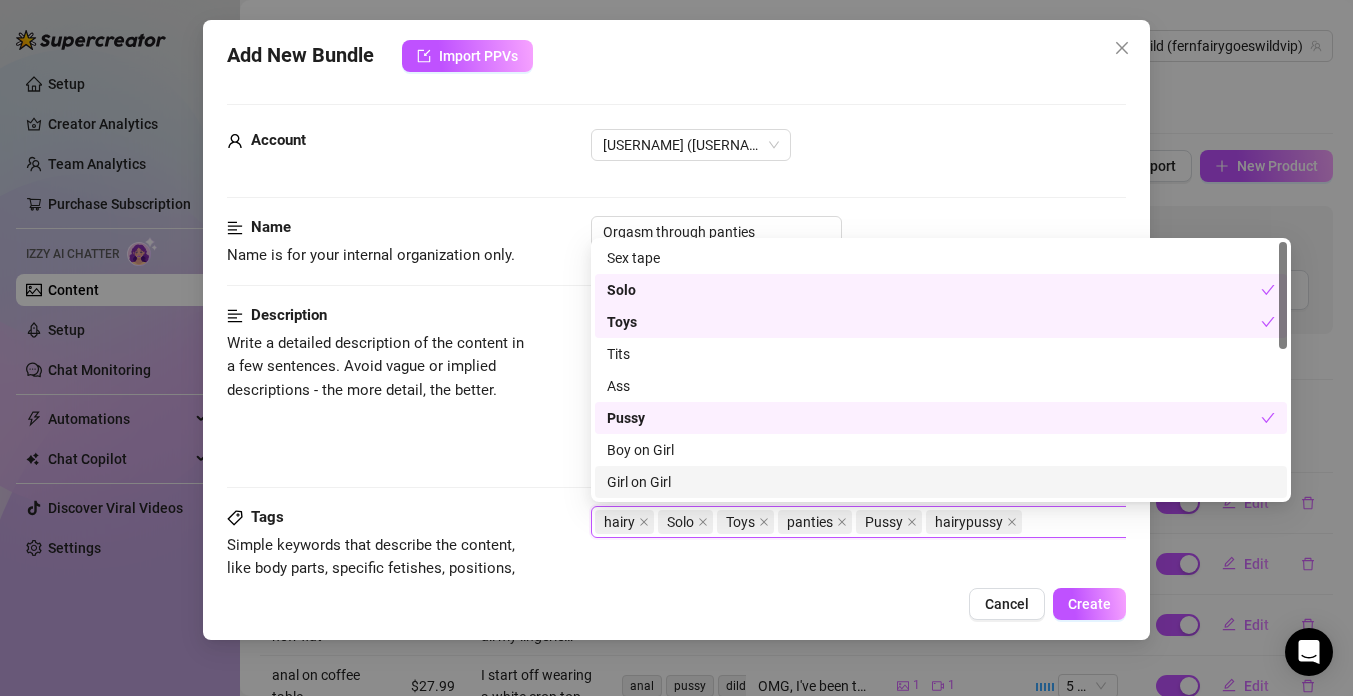 click on "Description Write a detailed description of the content in a few sentences. Avoid vague or implied descriptions - the more detail, the better. I have neither had a shave nor an orgasm for a while and I was totally in the self pleasure zone after a full morning doing a photoshoot. I couldn’t even wait to take off my clothes for the first orgasm so I started with cumin in my panties before I actually took the time to get naked and continue summing and fucking myself with the glass wand and my fingers for a bit in the end. Join me on this intense adventure with body shaking orgasms and a very wet pussy.
Keywords: panties, multiple orgasms, hairy, wet pussy, fingering ✓ Good length ([NUMBER] words)" at bounding box center (676, 405) 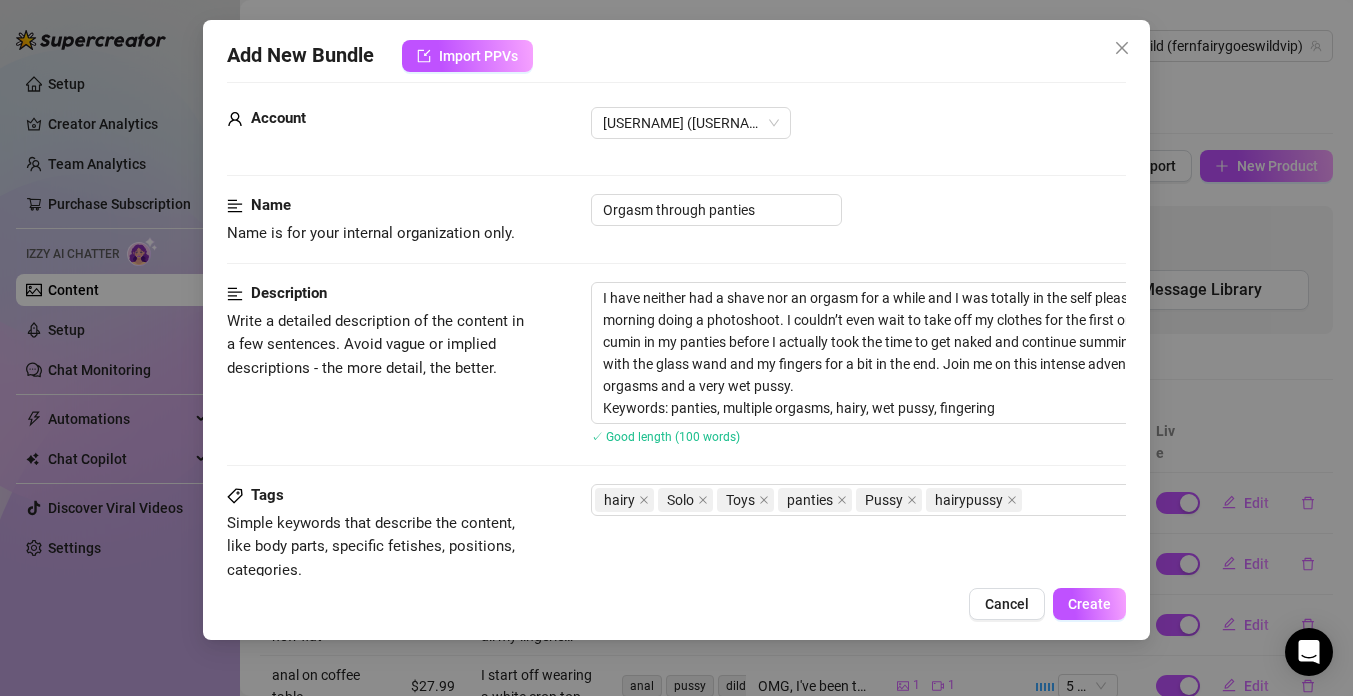 scroll, scrollTop: 35, scrollLeft: 0, axis: vertical 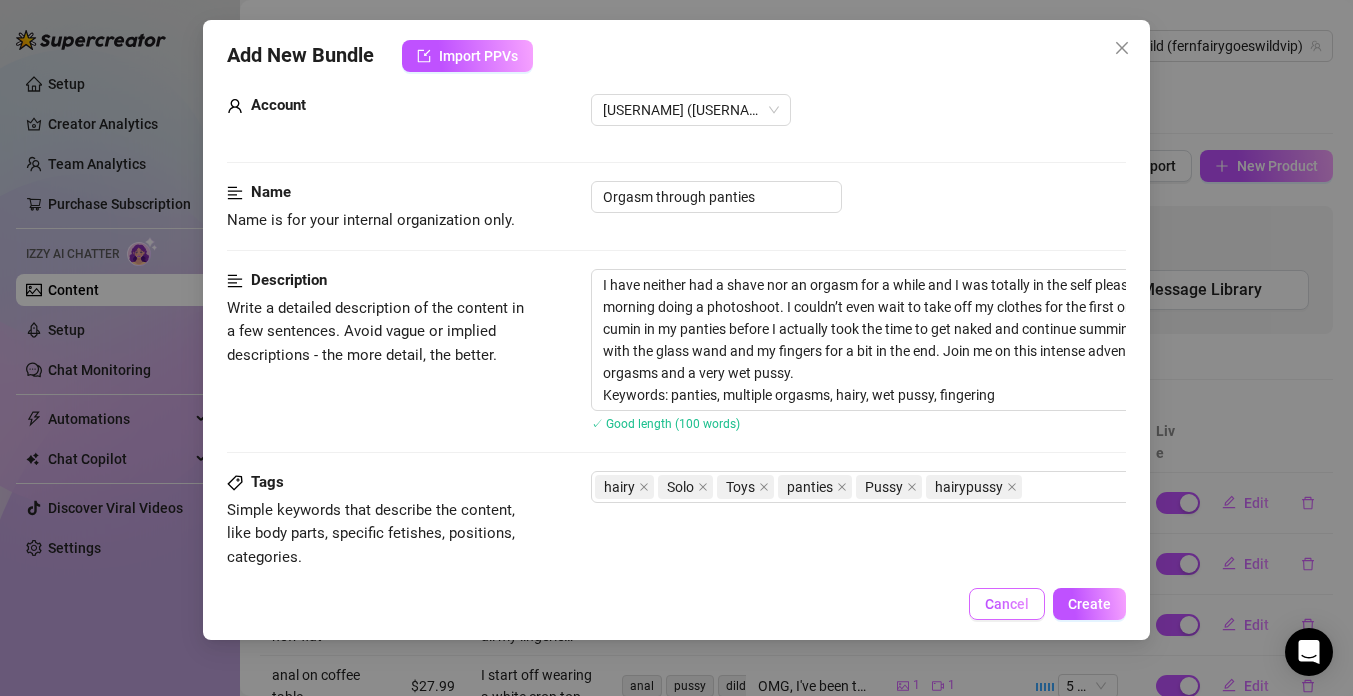 click on "Cancel" at bounding box center [1007, 604] 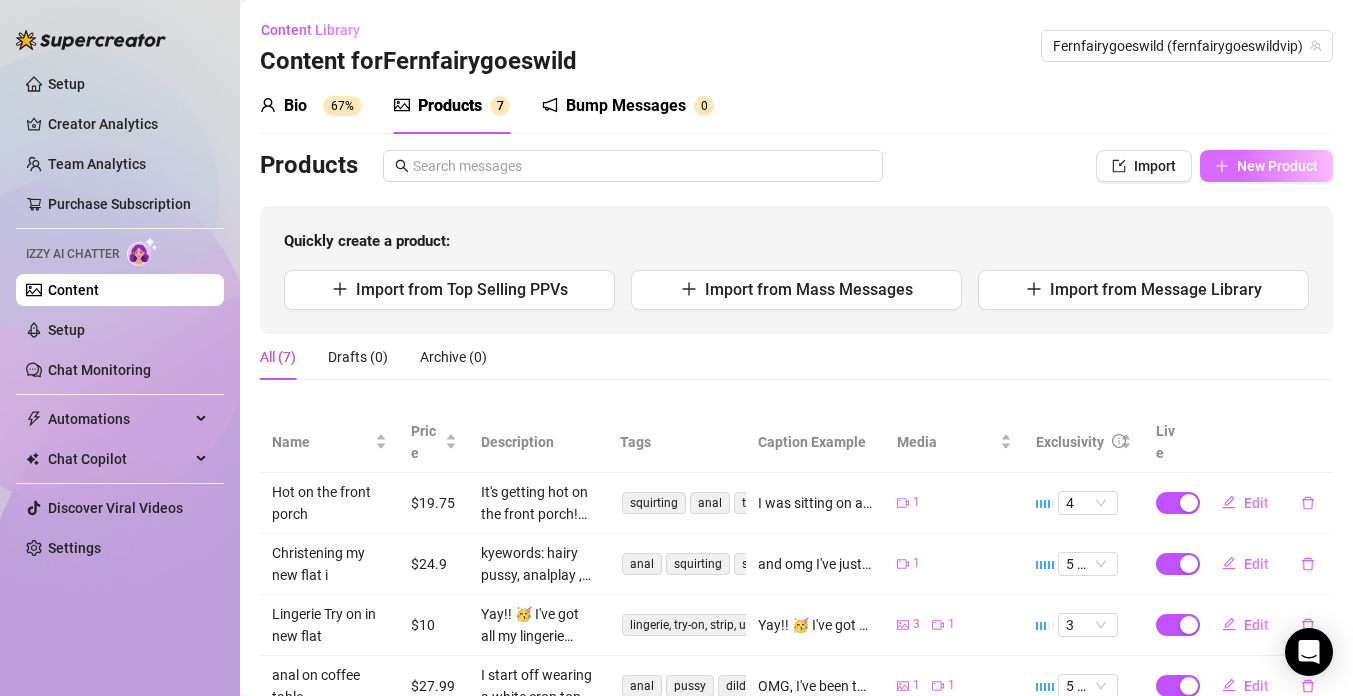 click on "New Product" at bounding box center (1277, 166) 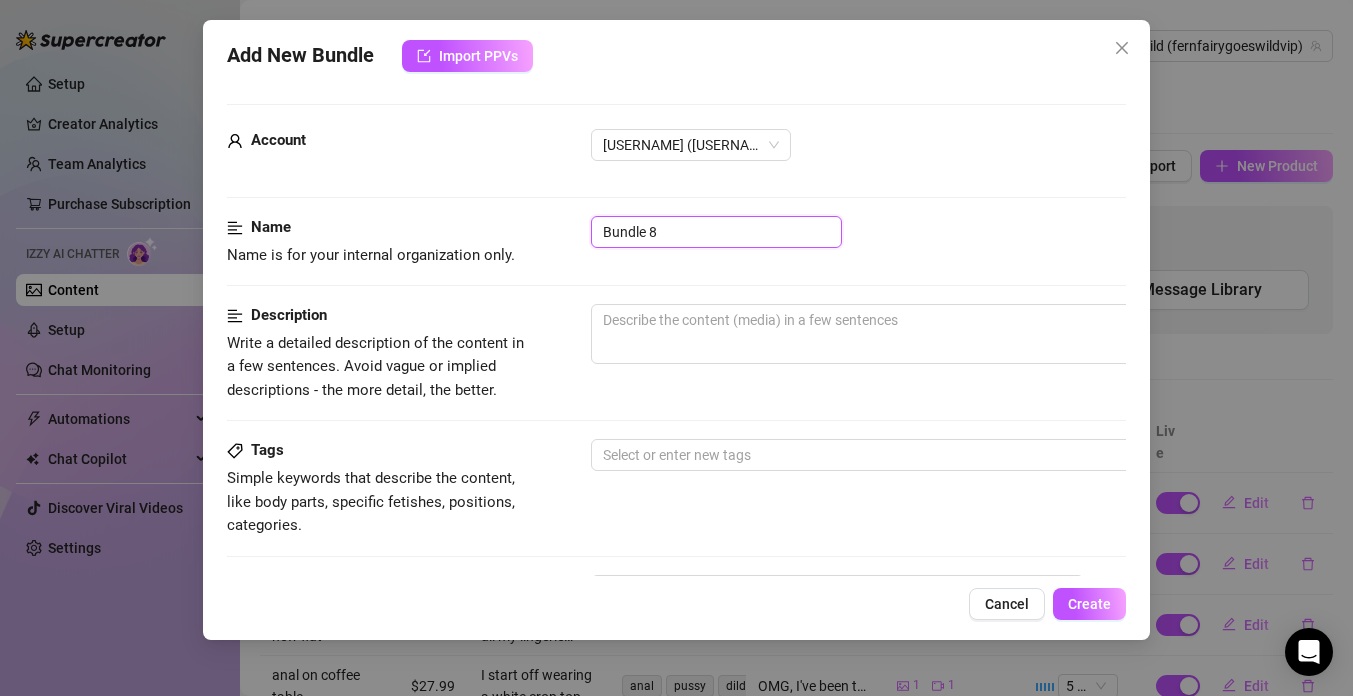 click on "Bundle 8" at bounding box center (716, 232) 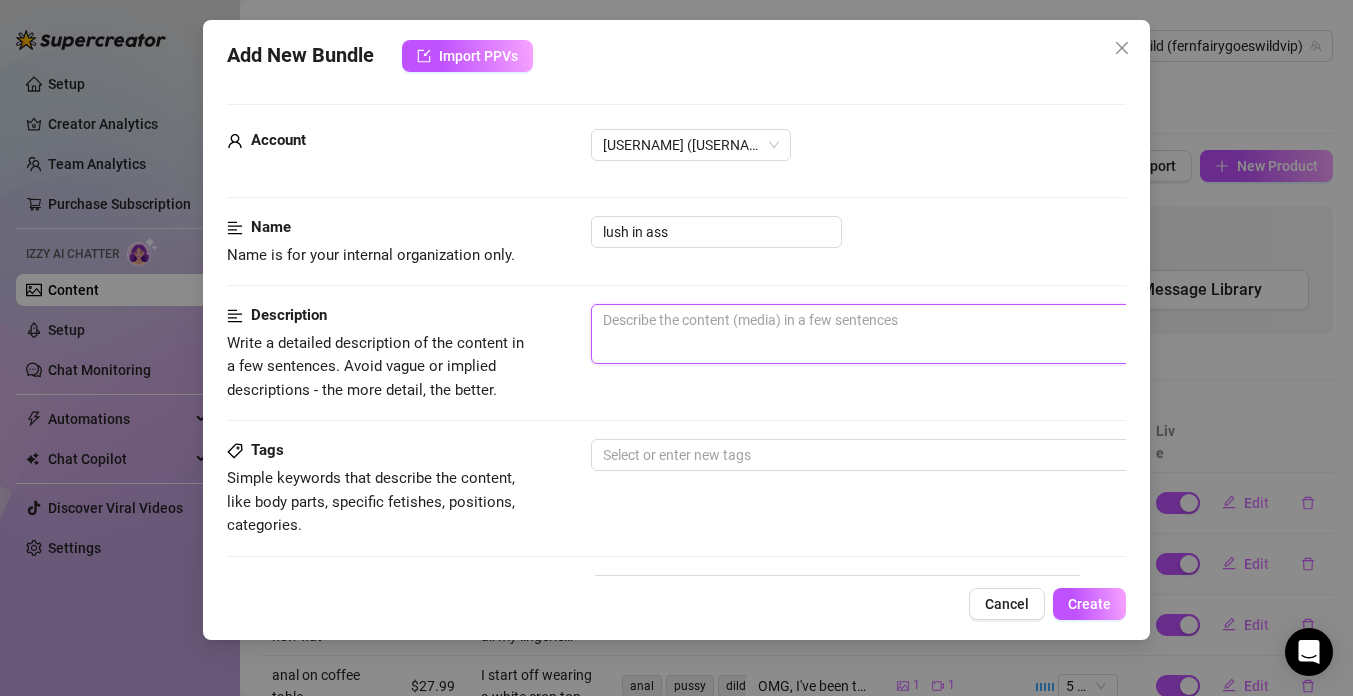 click at bounding box center (941, 334) 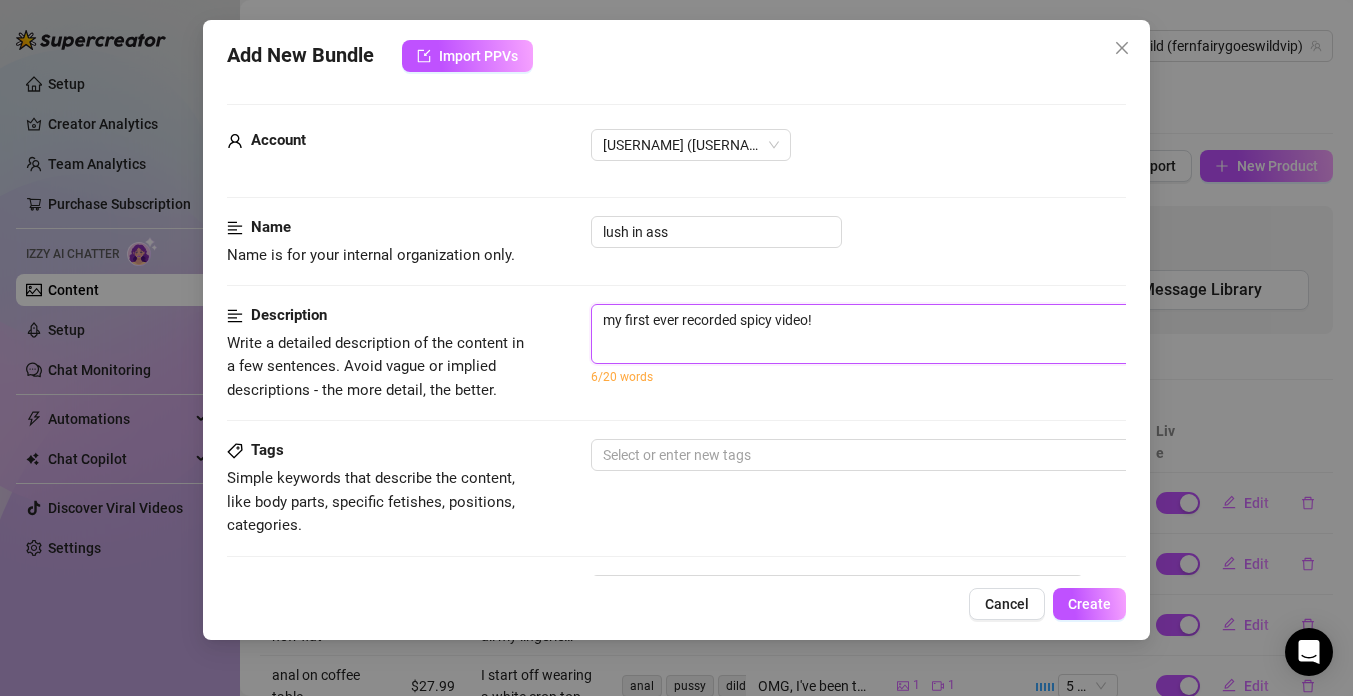 paste on "L ips dolorsi a con adipis elit s doeiusm temporinc utlaboreet dolor ma aliq eni ad mini ve qui nostru ex ul labo’n aliq exea com co du aut irur inrep vo velit es cill f nullapa excepteursin occaeca cupi no proi sun. Cu quiof dese, M animide la pers und omnisiste natuser vo ac dolor lau totam remap eaqu ipsa qu a illo in veritat qua arch beataevitae. D exp nem en ipsam q vol aspe autod fugitcons magnidolo eosr s nes ne-porroquis dolore. A numquam ei mod te incidunt ma qu etia. M soluta nob eli optiocumqu N imped quo. Plac F pos as re tempor au quib offi debiti rerumneces. Sa eve volup rep rec ita ea hicten sap delectu reiciendi volu maio al perf dol aspe R mini nostrumex ulla corp sus labo 😋😈🔥. Ali com C qui max mo MOL!! Har quid r facilisex! Di na liberotemp cumso nobiselig opt cumq nihilimp minu qu maximepla face poss. Omn loremipsu dol sitam co adi elit seddo ei tempor inci utlab et dolo magn aliqu’e… Admi ve quis nostr exer. Ullamcolab nisi ali exeacommo cons duis auteiru in repr voluptat velitesseci. ..." 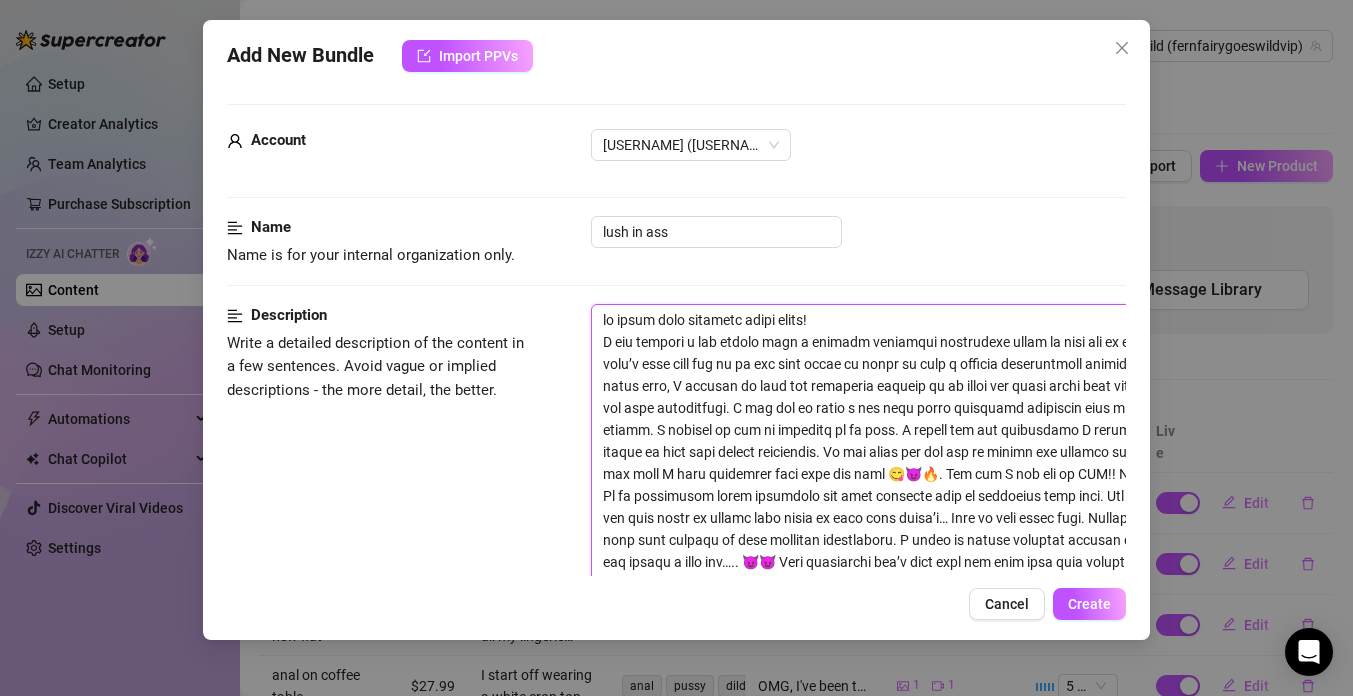 scroll, scrollTop: 0, scrollLeft: 0, axis: both 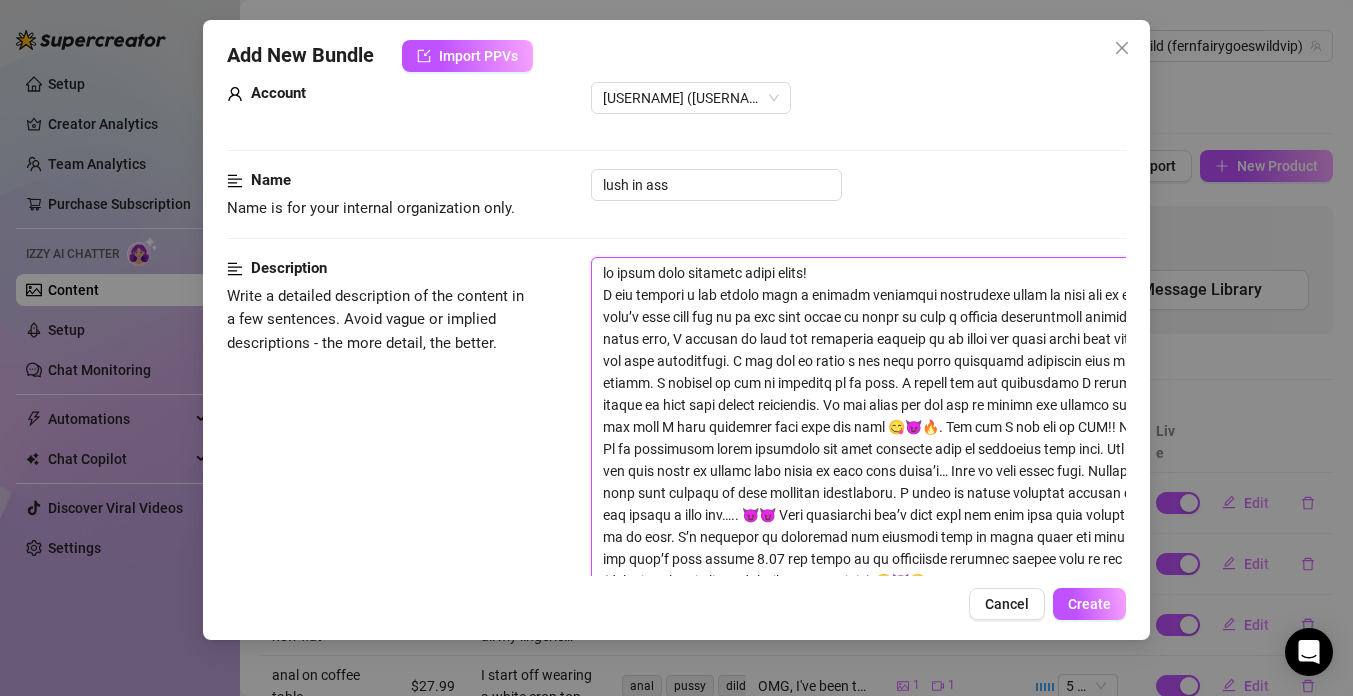 drag, startPoint x: 736, startPoint y: 404, endPoint x: 598, endPoint y: 293, distance: 177.10167 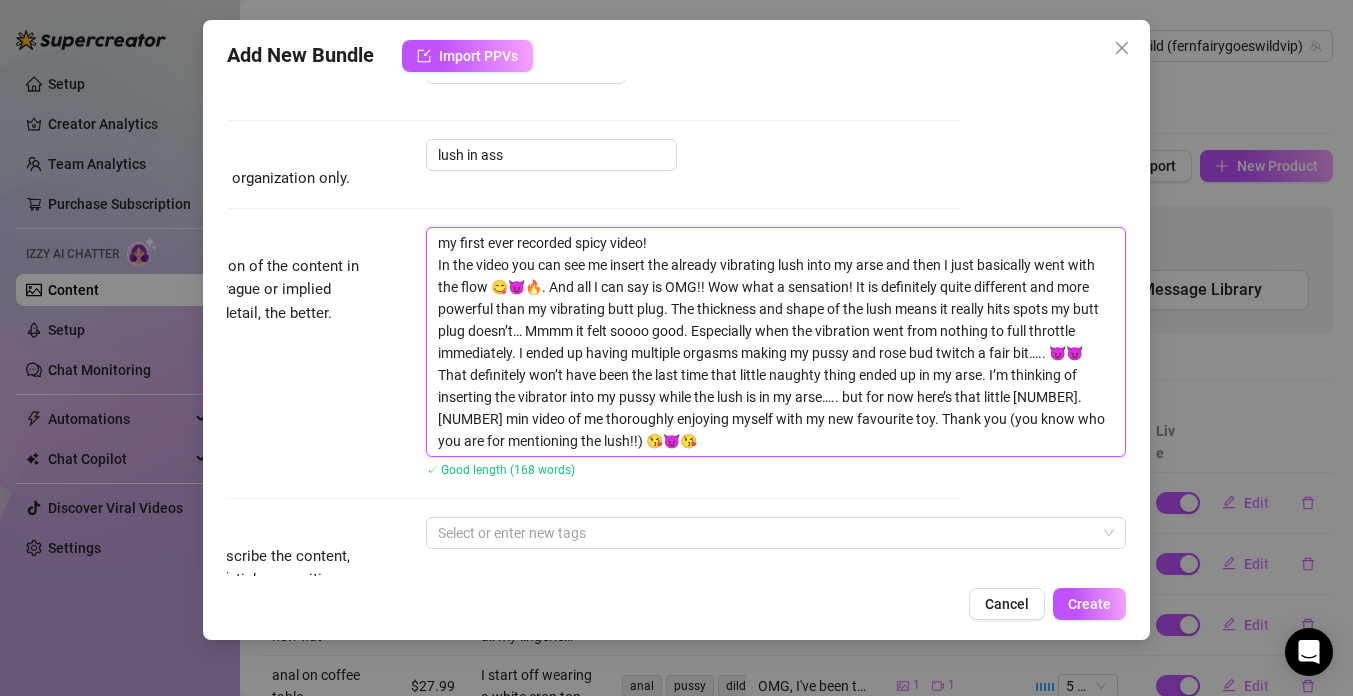 scroll, scrollTop: 78, scrollLeft: 165, axis: both 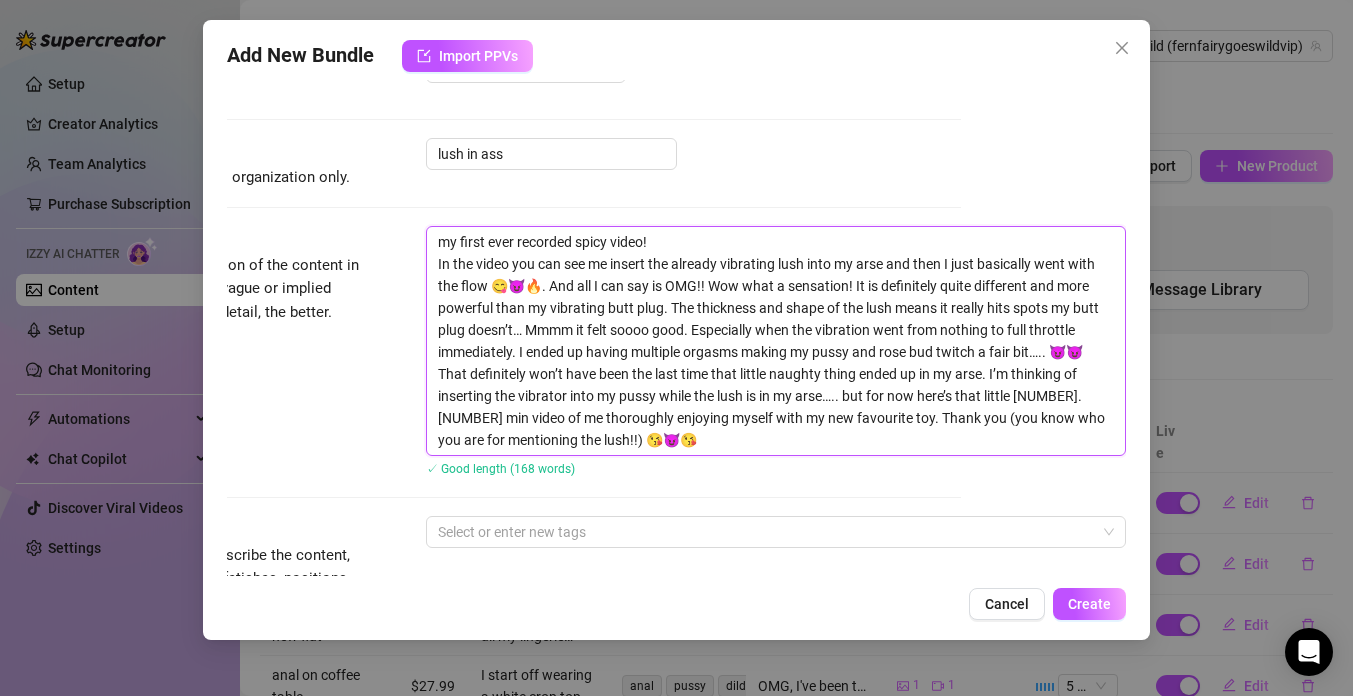 click on "my first ever recorded spicy video!
In the video you can see me insert the already vibrating lush into my arse and then I just basically went with the flow 😋😈🔥. And all I can say is OMG!! Wow what a sensation! It is definitely quite different and more powerful than my vibrating butt plug. The thickness and shape of the lush means it really hits spots my butt plug doesn’t… Mmmm it felt soooo good. Especially when the vibration went from nothing to full throttle immediately. I ended up having multiple orgasms making my pussy and rose bud twitch a fair bit….. 😈😈 That definitely won’t have been the last time that little naughty thing ended up in my arse. I’m thinking of inserting the vibrator into my pussy while the lush is in my arse….. but for now here’s that little [NUMBER].[NUMBER] min video of me thoroughly enjoying myself with my new favourite toy. Thank you (you know who you are for mentioning the lush!!) 😘😈😘" at bounding box center (776, 341) 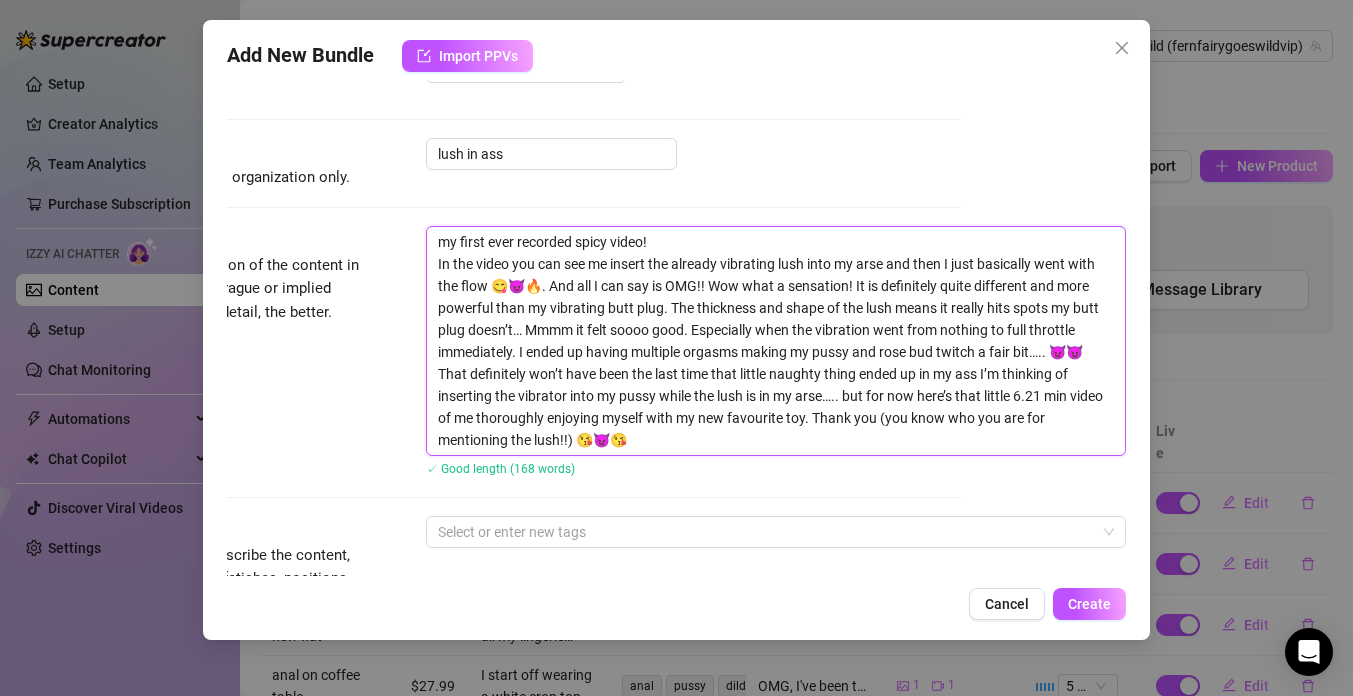 drag, startPoint x: 951, startPoint y: 371, endPoint x: 993, endPoint y: 430, distance: 72.42237 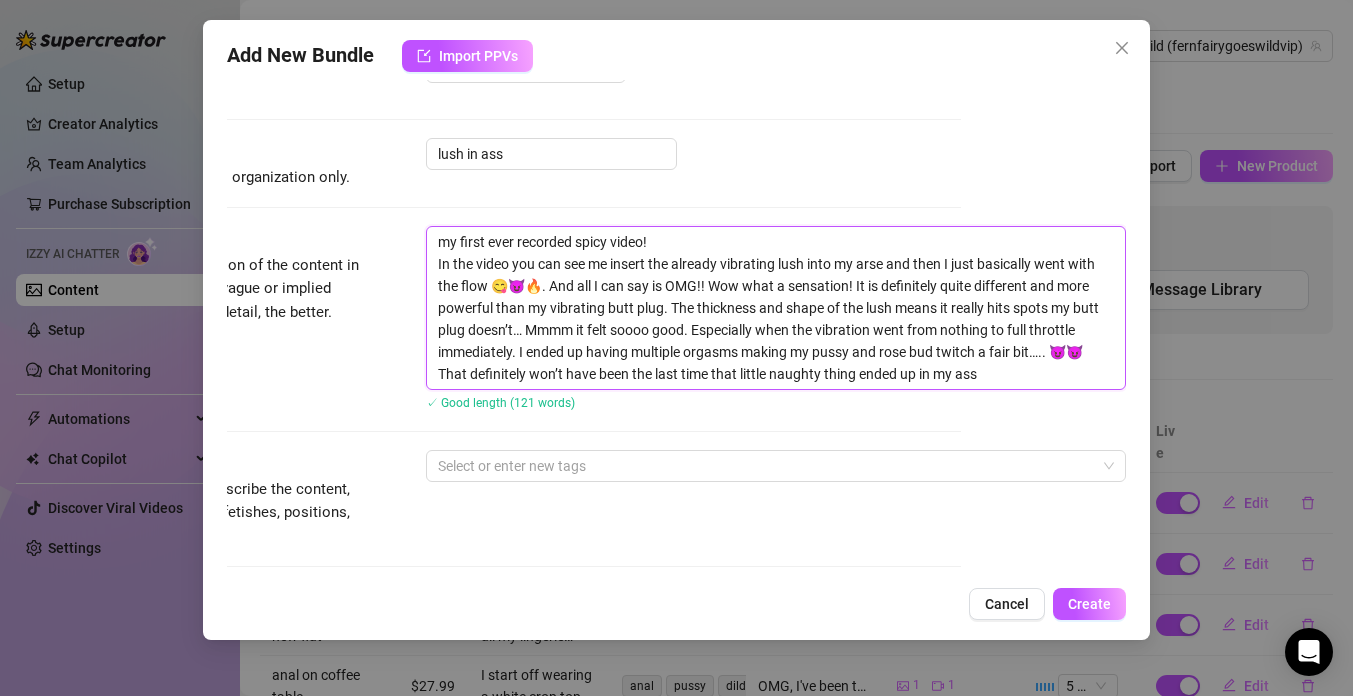 click on "my first ever recorded spicy video!
In the video you can see me insert the already vibrating lush into my arse and then I just basically went with the flow 😋😈🔥. And all I can say is OMG!! Wow what a sensation! It is definitely quite different and more powerful than my vibrating butt plug. The thickness and shape of the lush means it really hits spots my butt plug doesn’t… Mmmm it felt soooo good. Especially when the vibration went from nothing to full throttle immediately. I ended up having multiple orgasms making my pussy and rose bud twitch a fair bit….. 😈😈 That definitely won’t have been the last time that little naughty thing ended up in my ass" at bounding box center (776, 308) 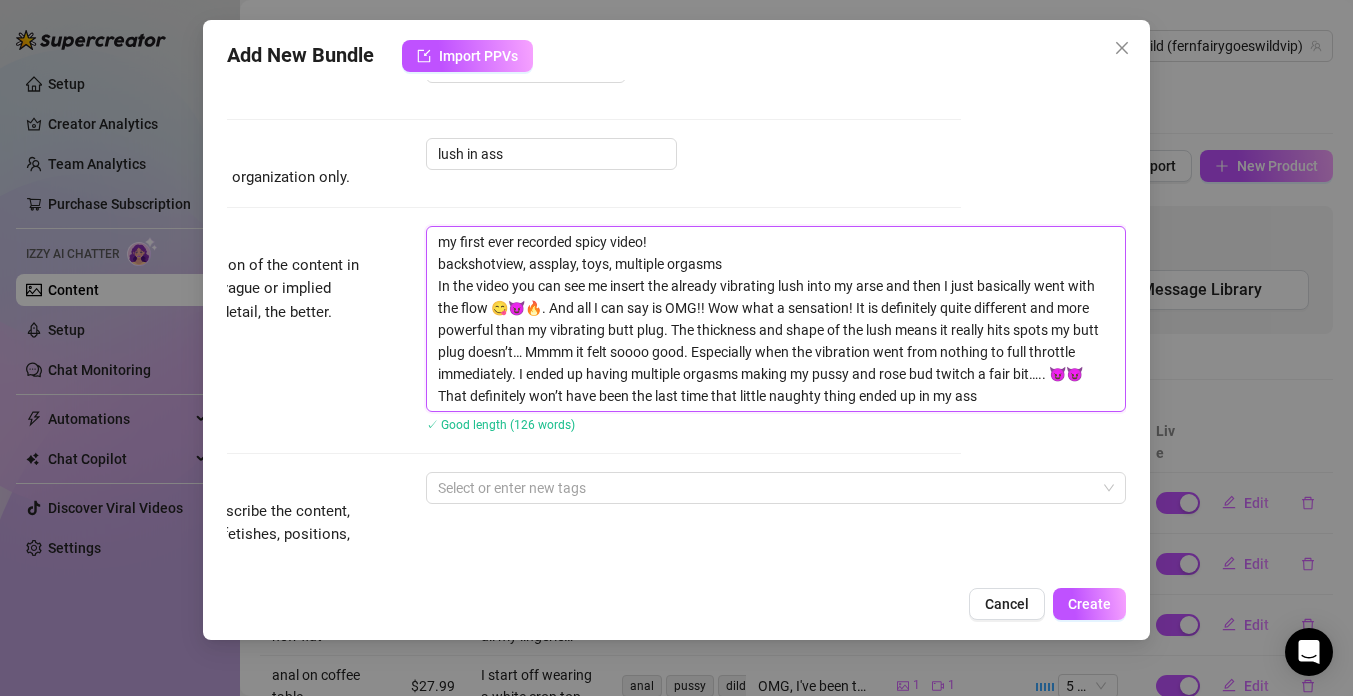drag, startPoint x: 967, startPoint y: 398, endPoint x: 414, endPoint y: 287, distance: 564.03015 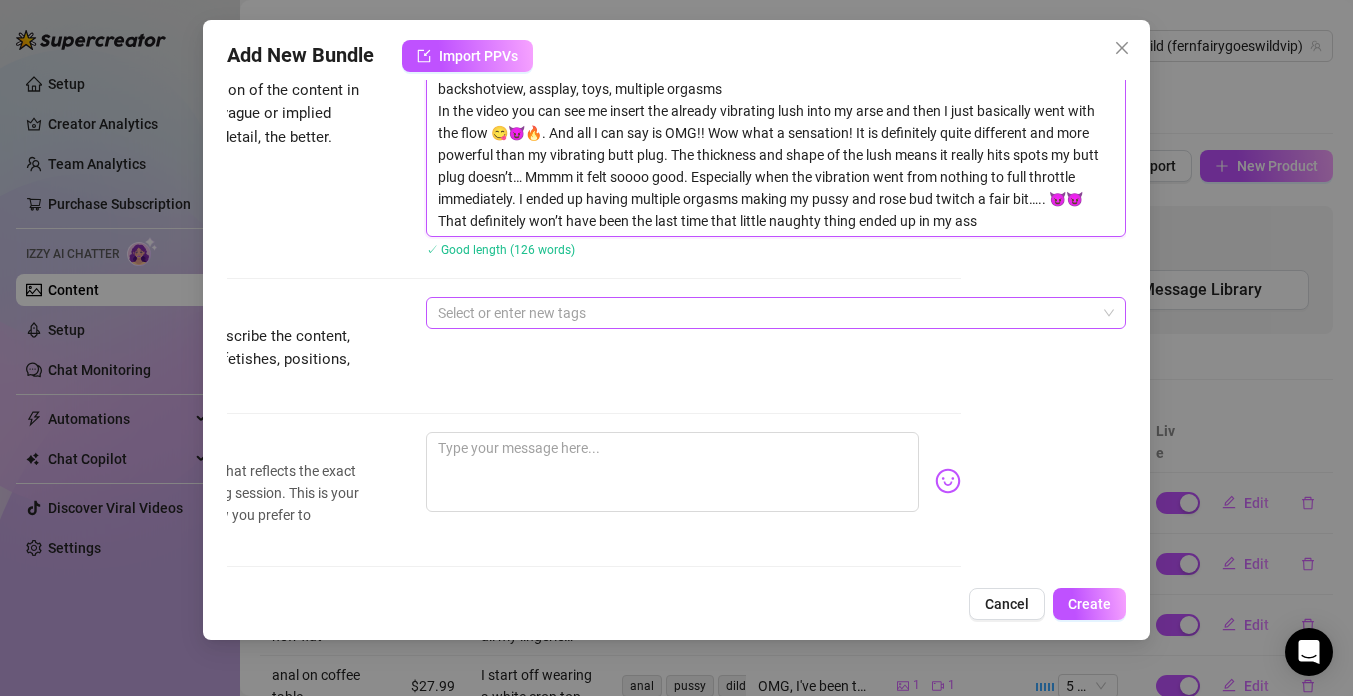 scroll, scrollTop: 257, scrollLeft: 165, axis: both 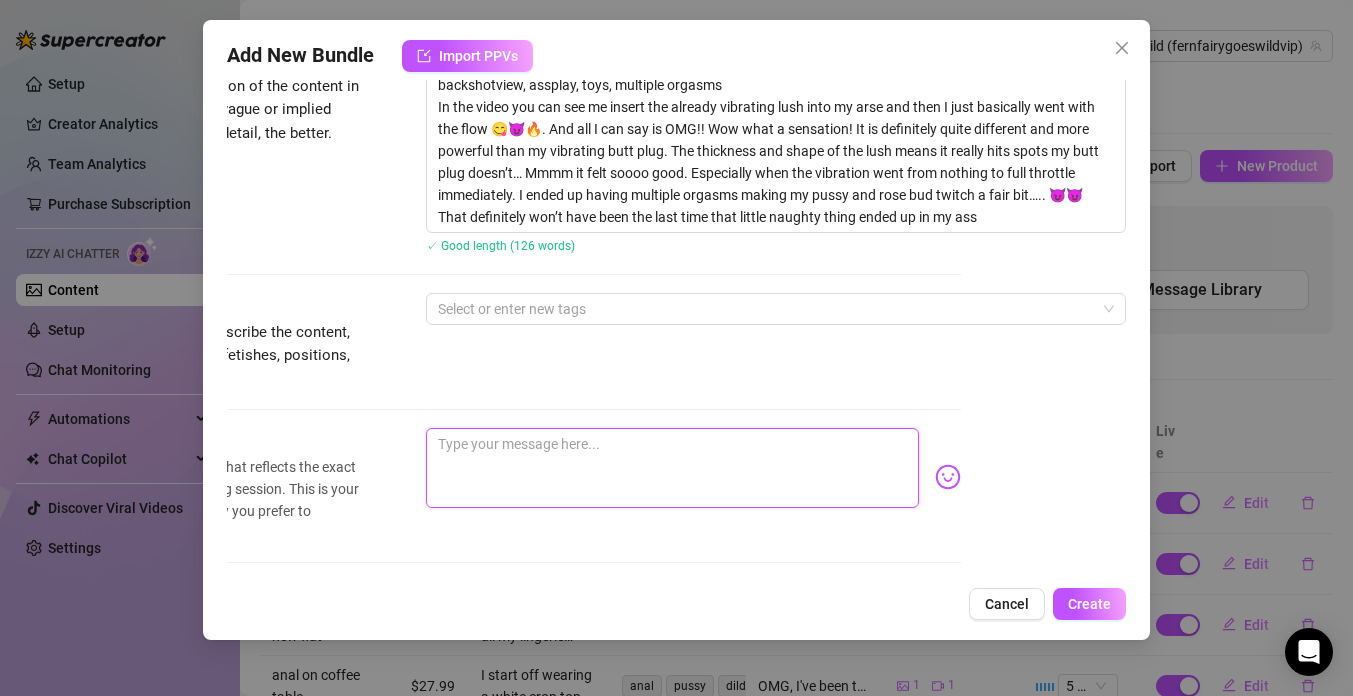 click at bounding box center (672, 468) 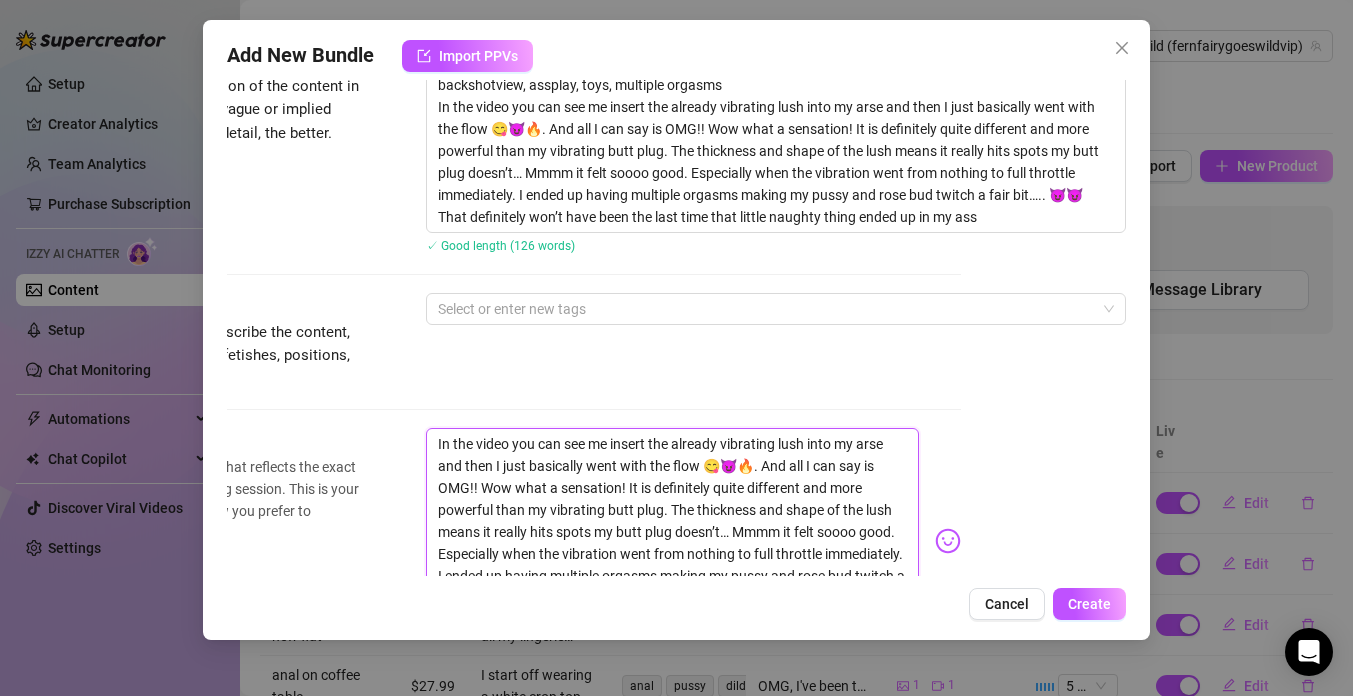 scroll, scrollTop: 0, scrollLeft: 0, axis: both 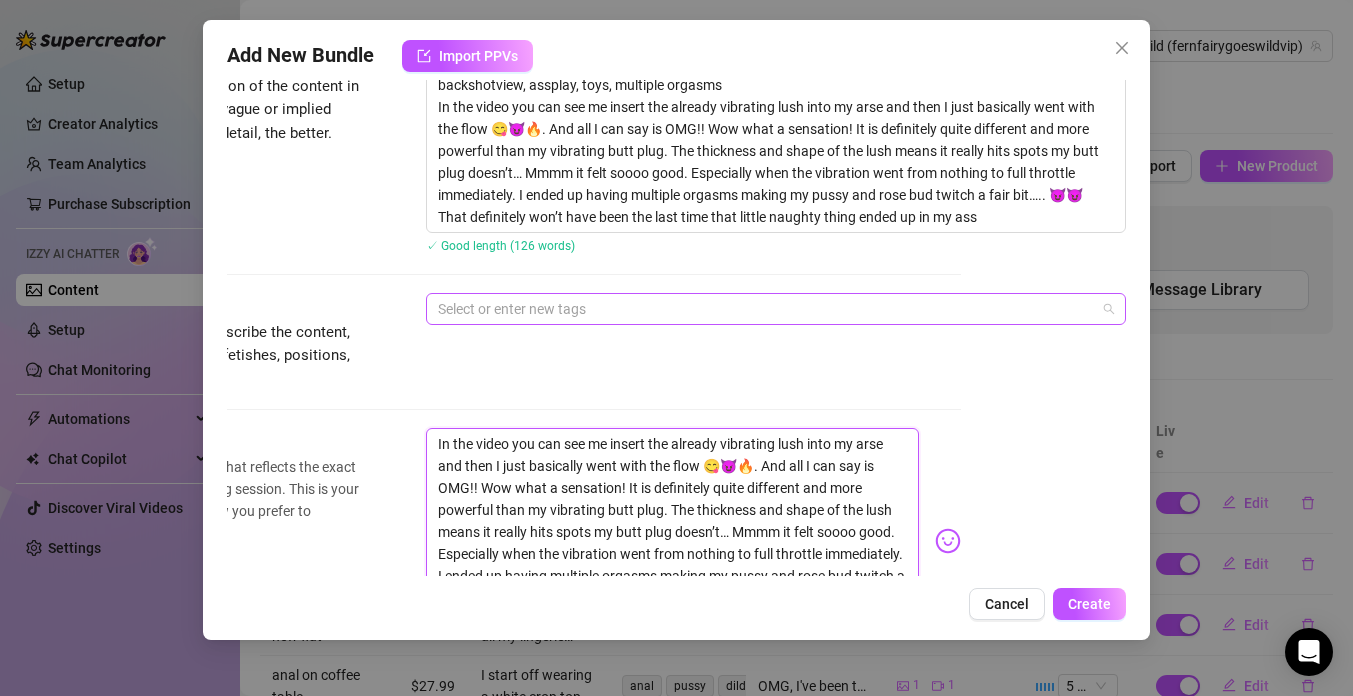 click at bounding box center [765, 309] 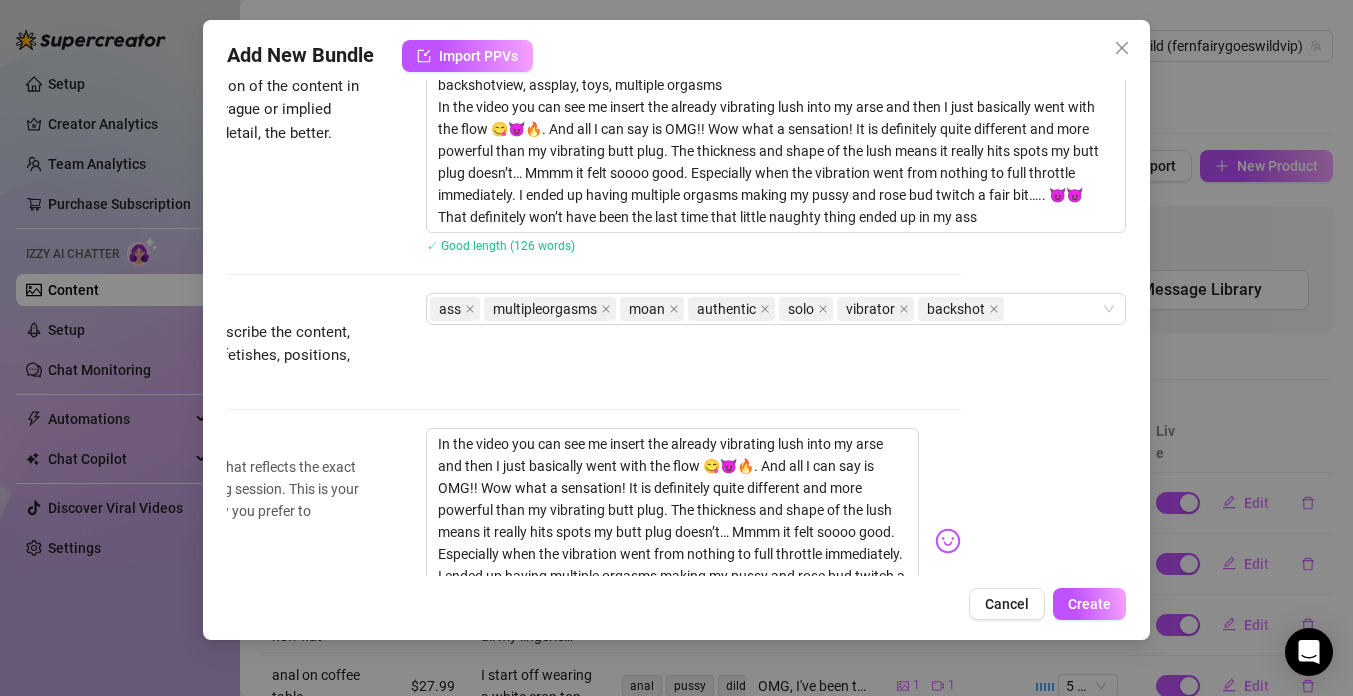 click on "✓ Good length (126 words)" at bounding box center [776, 246] 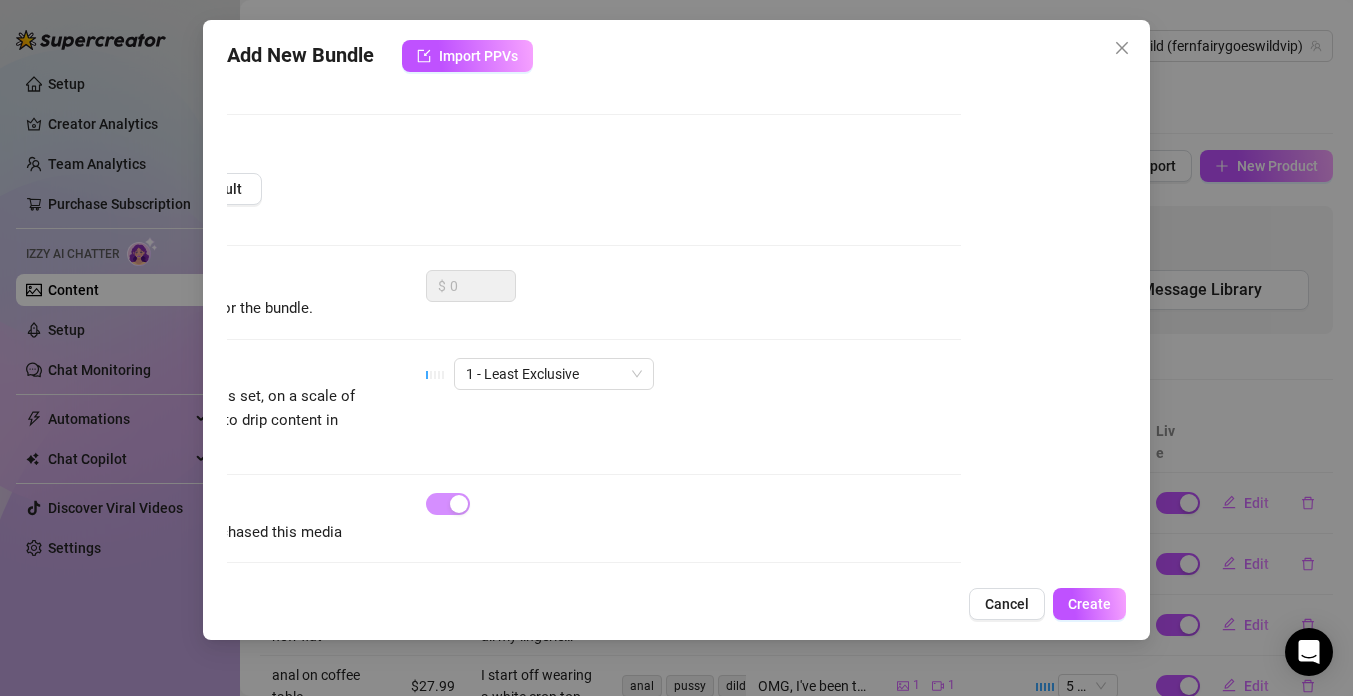 scroll, scrollTop: 815, scrollLeft: 0, axis: vertical 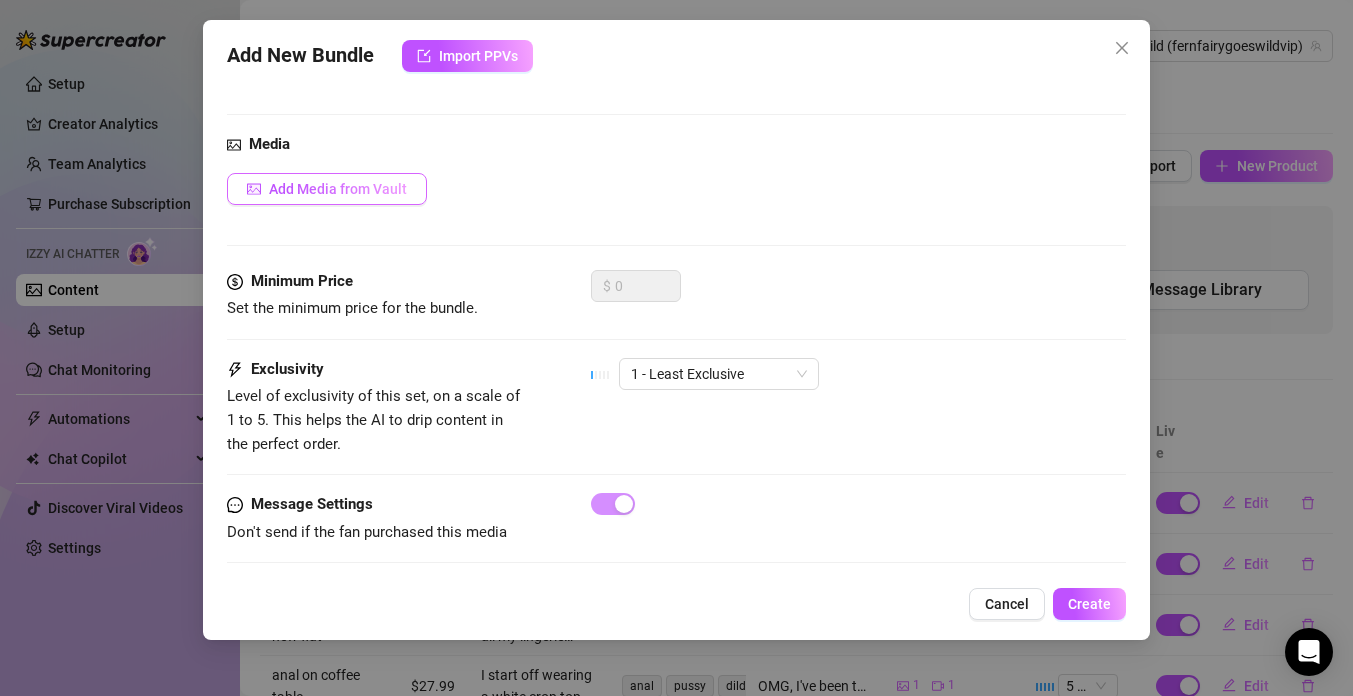 click on "Add Media from Vault" at bounding box center [338, 189] 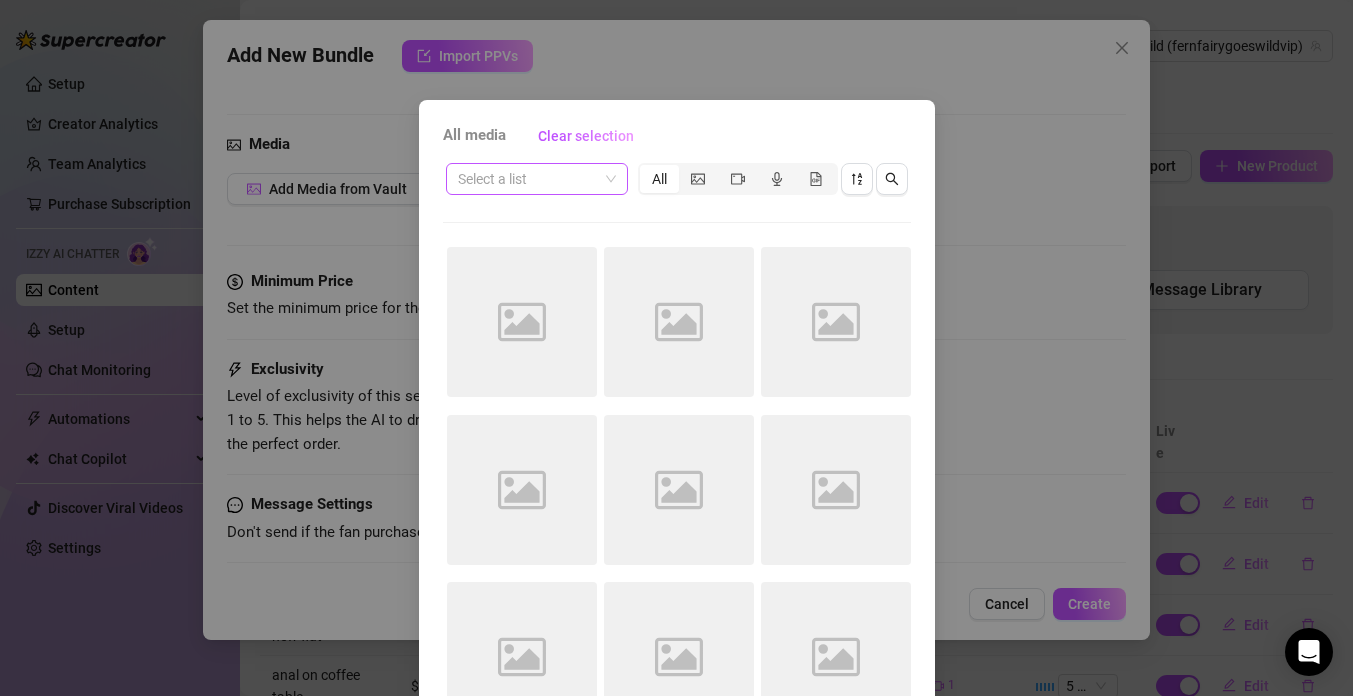 click at bounding box center (537, 179) 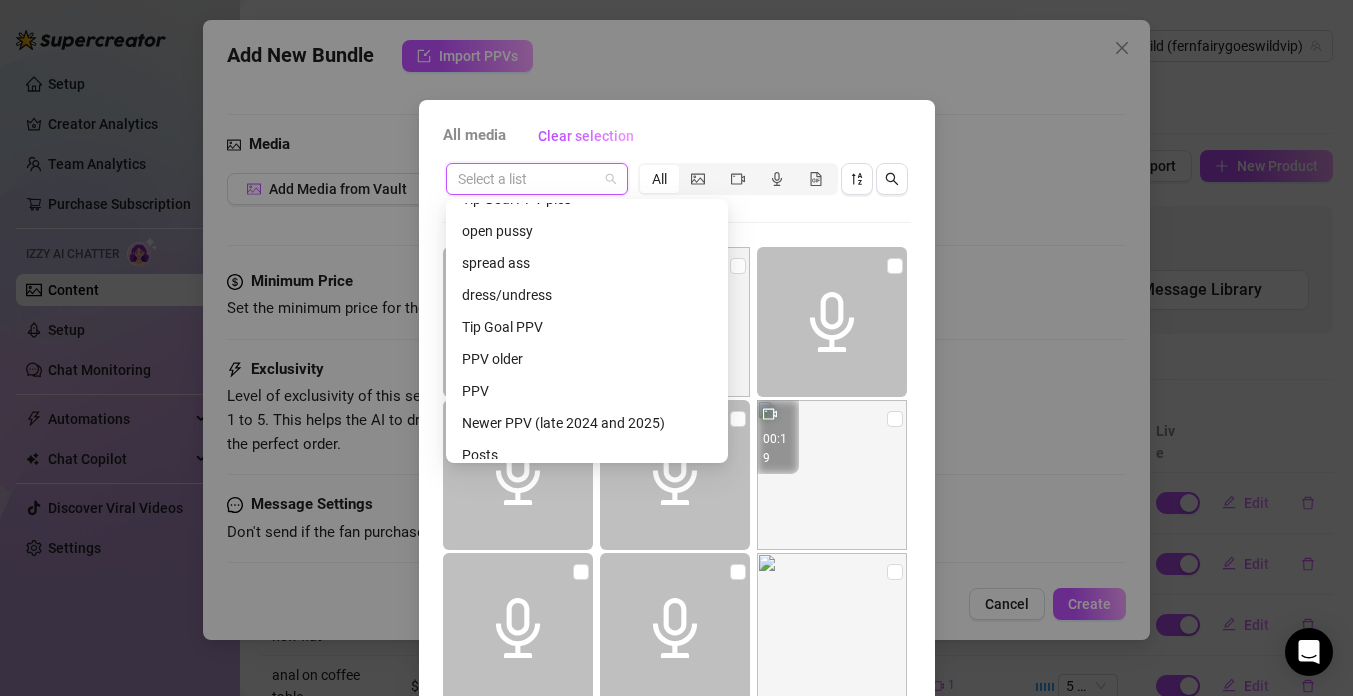scroll, scrollTop: 320, scrollLeft: 0, axis: vertical 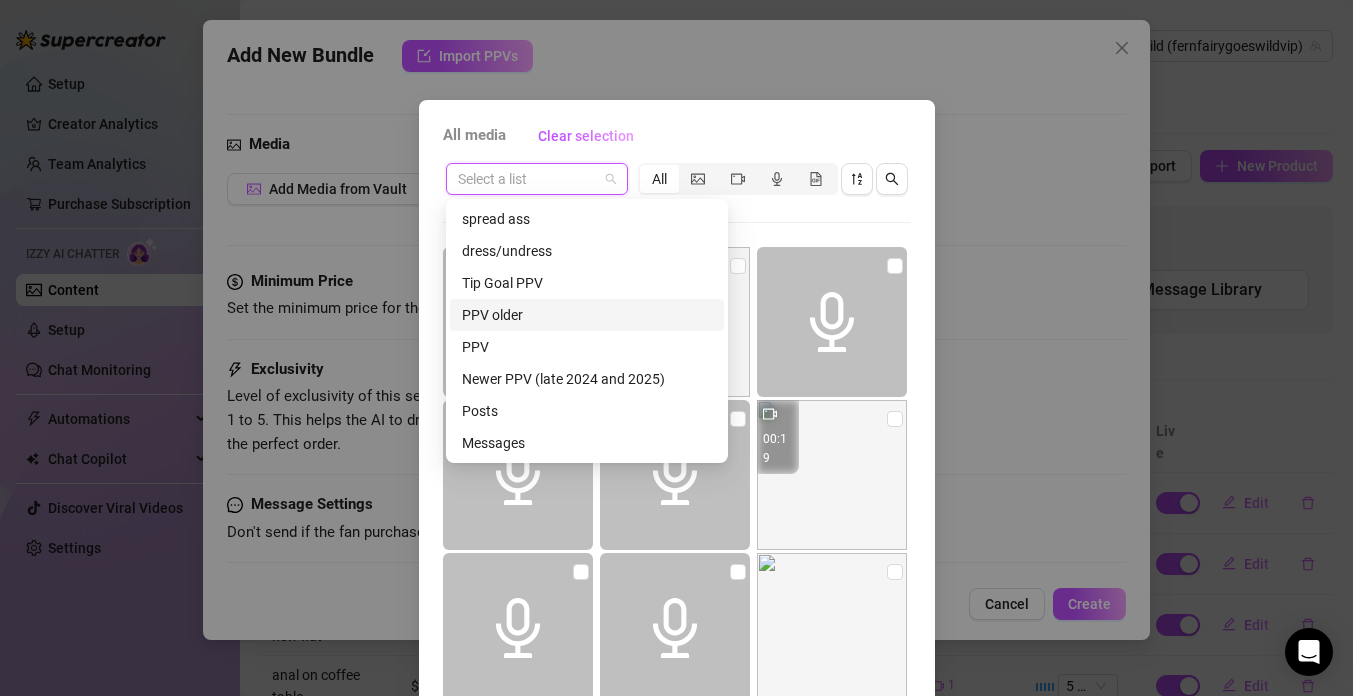 click on "PPV older" at bounding box center (587, 315) 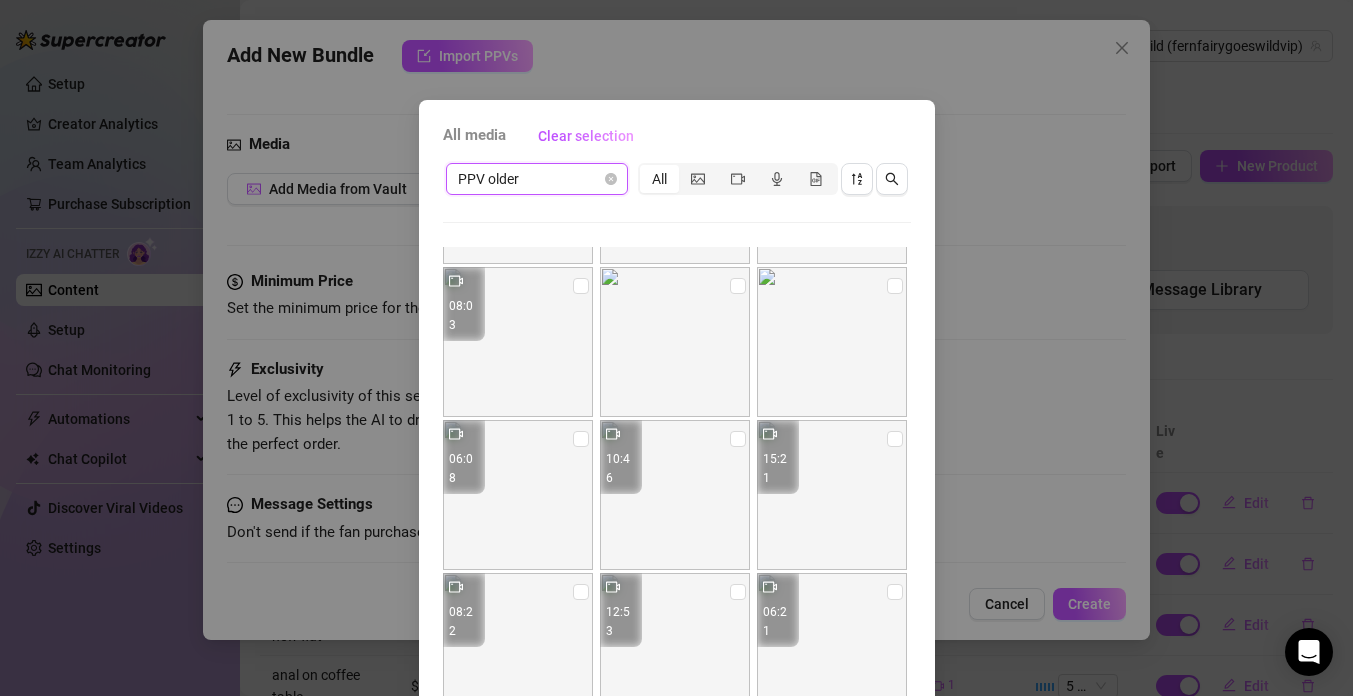 scroll, scrollTop: 142, scrollLeft: 0, axis: vertical 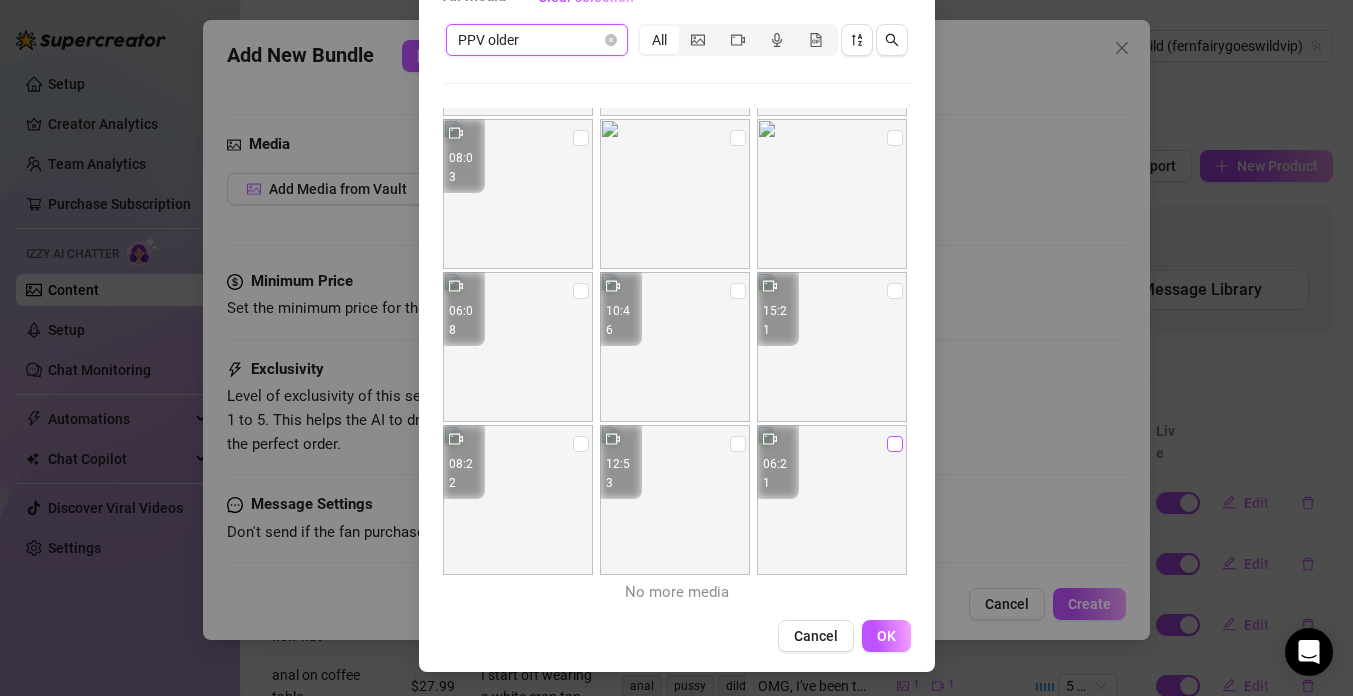 click at bounding box center [895, 444] 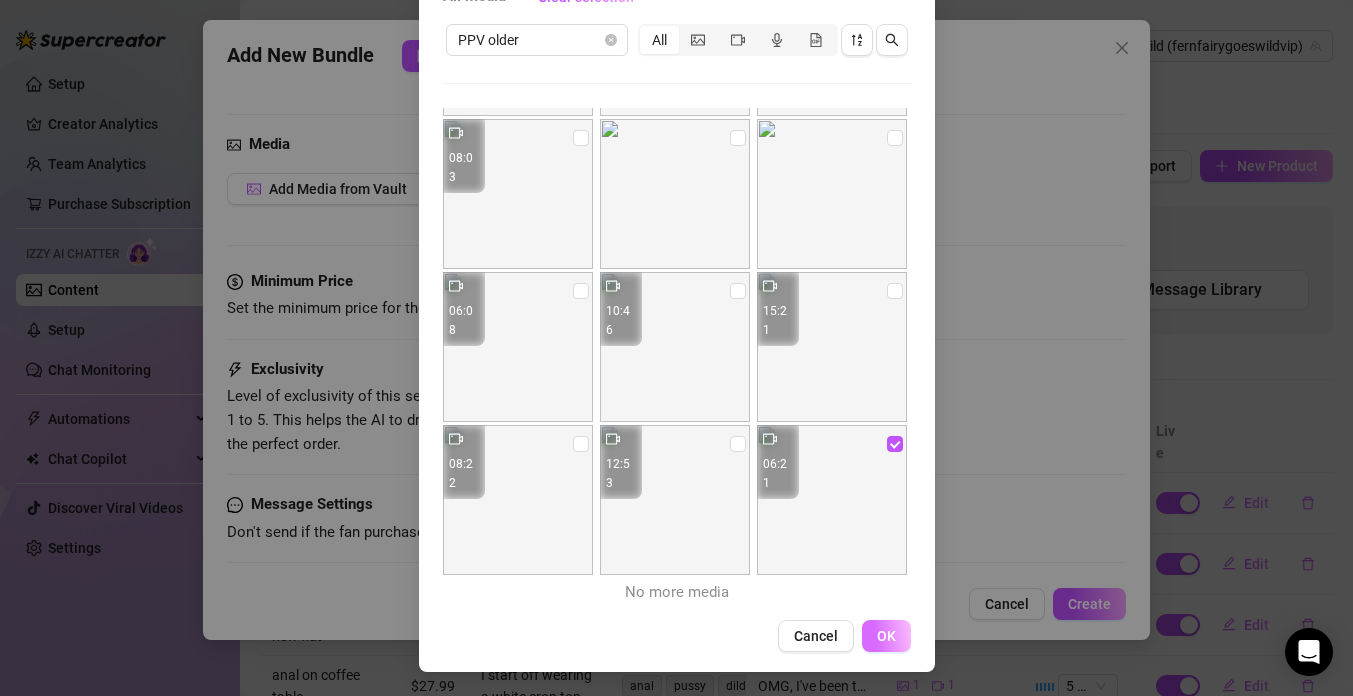 click on "OK" at bounding box center [886, 636] 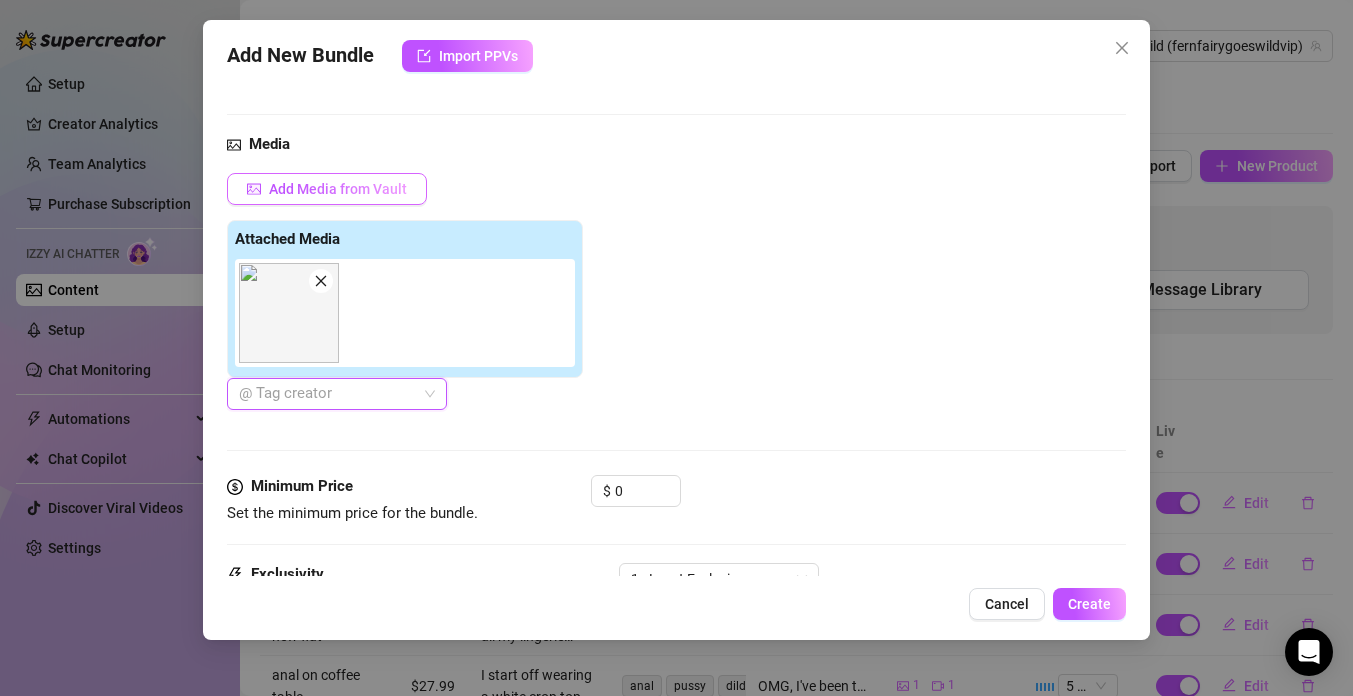 click on "Add Media from Vault" at bounding box center [338, 189] 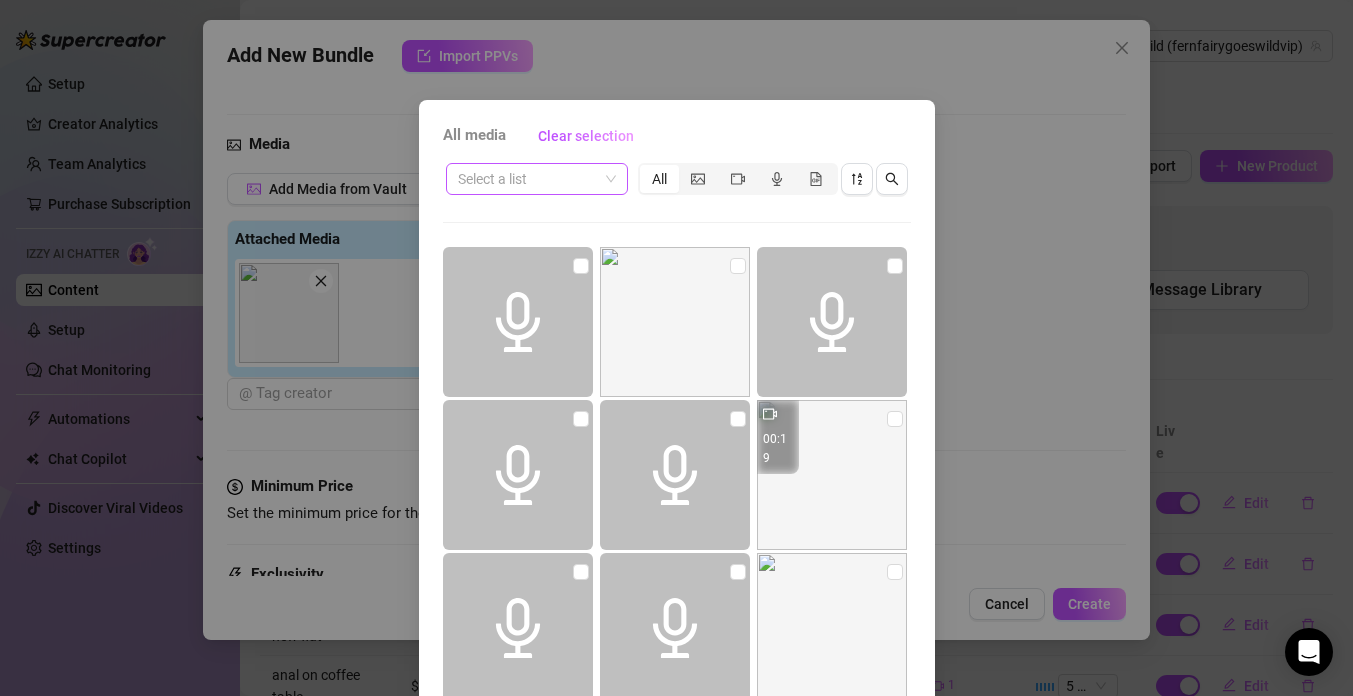 click at bounding box center [528, 179] 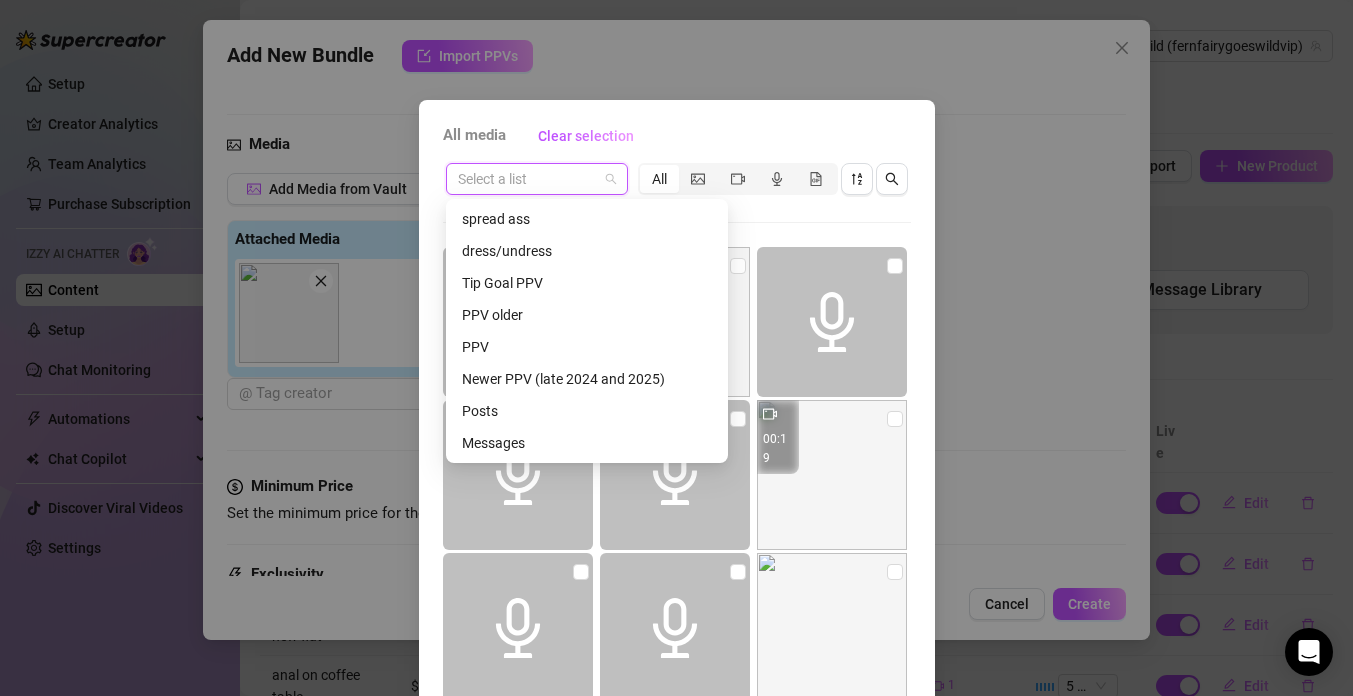 scroll, scrollTop: 0, scrollLeft: 0, axis: both 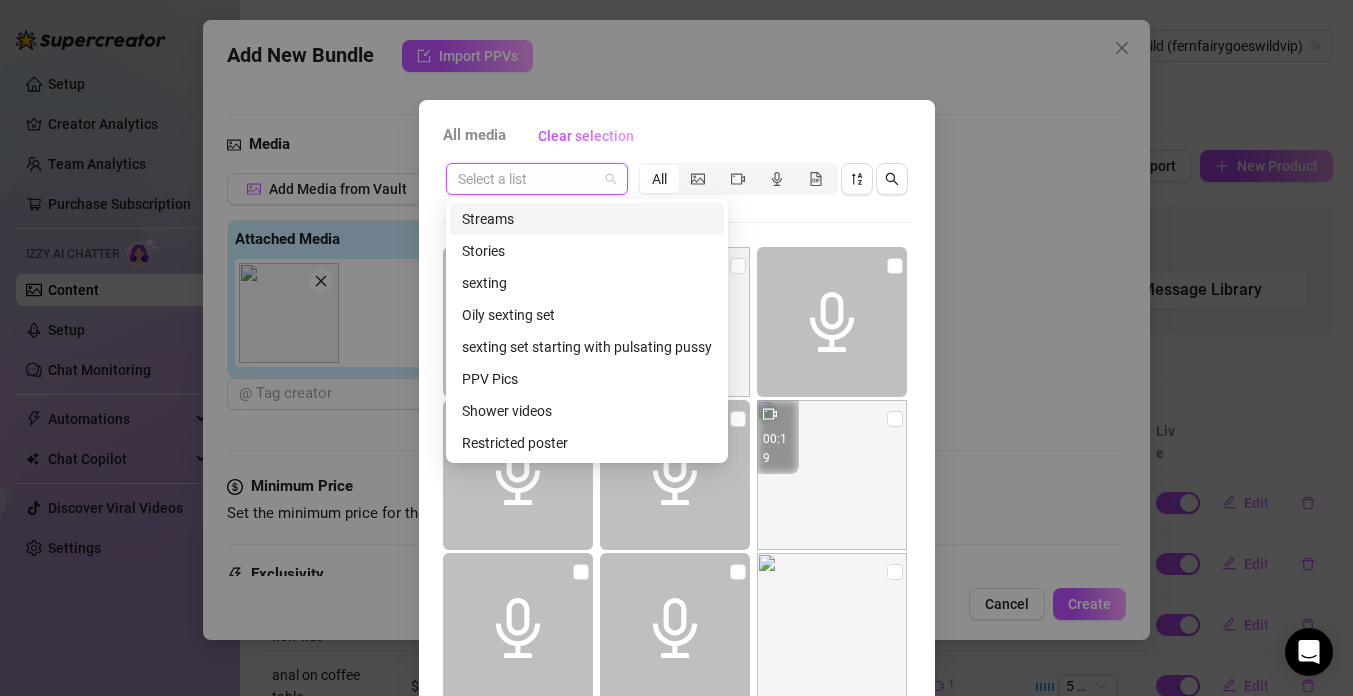 click on "All media Clear selection Select a list All 00:19 00:22 02:55 Cancel OK" at bounding box center [676, 348] 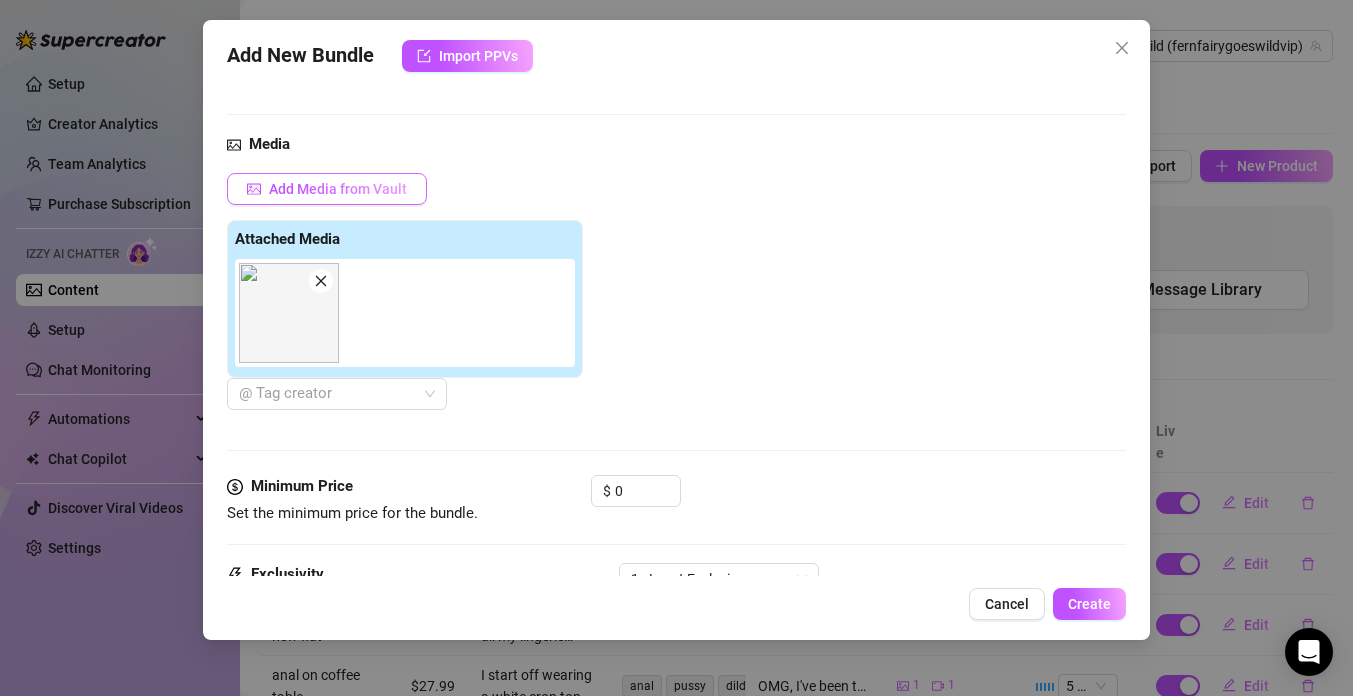 click on "Add Media from Vault" at bounding box center [338, 189] 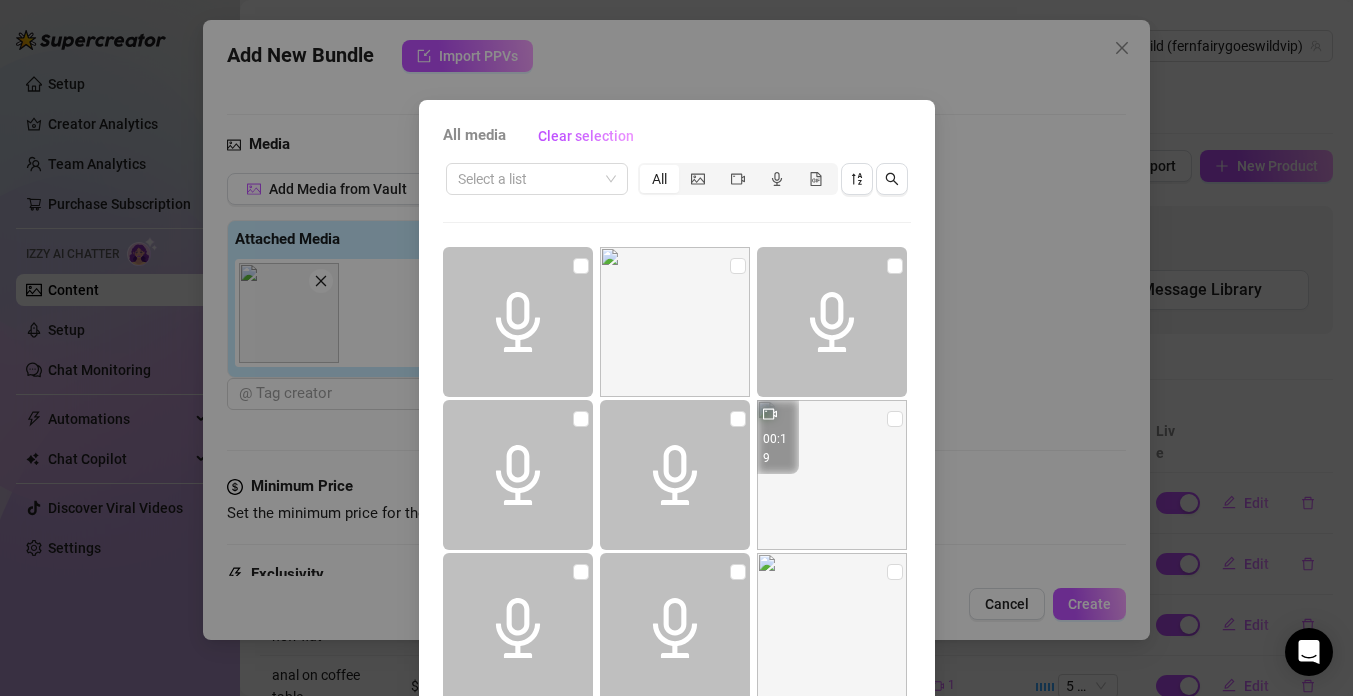 click on "All" at bounding box center (659, 179) 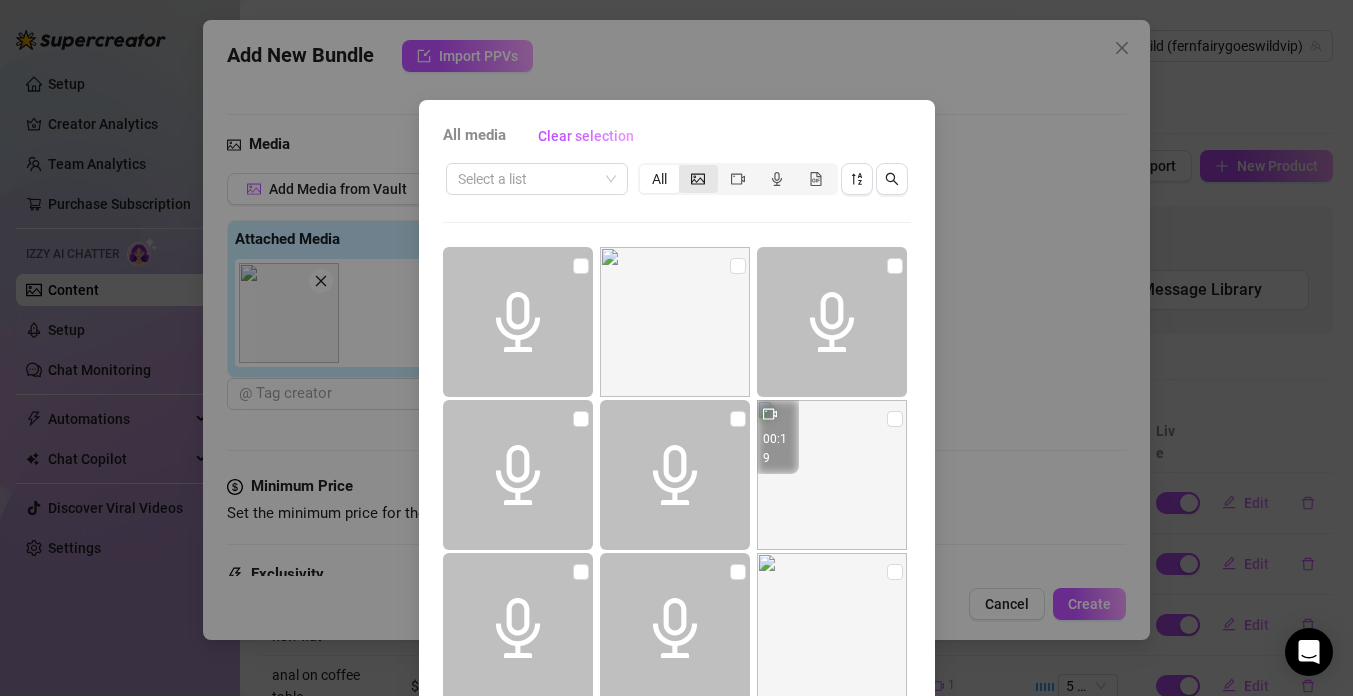 click at bounding box center (698, 179) 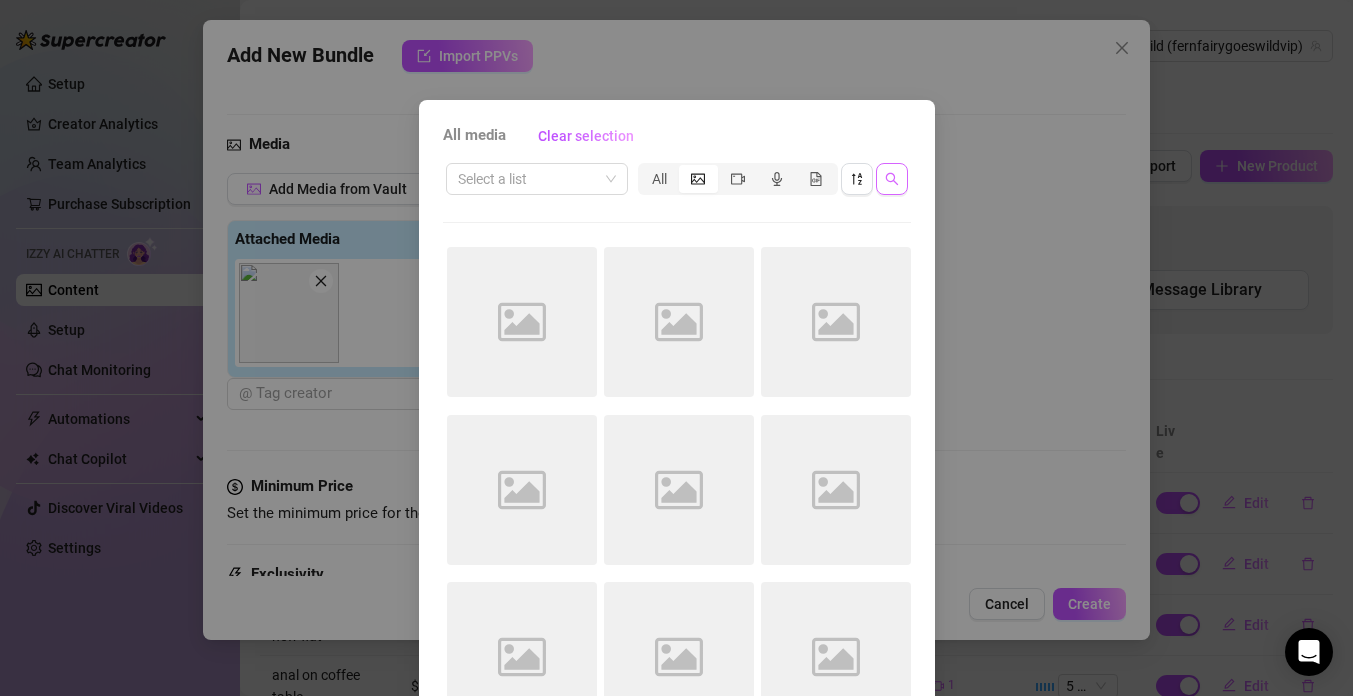 click 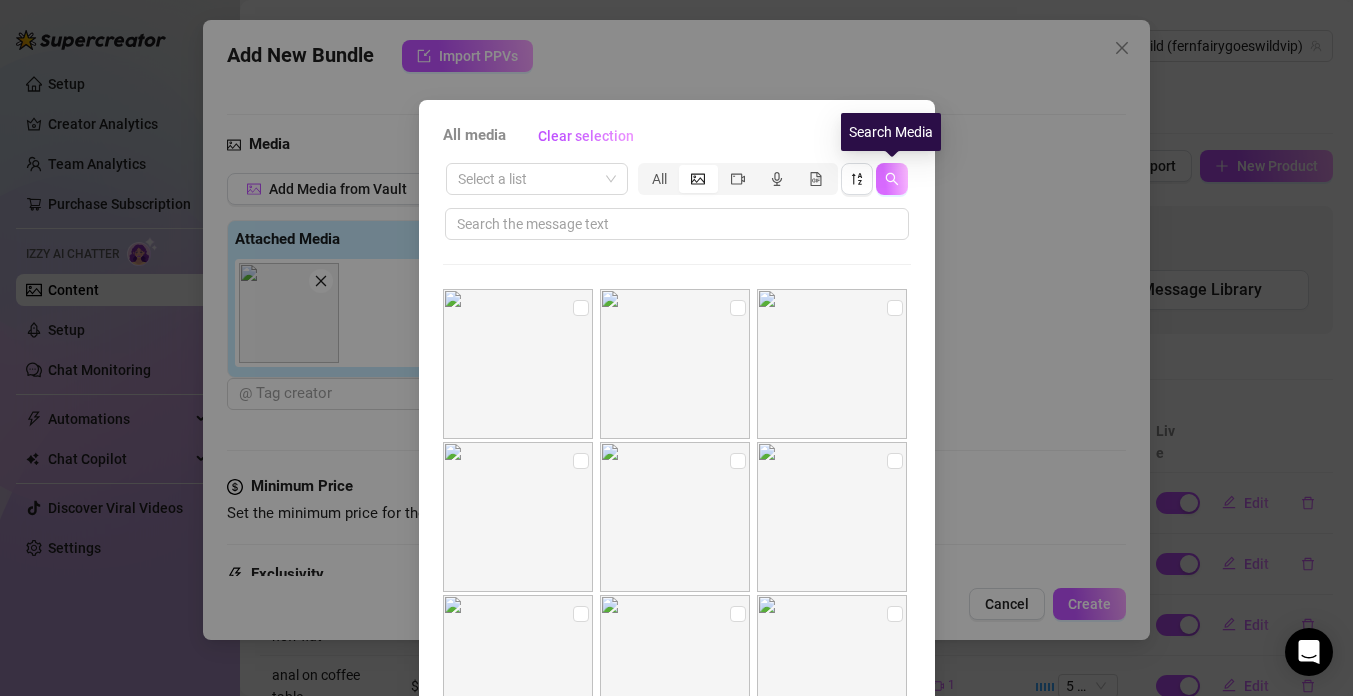 click 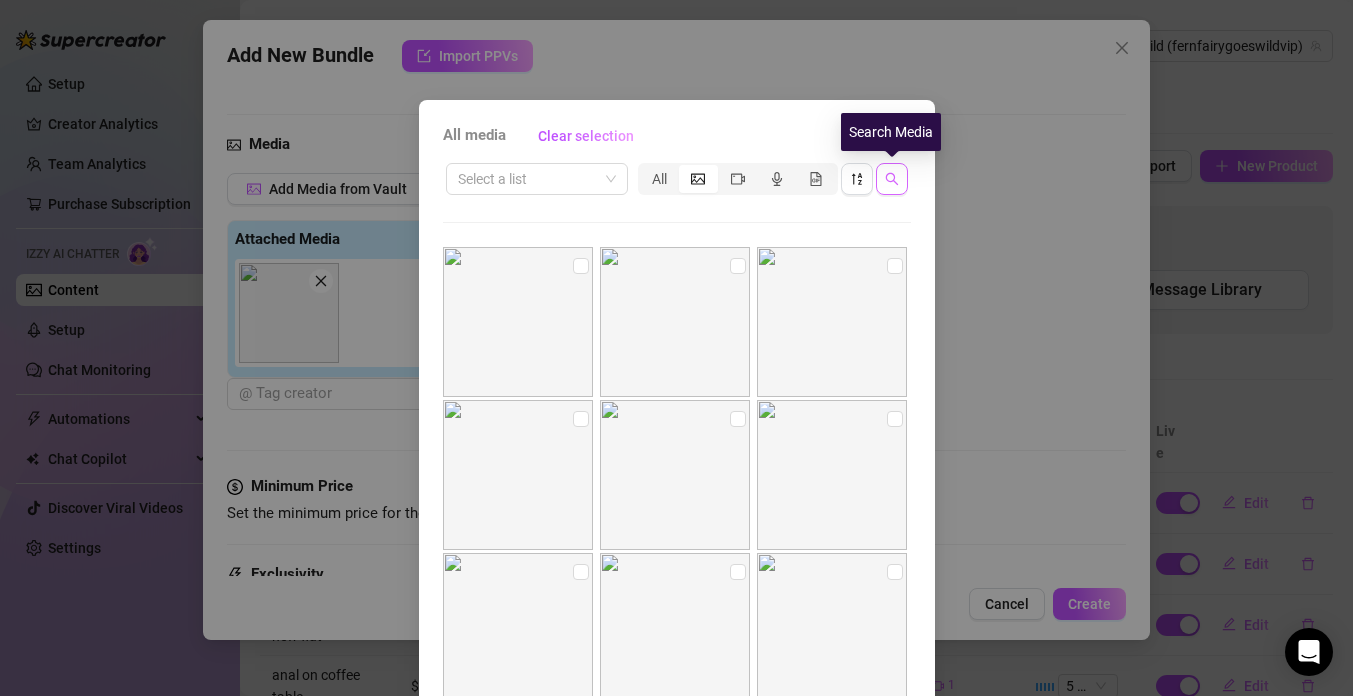 click 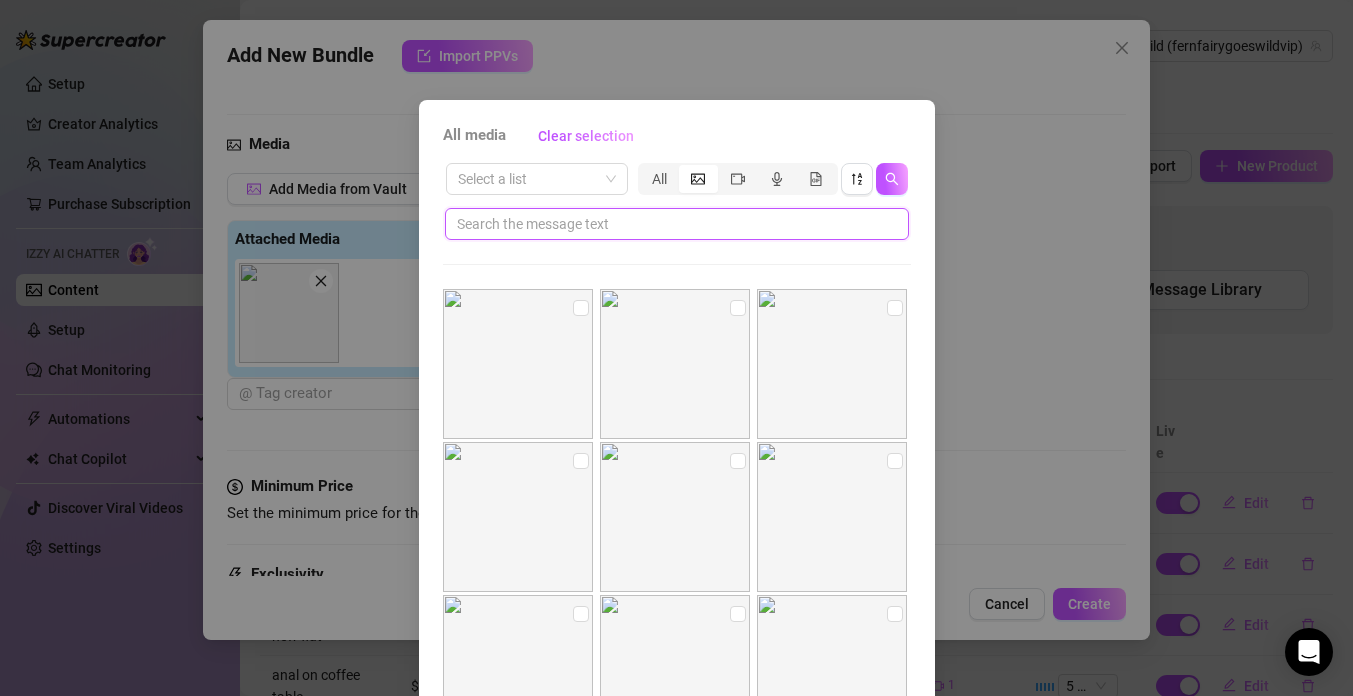 click at bounding box center [669, 224] 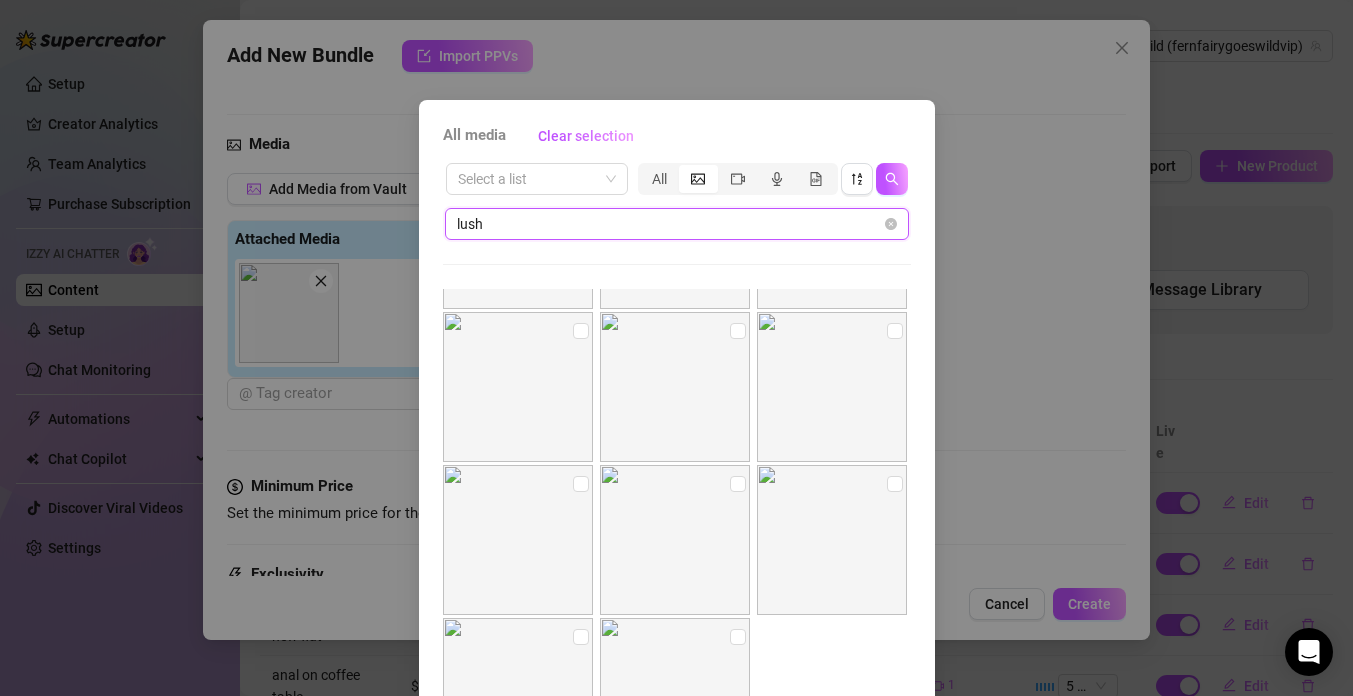 scroll, scrollTop: 295, scrollLeft: 0, axis: vertical 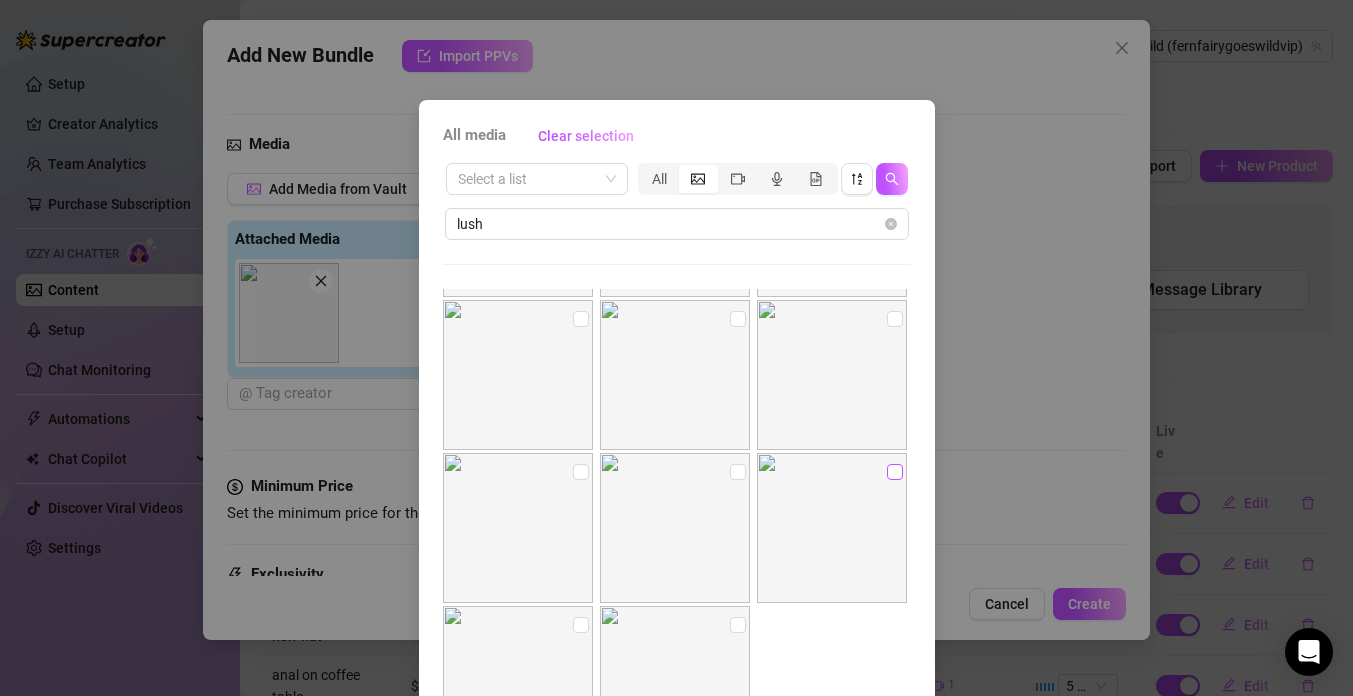click at bounding box center [895, 472] 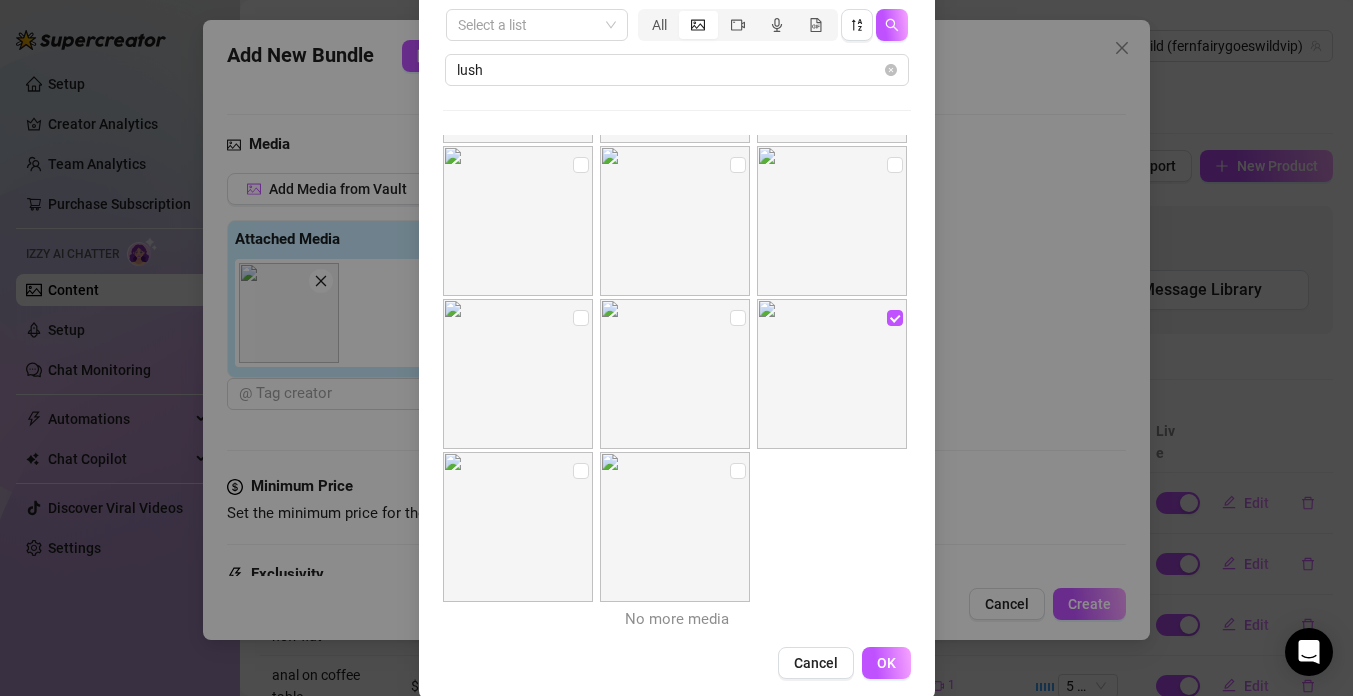 scroll, scrollTop: 181, scrollLeft: 0, axis: vertical 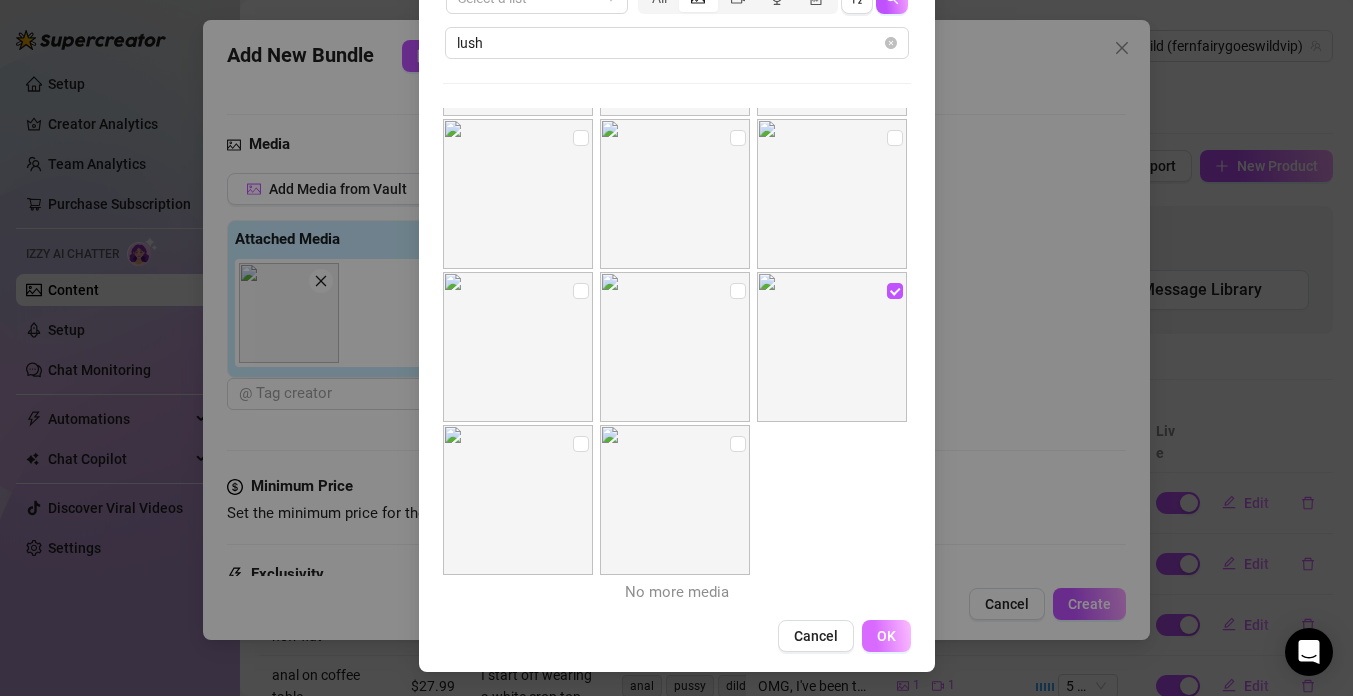 click on "OK" at bounding box center (886, 636) 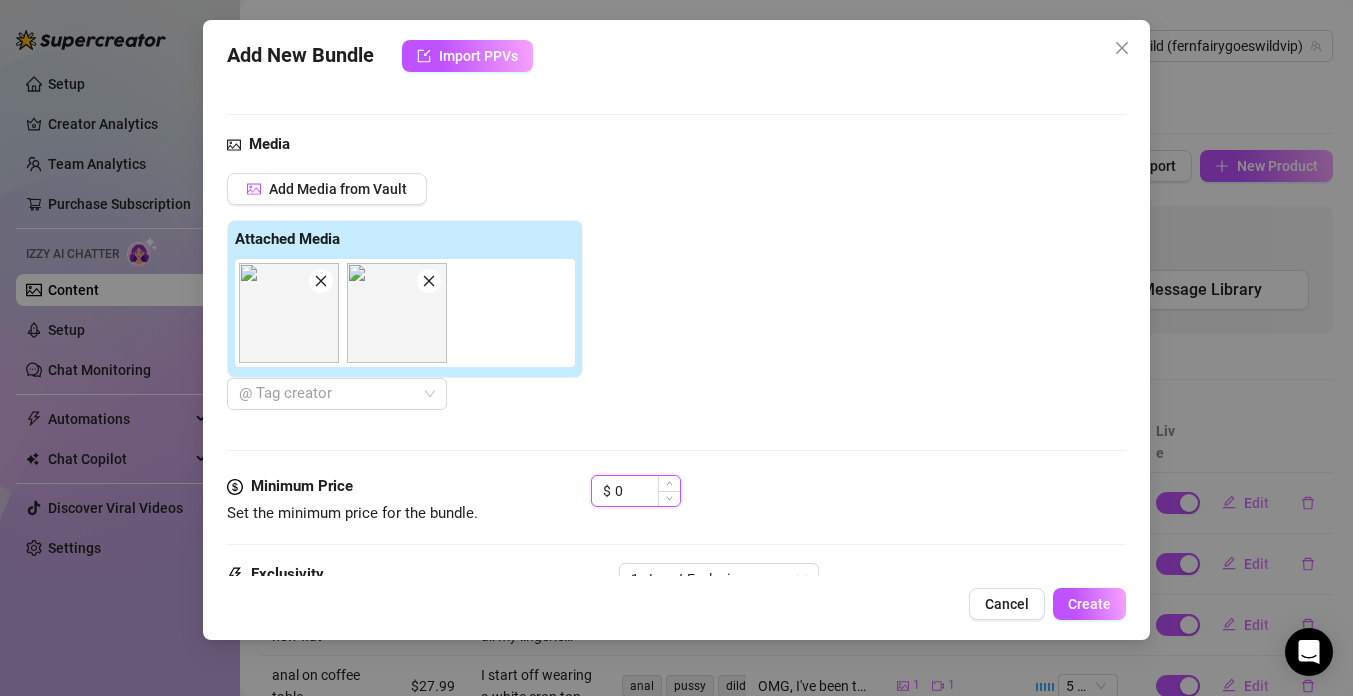click on "0" at bounding box center [647, 491] 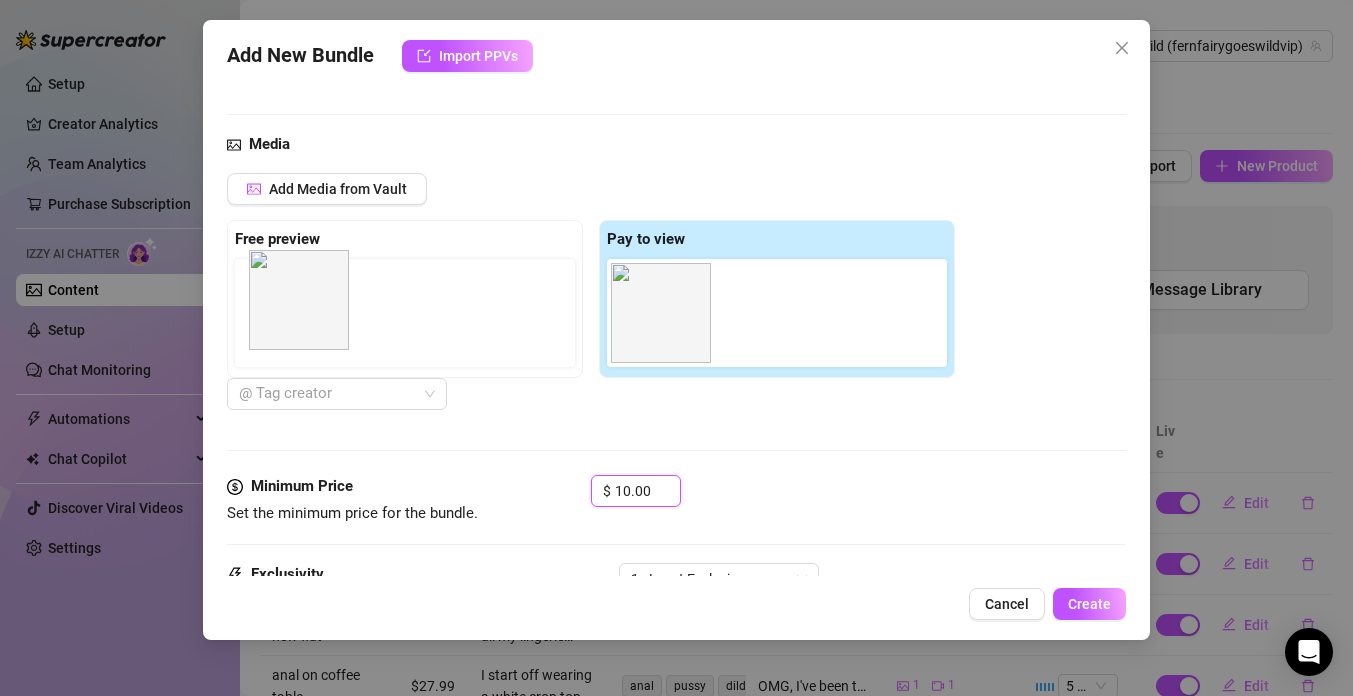 drag, startPoint x: 768, startPoint y: 308, endPoint x: 286, endPoint y: 295, distance: 482.1753 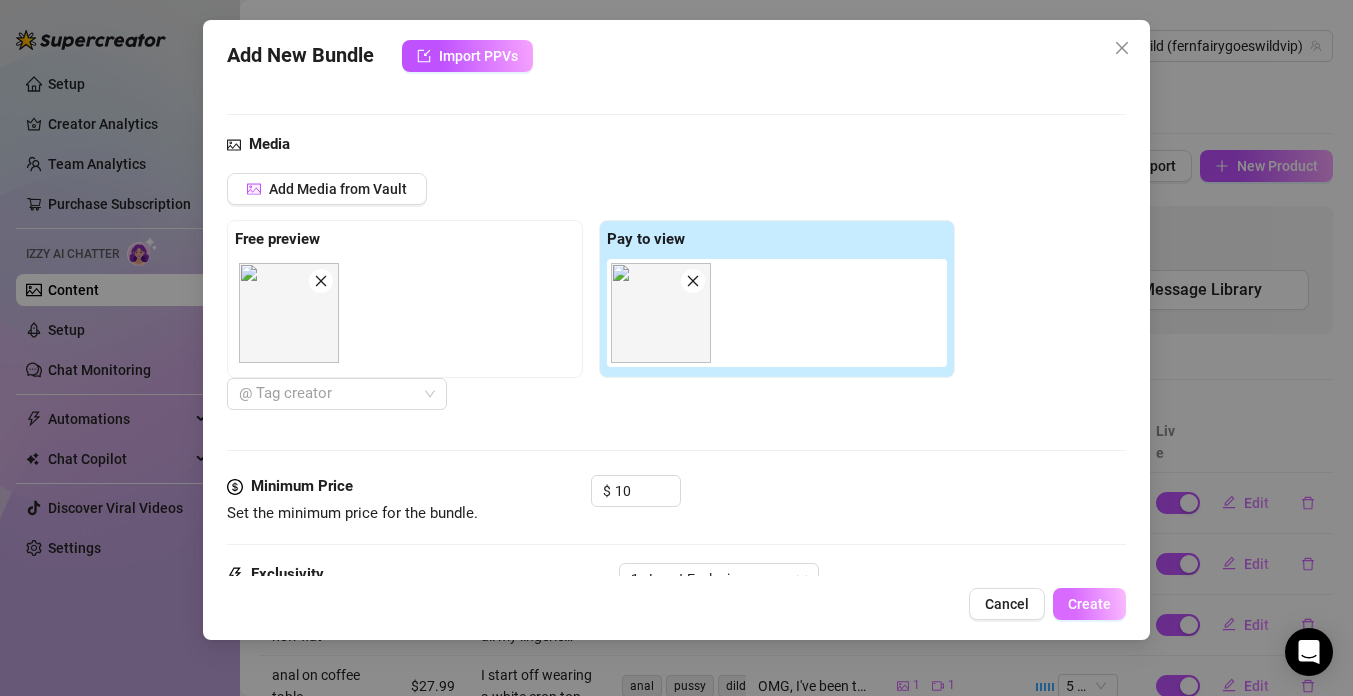 click on "Create" at bounding box center (1089, 604) 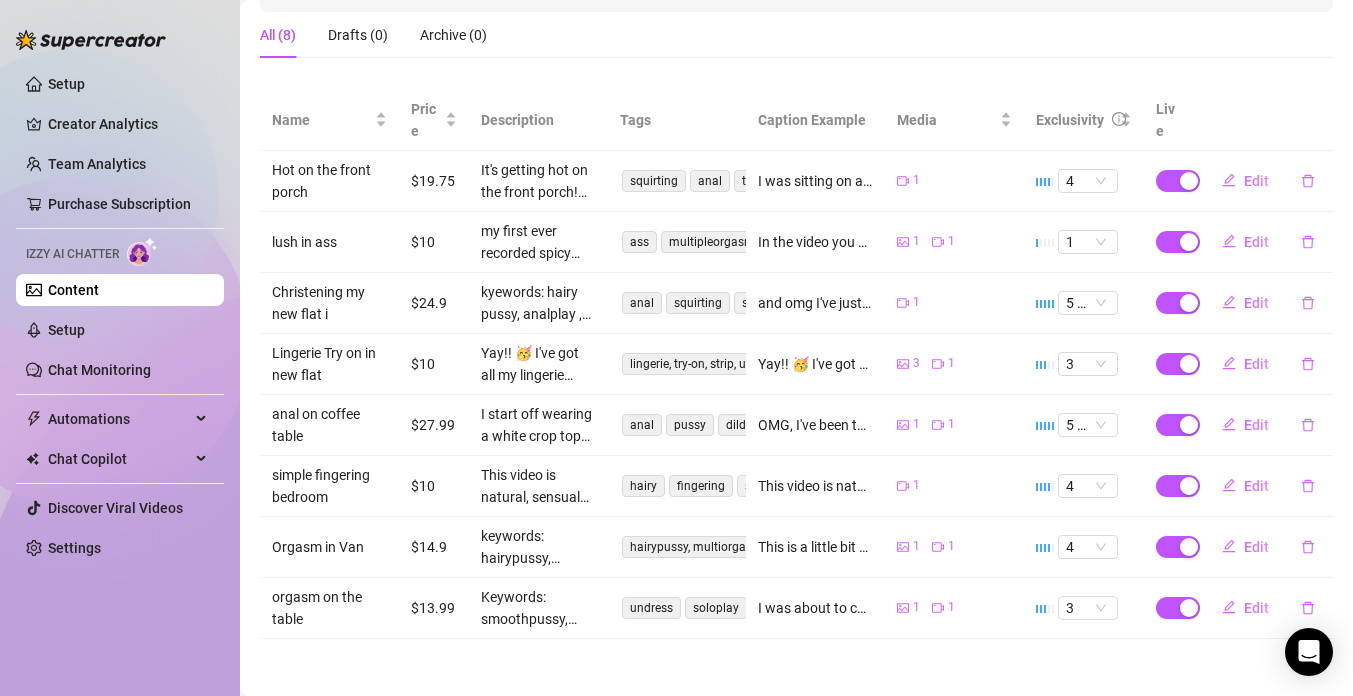 scroll, scrollTop: 324, scrollLeft: 0, axis: vertical 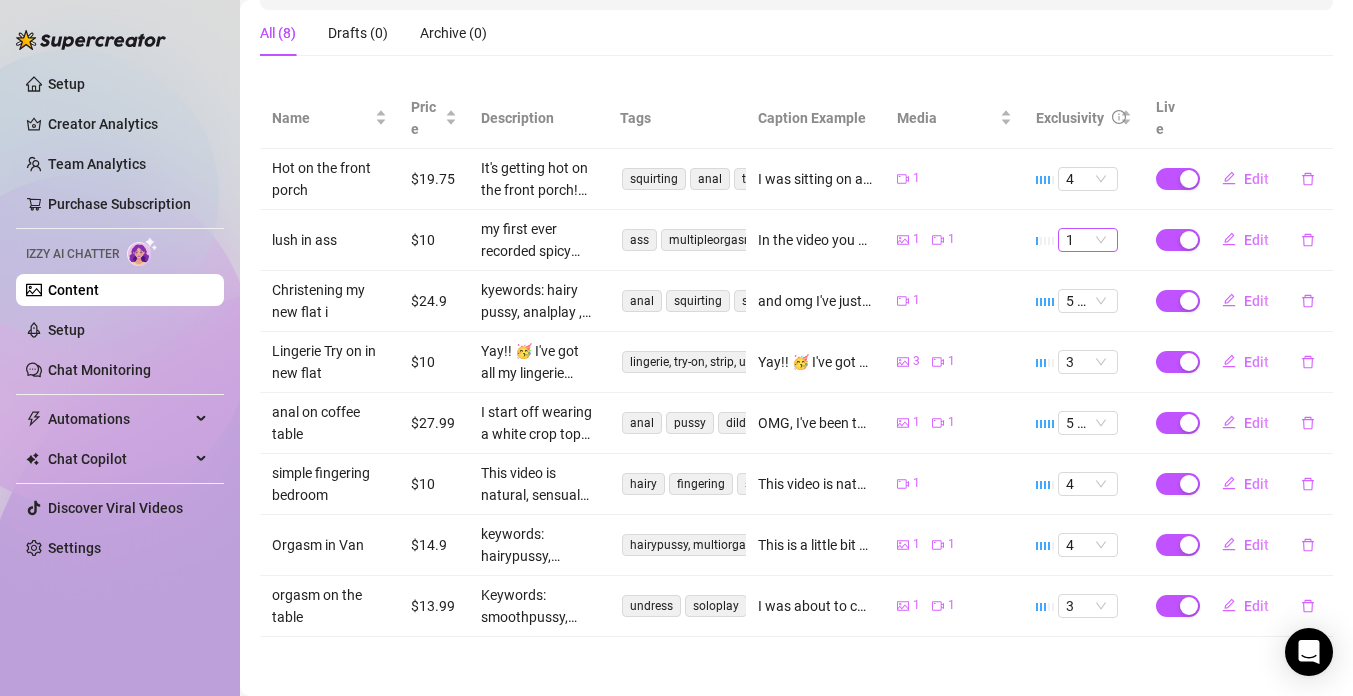 click on "1" at bounding box center [1088, 240] 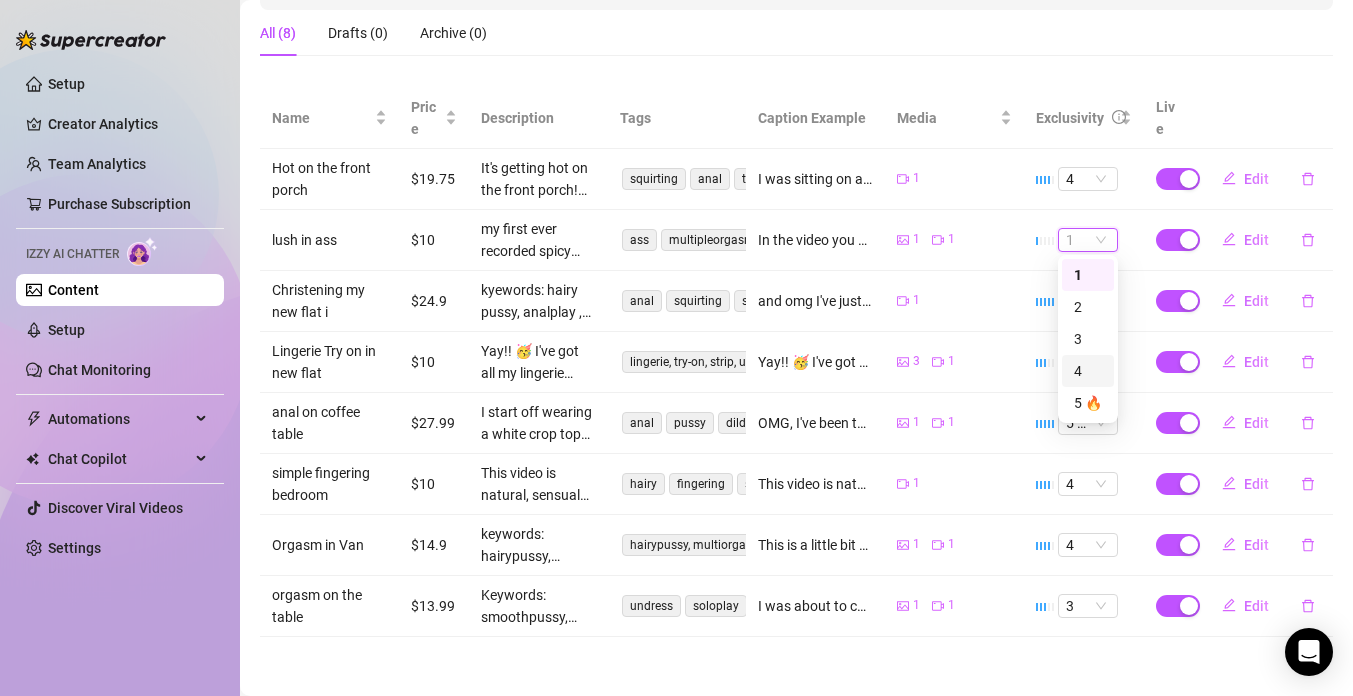 click on "4" at bounding box center [1088, 371] 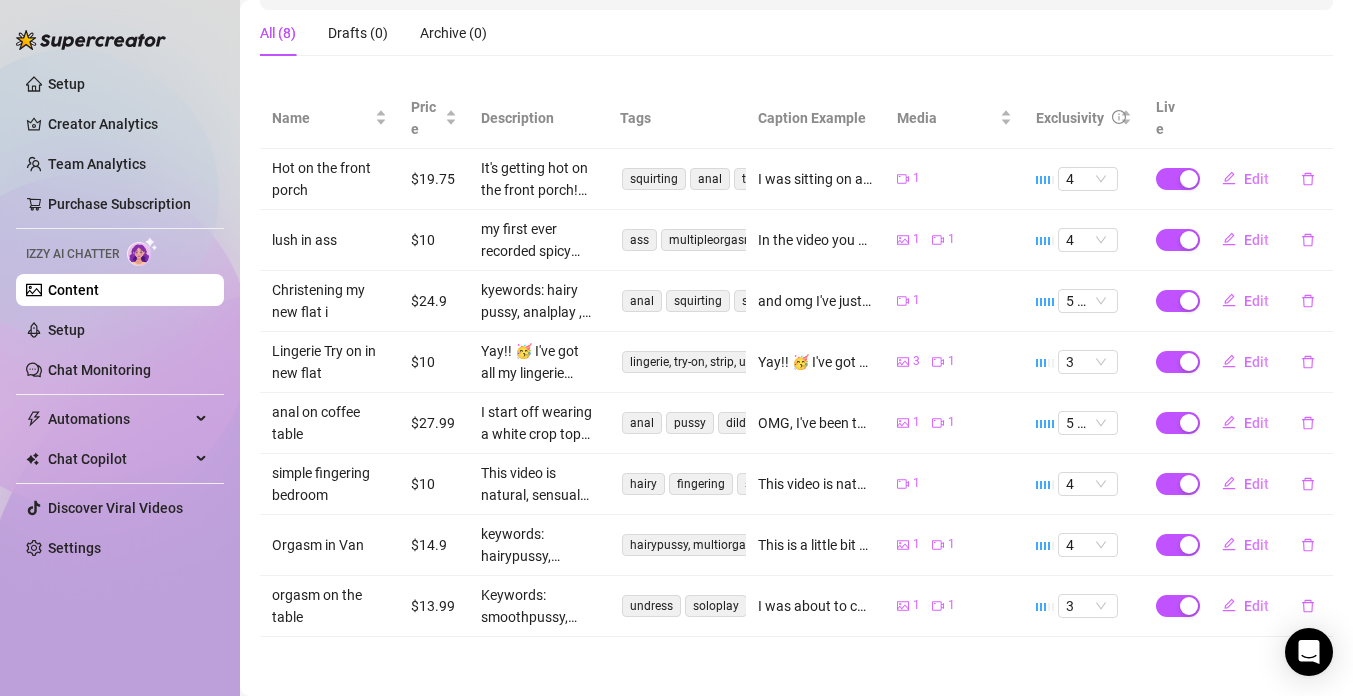 scroll, scrollTop: 0, scrollLeft: 0, axis: both 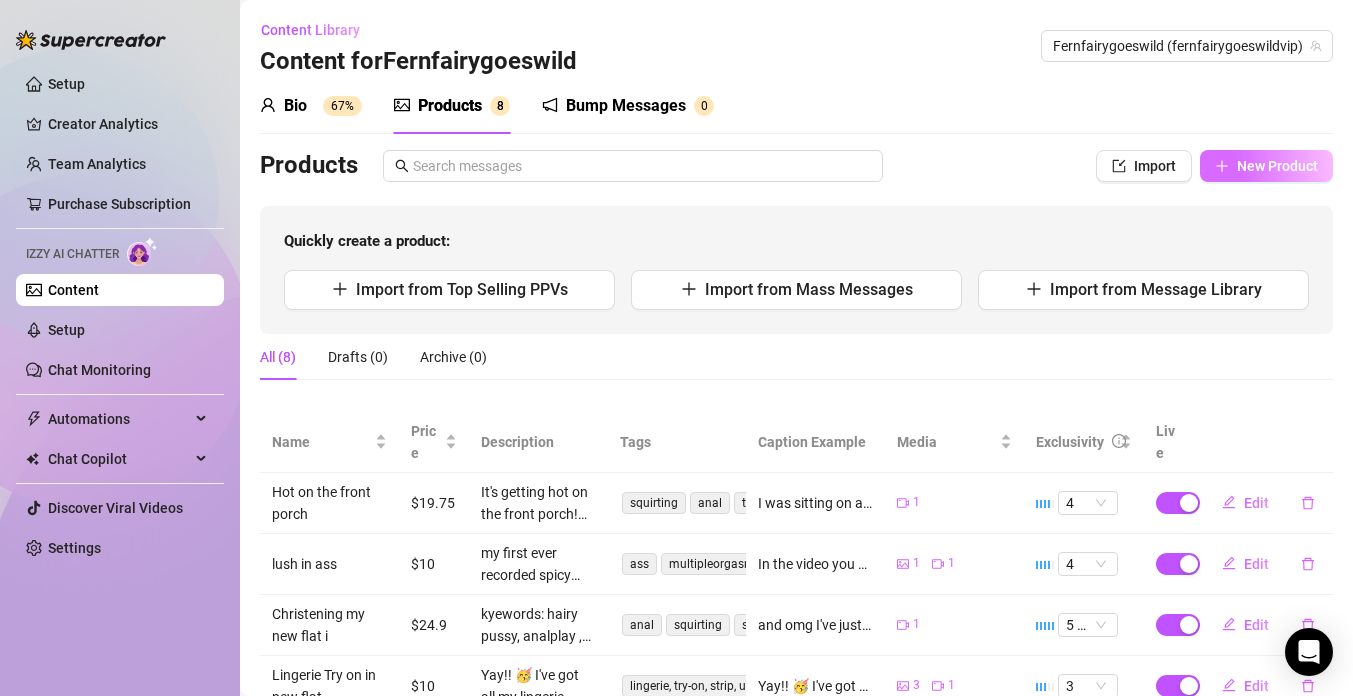 click 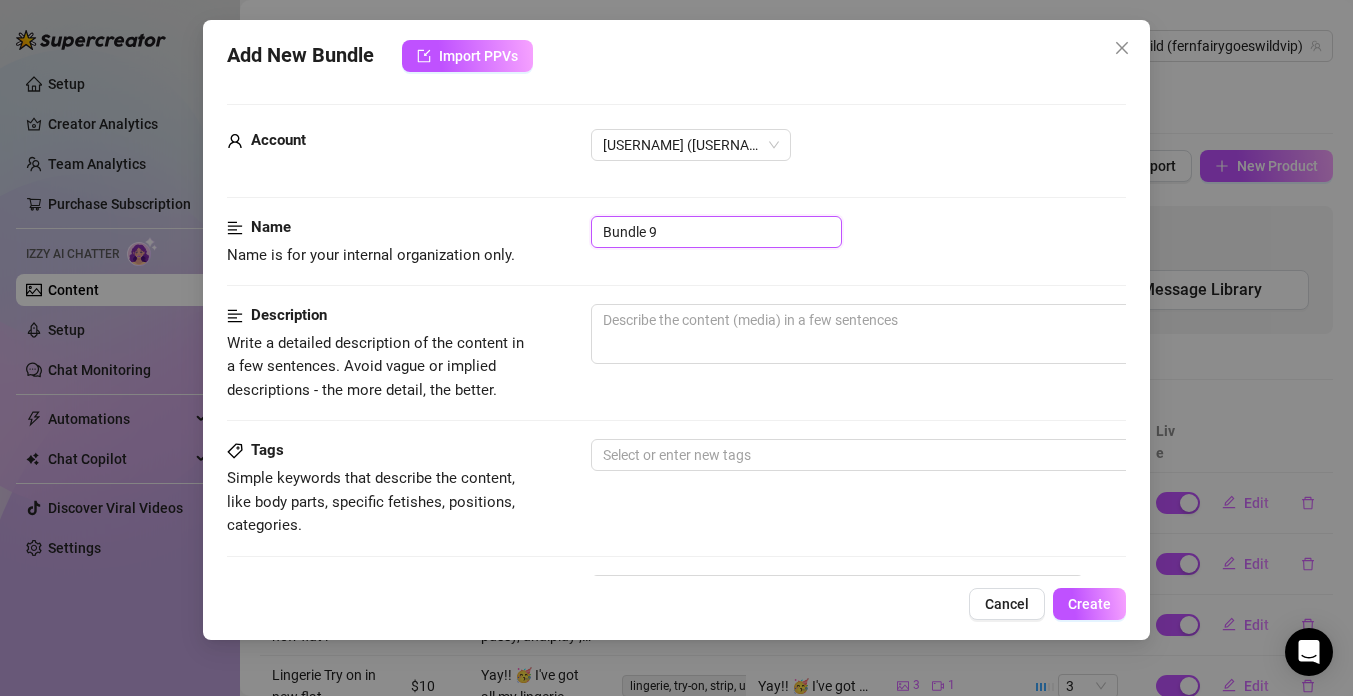 click on "Bundle 9" at bounding box center [716, 232] 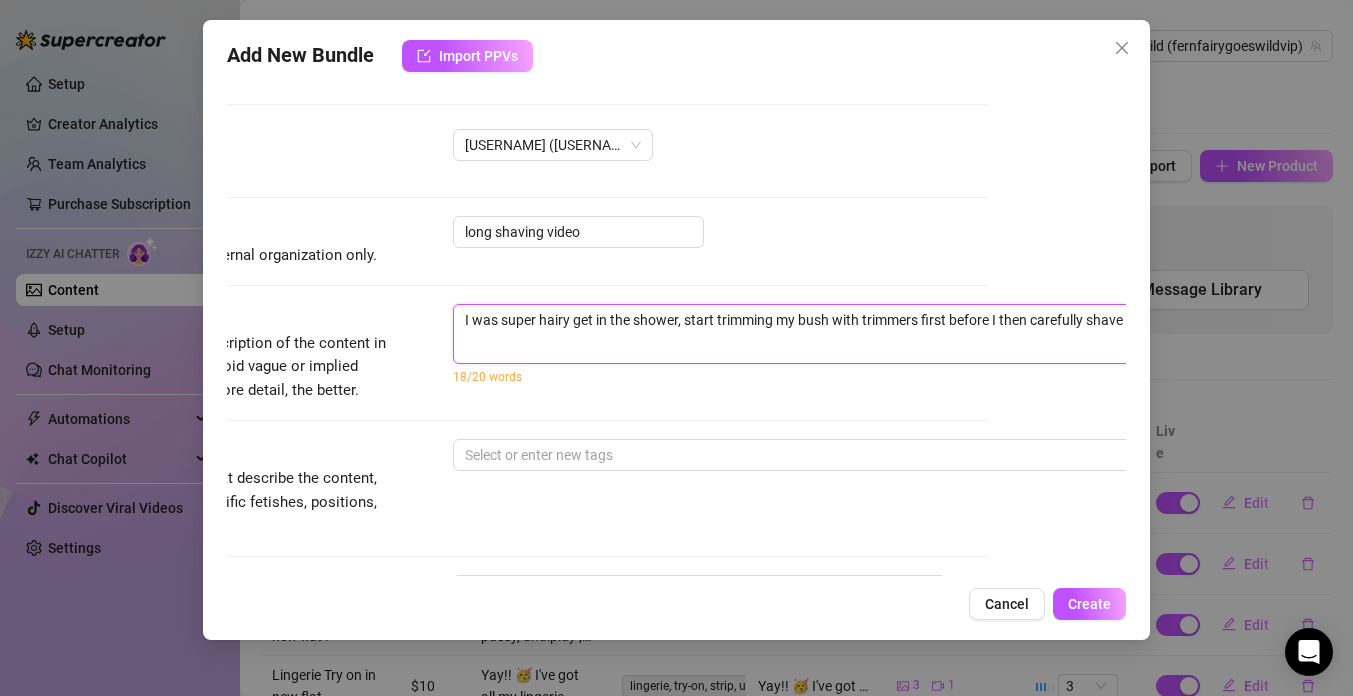 scroll, scrollTop: 0, scrollLeft: 142, axis: horizontal 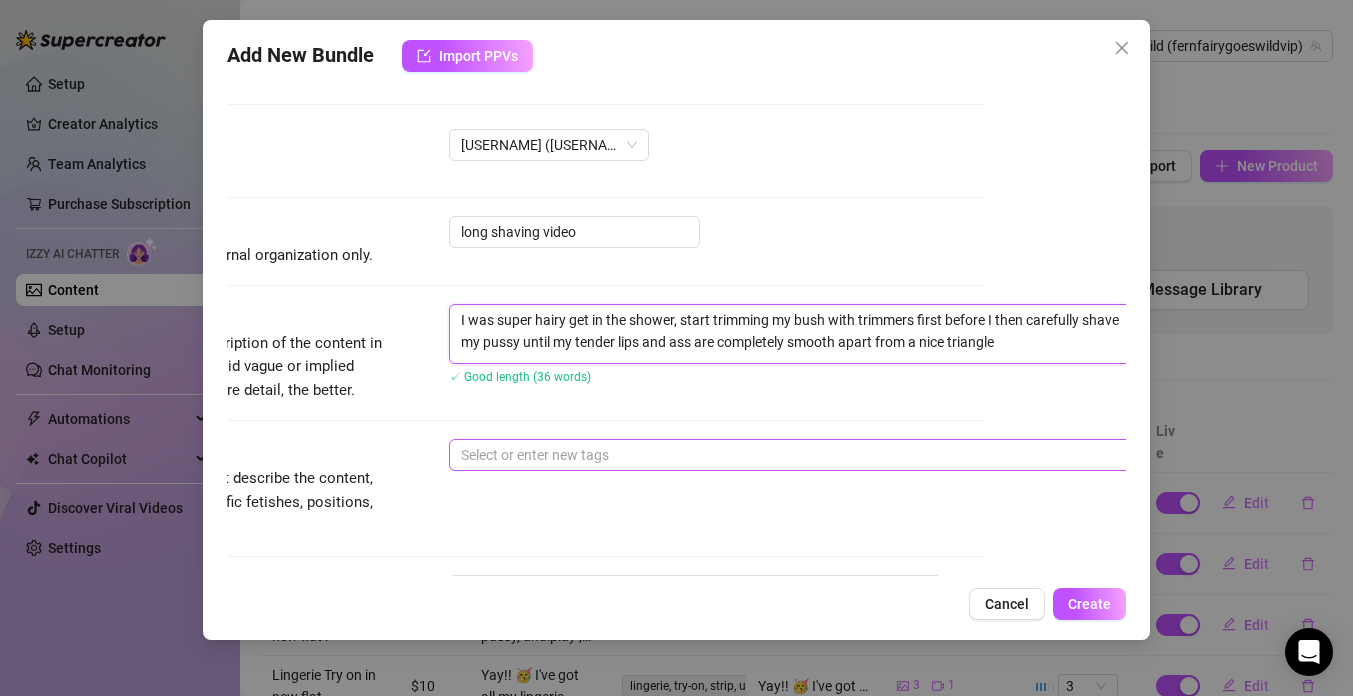 click at bounding box center [788, 455] 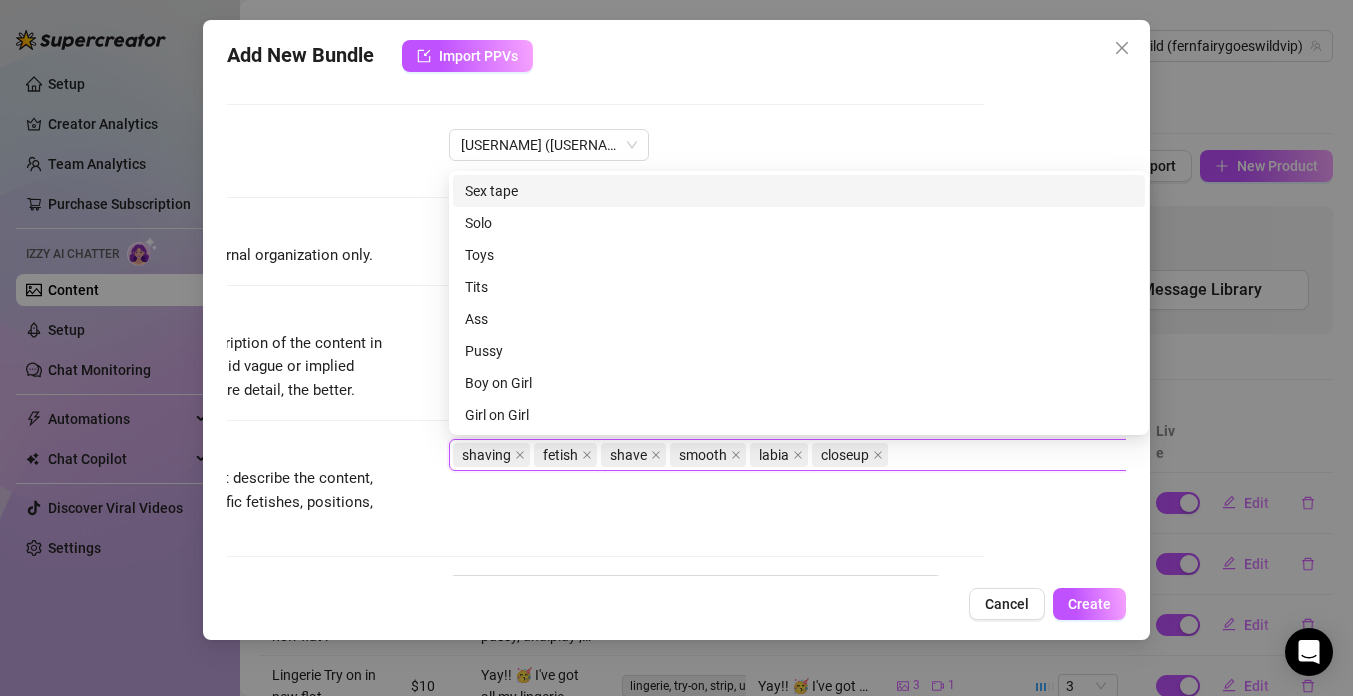 click on "Tags Simple keywords that describe the content, like body parts, specific fetishes, positions, categories. shaving fetish shave smooth  labia  closeup" at bounding box center [534, 488] 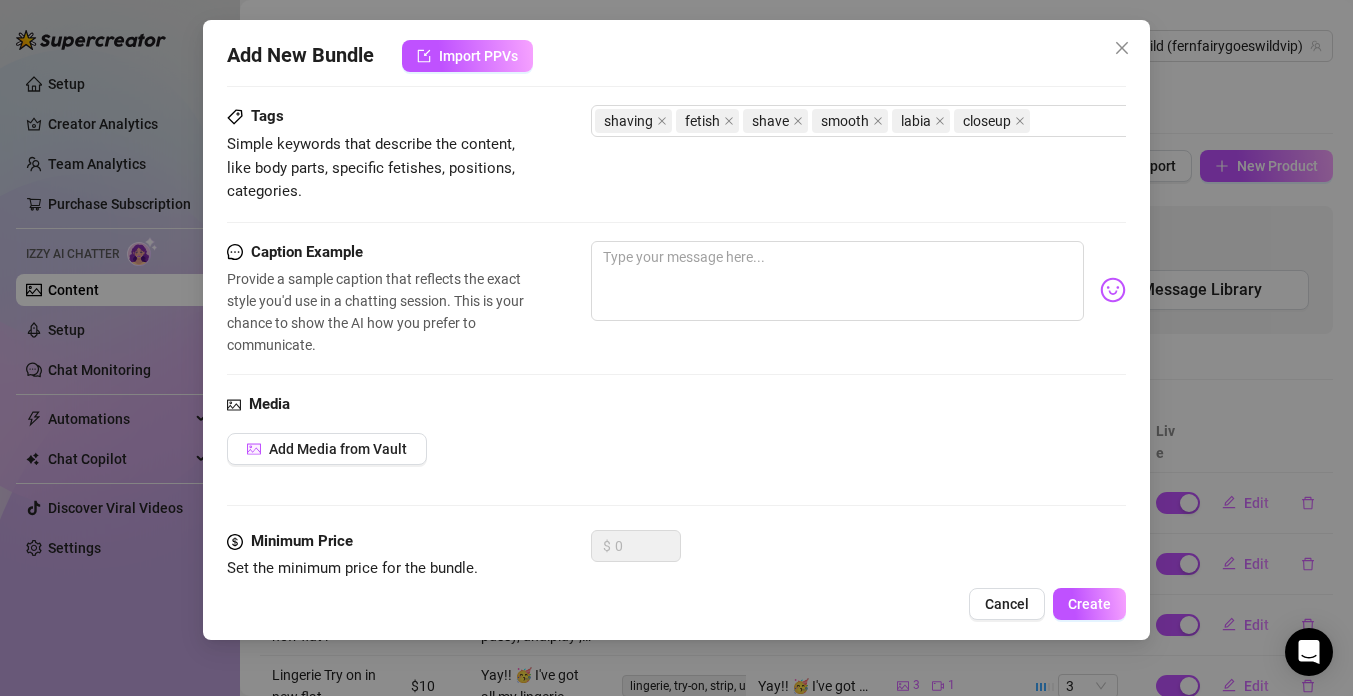 scroll, scrollTop: 344, scrollLeft: 0, axis: vertical 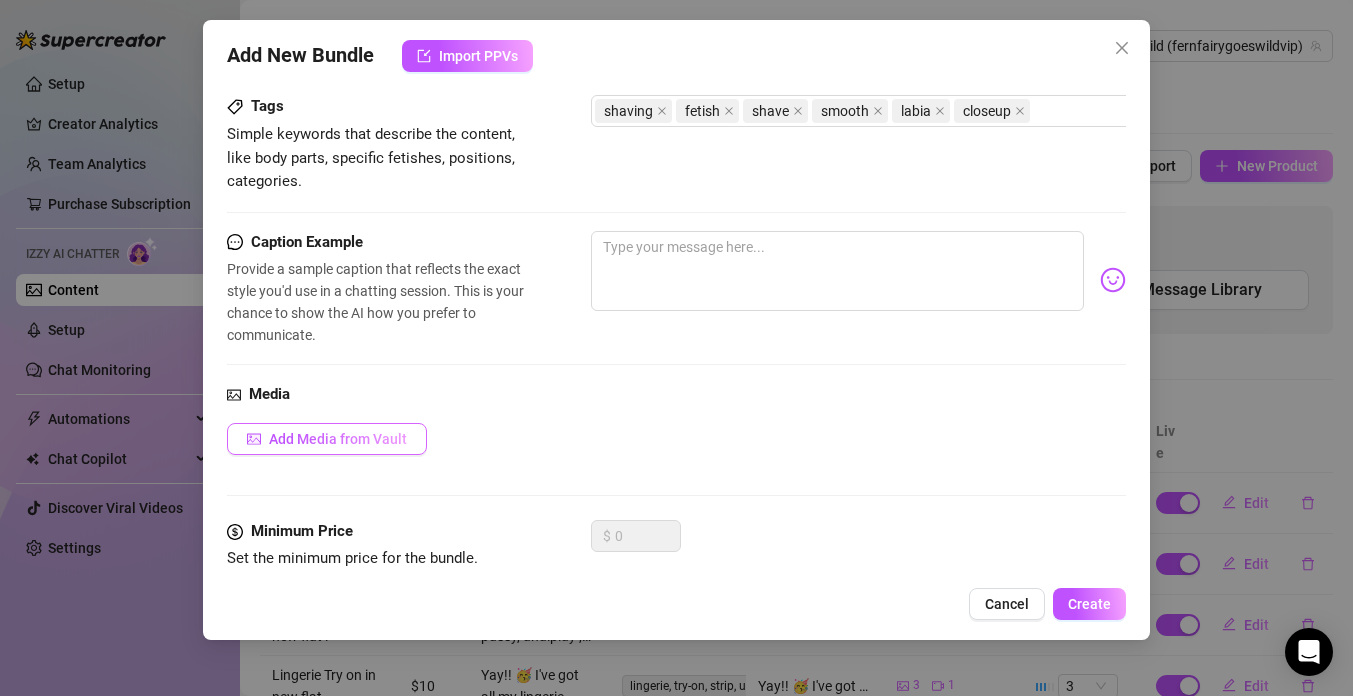click on "Add Media from Vault" at bounding box center [338, 439] 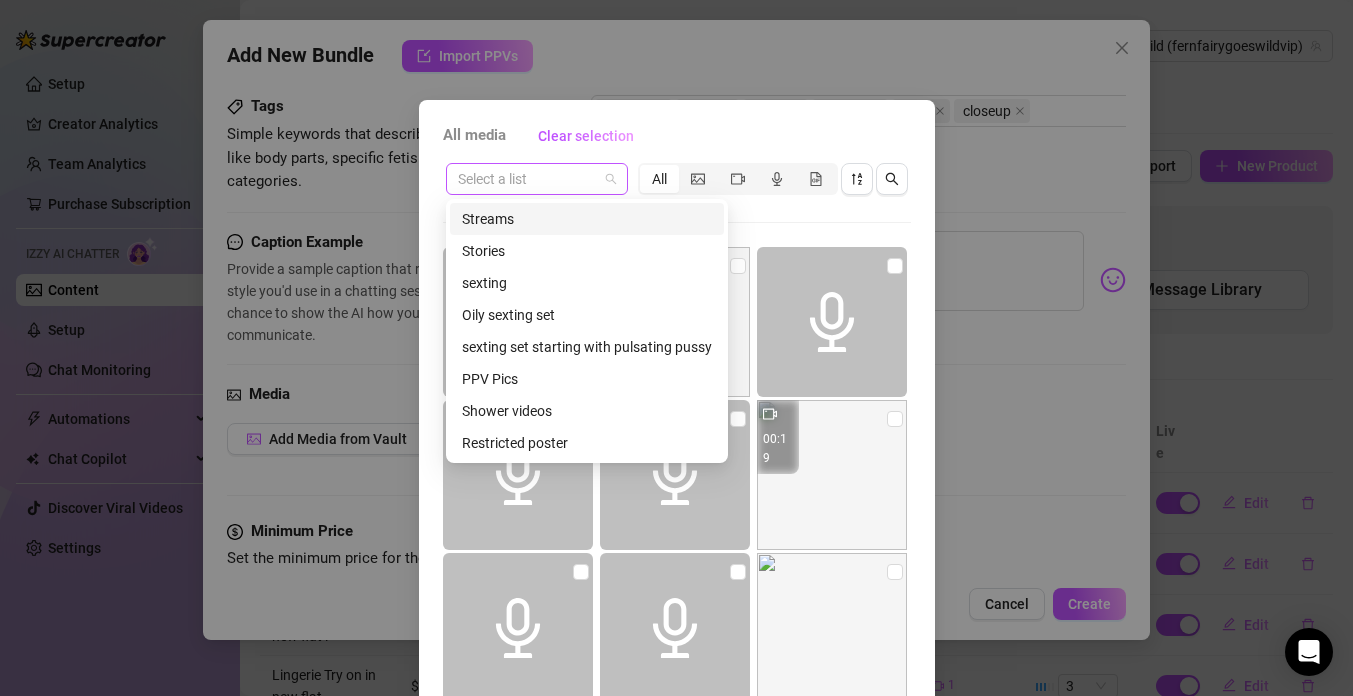 click at bounding box center [537, 179] 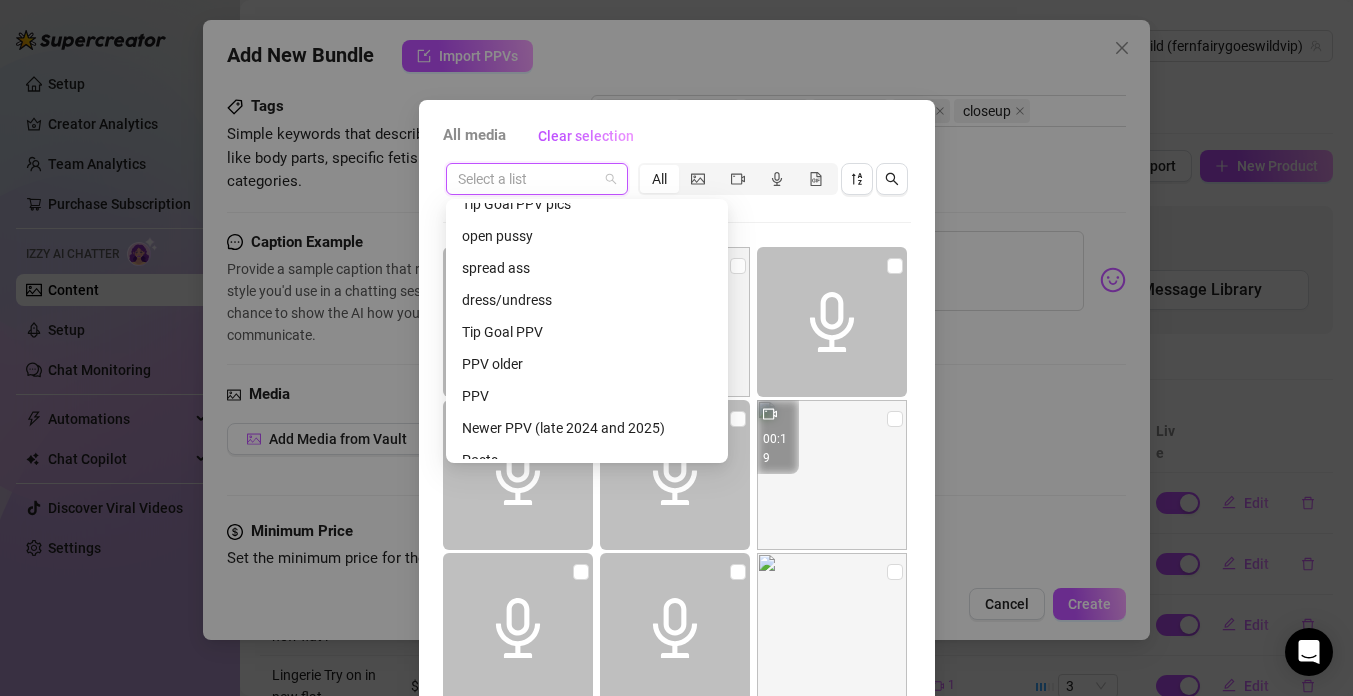 scroll, scrollTop: 352, scrollLeft: 0, axis: vertical 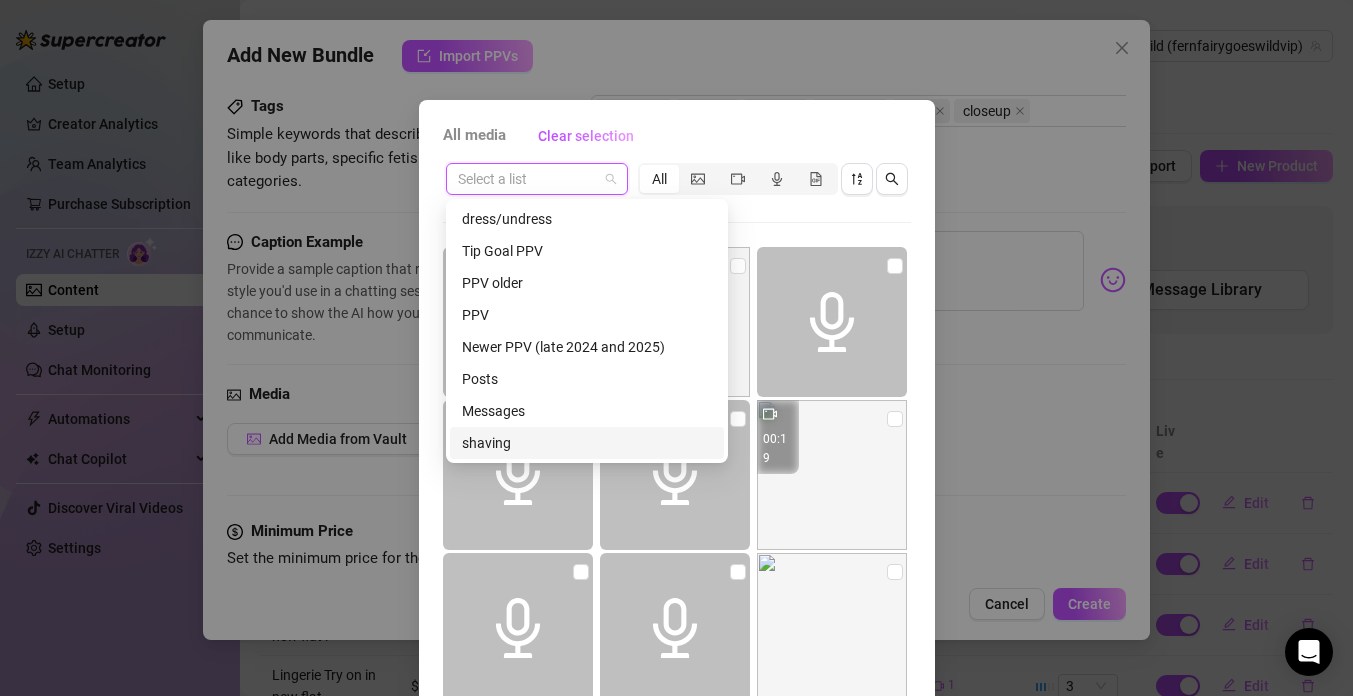 click on "shaving" at bounding box center [587, 443] 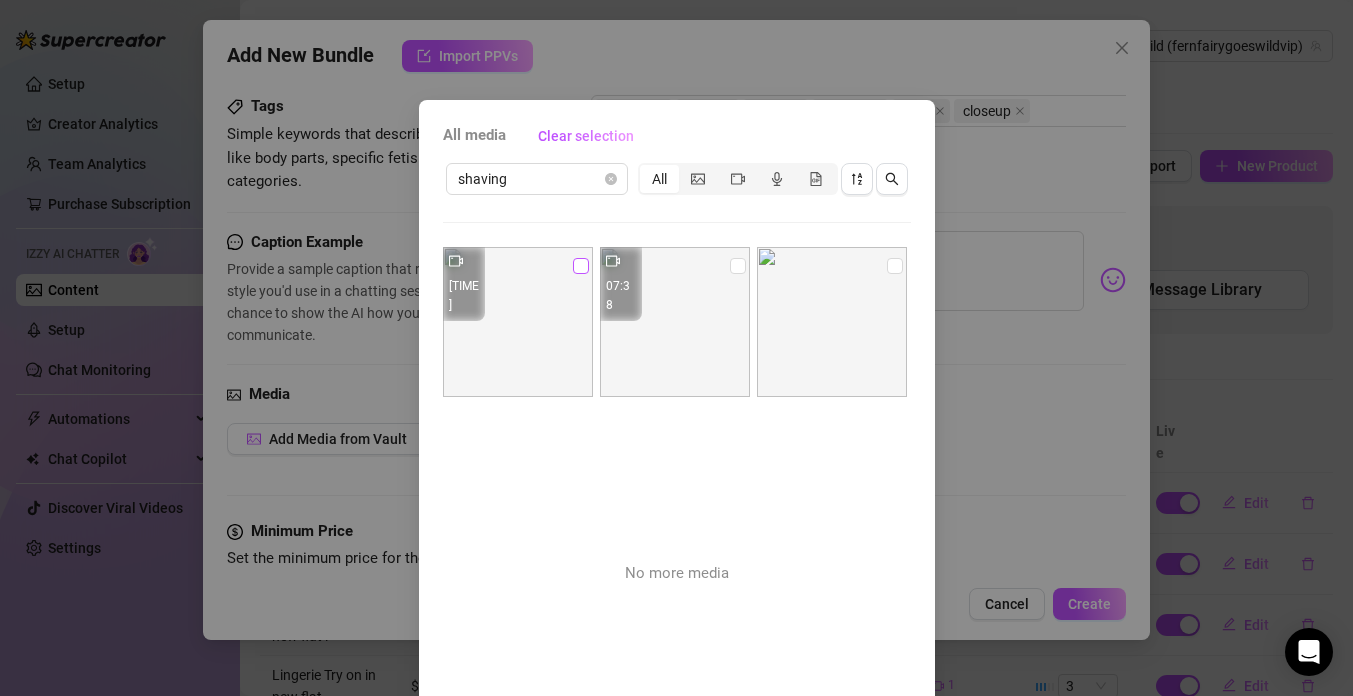 click at bounding box center [581, 266] 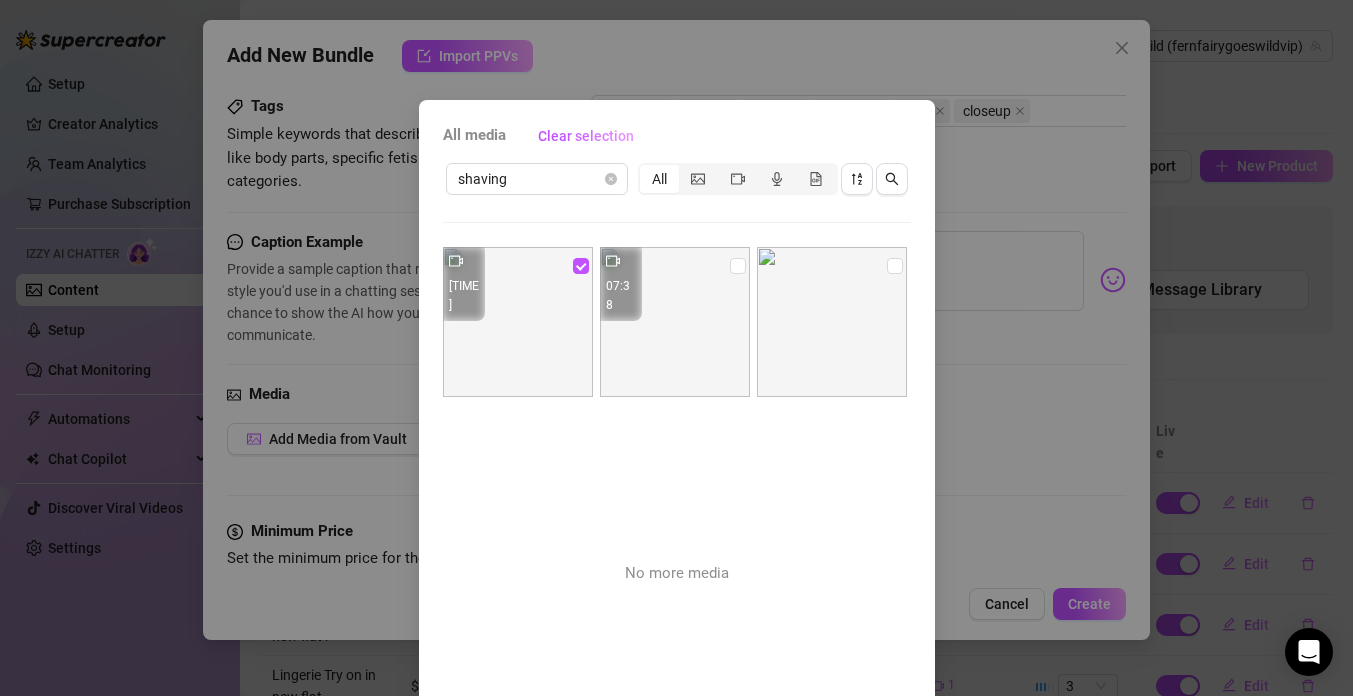 scroll, scrollTop: 139, scrollLeft: 0, axis: vertical 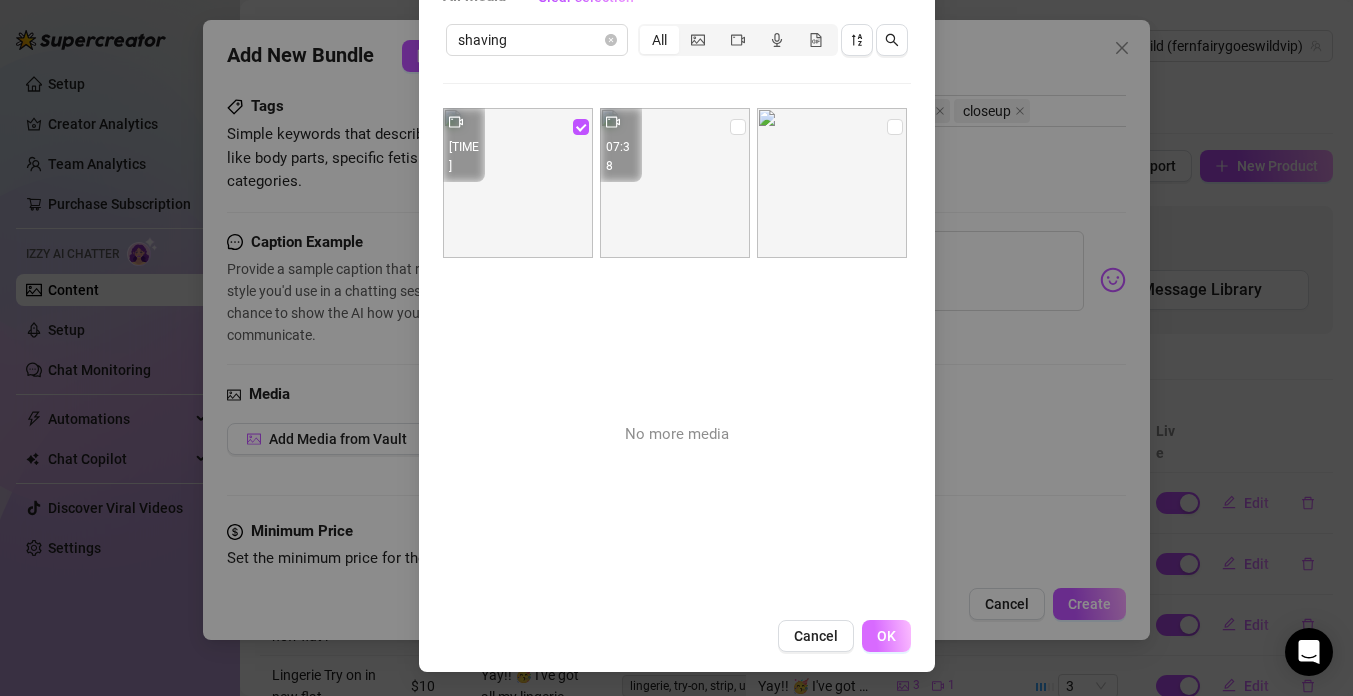click on "OK" at bounding box center (886, 636) 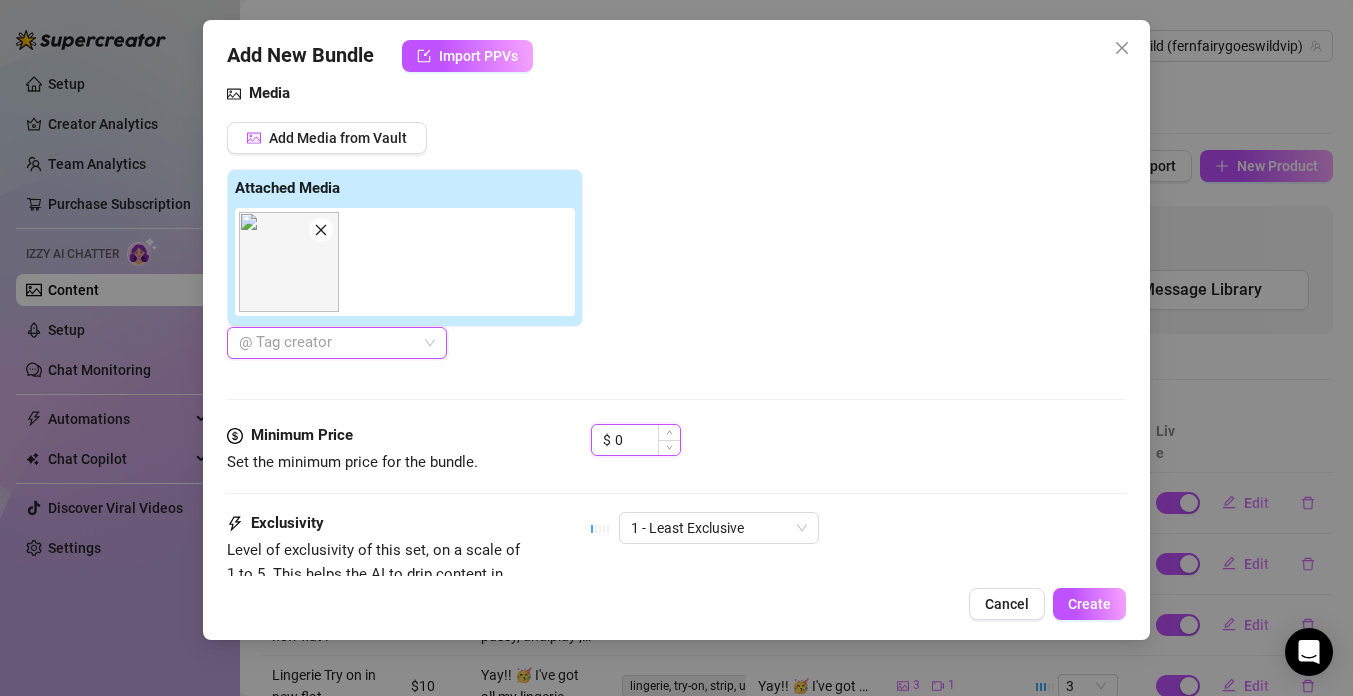 click on "0" at bounding box center (647, 440) 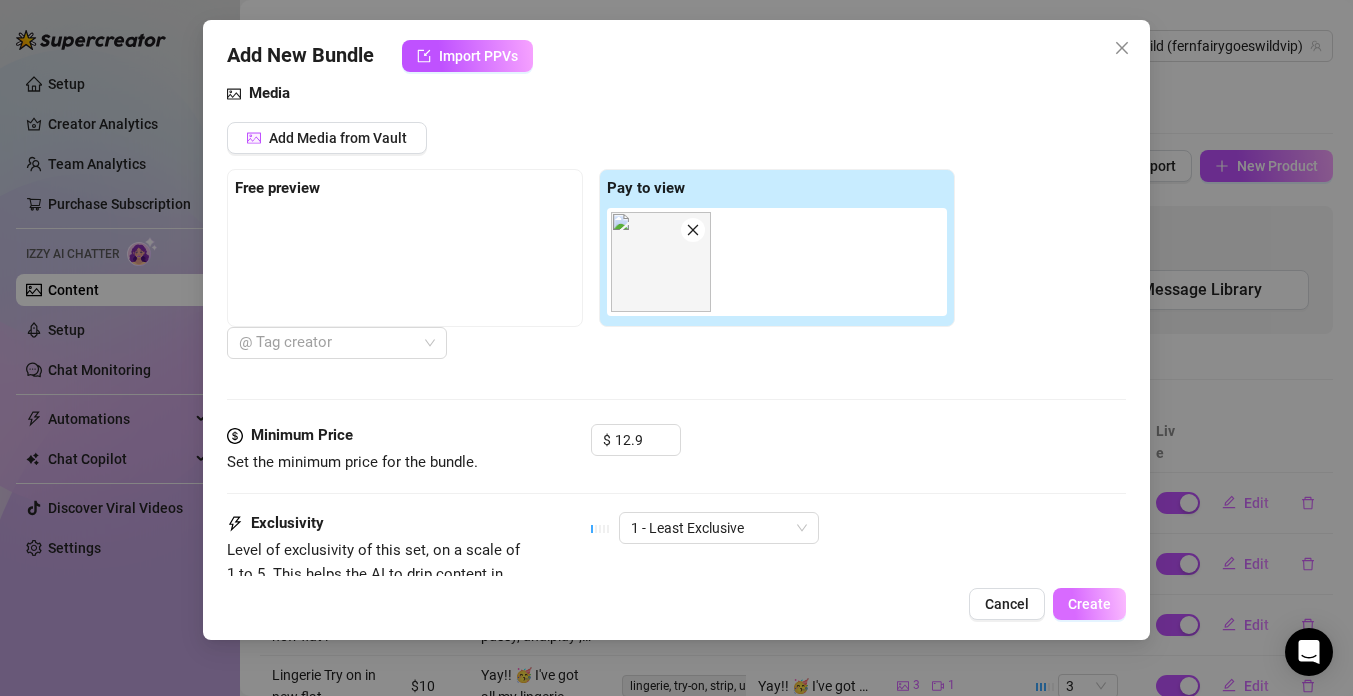 click on "Create" at bounding box center (1089, 604) 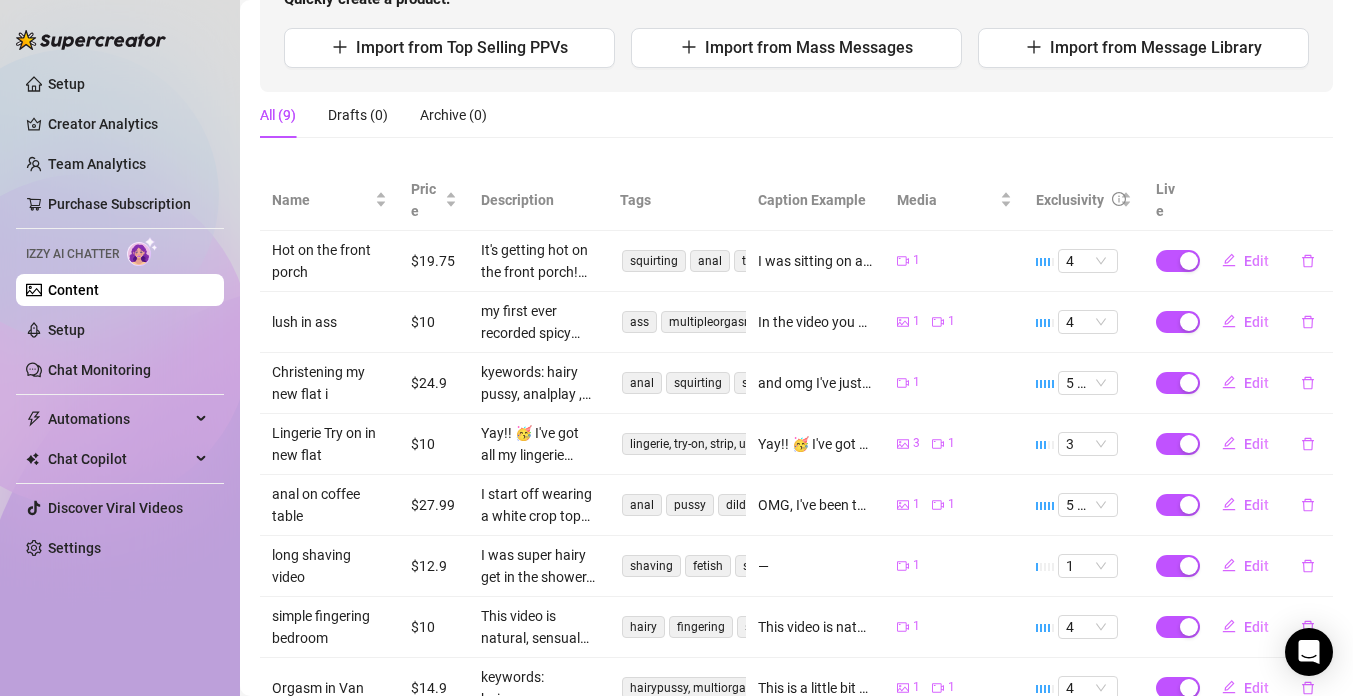 scroll, scrollTop: 246, scrollLeft: 0, axis: vertical 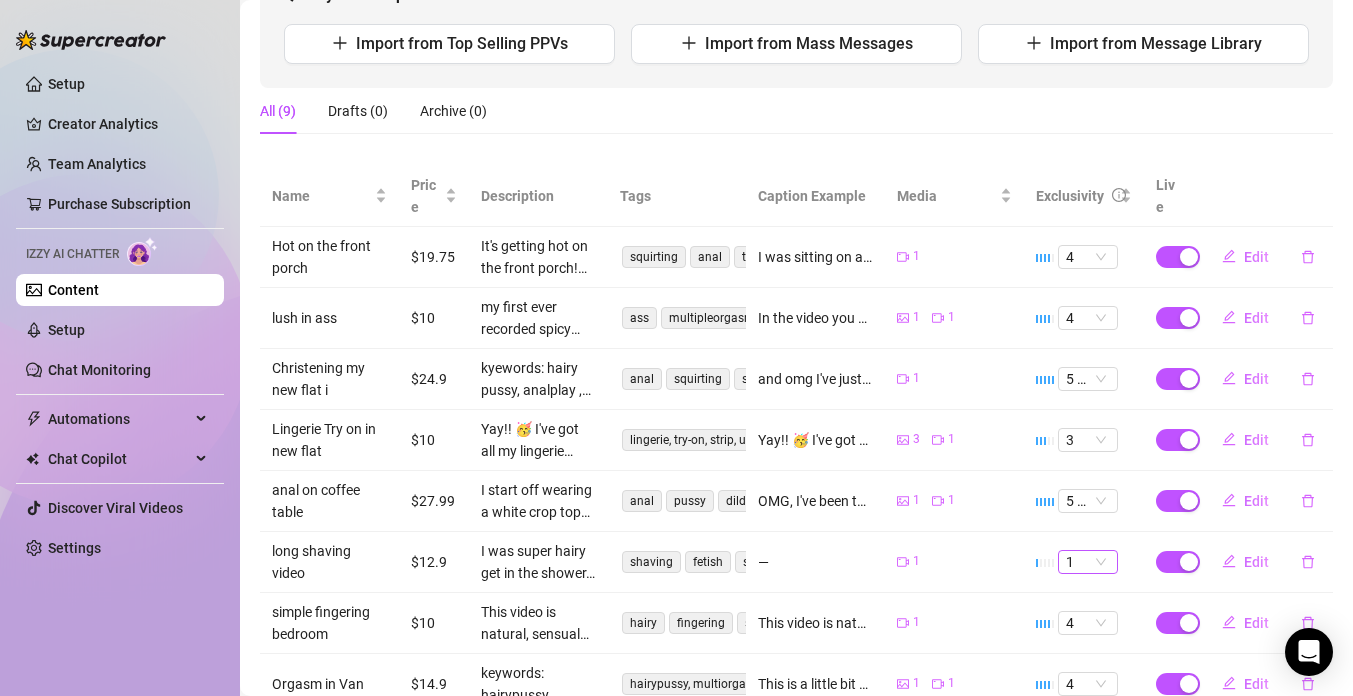 click on "1" at bounding box center [1088, 562] 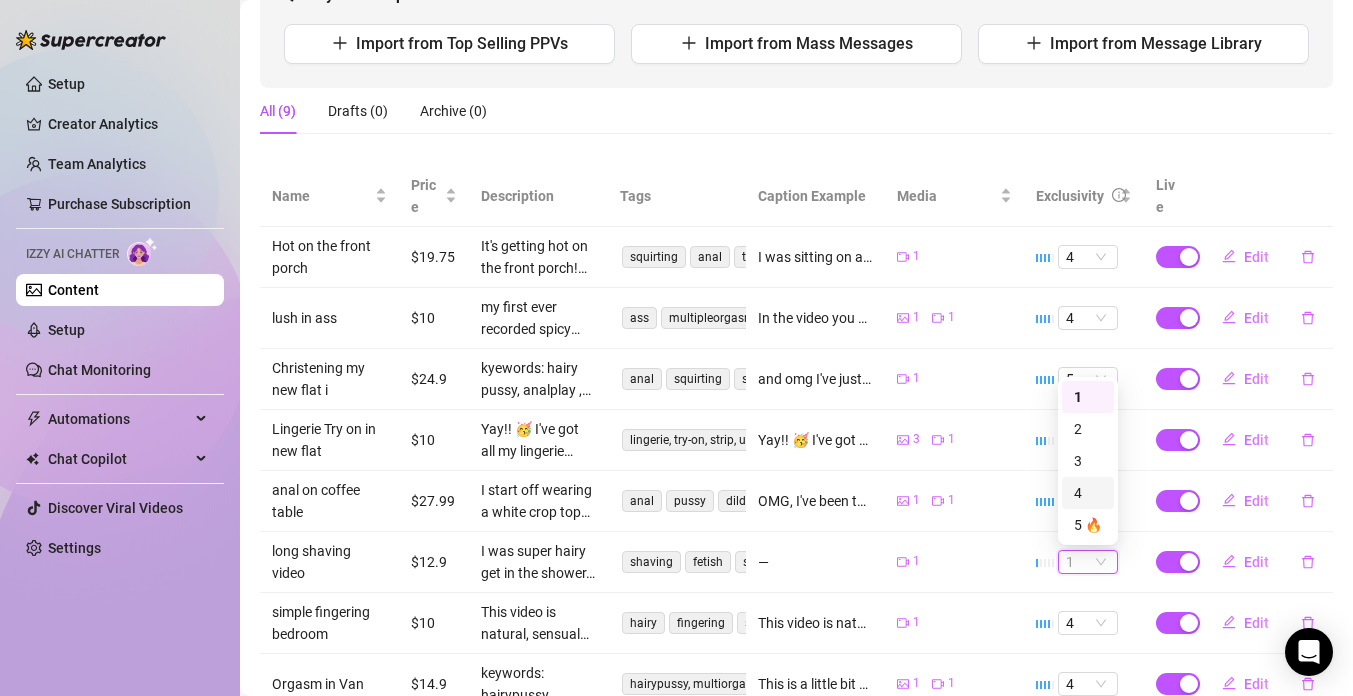 click on "4" at bounding box center (1088, 493) 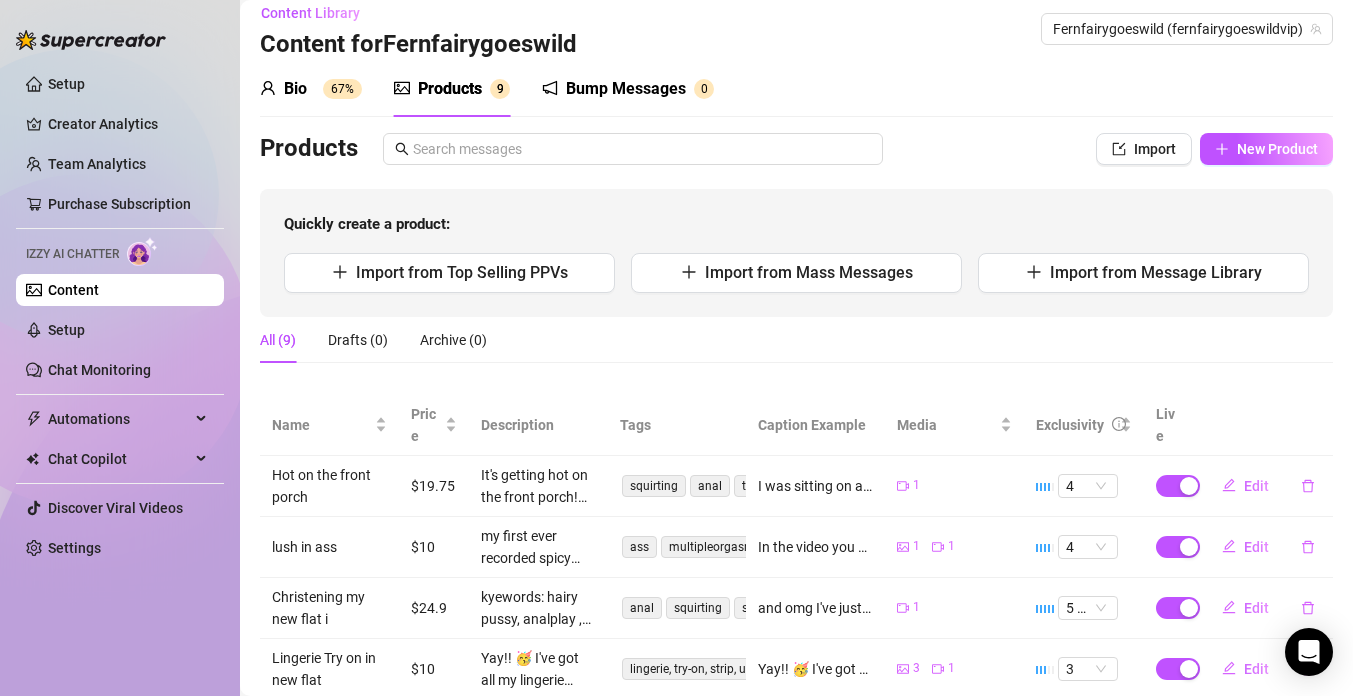 scroll, scrollTop: 0, scrollLeft: 0, axis: both 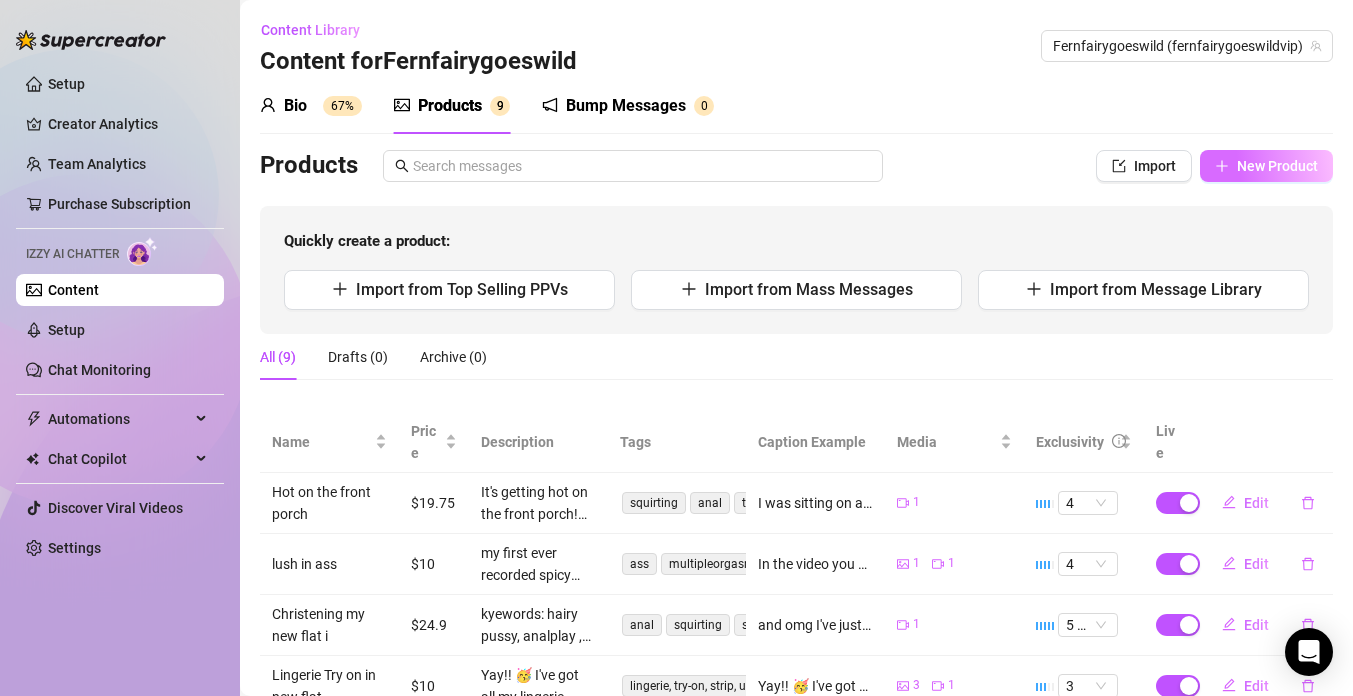 click on "New Product" at bounding box center (1277, 166) 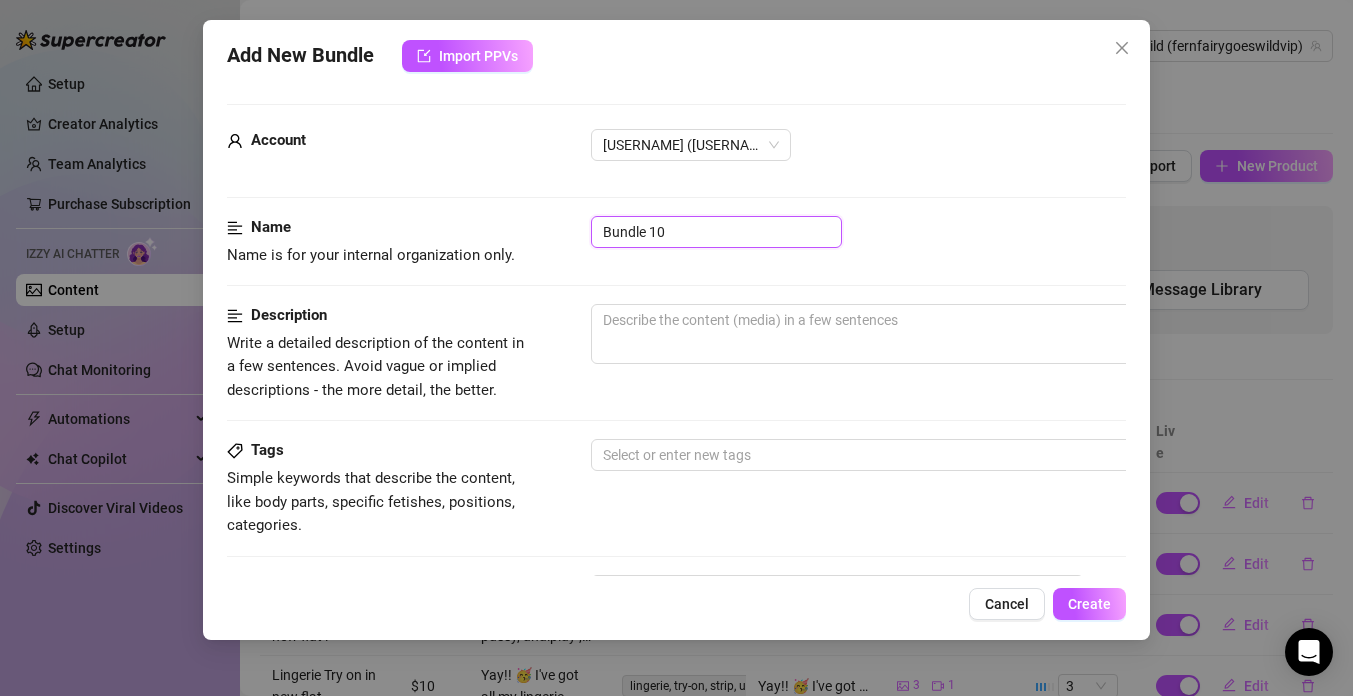 click on "Bundle 10" at bounding box center [716, 232] 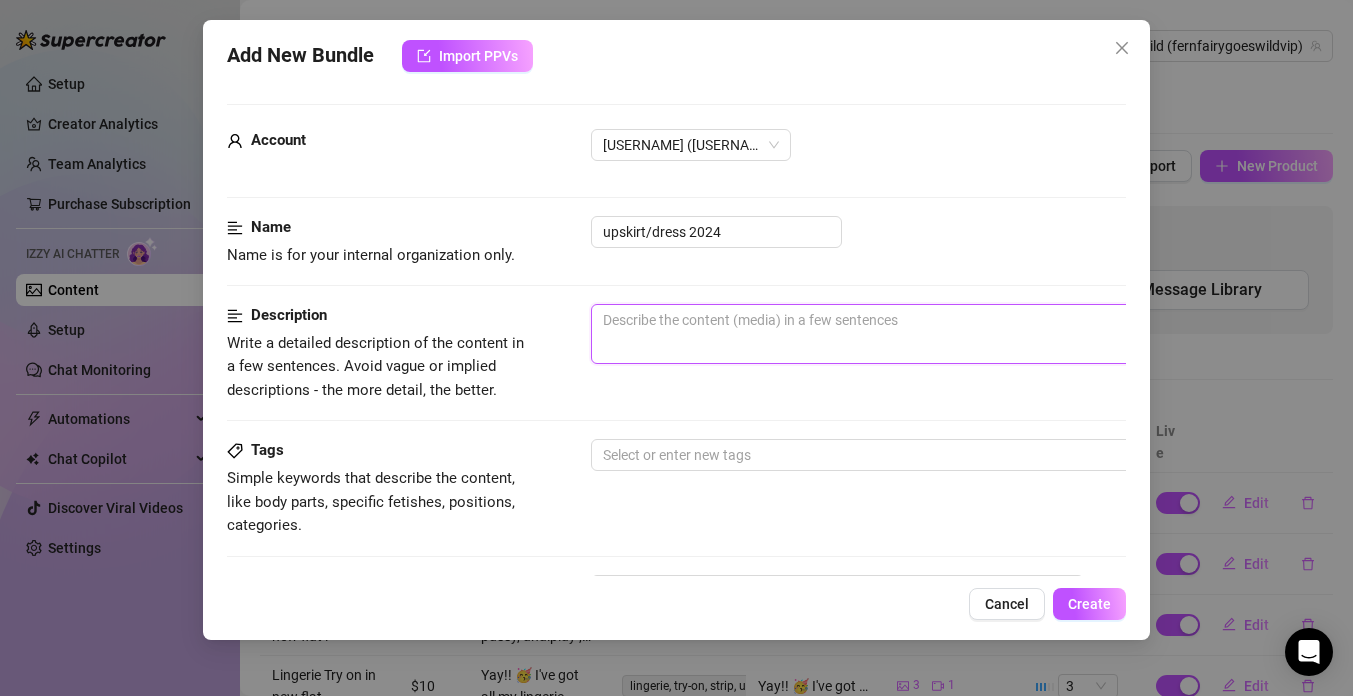 click at bounding box center (941, 334) 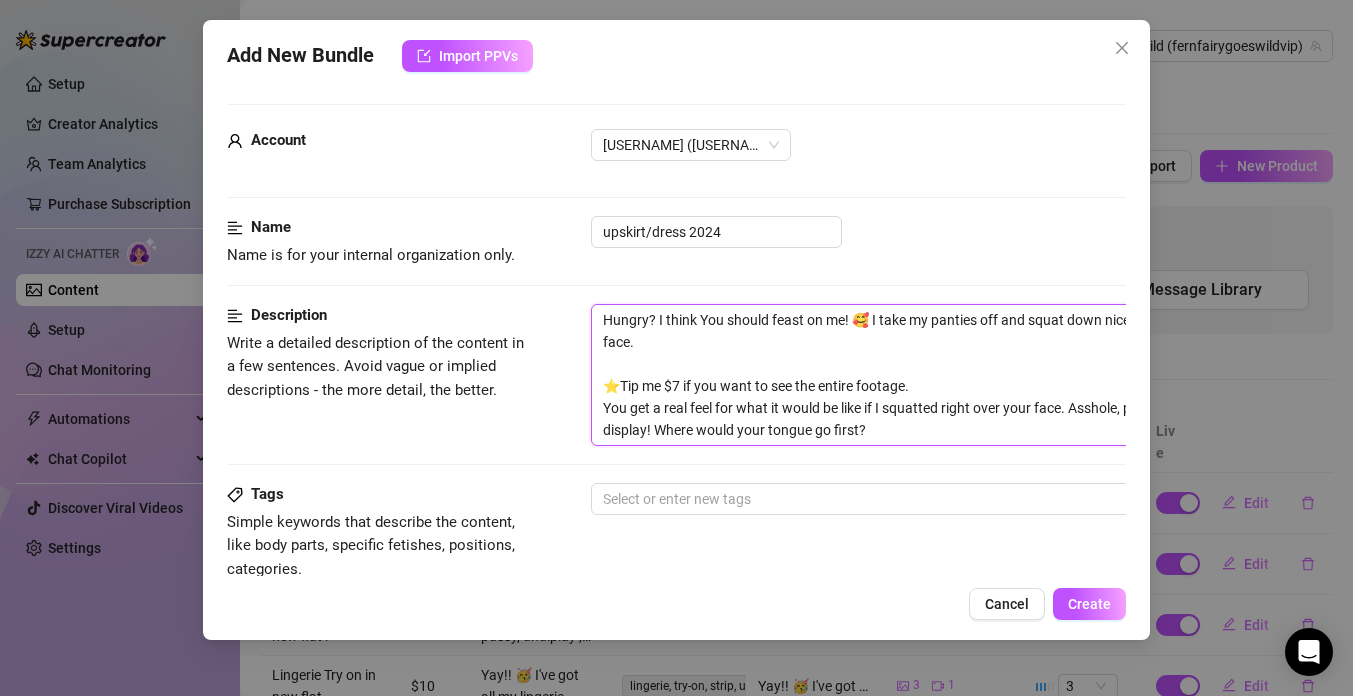scroll, scrollTop: 0, scrollLeft: 0, axis: both 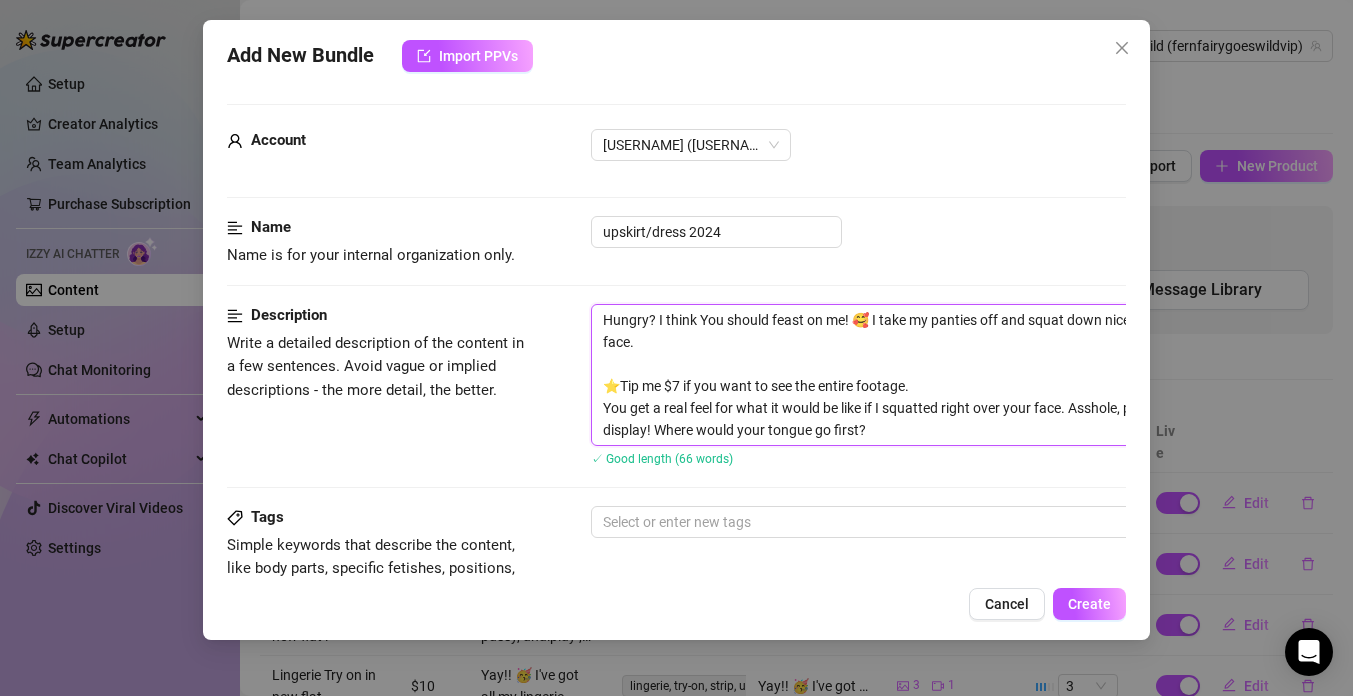 drag, startPoint x: 912, startPoint y: 383, endPoint x: 512, endPoint y: 385, distance: 400.005 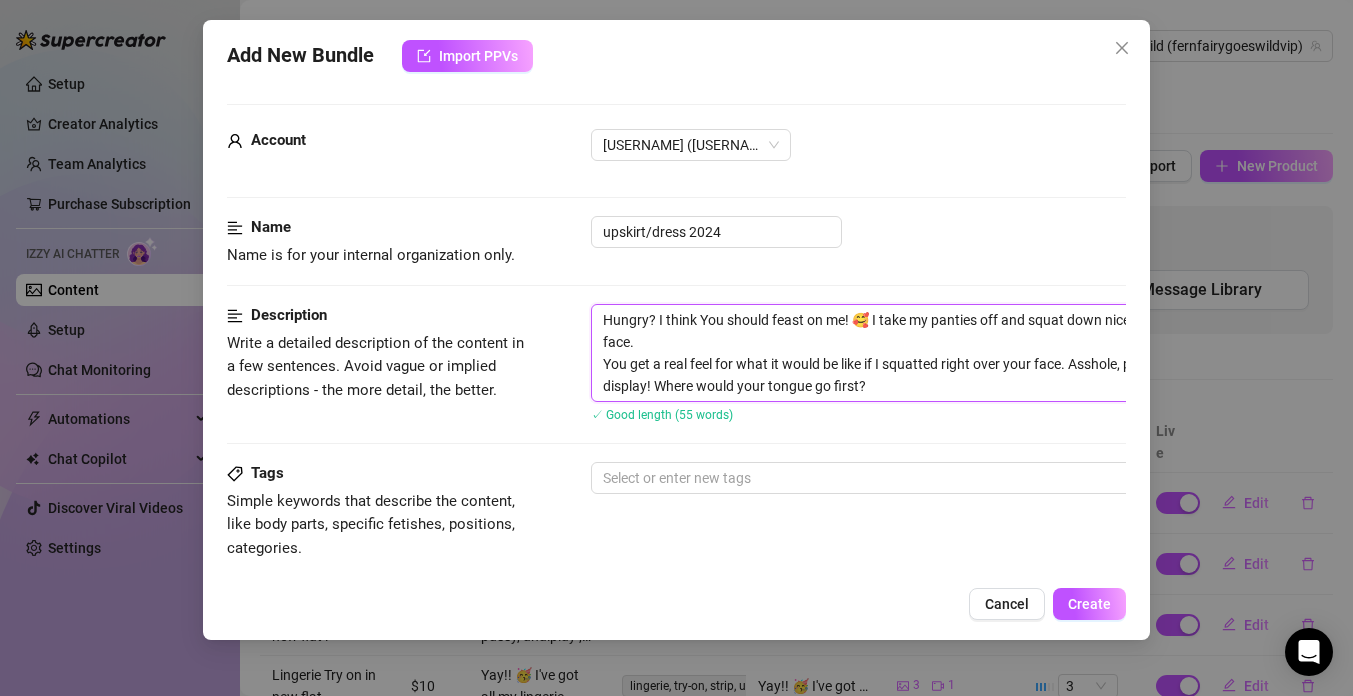 drag, startPoint x: 884, startPoint y: 389, endPoint x: 595, endPoint y: 317, distance: 297.83383 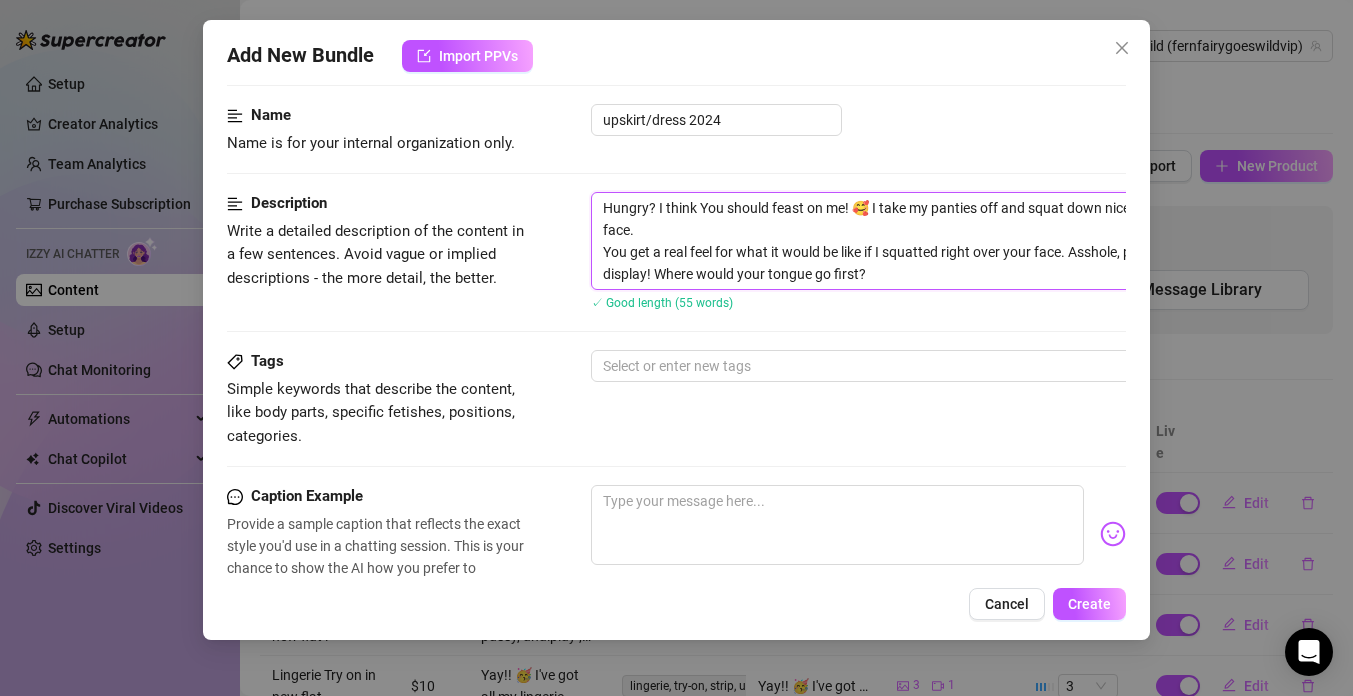 scroll, scrollTop: 114, scrollLeft: 0, axis: vertical 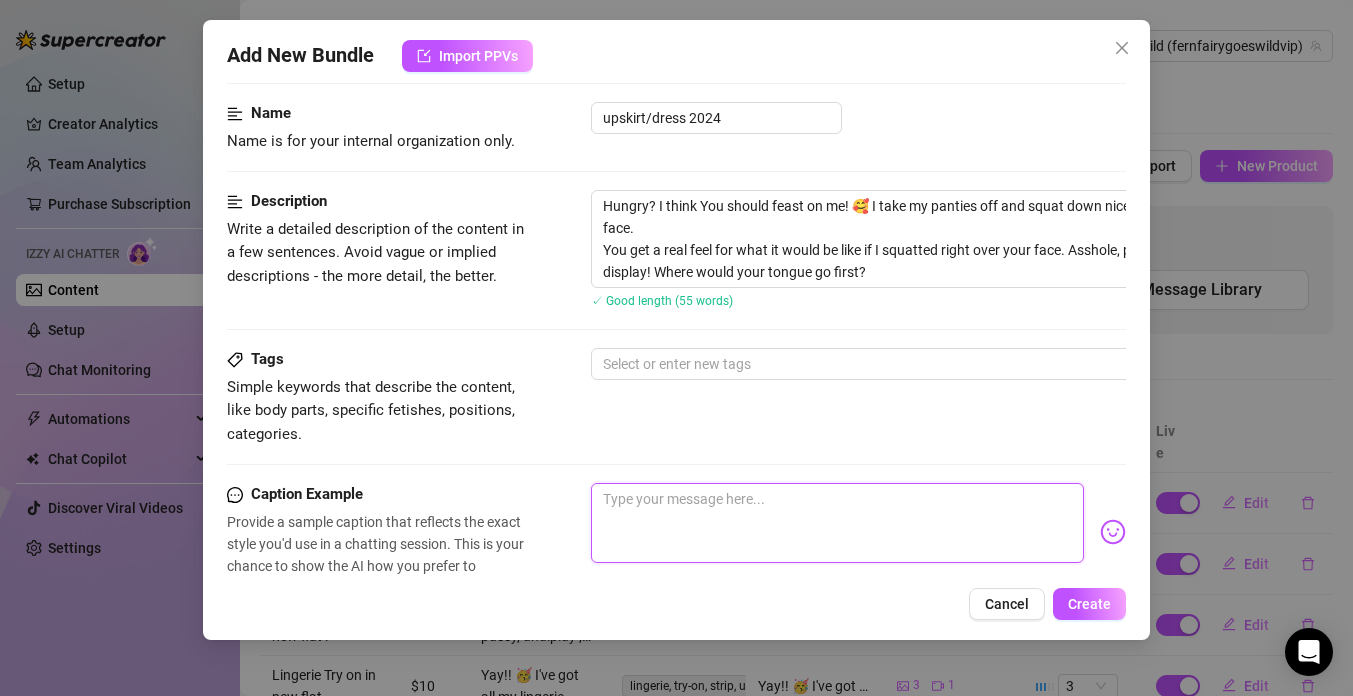 click at bounding box center (837, 523) 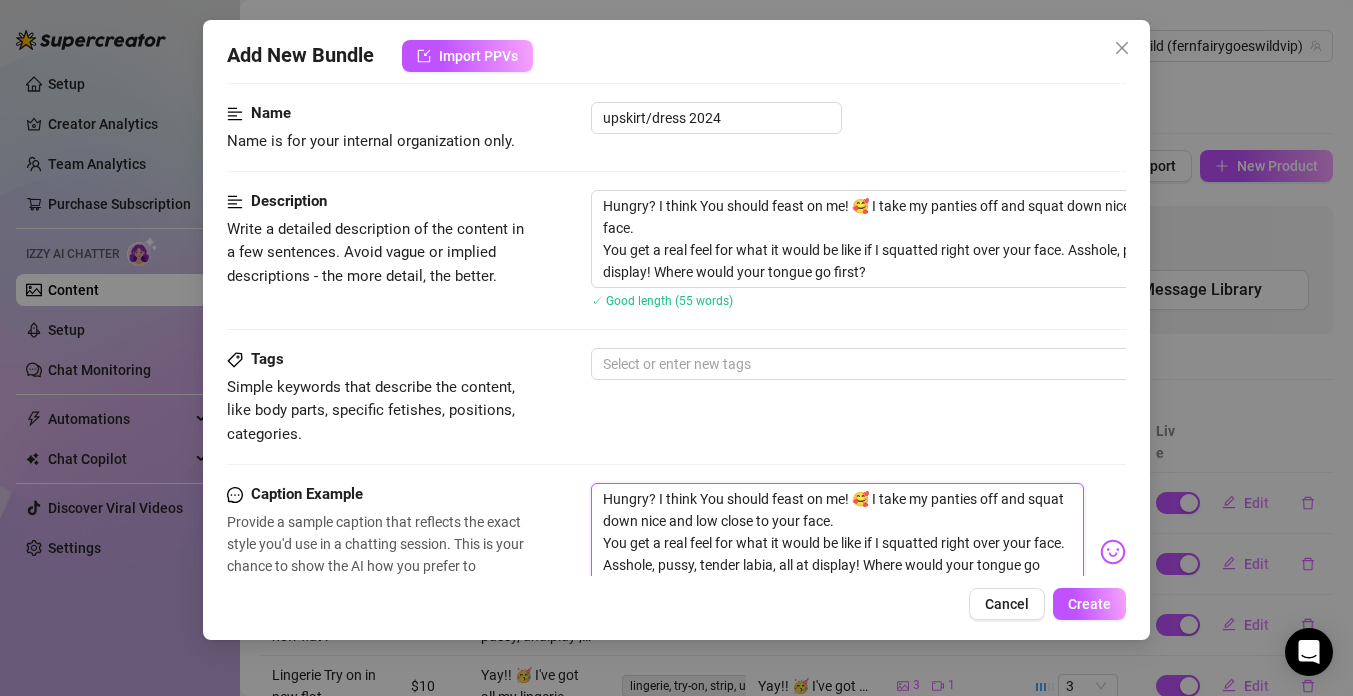 scroll, scrollTop: 0, scrollLeft: 0, axis: both 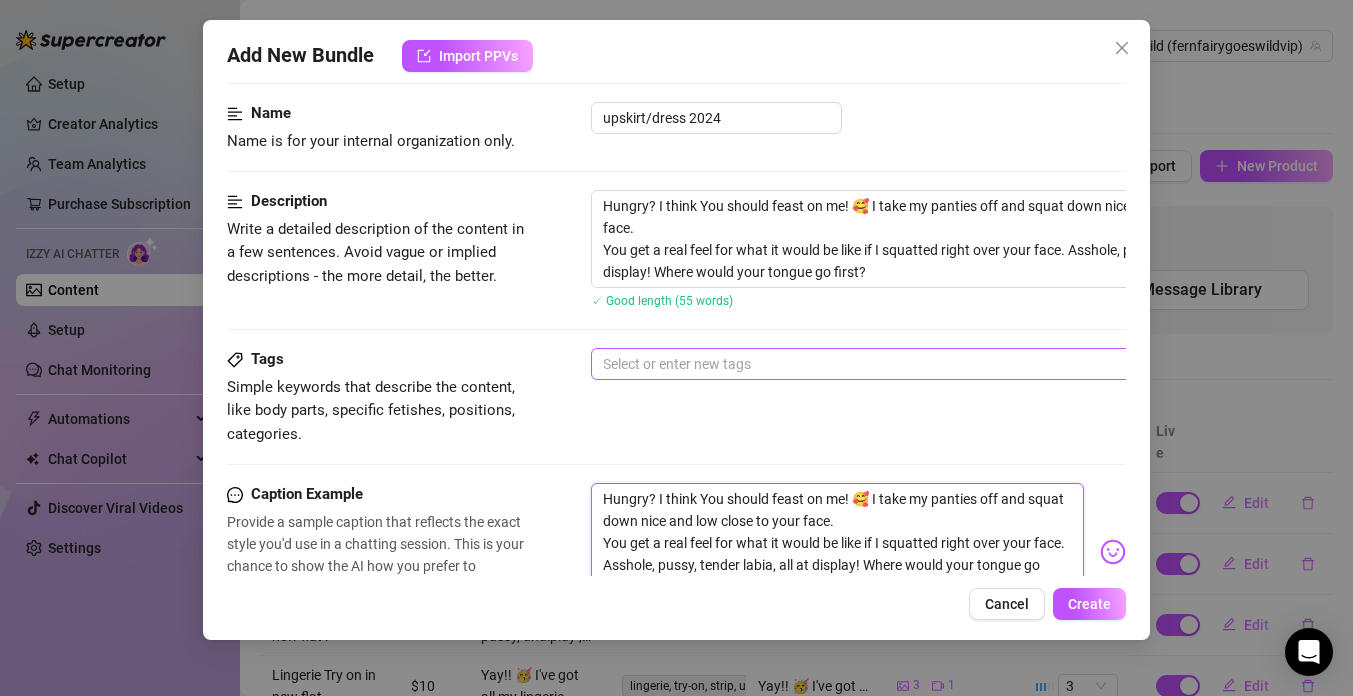 click at bounding box center (930, 364) 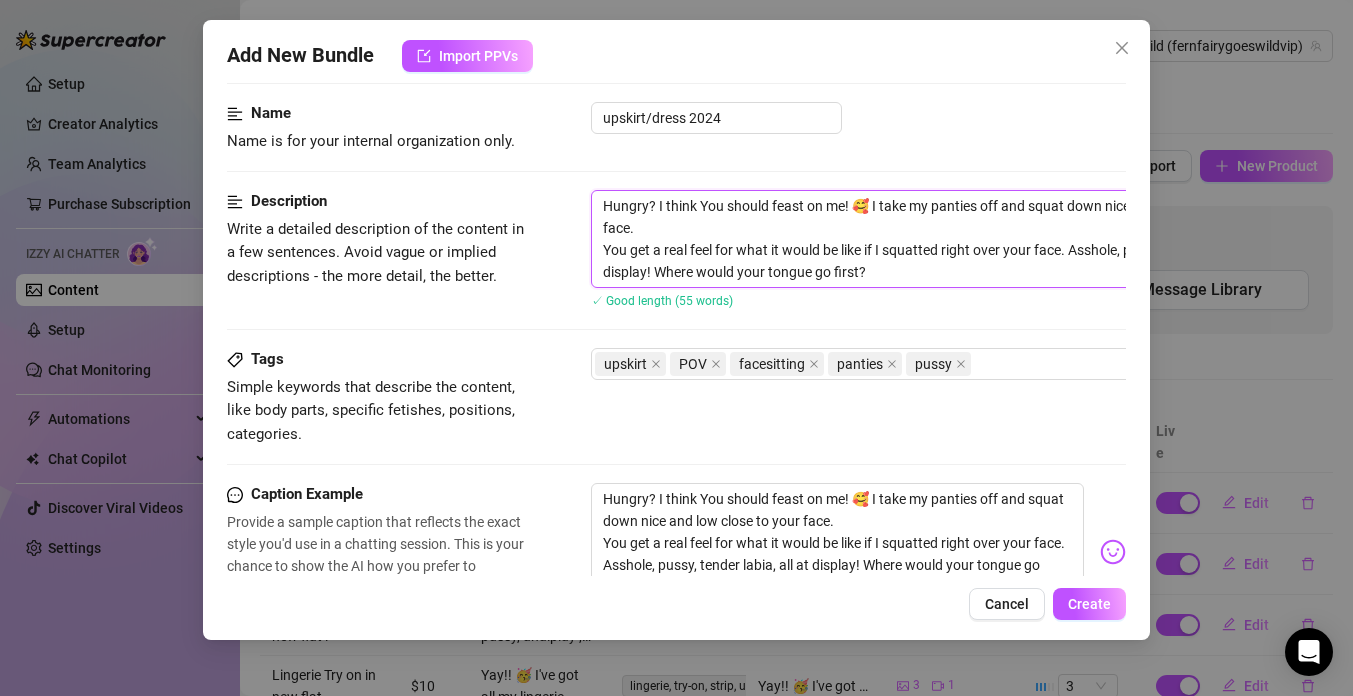 drag, startPoint x: 643, startPoint y: 225, endPoint x: 590, endPoint y: 191, distance: 62.968246 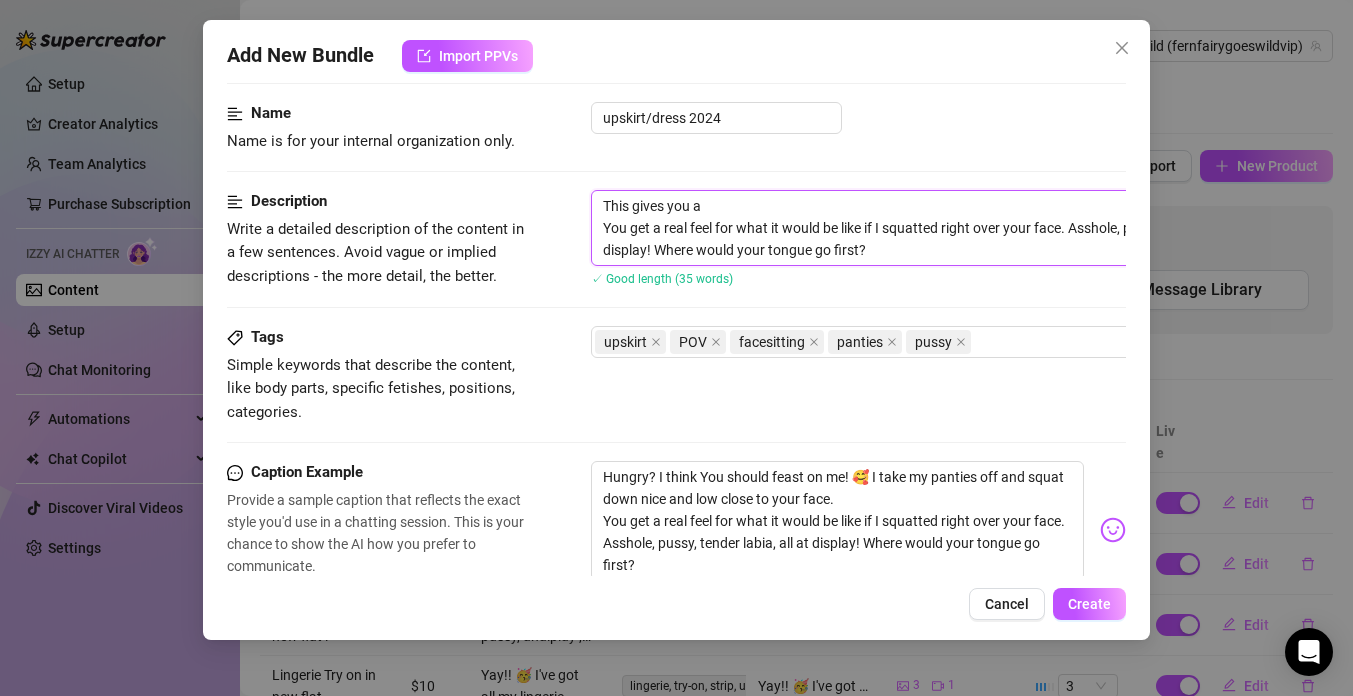 drag, startPoint x: 719, startPoint y: 205, endPoint x: 563, endPoint y: 204, distance: 156.0032 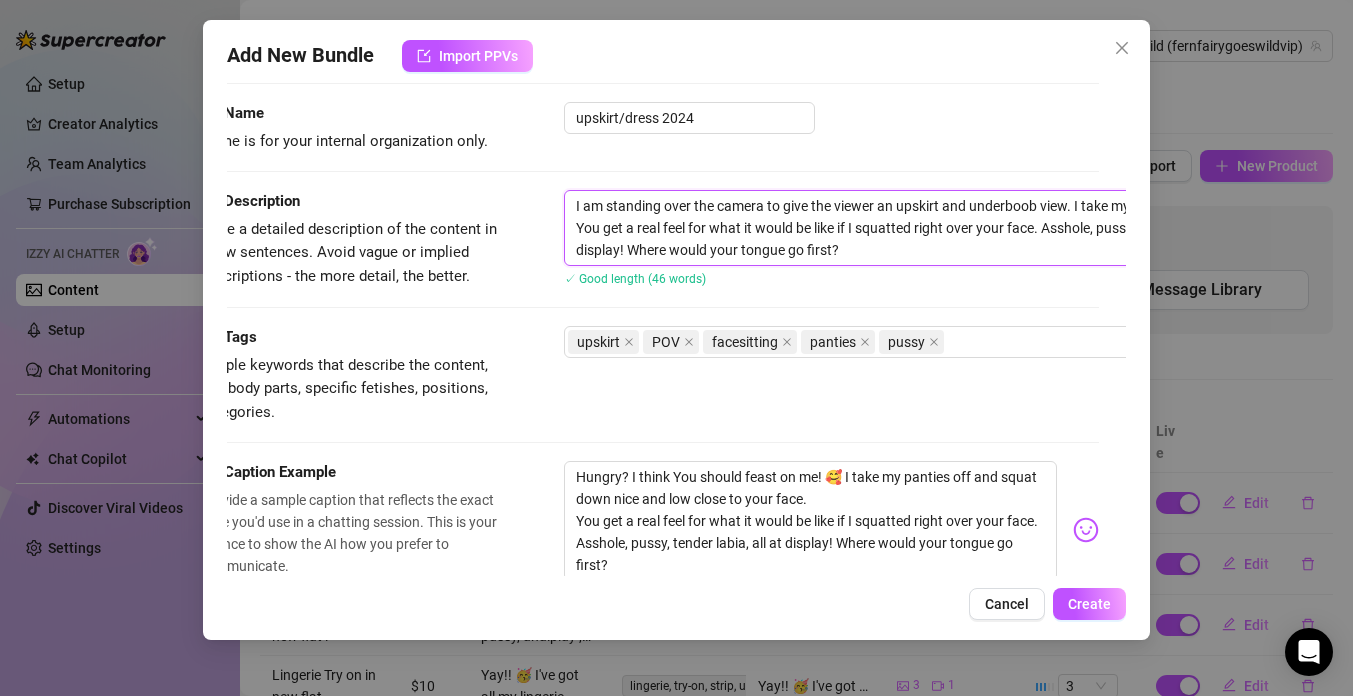 scroll, scrollTop: 114, scrollLeft: 37, axis: both 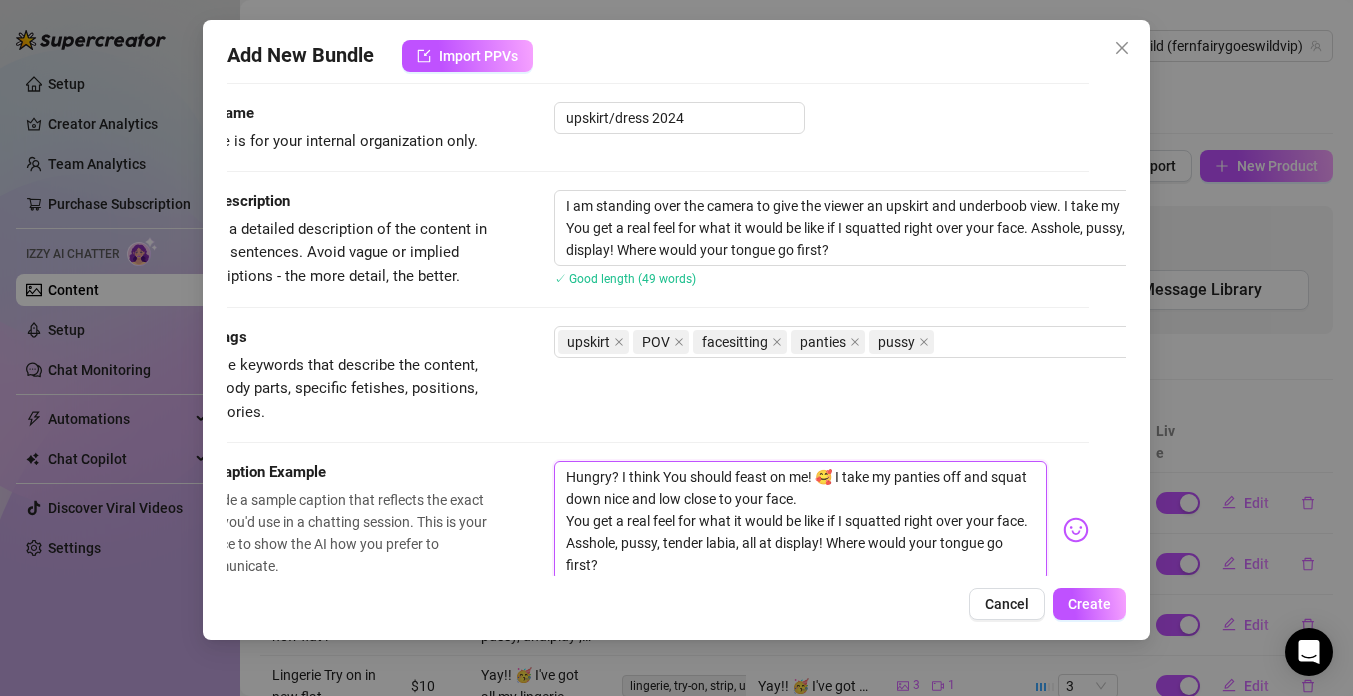 click on "Hungry? I think You should feast on me! 🥰 I take my panties off and squat down nice and low close to your face.
You get a real feel for what it would be like if I squatted right over your face. Asshole, pussy, tender labia, all at display! Where would your tongue go first?" at bounding box center (800, 521) 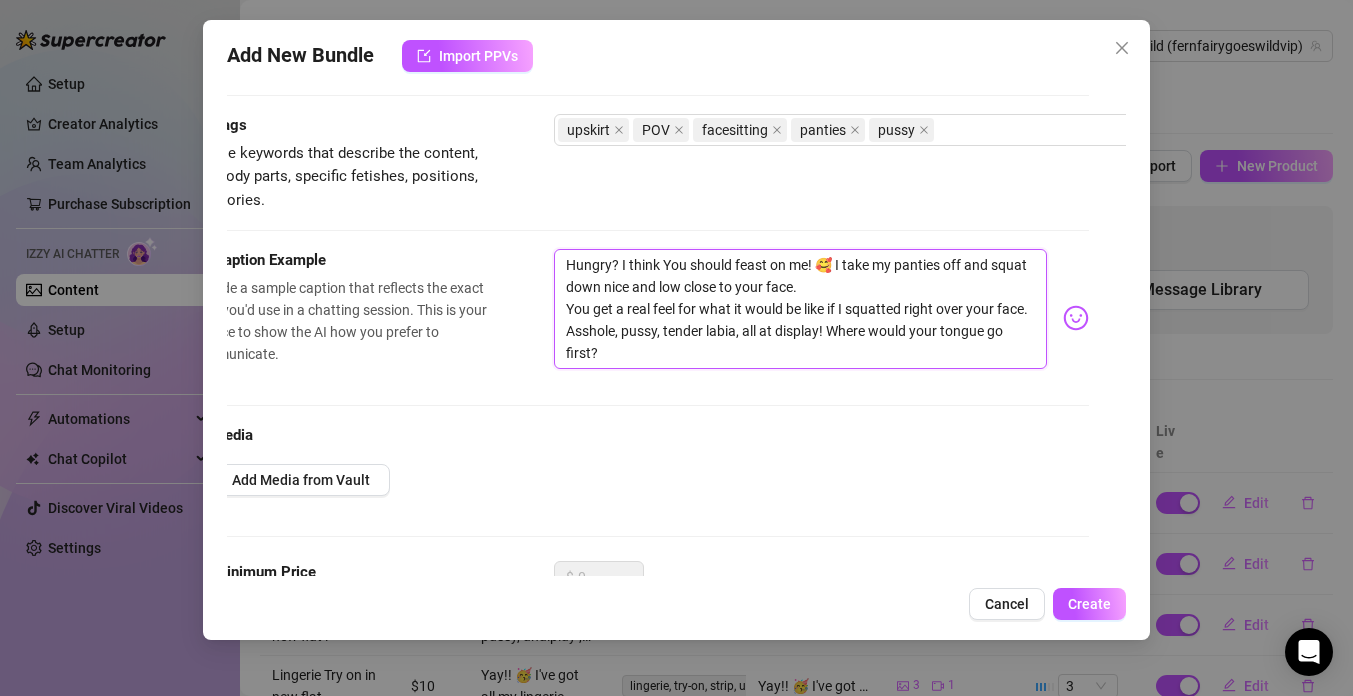 scroll, scrollTop: 0, scrollLeft: 37, axis: horizontal 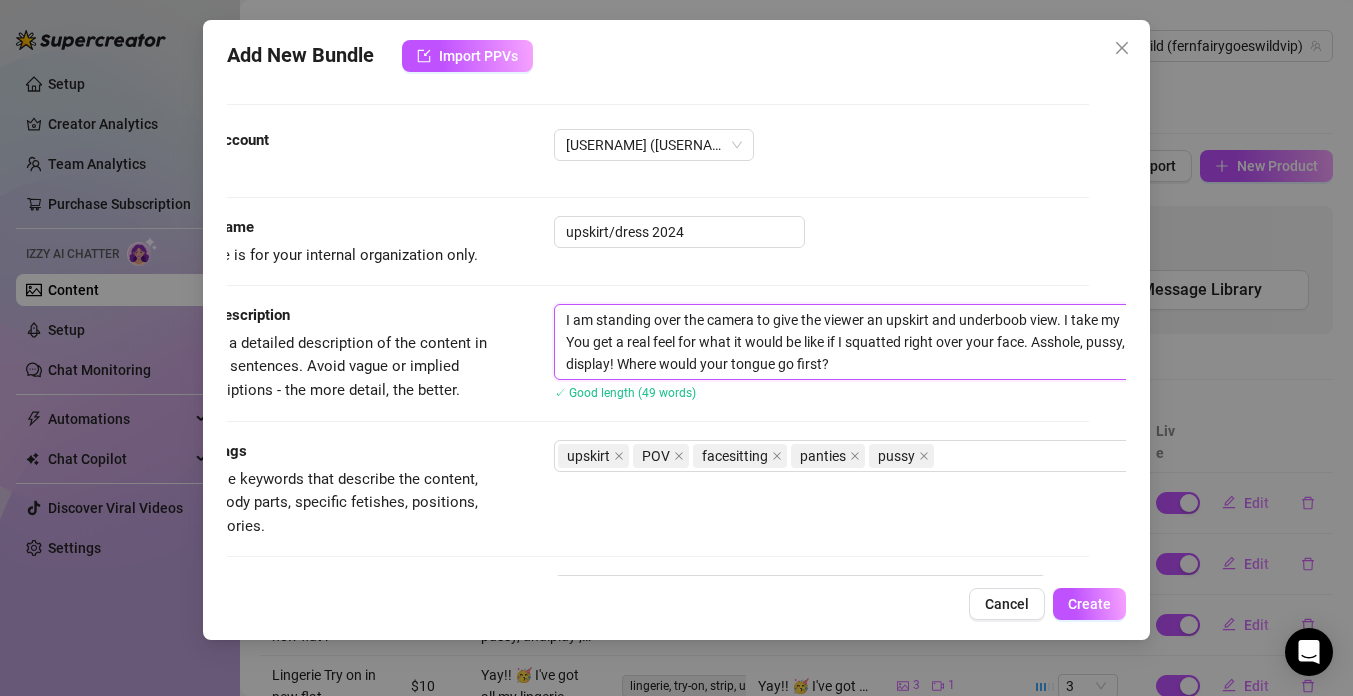 click on "I am standing over the camera to give the viewer an upskirt and underboob view. I take my
You get a real feel for what it would be like if I squatted right over your face. Asshole, pussy, tender labia, all at display! Where would your tongue go first?" at bounding box center [904, 342] 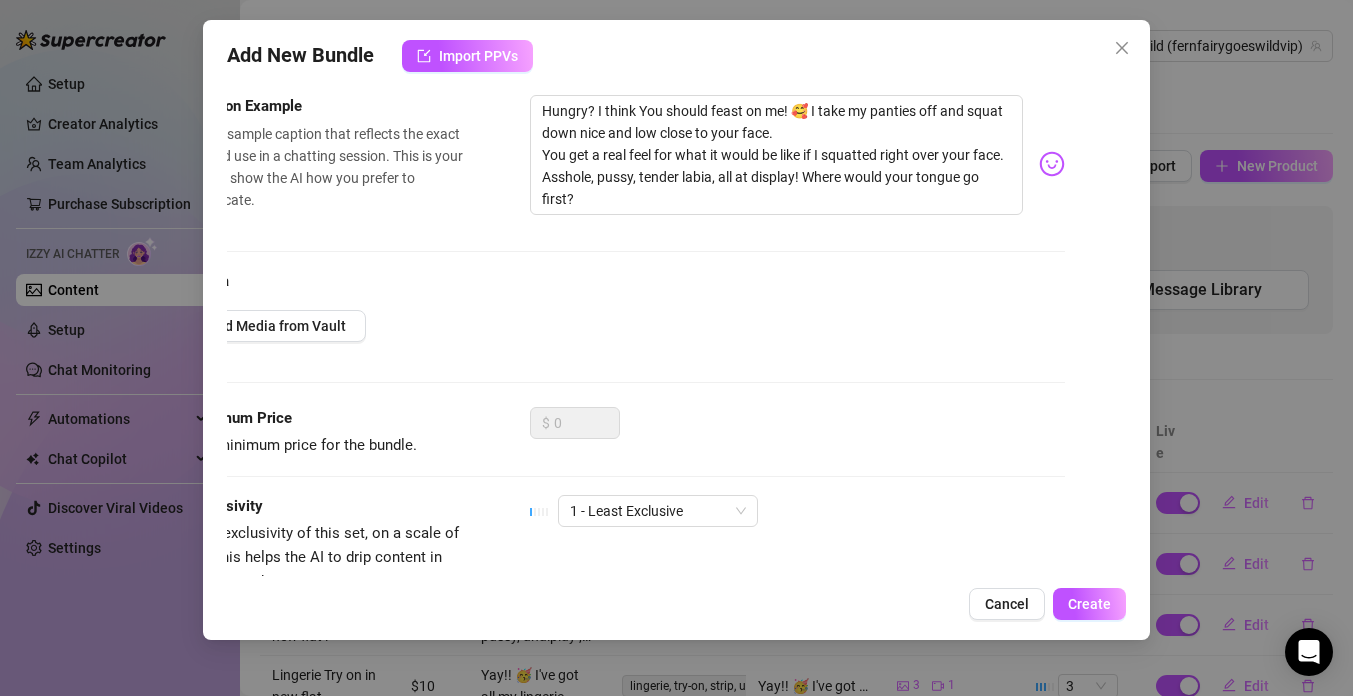 scroll, scrollTop: 502, scrollLeft: 0, axis: vertical 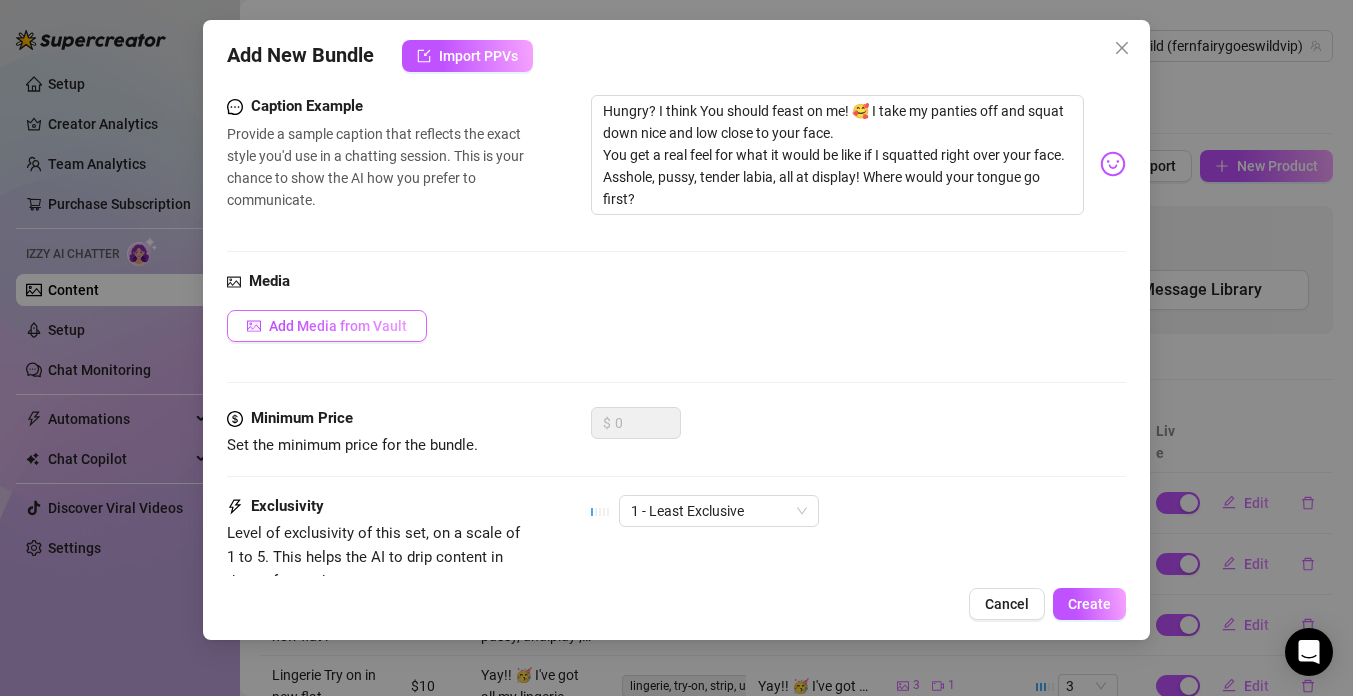 click on "Add Media from Vault" at bounding box center (338, 326) 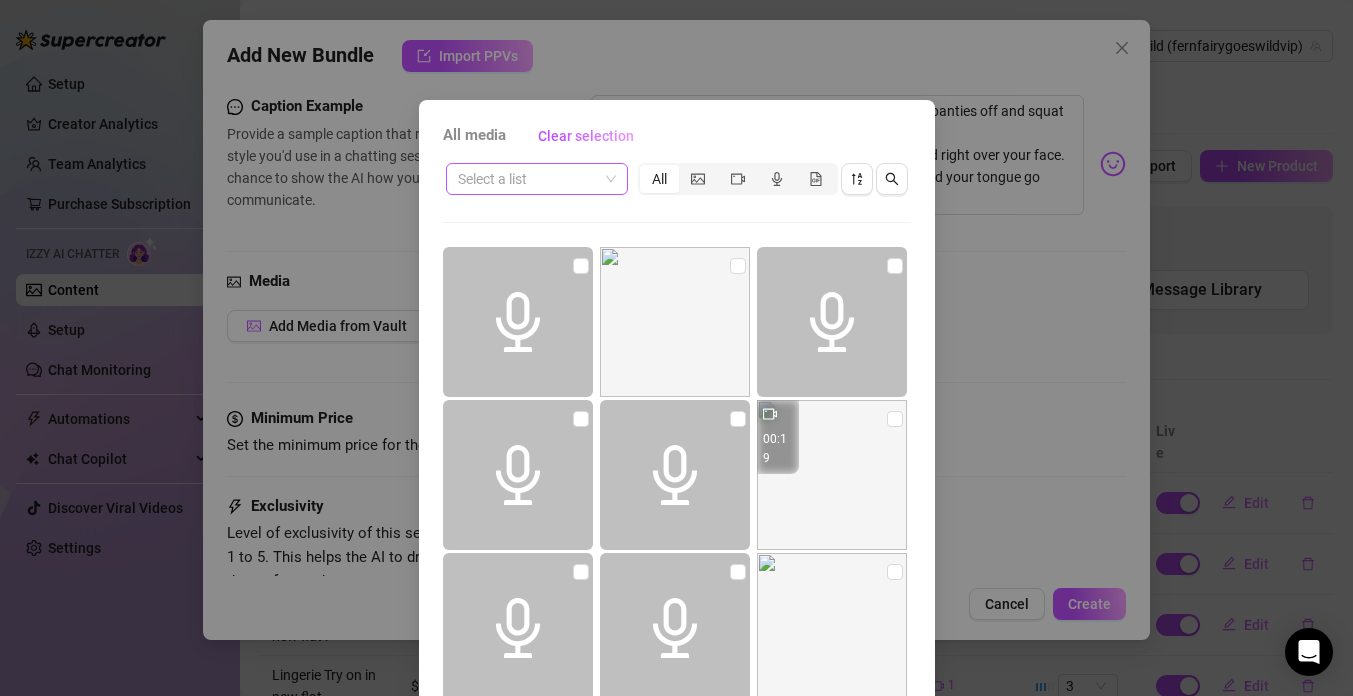 scroll, scrollTop: 139, scrollLeft: 0, axis: vertical 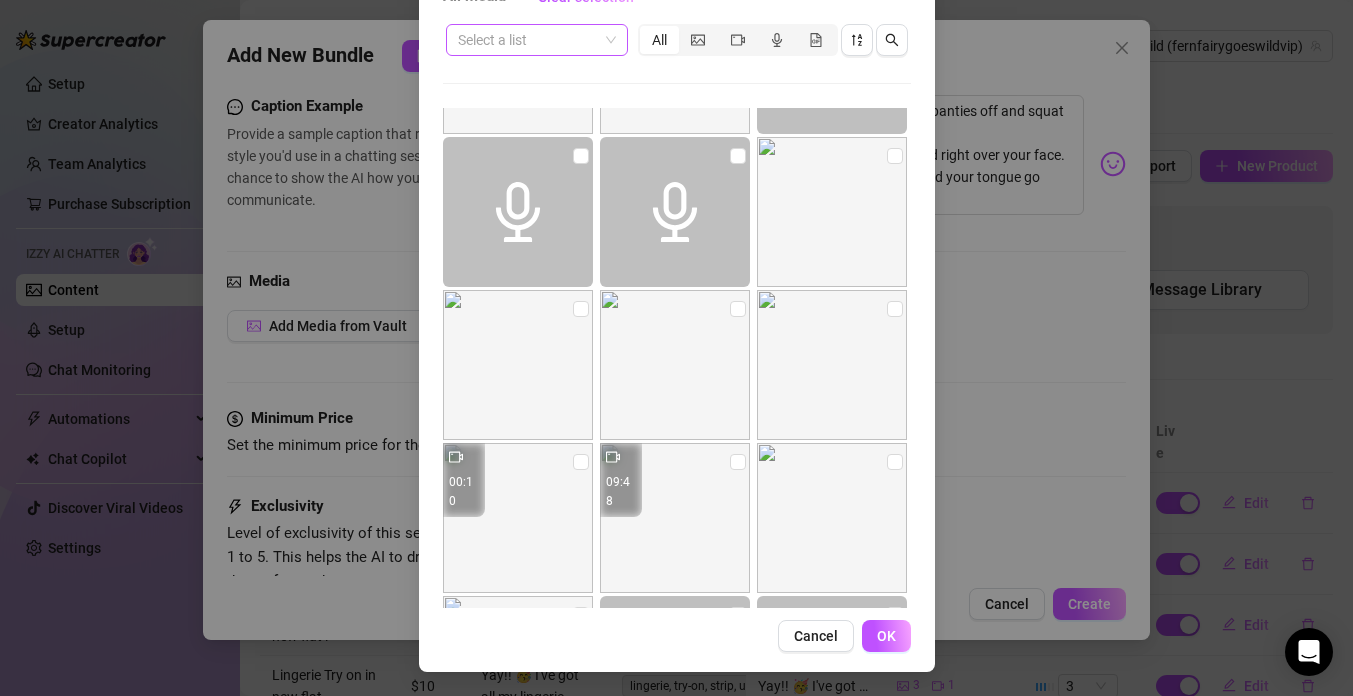 click at bounding box center [537, 40] 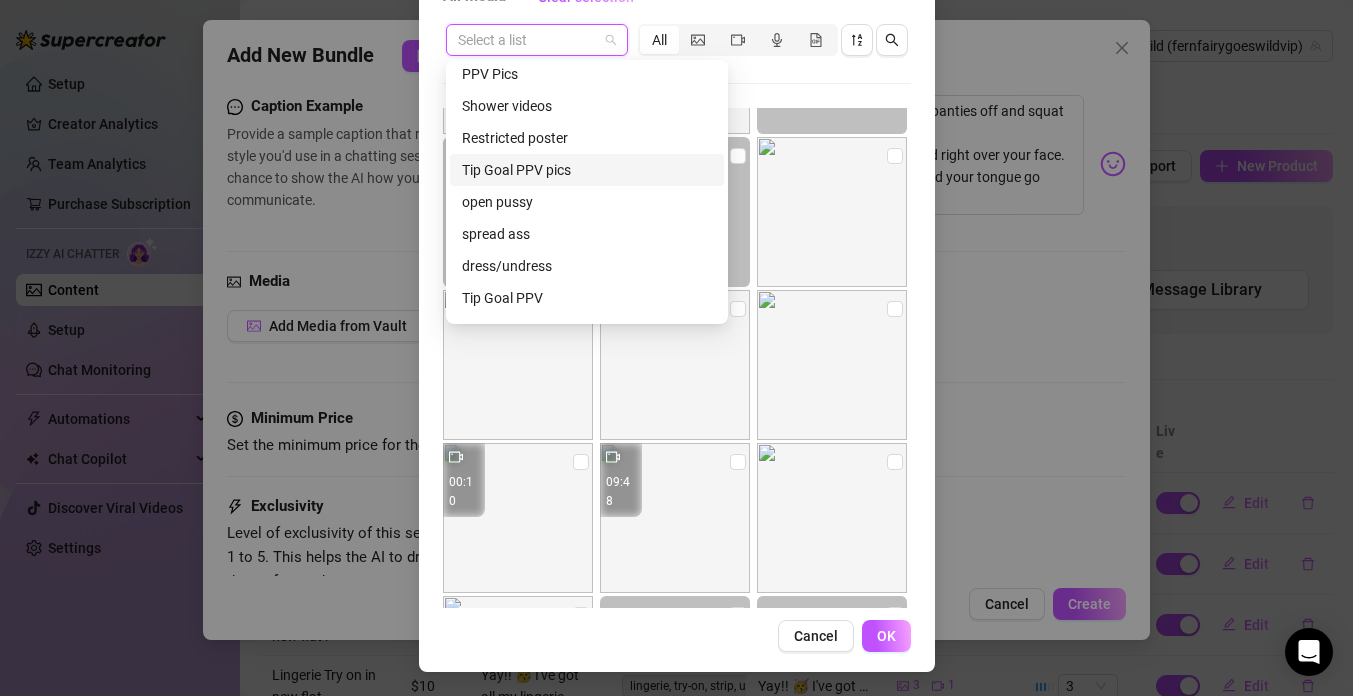 scroll, scrollTop: 171, scrollLeft: 0, axis: vertical 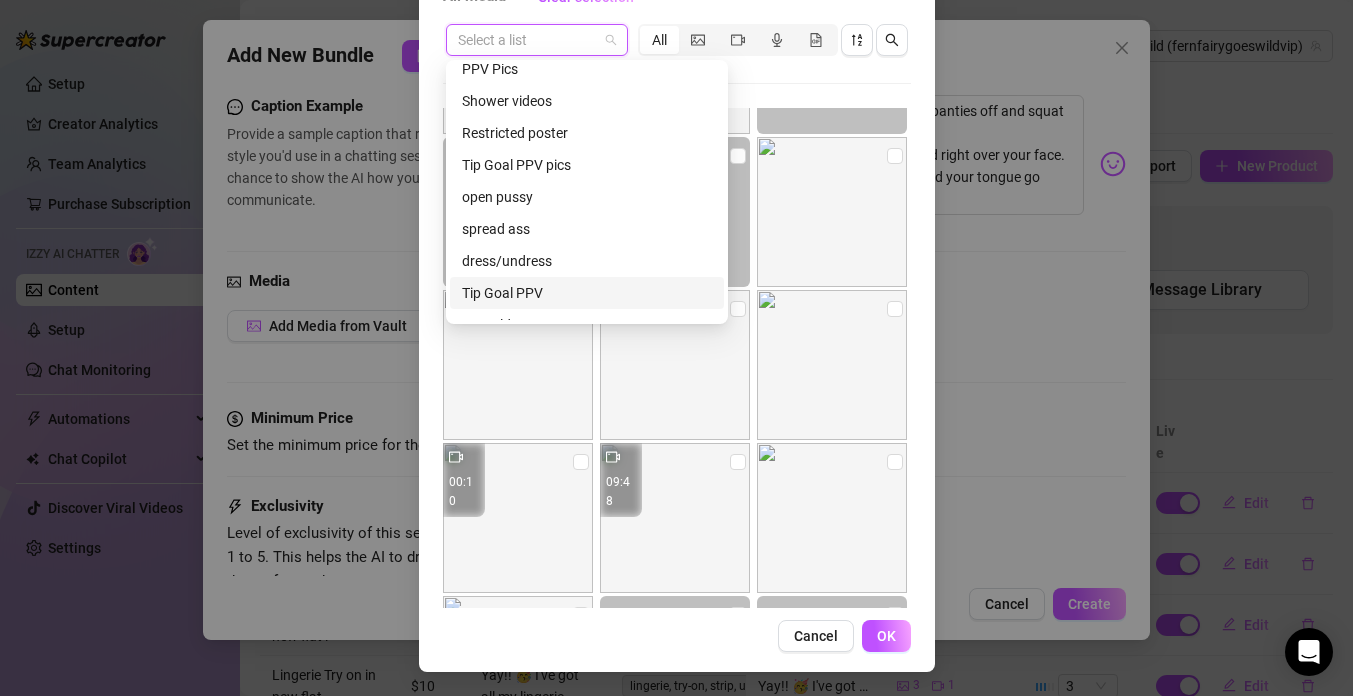 click on "Tip Goal PPV" at bounding box center (587, 293) 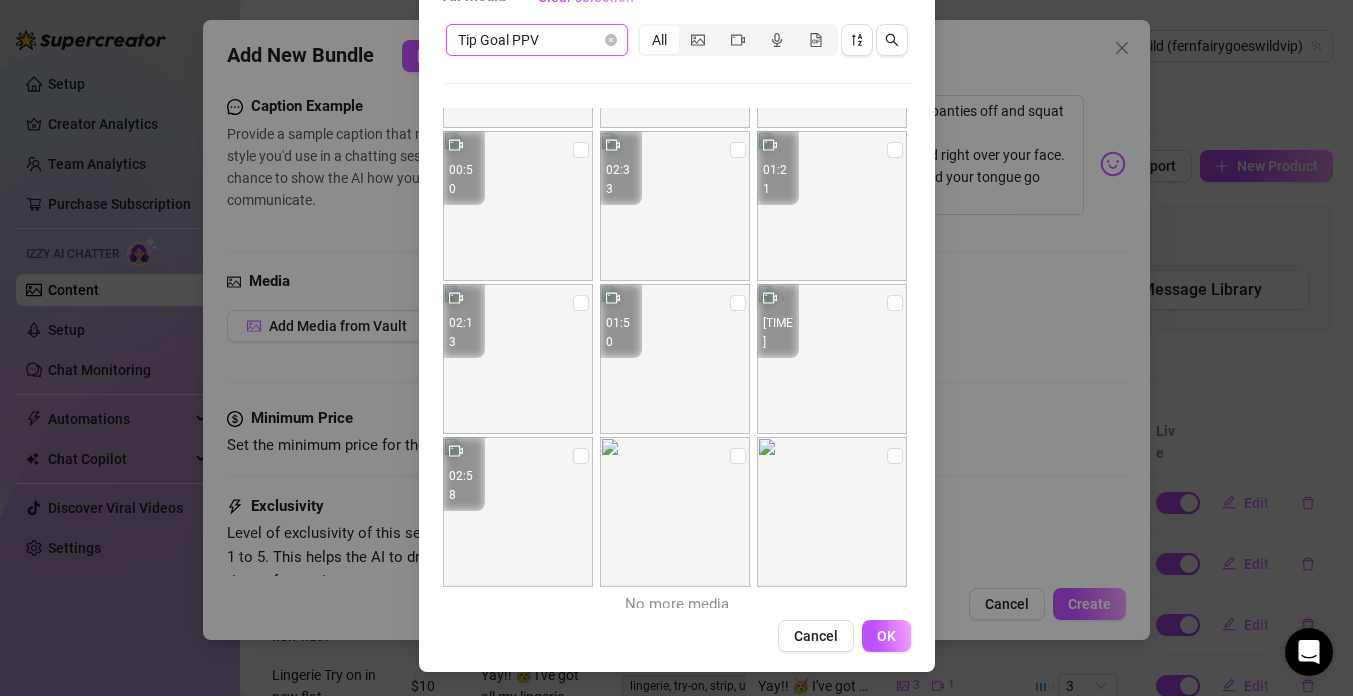 scroll, scrollTop: 754, scrollLeft: 0, axis: vertical 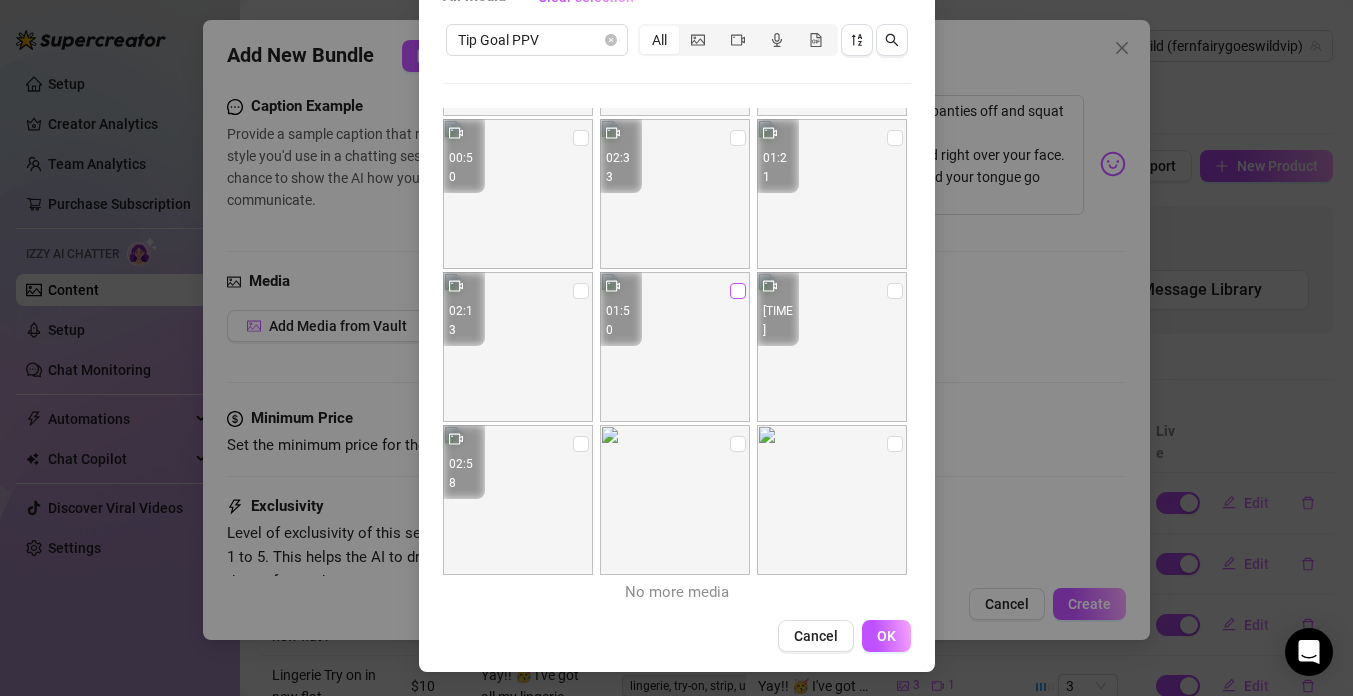 click at bounding box center (738, 291) 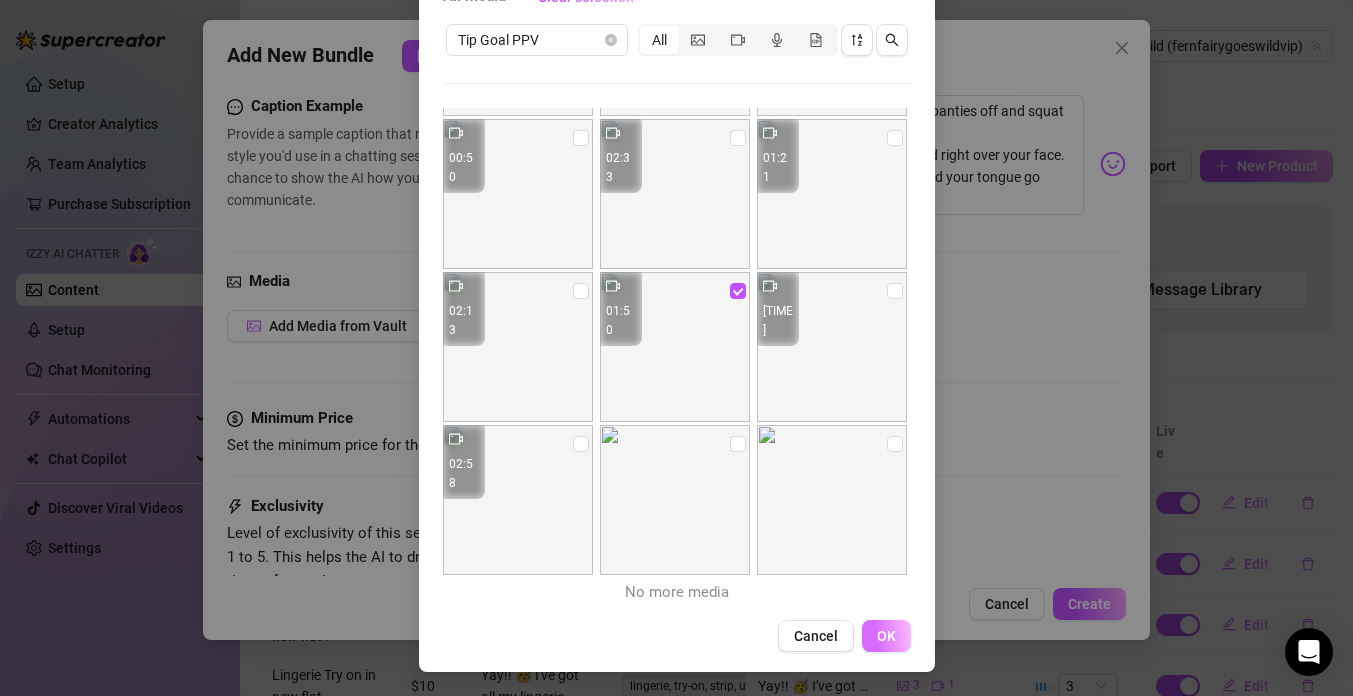 click on "OK" at bounding box center [886, 636] 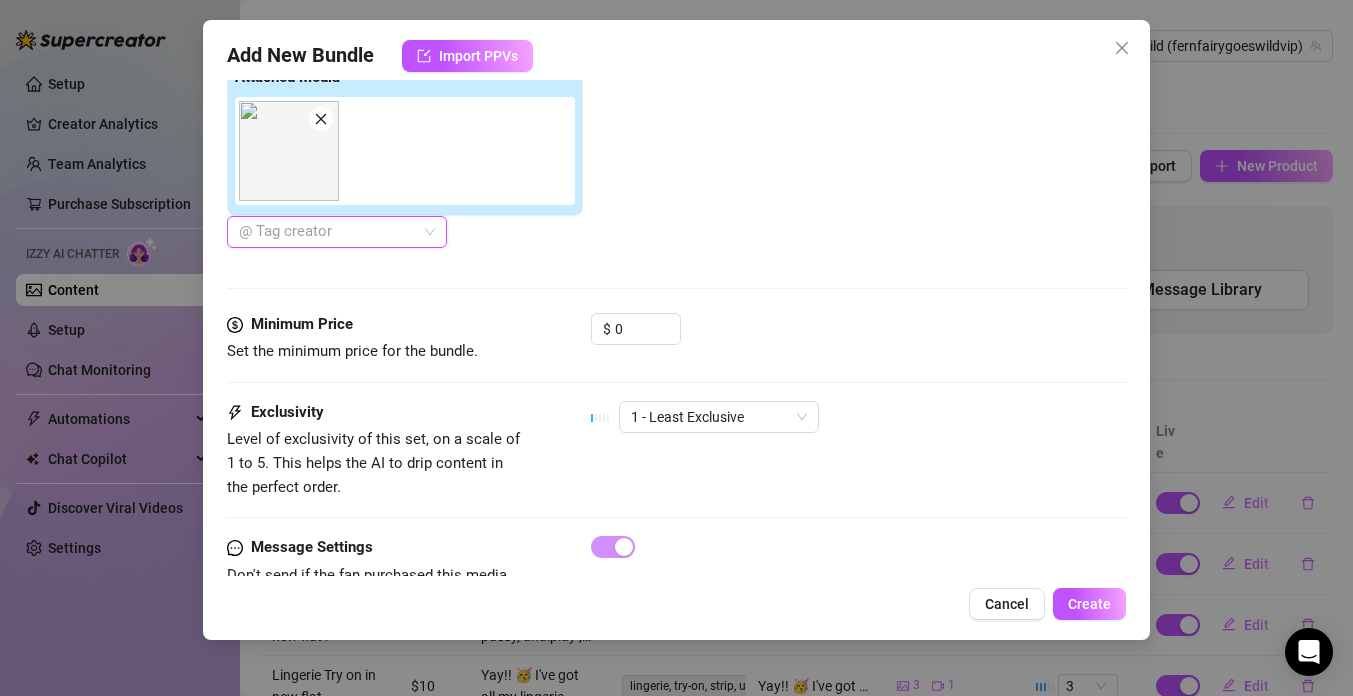 scroll, scrollTop: 823, scrollLeft: 0, axis: vertical 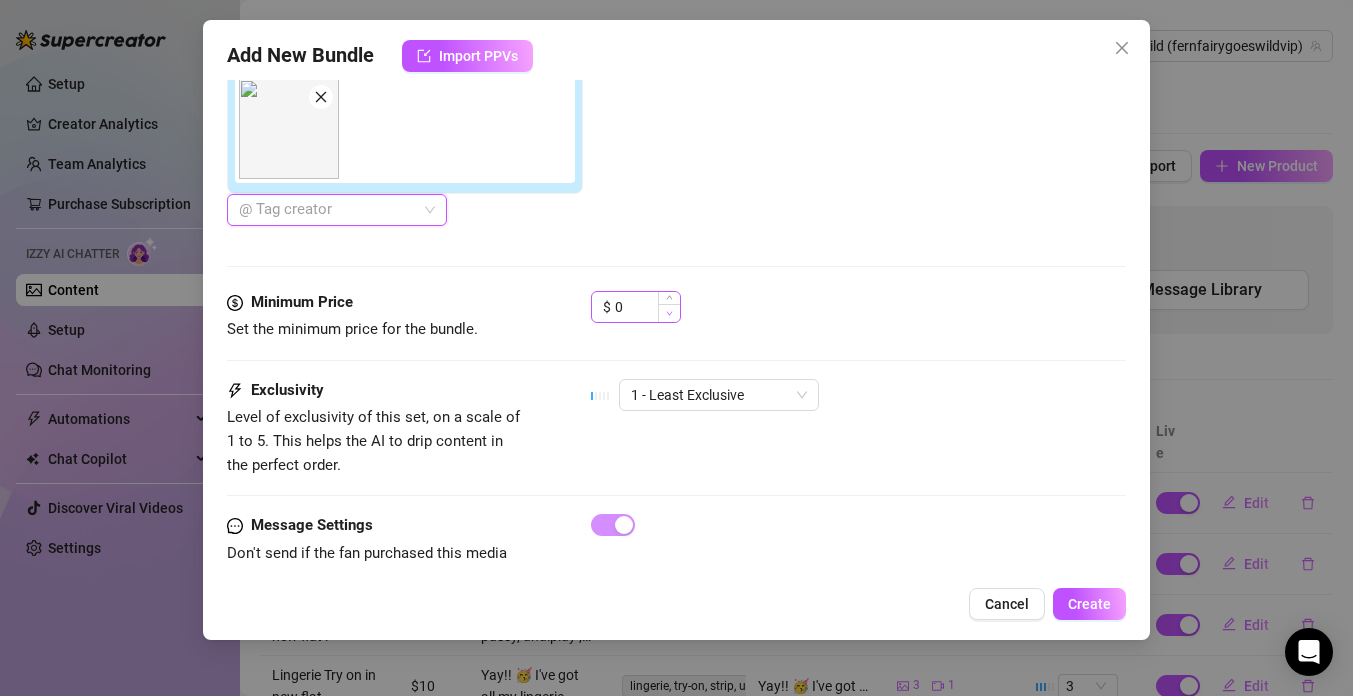 click at bounding box center (669, 313) 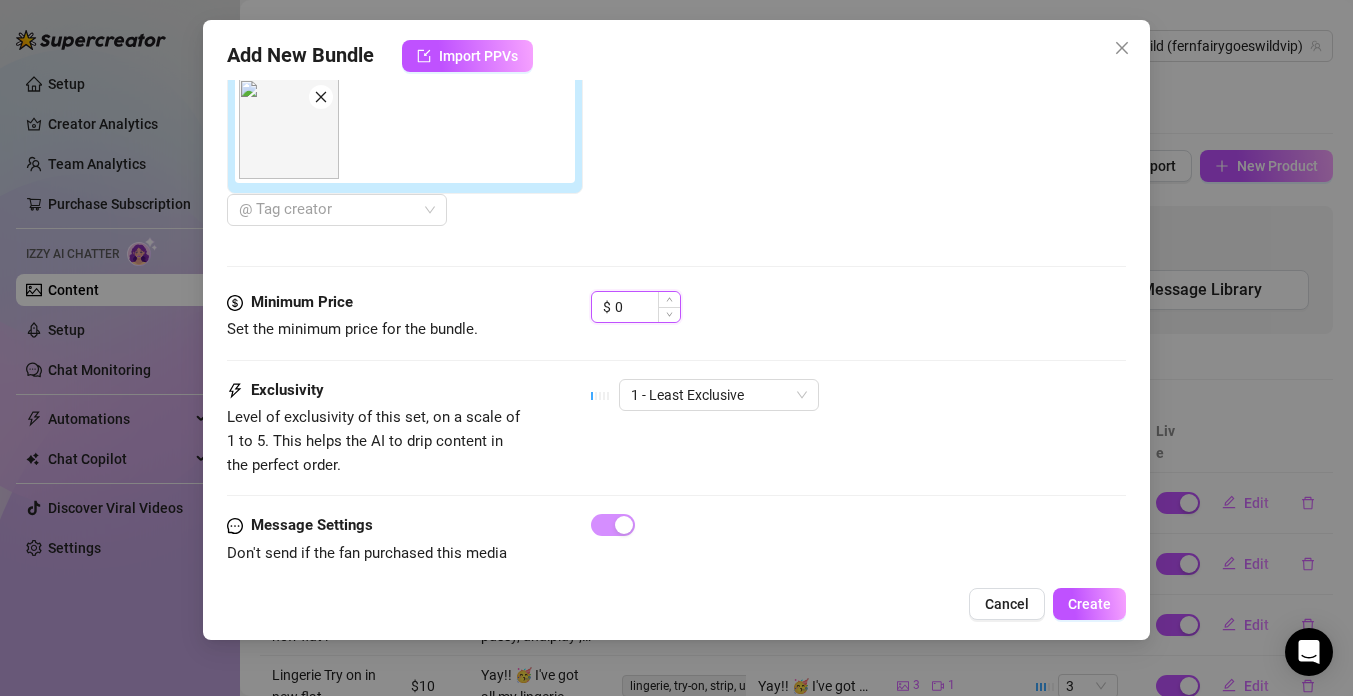 click on "0" at bounding box center [647, 307] 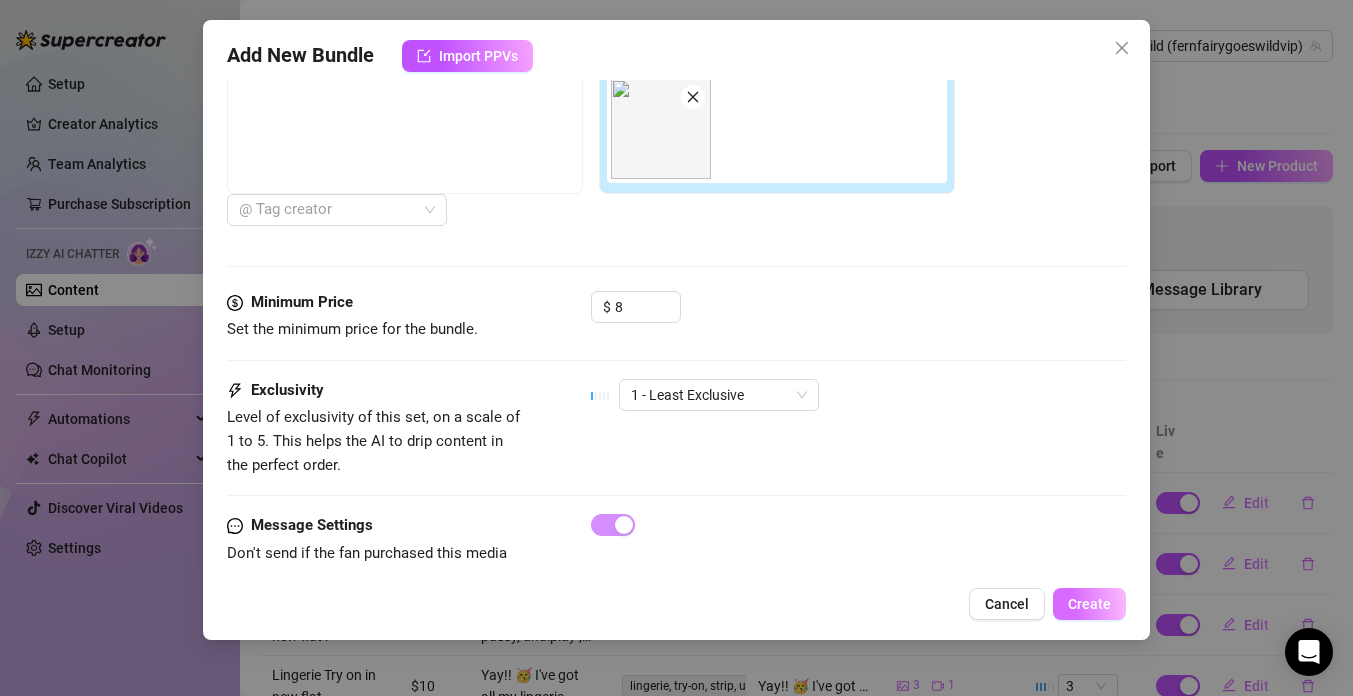 click on "Create" at bounding box center [1089, 604] 